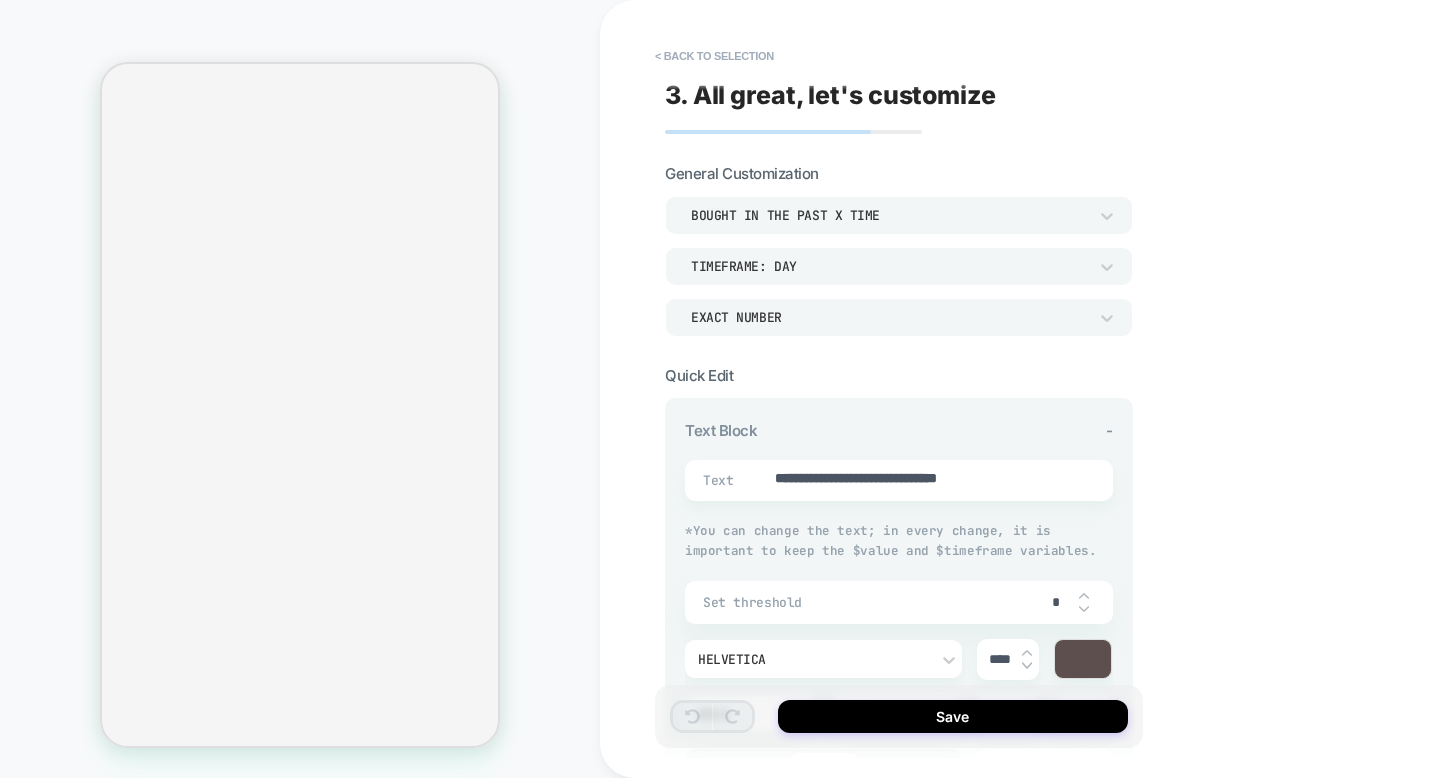 scroll, scrollTop: 0, scrollLeft: 0, axis: both 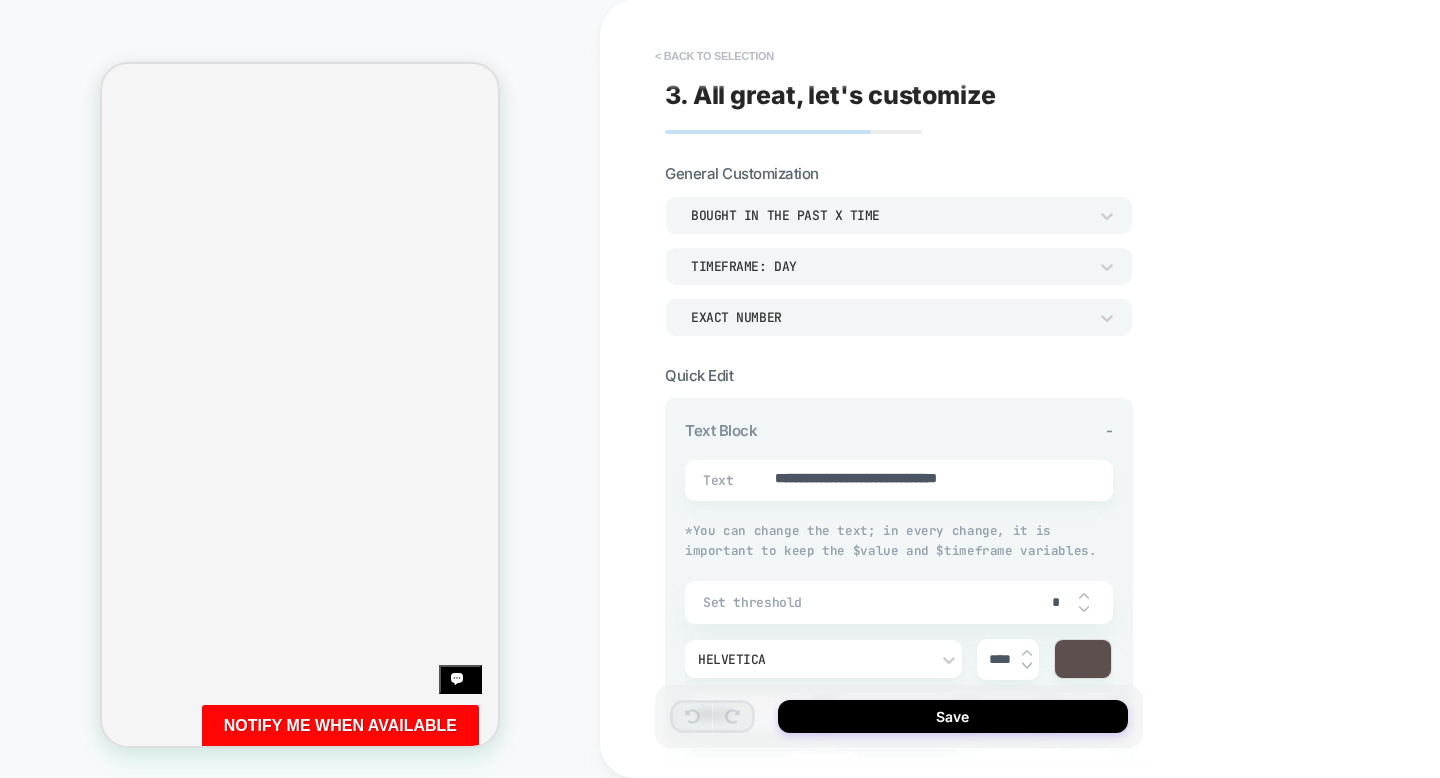 click on "< Back to selection" at bounding box center [714, 56] 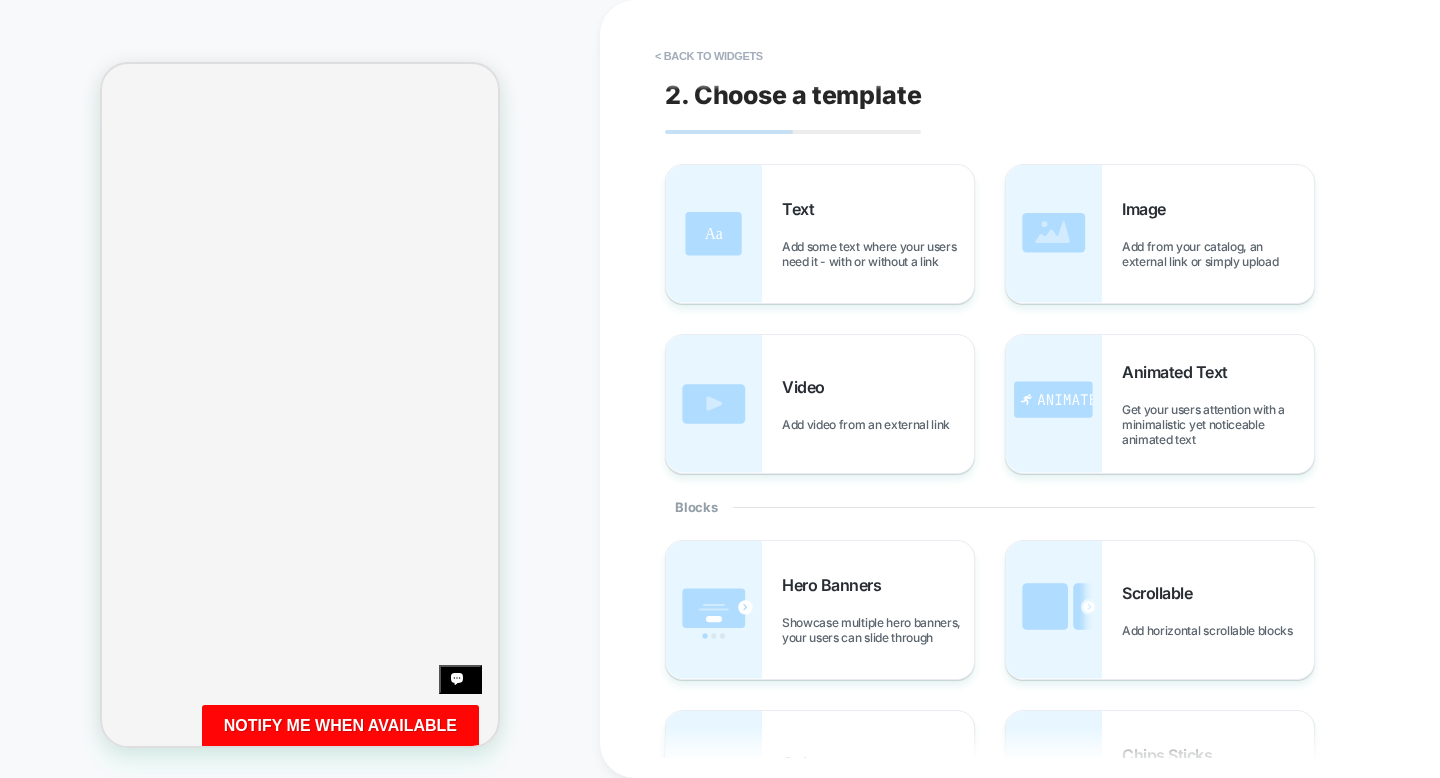 scroll, scrollTop: 483, scrollLeft: 0, axis: vertical 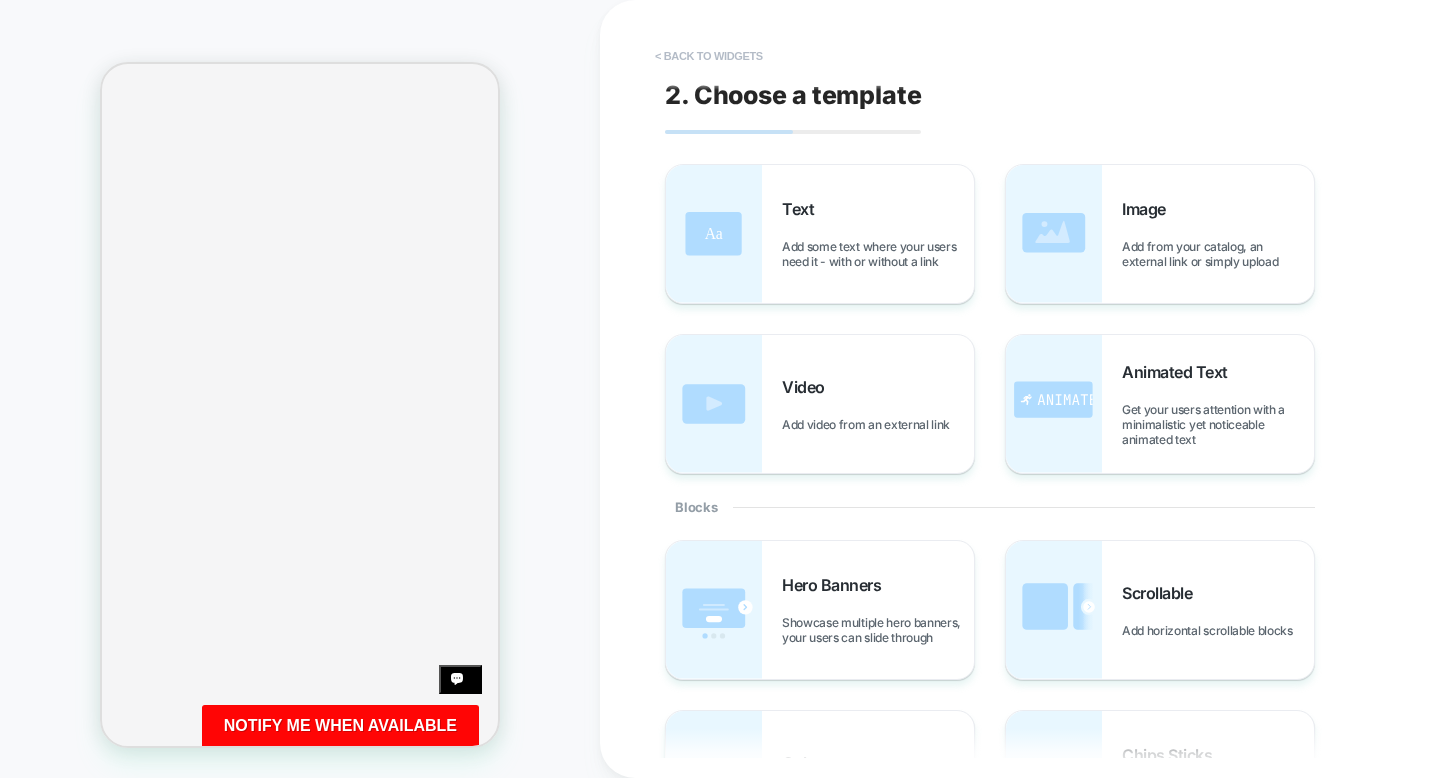 click on "< Back to widgets" at bounding box center [709, 56] 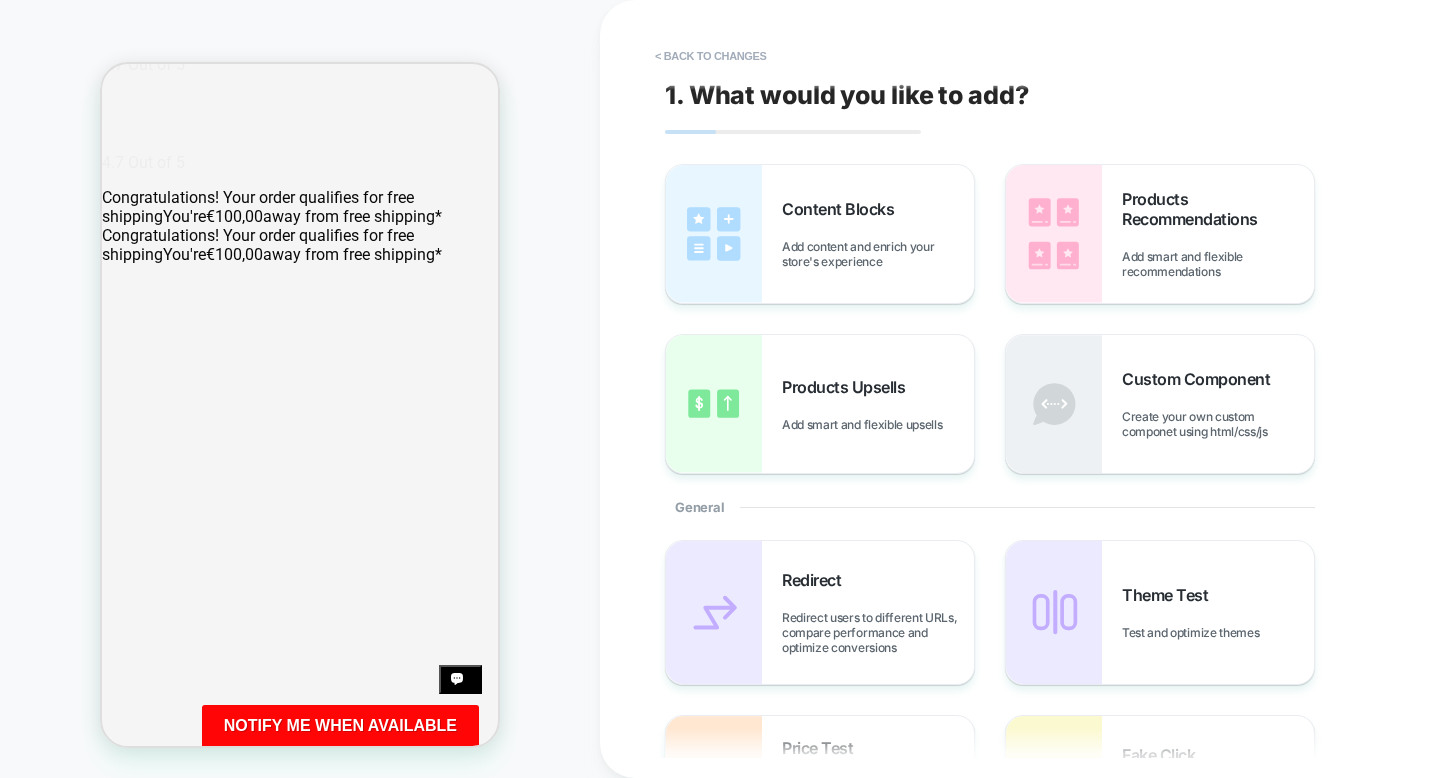 scroll, scrollTop: 0, scrollLeft: 0, axis: both 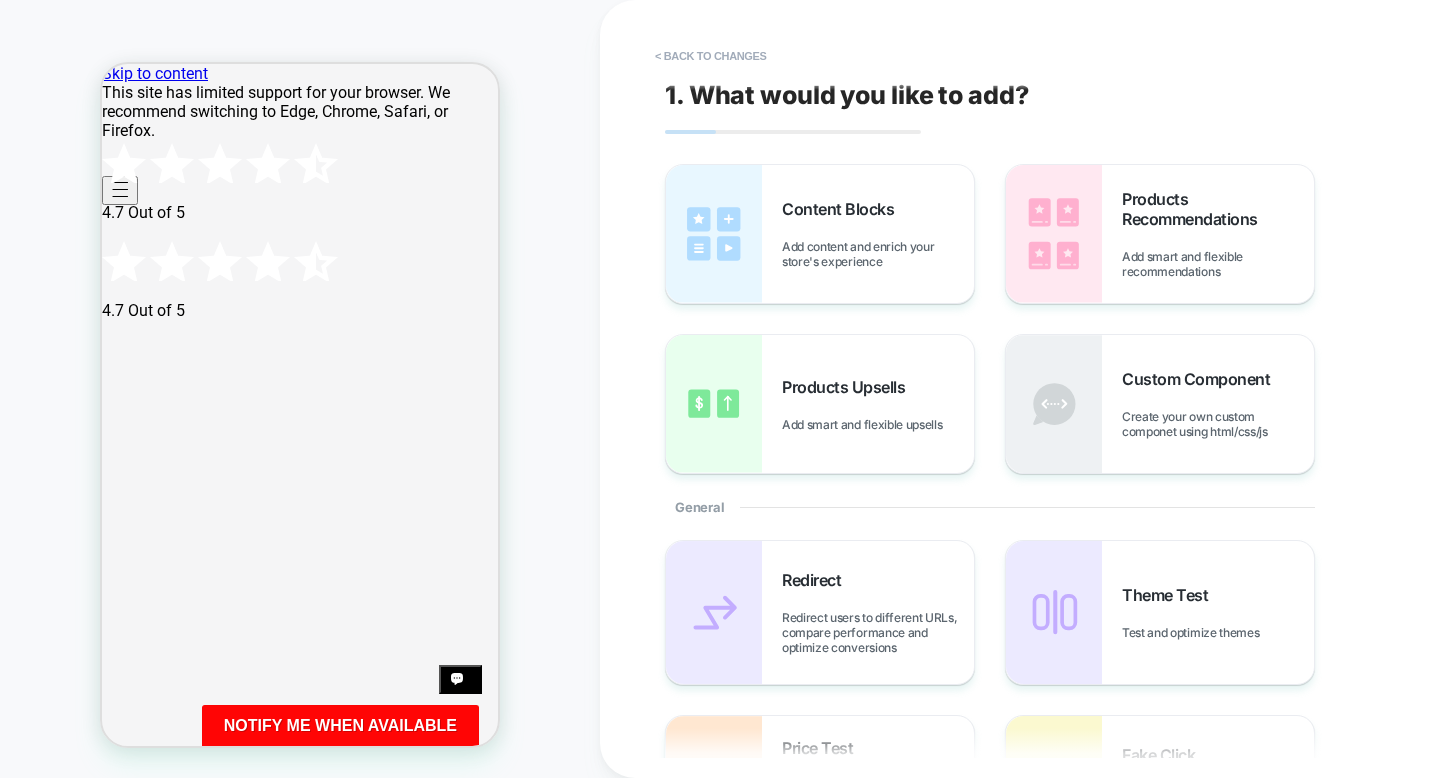 click at bounding box center [300, 32918] 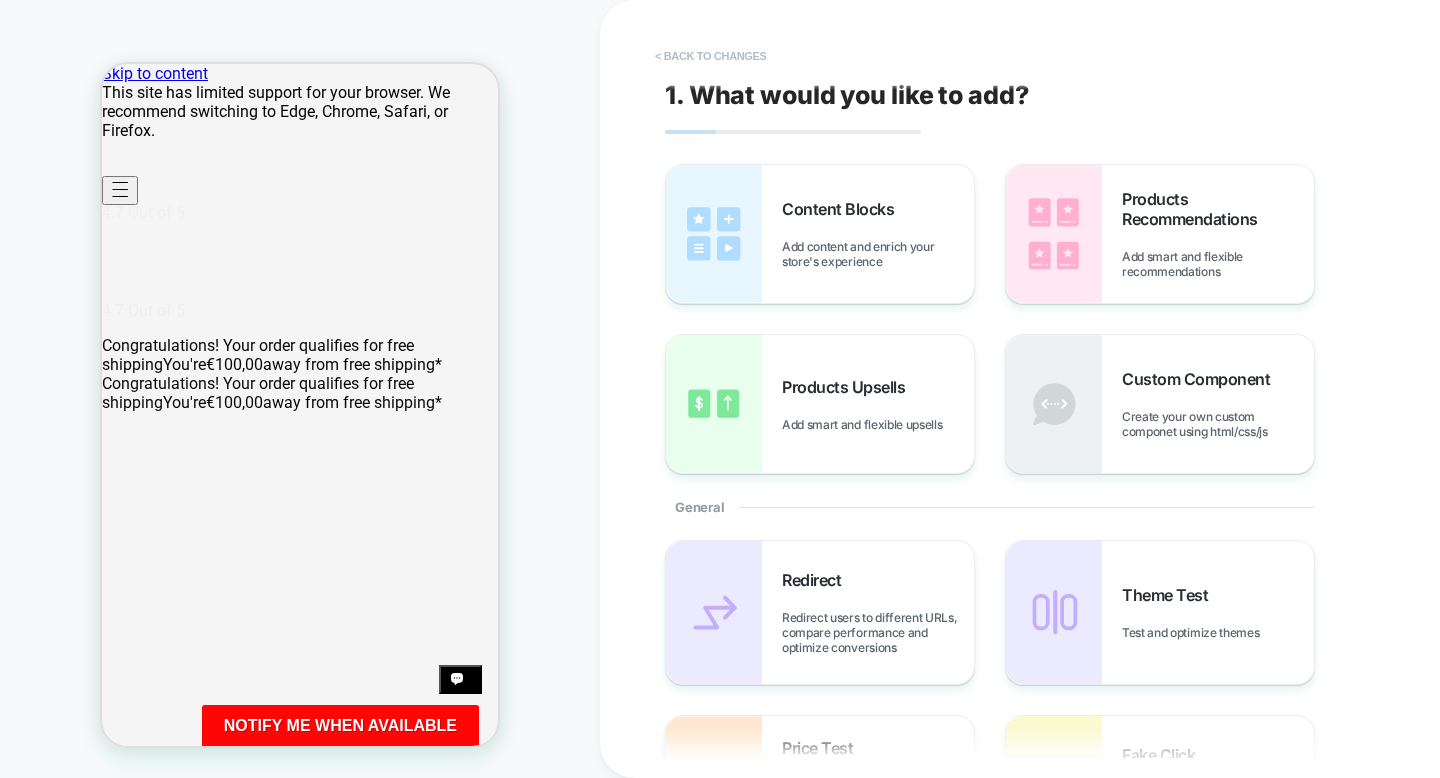 click on "< Back to changes" at bounding box center [711, 56] 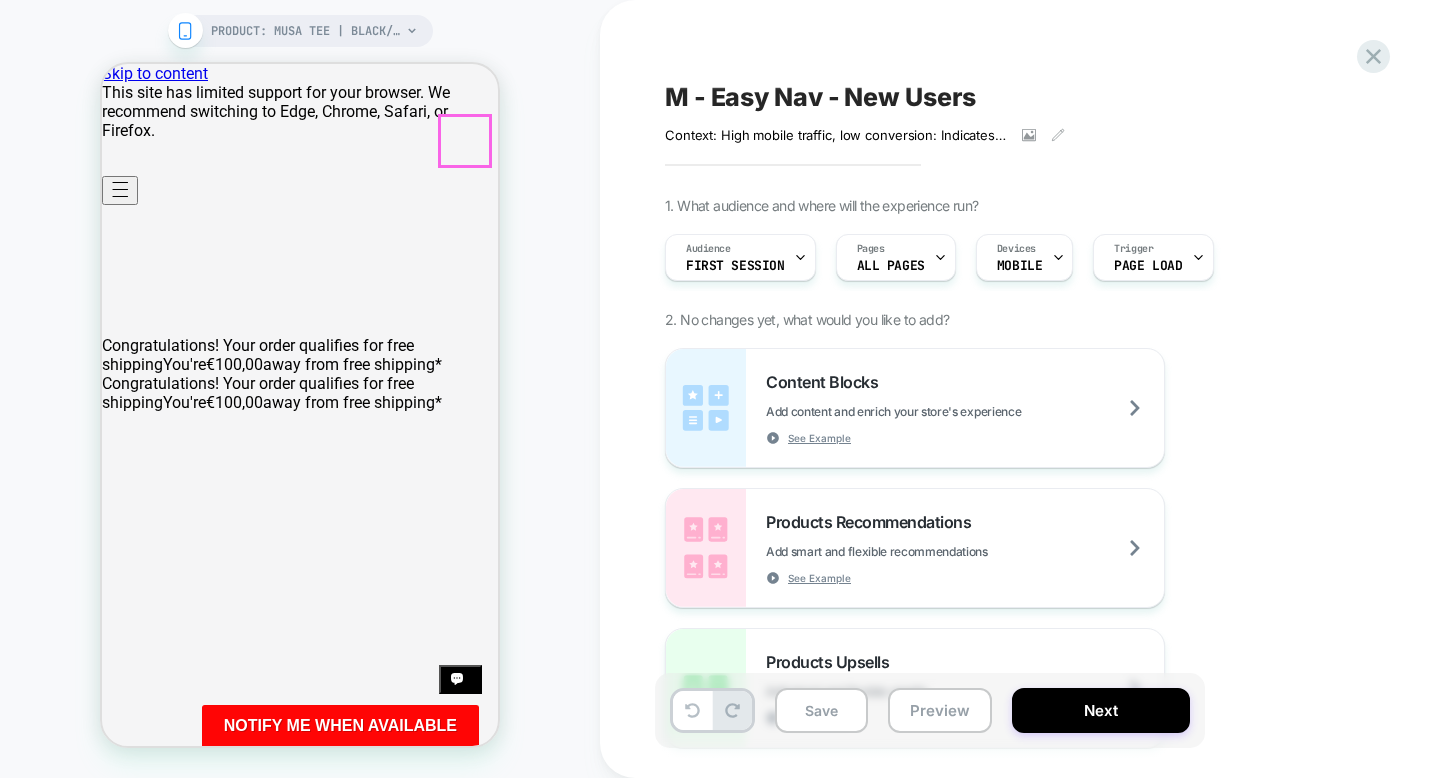 click at bounding box center [116, 331461] 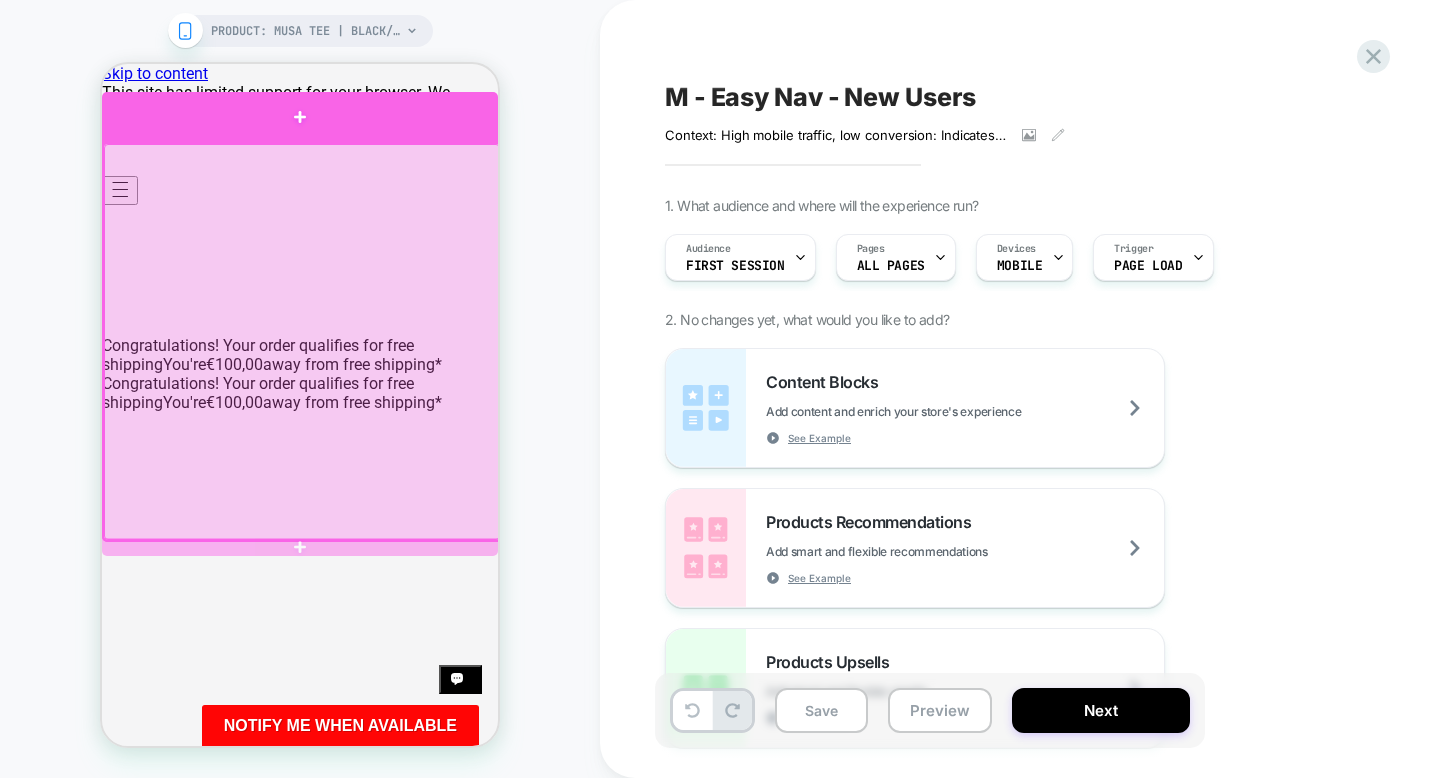 click at bounding box center [300, 117] 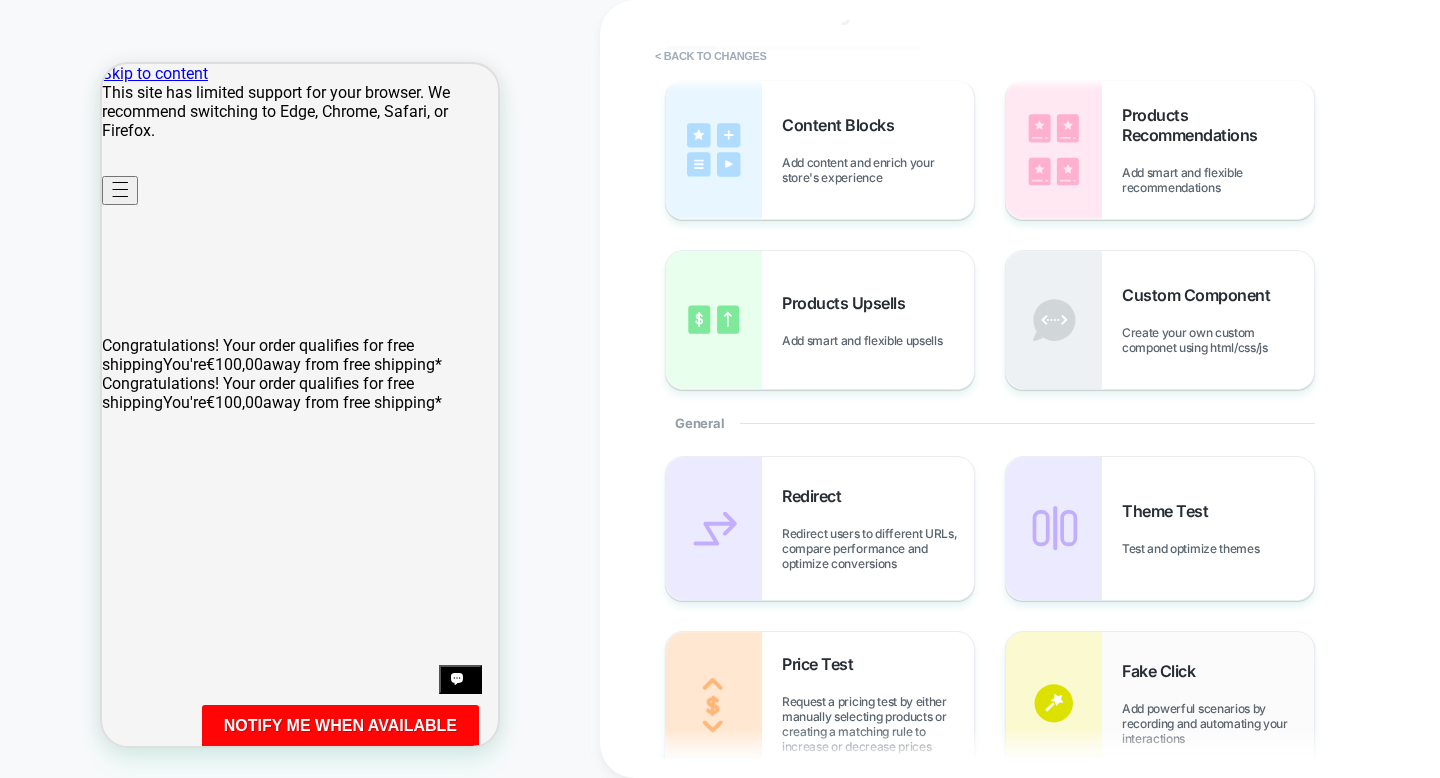scroll, scrollTop: 0, scrollLeft: 0, axis: both 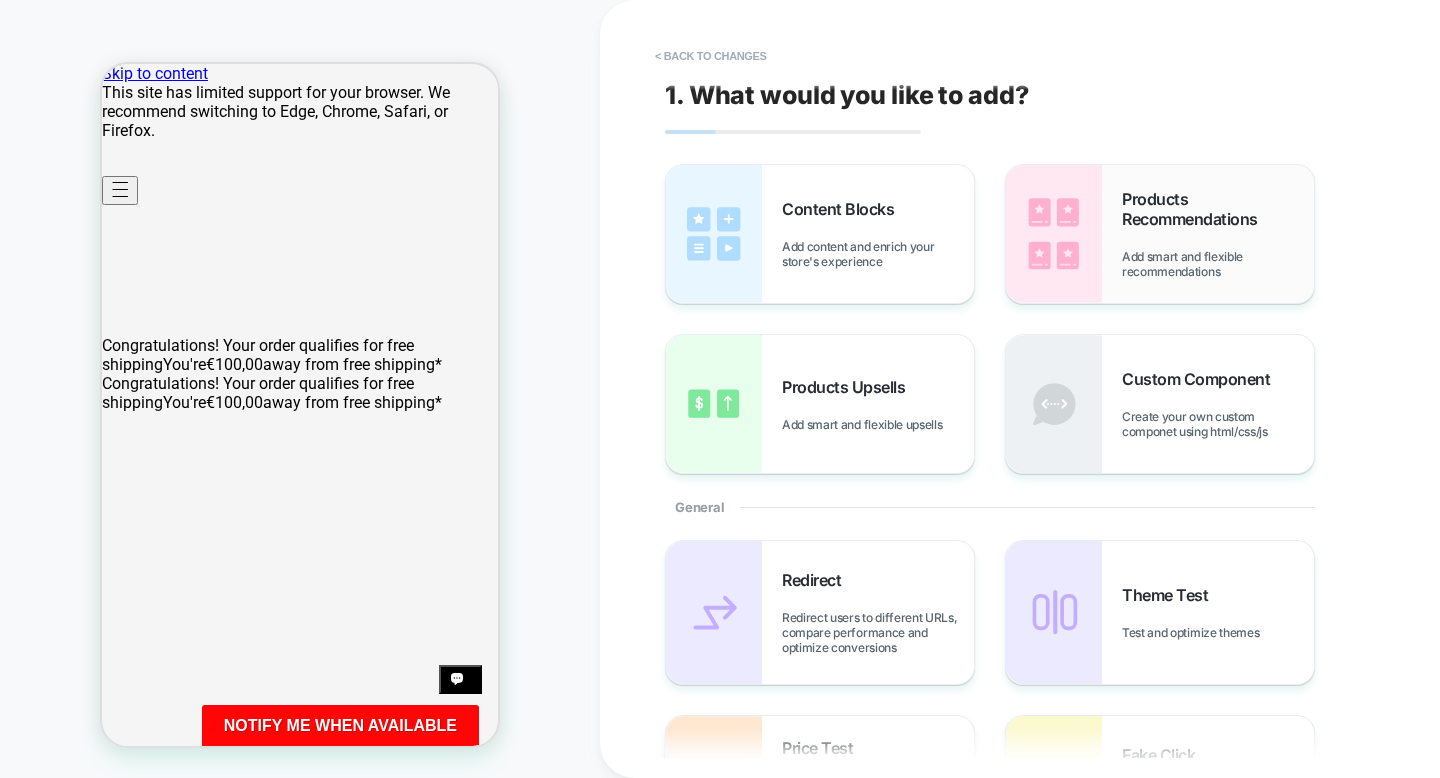 click on "Add smart and flexible recommendations" at bounding box center (1218, 264) 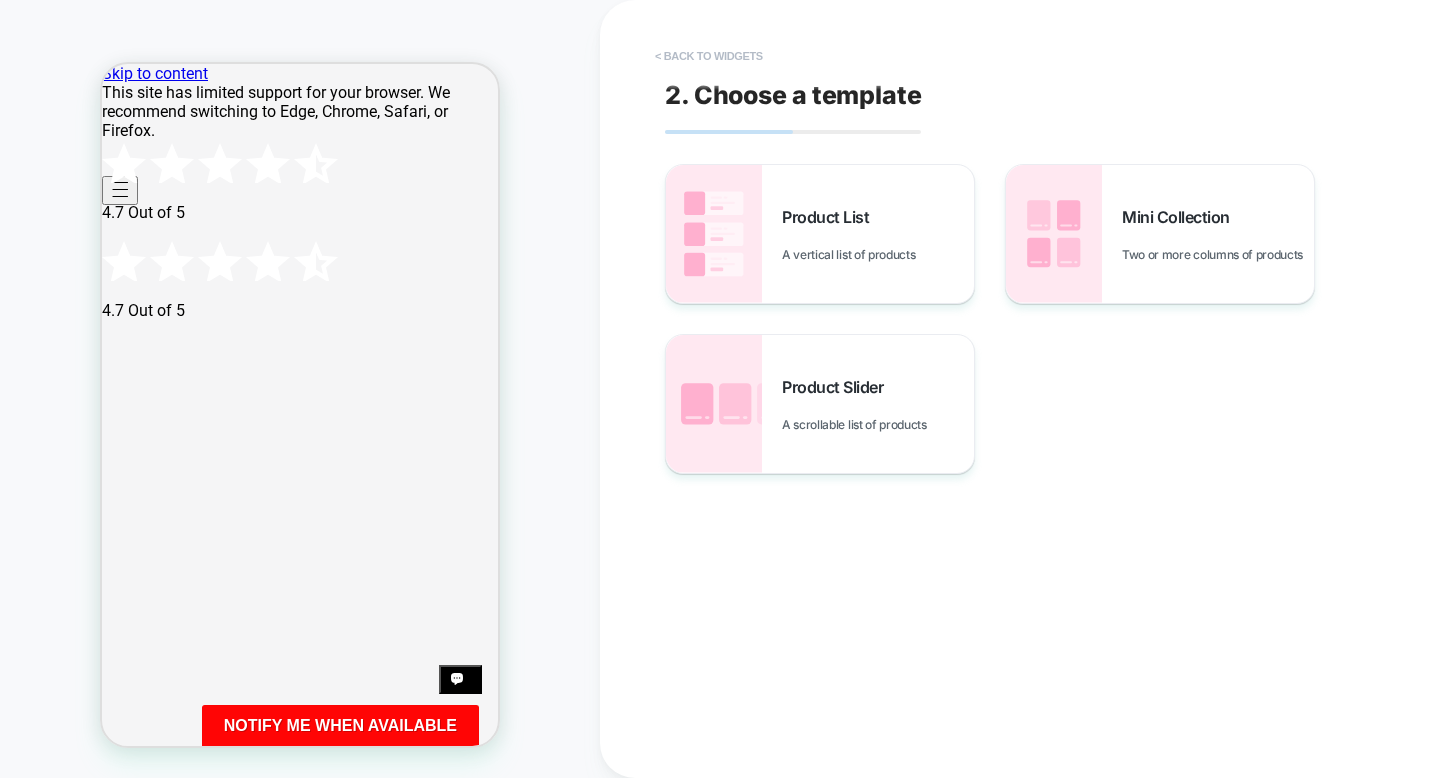 click on "< Back to widgets" at bounding box center [709, 56] 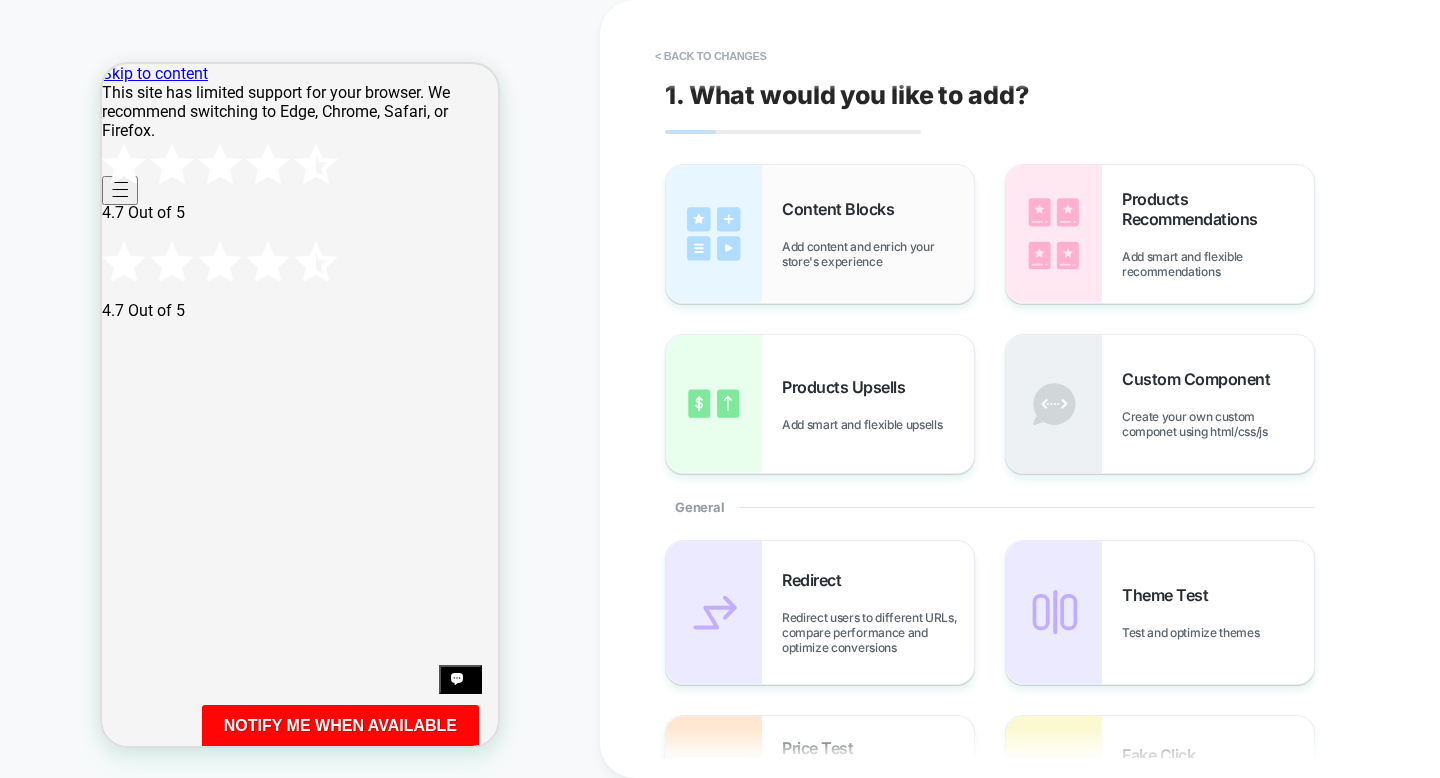 click on "Add content and enrich your store's experience" at bounding box center (878, 254) 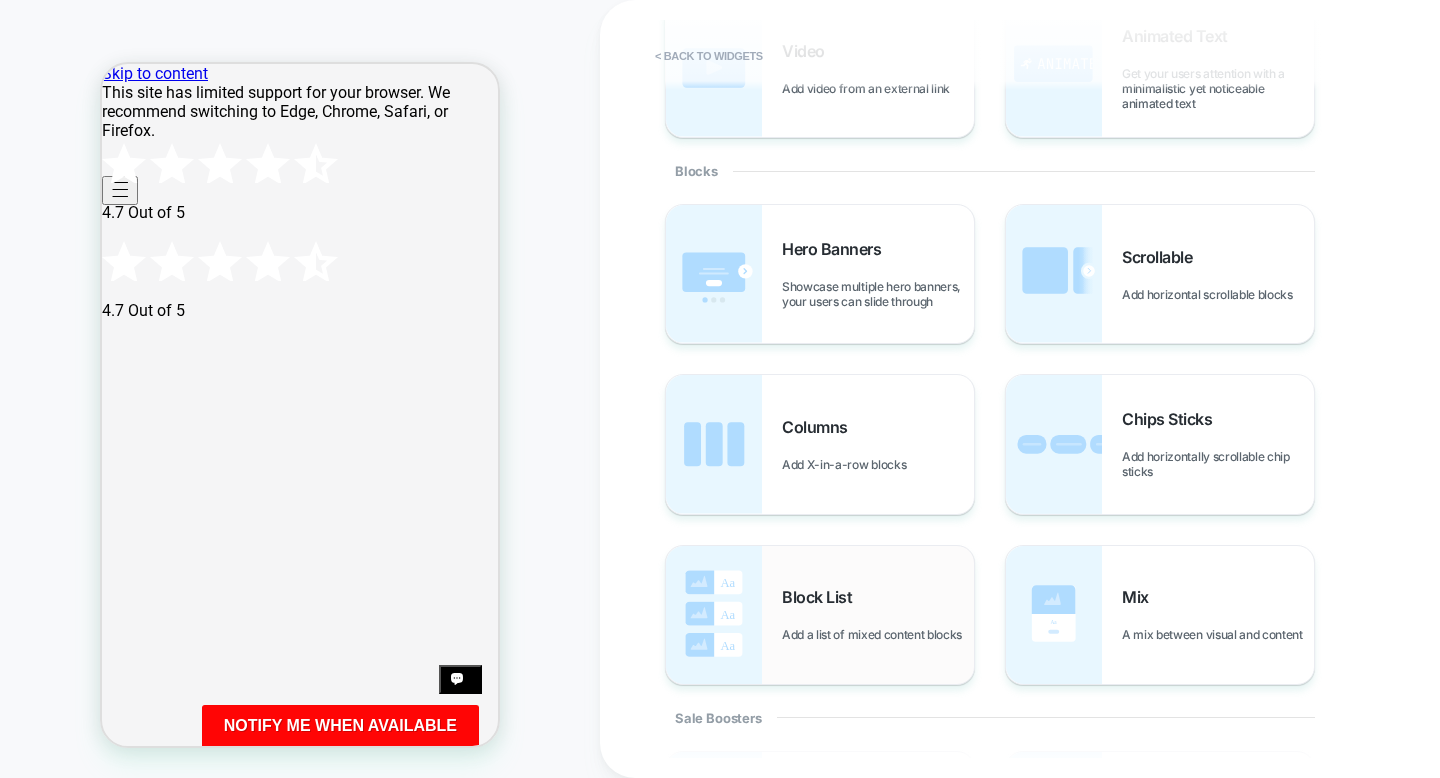 scroll, scrollTop: 291, scrollLeft: 0, axis: vertical 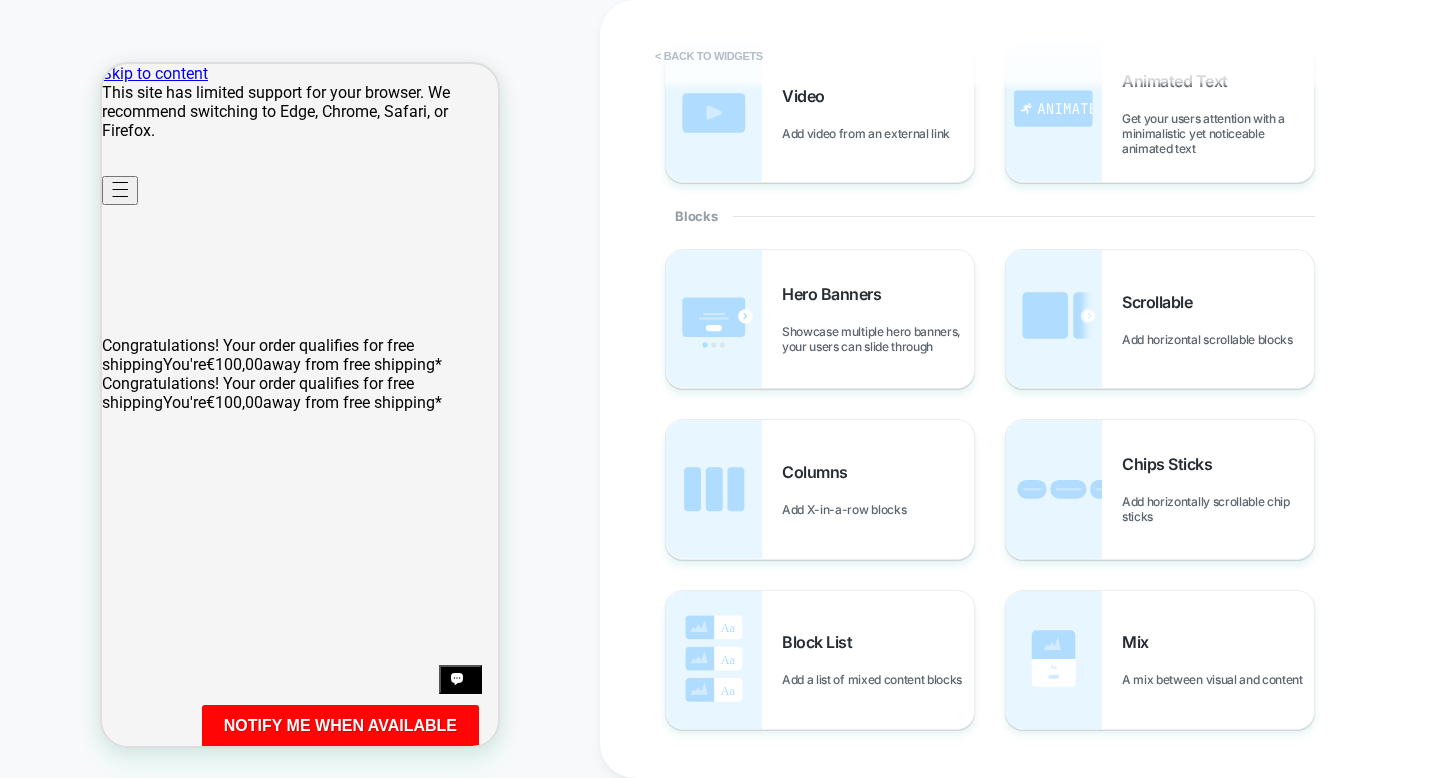 click on "< Back to widgets" at bounding box center (709, 56) 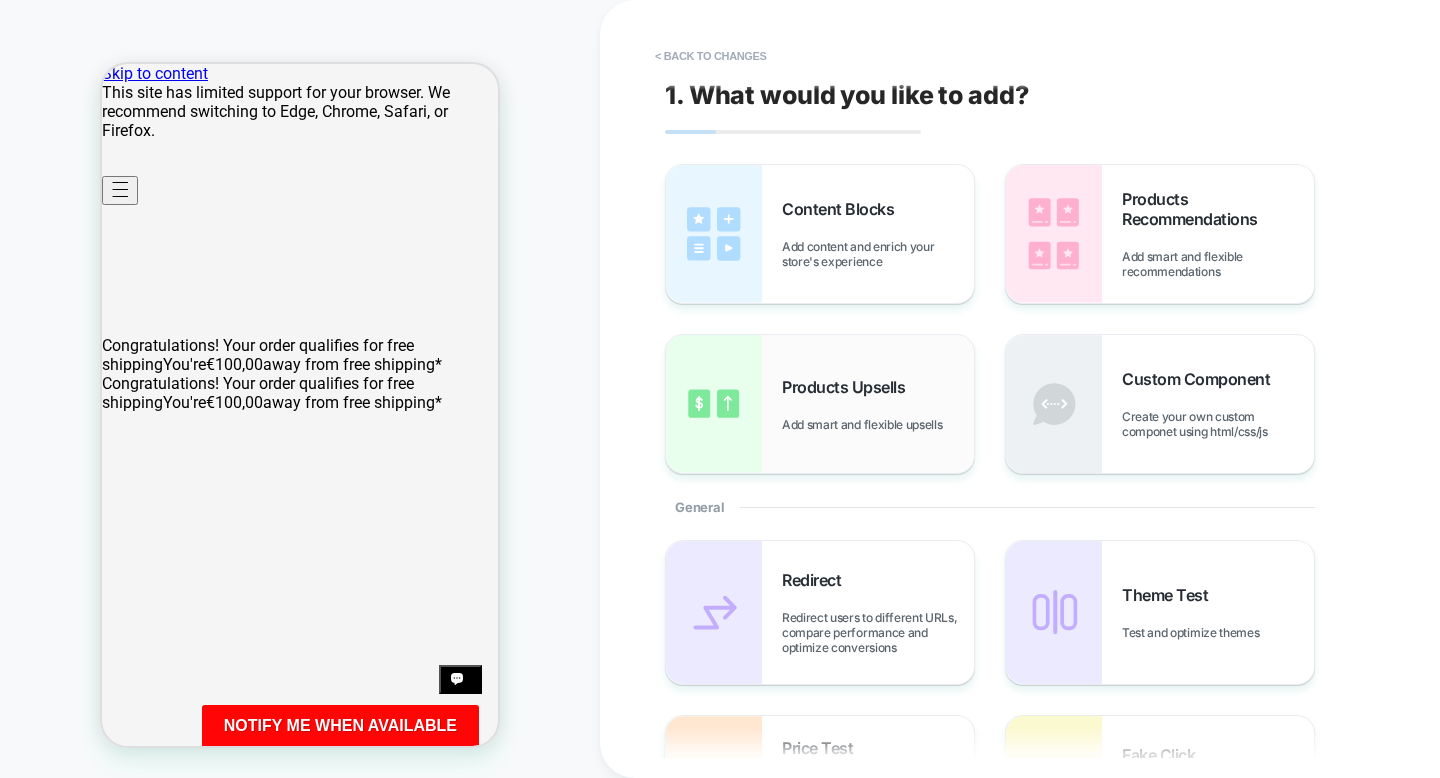 click on "Products Upsells Add smart and flexible upsells" at bounding box center [878, 404] 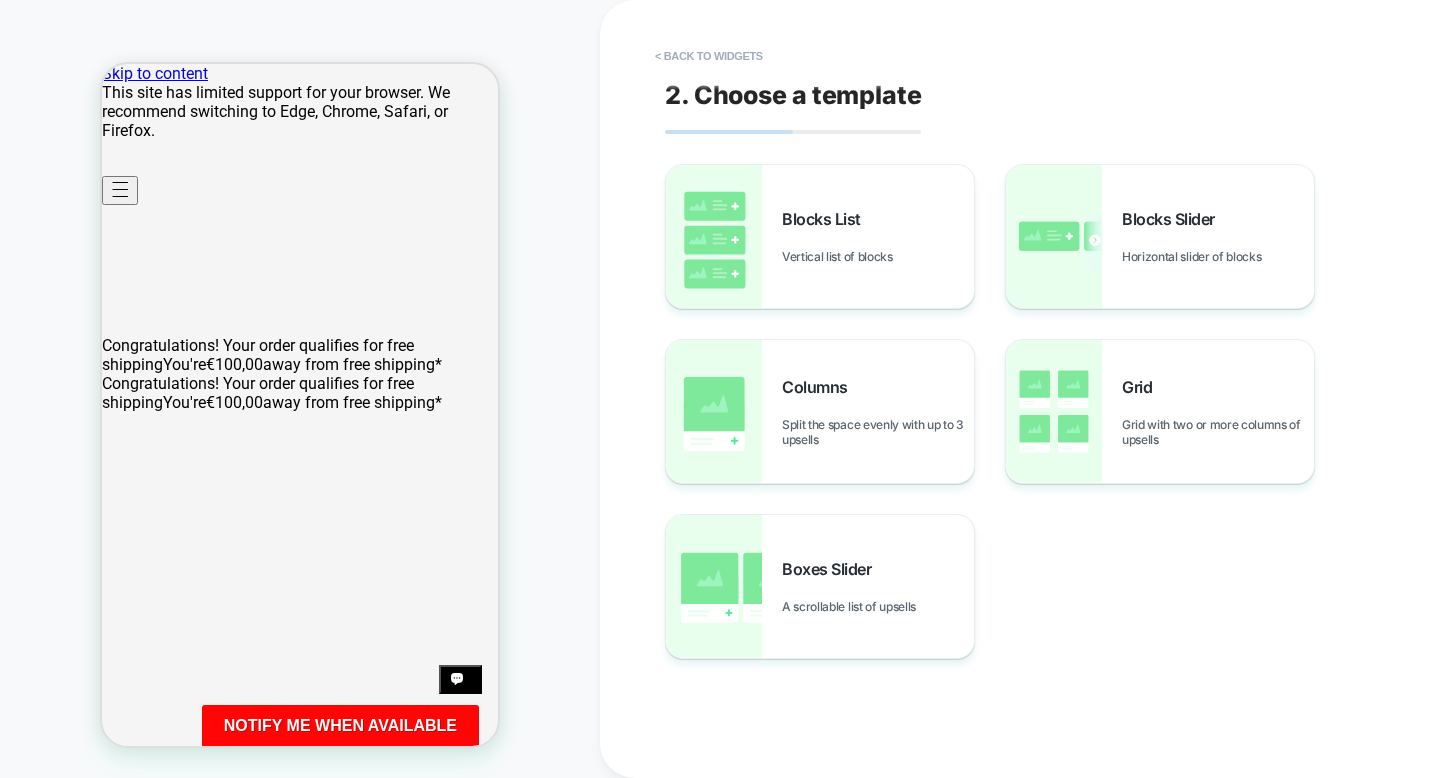 scroll, scrollTop: 2, scrollLeft: 0, axis: vertical 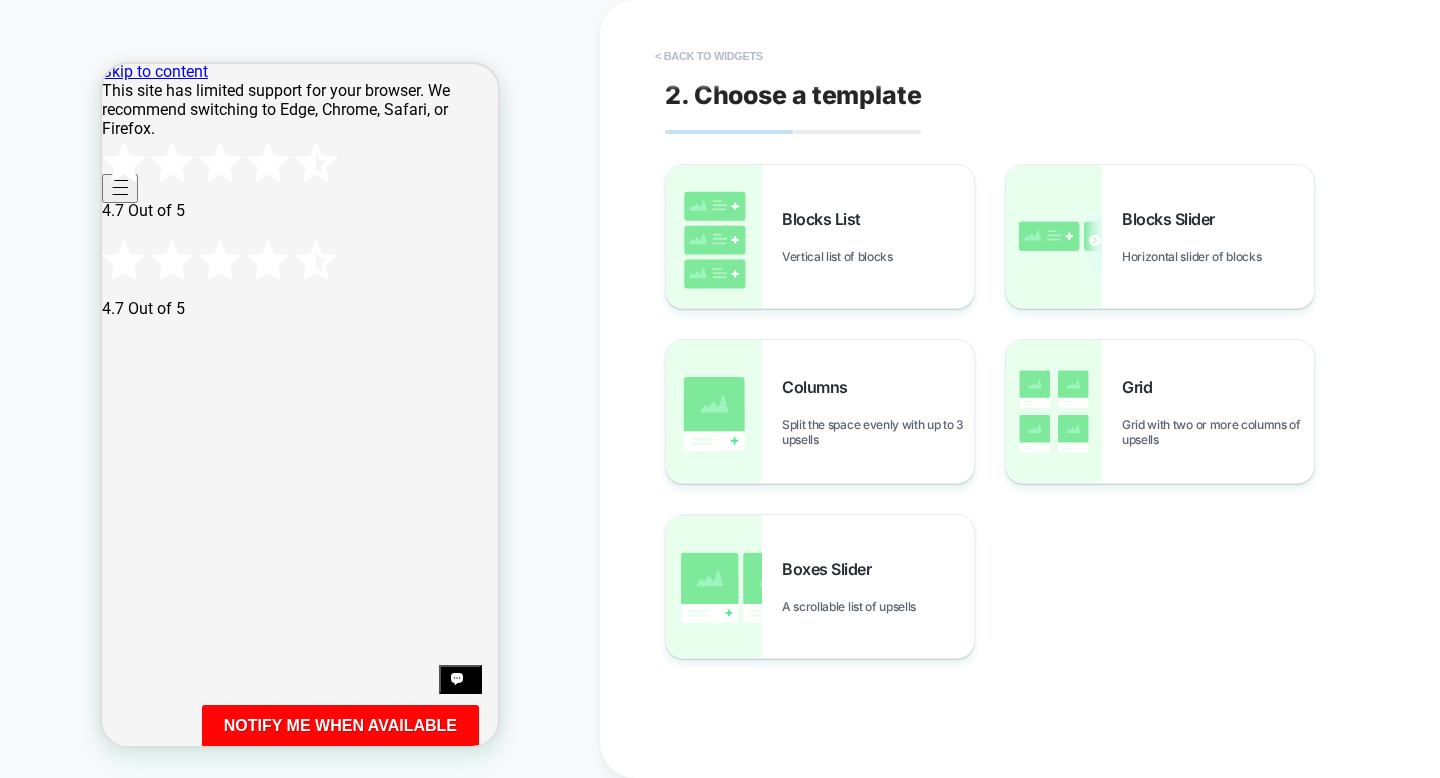 click on "< Back to widgets" at bounding box center [709, 56] 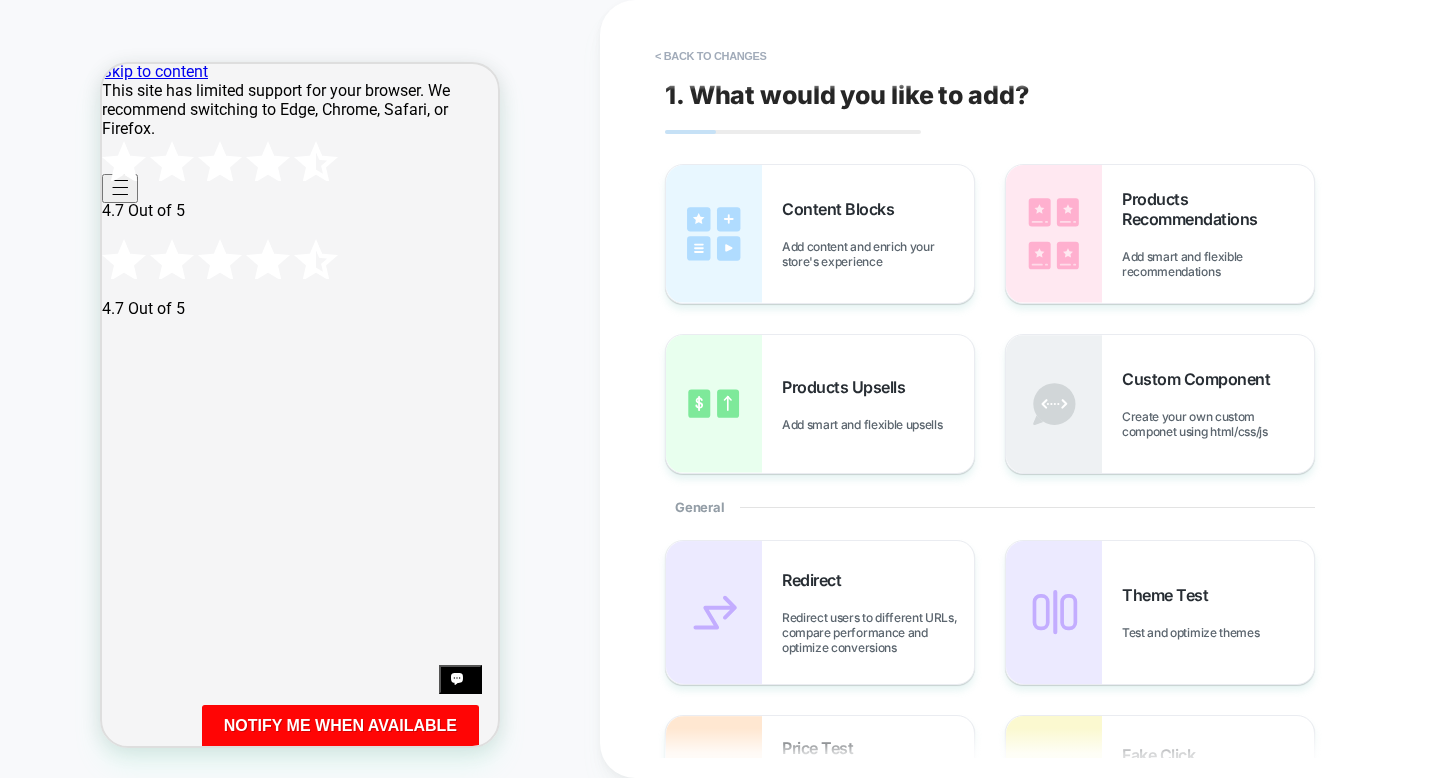 scroll, scrollTop: 0, scrollLeft: 0, axis: both 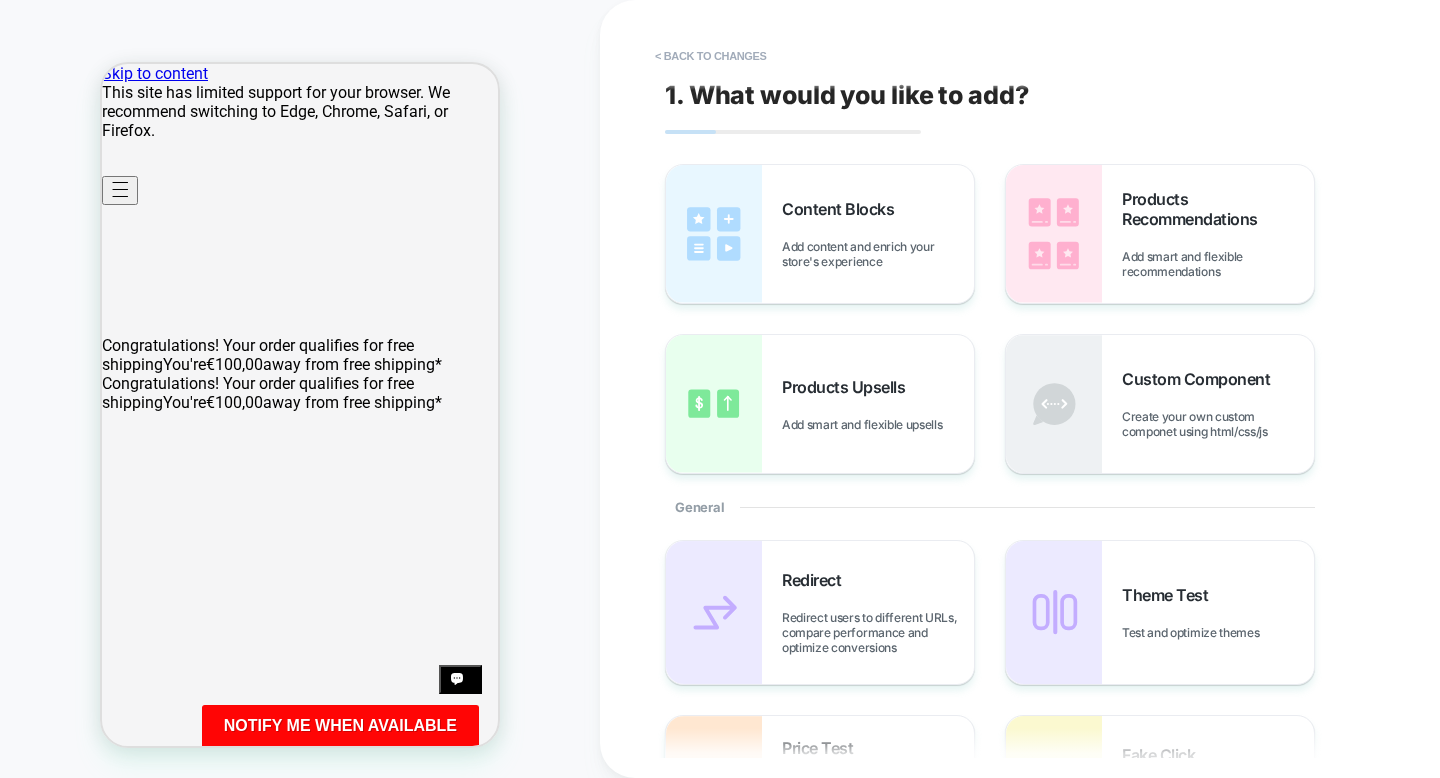 click on "Go back" at bounding box center (149, 26870) 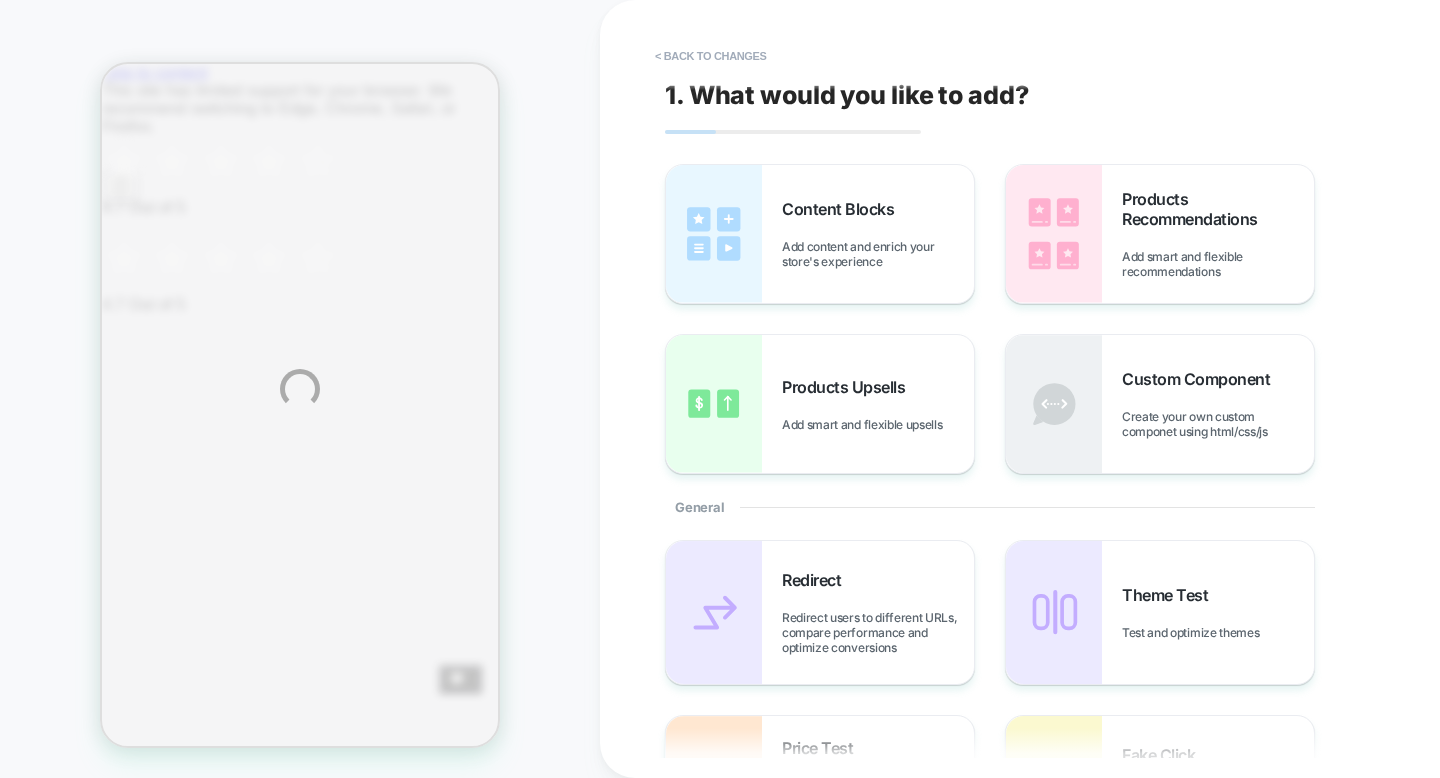 scroll, scrollTop: 0, scrollLeft: 0, axis: both 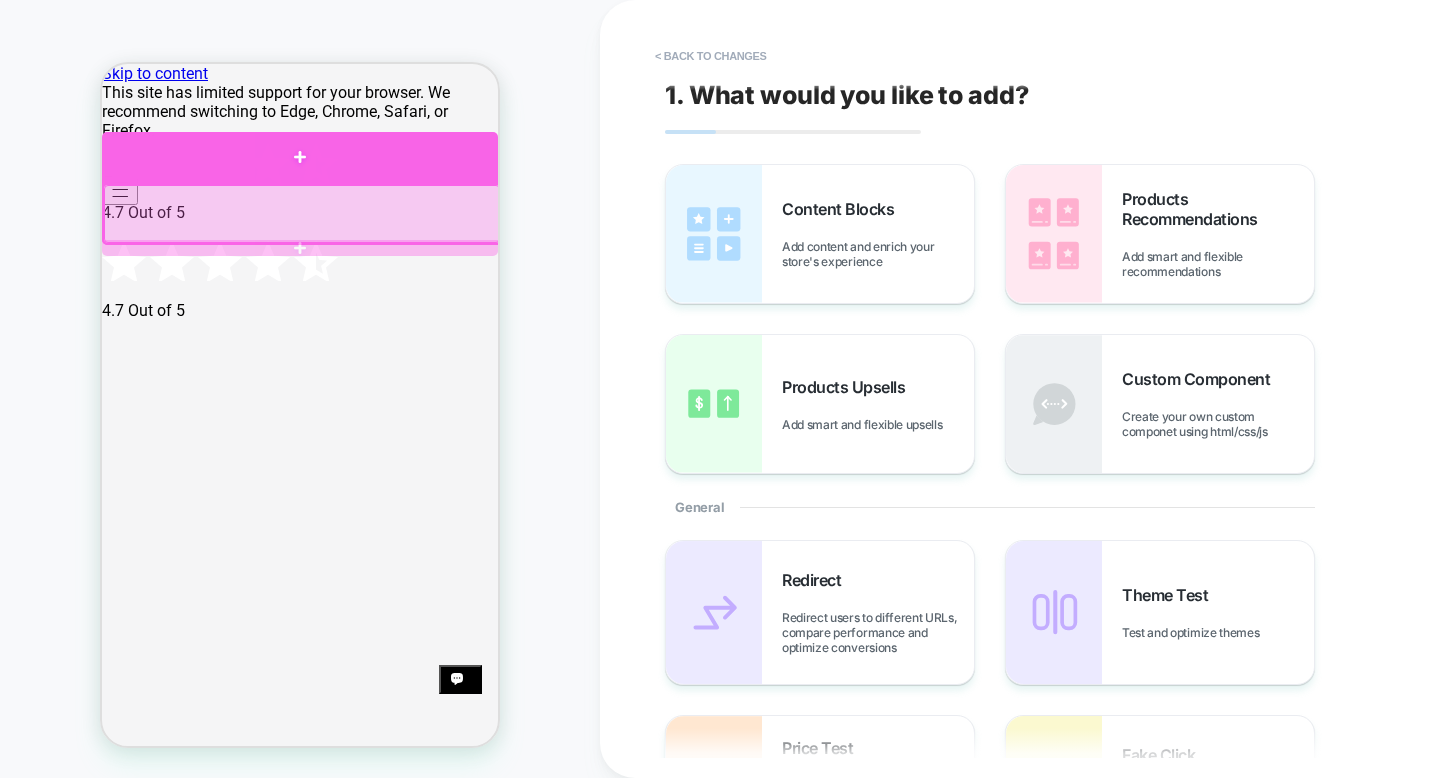 click at bounding box center [300, 158] 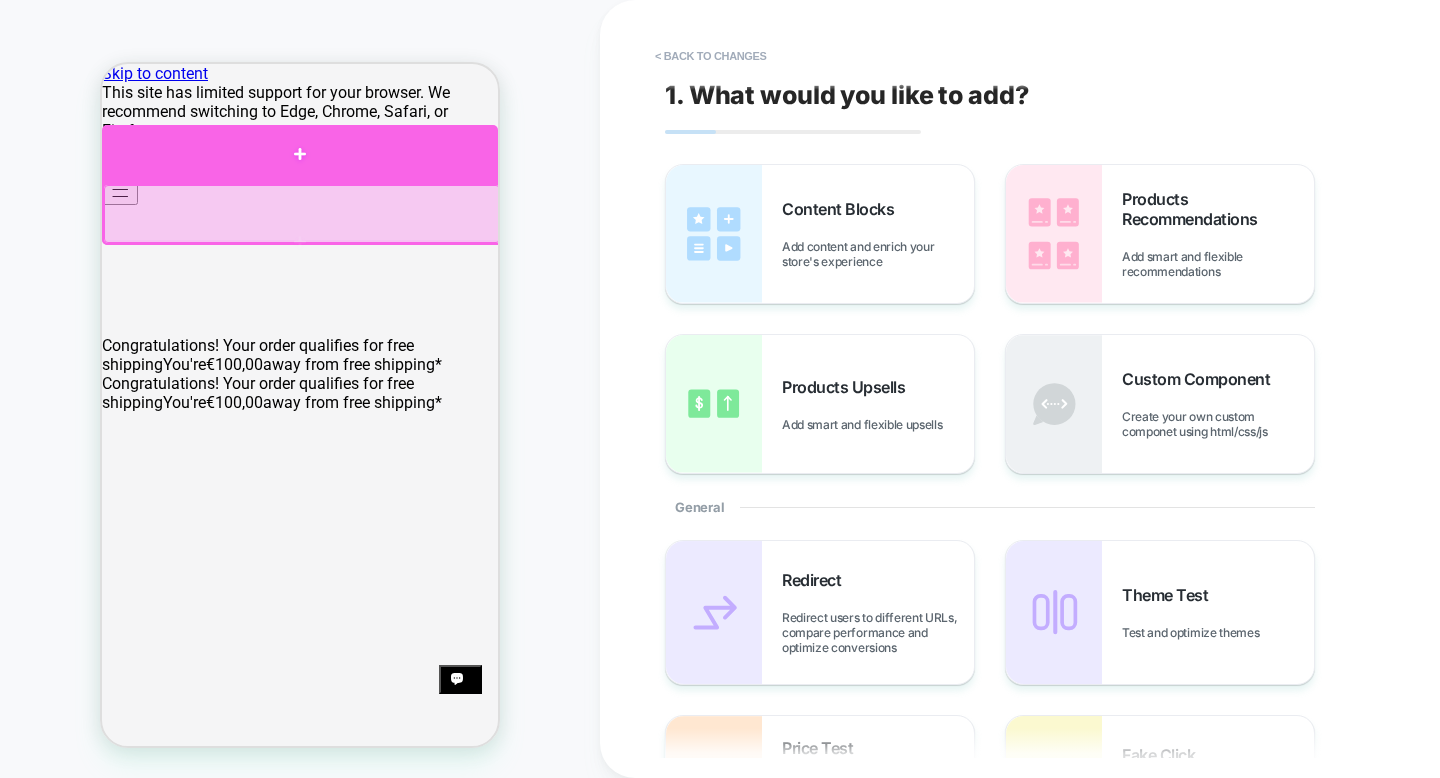 click at bounding box center [300, 154] 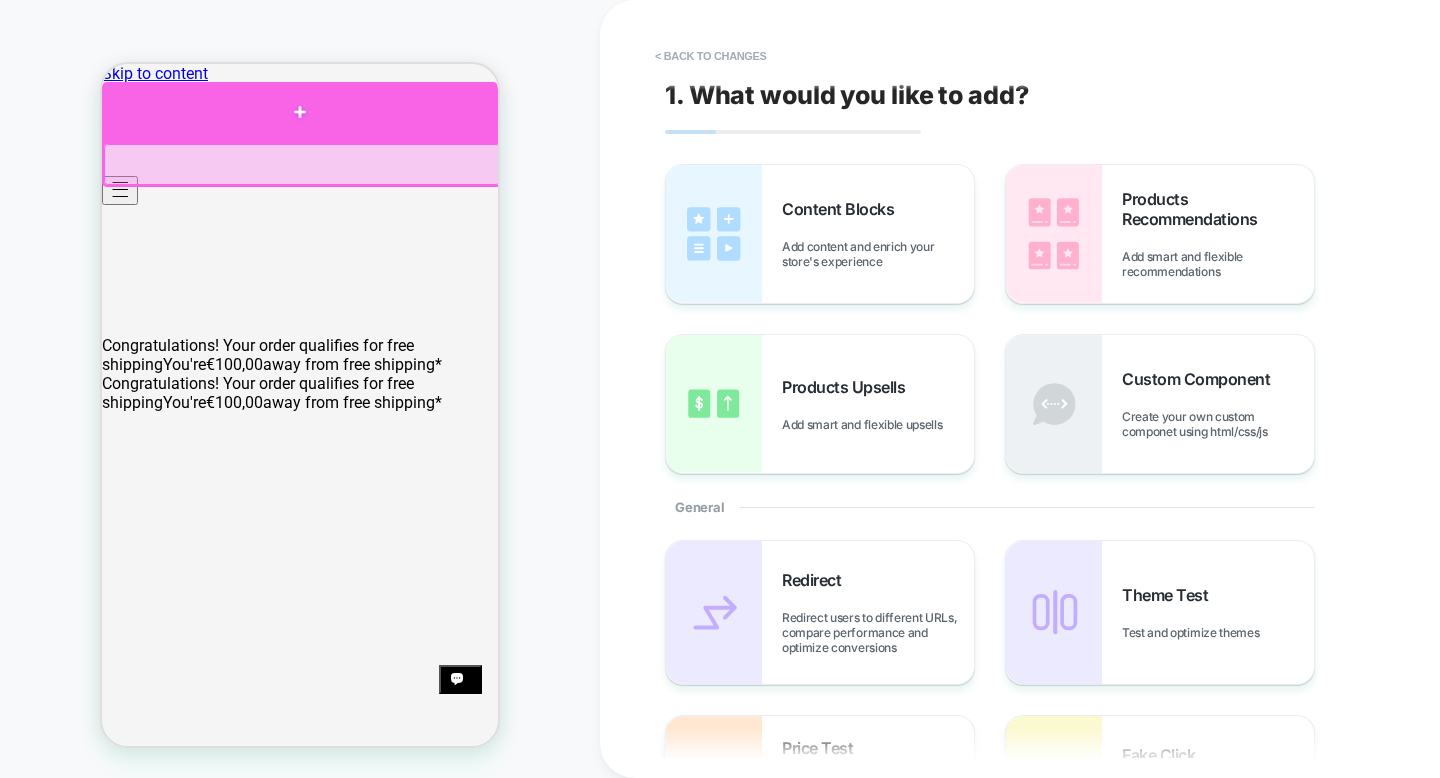 click at bounding box center [300, 112] 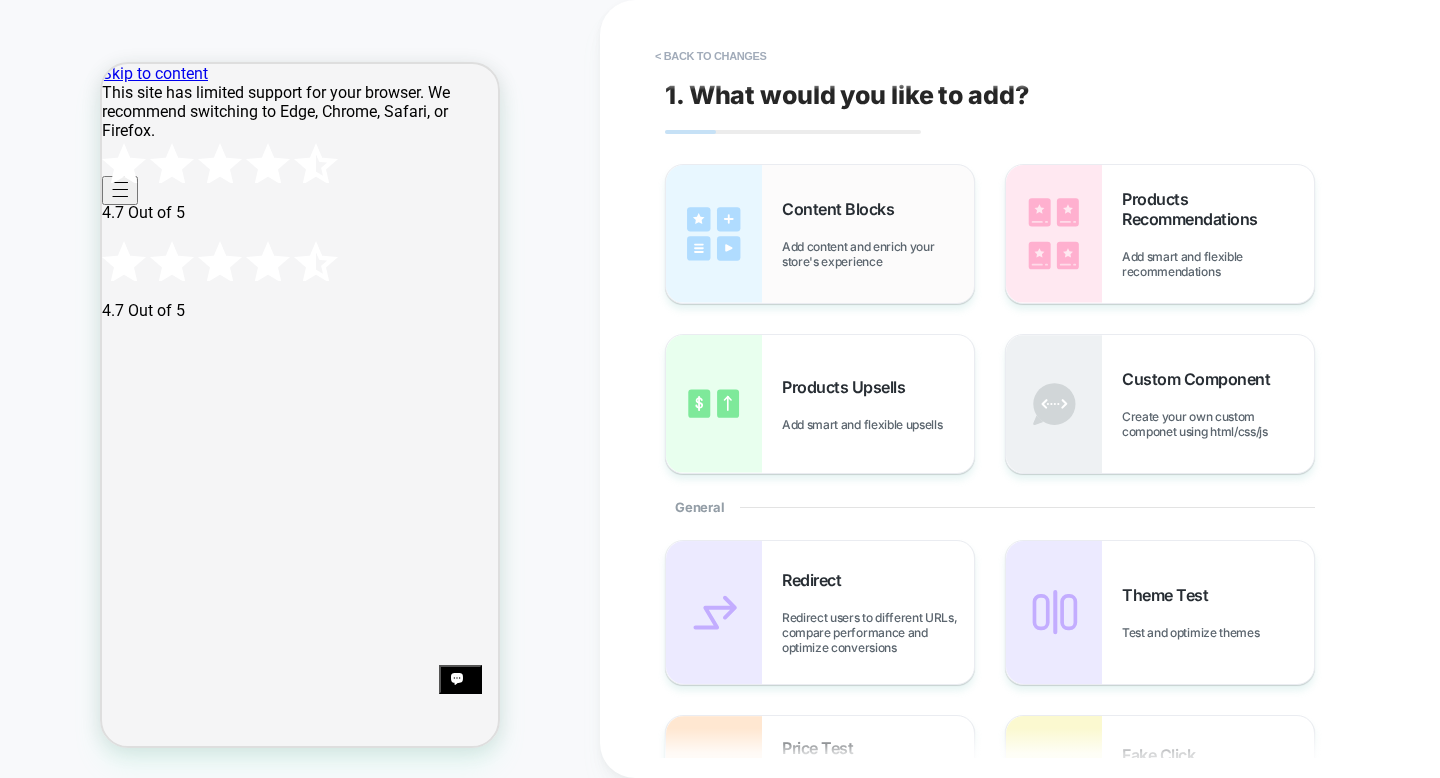 click on "Content Blocks Add content and enrich your store's experience" at bounding box center [878, 234] 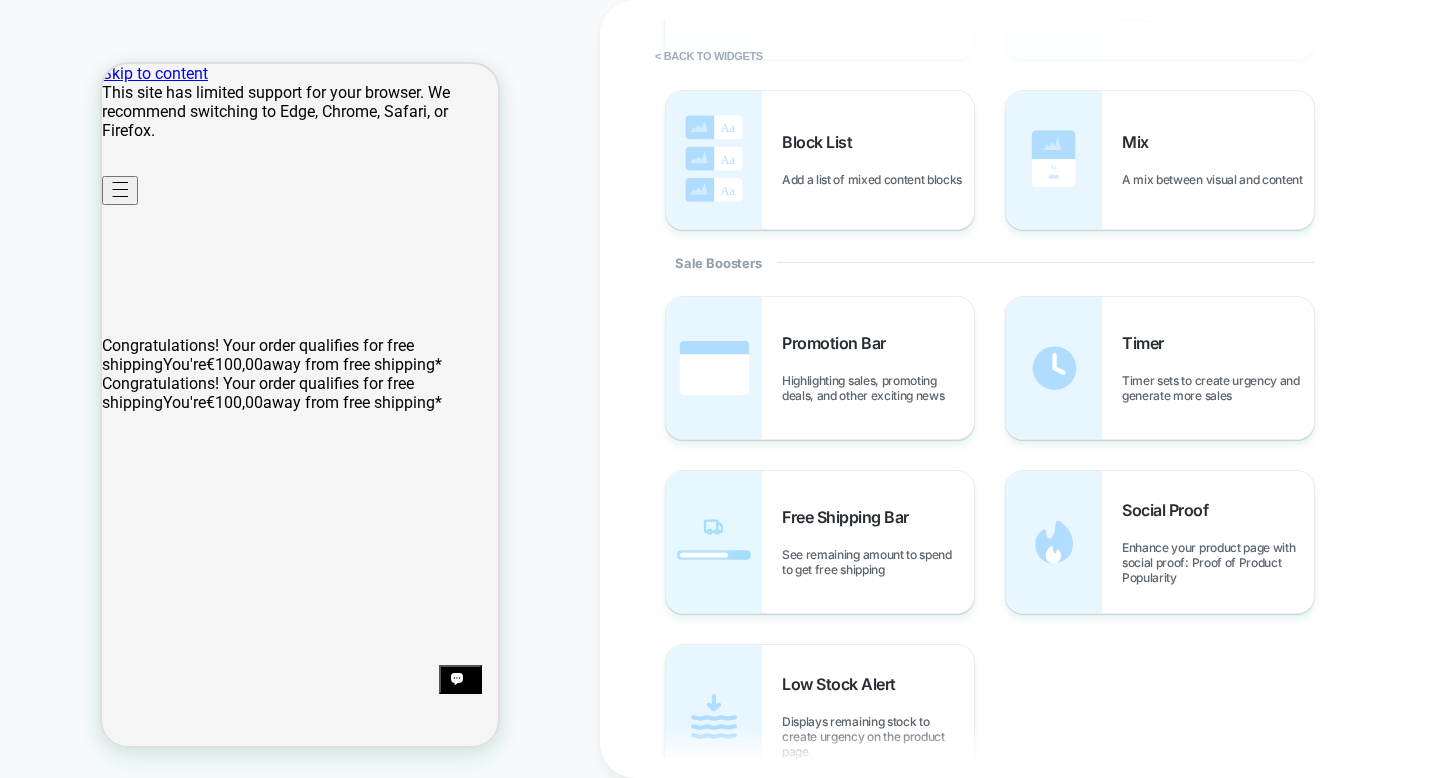 scroll, scrollTop: 794, scrollLeft: 0, axis: vertical 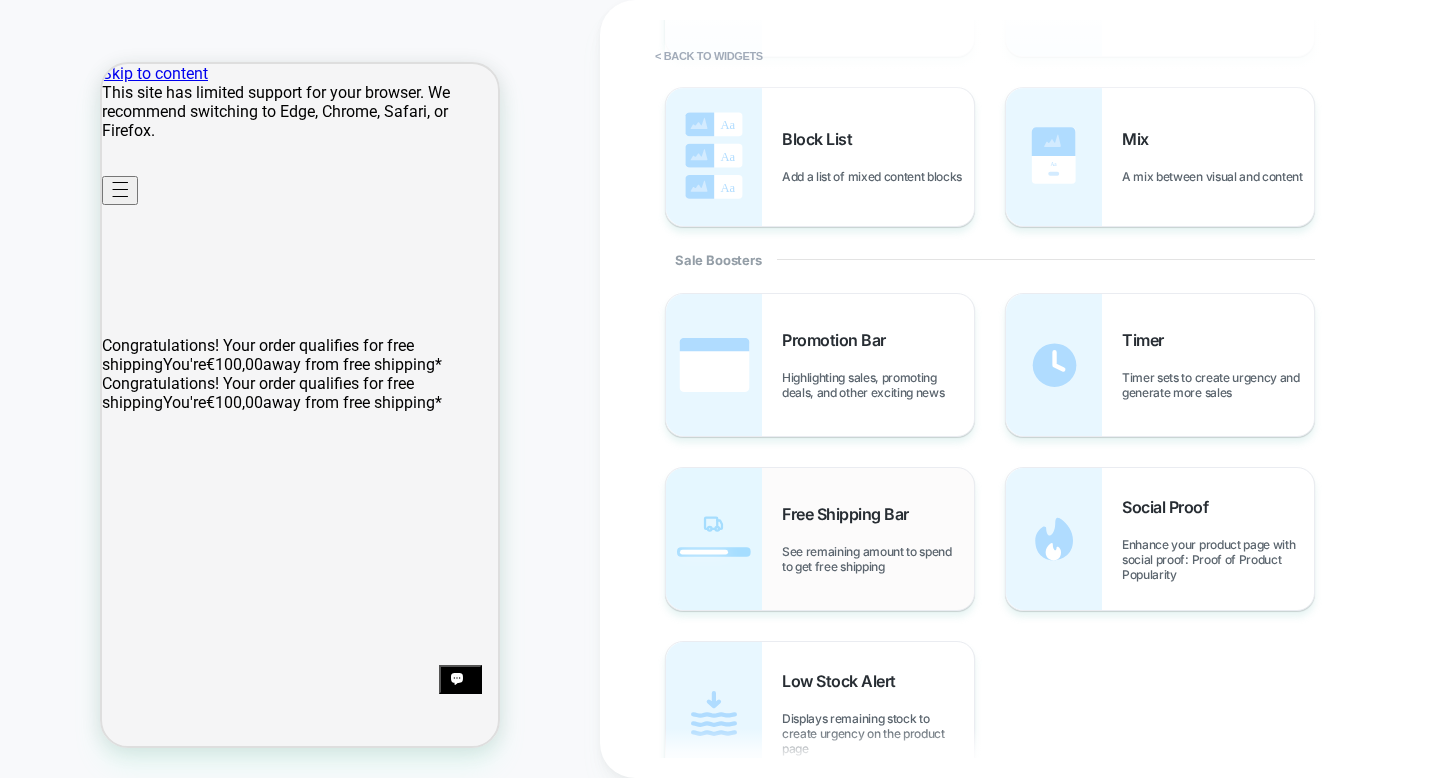 click on "Free Shipping Bar See remaining amount to spend to get free shipping" at bounding box center [878, 539] 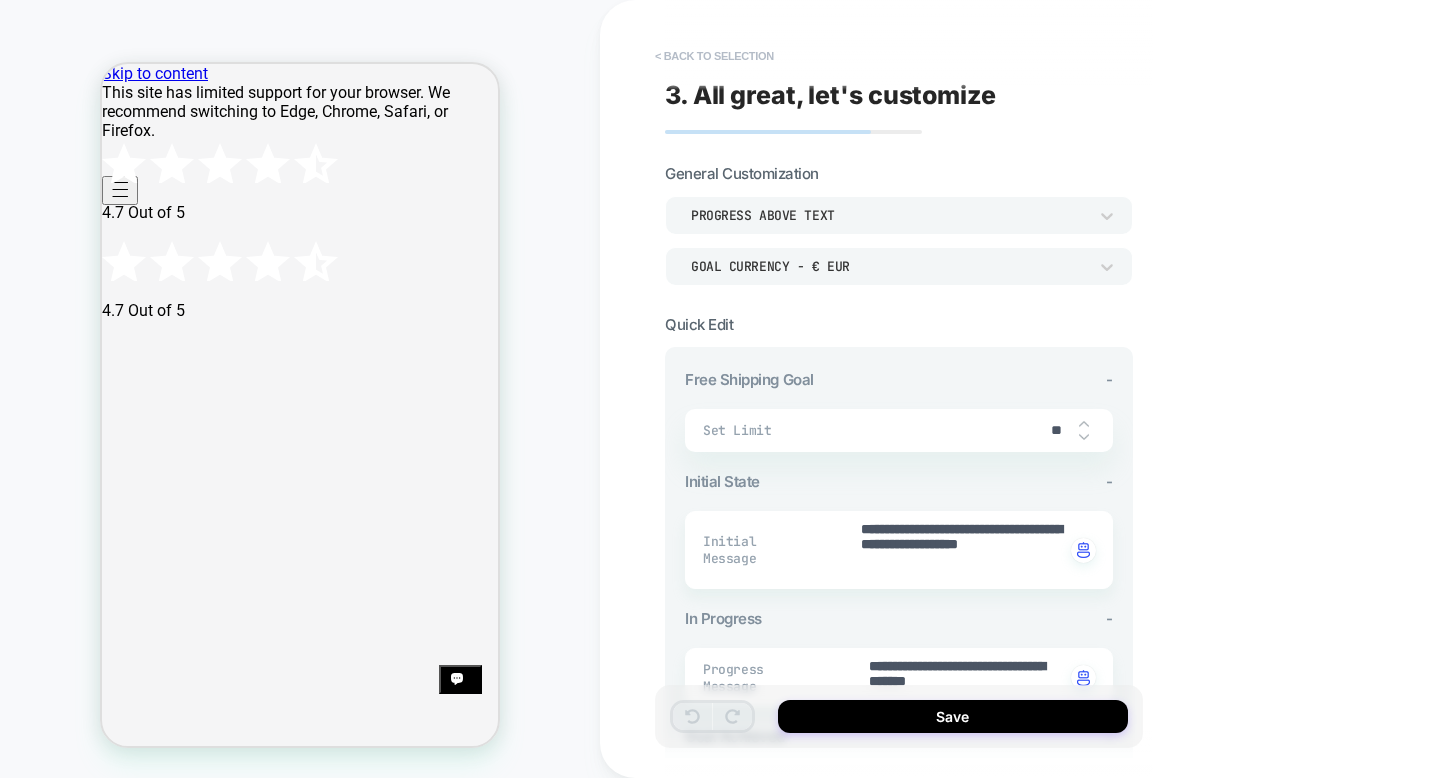 click on "< Back to selection" at bounding box center [714, 56] 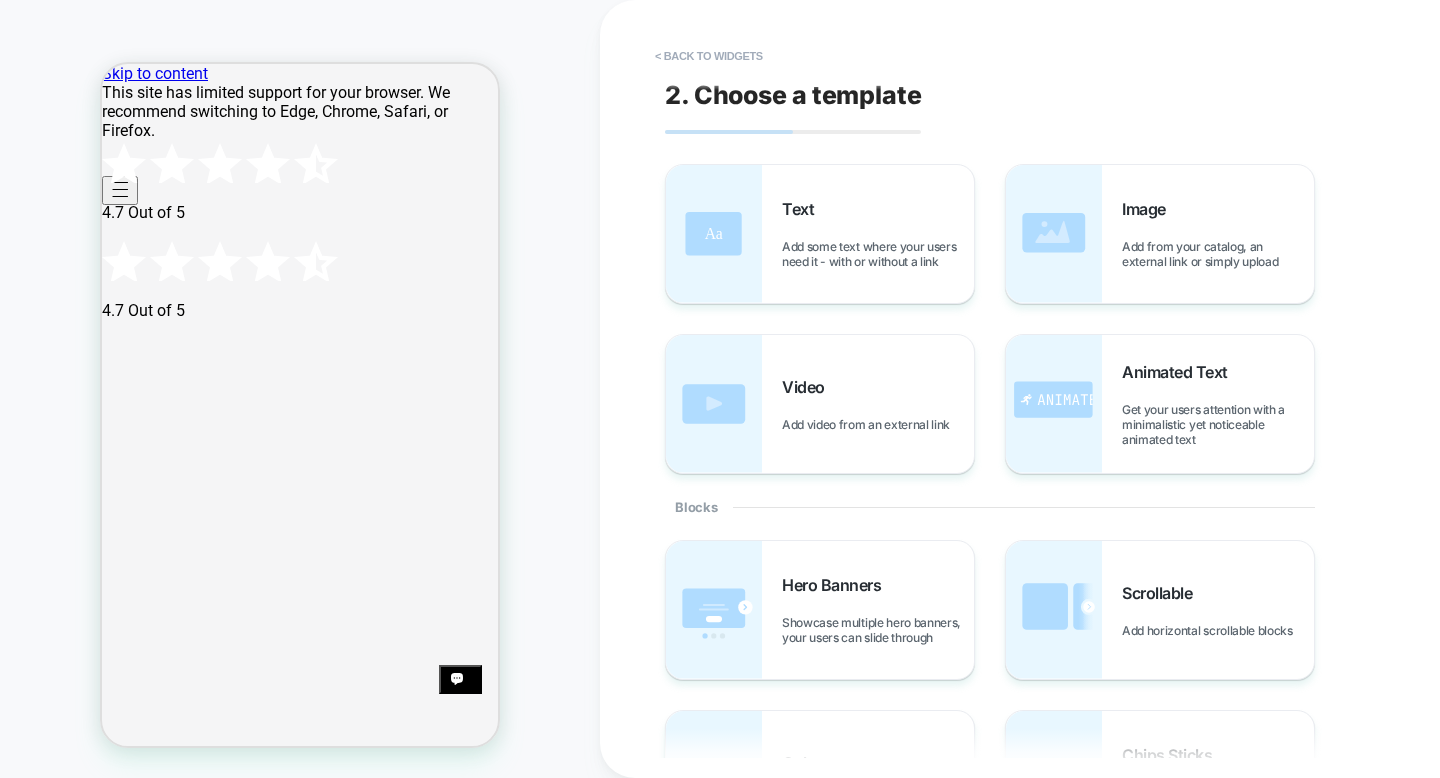 click on "< Back to widgets" at bounding box center (709, 56) 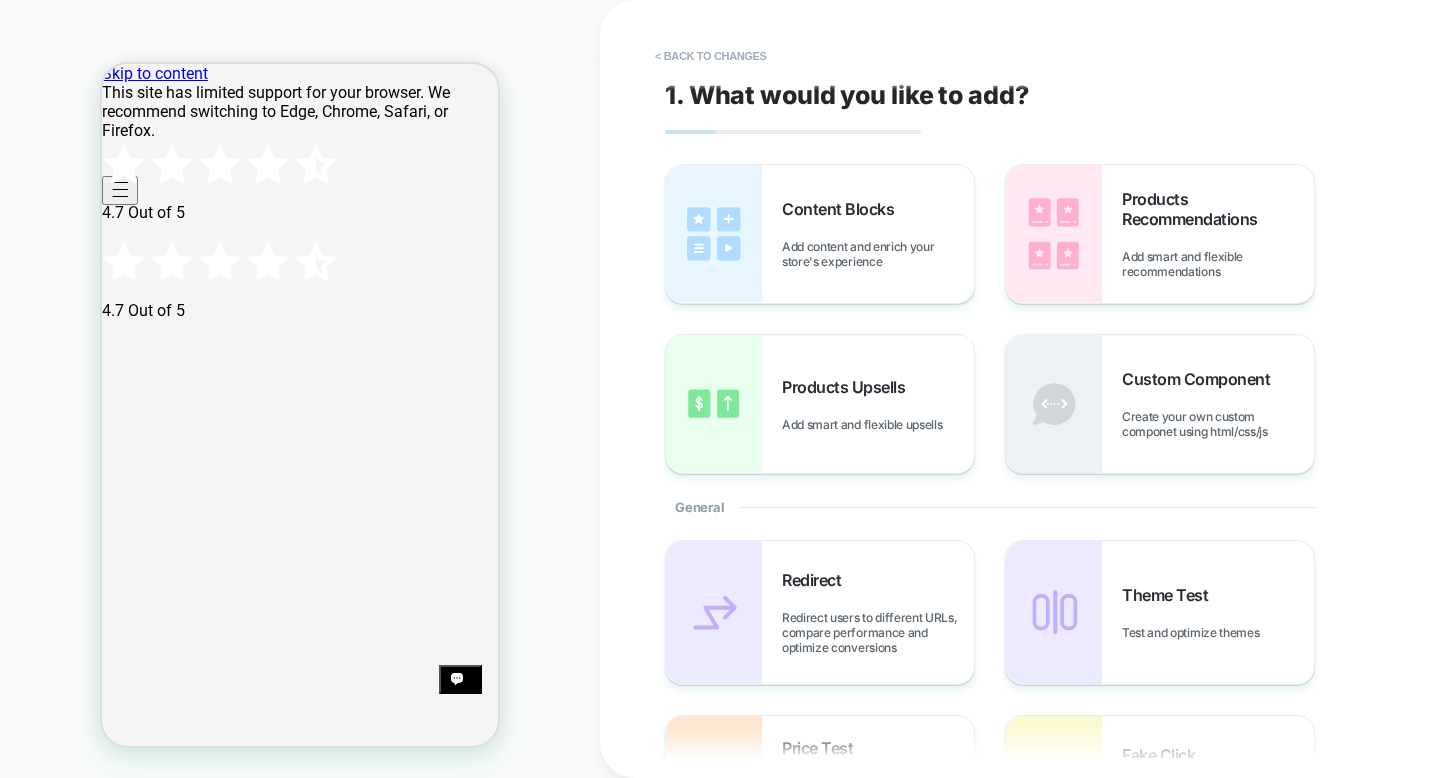 click on "< Back to changes" at bounding box center (711, 56) 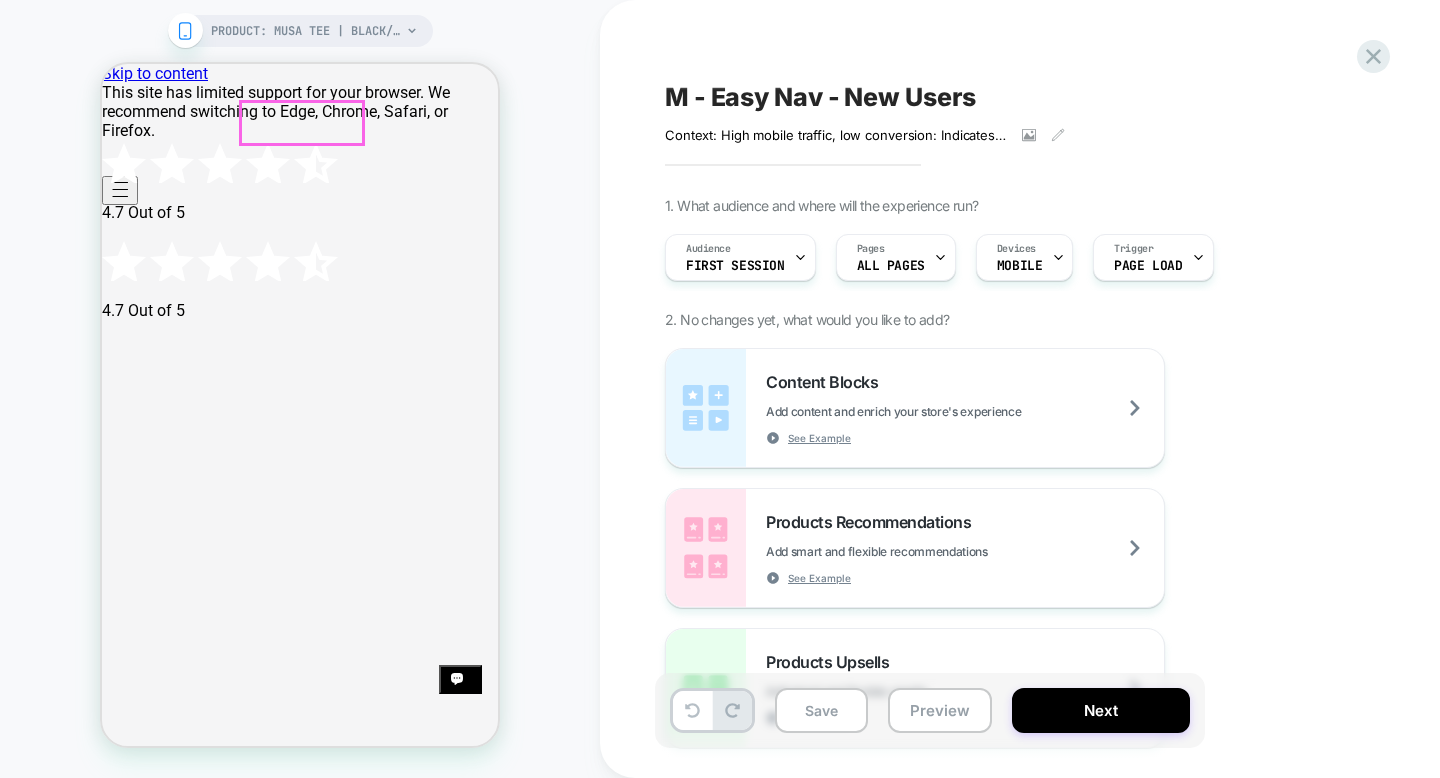 click at bounding box center [3142, 2221] 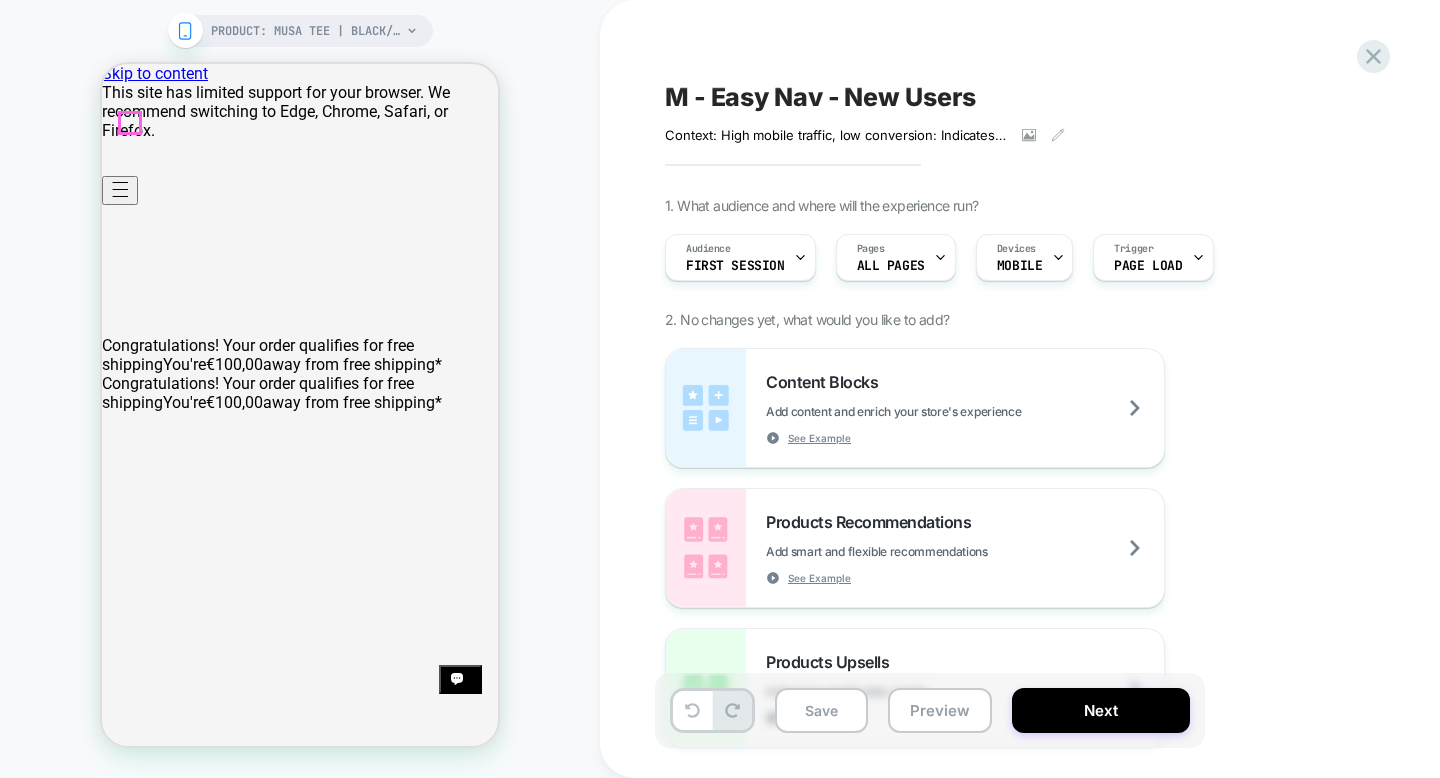 click 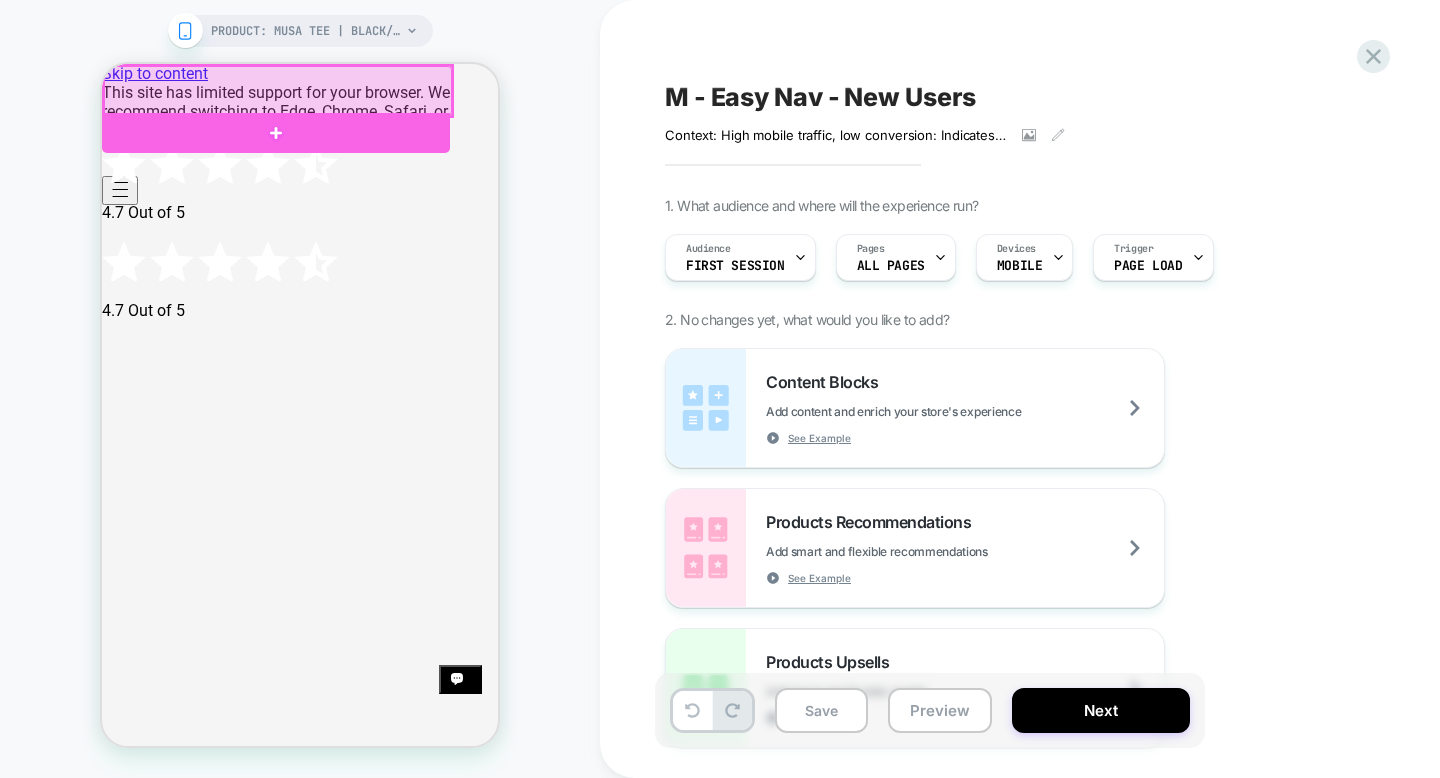 click at bounding box center (278, 91) 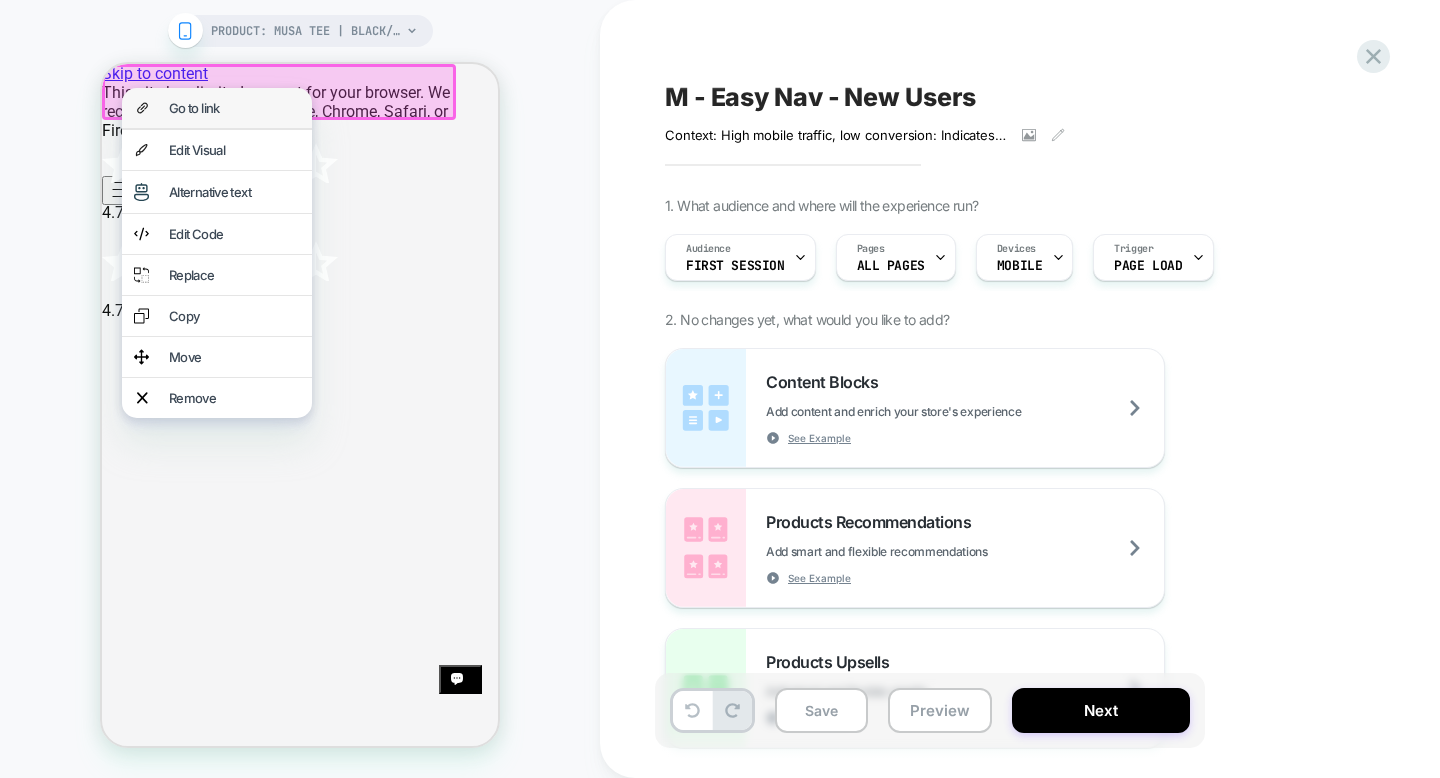 click on "Go to link" at bounding box center [217, 108] 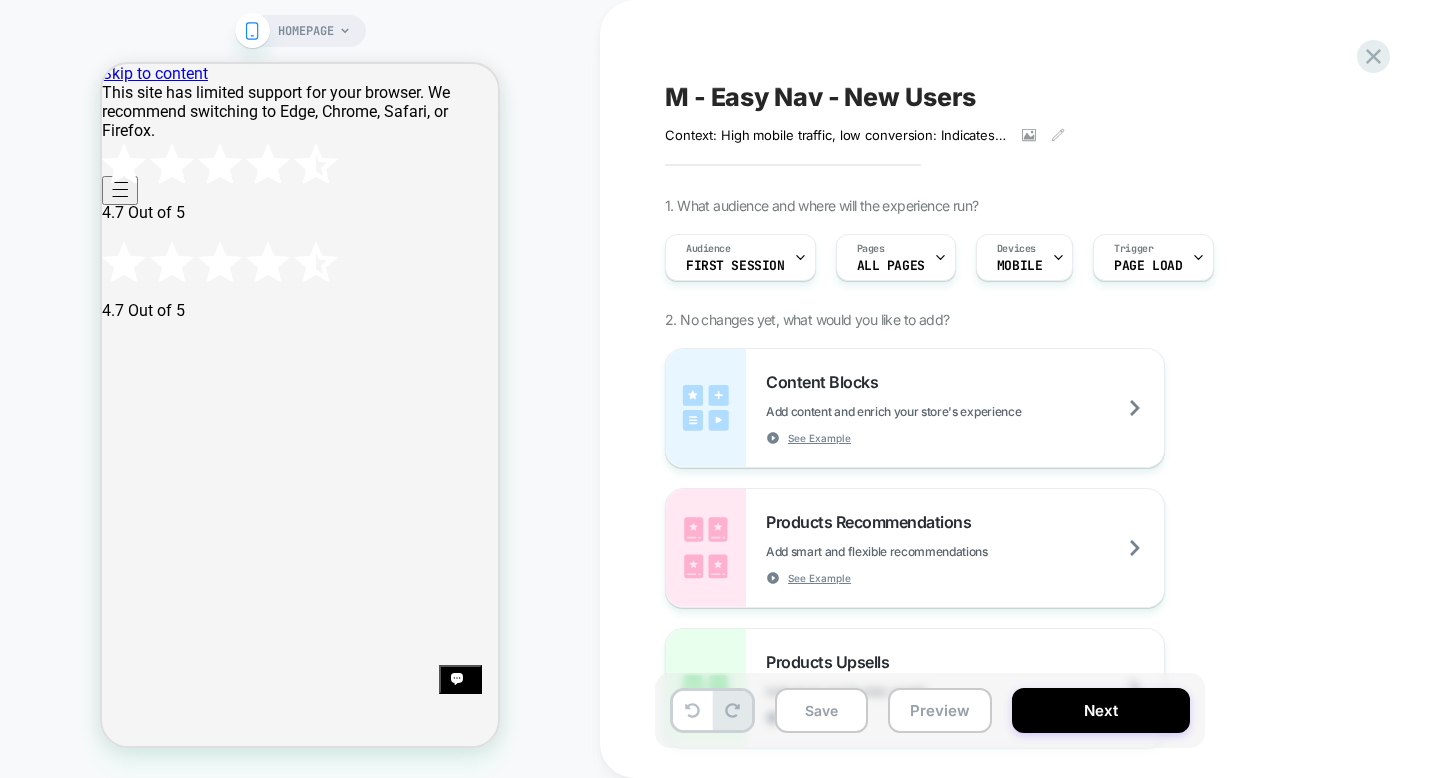 scroll, scrollTop: 0, scrollLeft: 0, axis: both 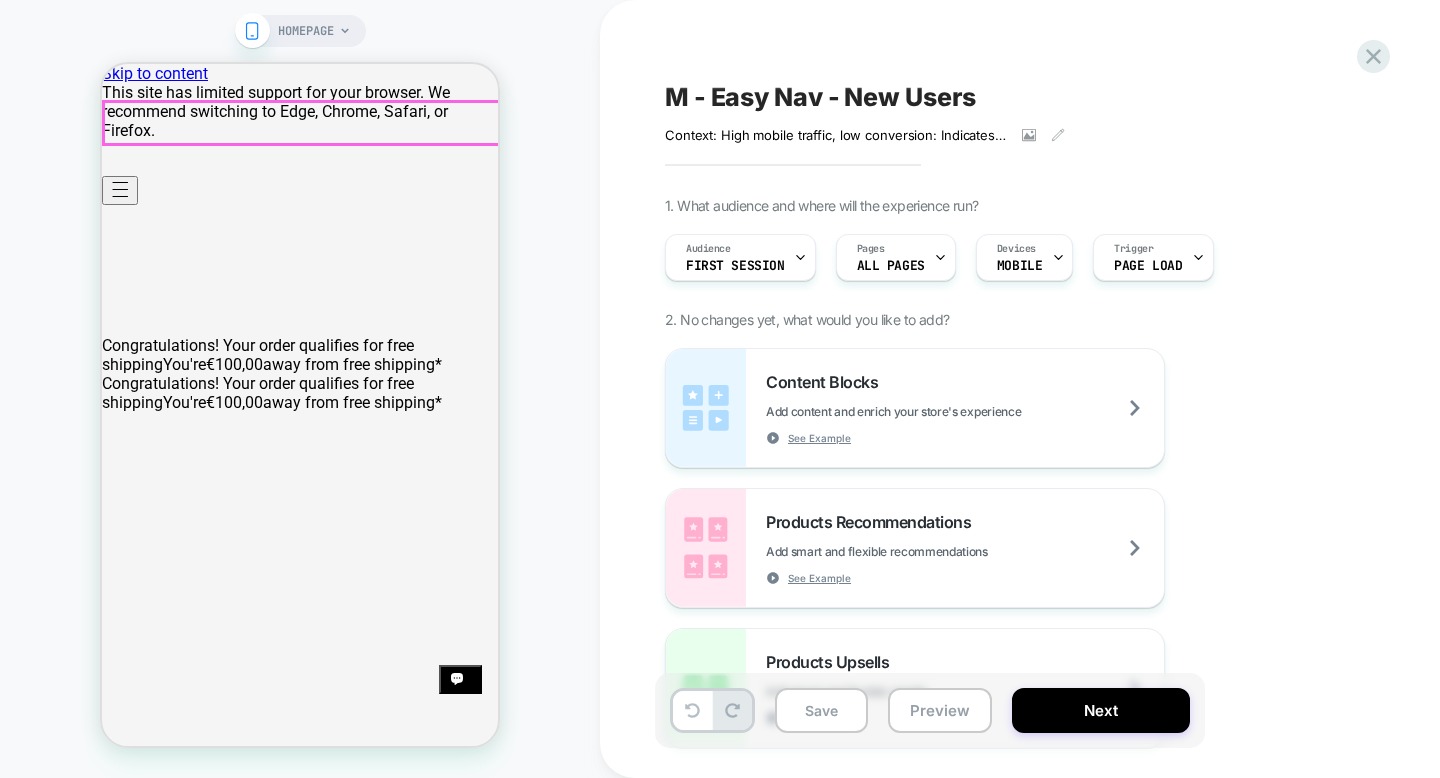 click 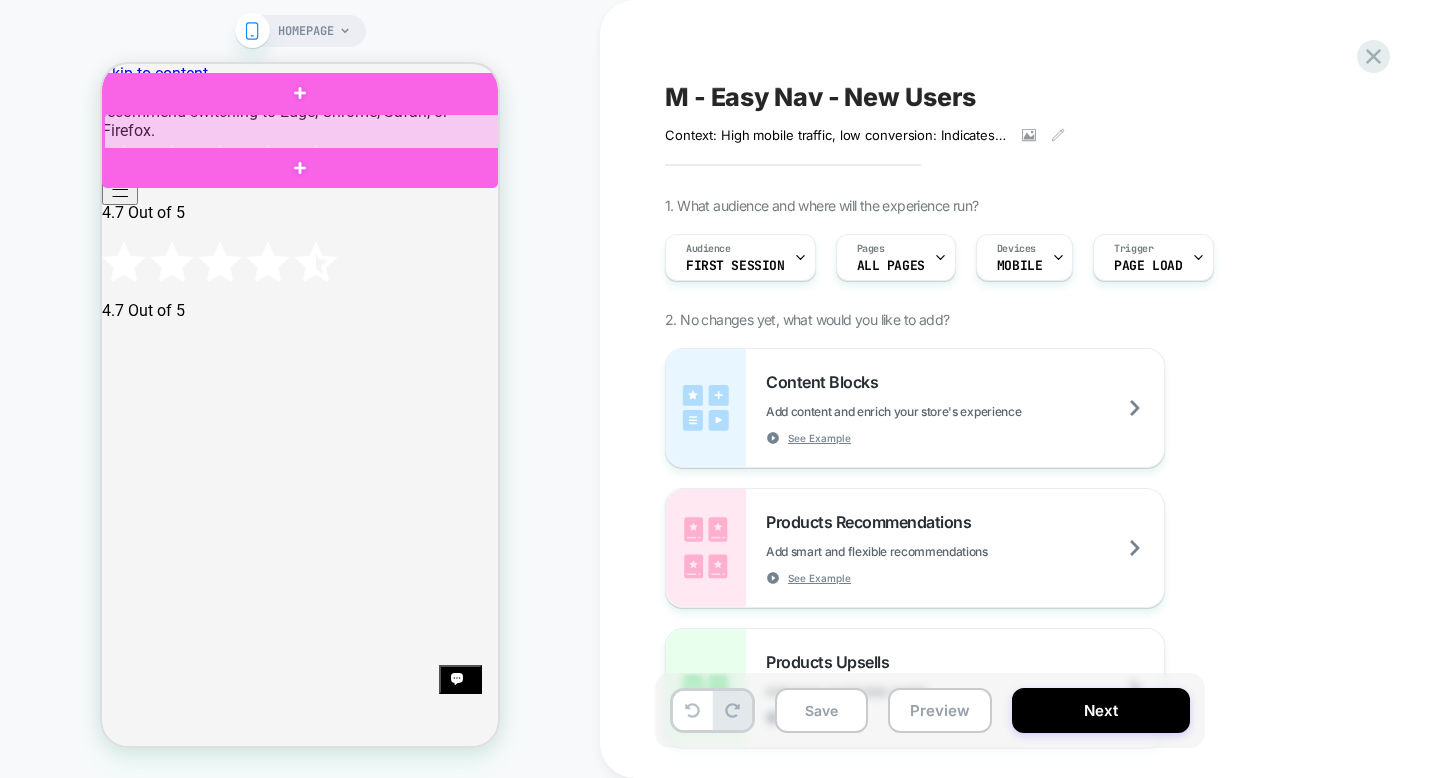 click at bounding box center [302, 132] 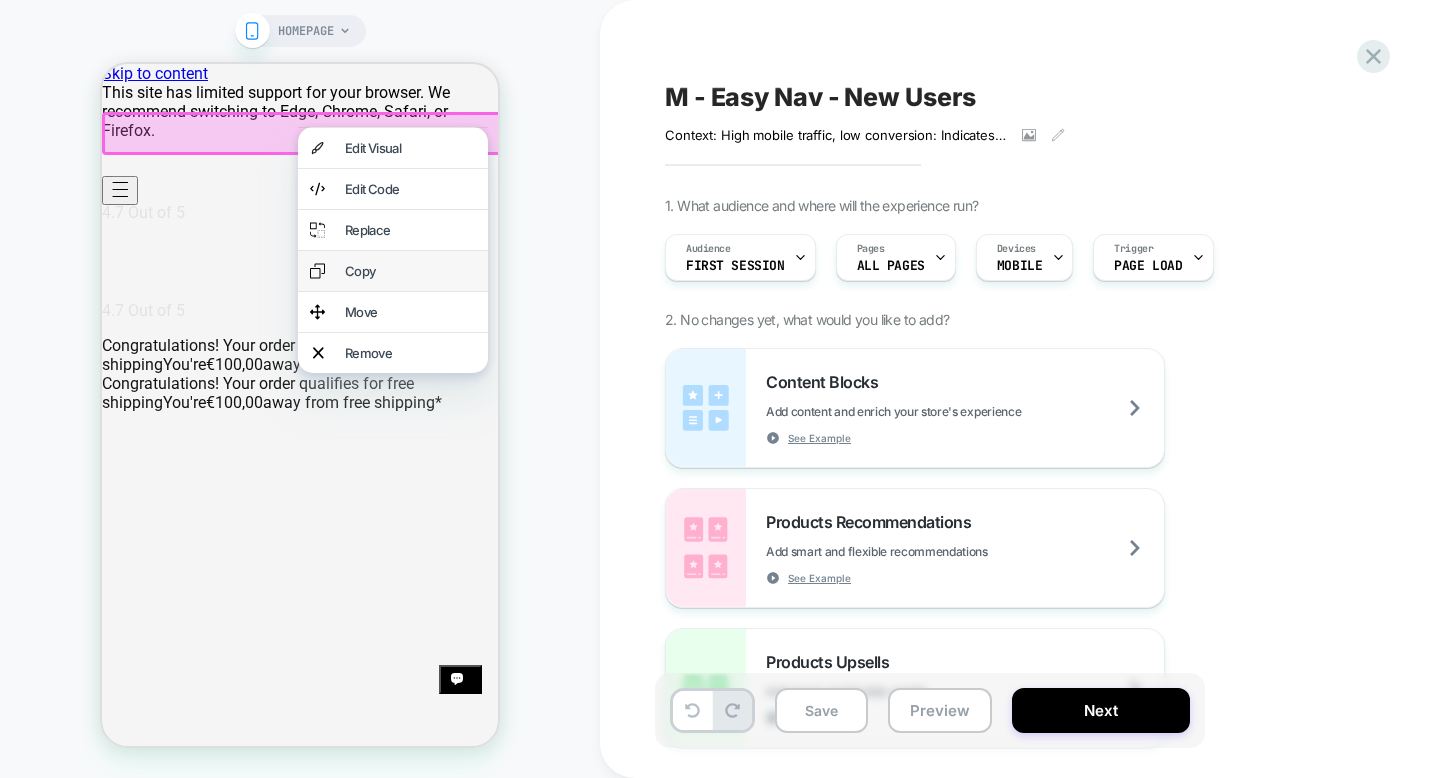 click on "Copy" at bounding box center (410, 271) 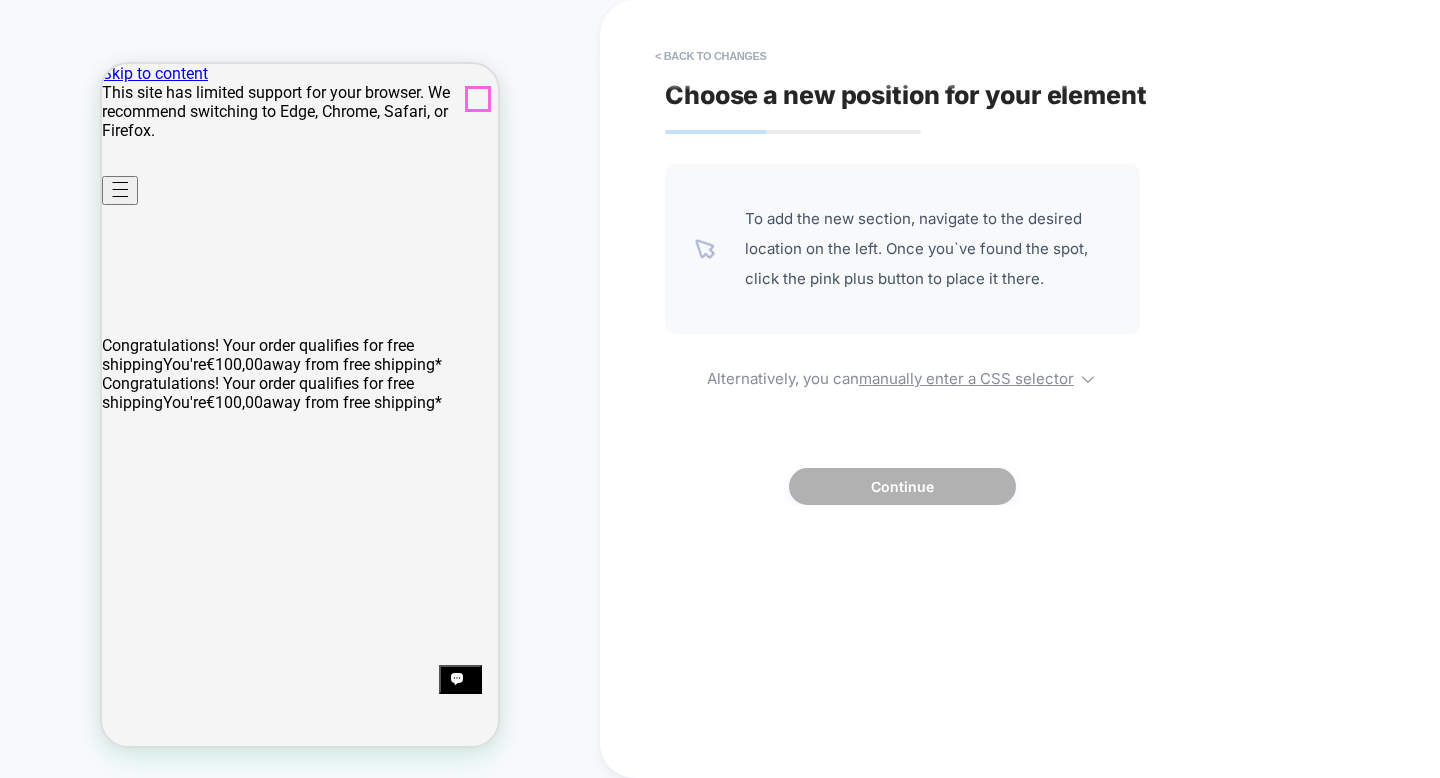 click at bounding box center [116, 51451] 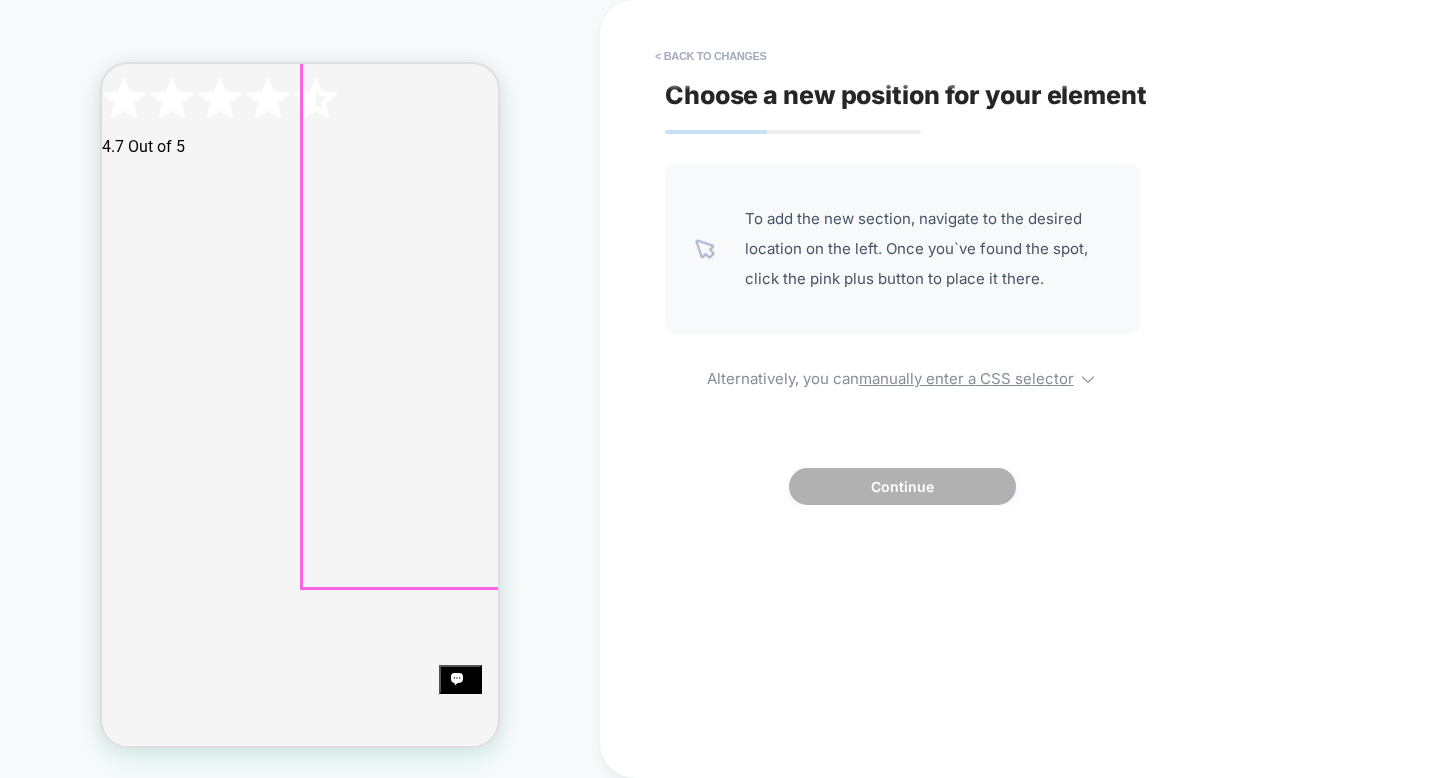 scroll, scrollTop: 0, scrollLeft: 0, axis: both 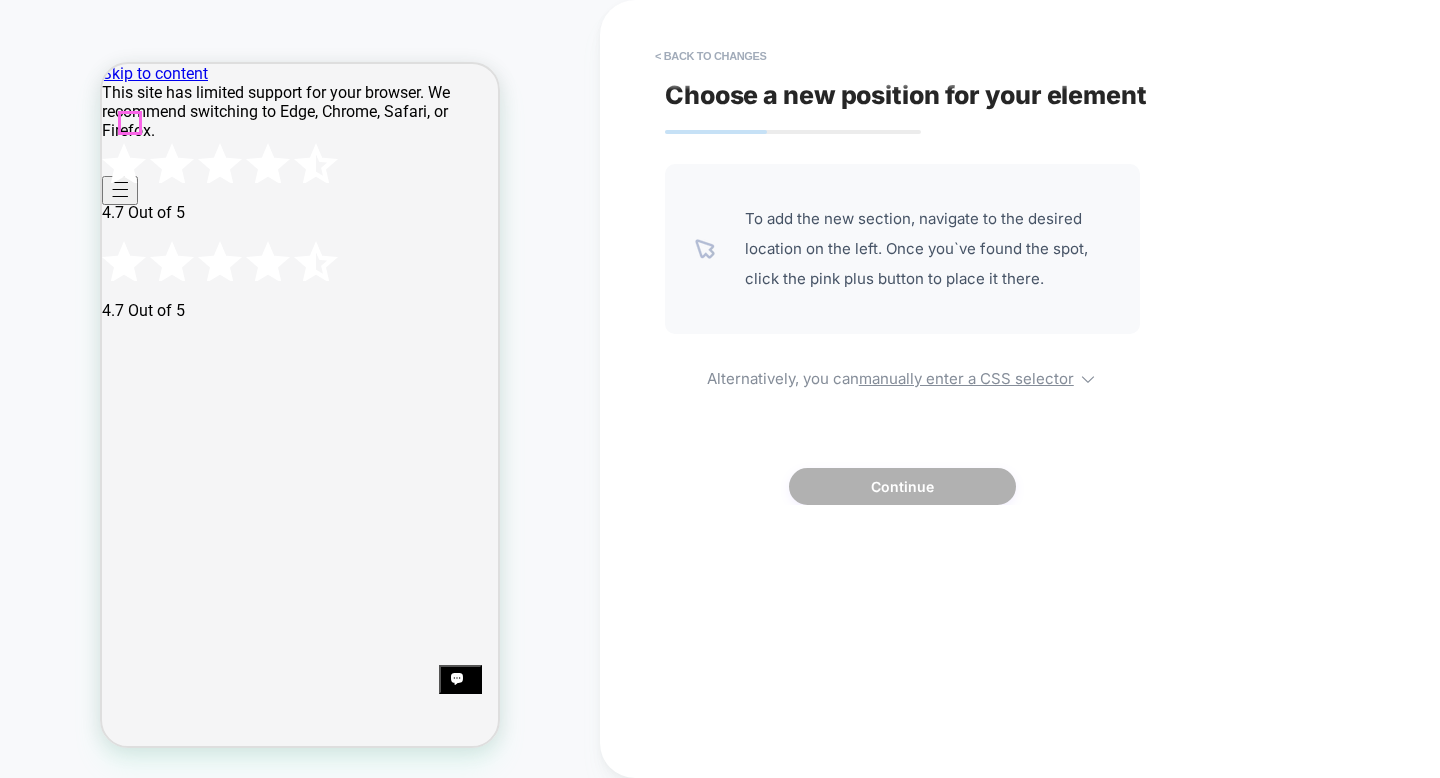 click 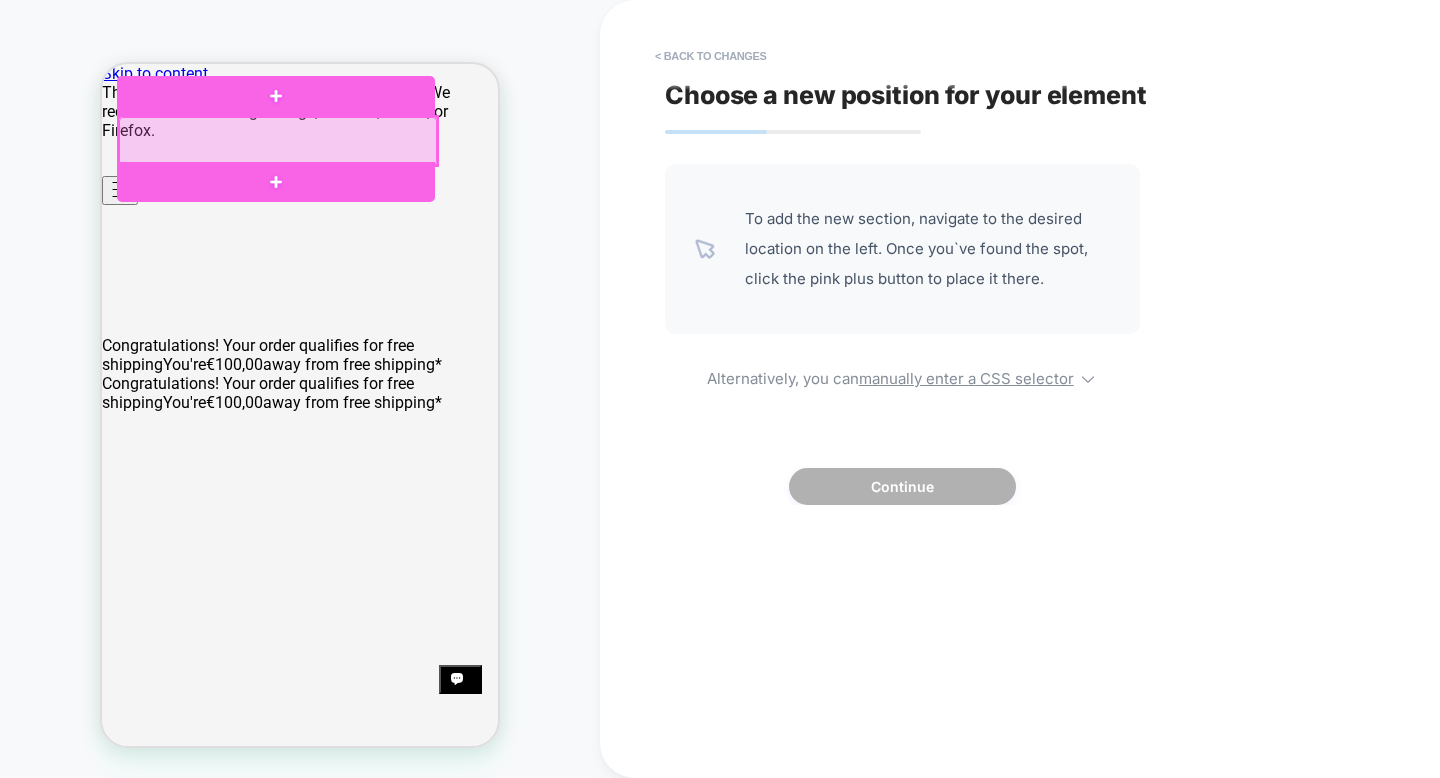 click at bounding box center (278, 141) 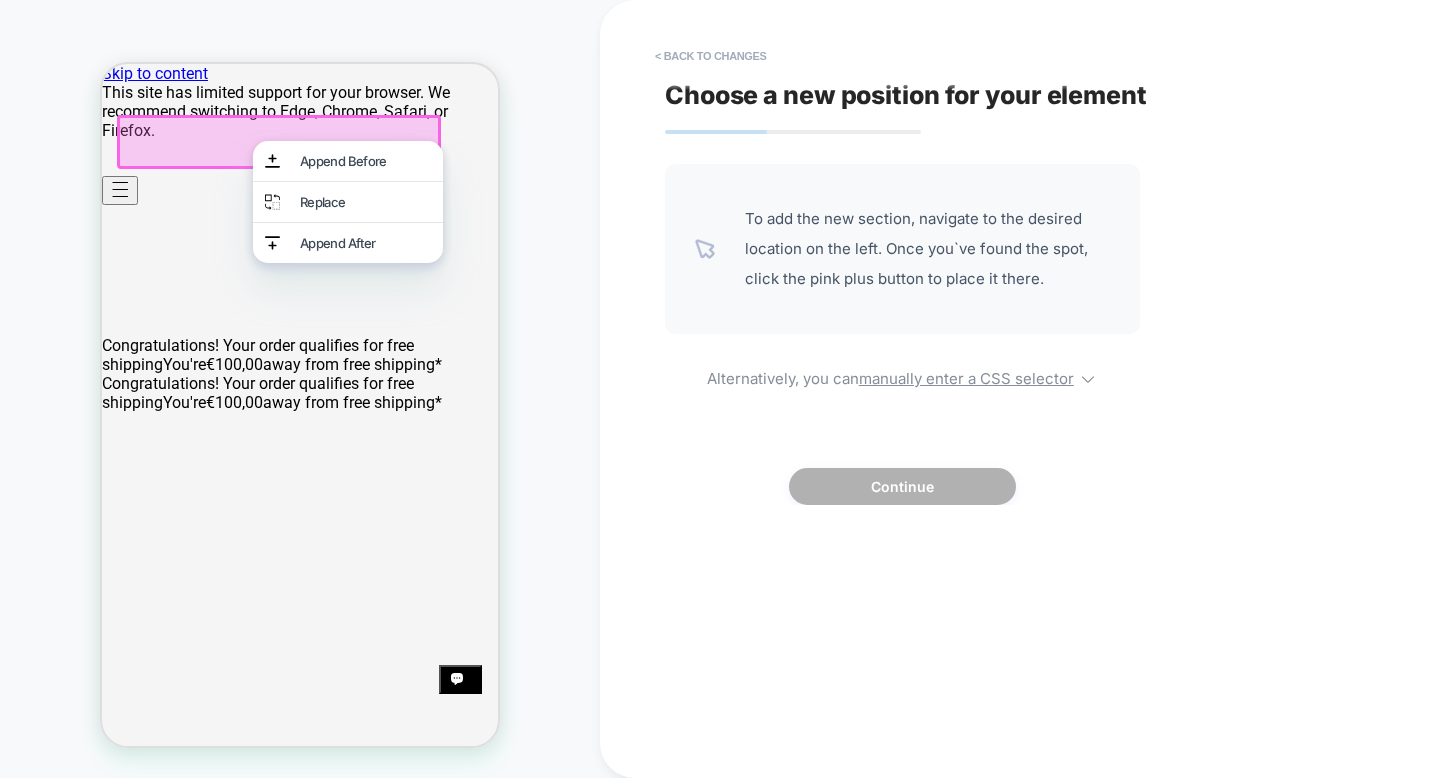 click at bounding box center (276, 139) 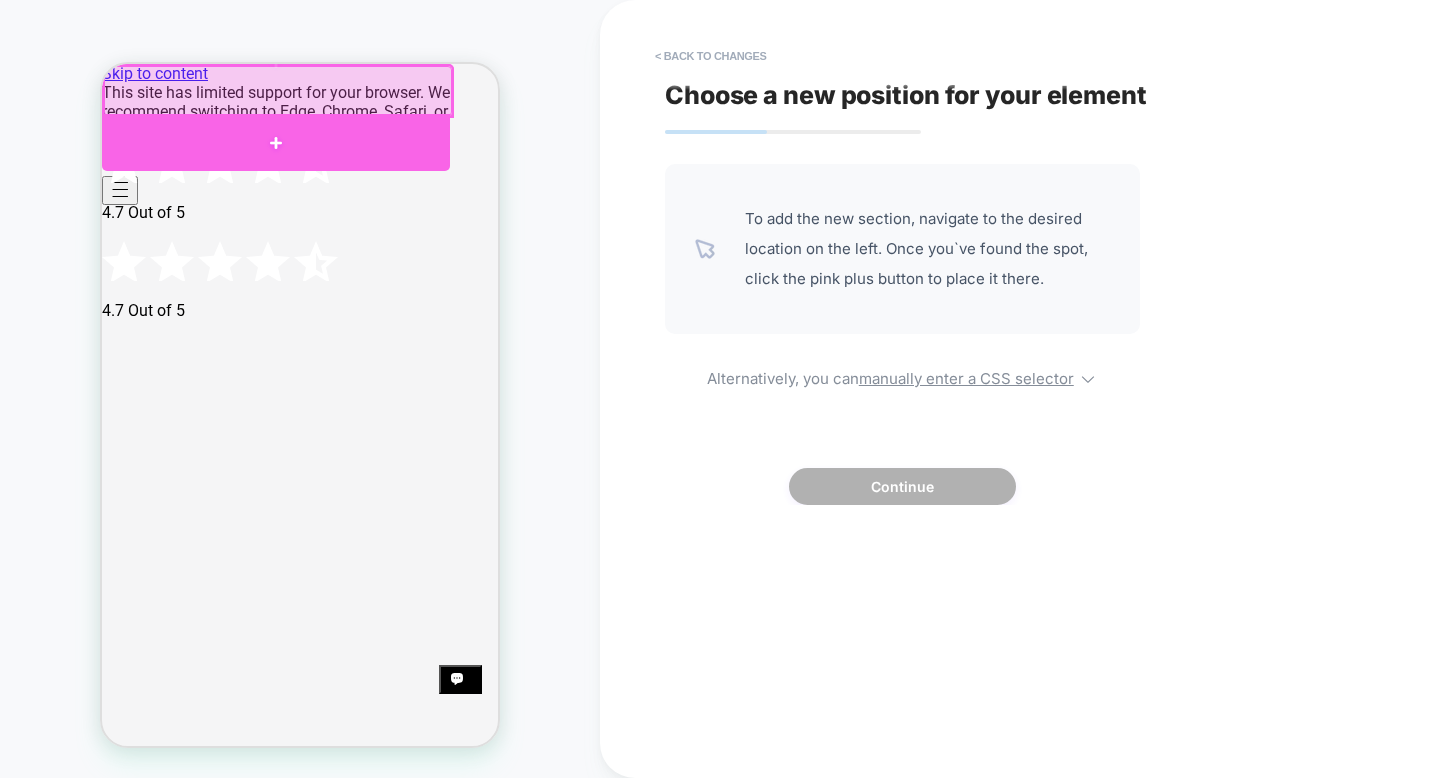 click at bounding box center (276, 142) 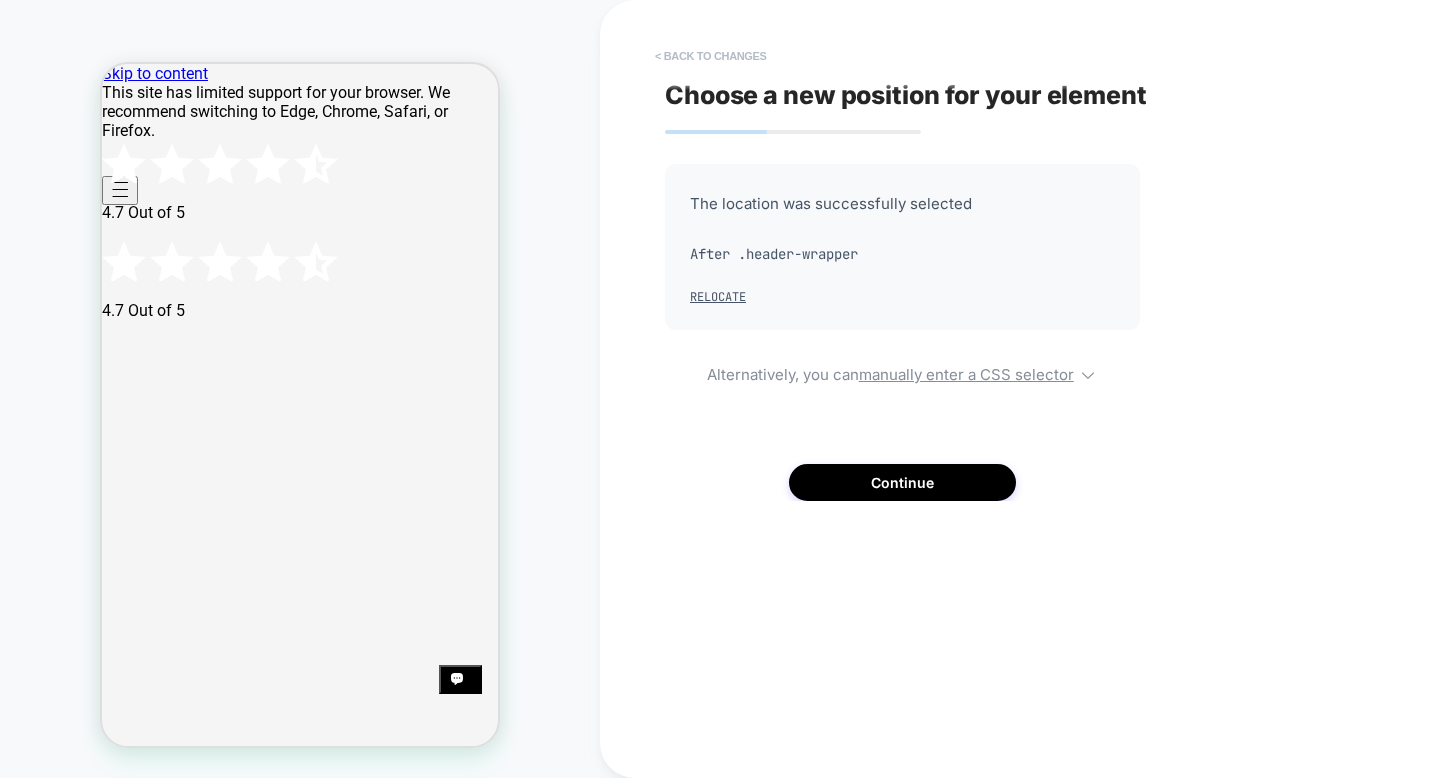 click on "< Back to changes" at bounding box center [711, 56] 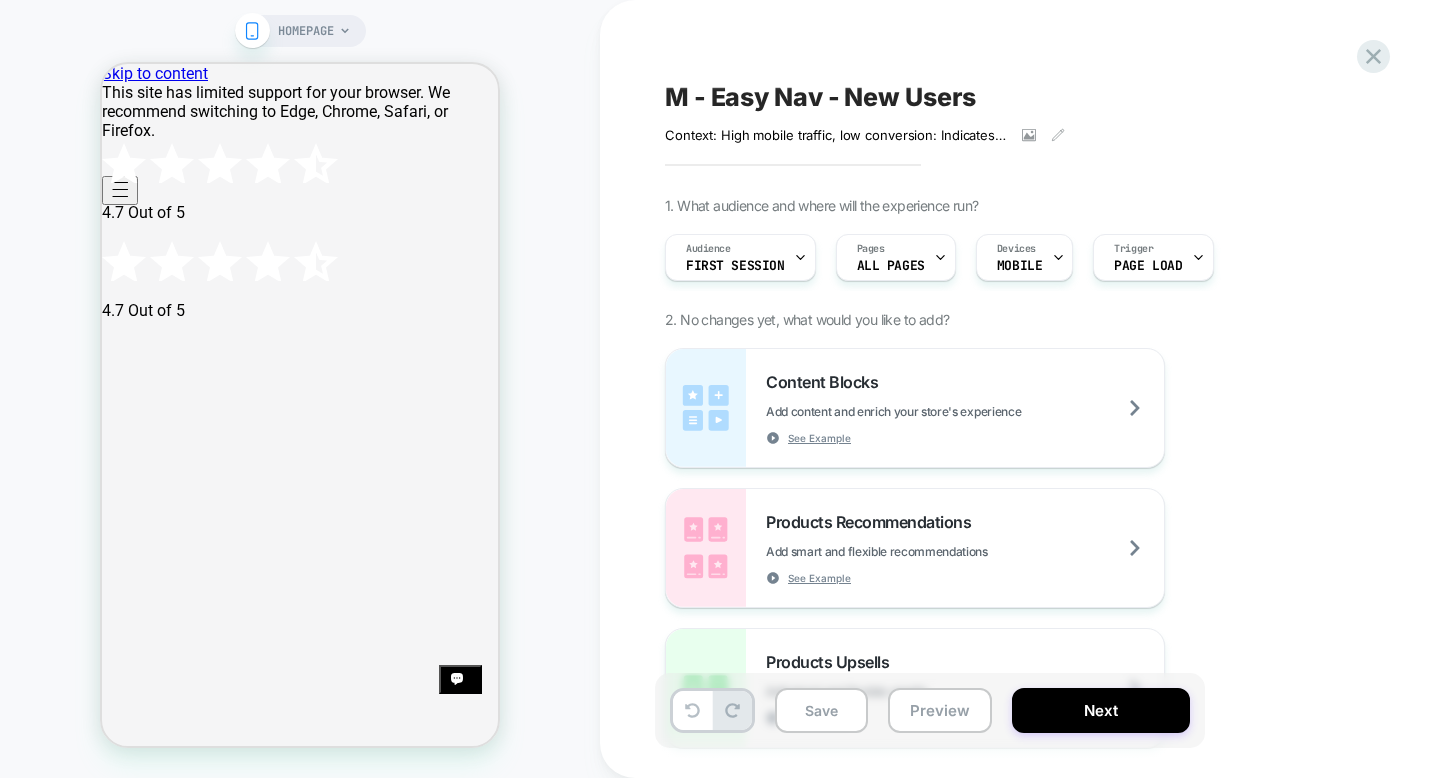 click on "HOMEPAGE" at bounding box center (300, 389) 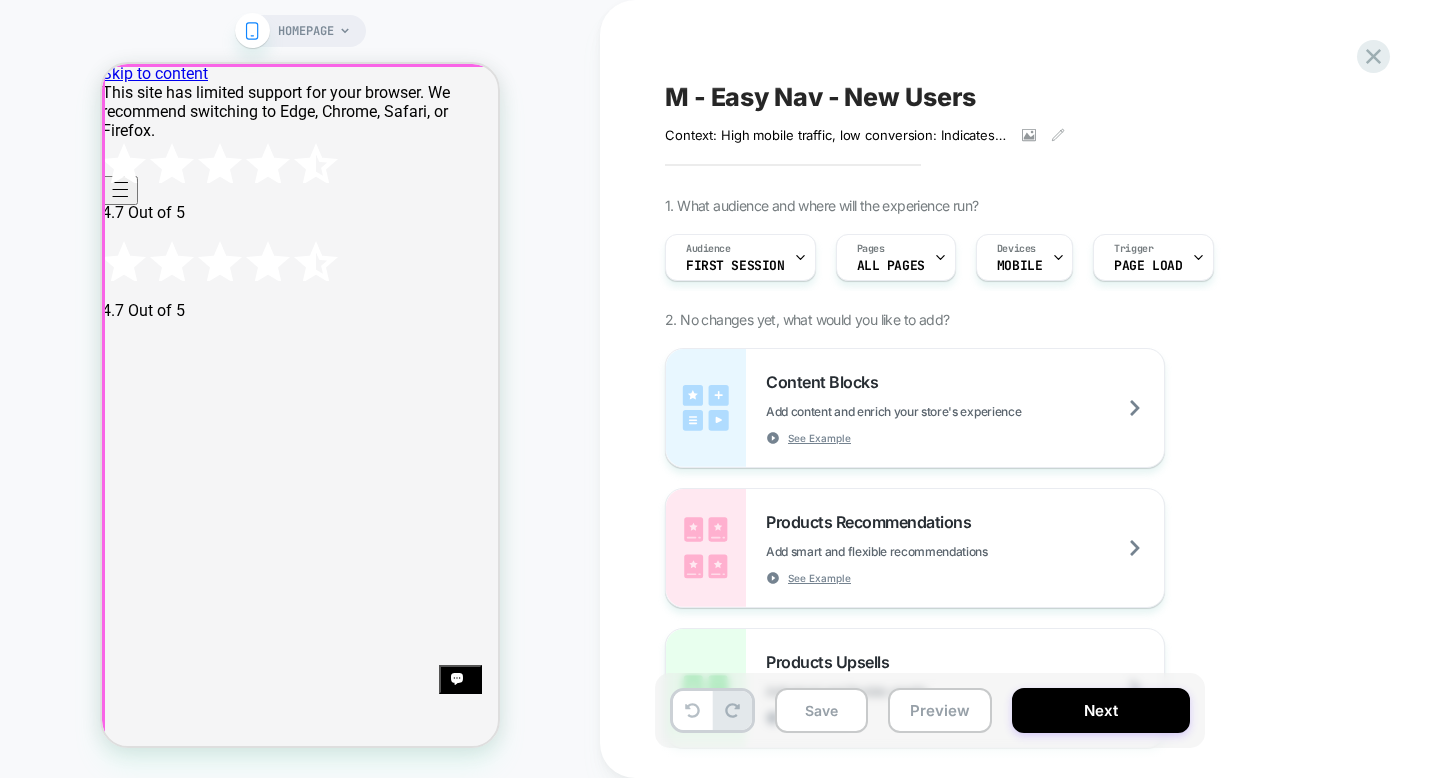 click at bounding box center (102, 39980) 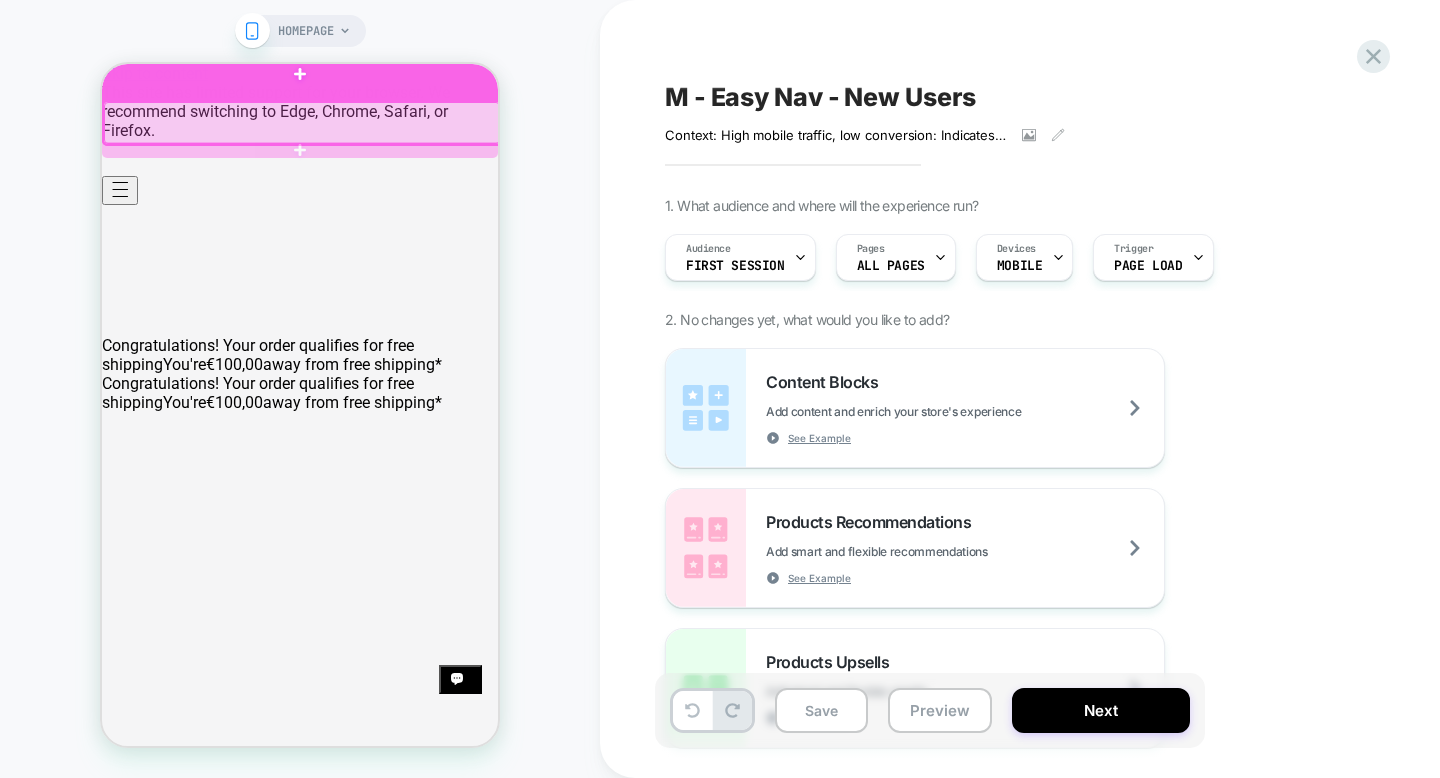 click at bounding box center (300, 75) 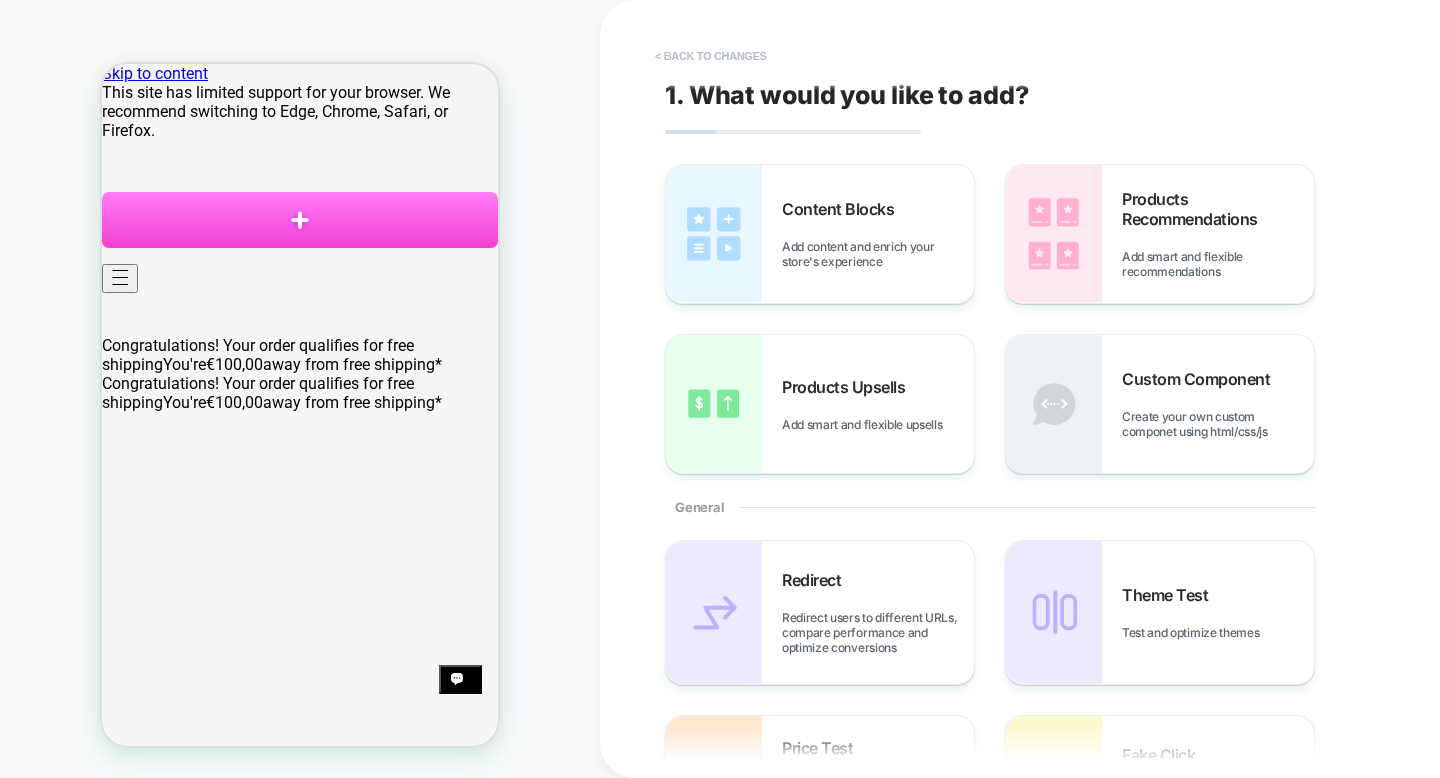 click on "< Back to changes" at bounding box center [711, 56] 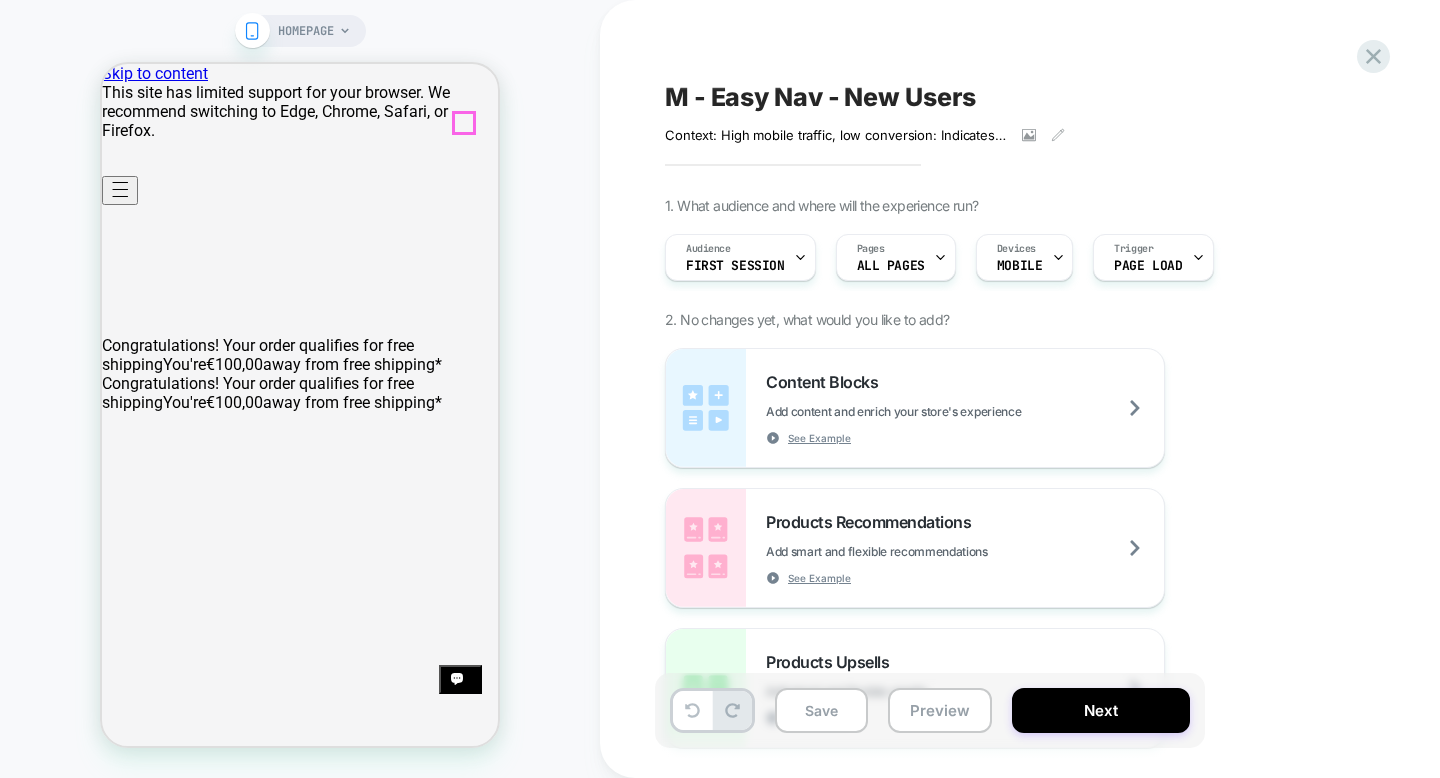 click 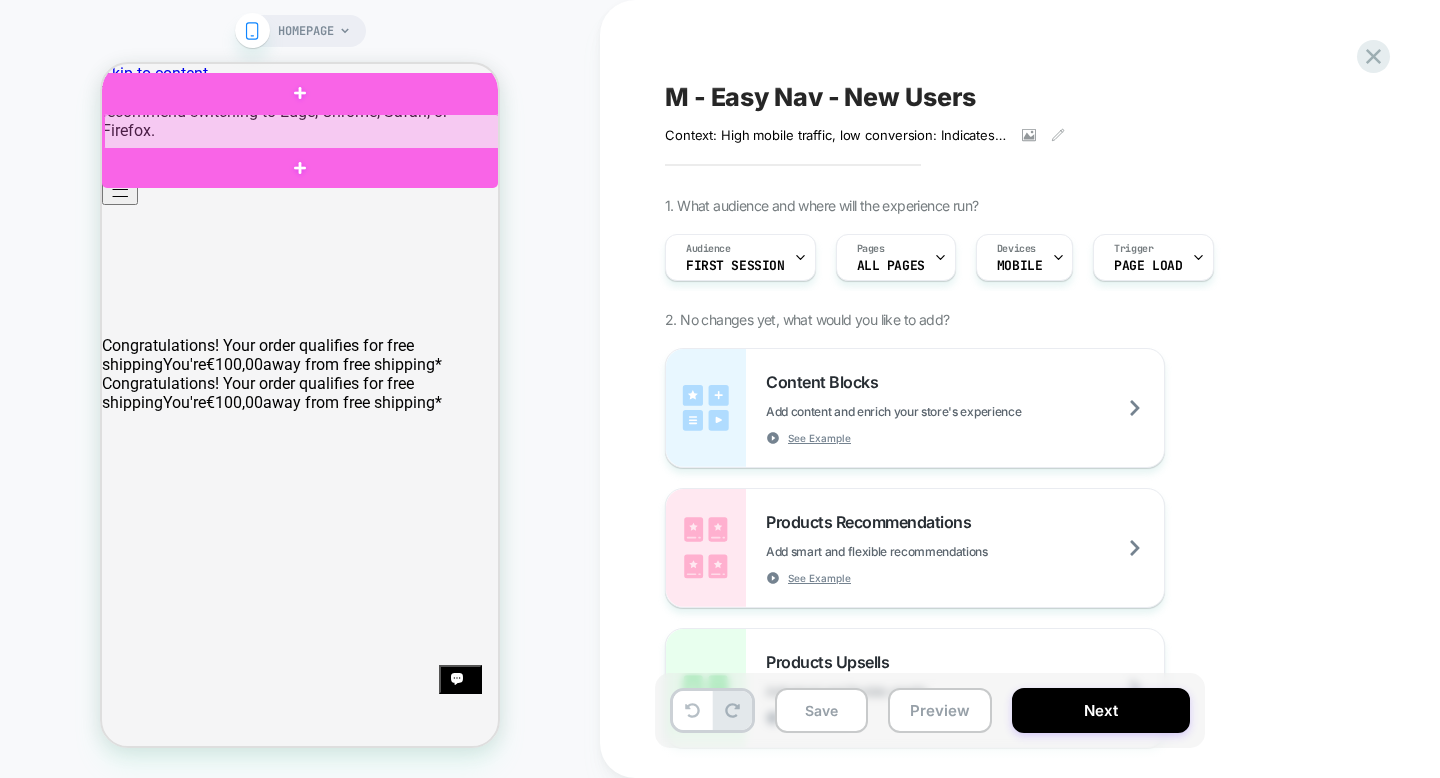 click at bounding box center [302, 132] 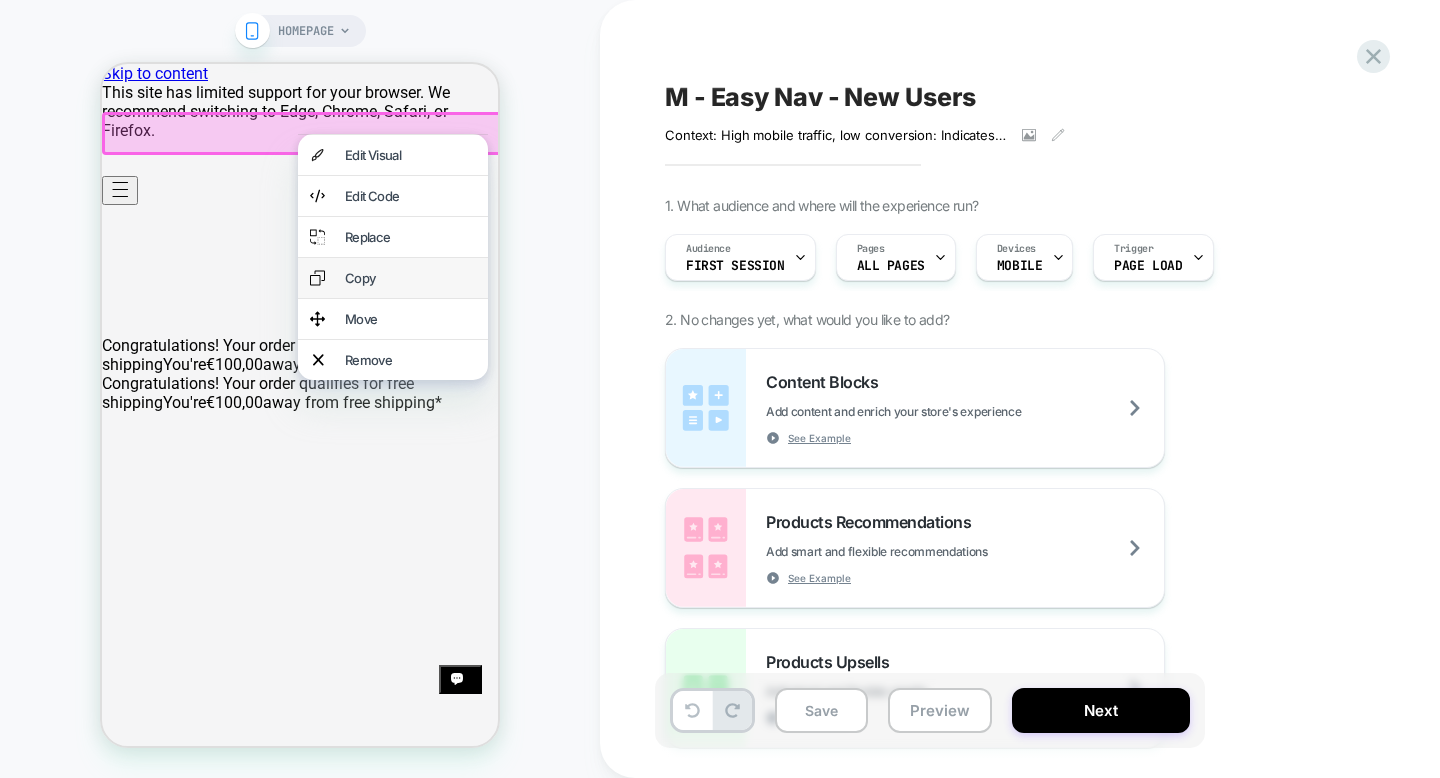 click on "Copy" at bounding box center [410, 278] 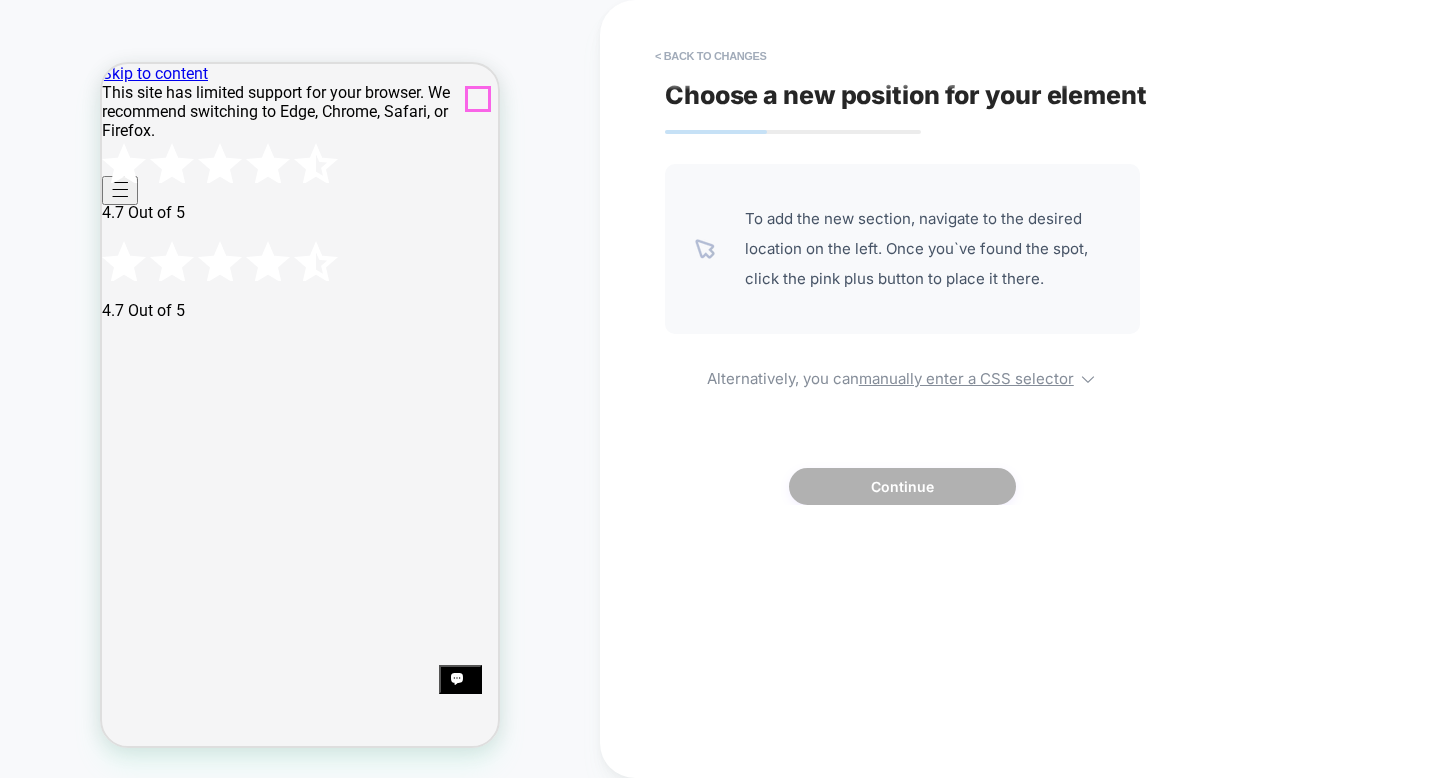 click at bounding box center [116, 51451] 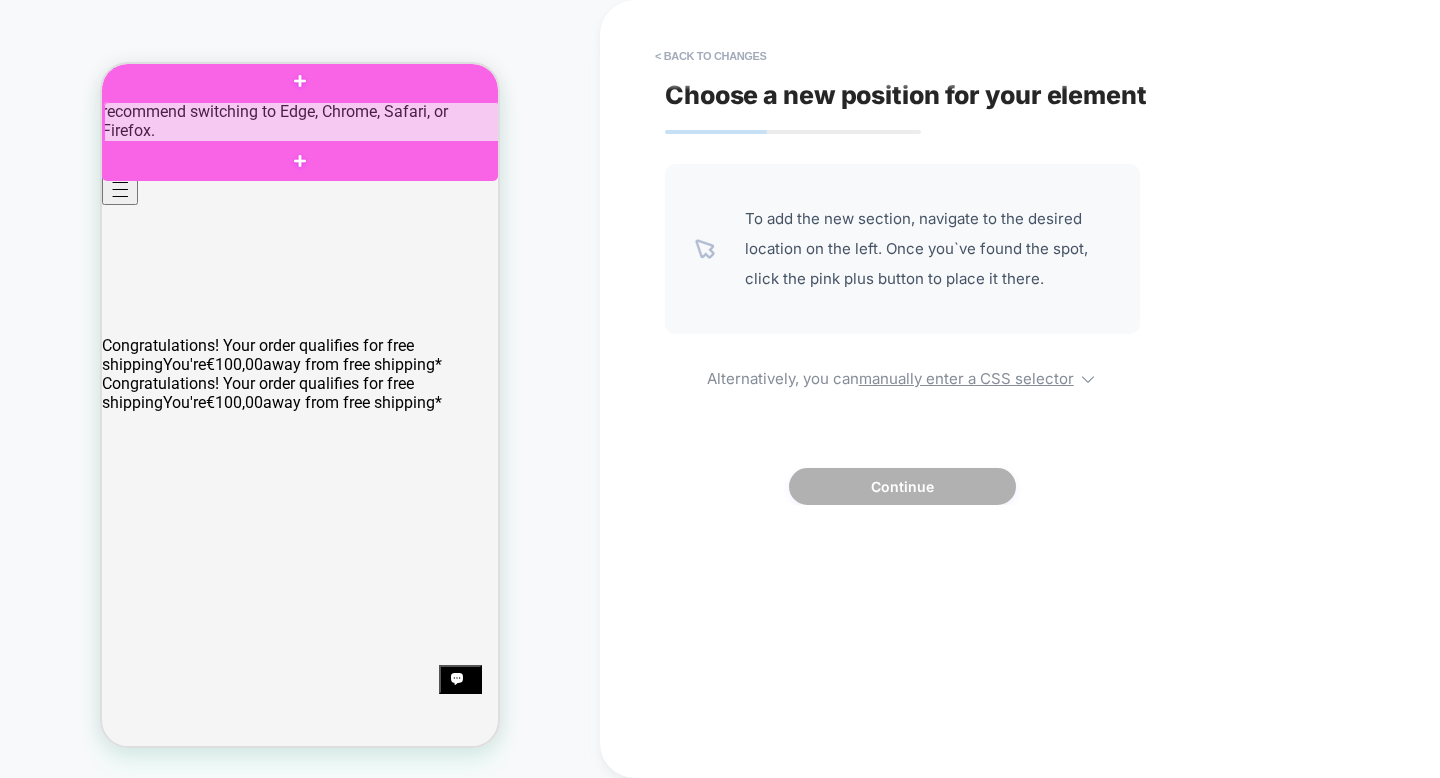 click at bounding box center [302, 123] 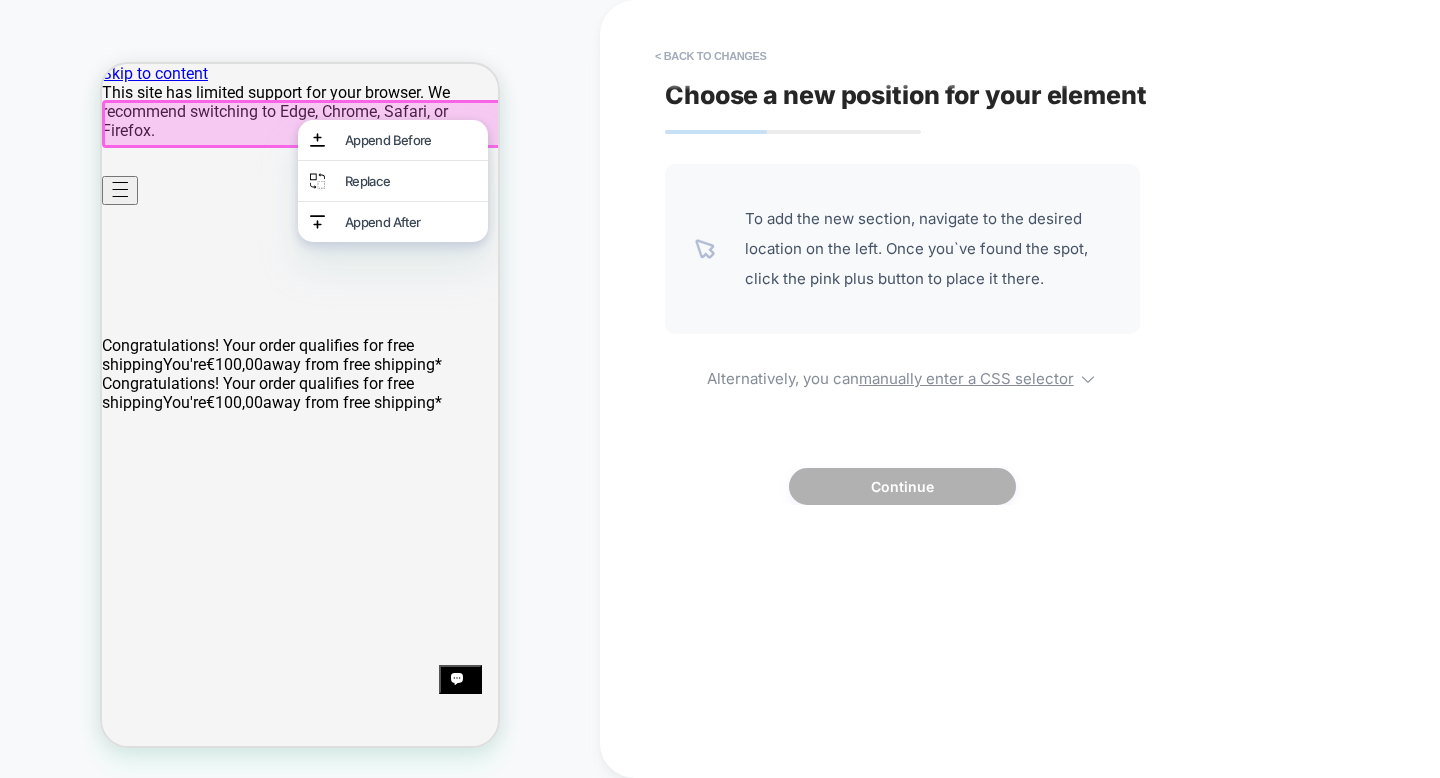 click at bounding box center [300, 121] 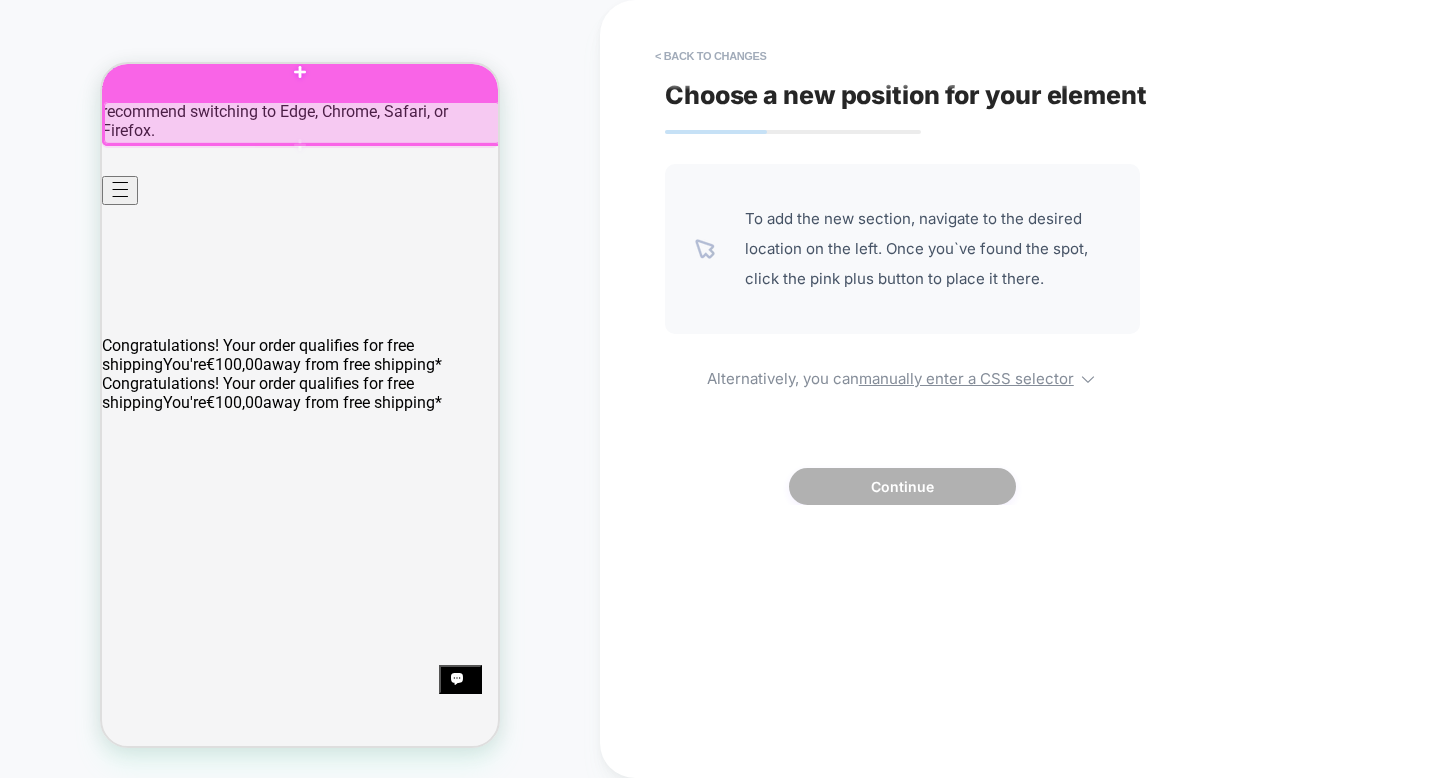 click at bounding box center (300, 71) 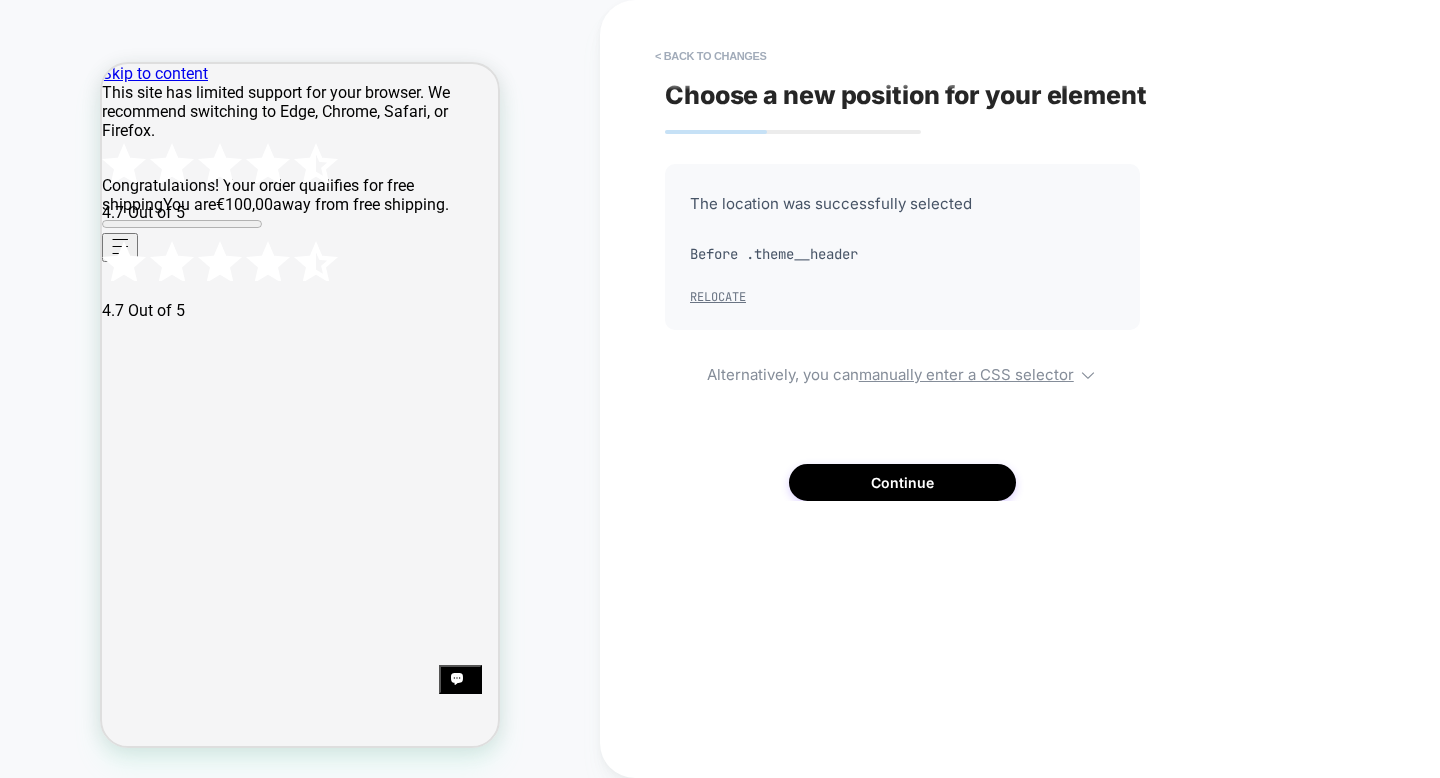 click on "Relocate" at bounding box center [718, 297] 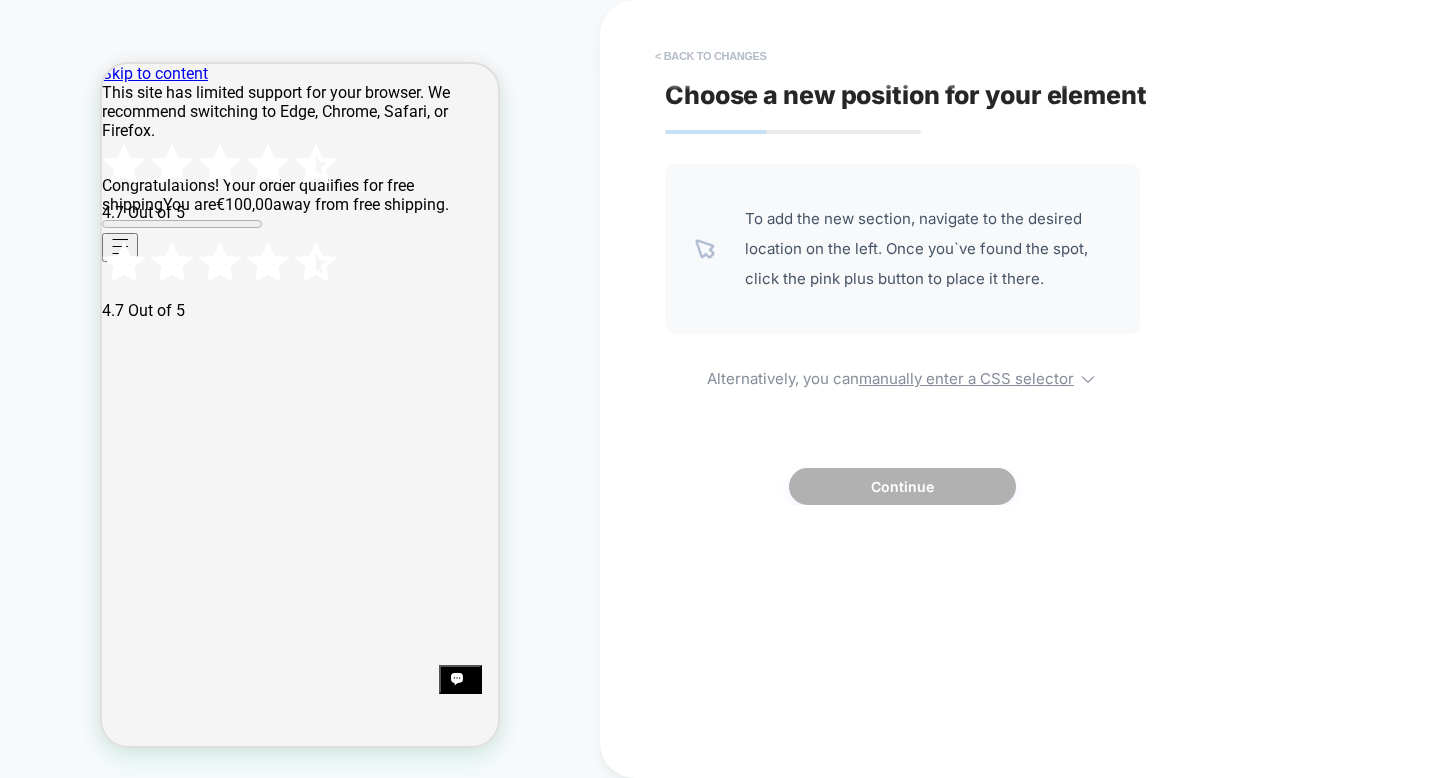 click on "< Back to changes" at bounding box center (711, 56) 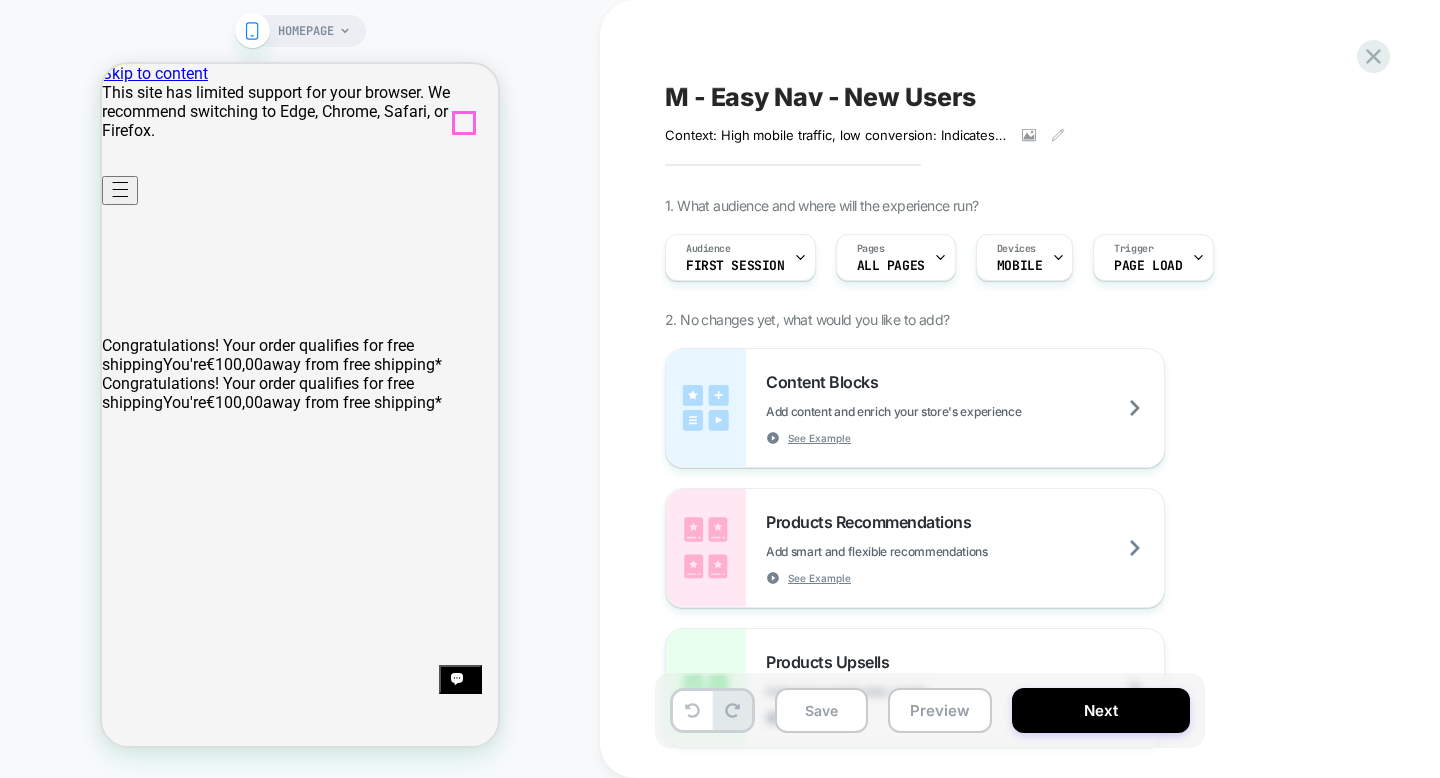 click on "(0)" at bounding box center (145, 8672) 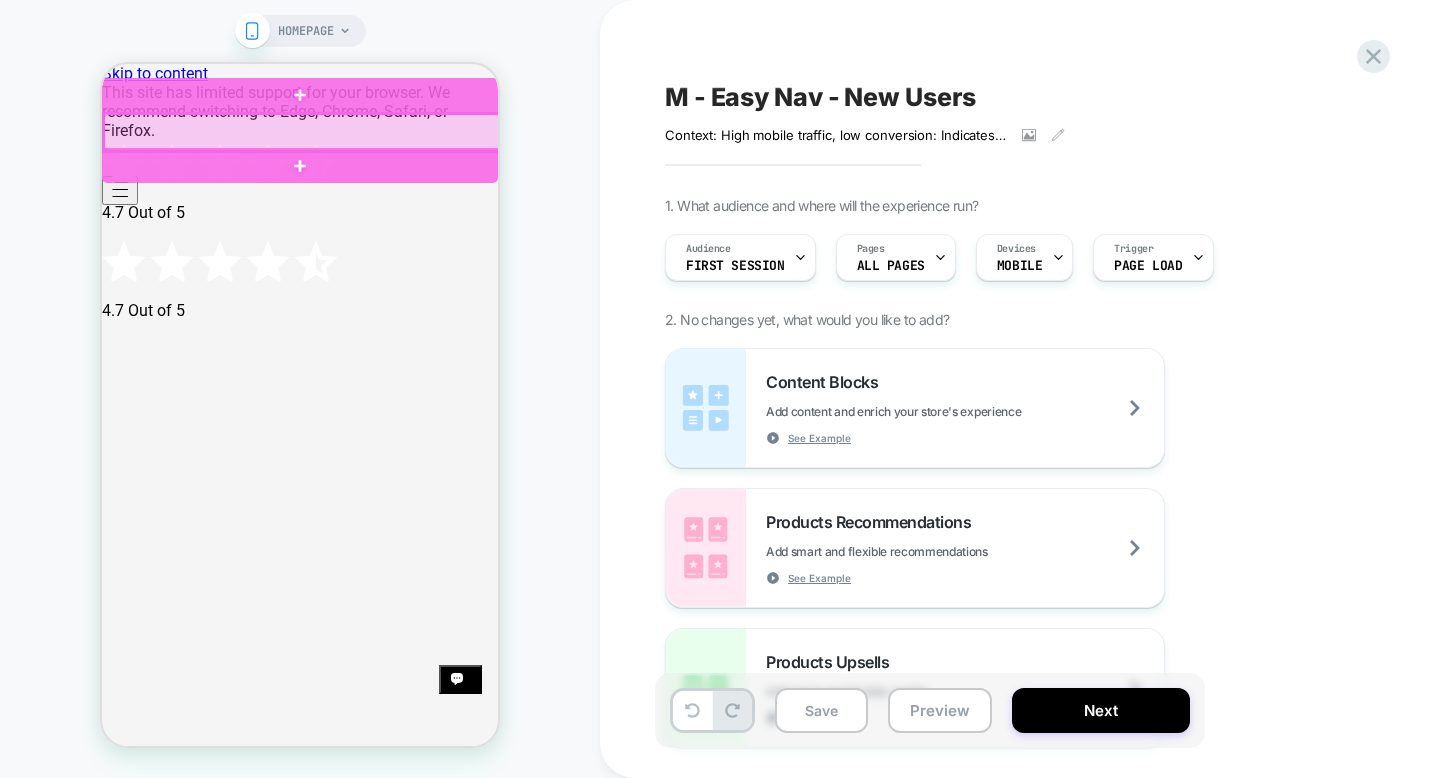 click at bounding box center (302, 132) 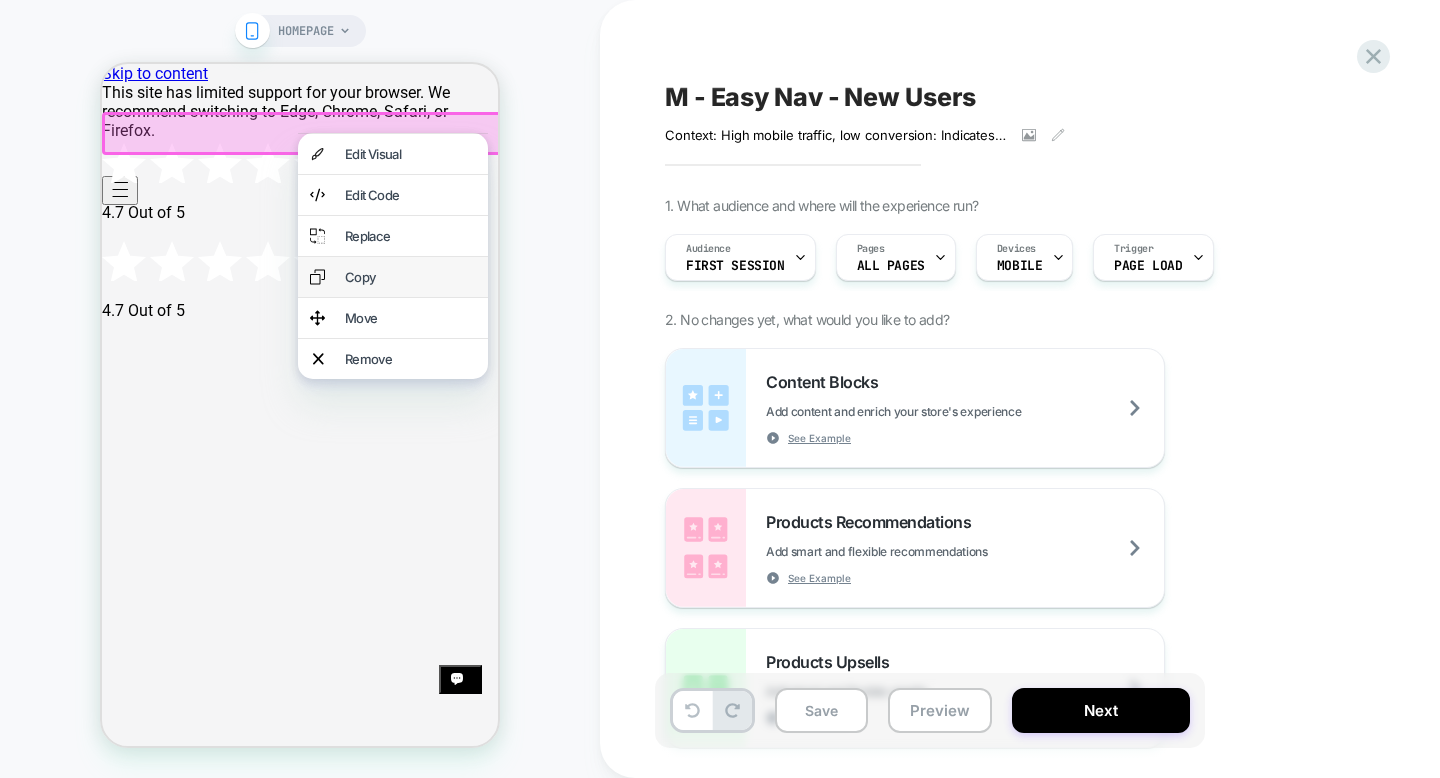 click on "Copy" at bounding box center [393, 277] 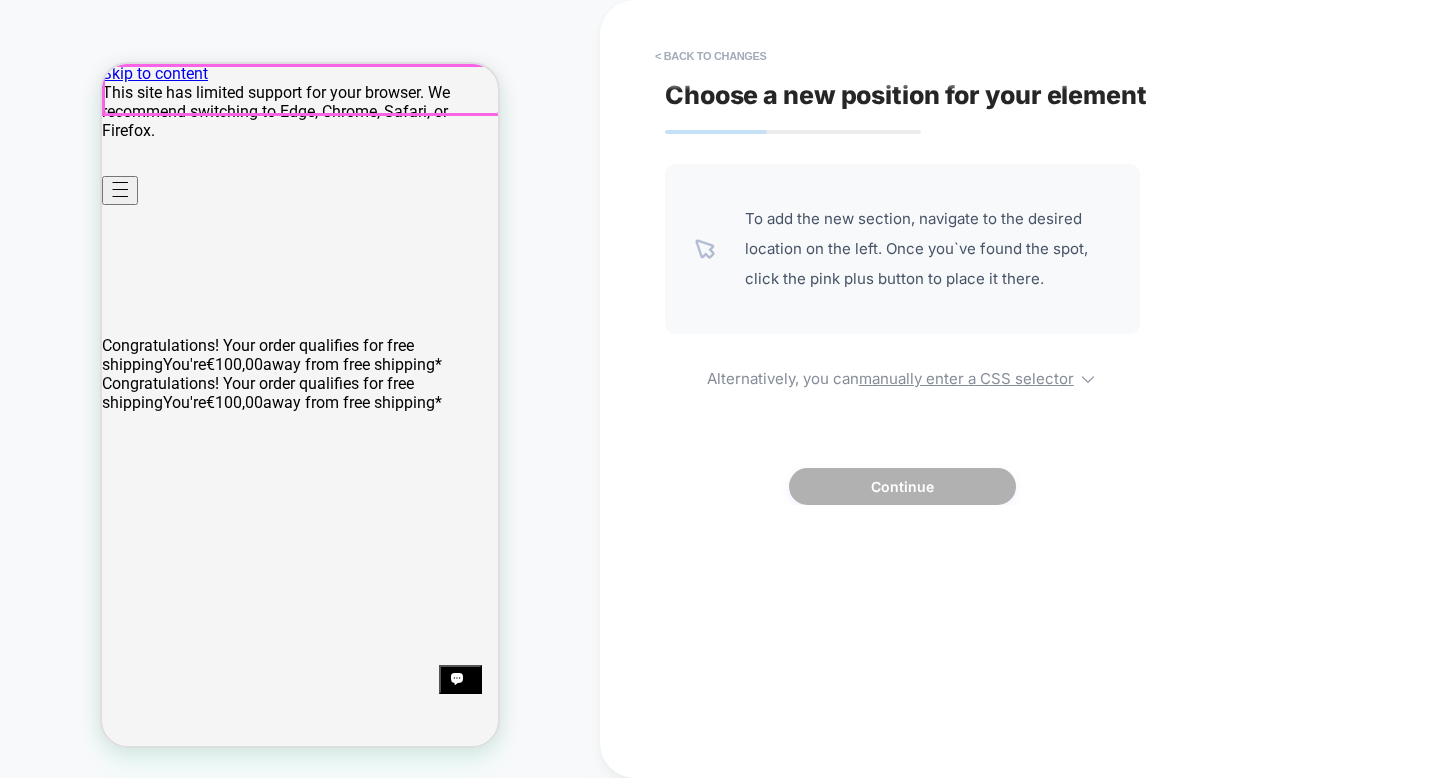 click at bounding box center (302, 90) 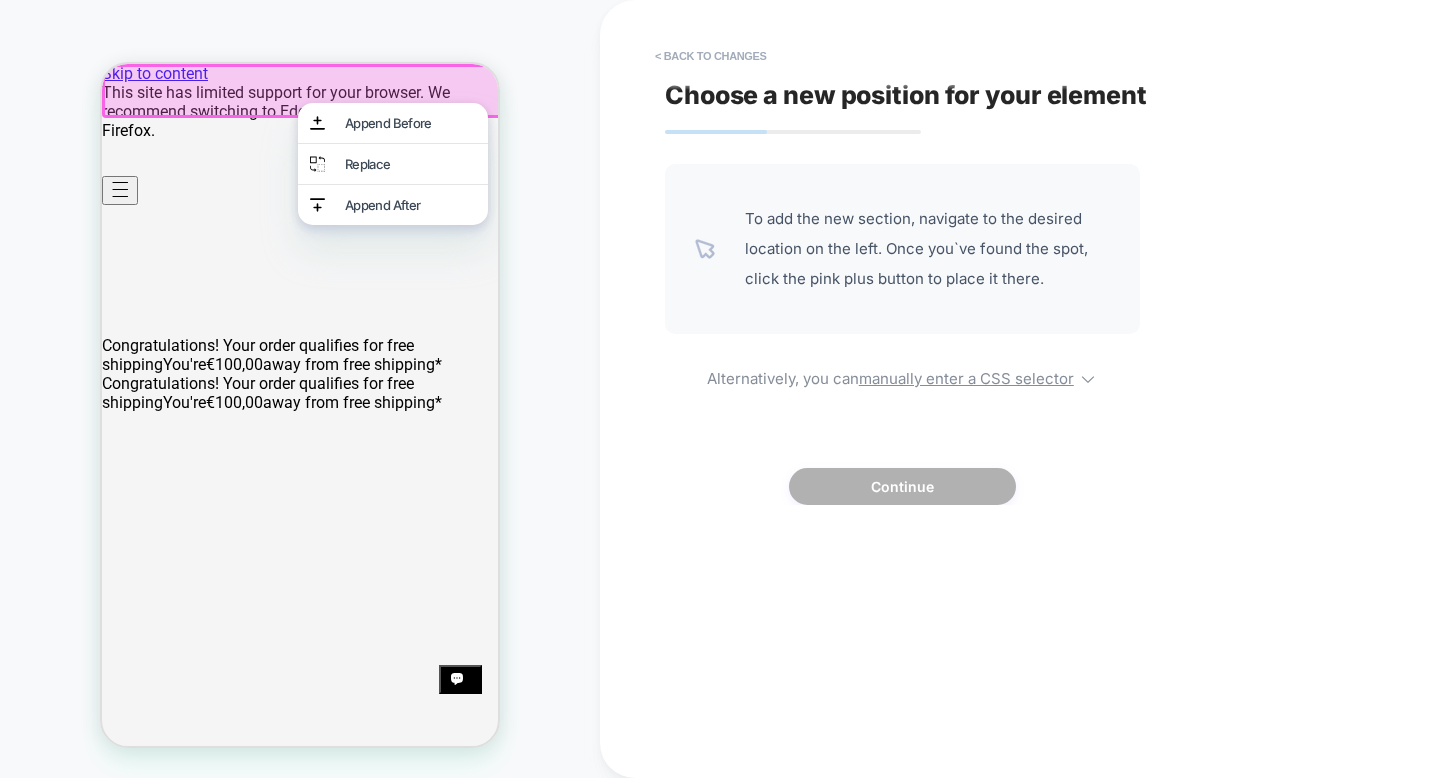 click on "HOMEPAGE" at bounding box center (300, 389) 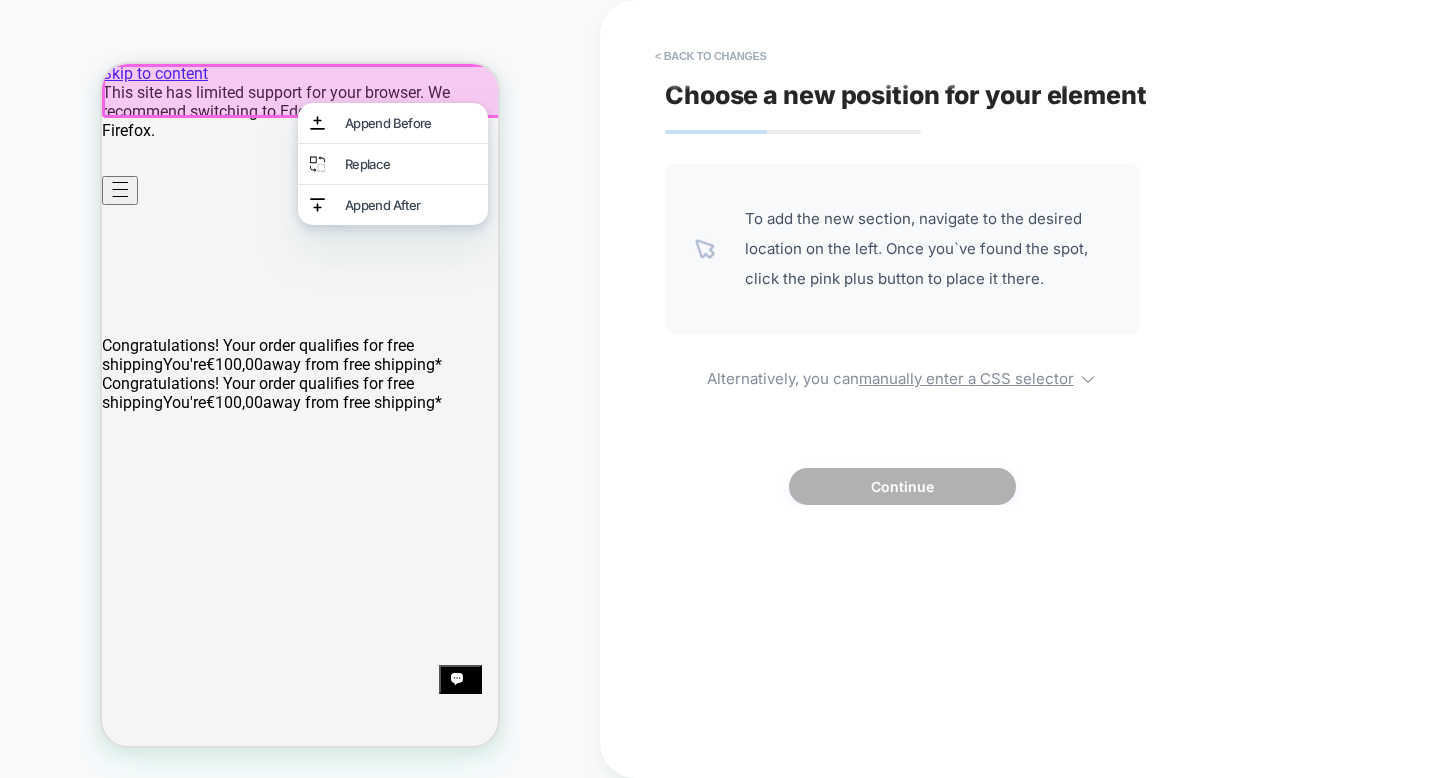 click on "HOMEPAGE" at bounding box center (300, 389) 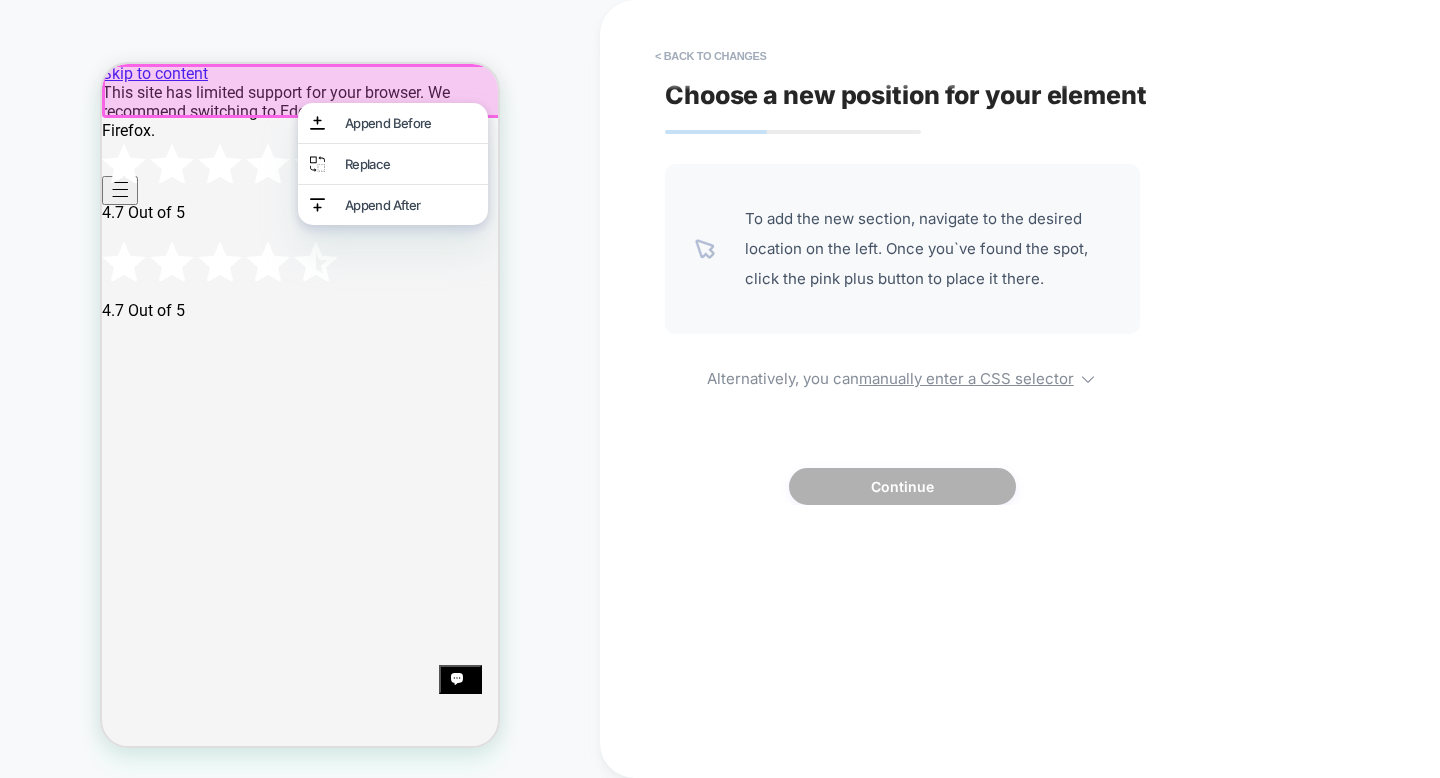 click on "HOMEPAGE" at bounding box center (300, 389) 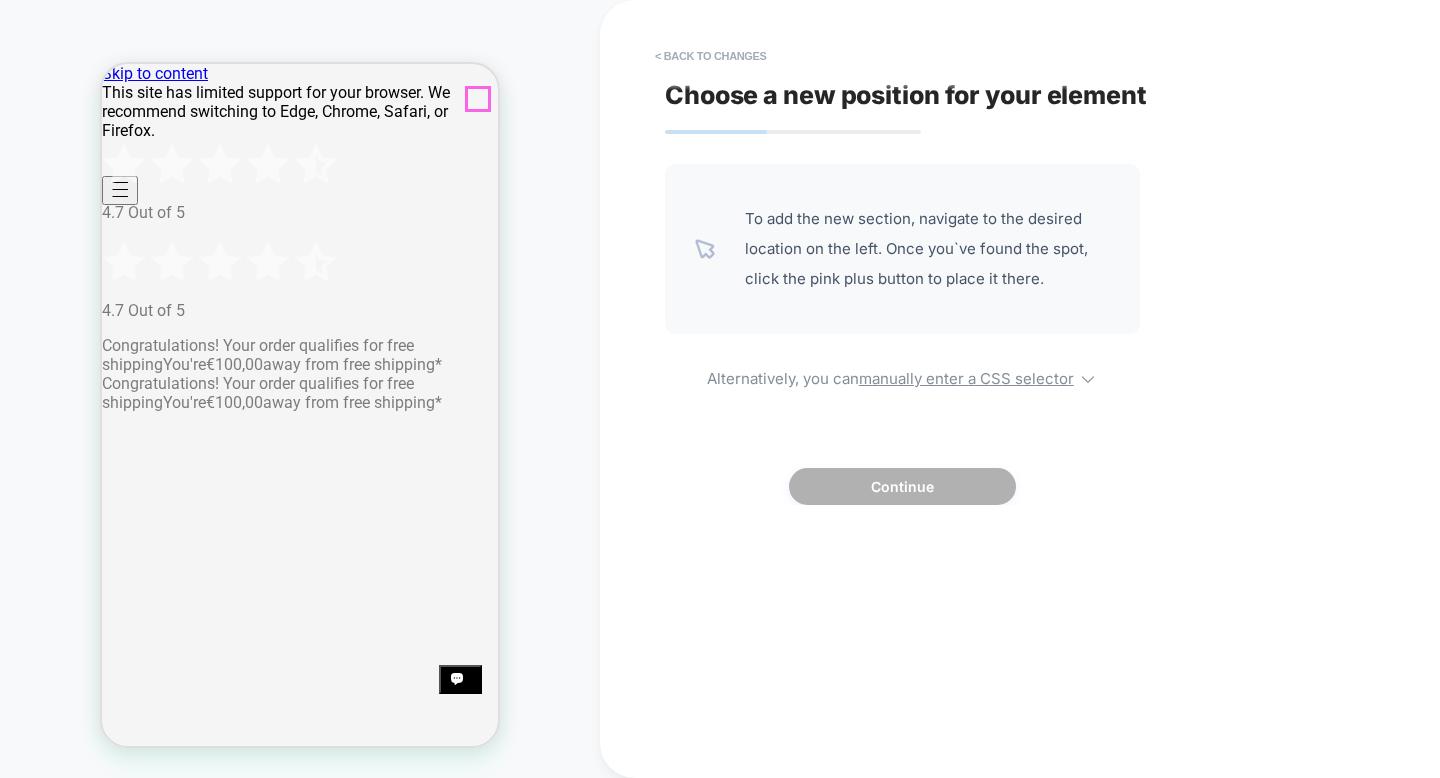 click at bounding box center (116, 51451) 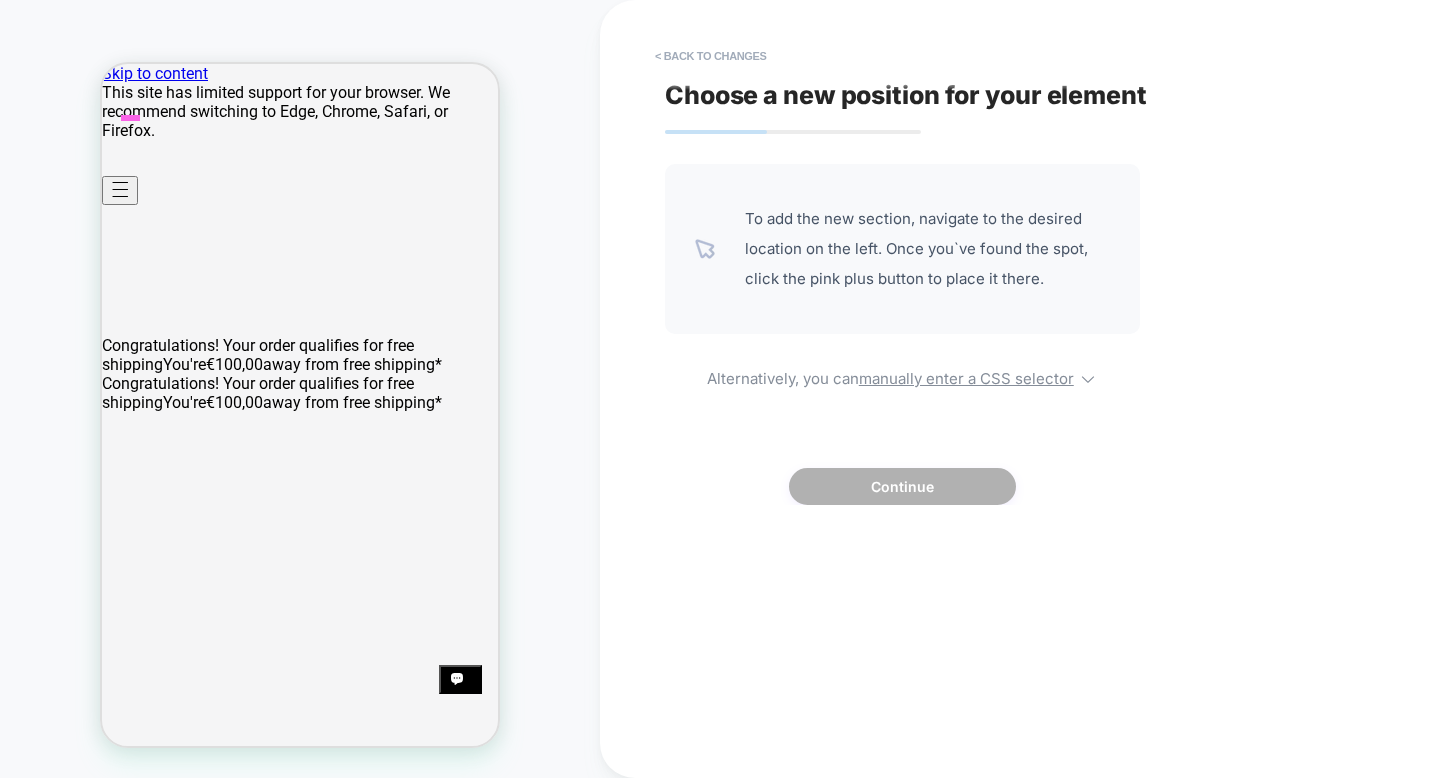 click 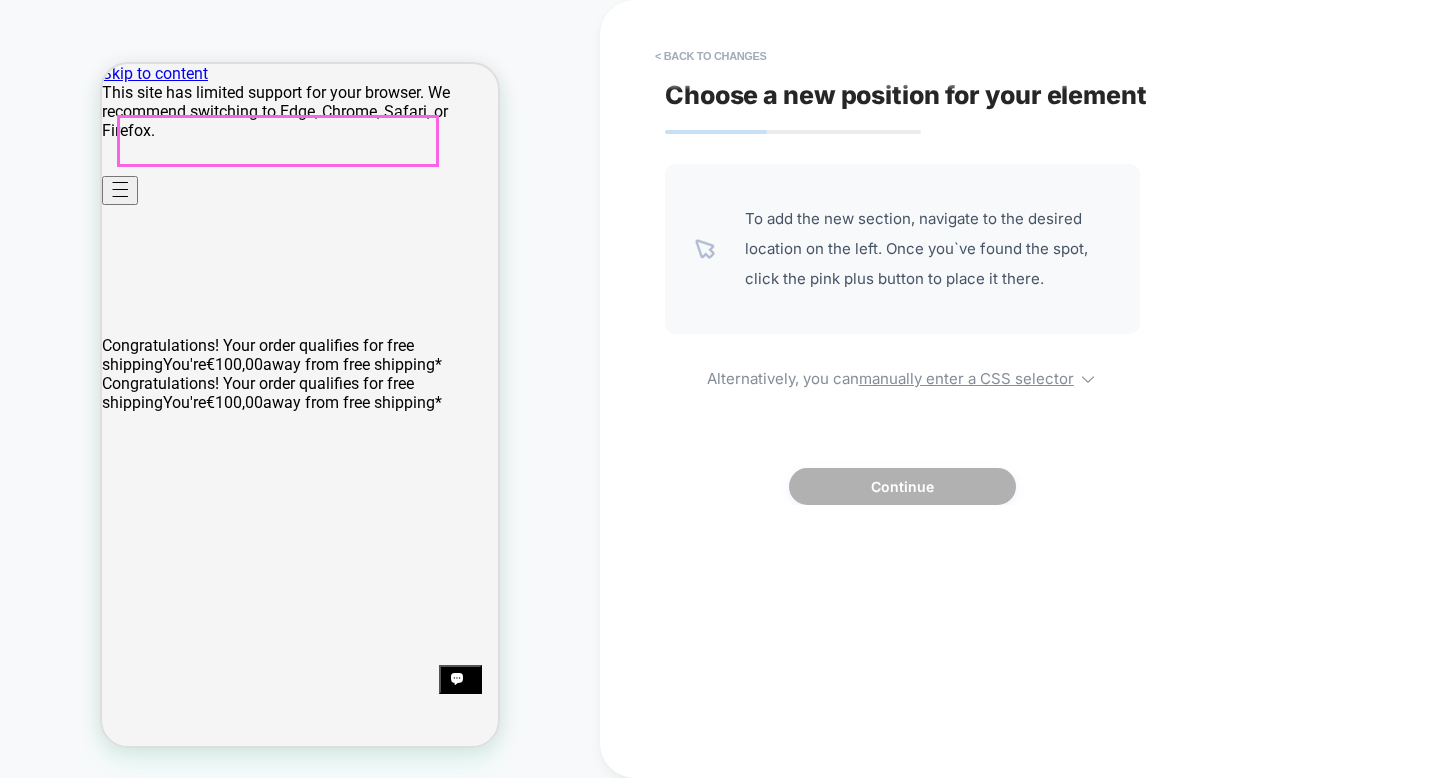 click on "MEN" at bounding box center (124, 26808) 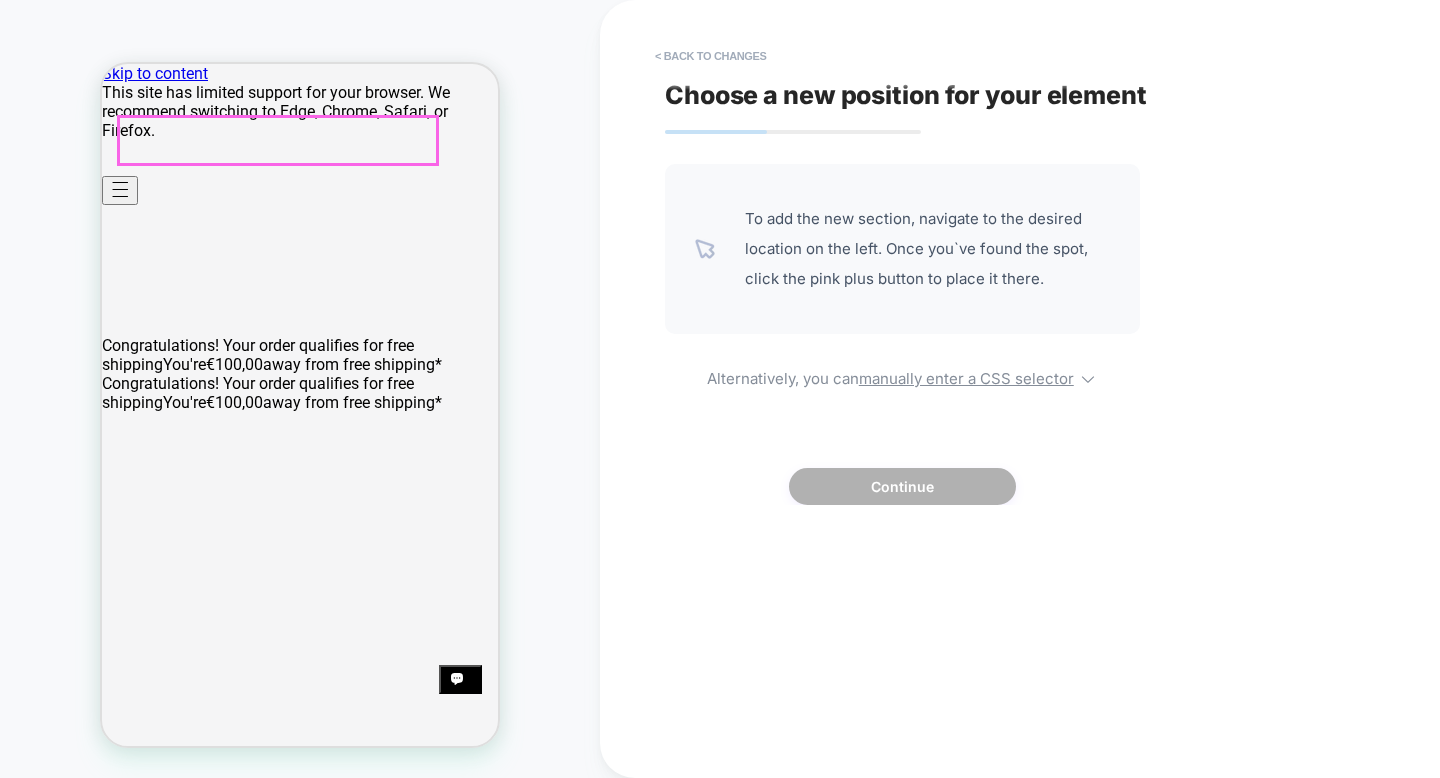 click on "MEN" at bounding box center [124, 26808] 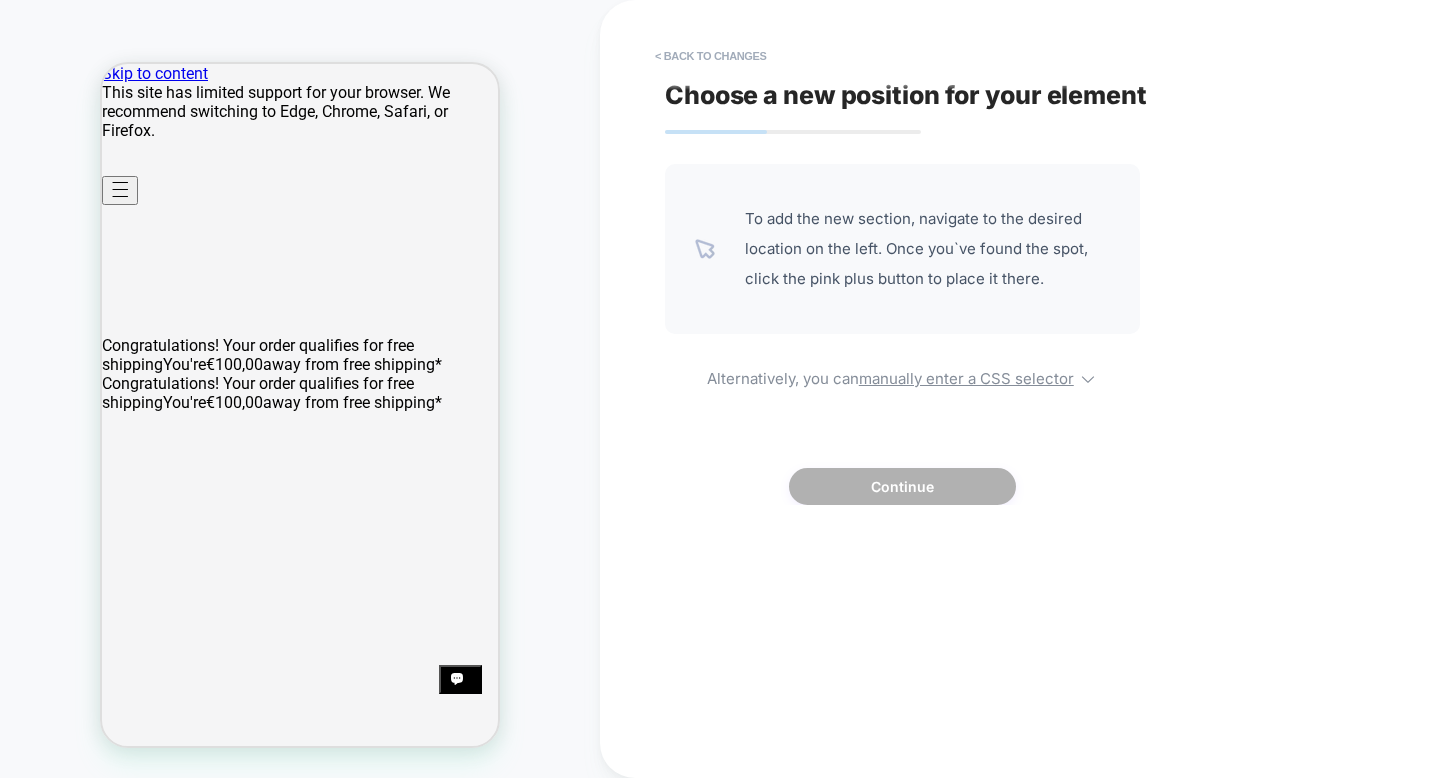 click on "HOMEPAGE" at bounding box center (300, 389) 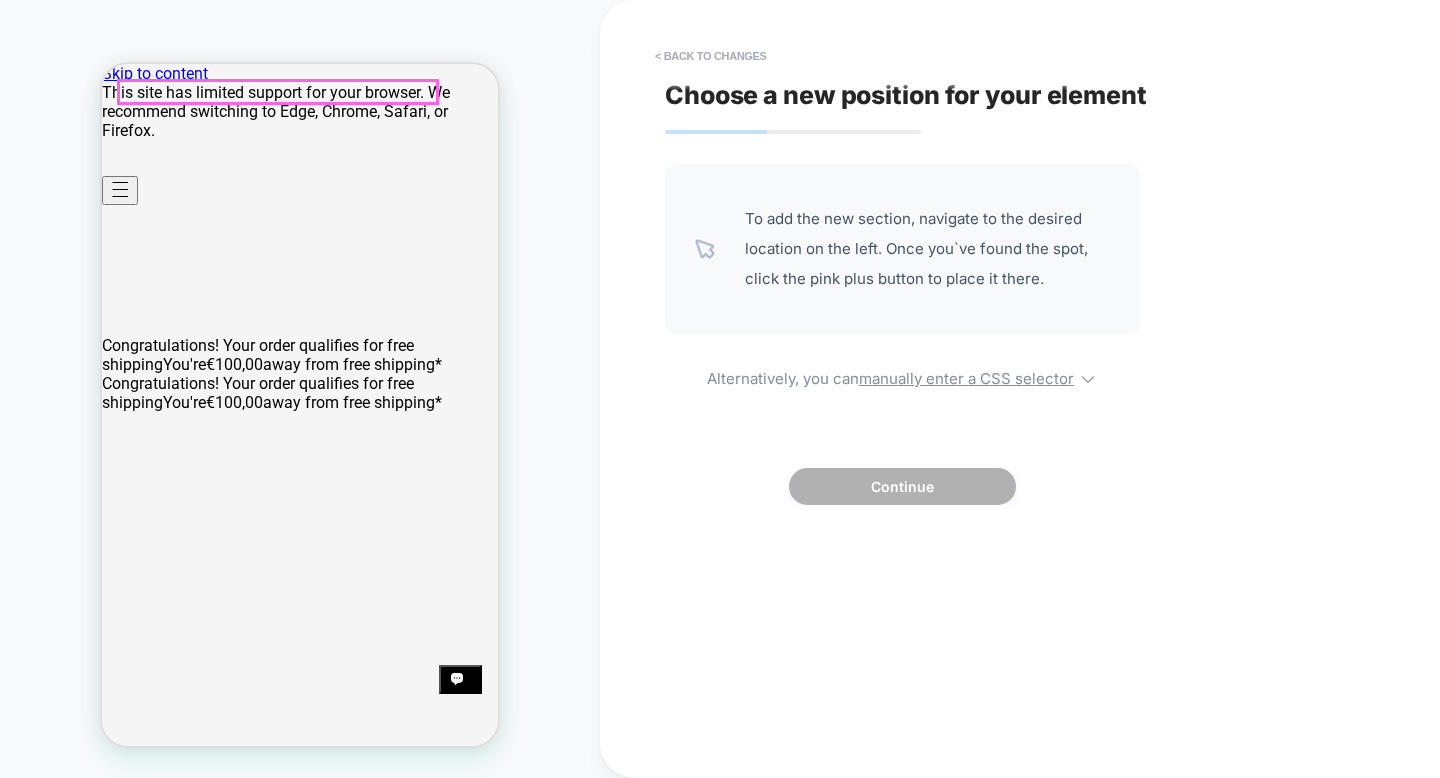 click at bounding box center [3150, 22038] 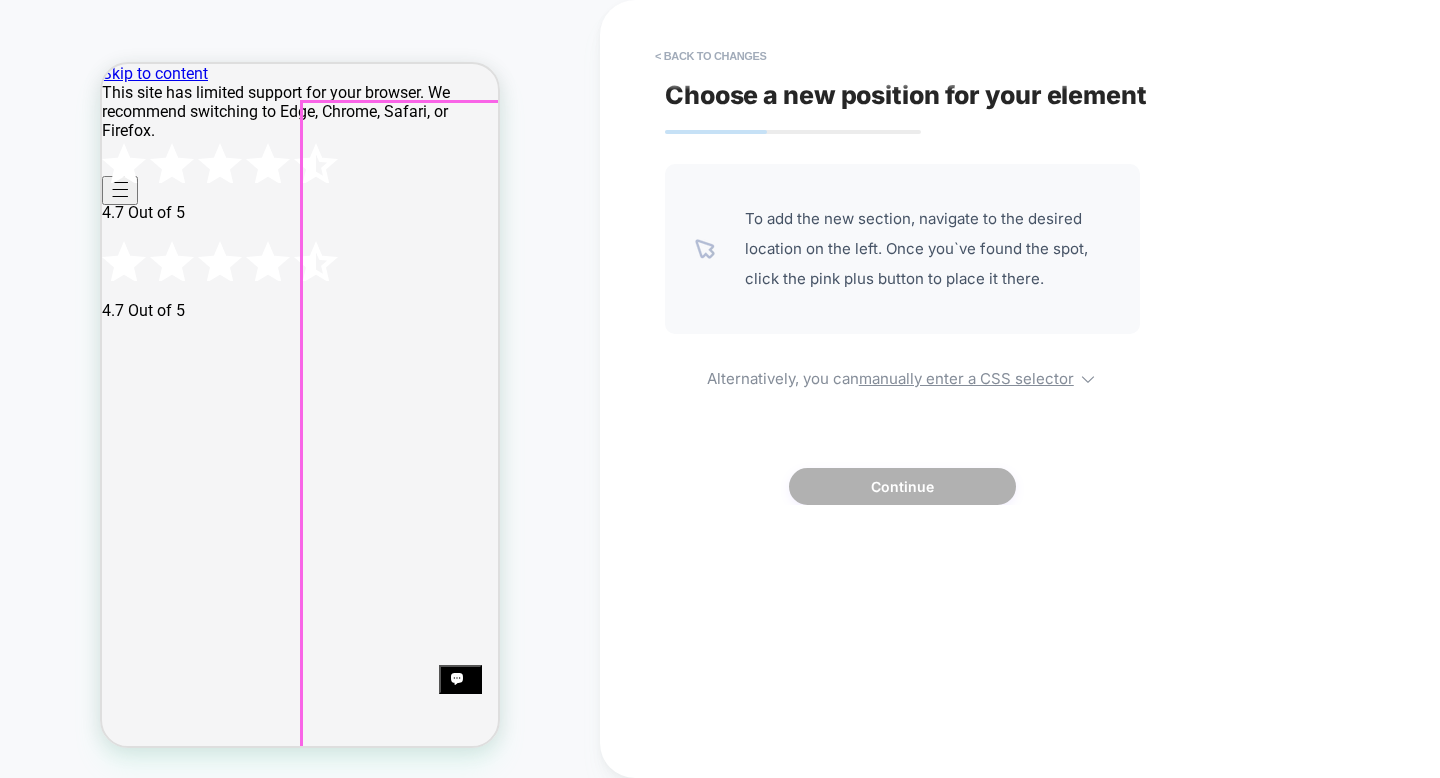 click on "MEN" at bounding box center (300, 44677) 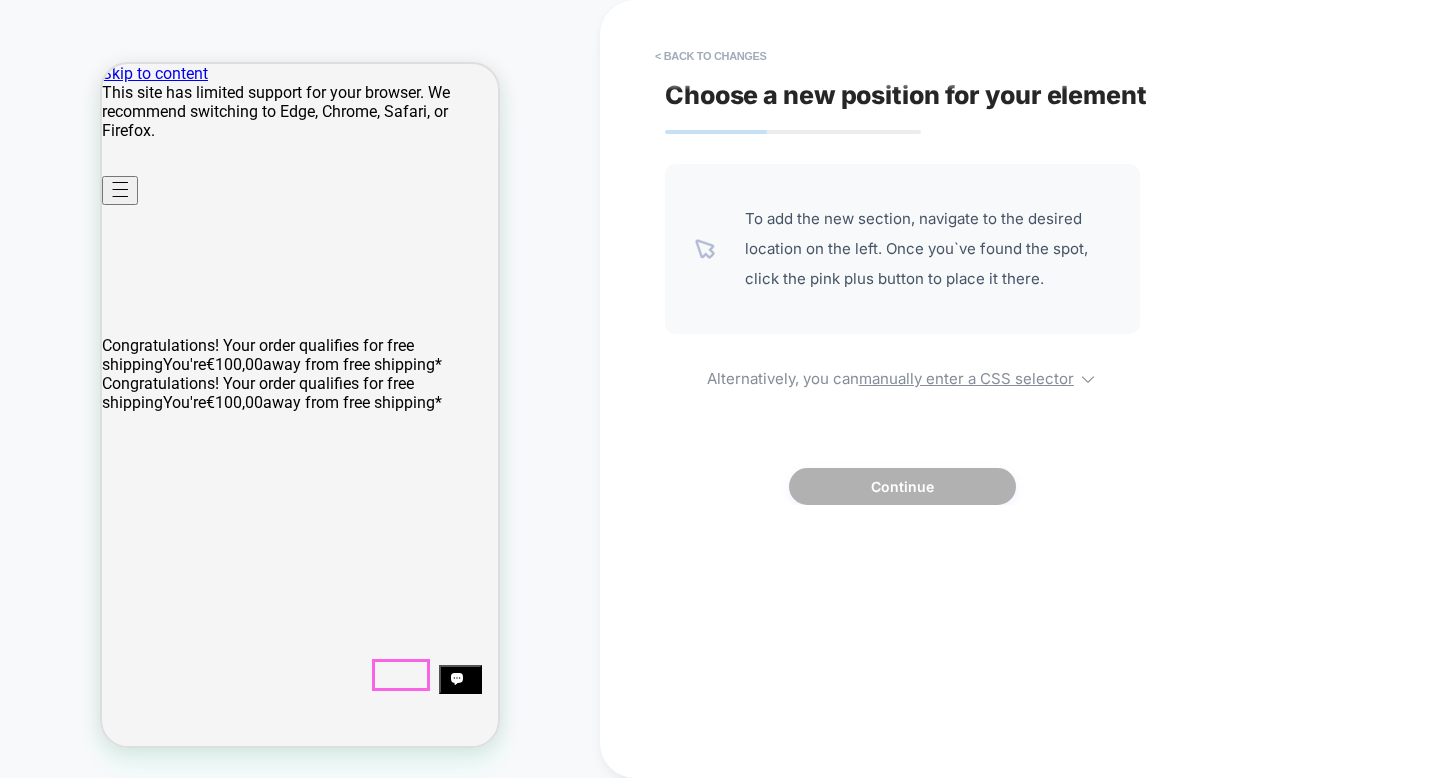 click on "MEN" at bounding box center (119, 44677) 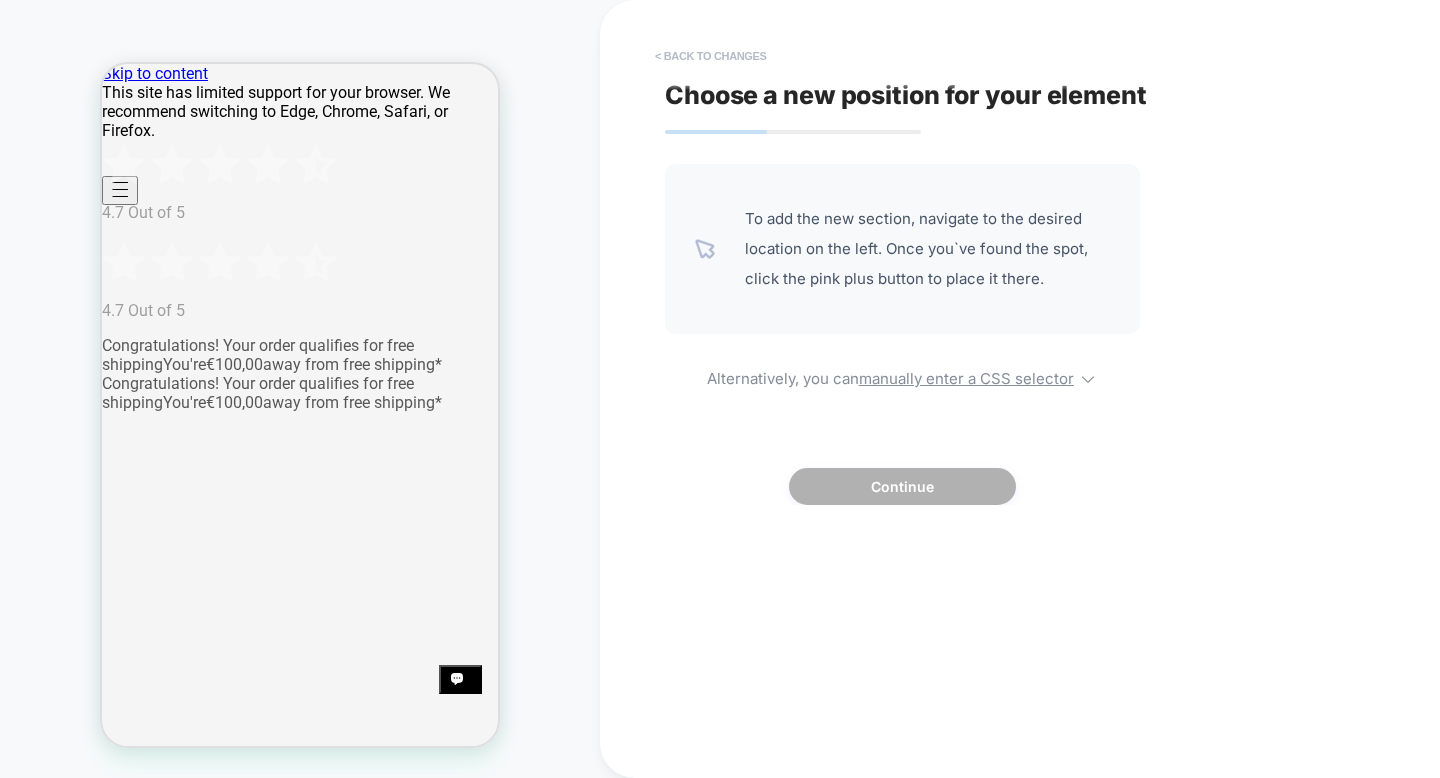 click on "< Back to changes" at bounding box center (711, 56) 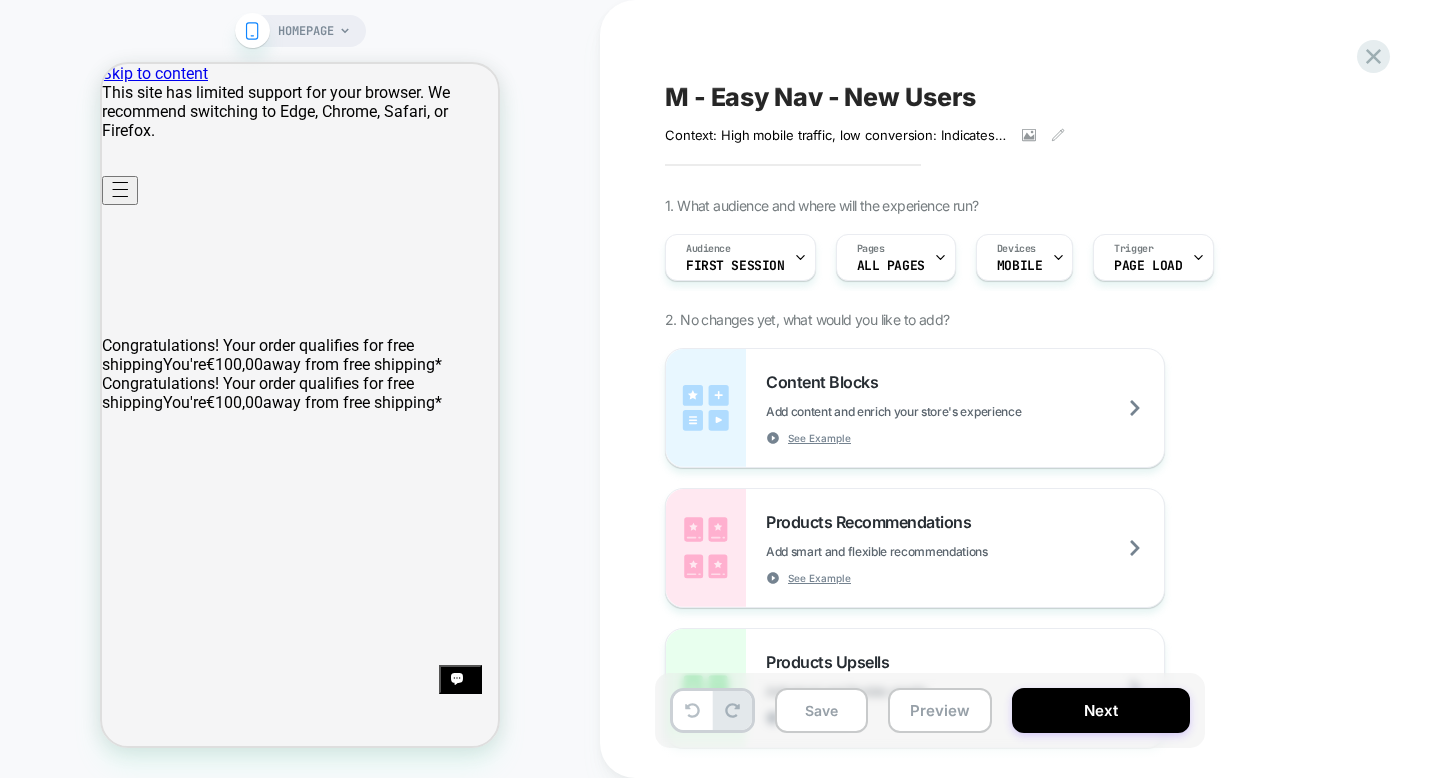 click on "HOMEPAGE" at bounding box center [306, 31] 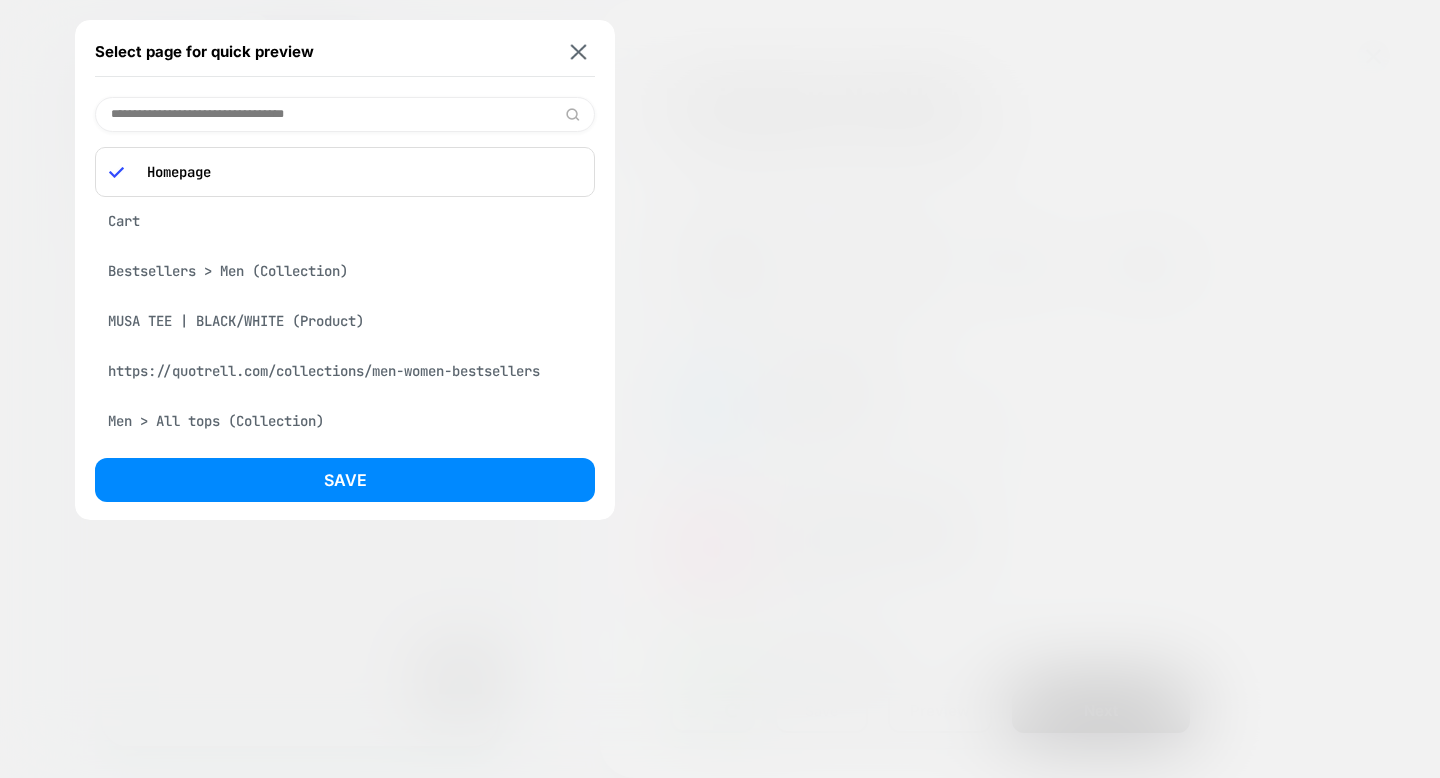 click on "Bestsellers > Men (Collection)" at bounding box center [345, 271] 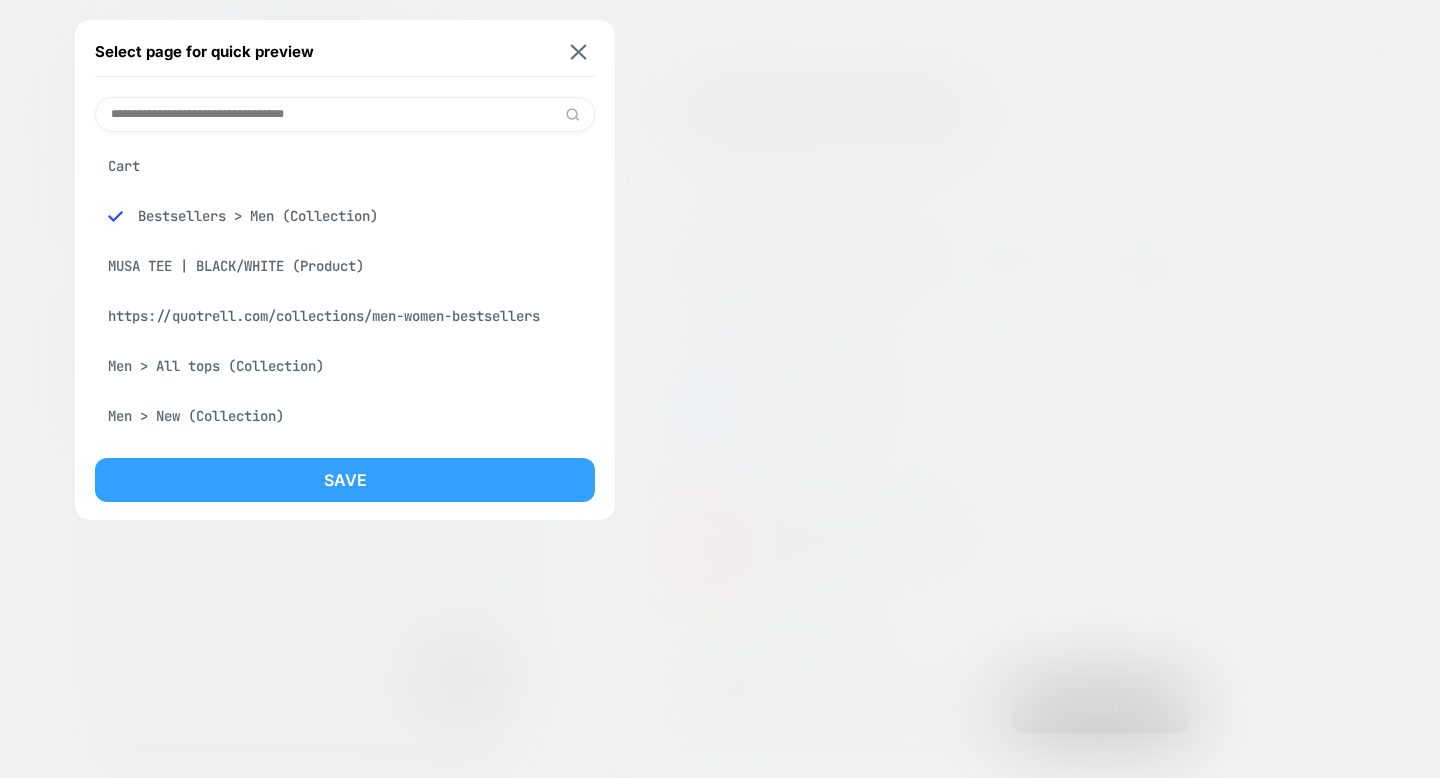 click on "Save" at bounding box center [345, 480] 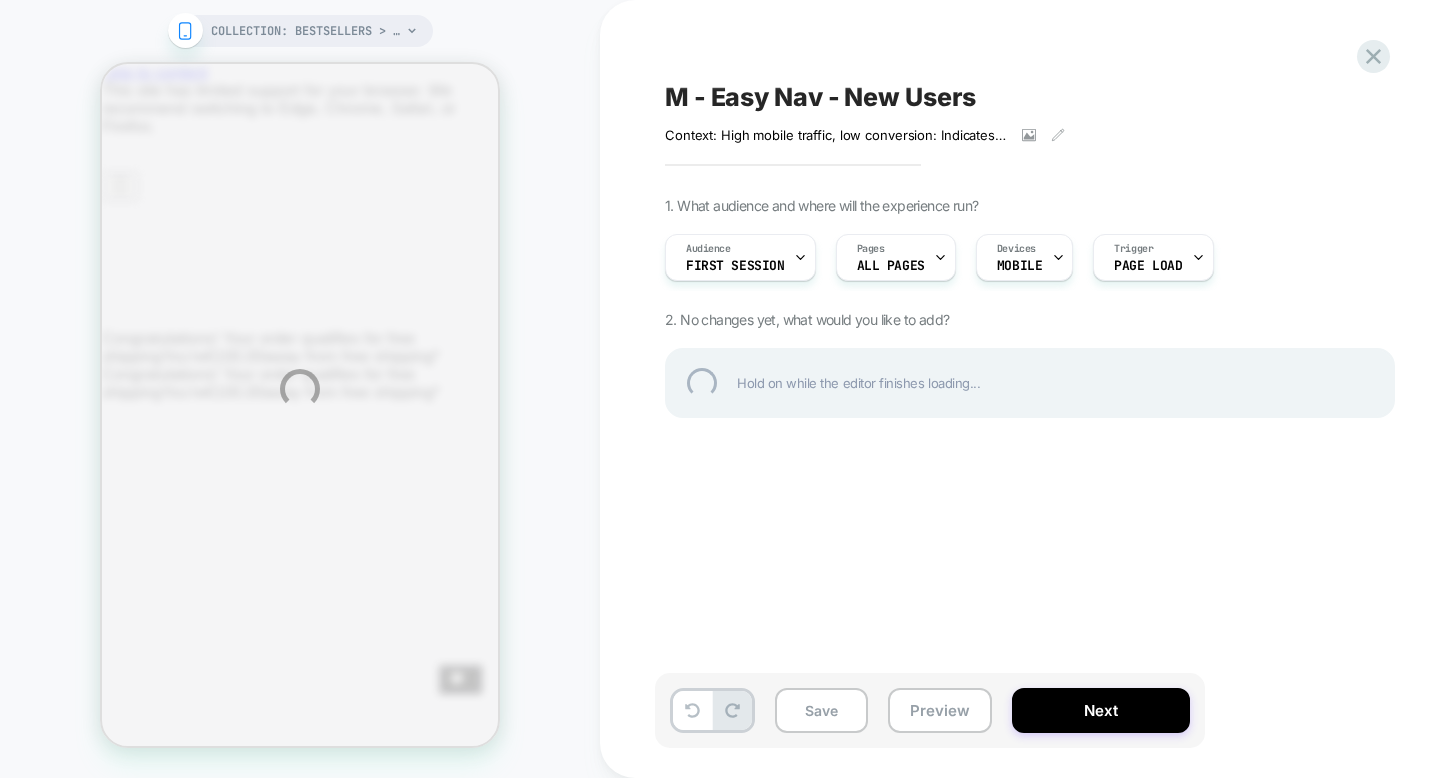scroll, scrollTop: 0, scrollLeft: 0, axis: both 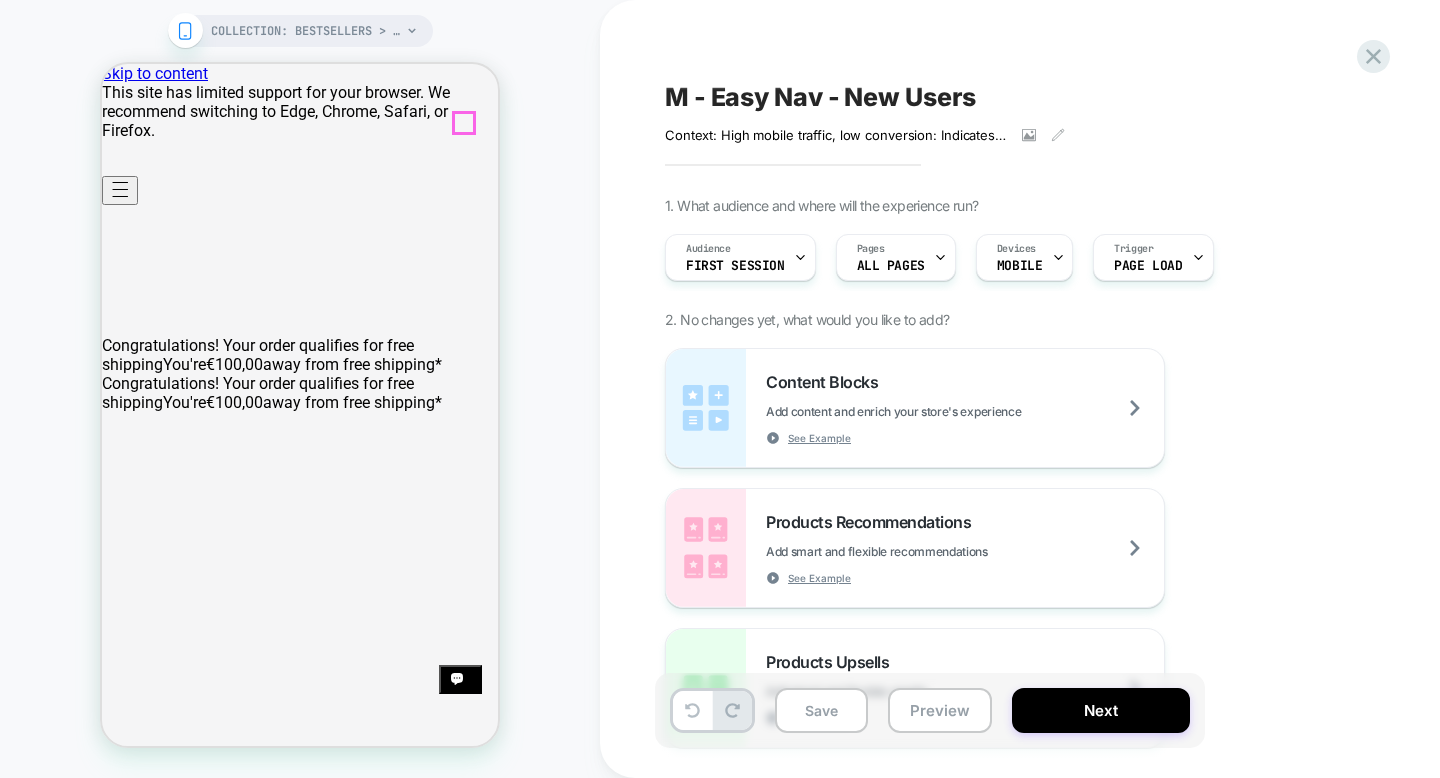 click 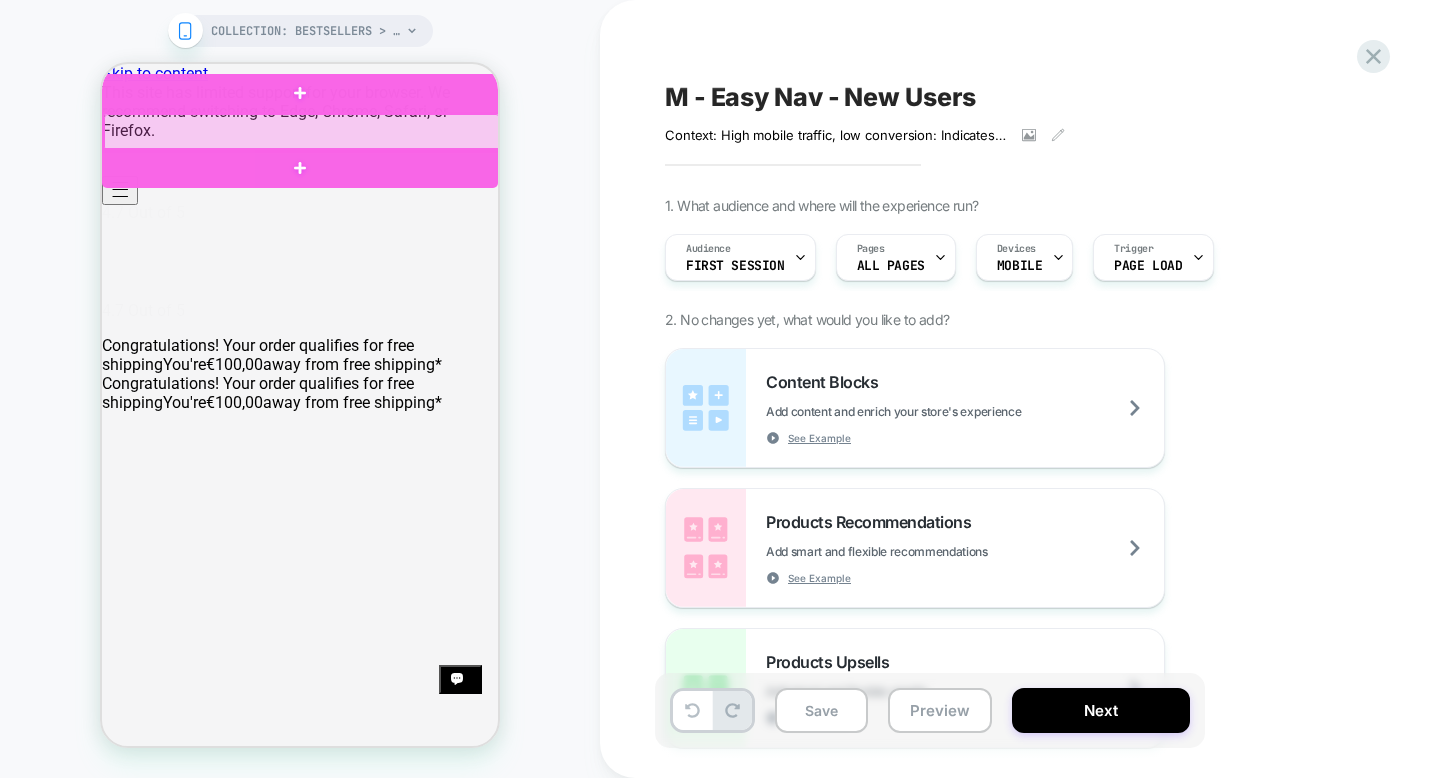 click at bounding box center (302, 132) 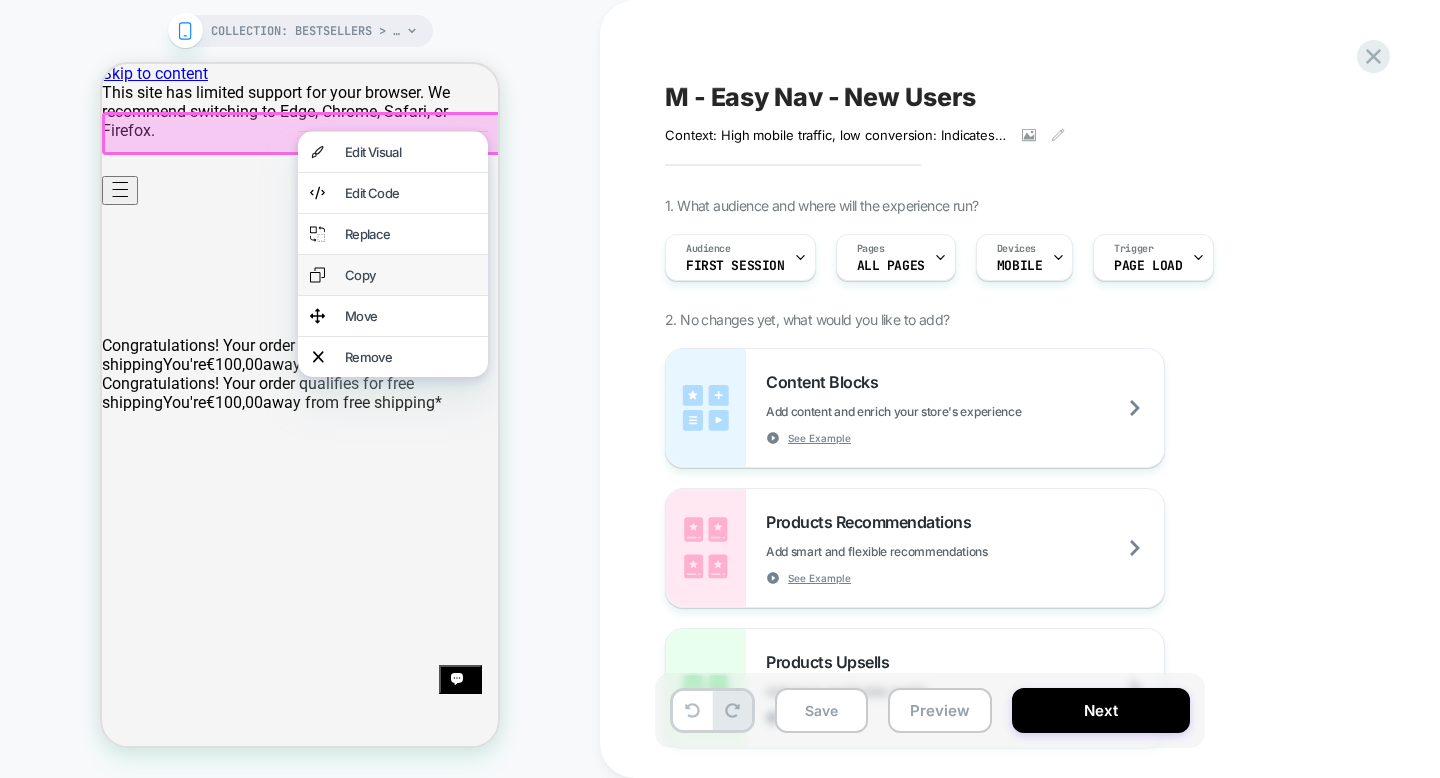 click on "Copy" at bounding box center [410, 275] 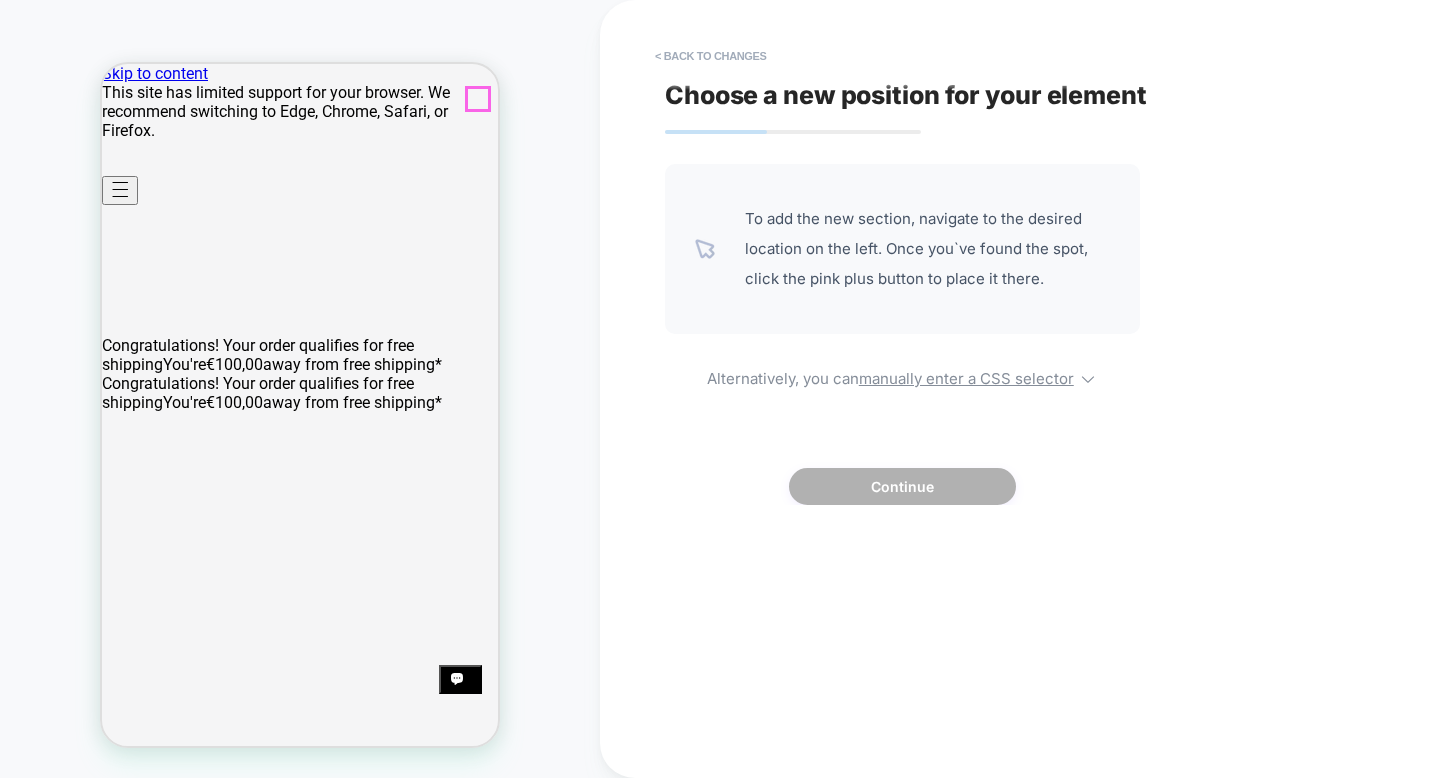click at bounding box center [116, 182752] 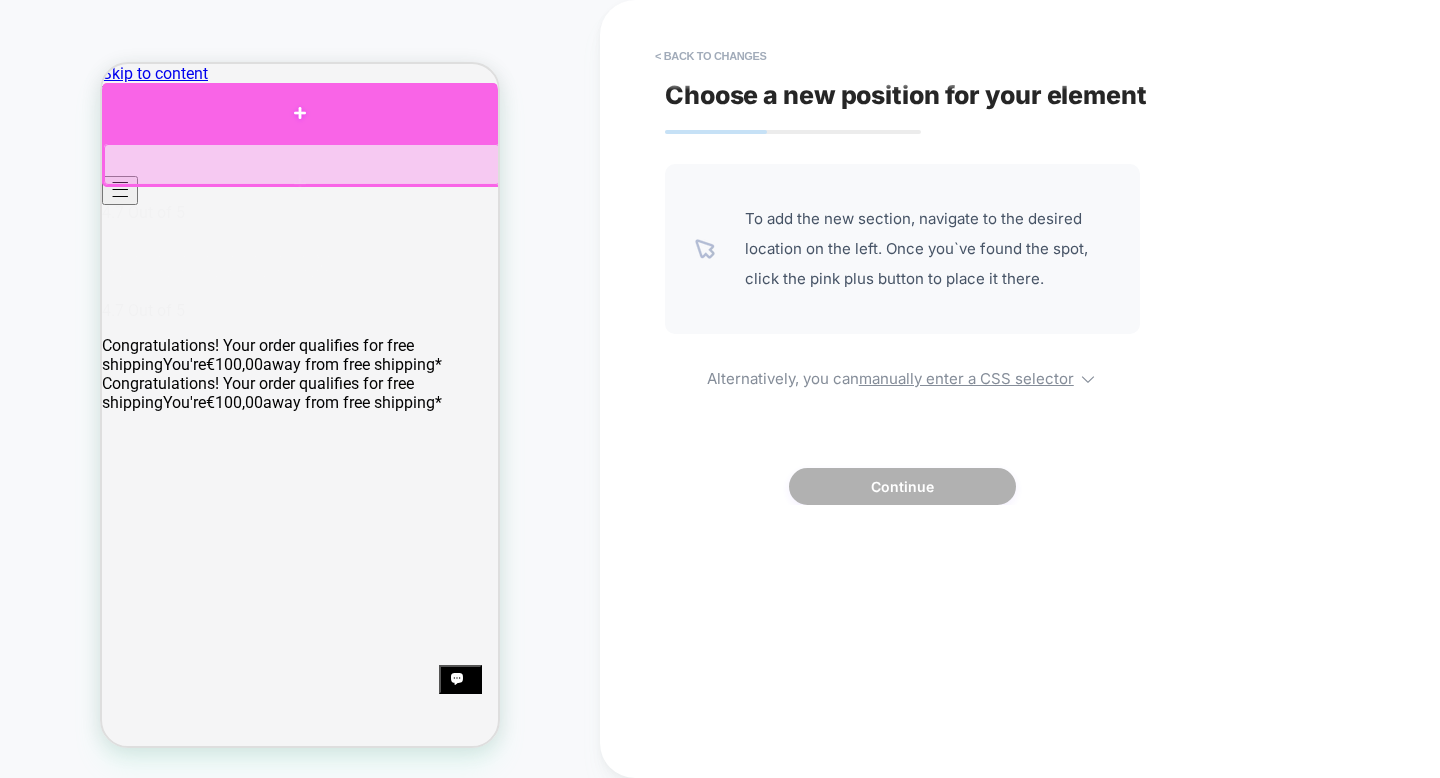 click at bounding box center (300, 112) 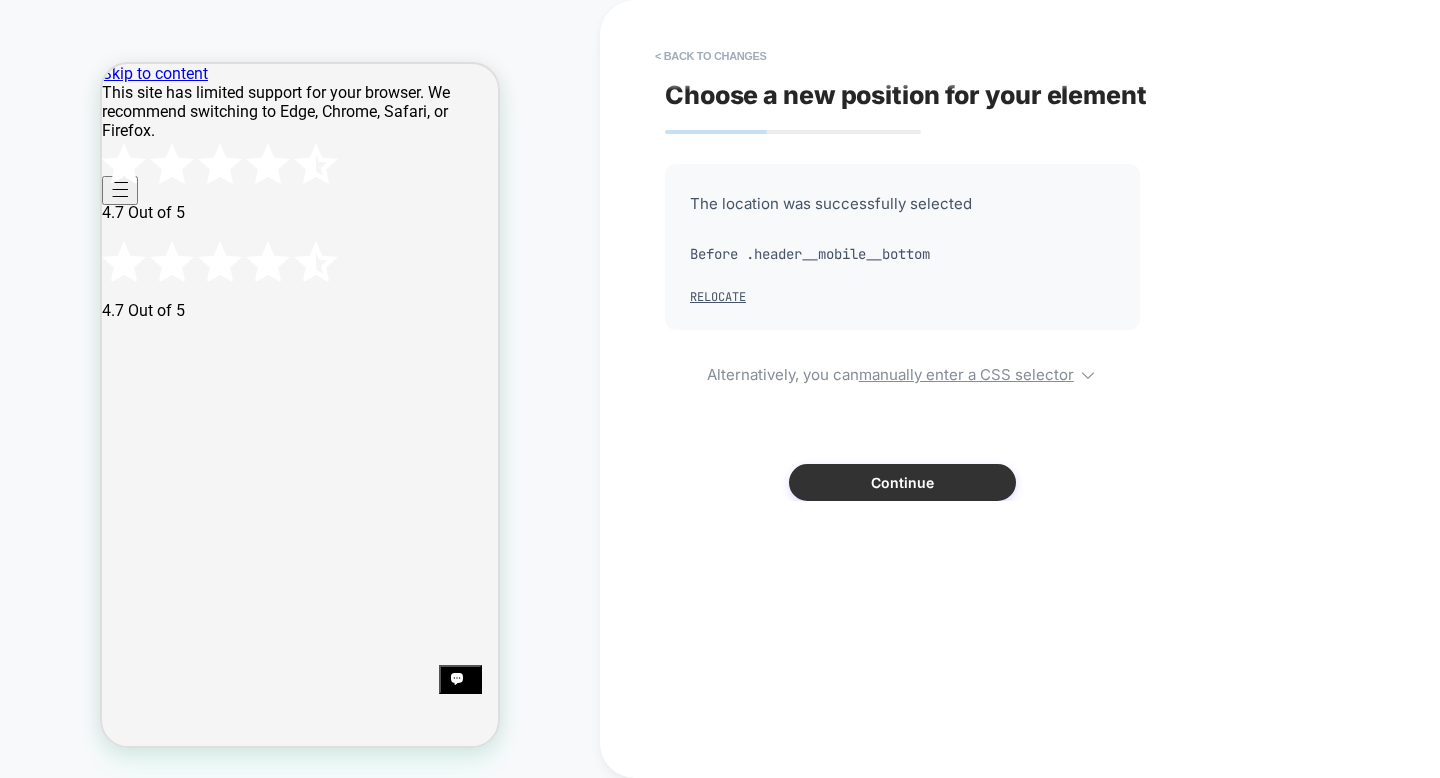 click on "Continue" at bounding box center (902, 482) 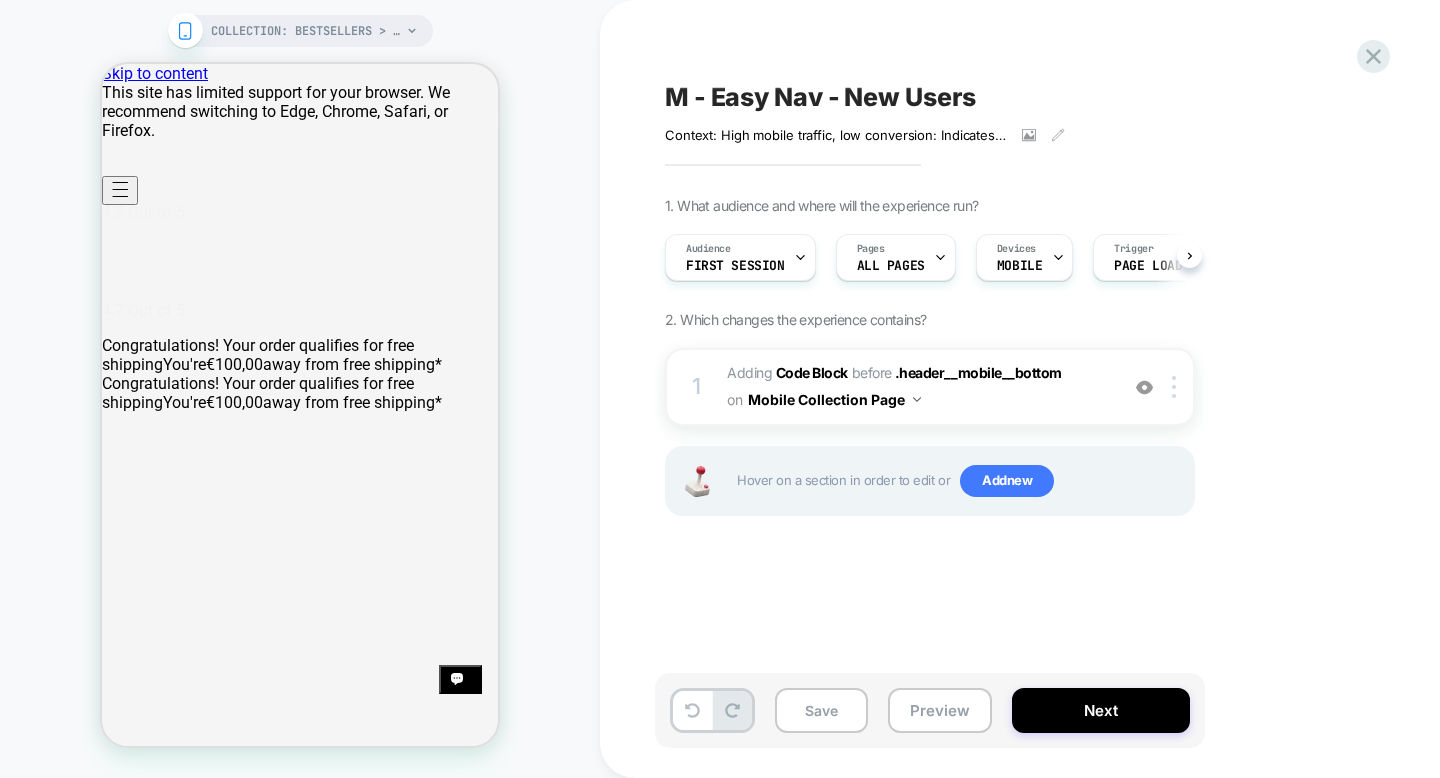 scroll, scrollTop: 0, scrollLeft: 1, axis: horizontal 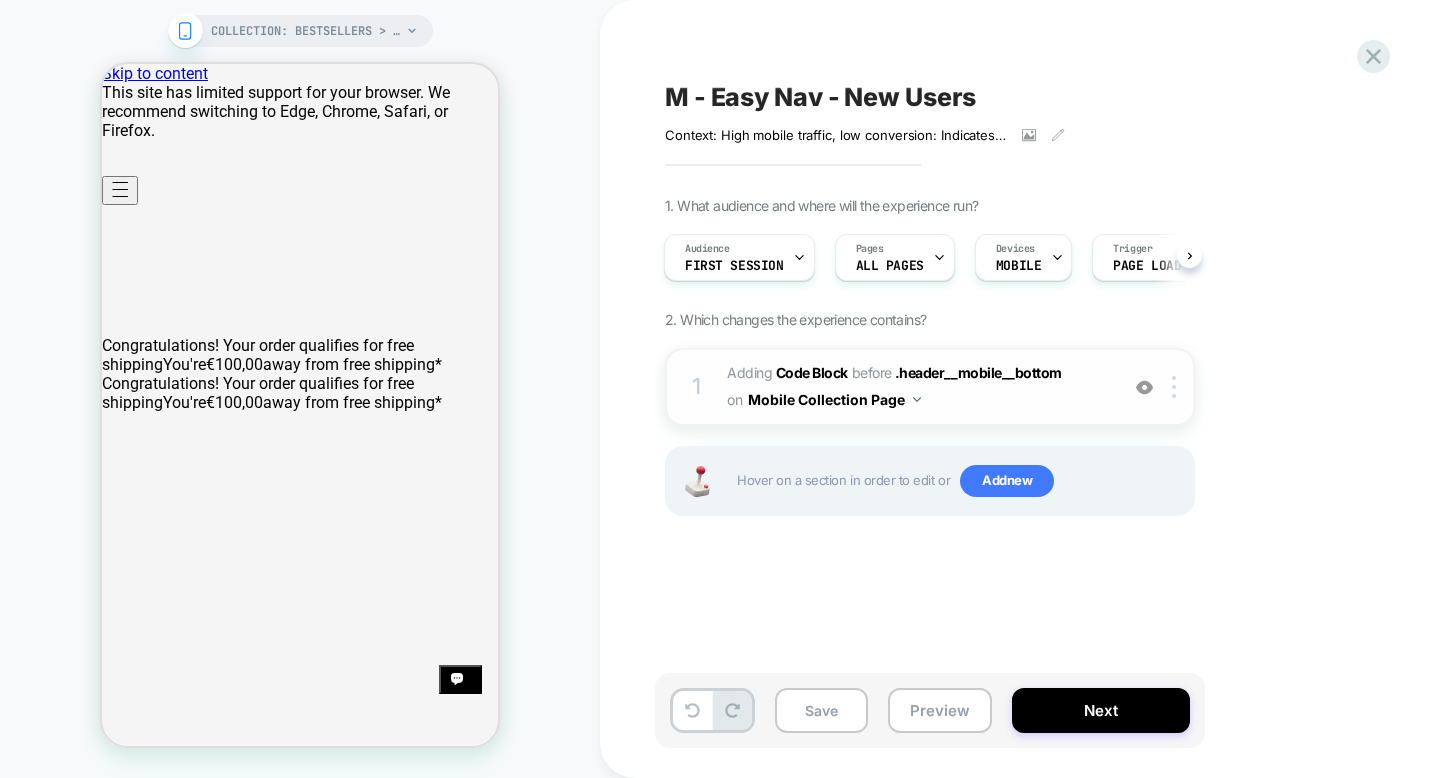 click on "on Mobile Collection Page" at bounding box center [824, 399] 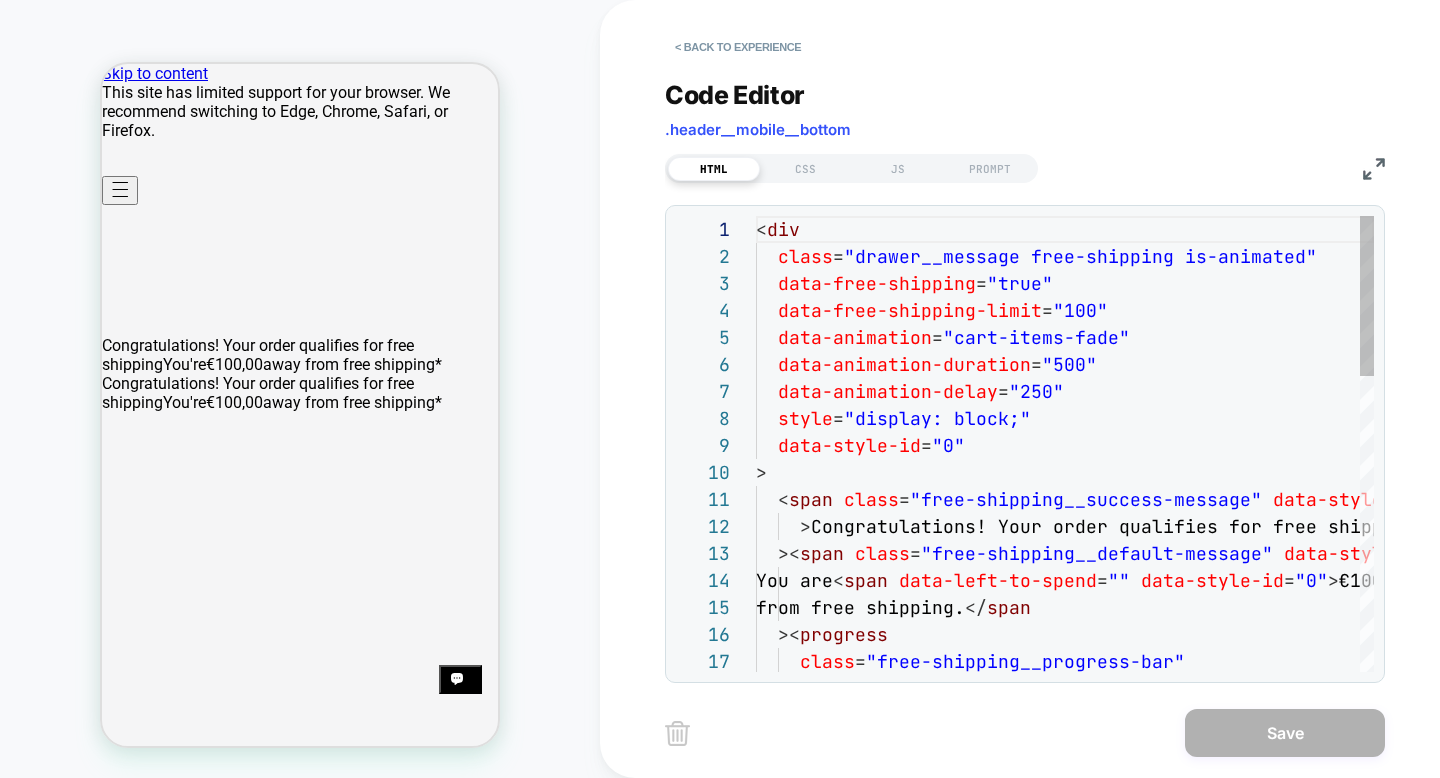 scroll, scrollTop: 270, scrollLeft: 0, axis: vertical 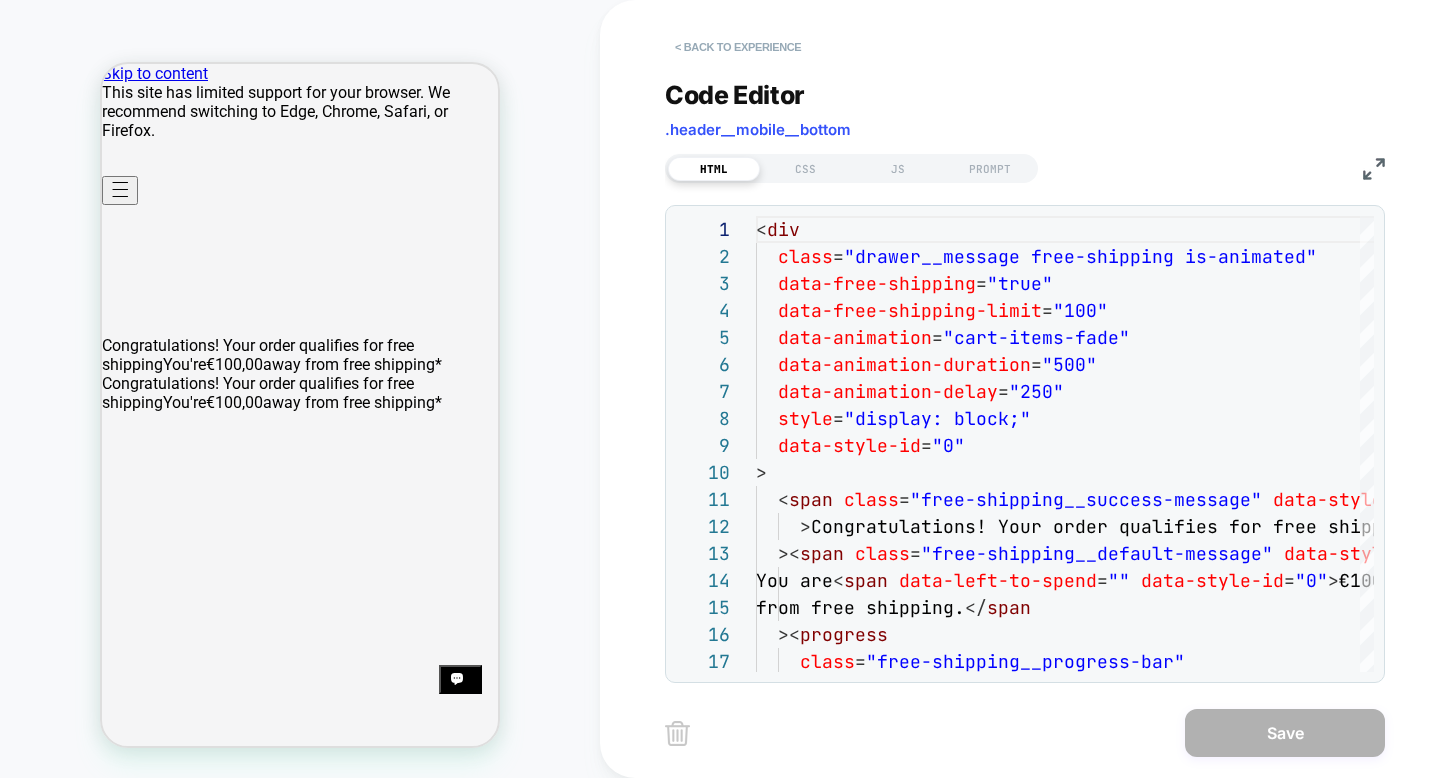 click on "< Back to experience" at bounding box center (738, 47) 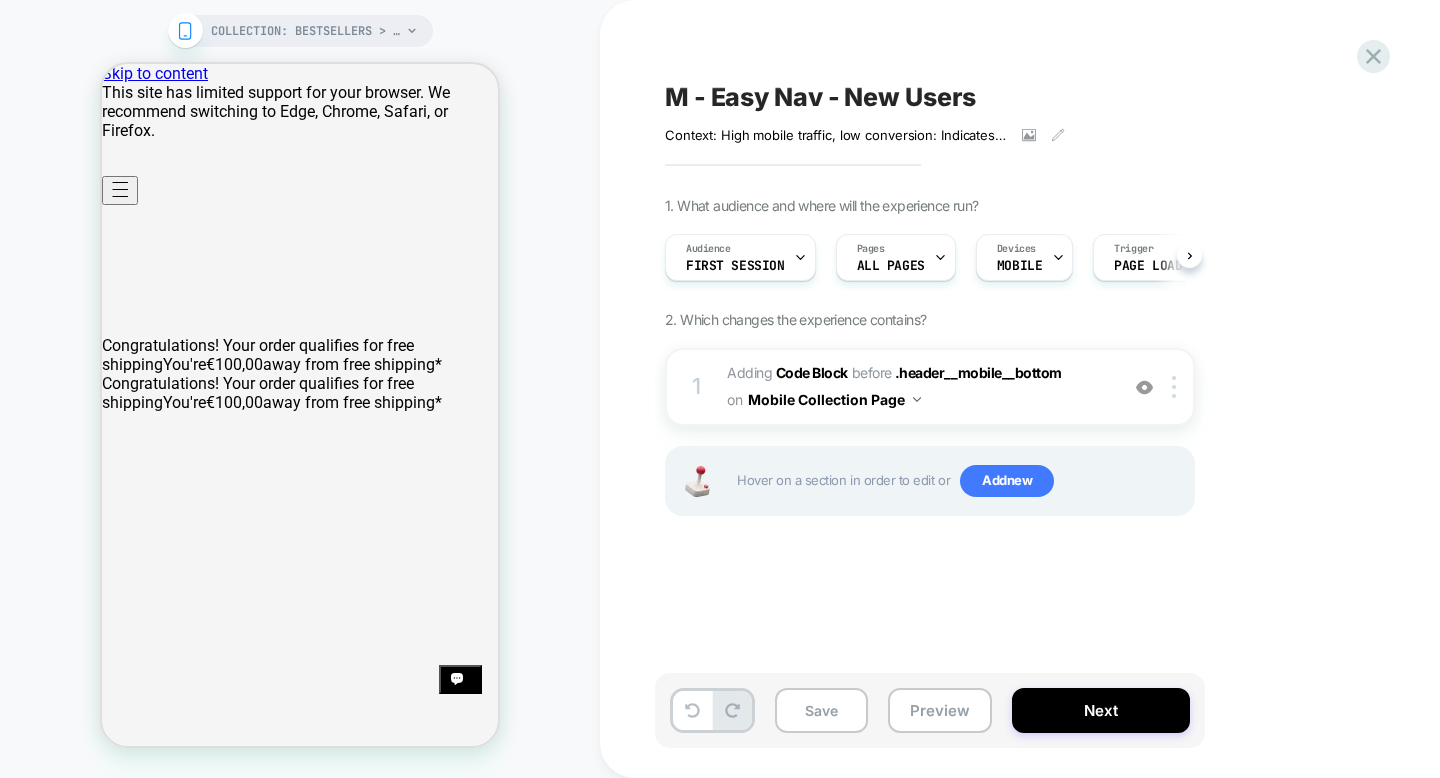 scroll, scrollTop: 0, scrollLeft: 1, axis: horizontal 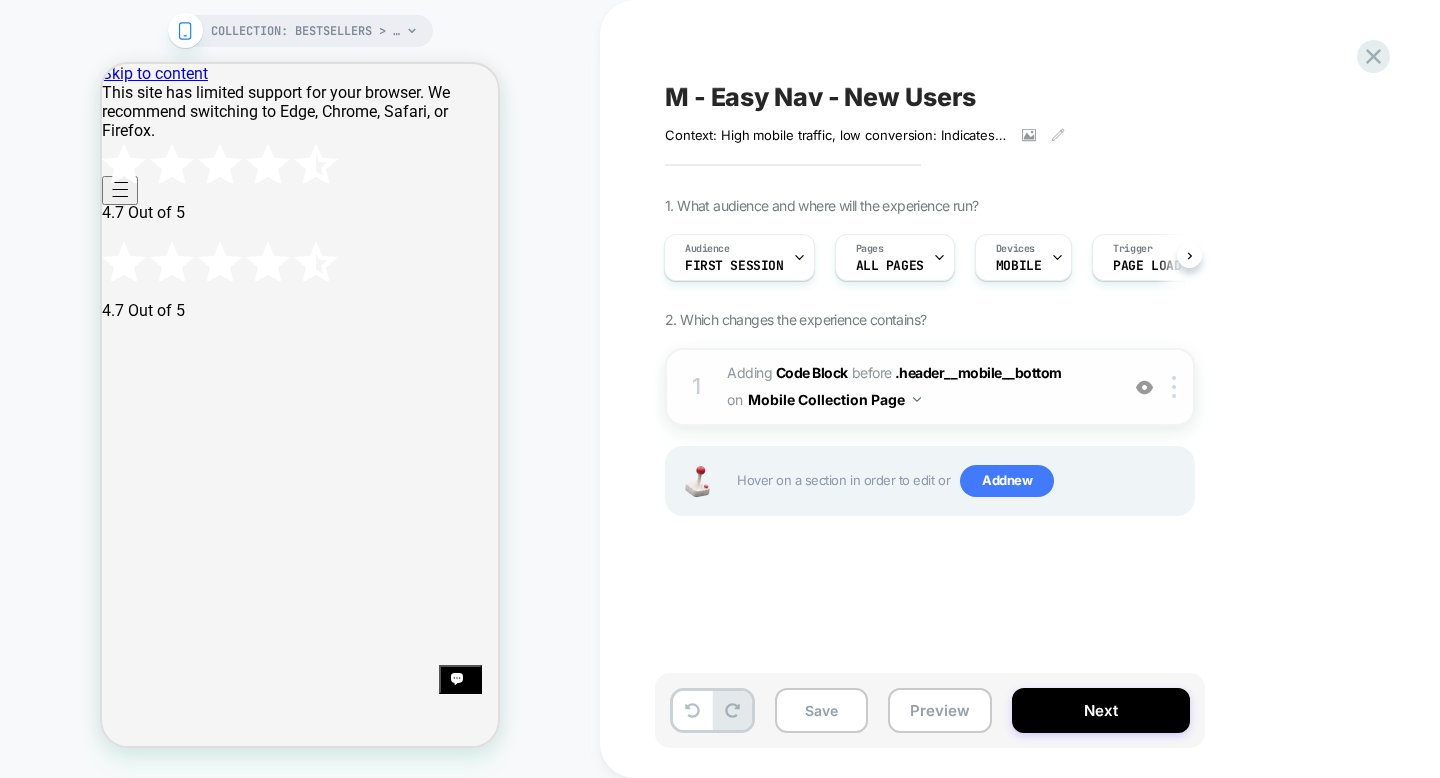 click on "Adding   Code Block   BEFORE .header__mobile__bottom .header__mobile__bottom   on Mobile Collection Page" at bounding box center (917, 387) 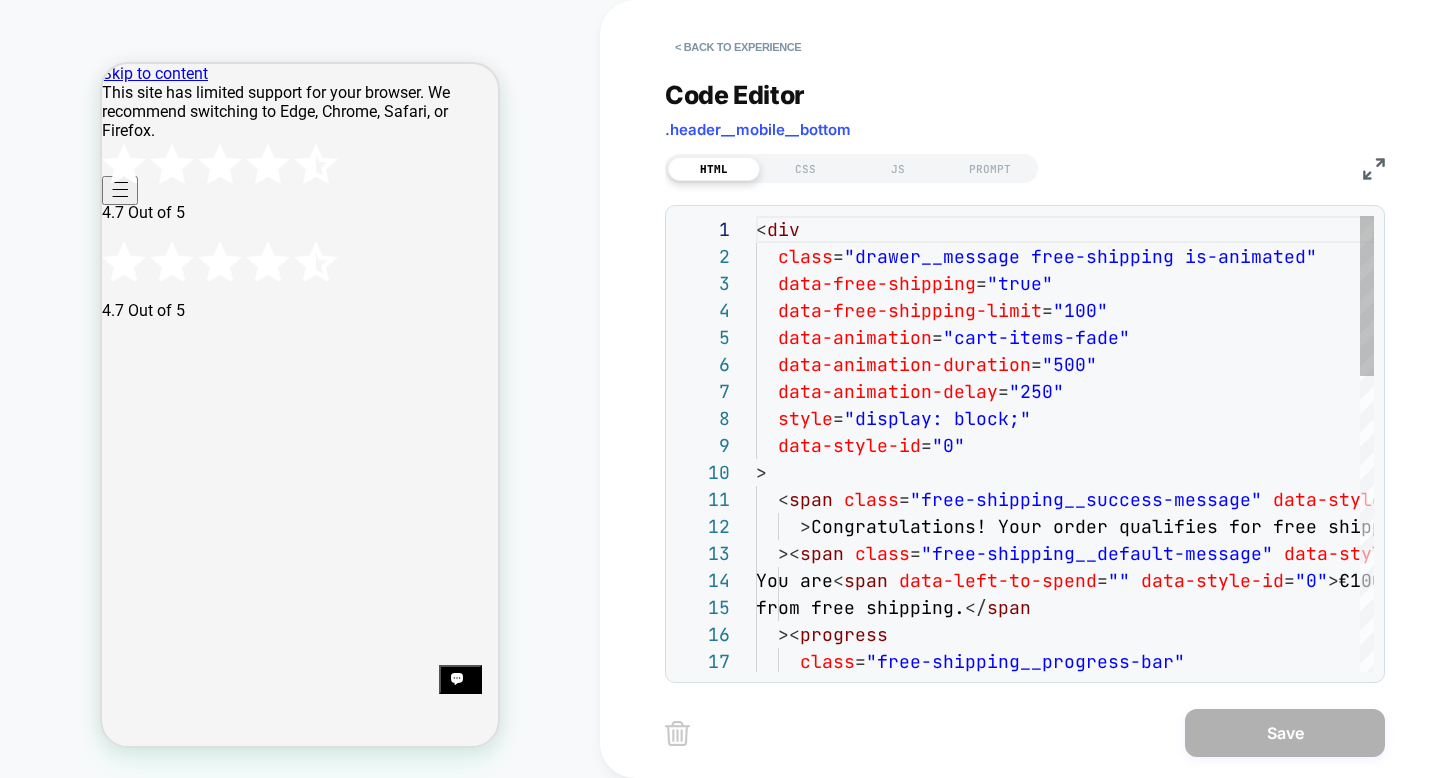 scroll, scrollTop: 270, scrollLeft: 0, axis: vertical 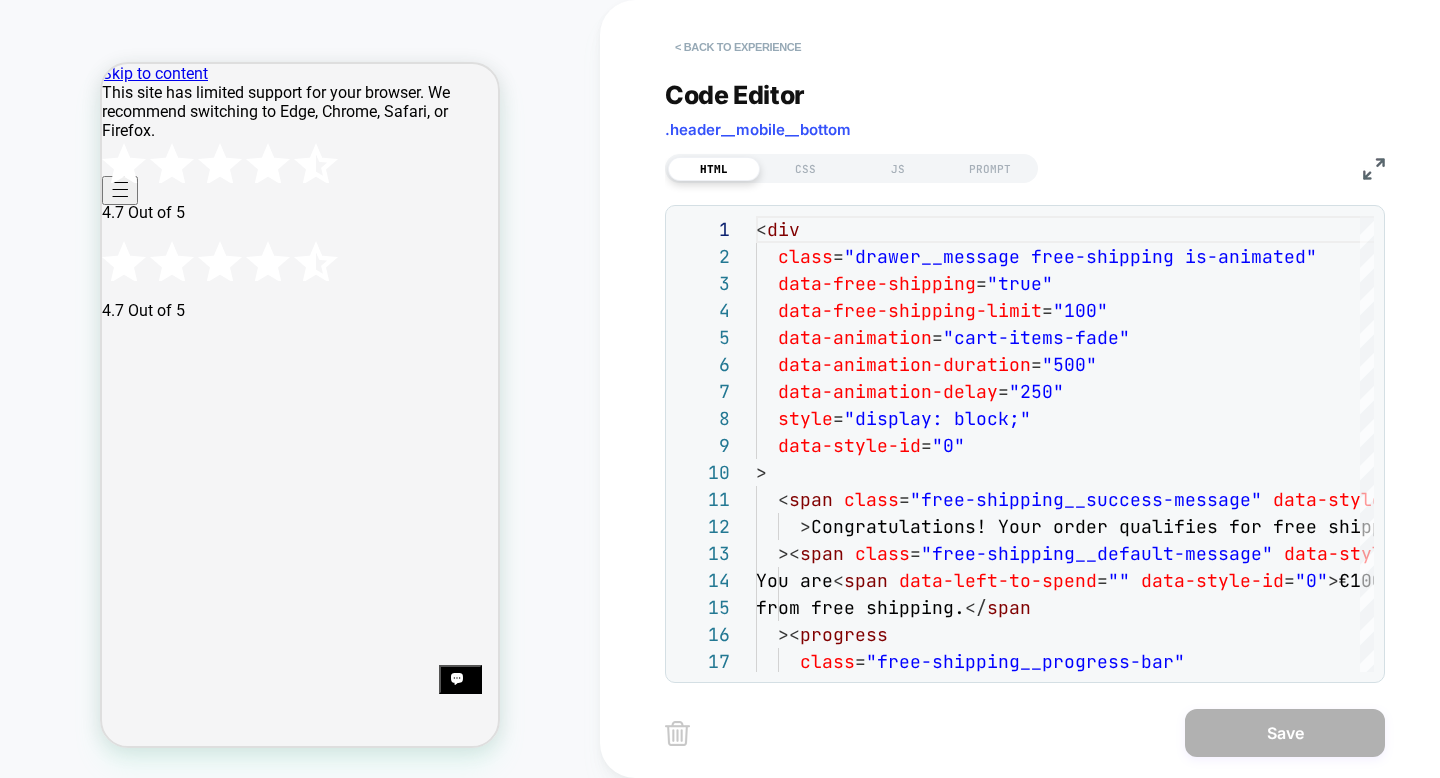 click on "< Back to experience" at bounding box center (738, 47) 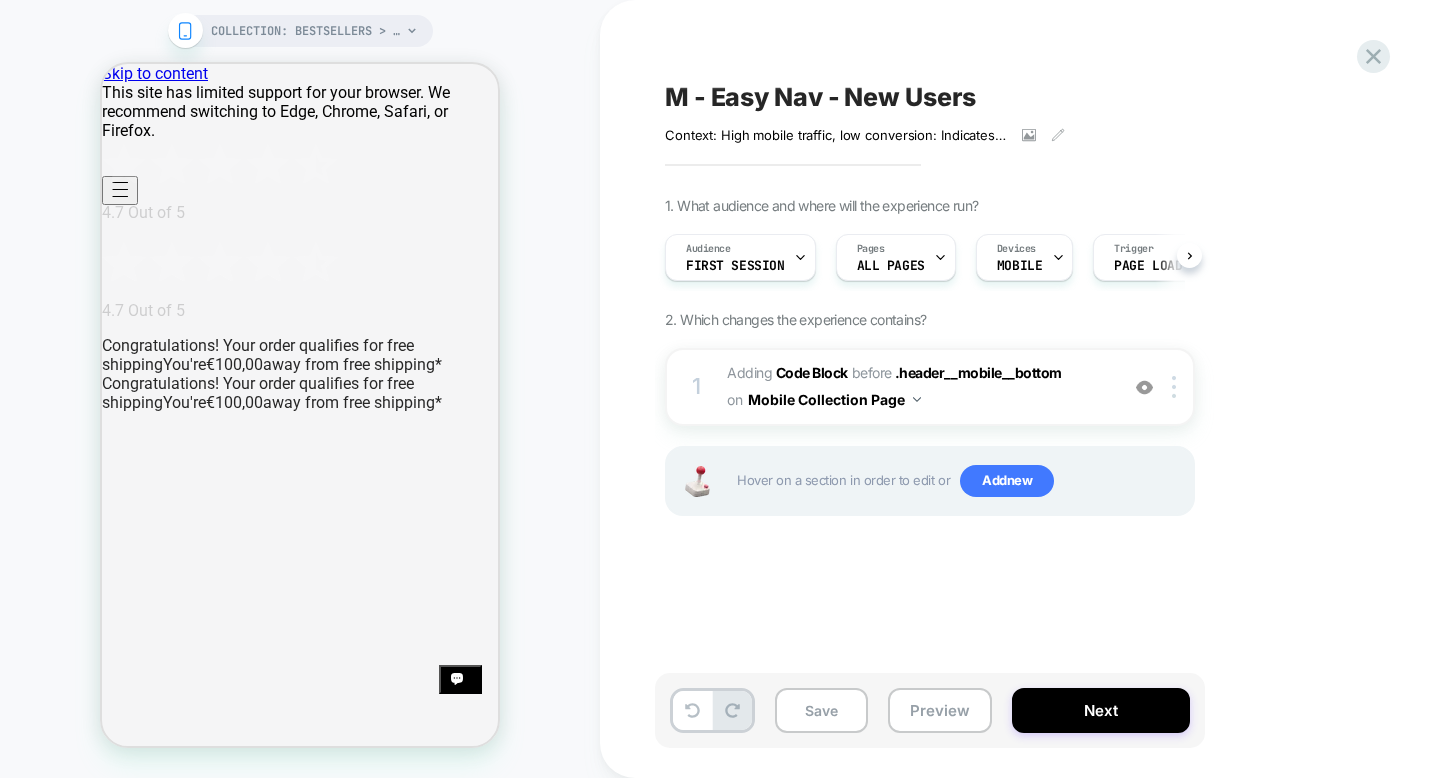 scroll, scrollTop: 0, scrollLeft: 1, axis: horizontal 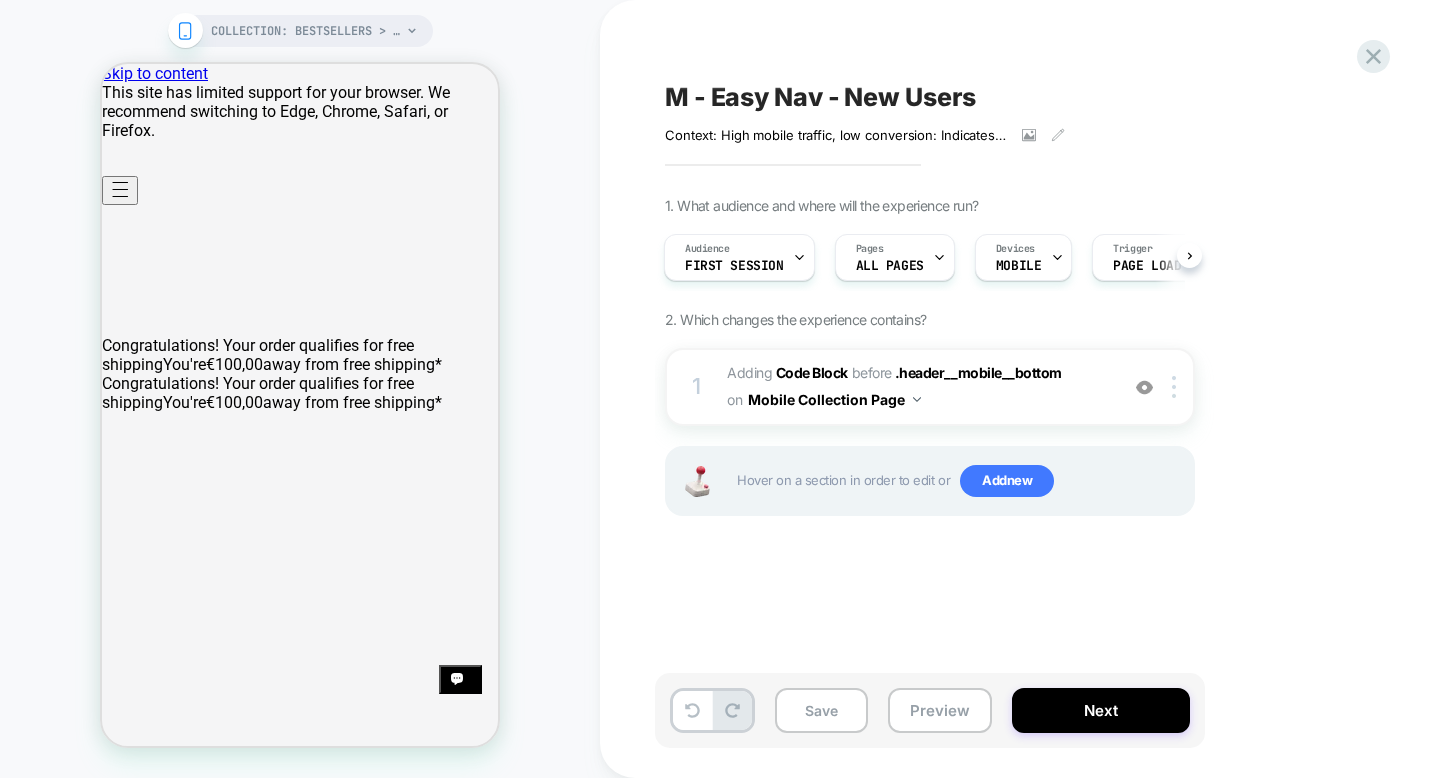 click on "COLLECTION: Bestsellers > Men (Category) COLLECTION: Bestsellers > Men (Category)" at bounding box center [300, 389] 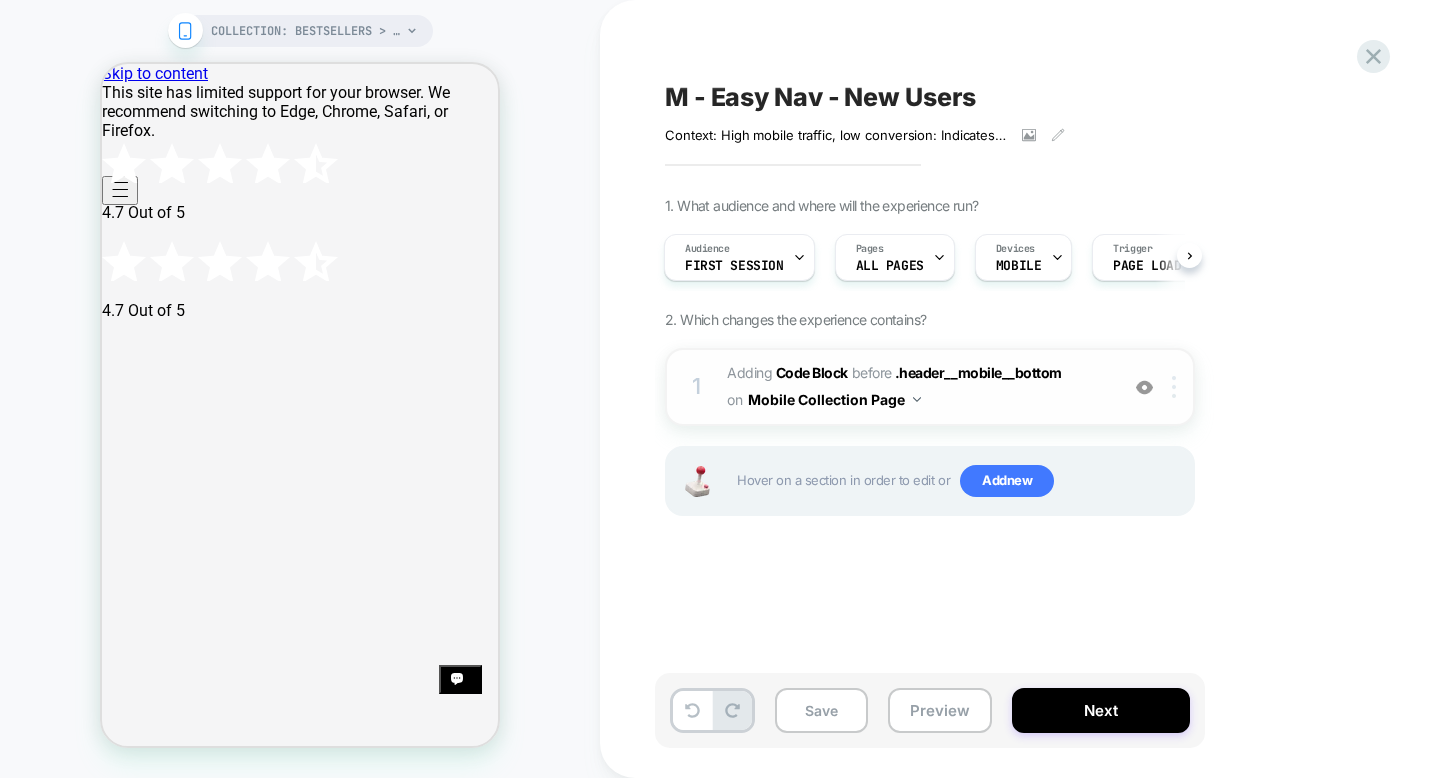 click at bounding box center [1174, 387] 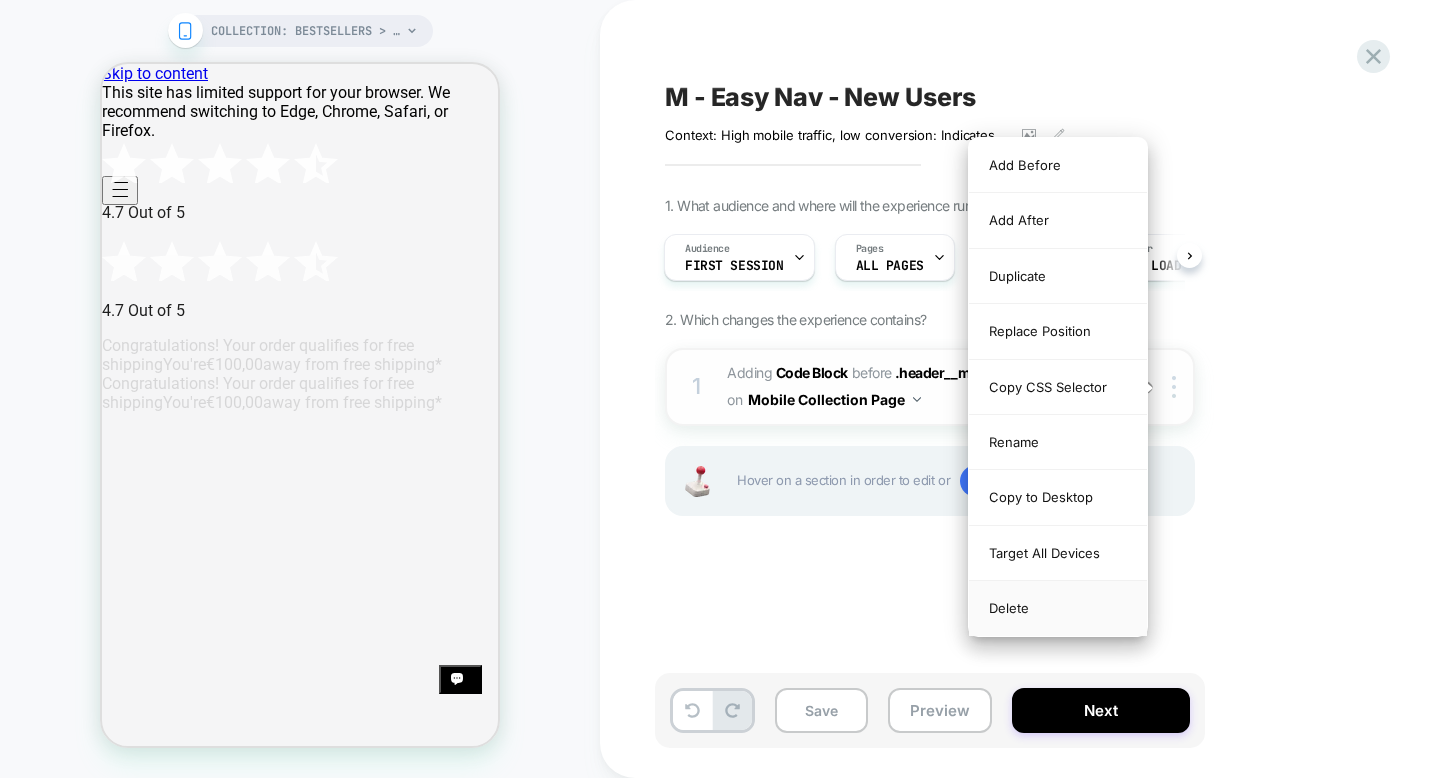 click on "Delete" at bounding box center (1058, 608) 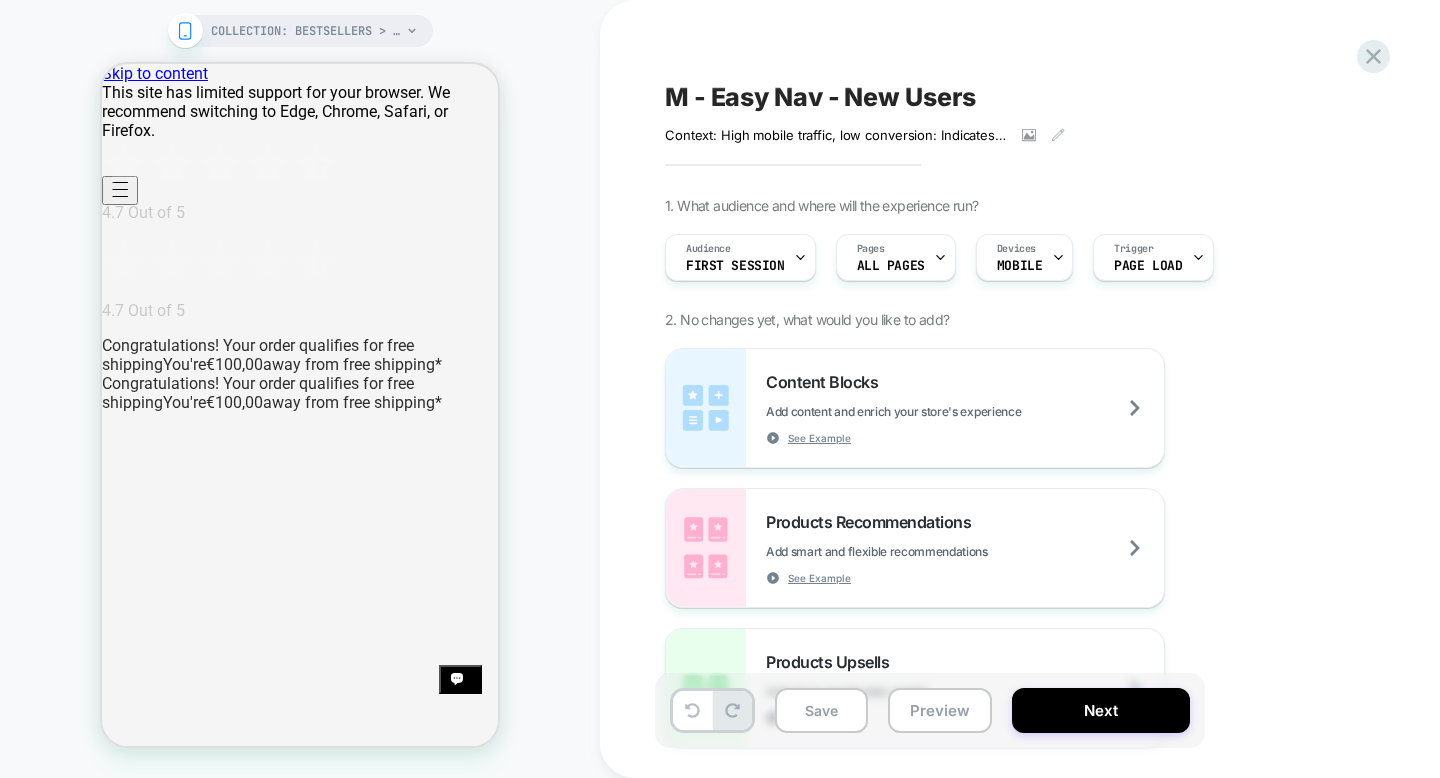 scroll, scrollTop: 0, scrollLeft: 0, axis: both 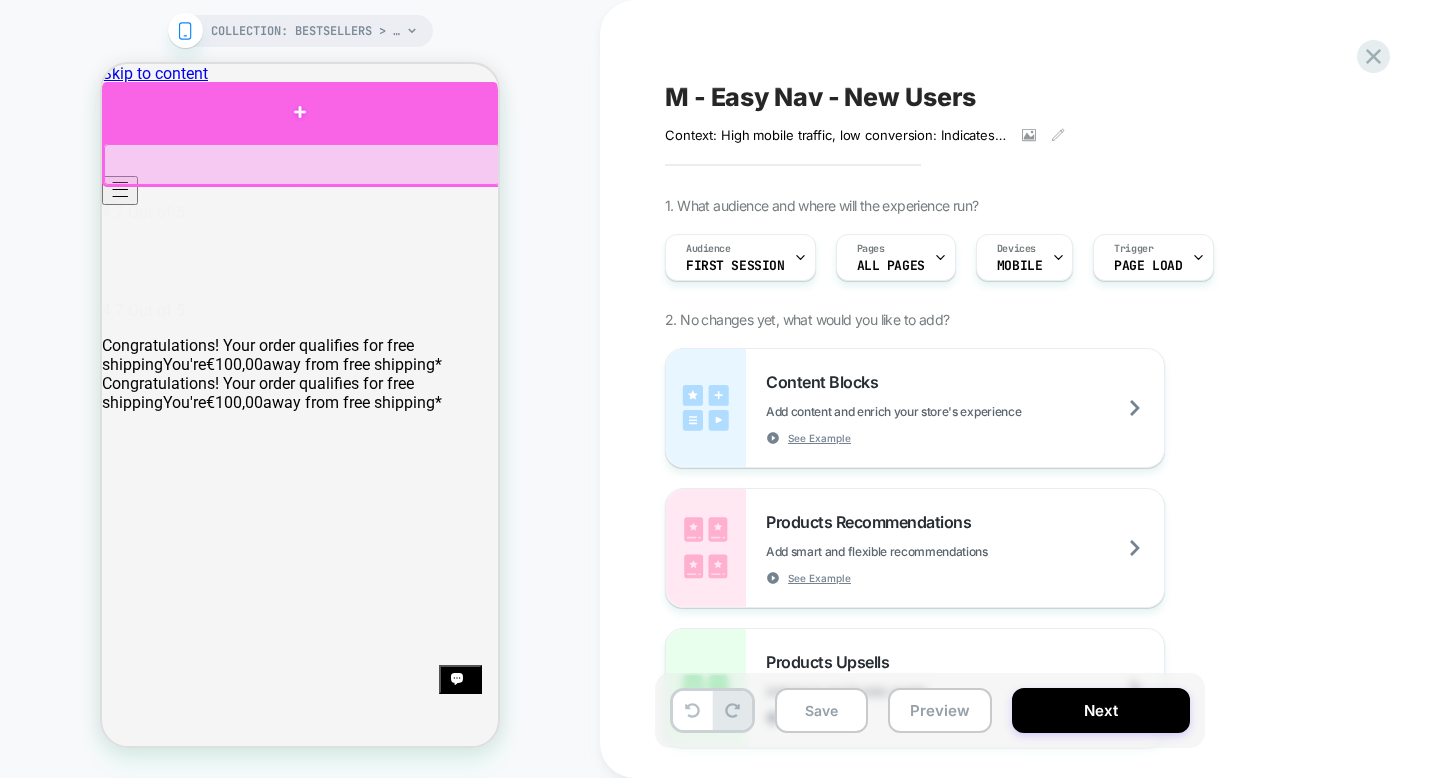 click at bounding box center (300, 112) 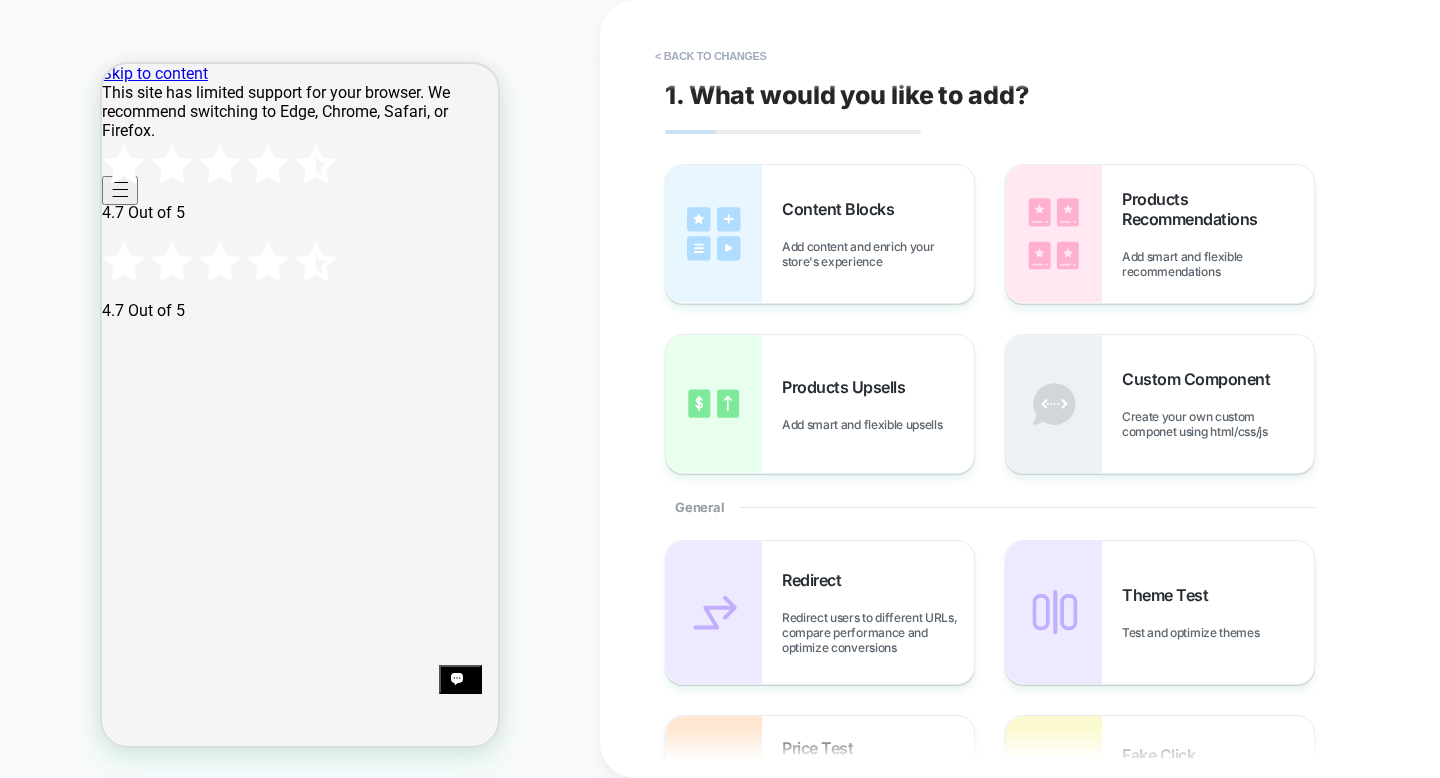 click on "Search
Search
Clear
CREATORS TEE
€39,99
€65,00" at bounding box center (300, 2483) 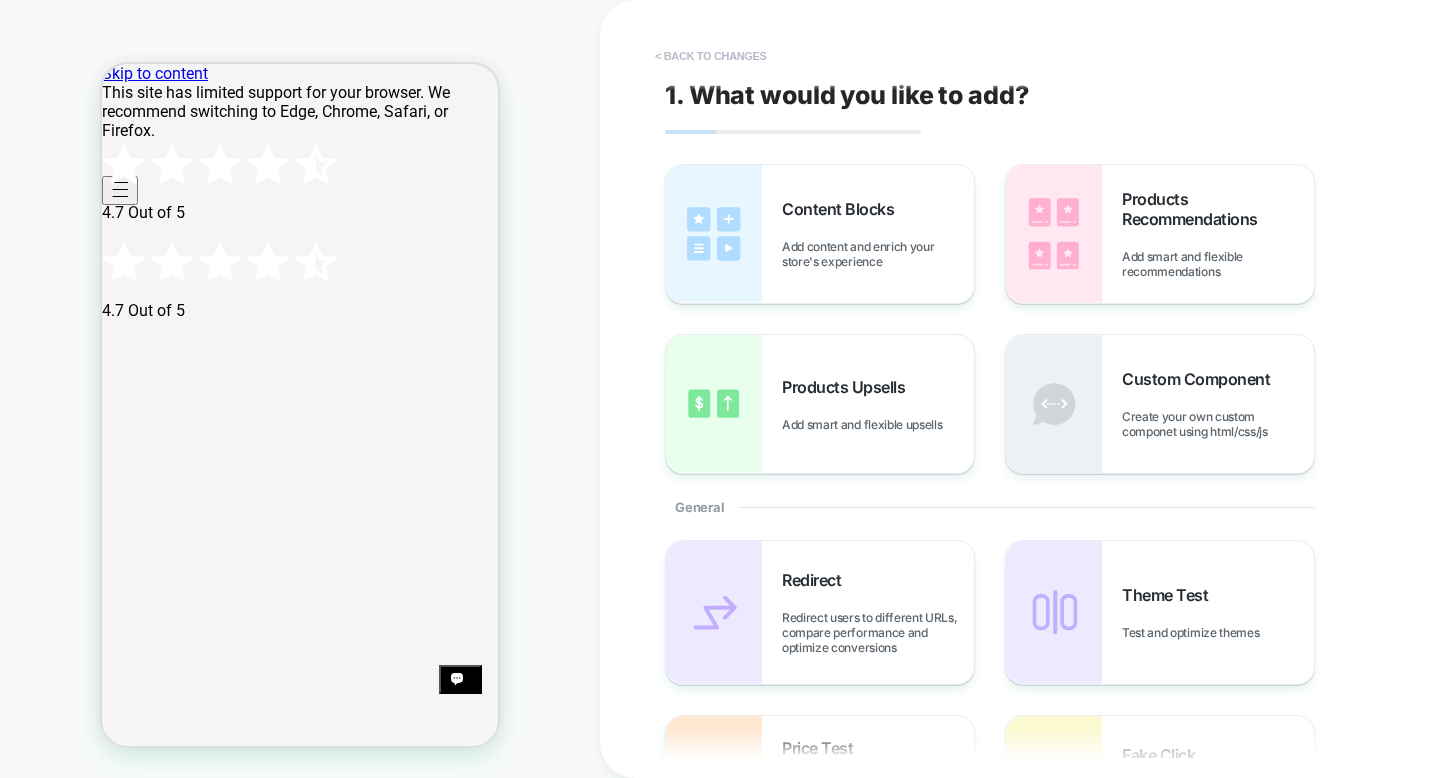 click on "< Back to changes" at bounding box center (711, 56) 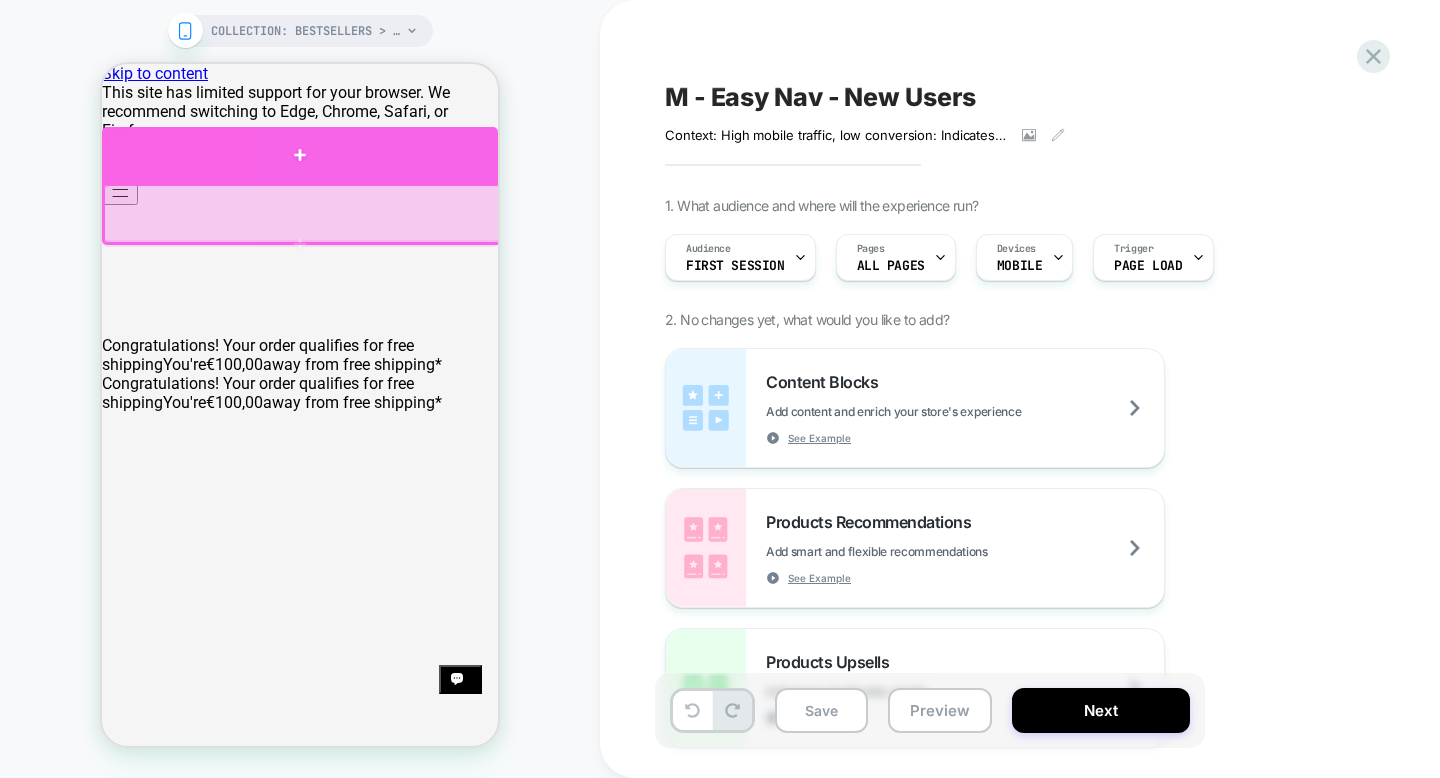 click at bounding box center [300, 155] 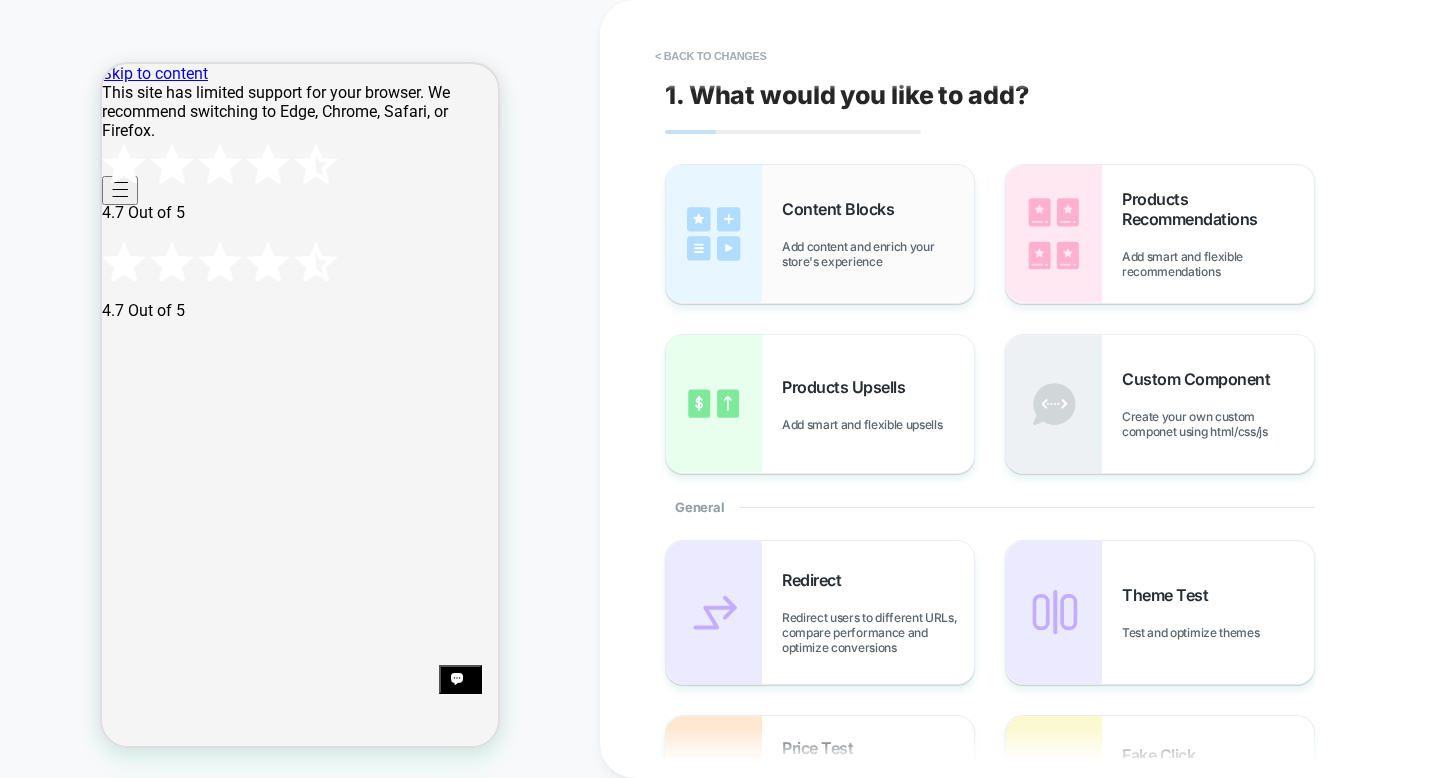 click on "Content Blocks" at bounding box center [843, 209] 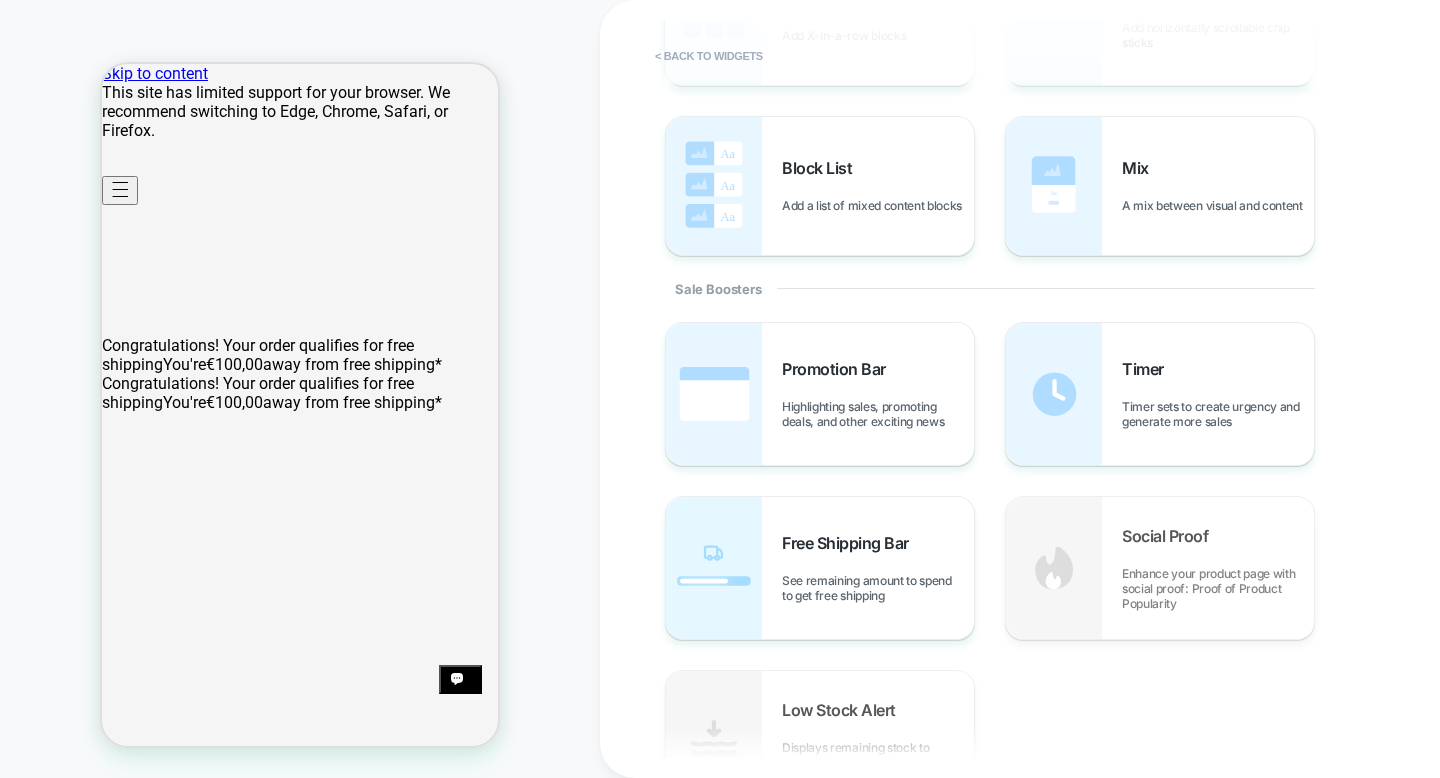 scroll, scrollTop: 767, scrollLeft: 0, axis: vertical 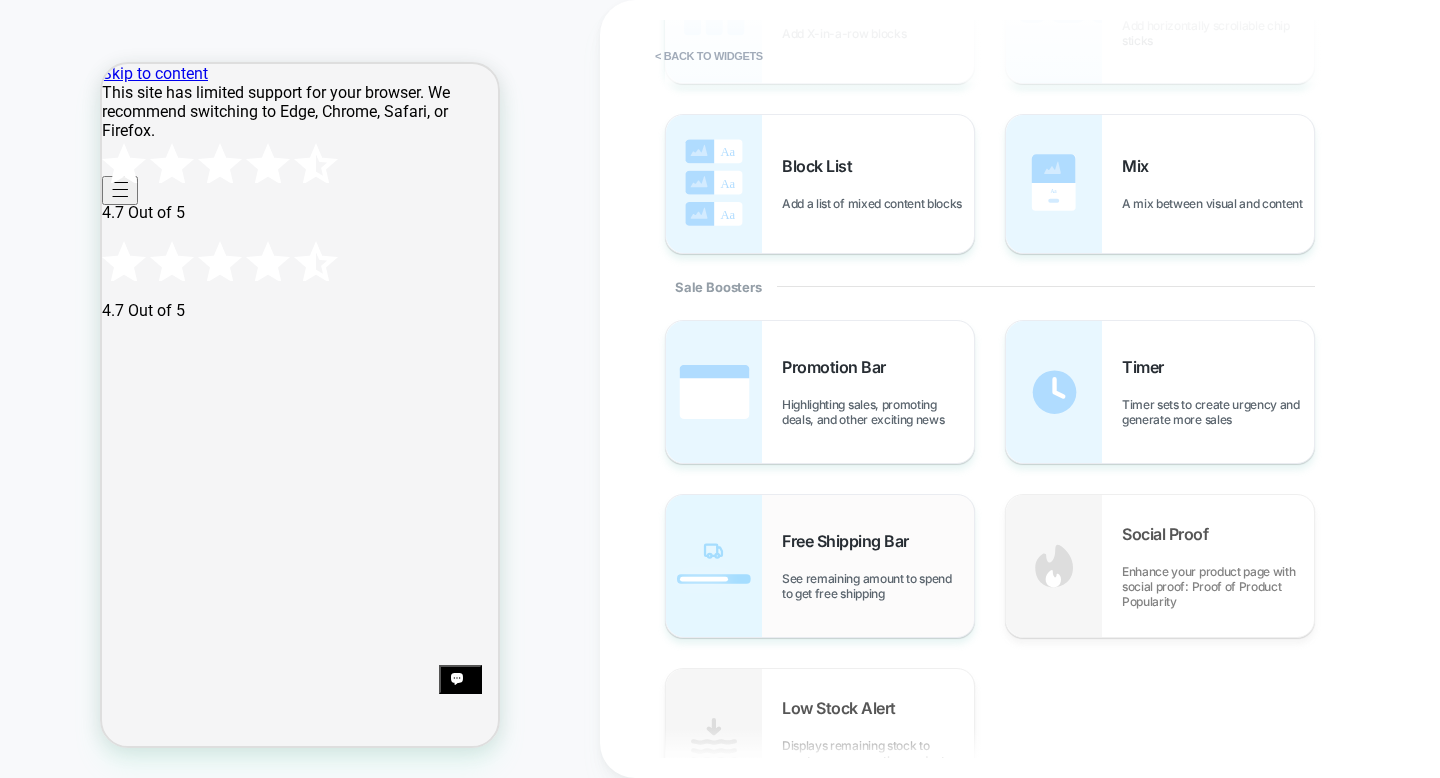 click on "Free Shipping Bar See remaining amount to spend to get free shipping" at bounding box center [820, 566] 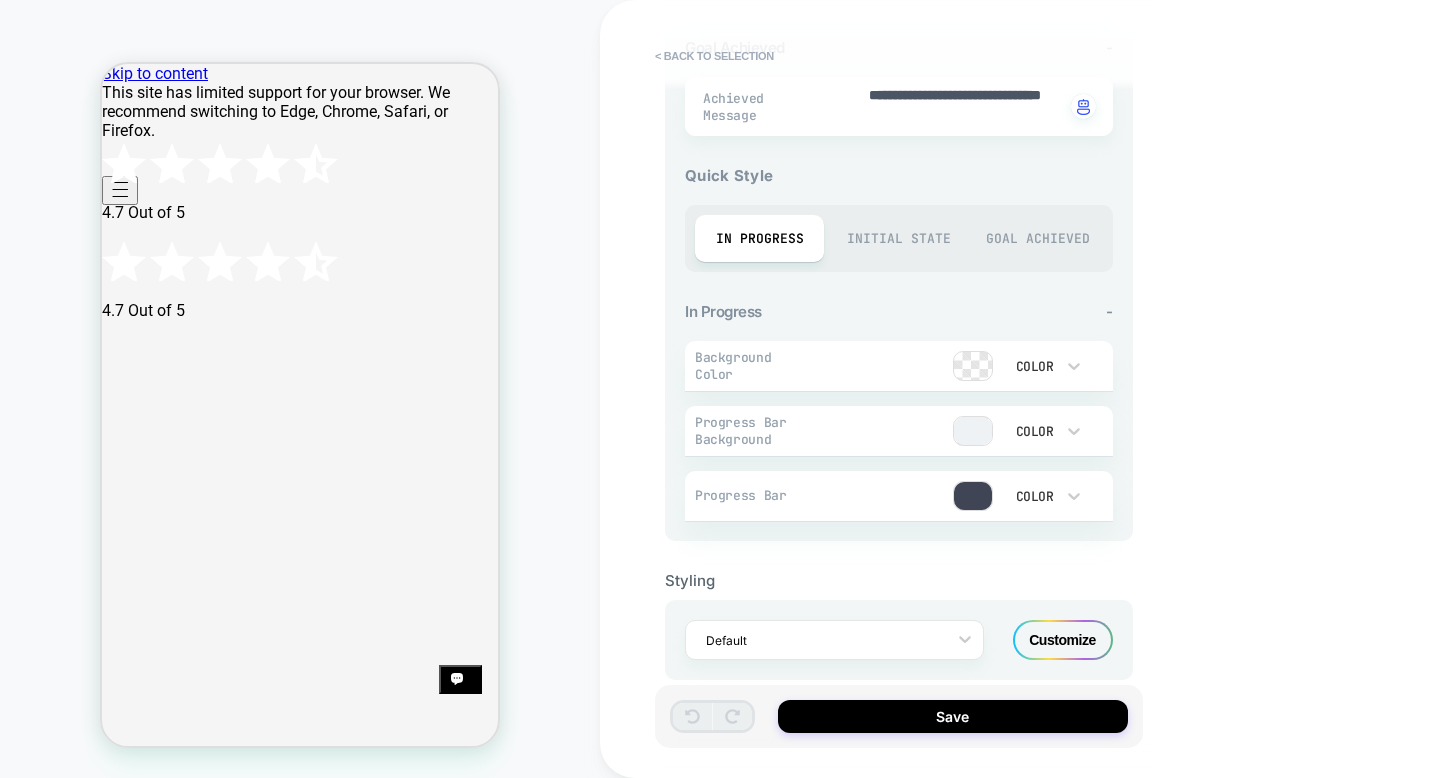 scroll, scrollTop: 690, scrollLeft: 0, axis: vertical 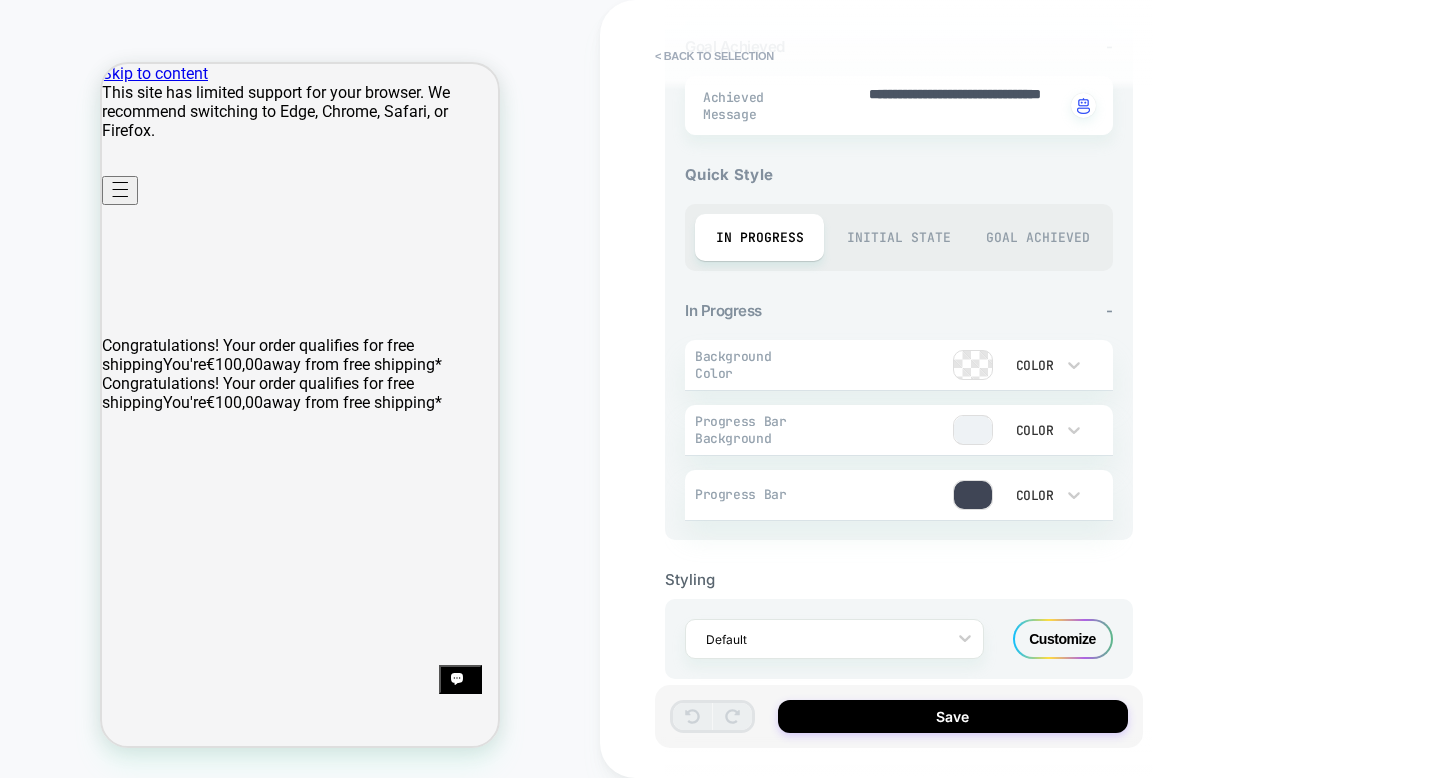 click on "Initial State" at bounding box center (898, 237) 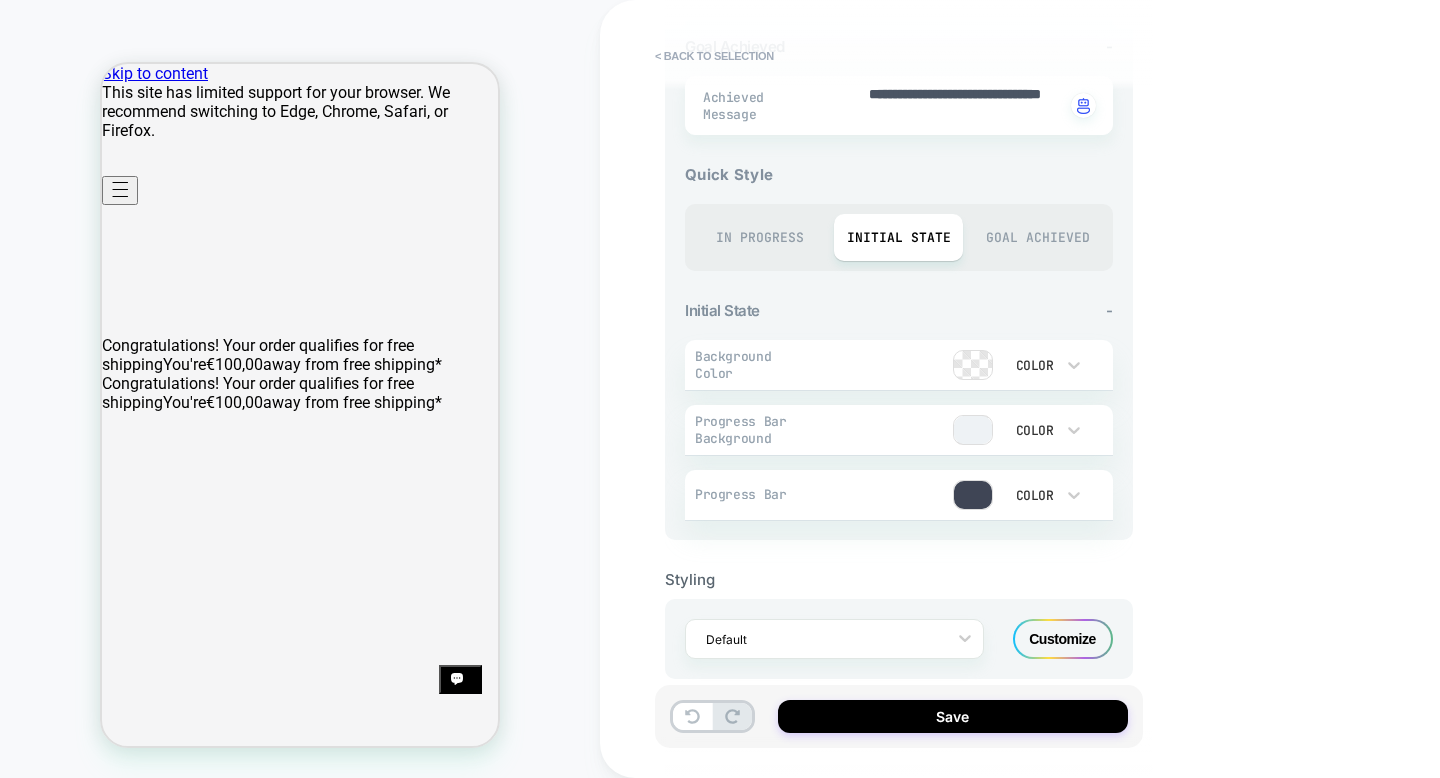 click on "Goal Achieved" at bounding box center (1037, 237) 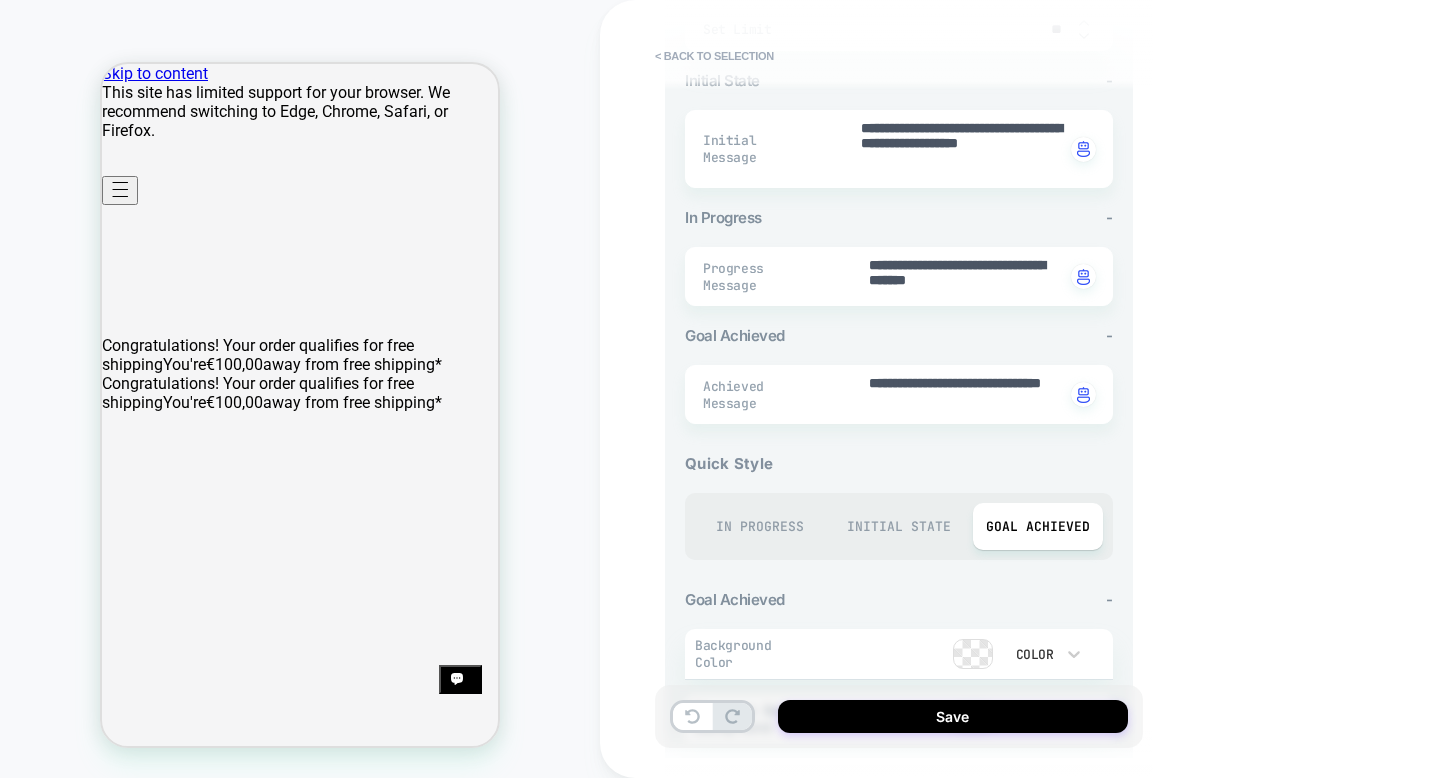 scroll, scrollTop: 0, scrollLeft: 0, axis: both 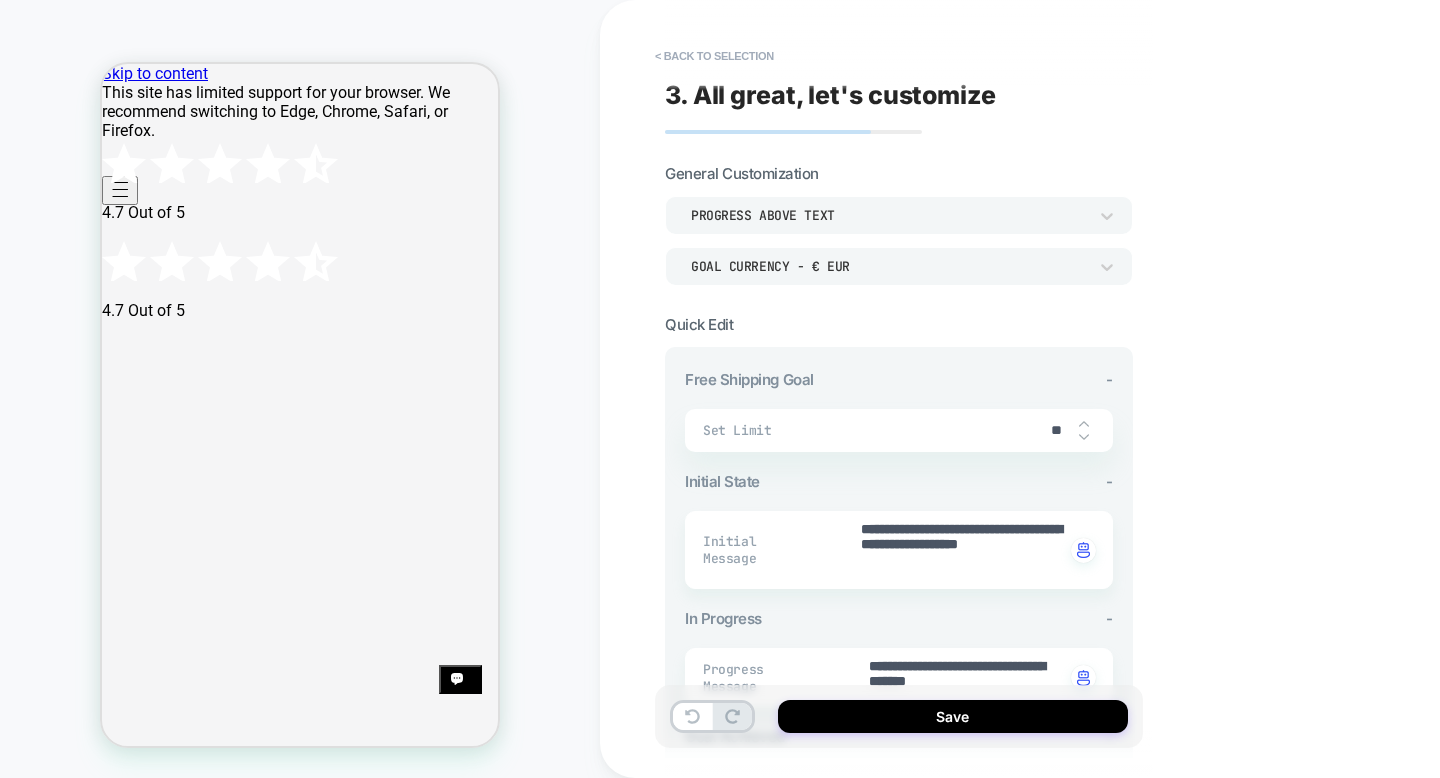 click on "**" at bounding box center (1056, 430) 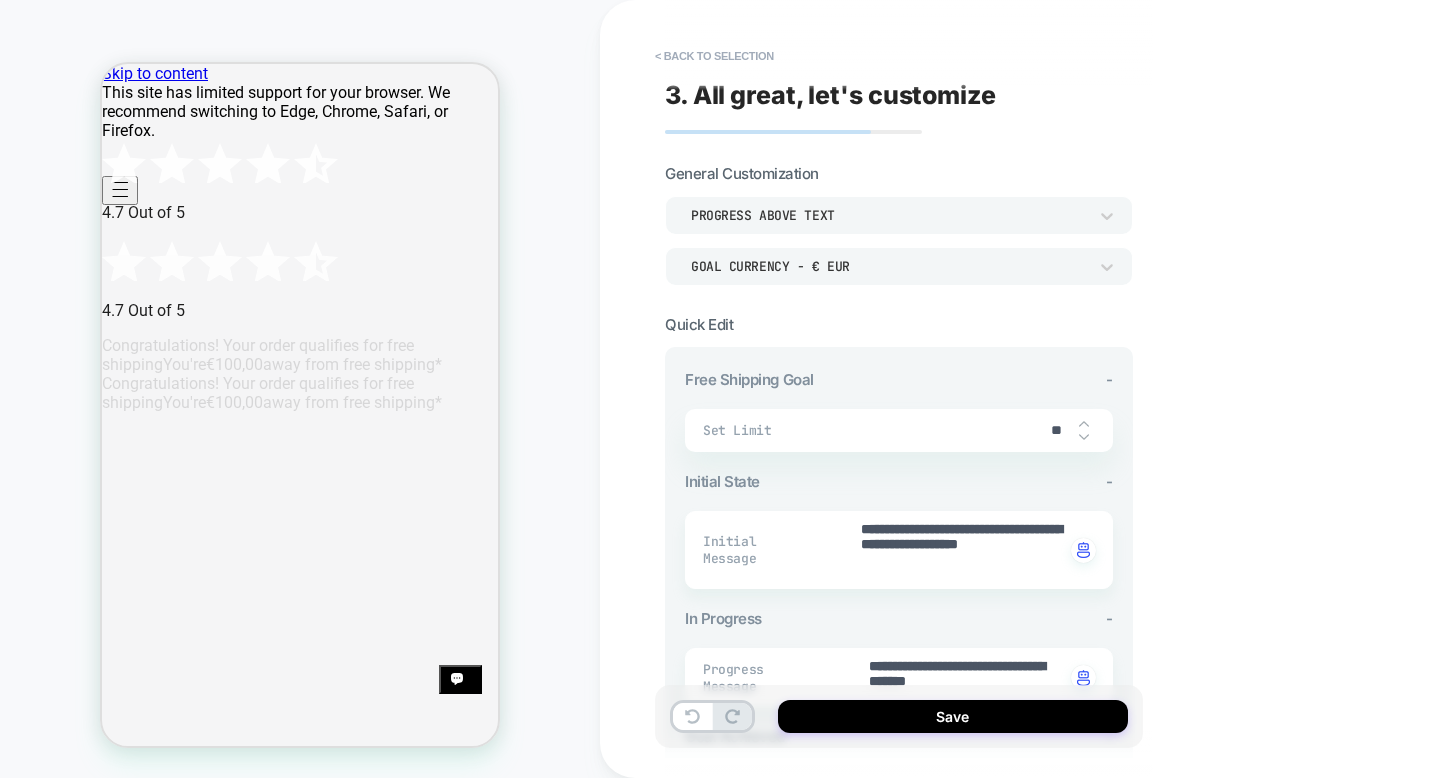 type on "*" 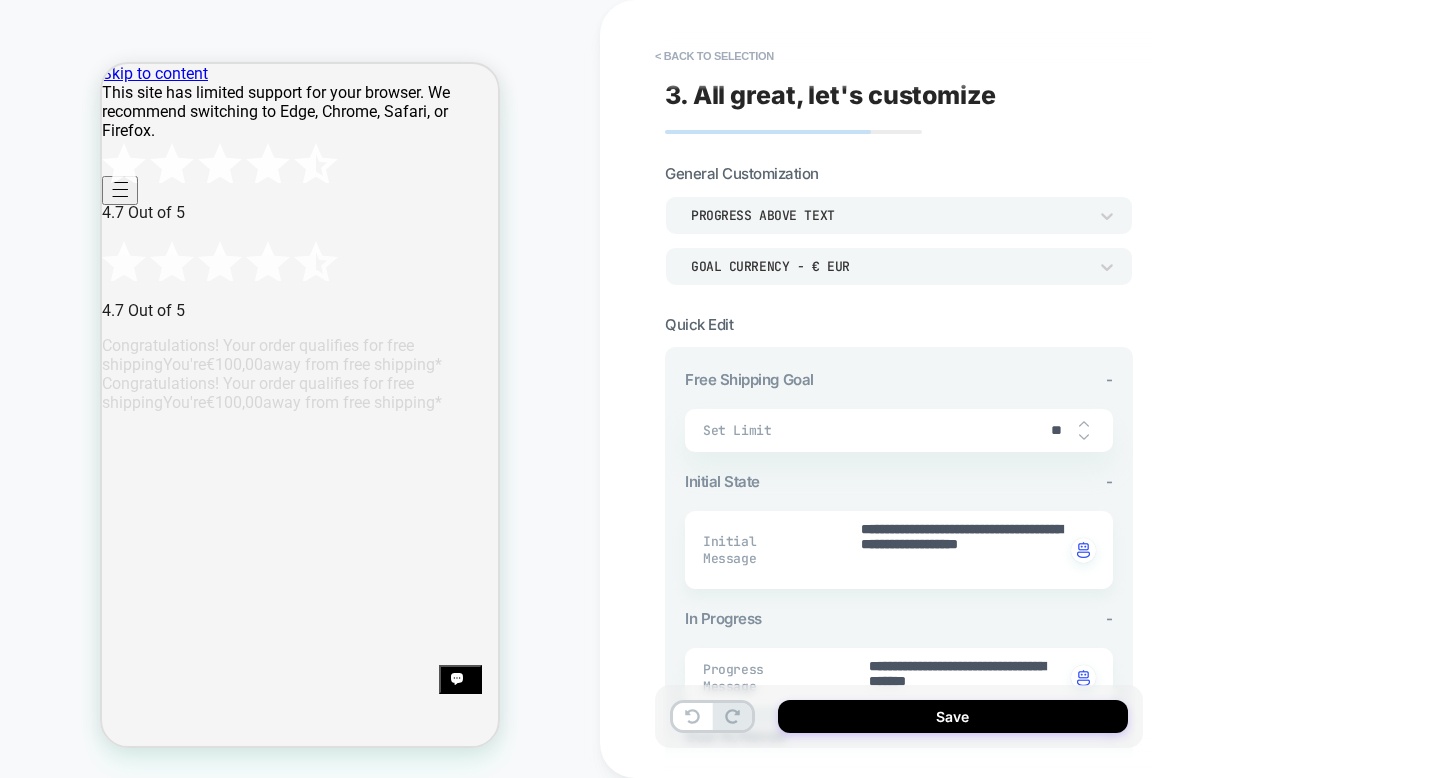 type on "*" 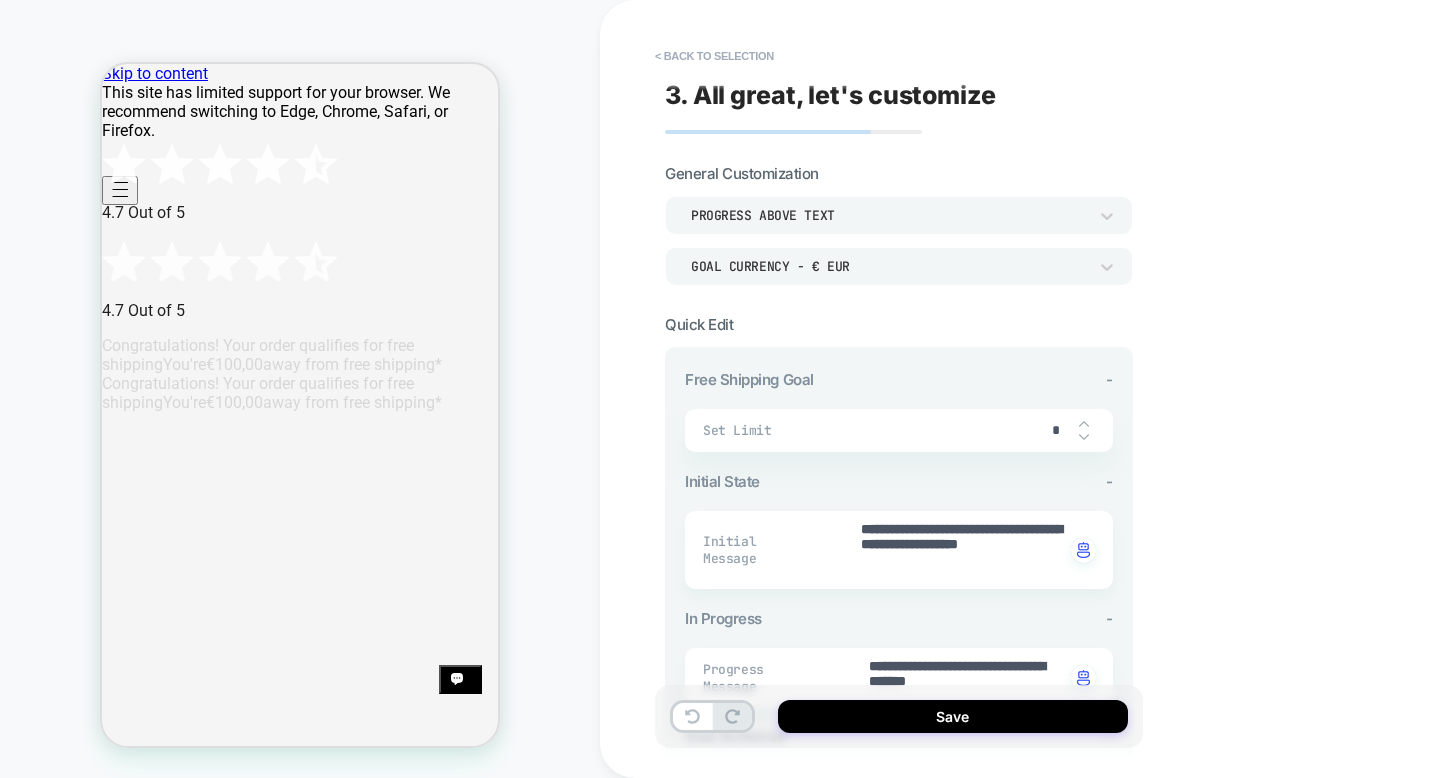 type on "*" 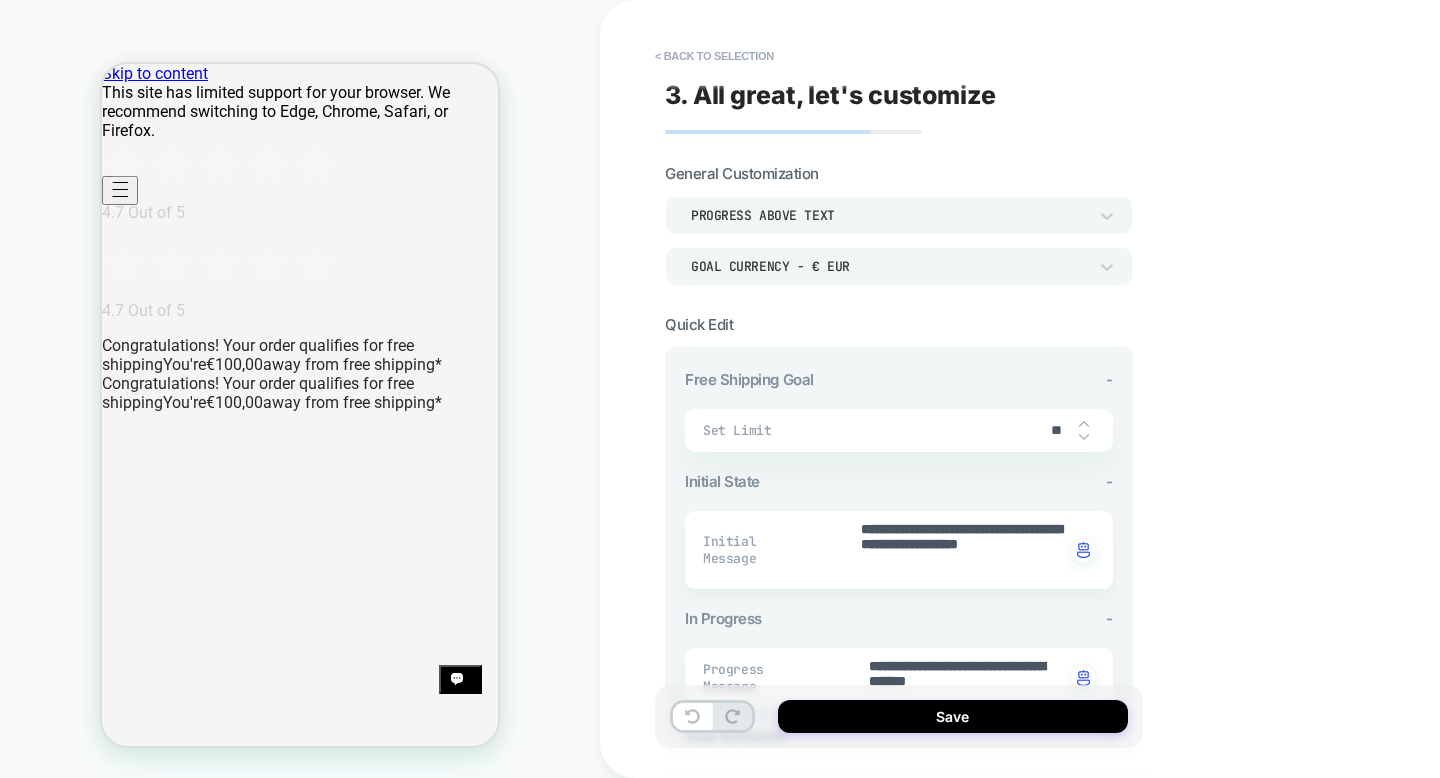 type on "*" 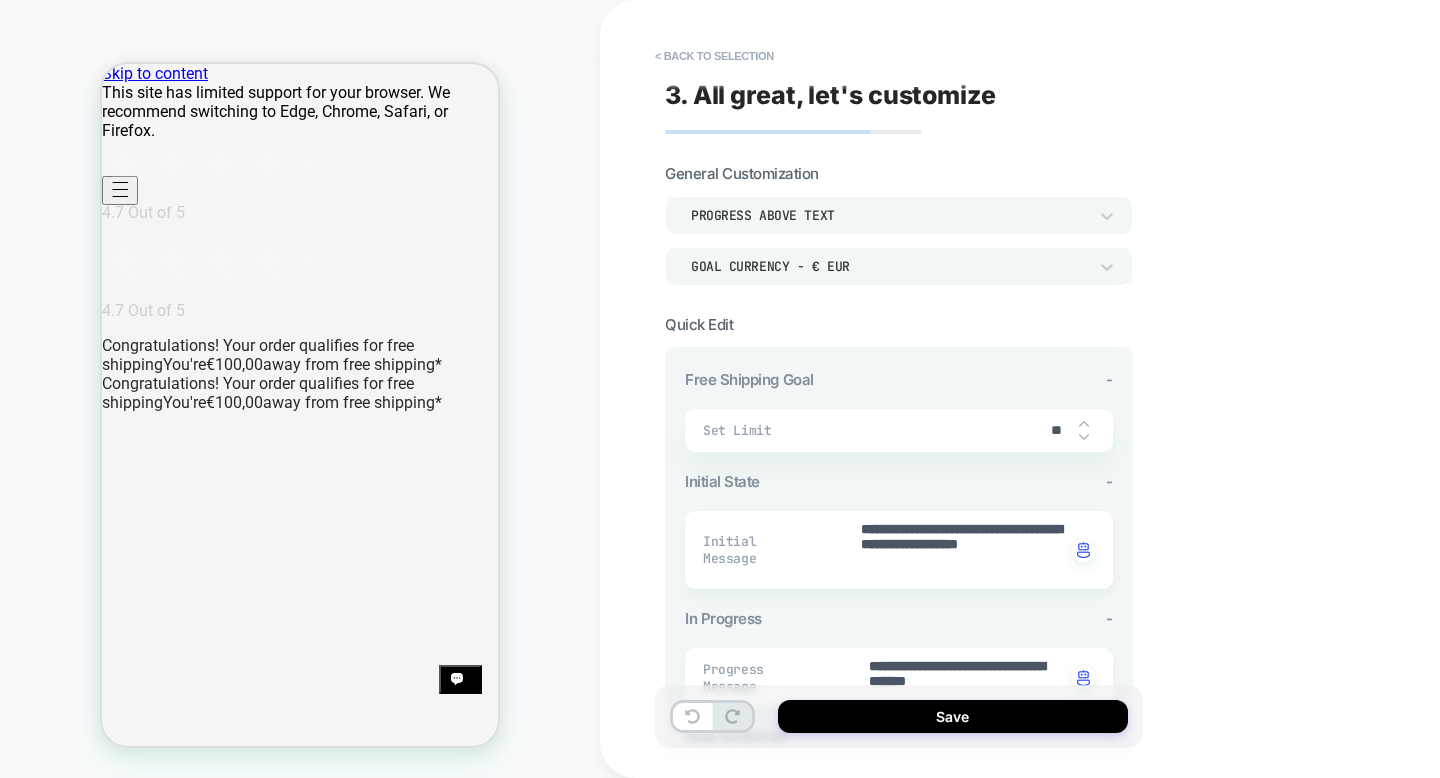 type on "***" 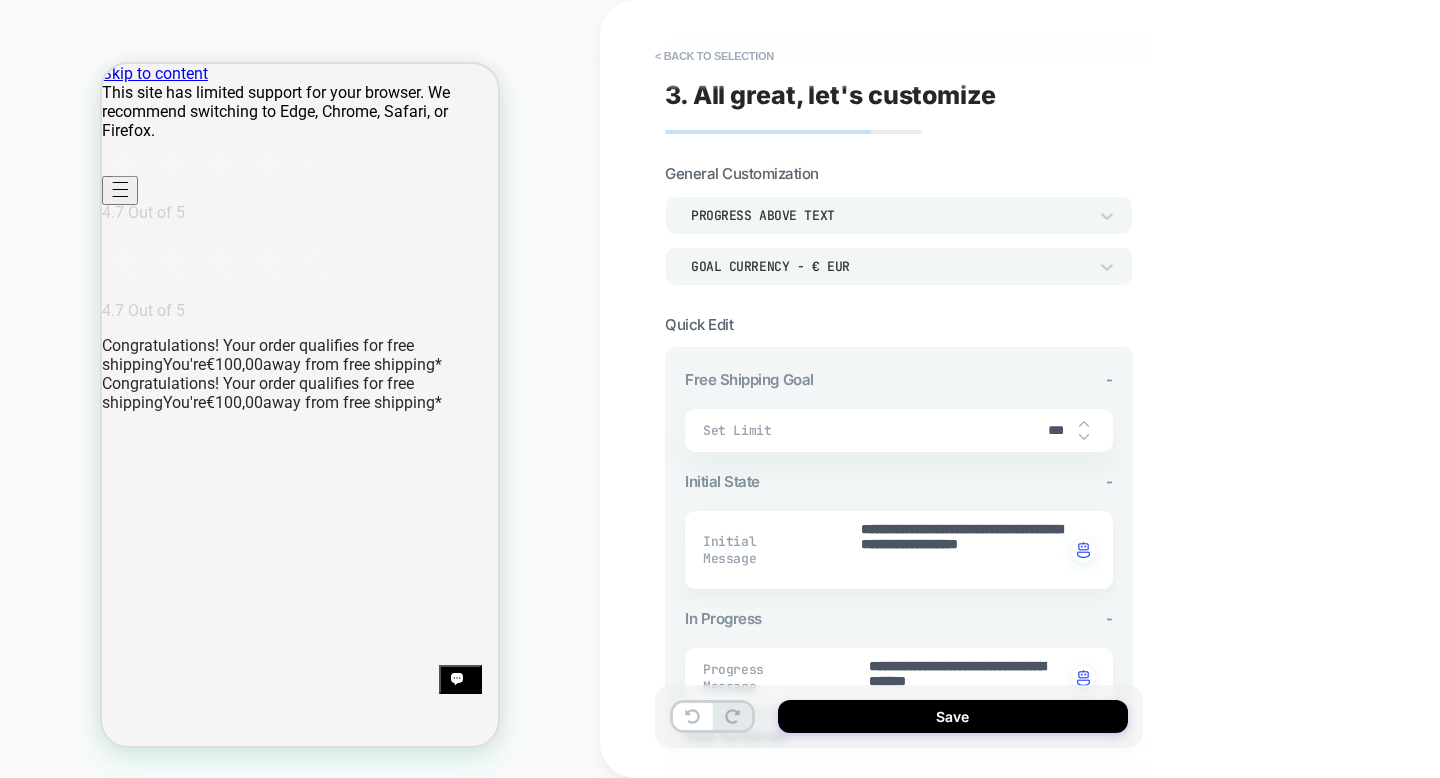 type on "*" 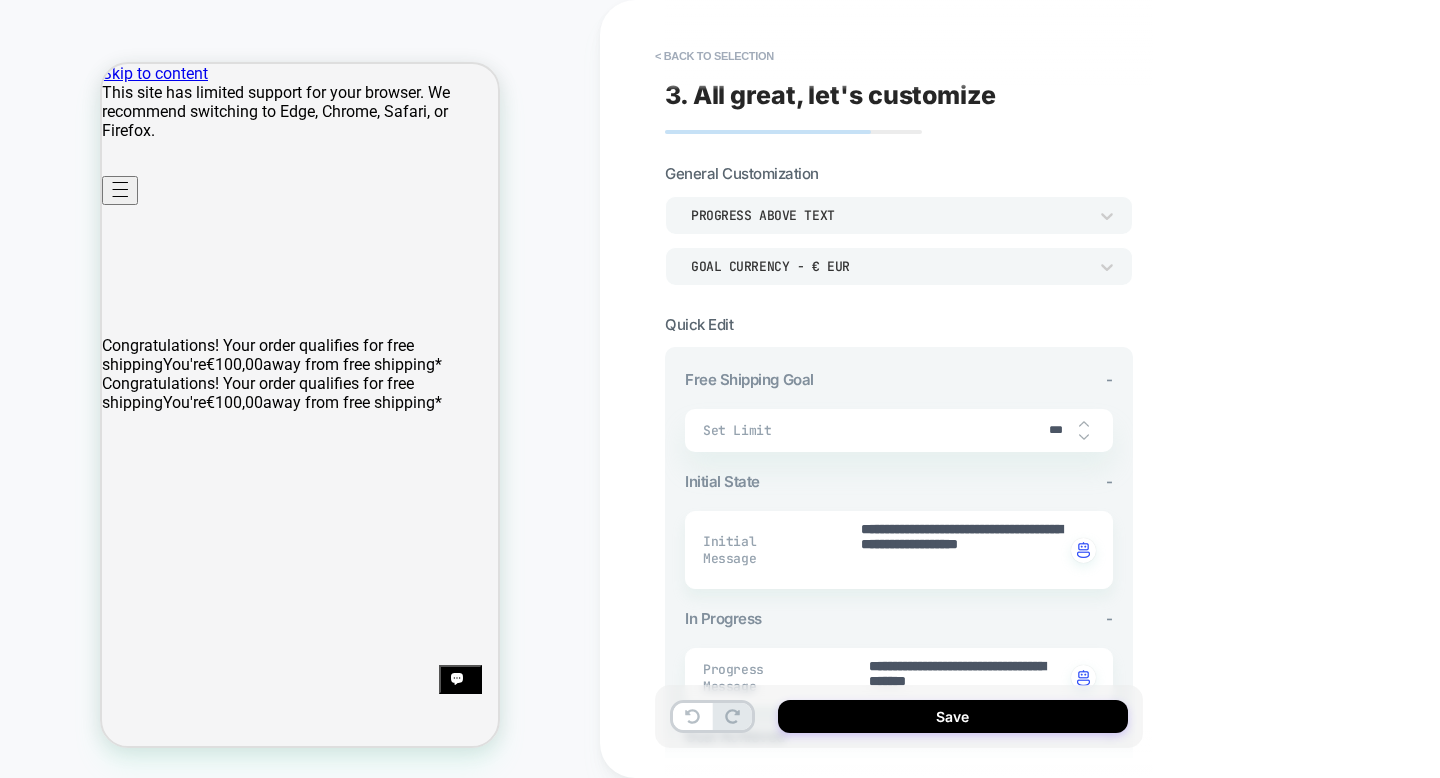 type on "***" 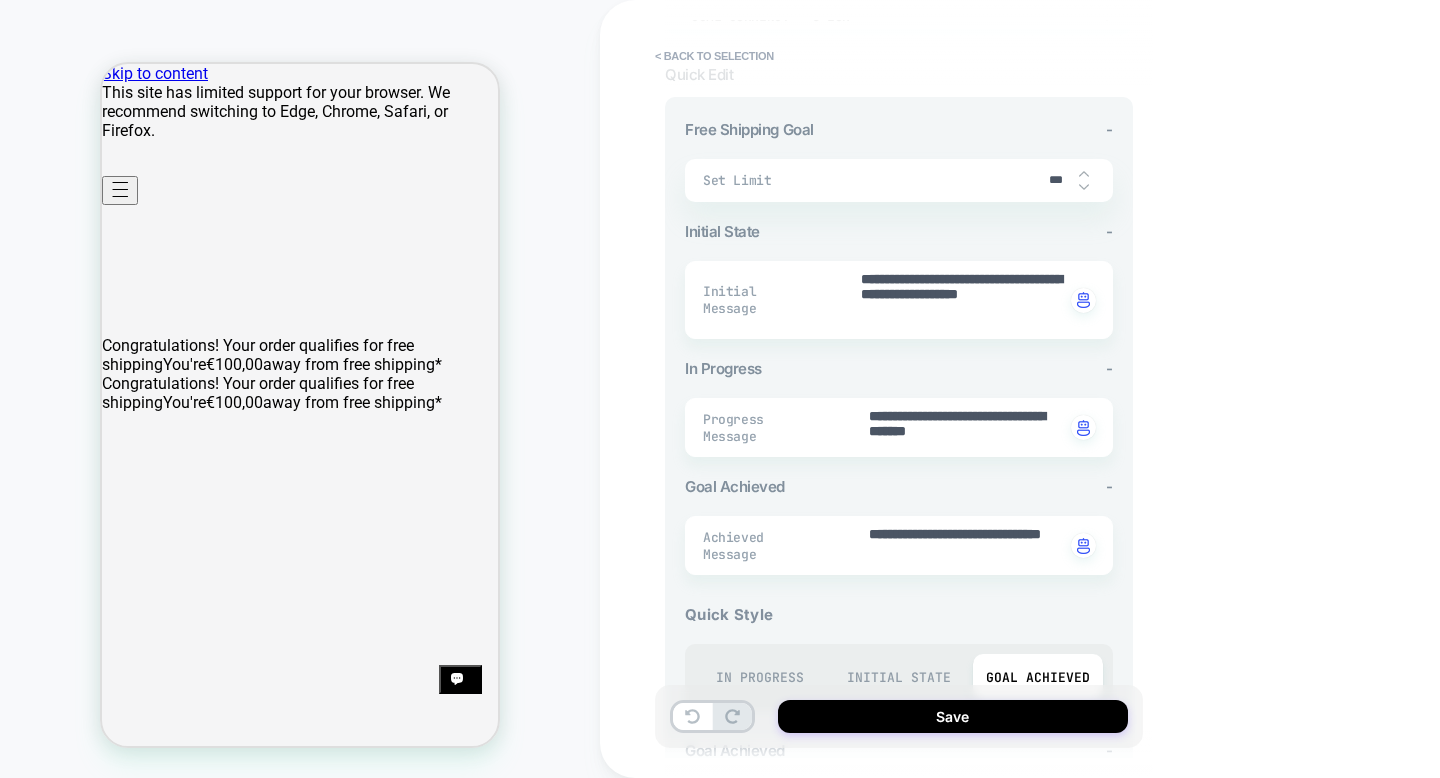 scroll, scrollTop: 277, scrollLeft: 0, axis: vertical 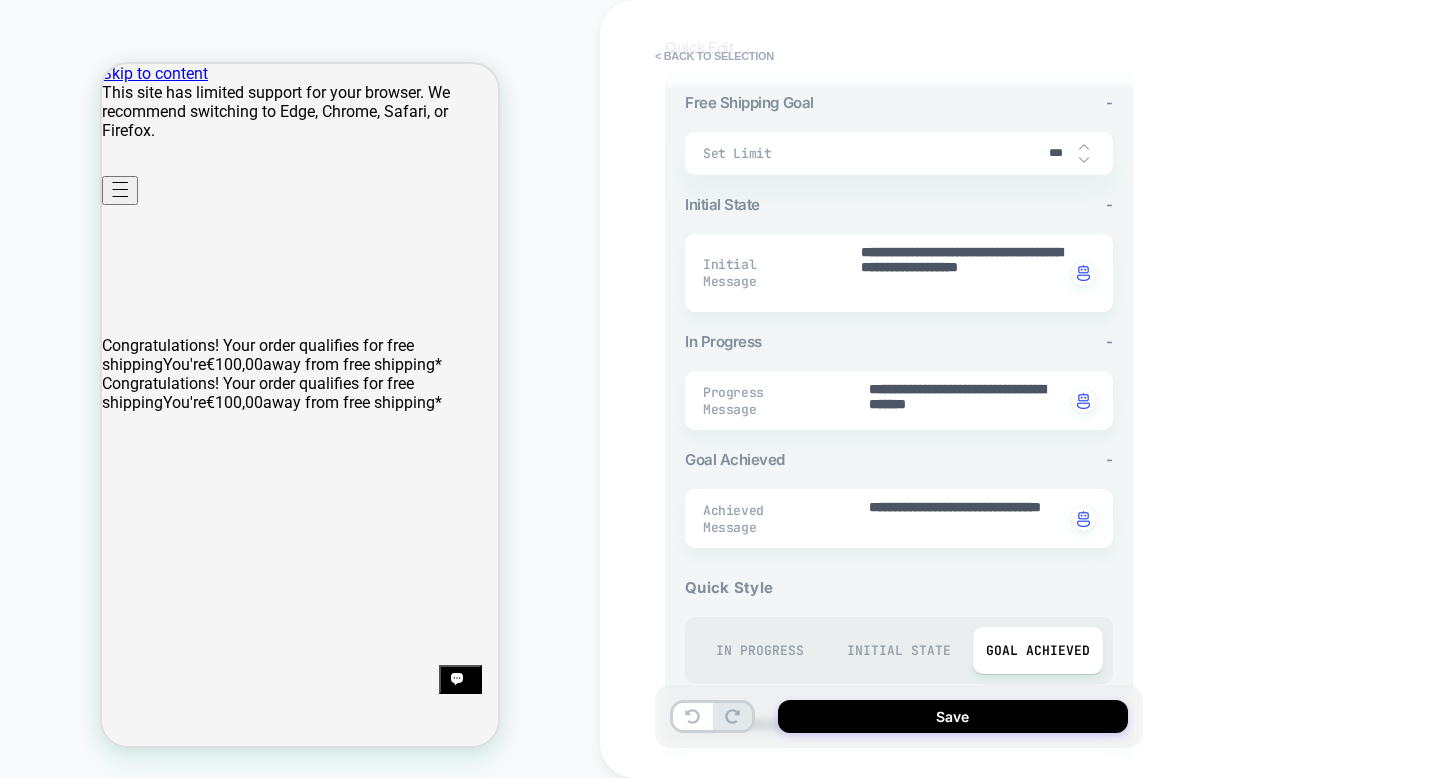 click on "In Progress" at bounding box center (759, 650) 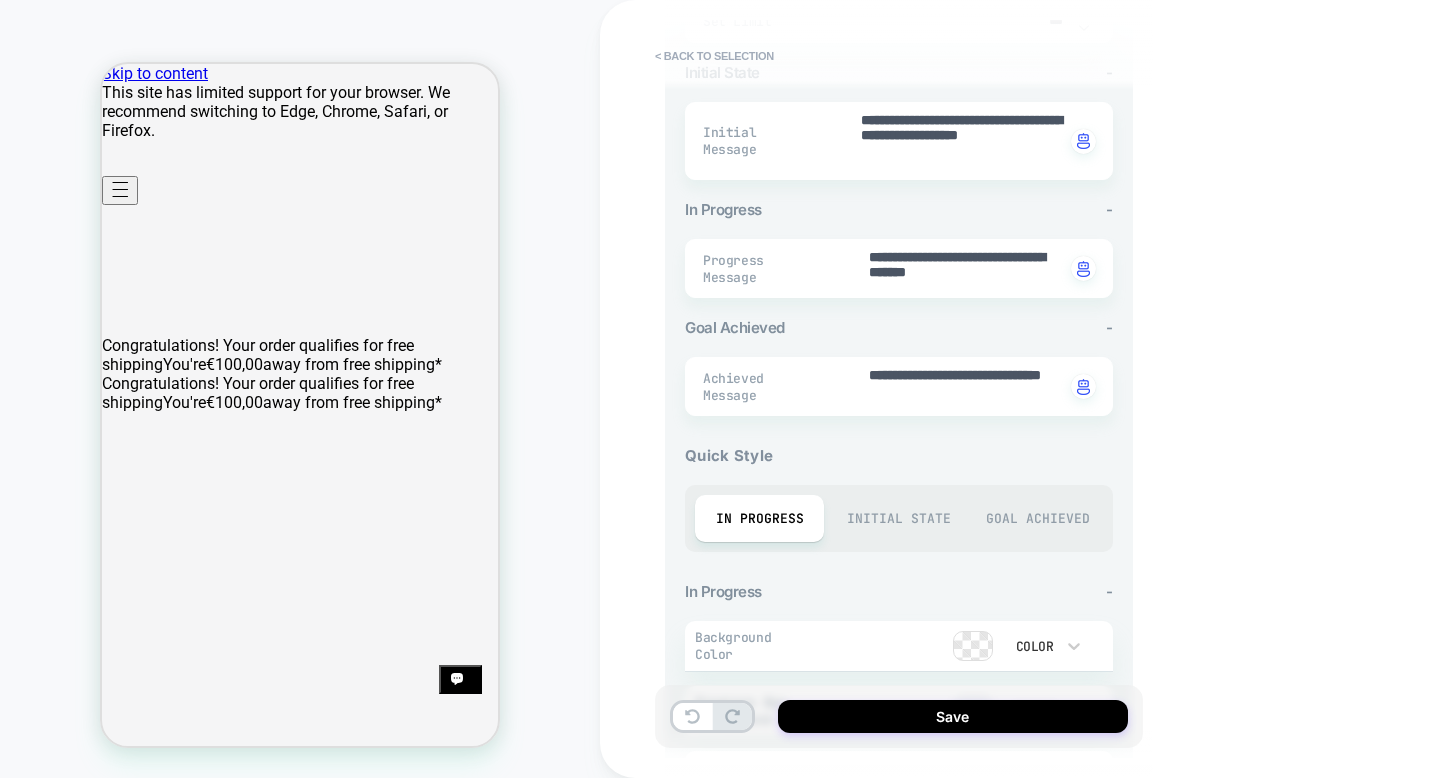 scroll, scrollTop: 410, scrollLeft: 0, axis: vertical 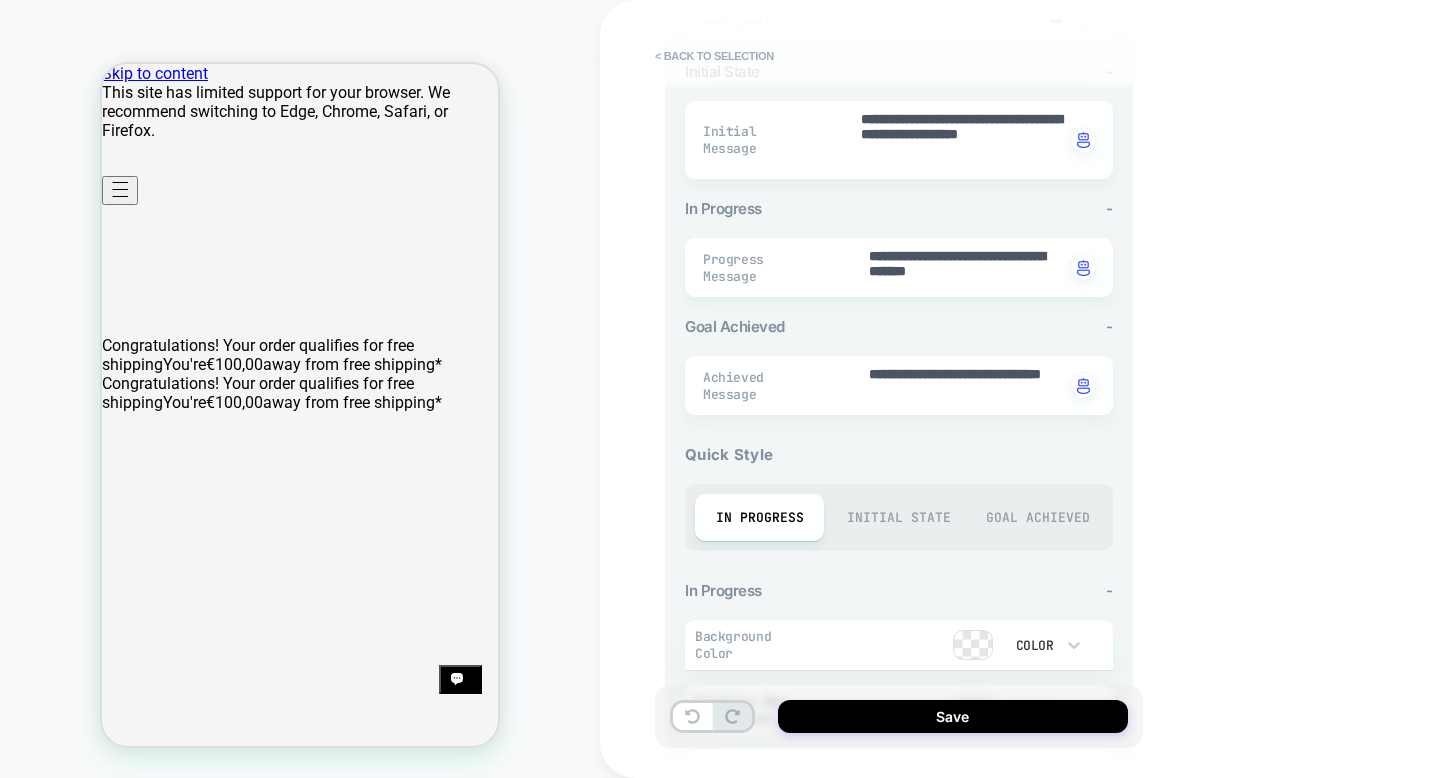click on "Initial State" at bounding box center (898, 517) 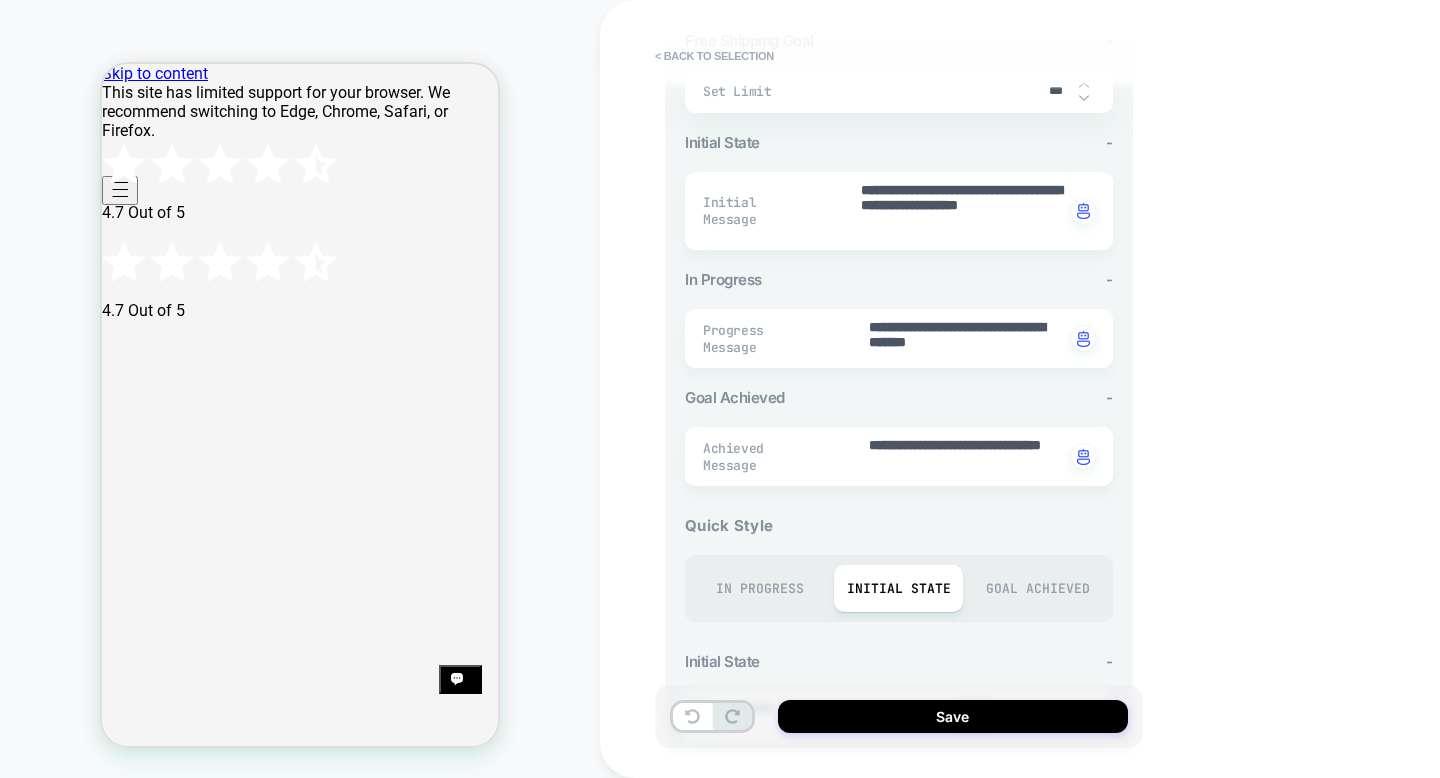 scroll, scrollTop: 335, scrollLeft: 0, axis: vertical 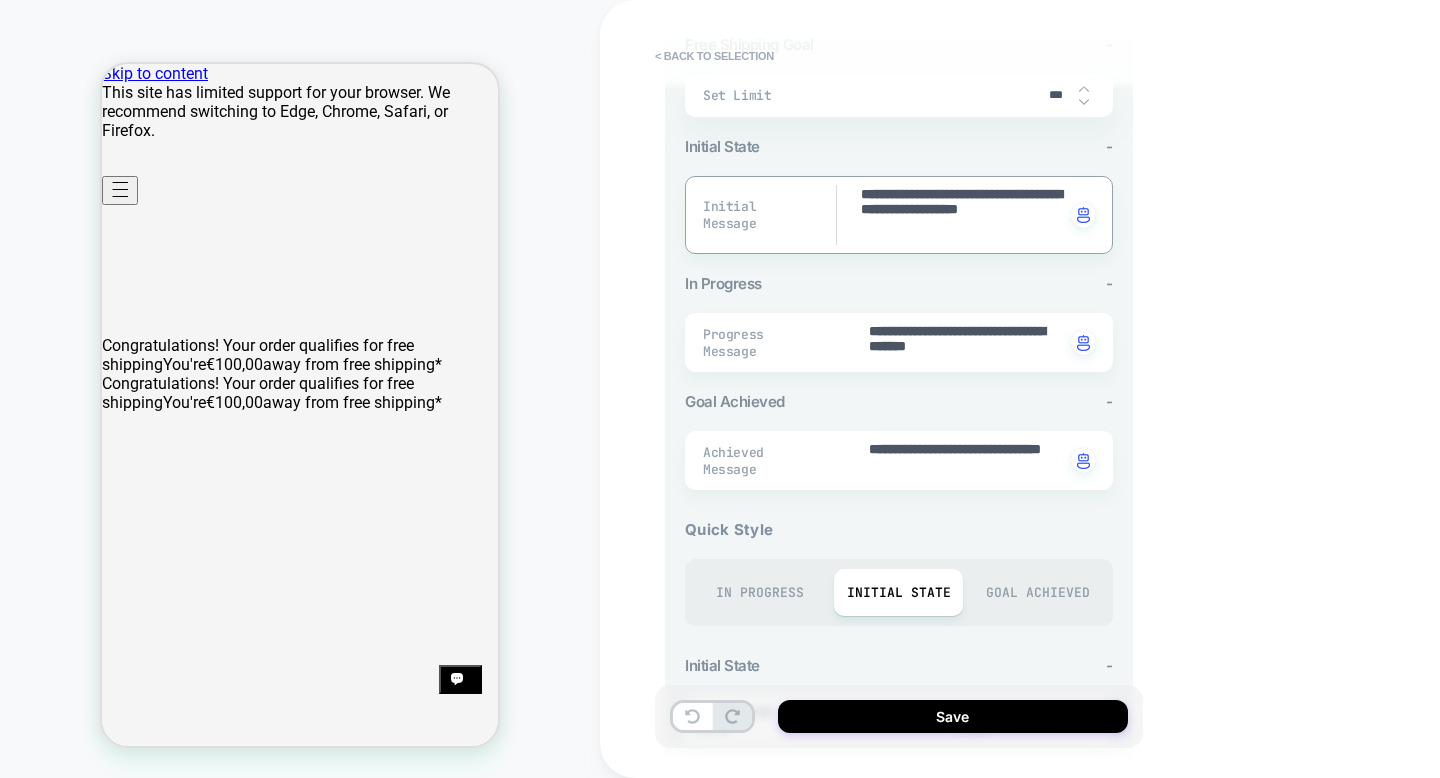 drag, startPoint x: 894, startPoint y: 191, endPoint x: 840, endPoint y: 191, distance: 54 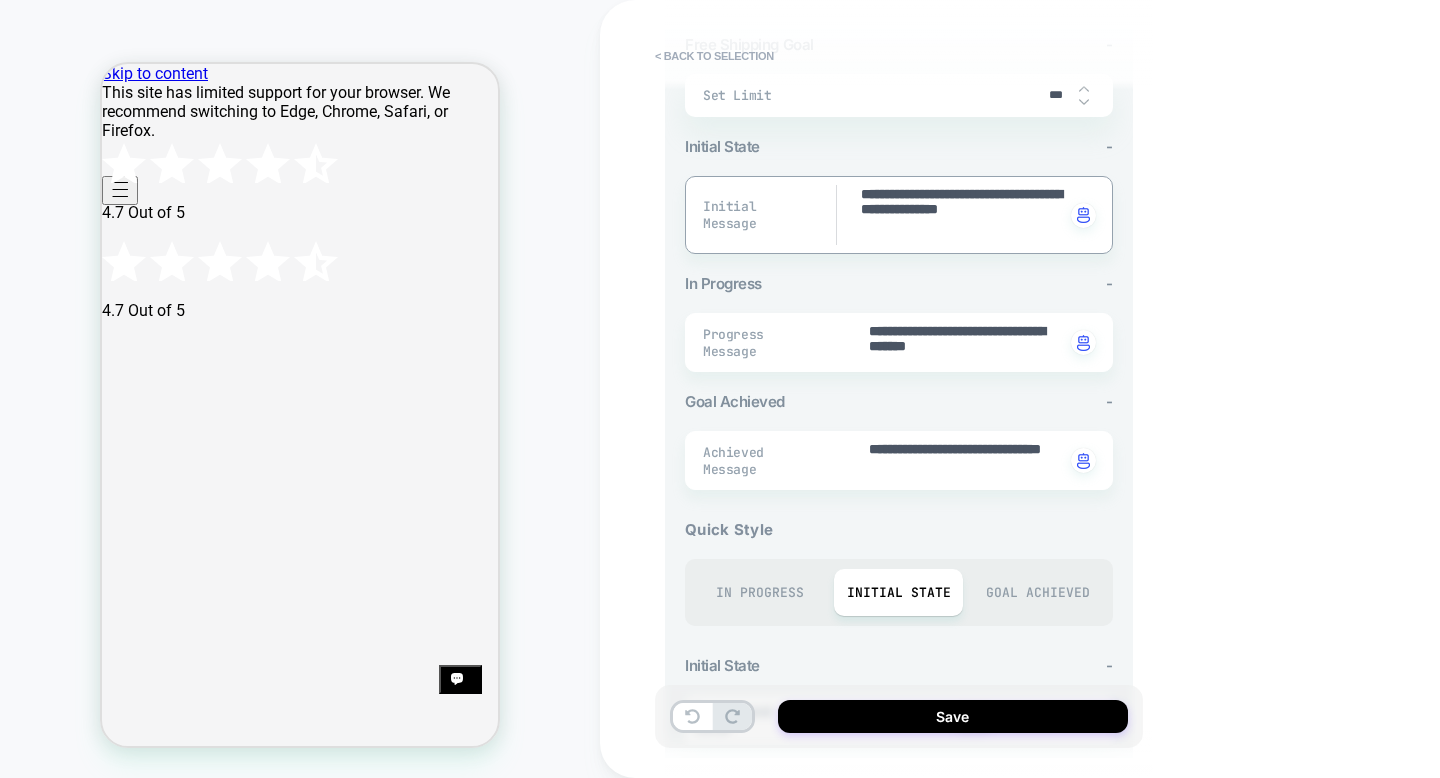 click on "**********" at bounding box center [961, 215] 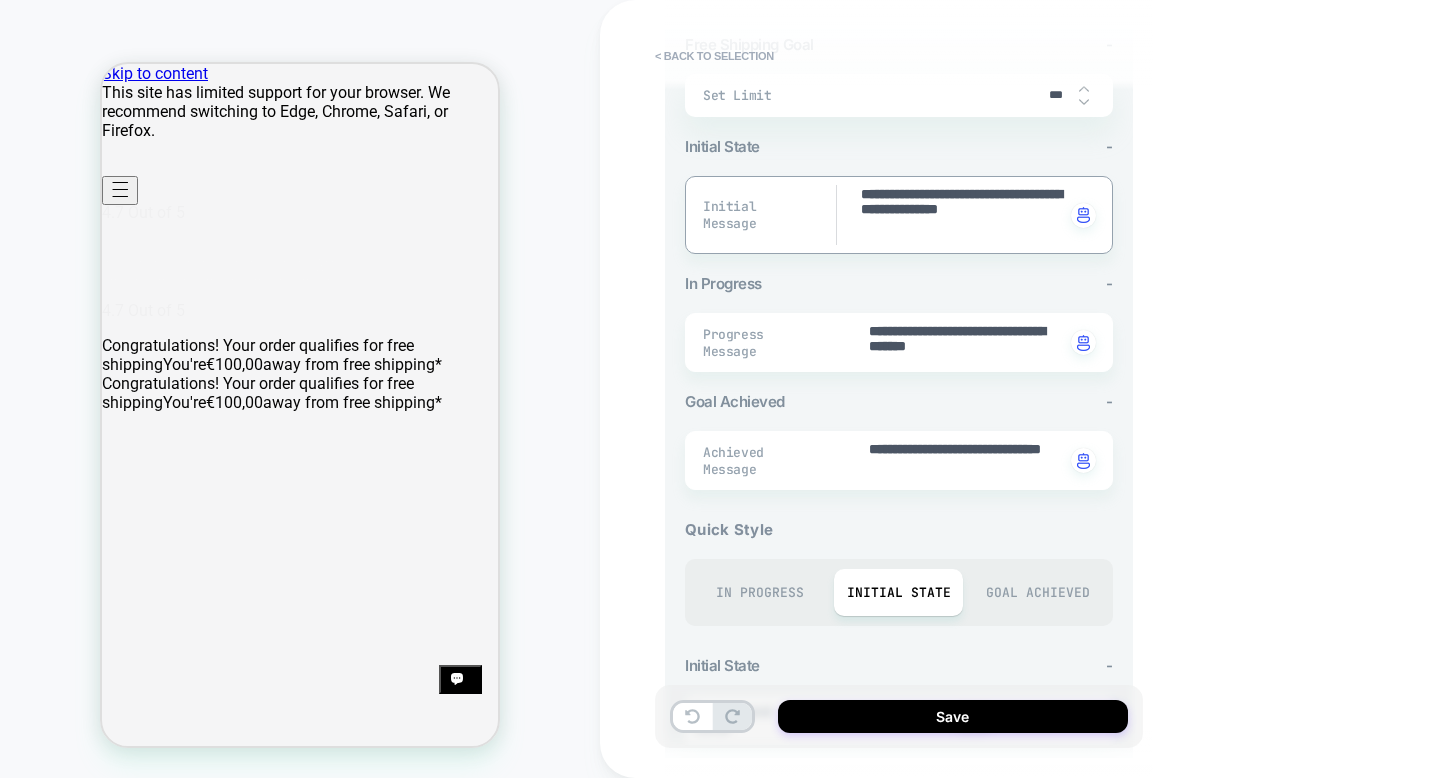 click on "**********" at bounding box center (961, 215) 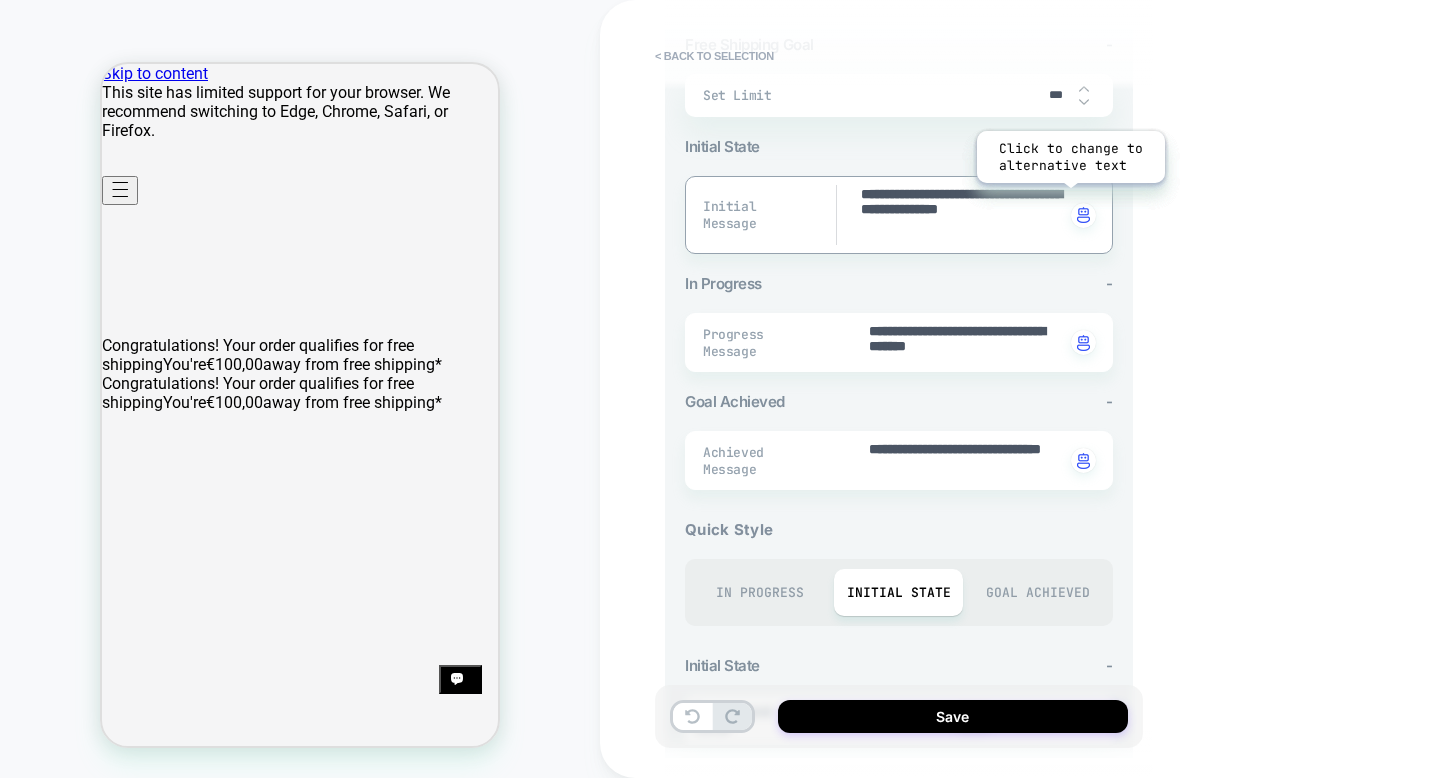 type on "*" 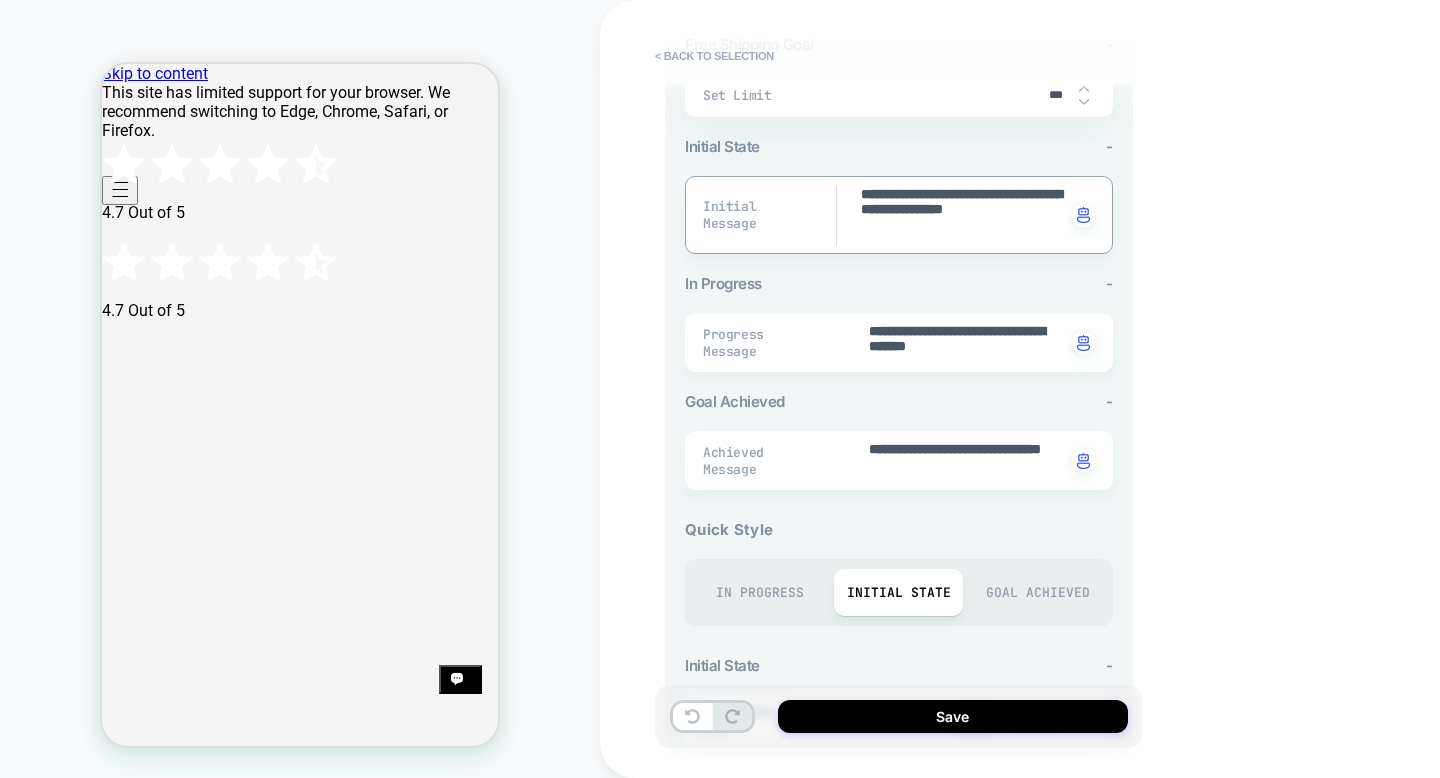 click on "**********" at bounding box center (961, 215) 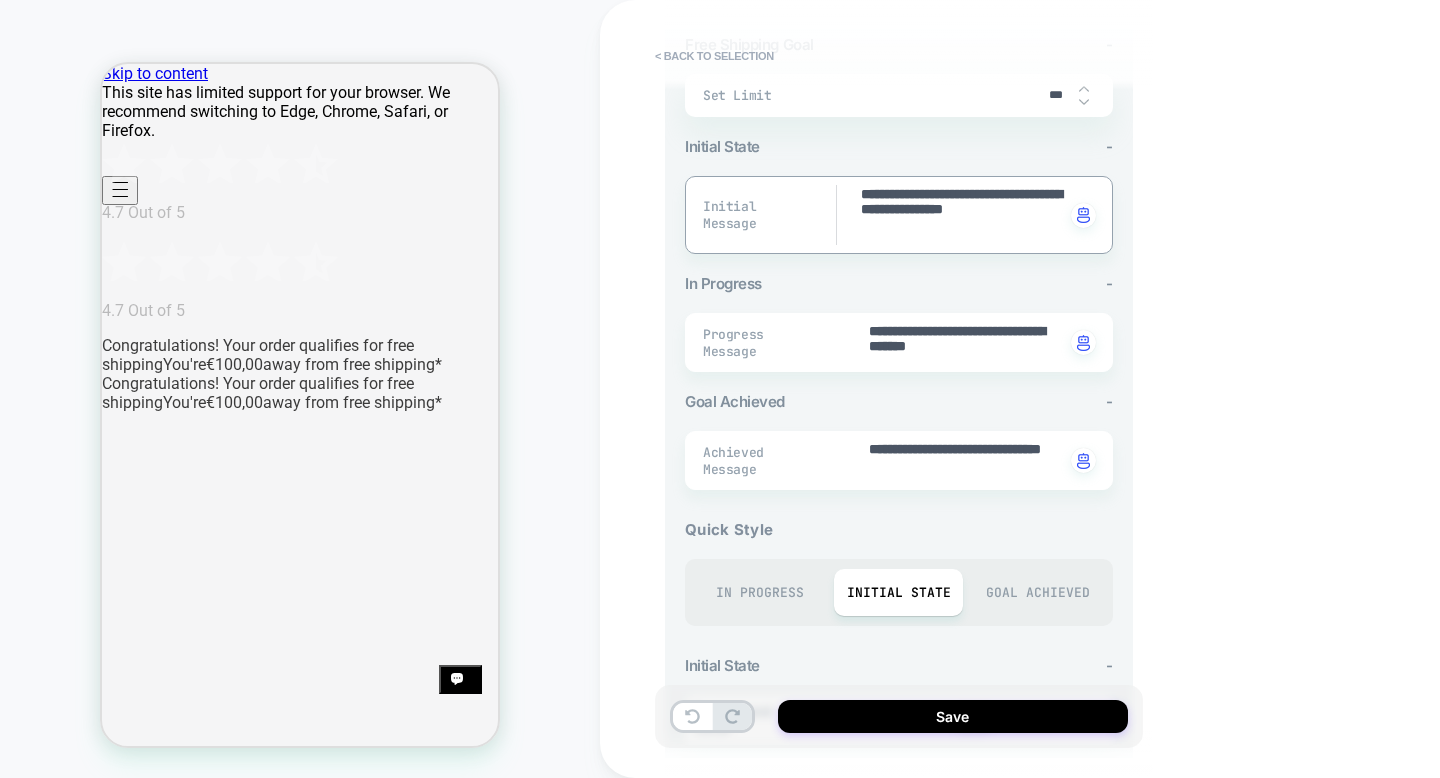 type on "*" 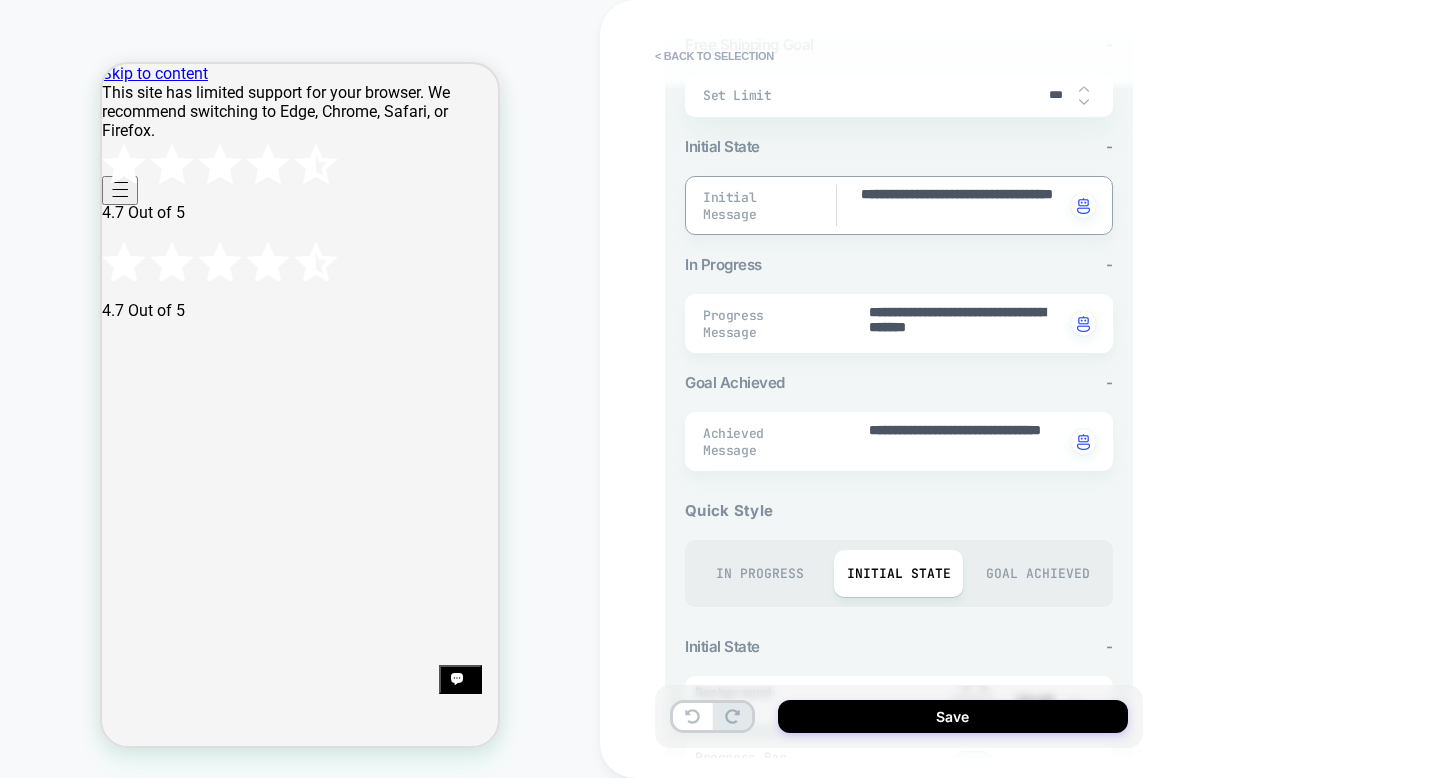 click on "**********" at bounding box center (961, 205) 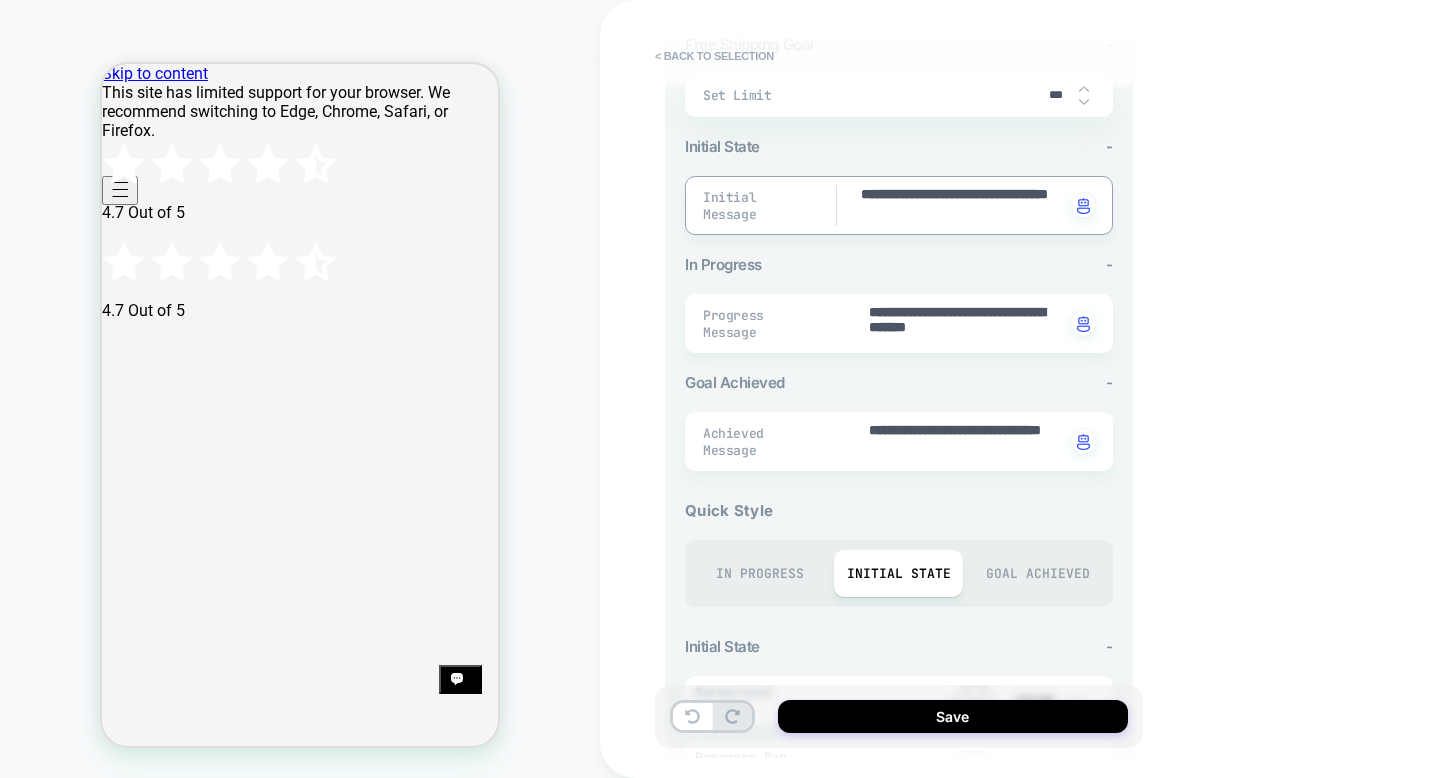 type on "*" 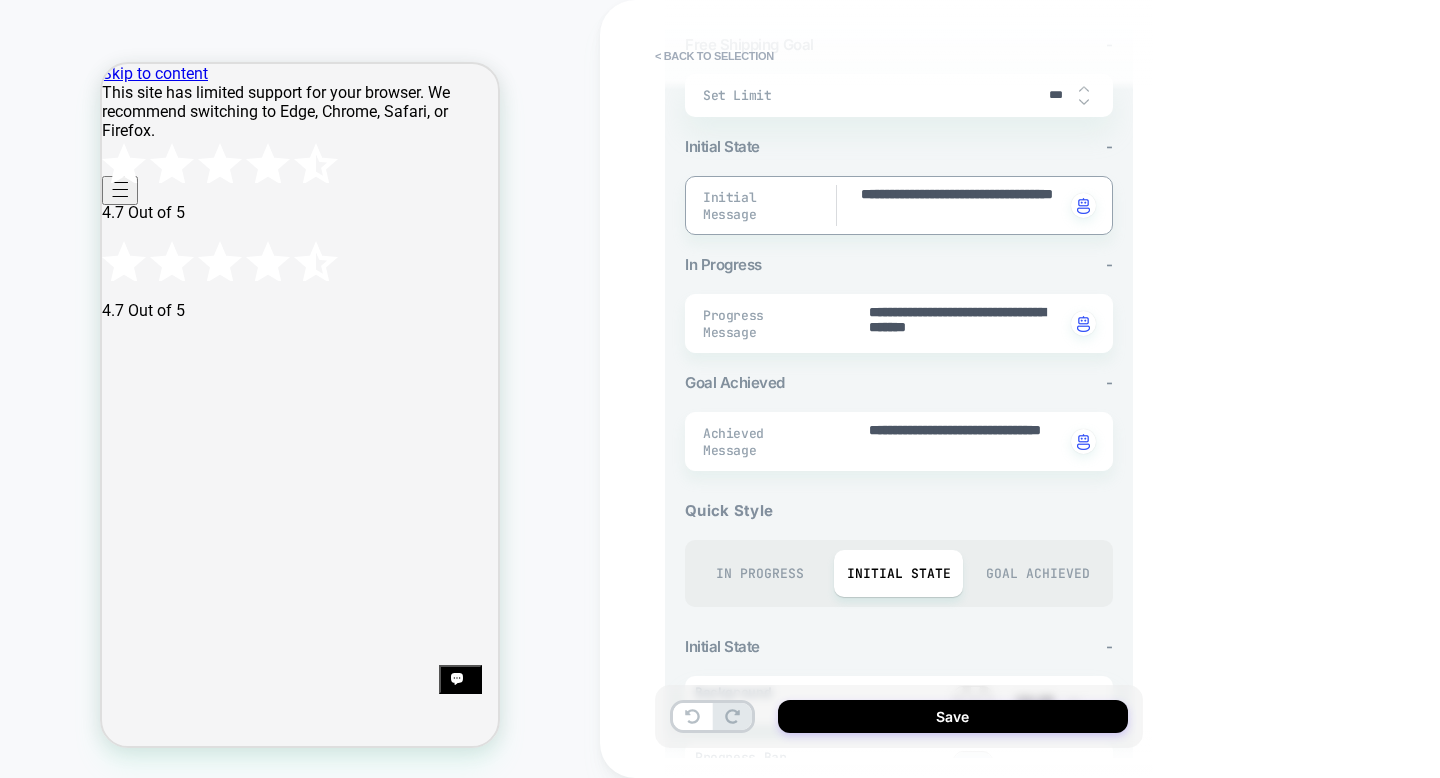 type on "*" 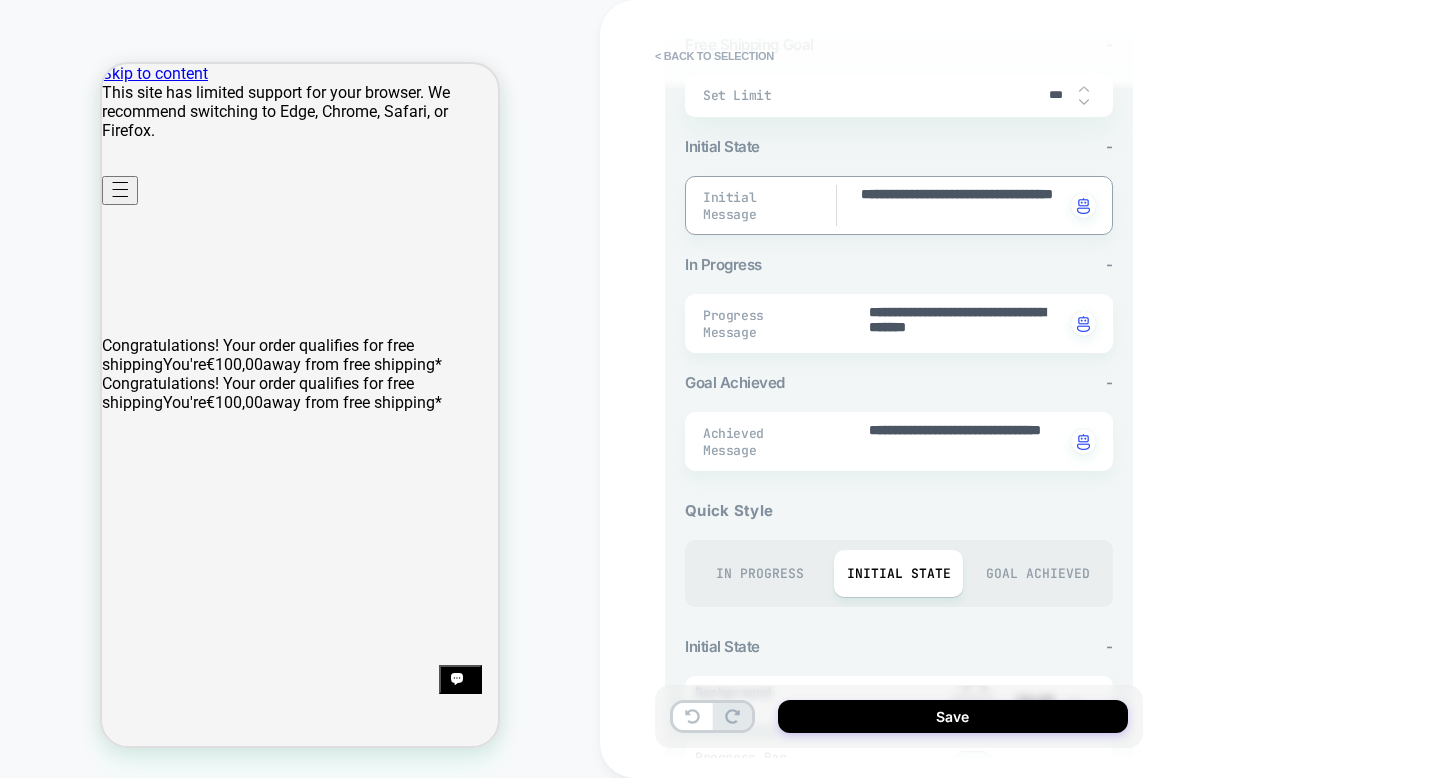 type on "**********" 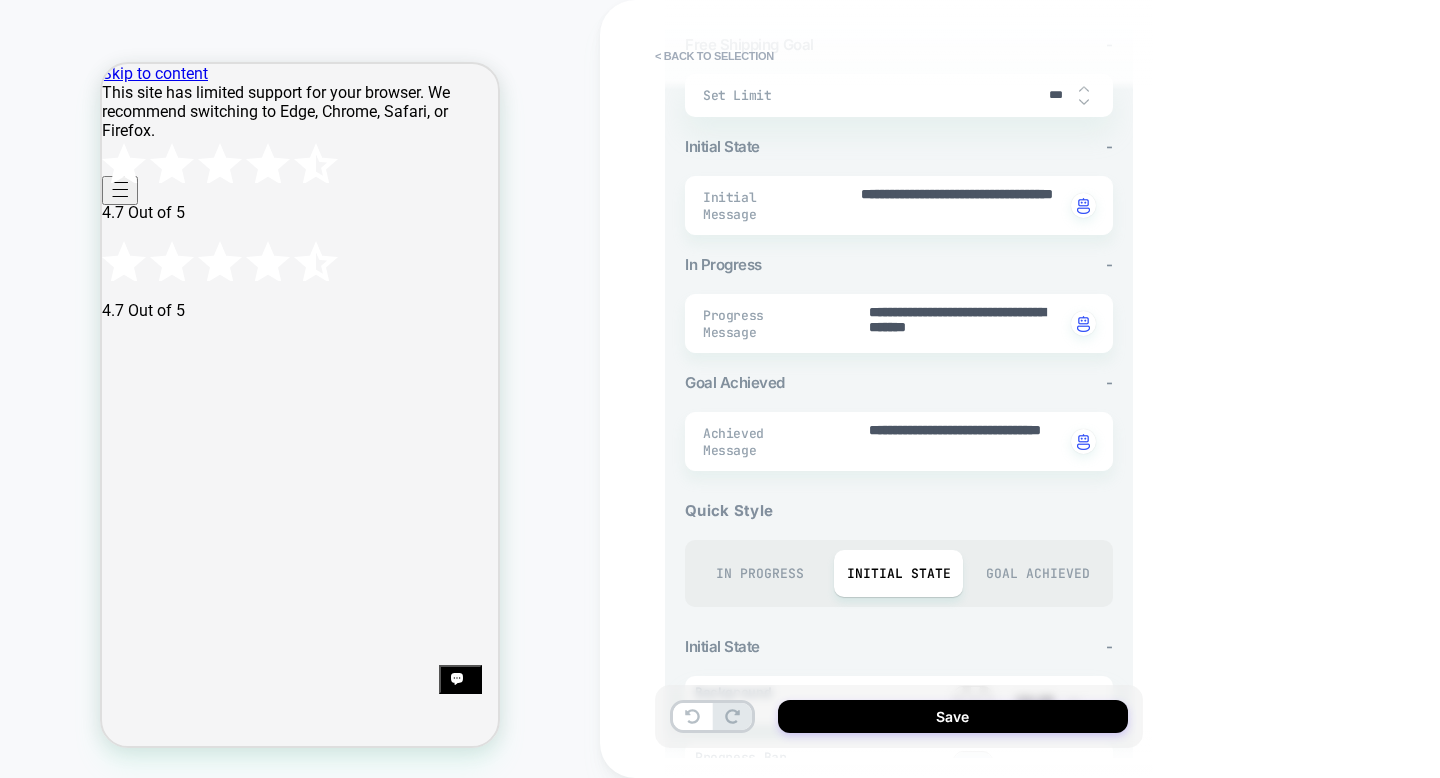 scroll, scrollTop: 0, scrollLeft: 0, axis: both 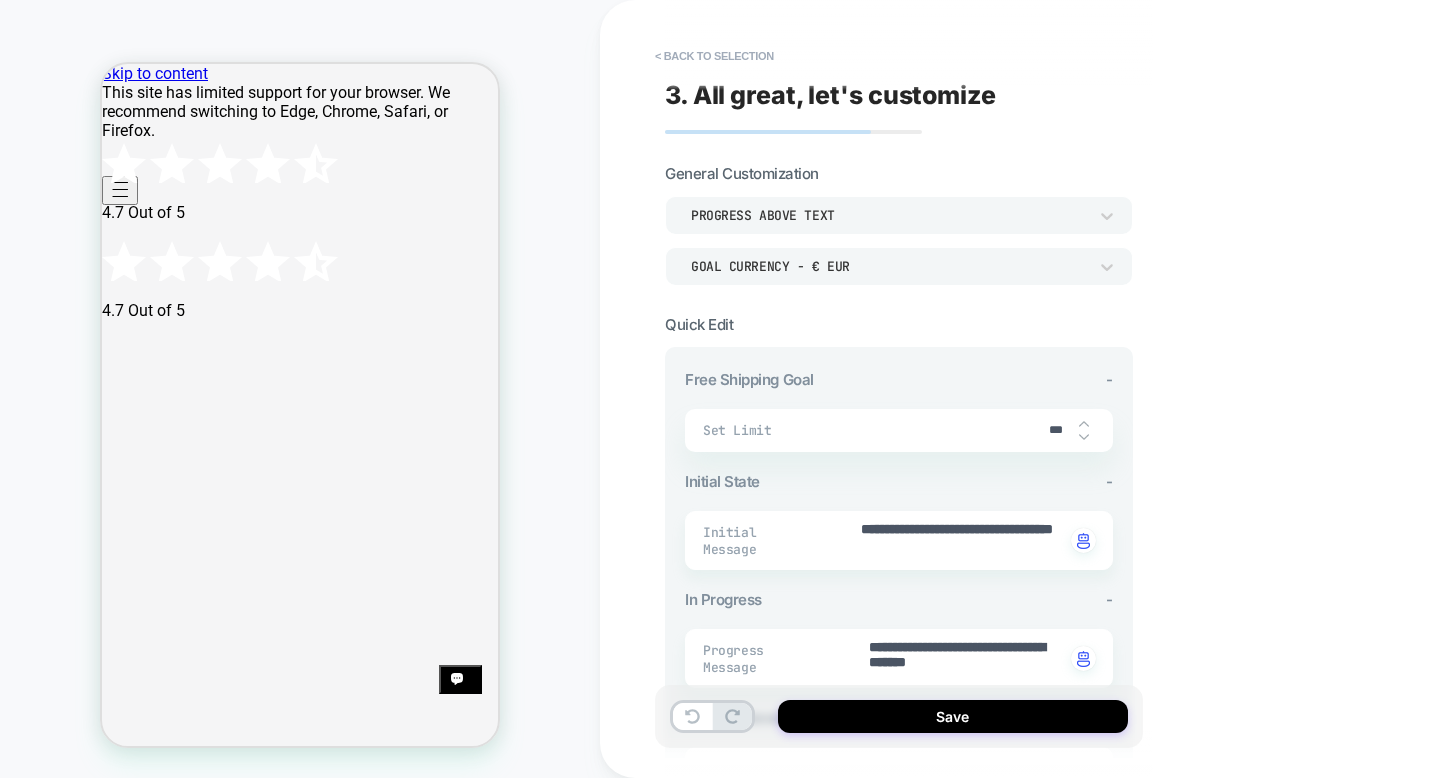 click on "Progress above Text" at bounding box center [889, 215] 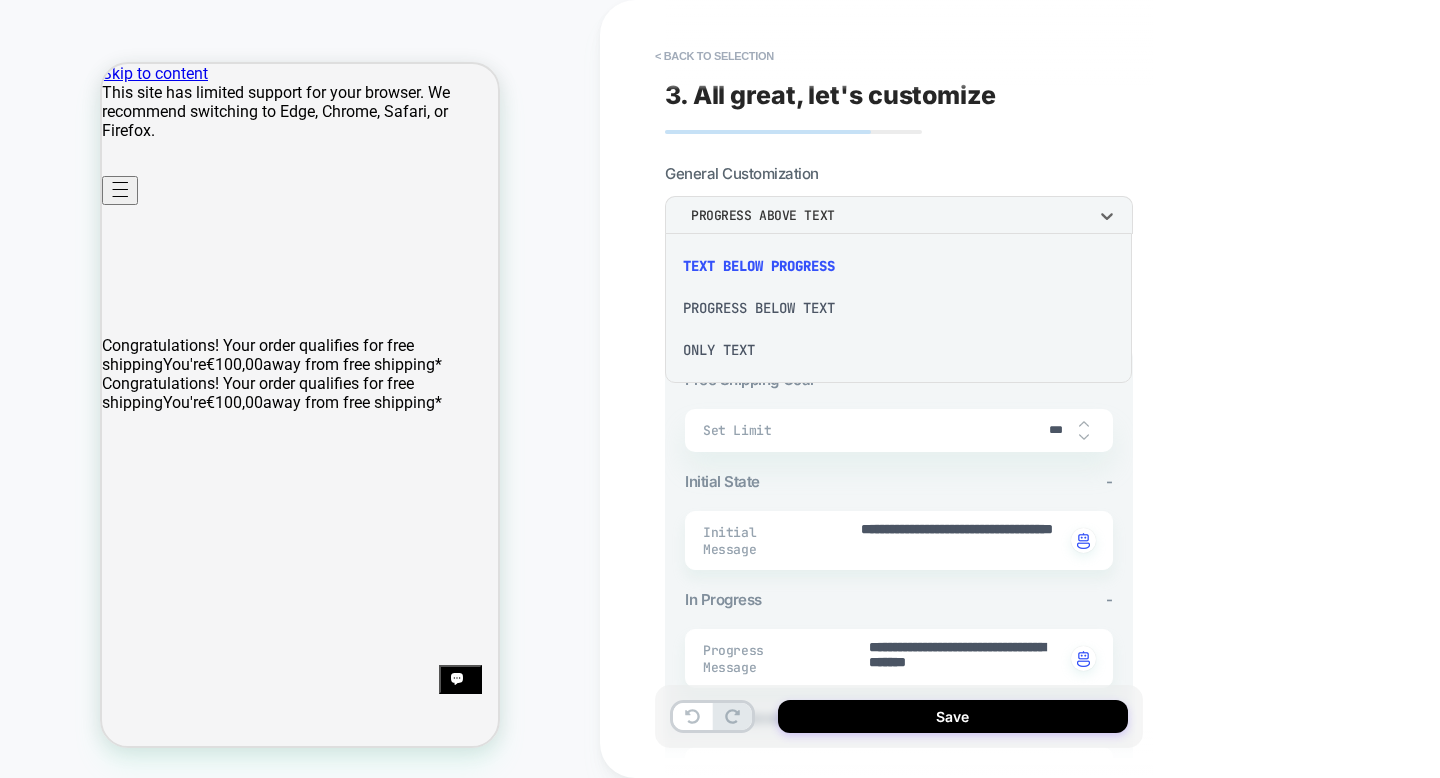 click on "Progress Below Text" at bounding box center [898, 308] 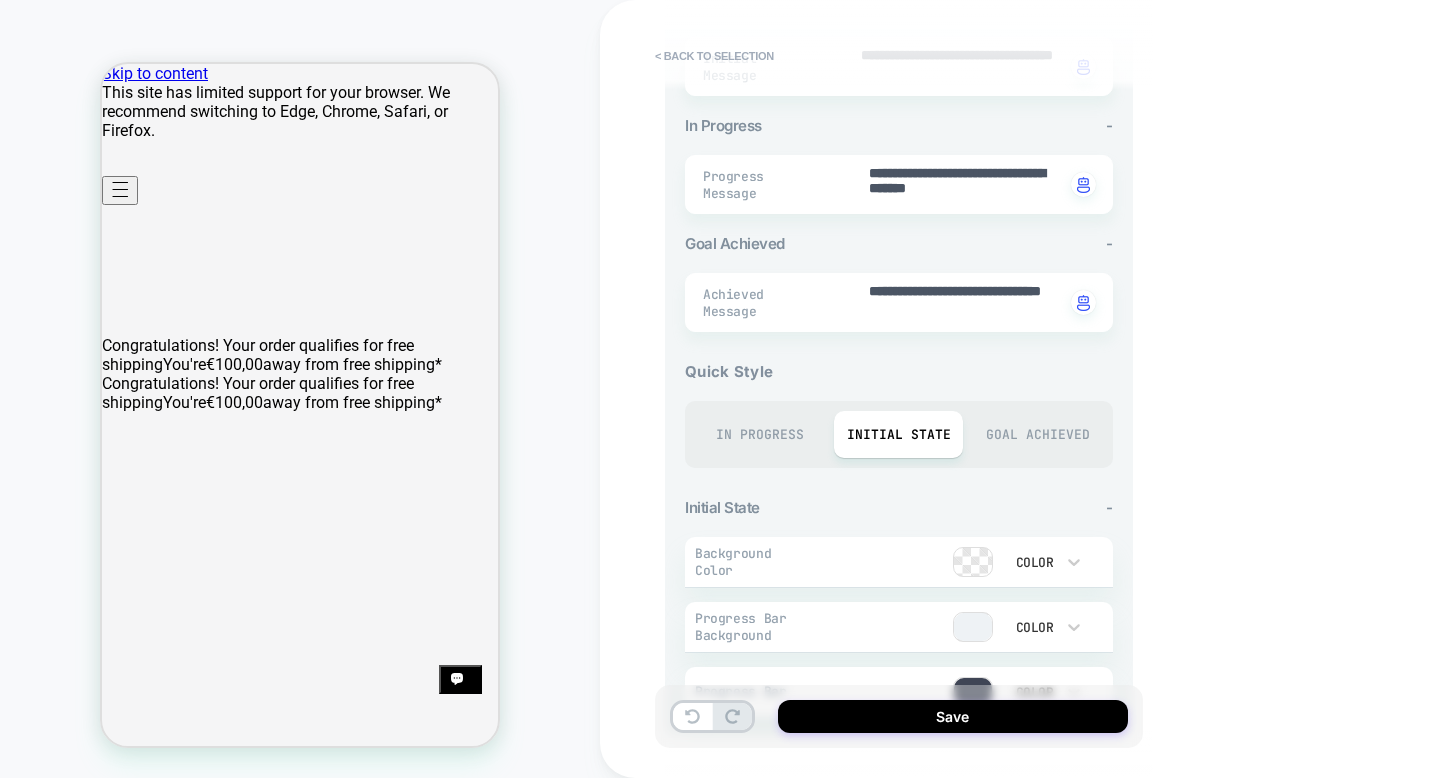 scroll, scrollTop: 472, scrollLeft: 0, axis: vertical 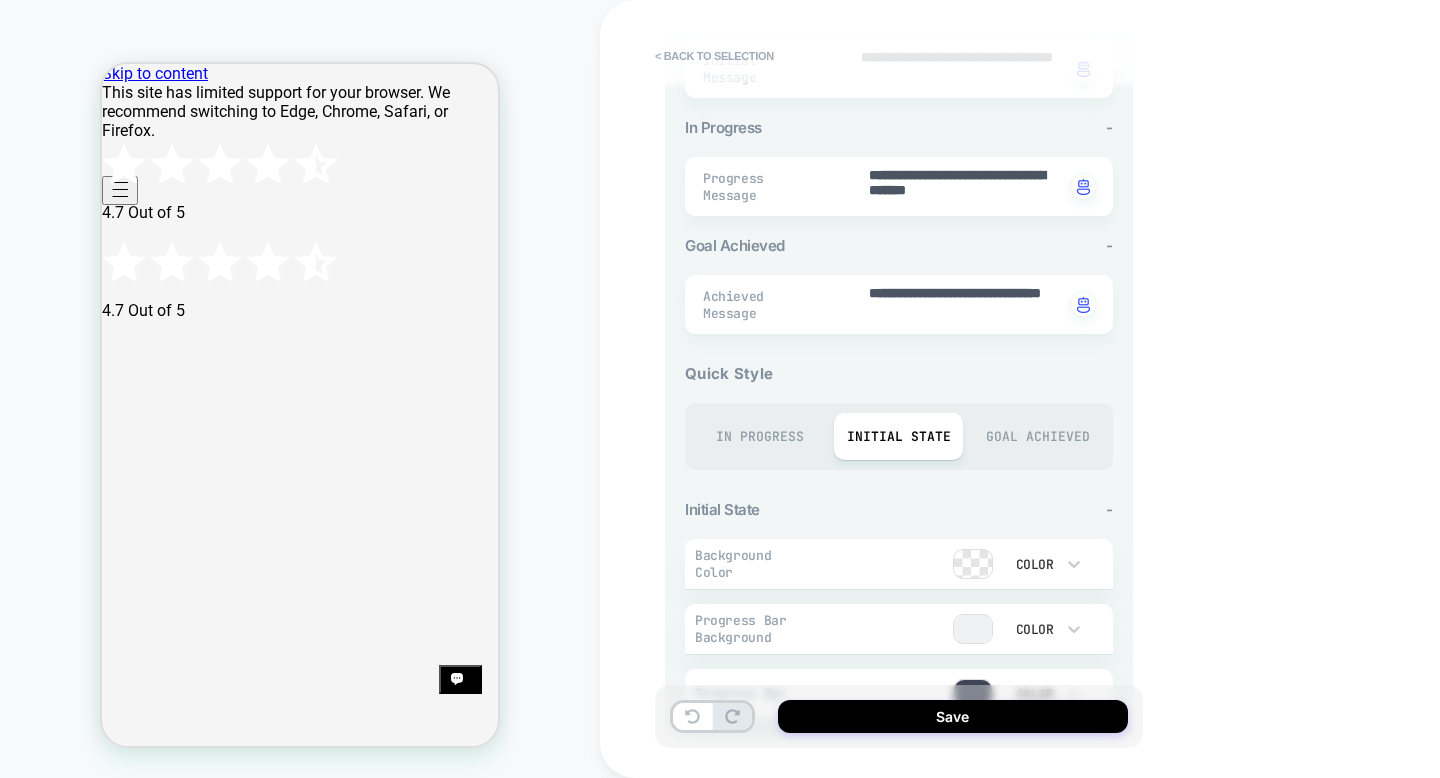 click on "Goal Achieved" at bounding box center [1037, 436] 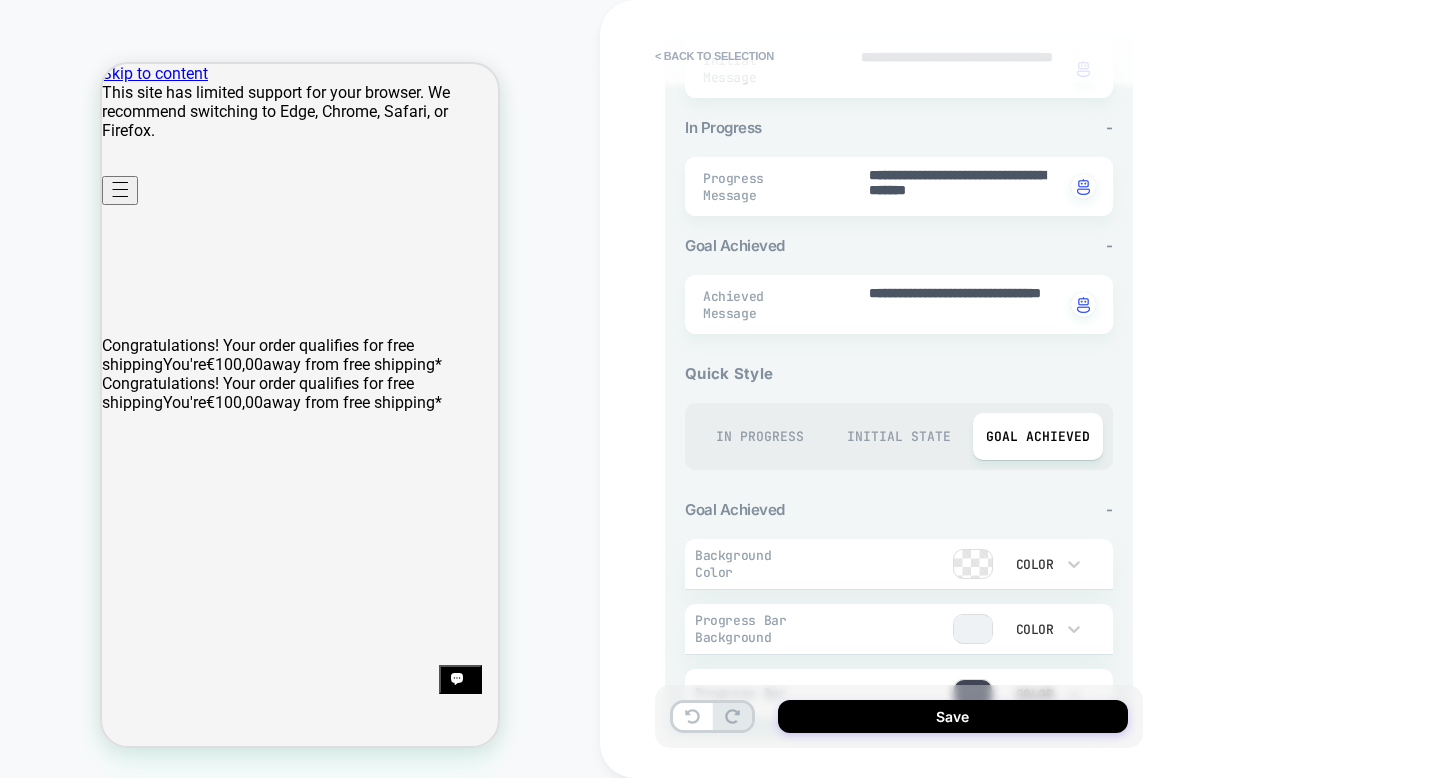 click on "Initial State" at bounding box center [898, 436] 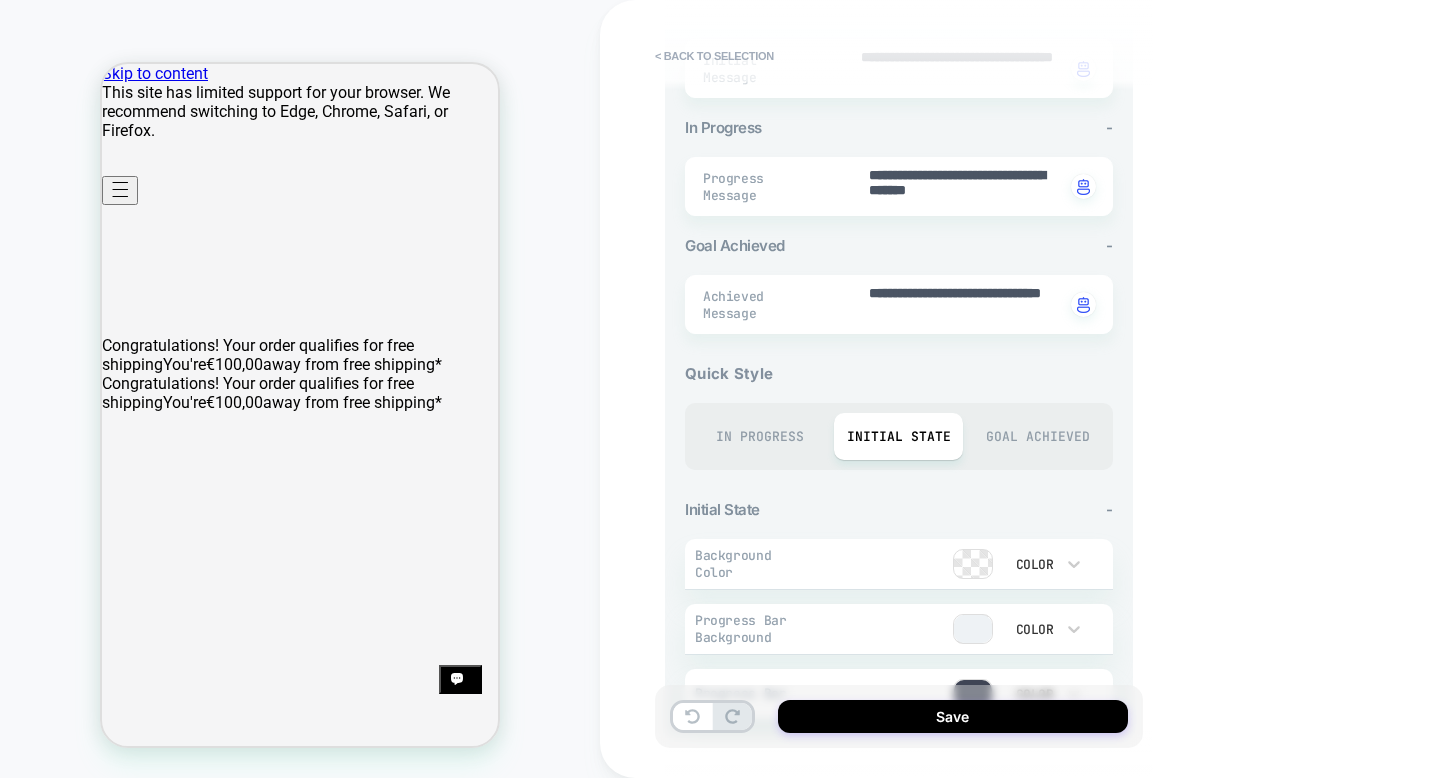 click on "In Progress" at bounding box center (759, 436) 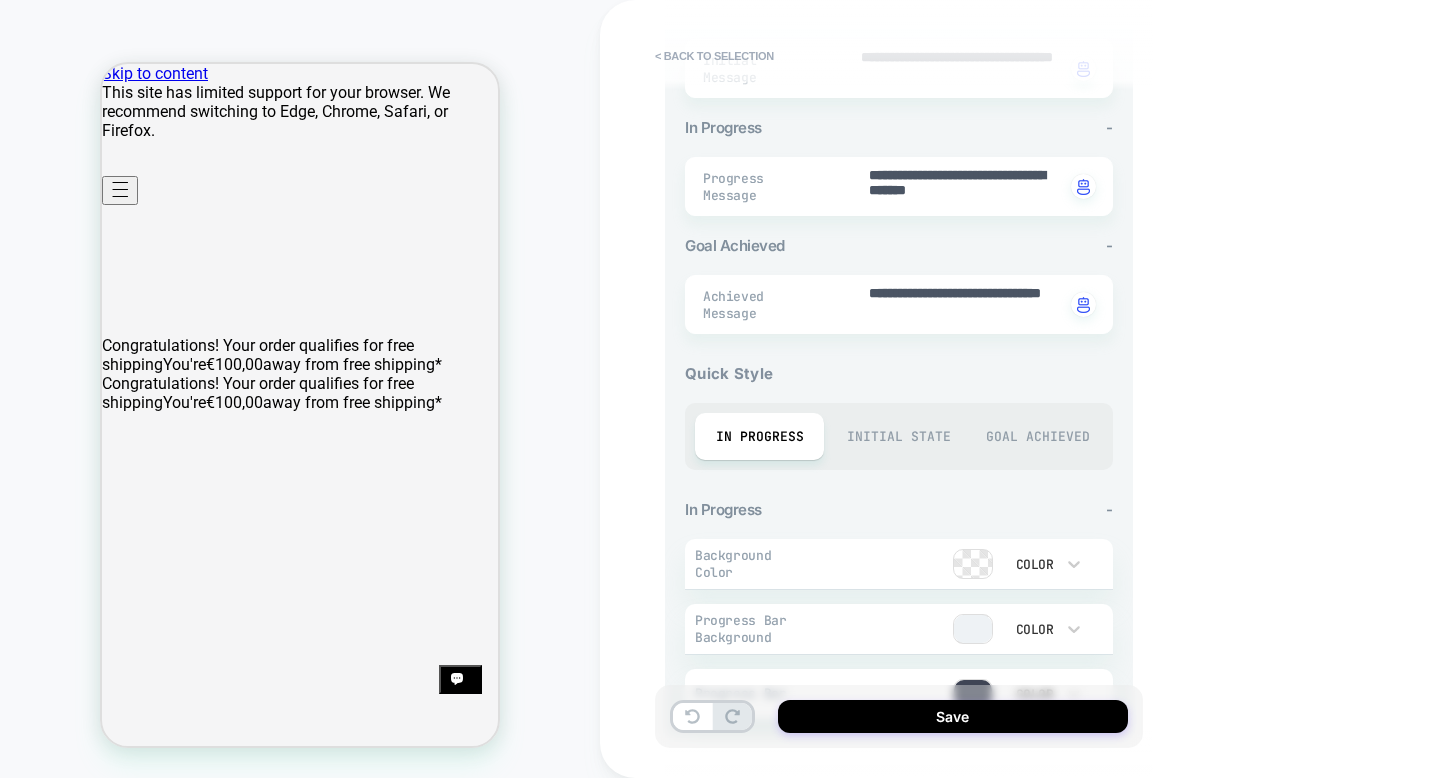 click on "Initial State" at bounding box center (898, 436) 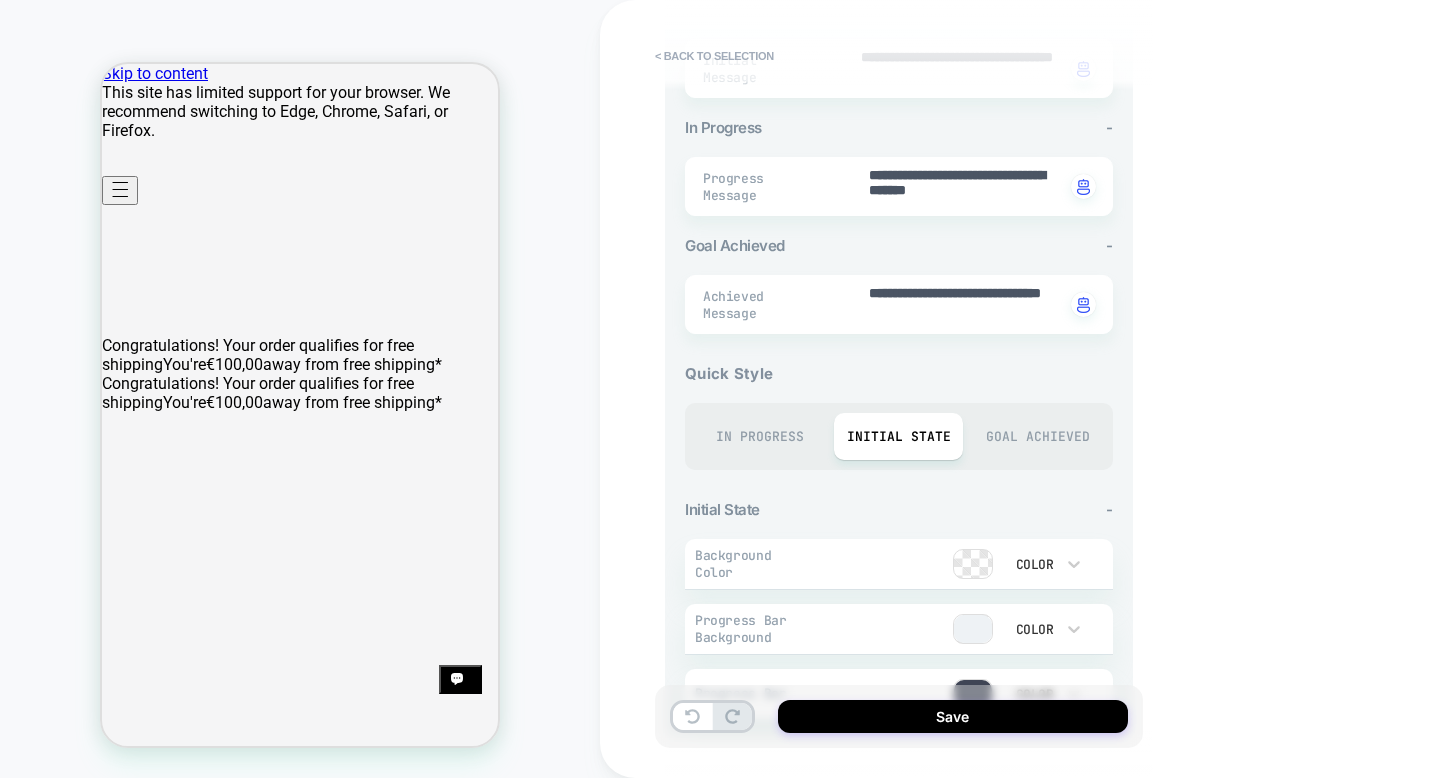 click on "Goal Achieved" at bounding box center [1037, 436] 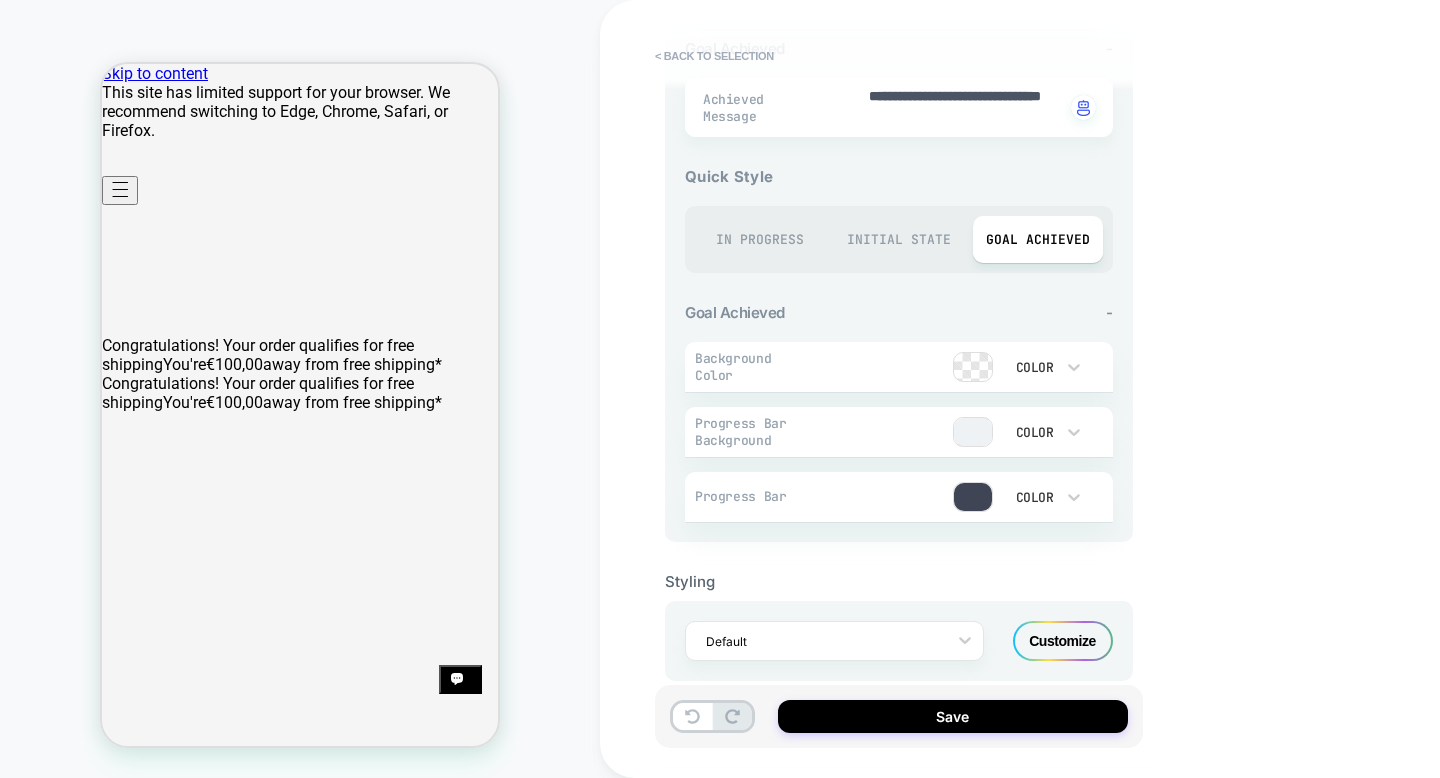 scroll, scrollTop: 671, scrollLeft: 0, axis: vertical 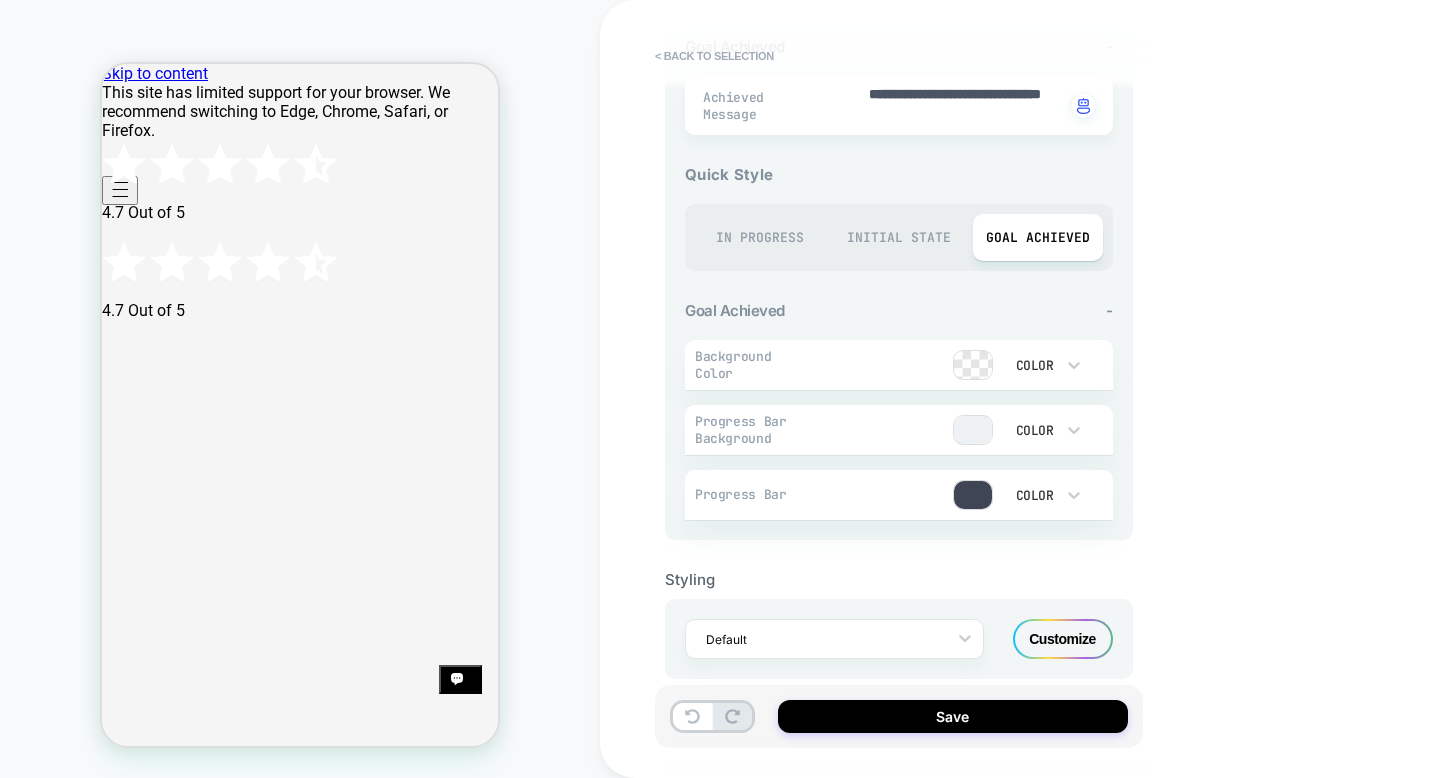 click on "Customize" at bounding box center (1063, 639) 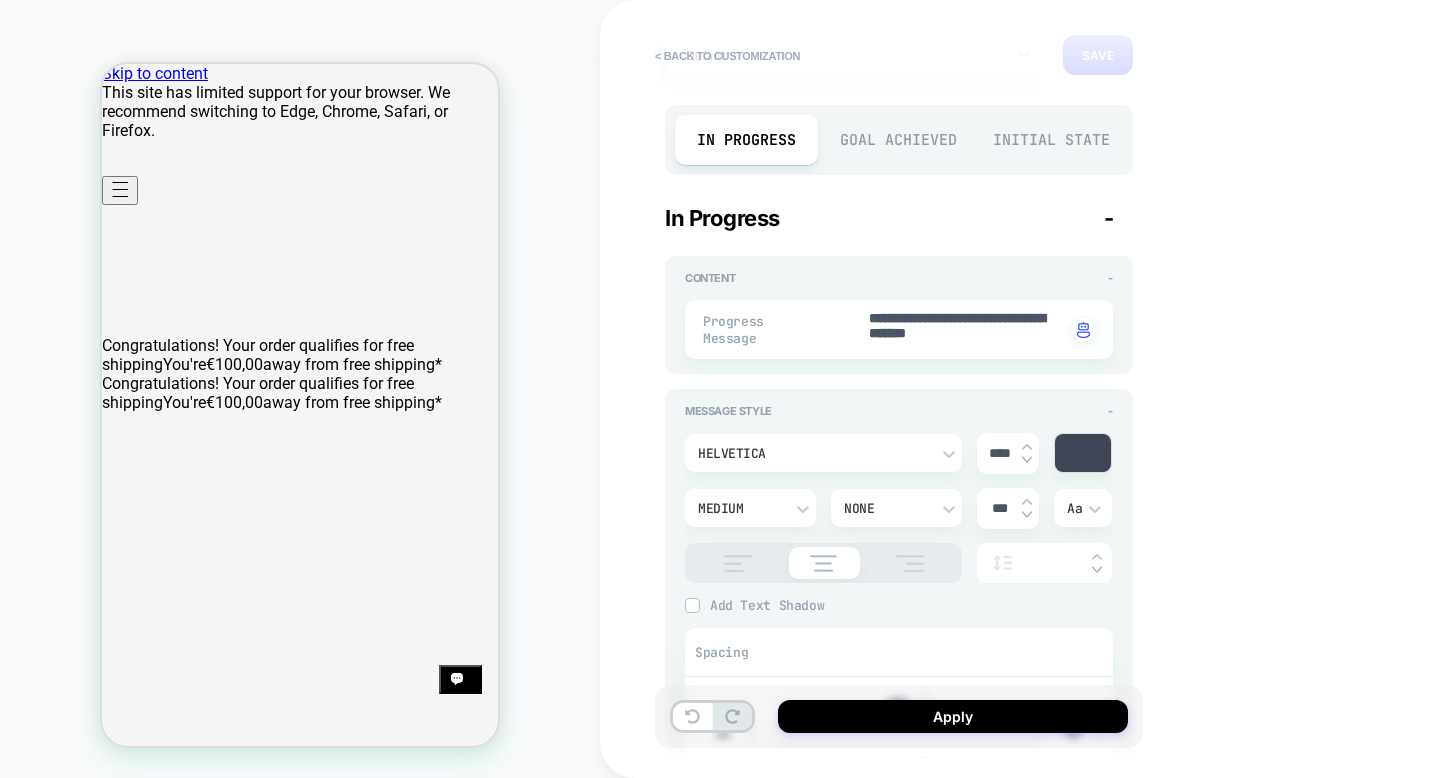 scroll, scrollTop: 127, scrollLeft: 0, axis: vertical 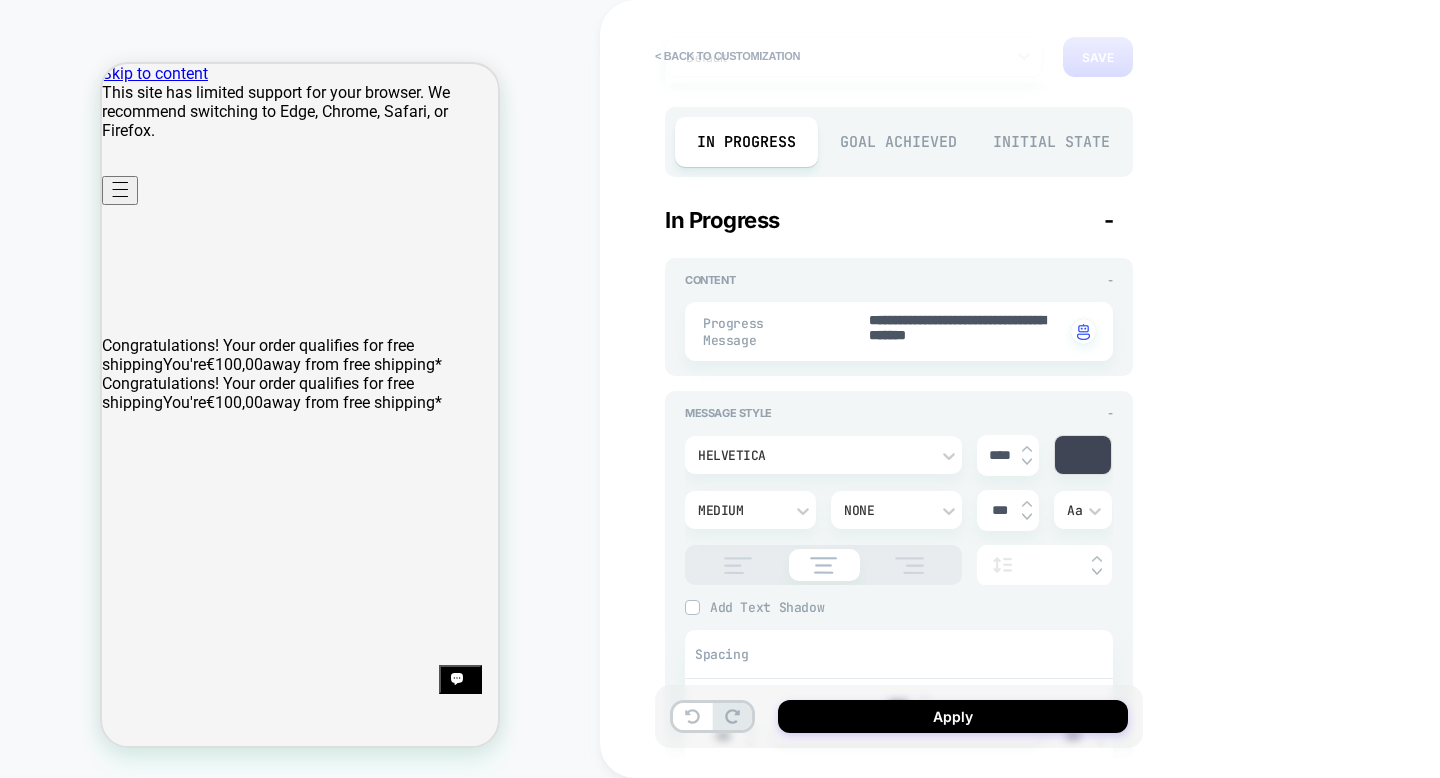 click at bounding box center (1083, 455) 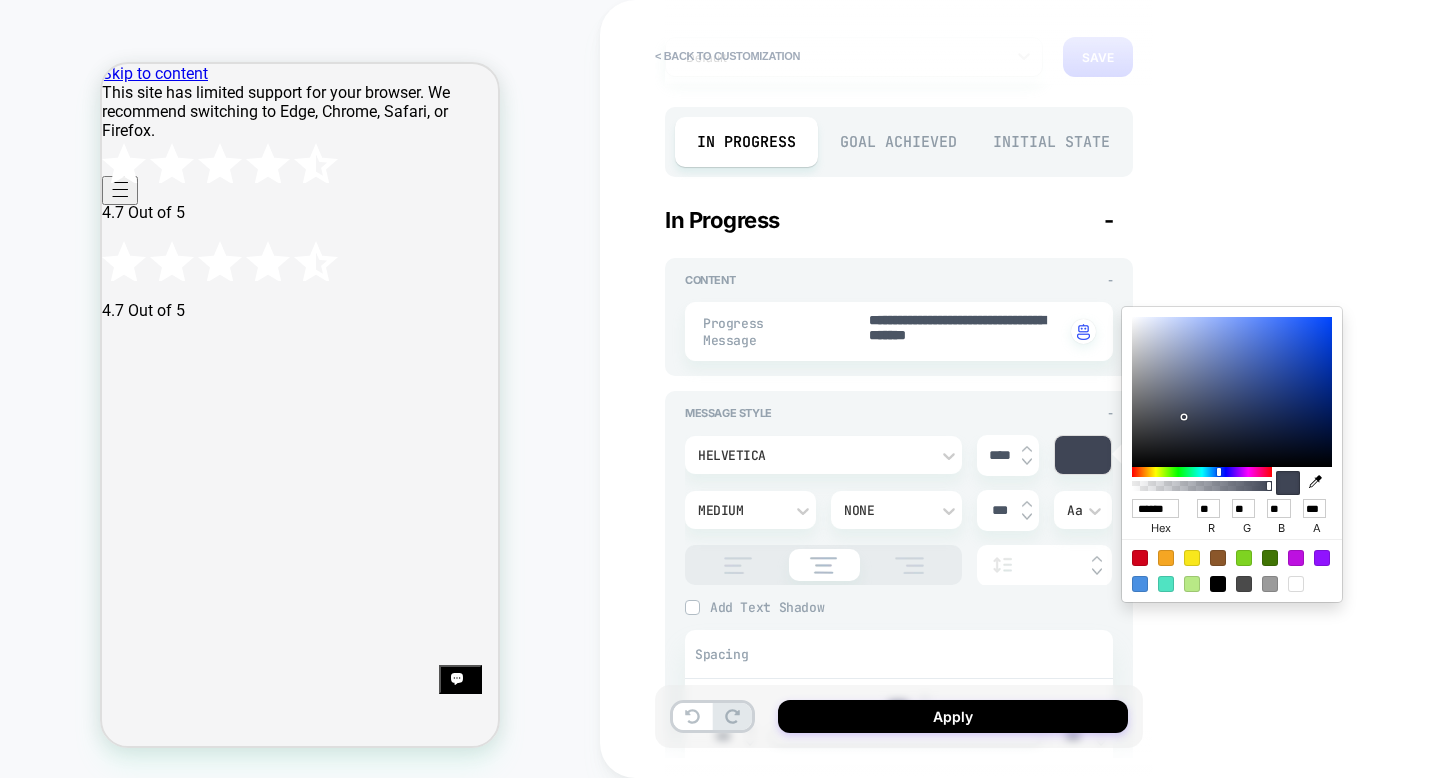 type on "*" 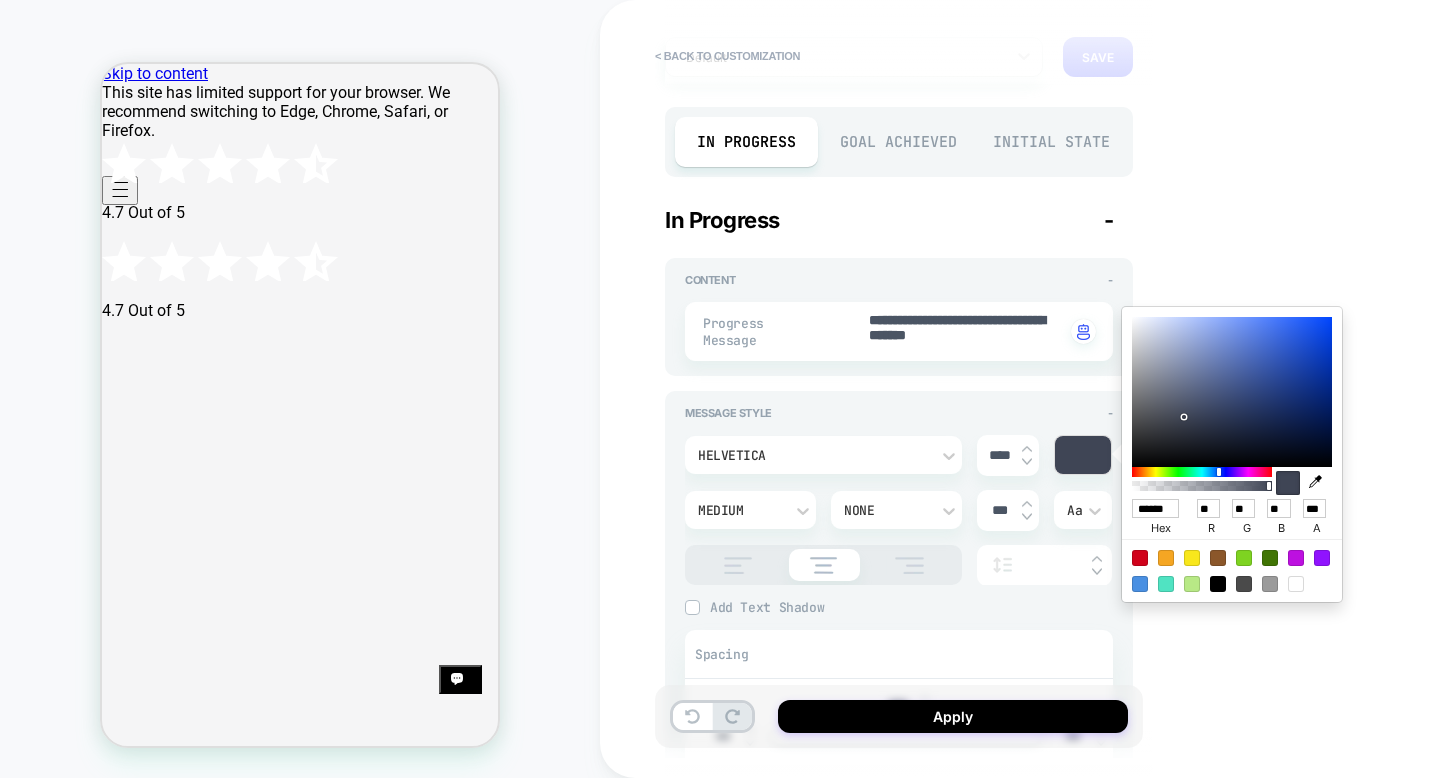 type on "******" 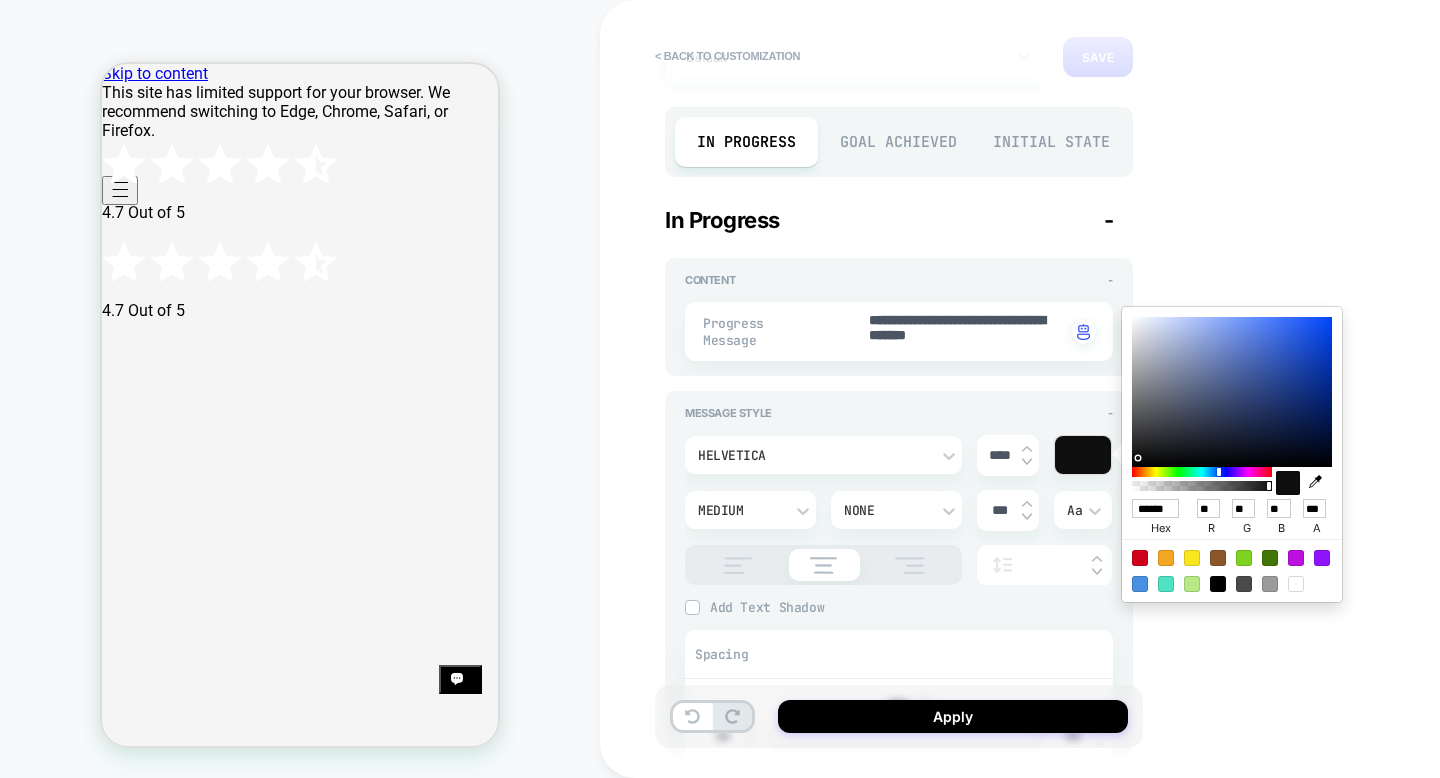 click at bounding box center [1232, 392] 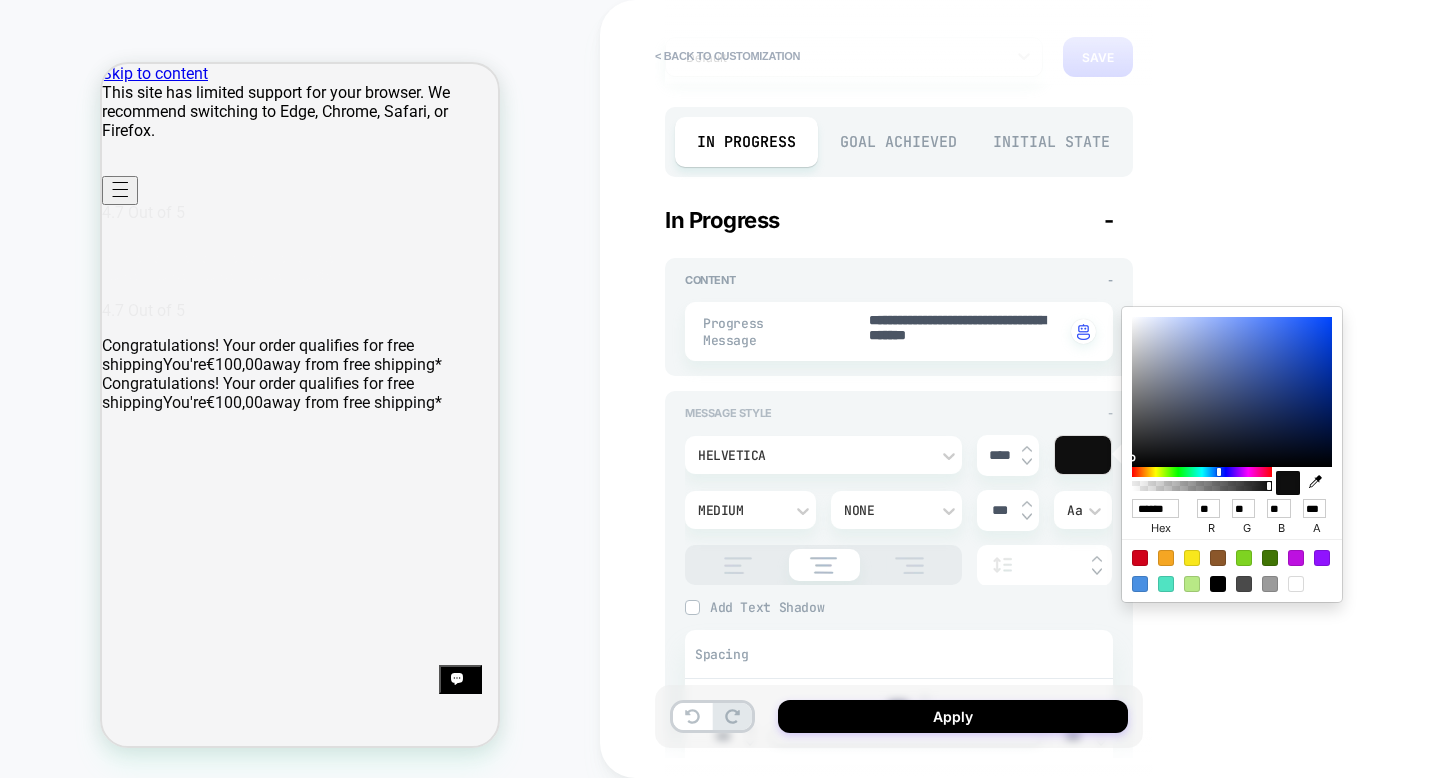 click on "Message Style -" at bounding box center (899, 413) 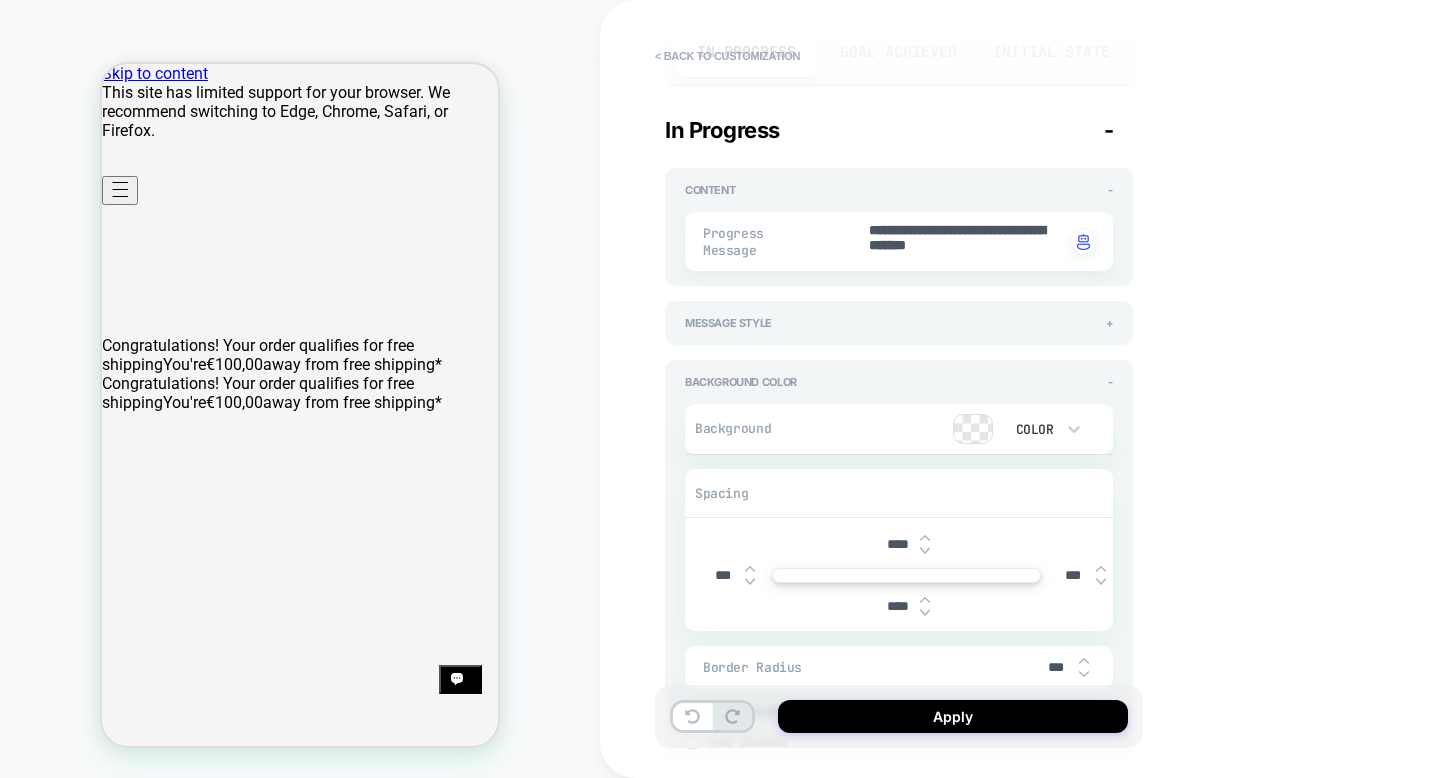 scroll, scrollTop: 218, scrollLeft: 0, axis: vertical 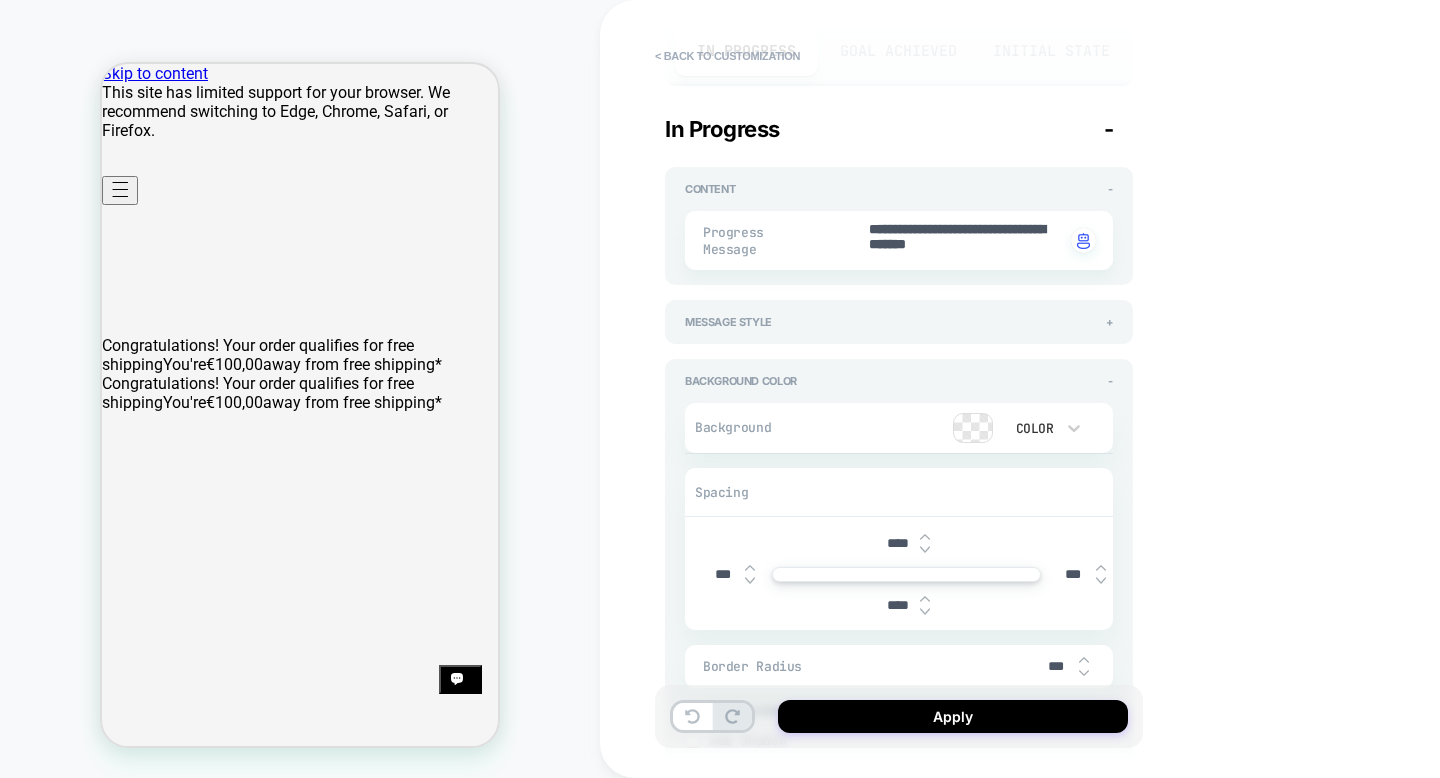 click on "****" at bounding box center (897, 543) 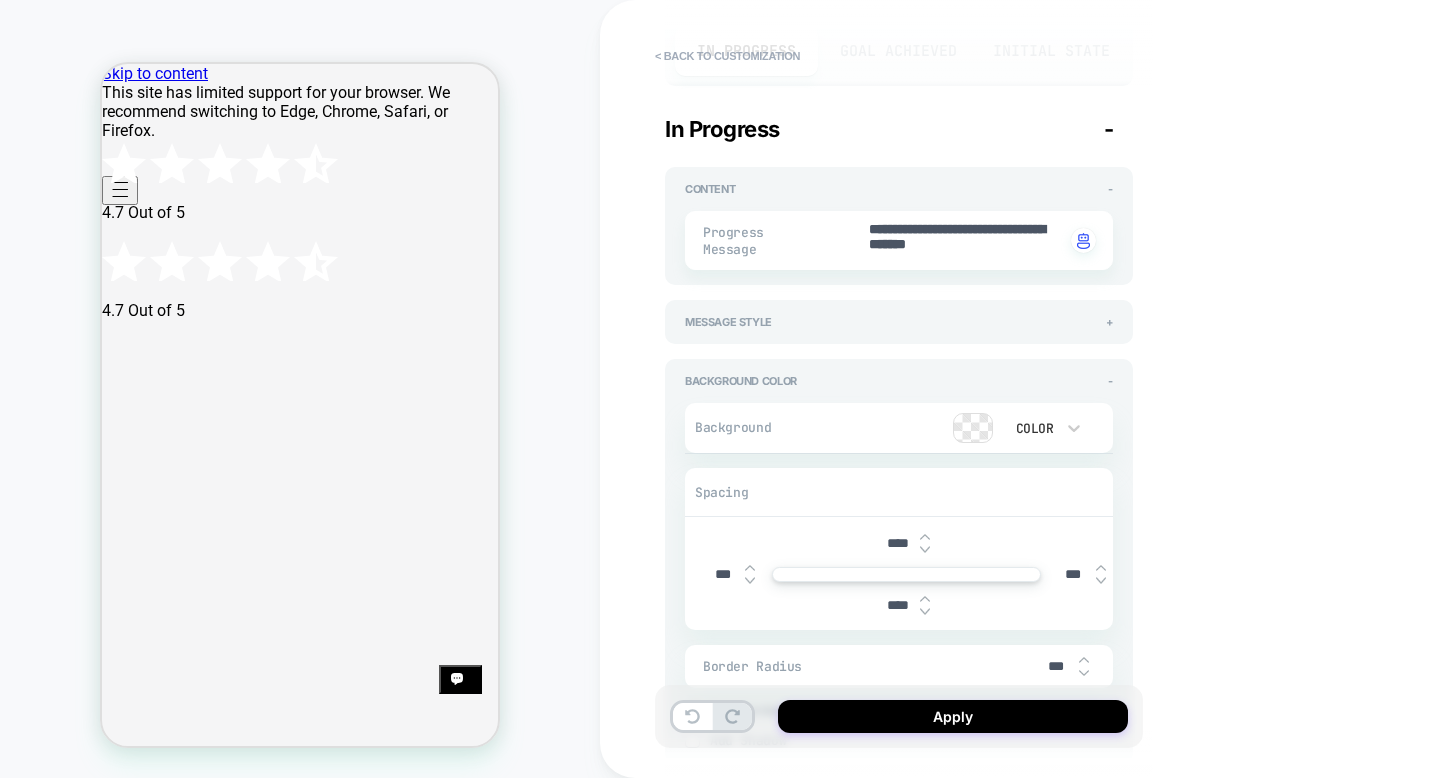 type on "*" 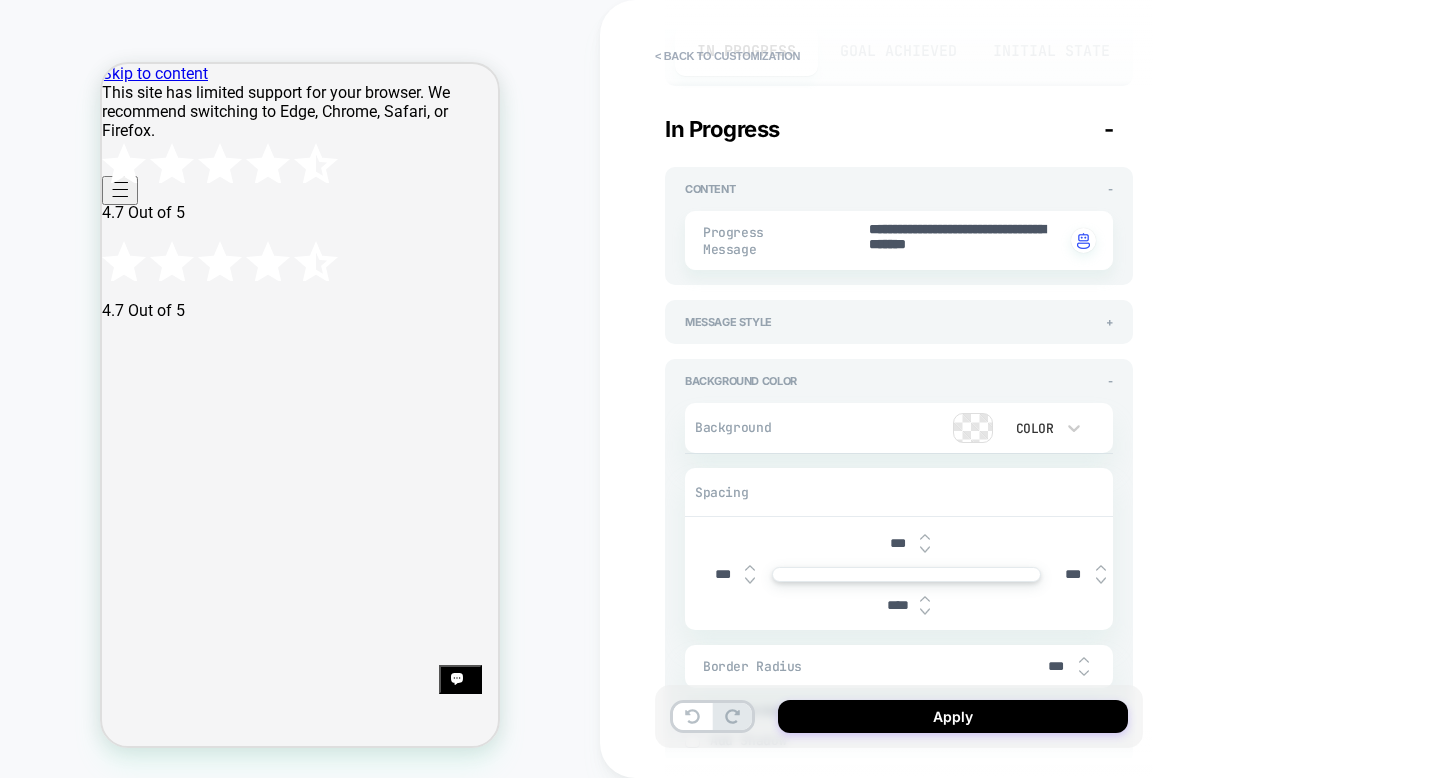 type on "*" 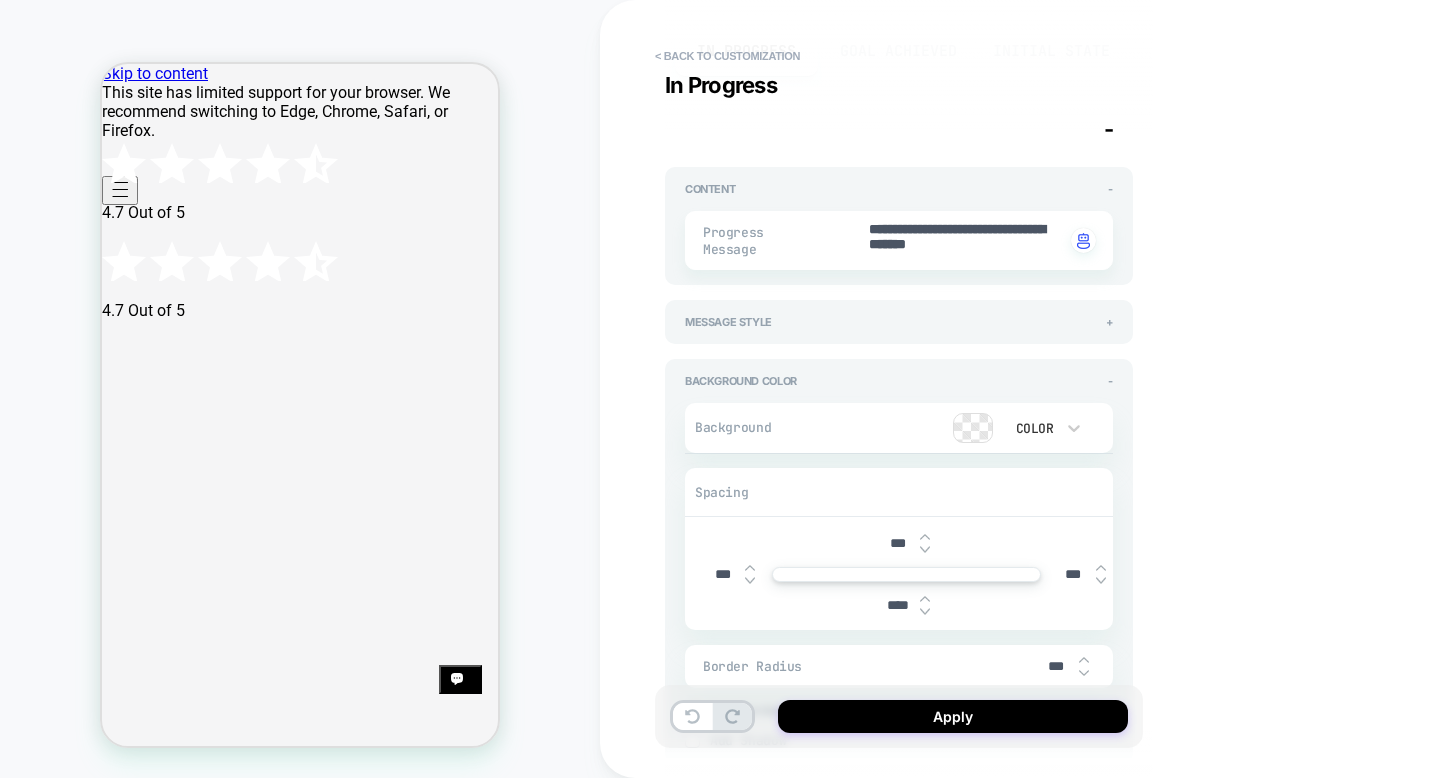 scroll, scrollTop: 392, scrollLeft: 0, axis: vertical 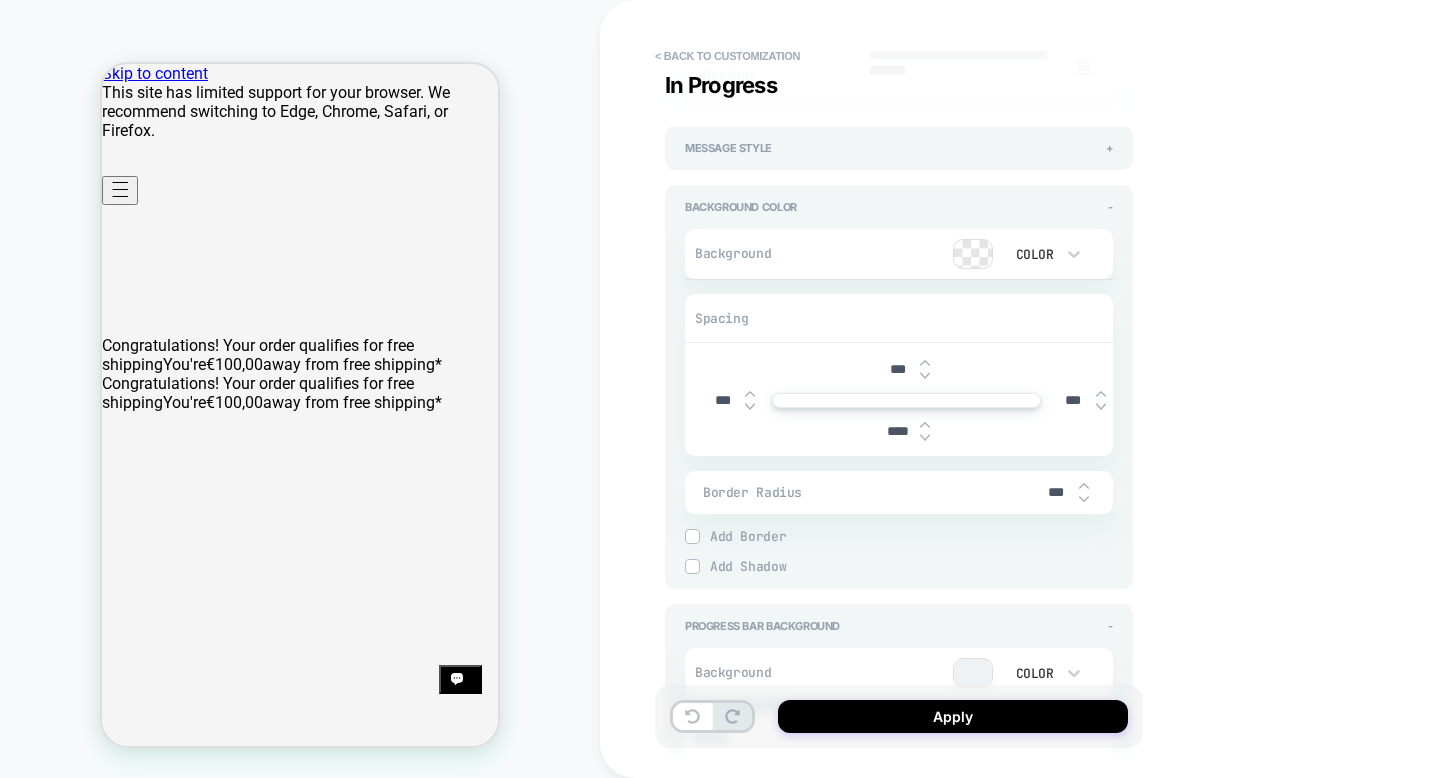 type on "***" 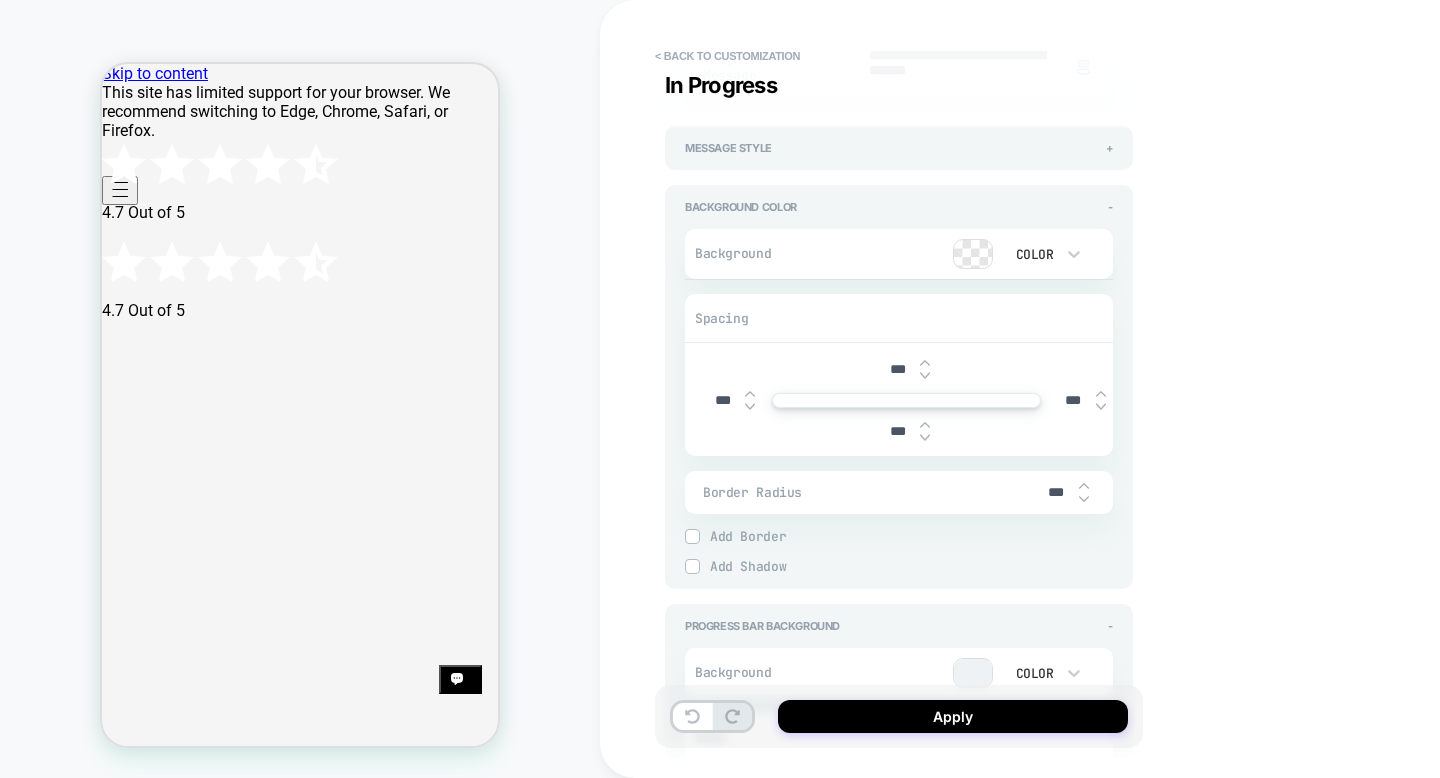 type on "*" 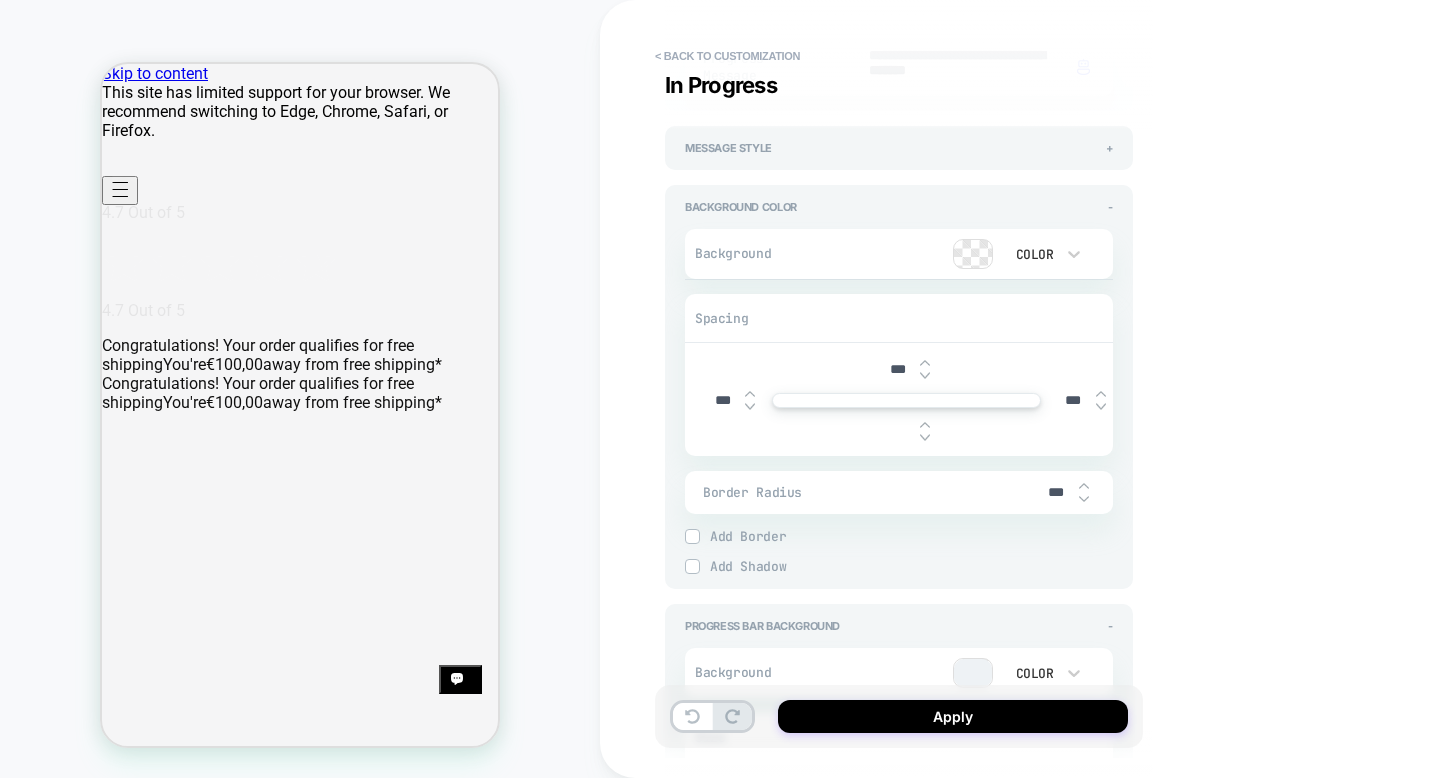 type on "*" 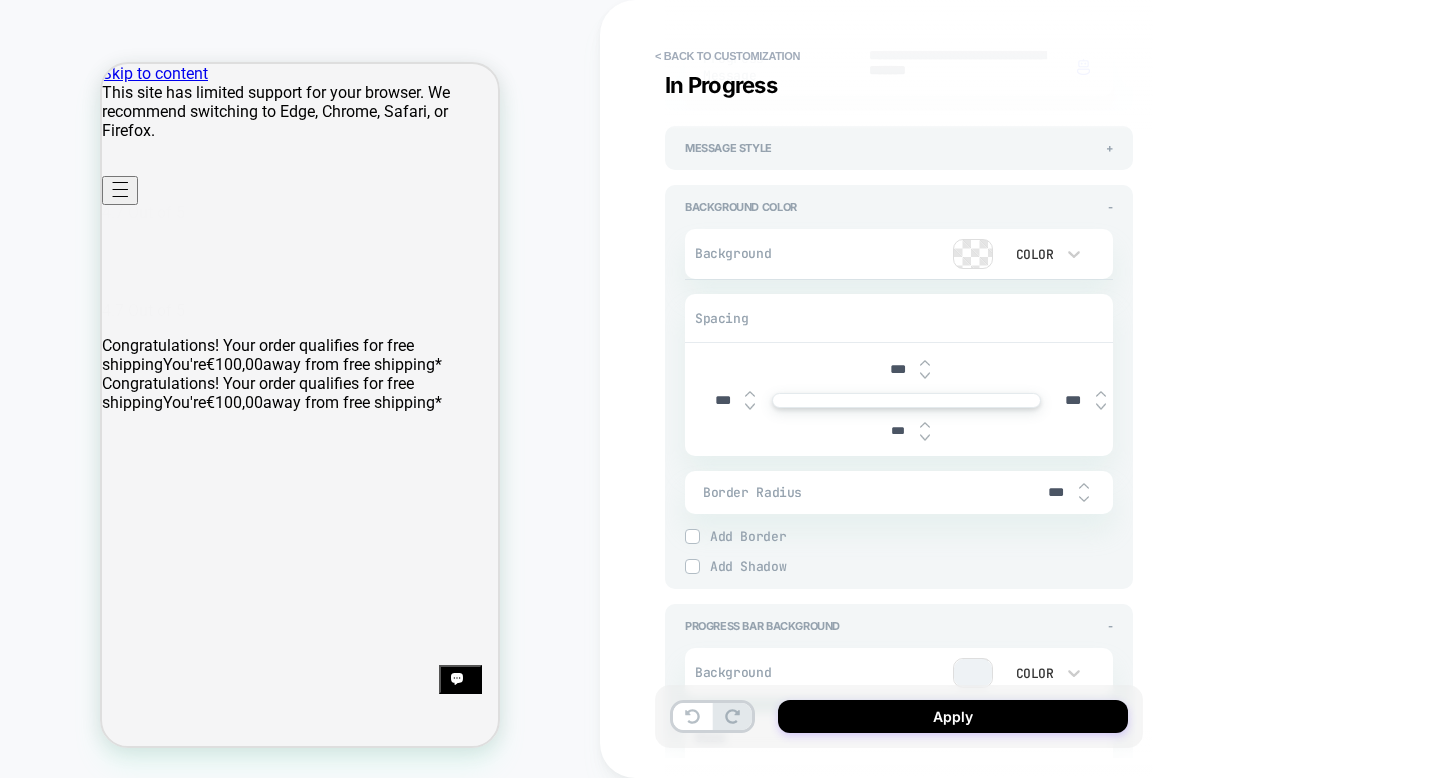 type on "*" 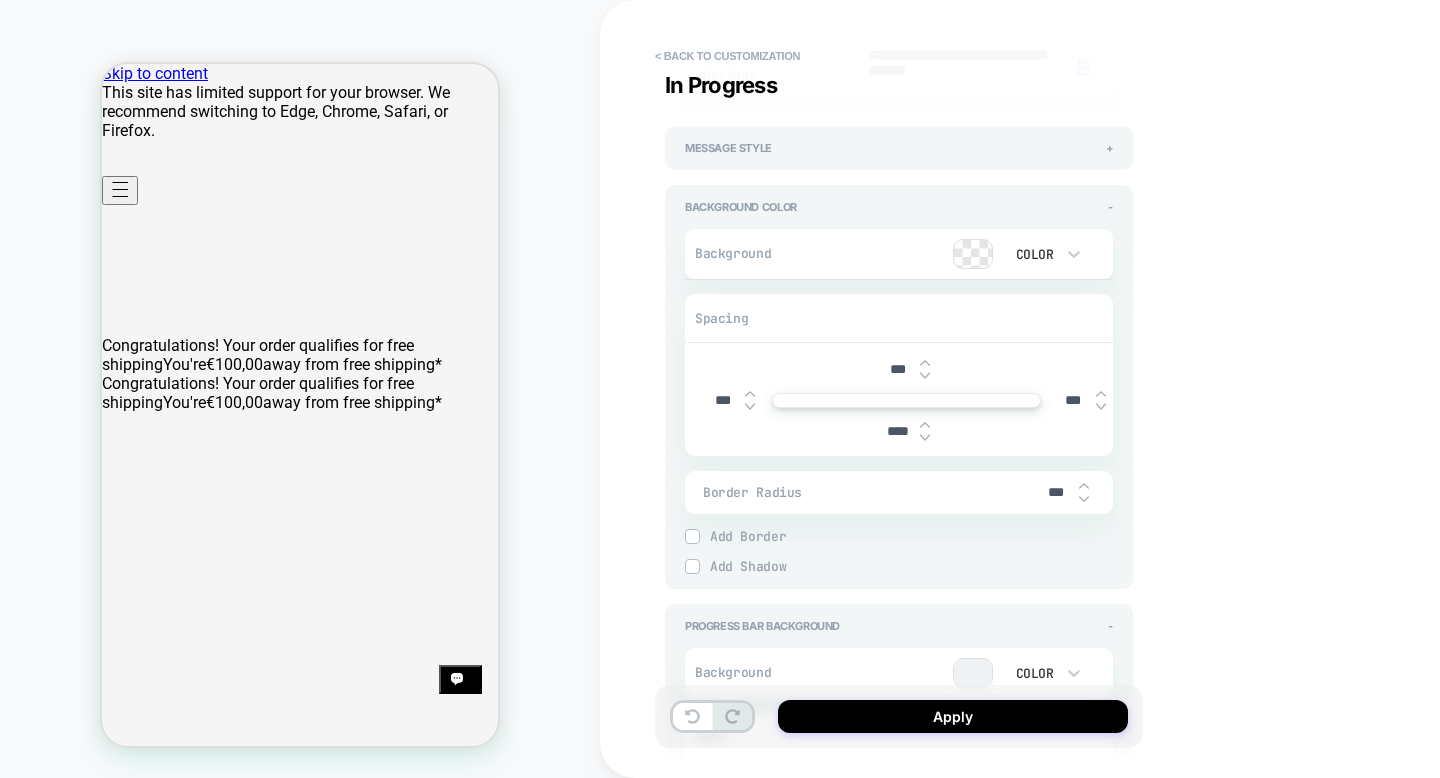 type on "*" 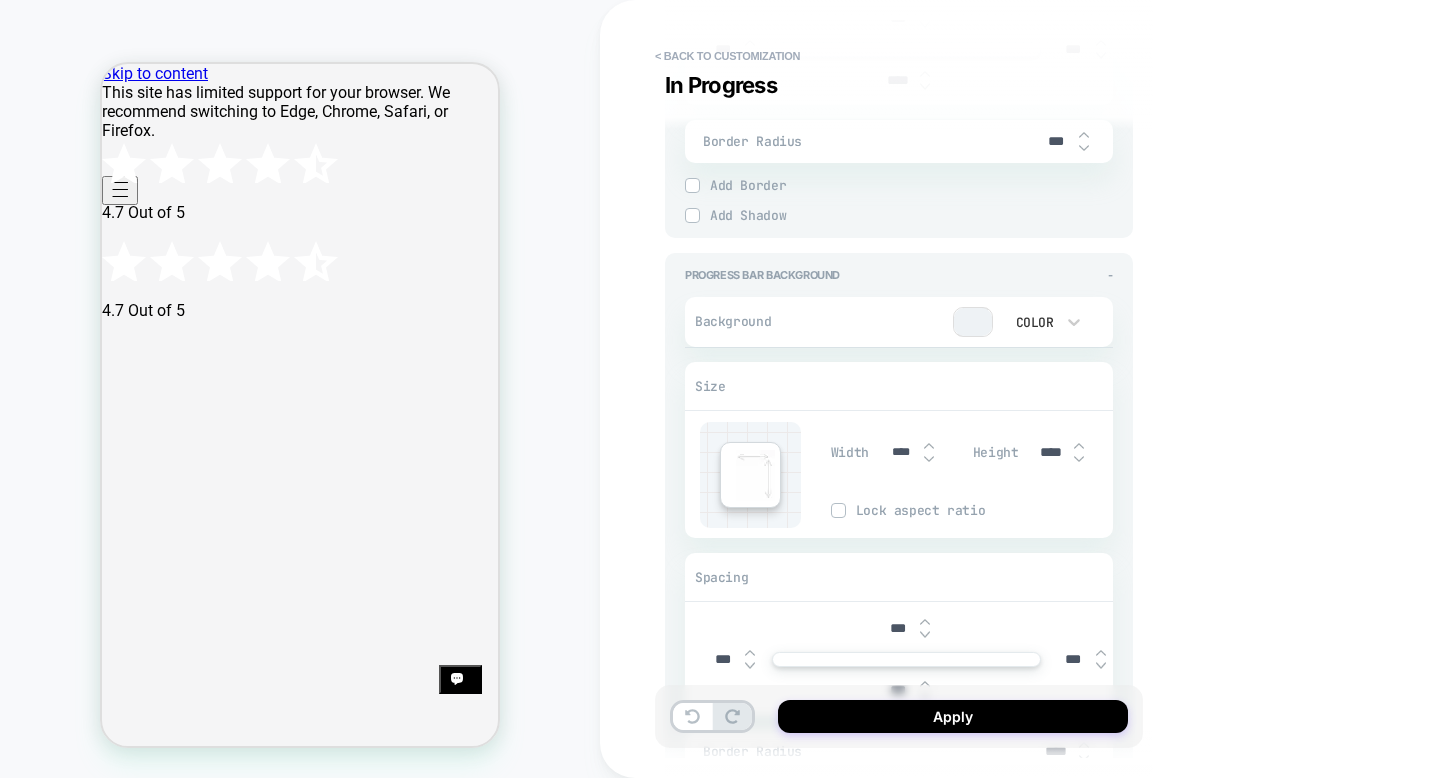 scroll, scrollTop: 747, scrollLeft: 0, axis: vertical 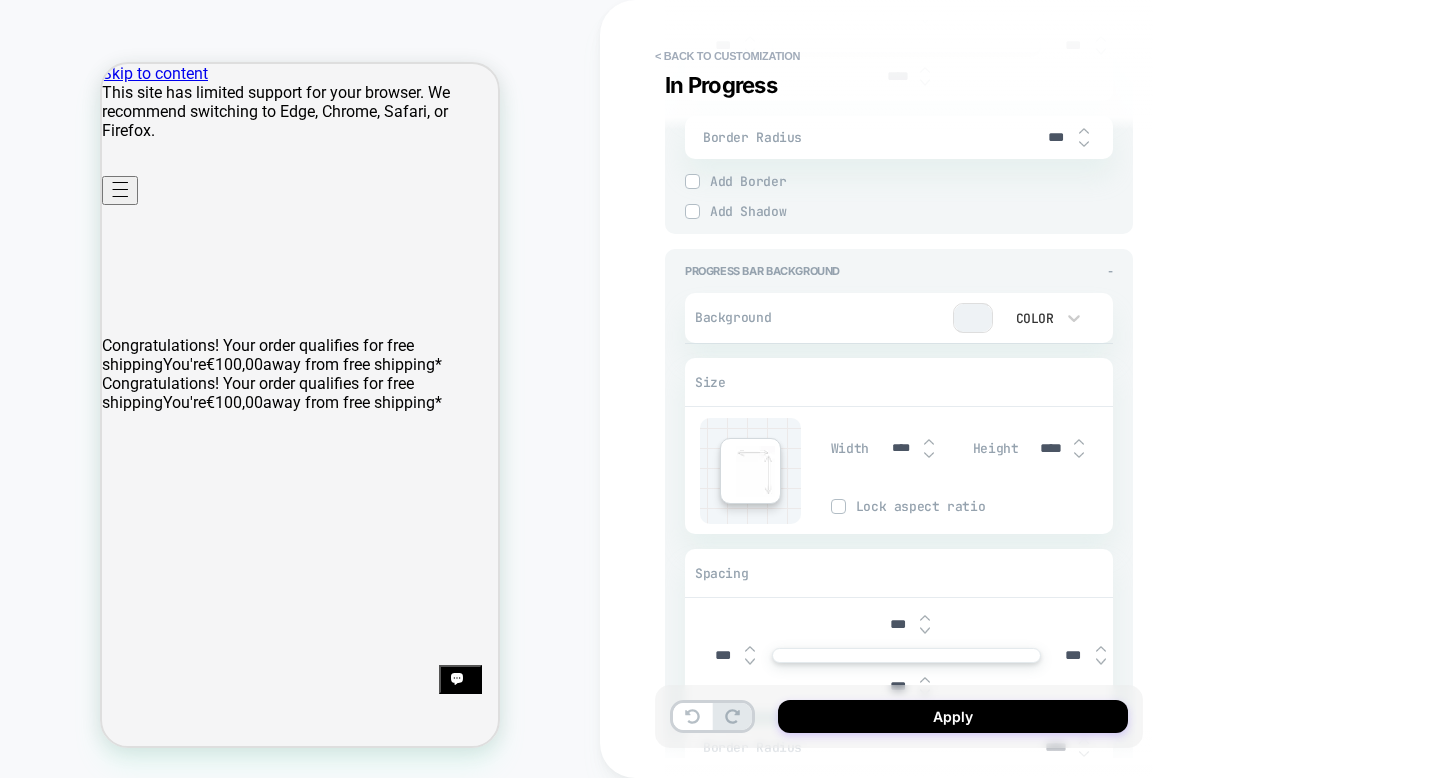 type on "****" 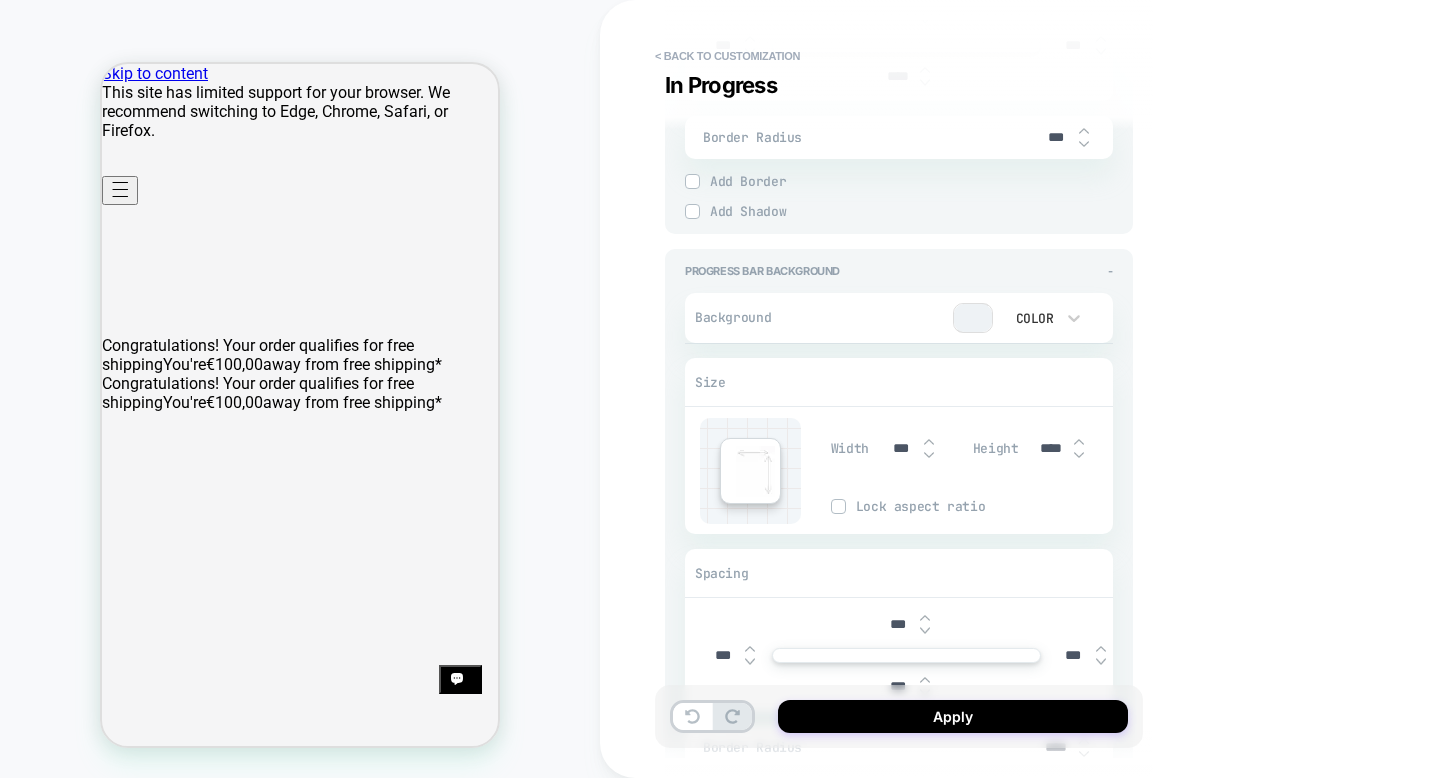 click at bounding box center [929, 455] 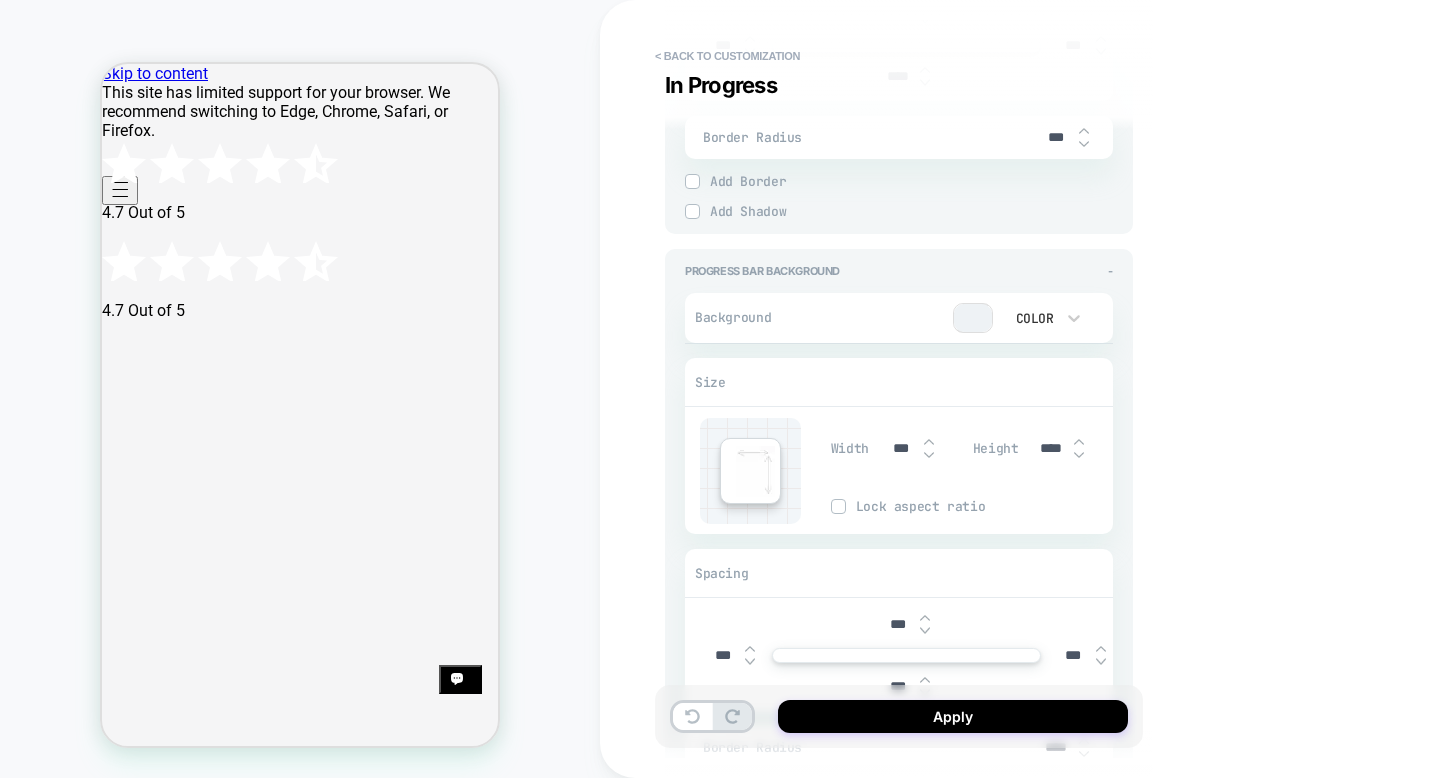 click at bounding box center [929, 455] 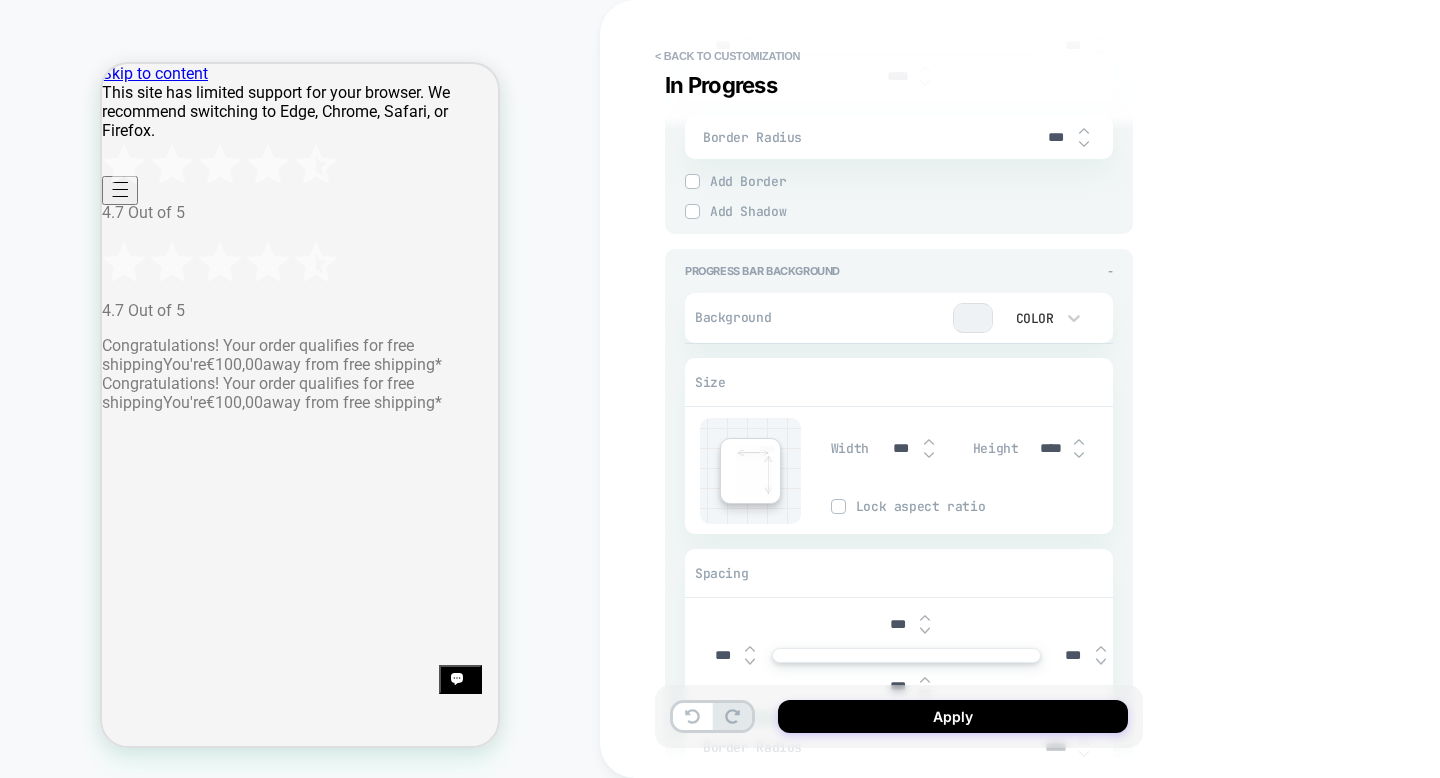 click at bounding box center (929, 455) 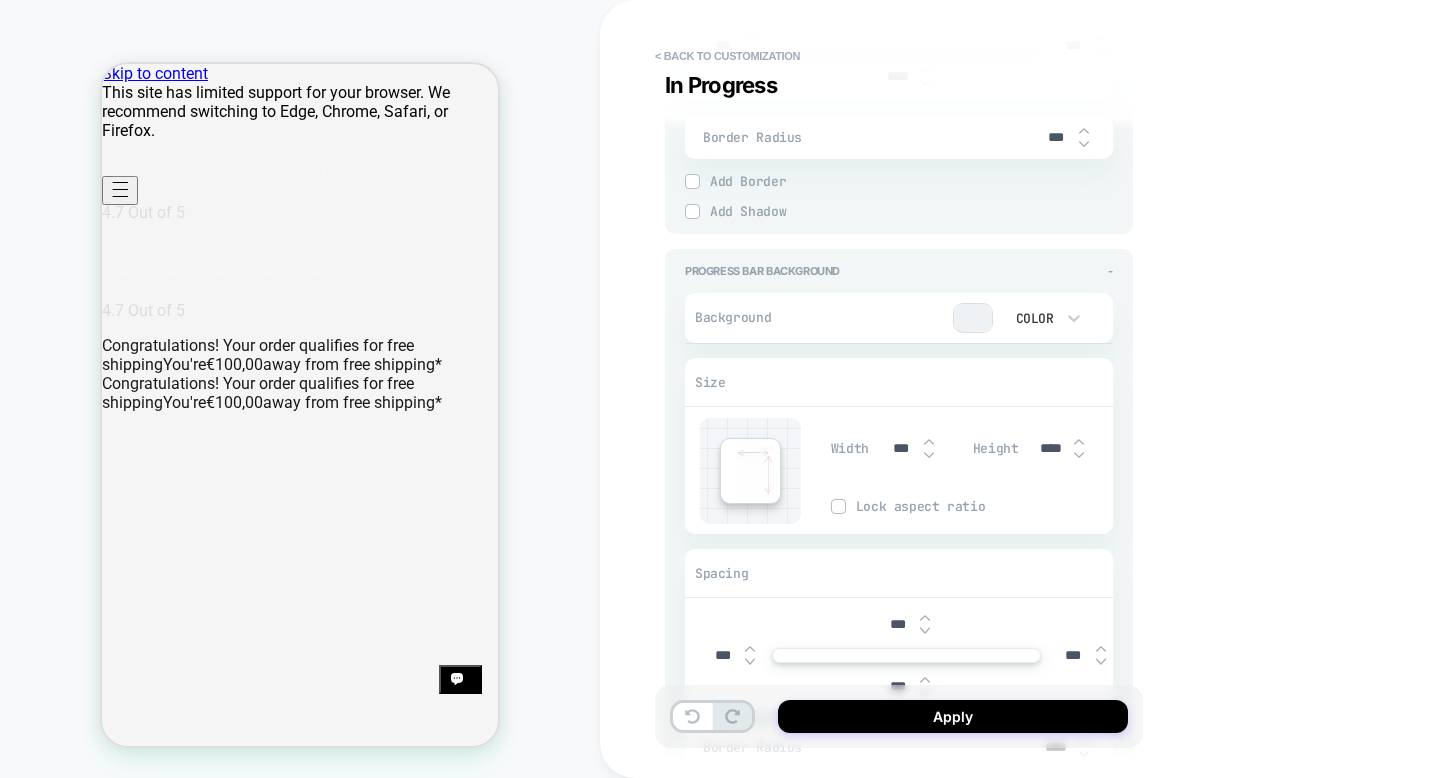 click at bounding box center (929, 455) 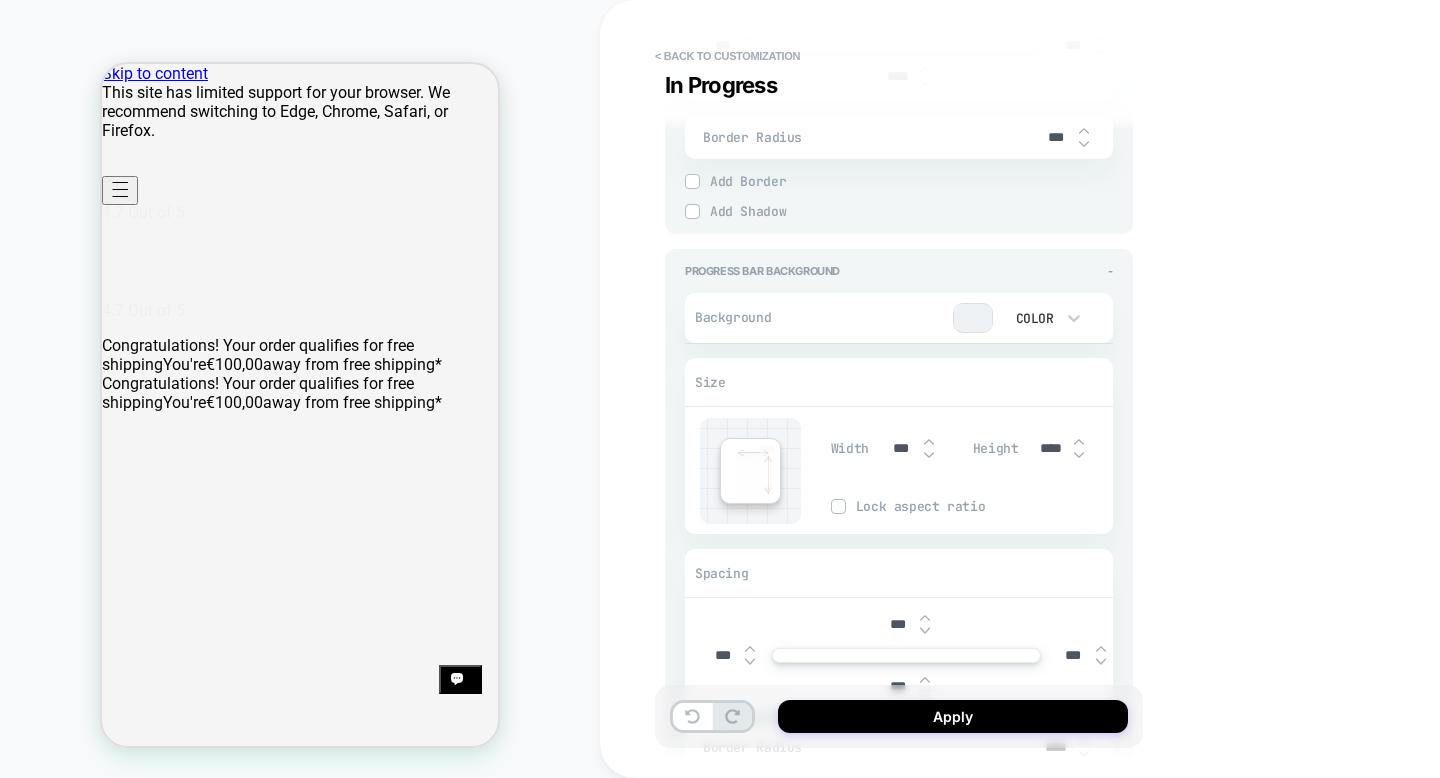 click at bounding box center [929, 455] 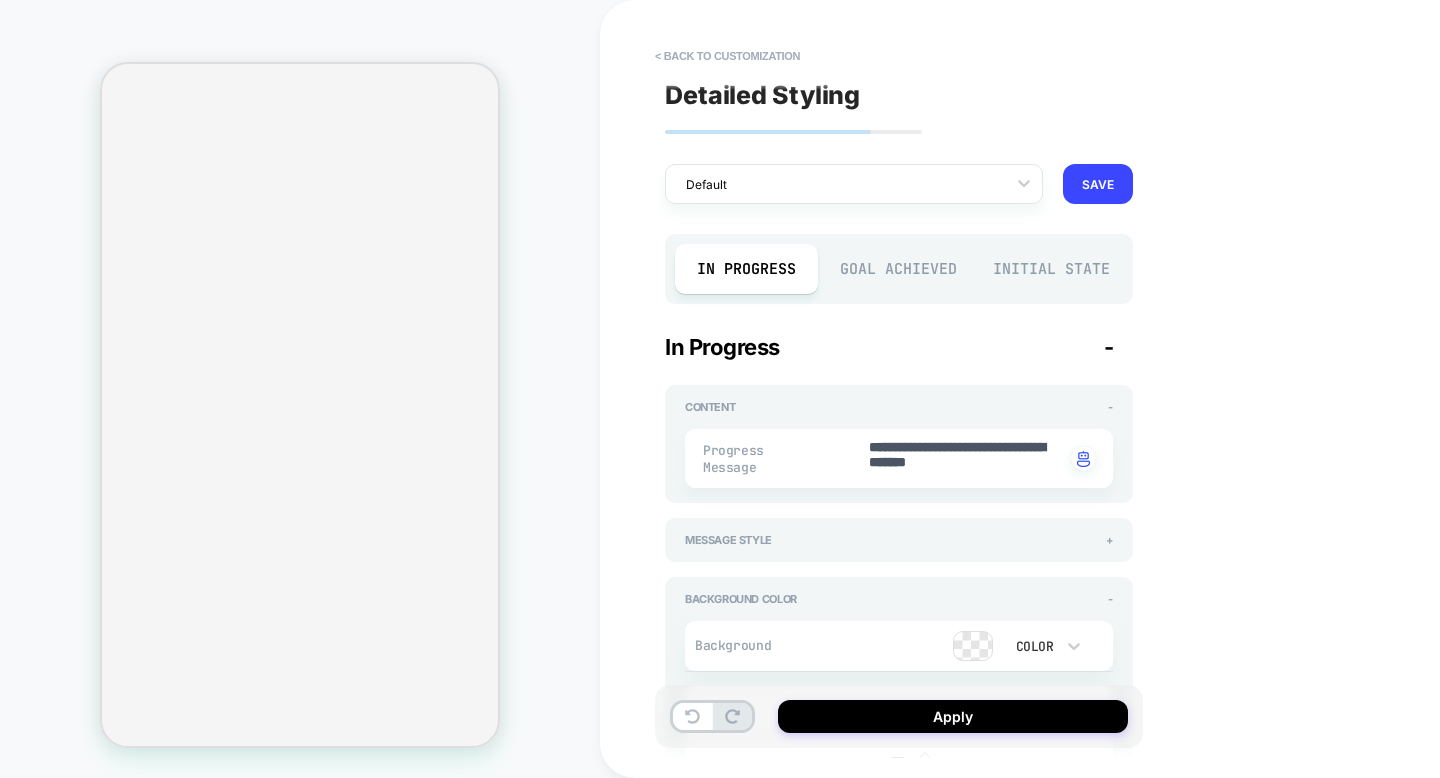 scroll, scrollTop: 0, scrollLeft: 0, axis: both 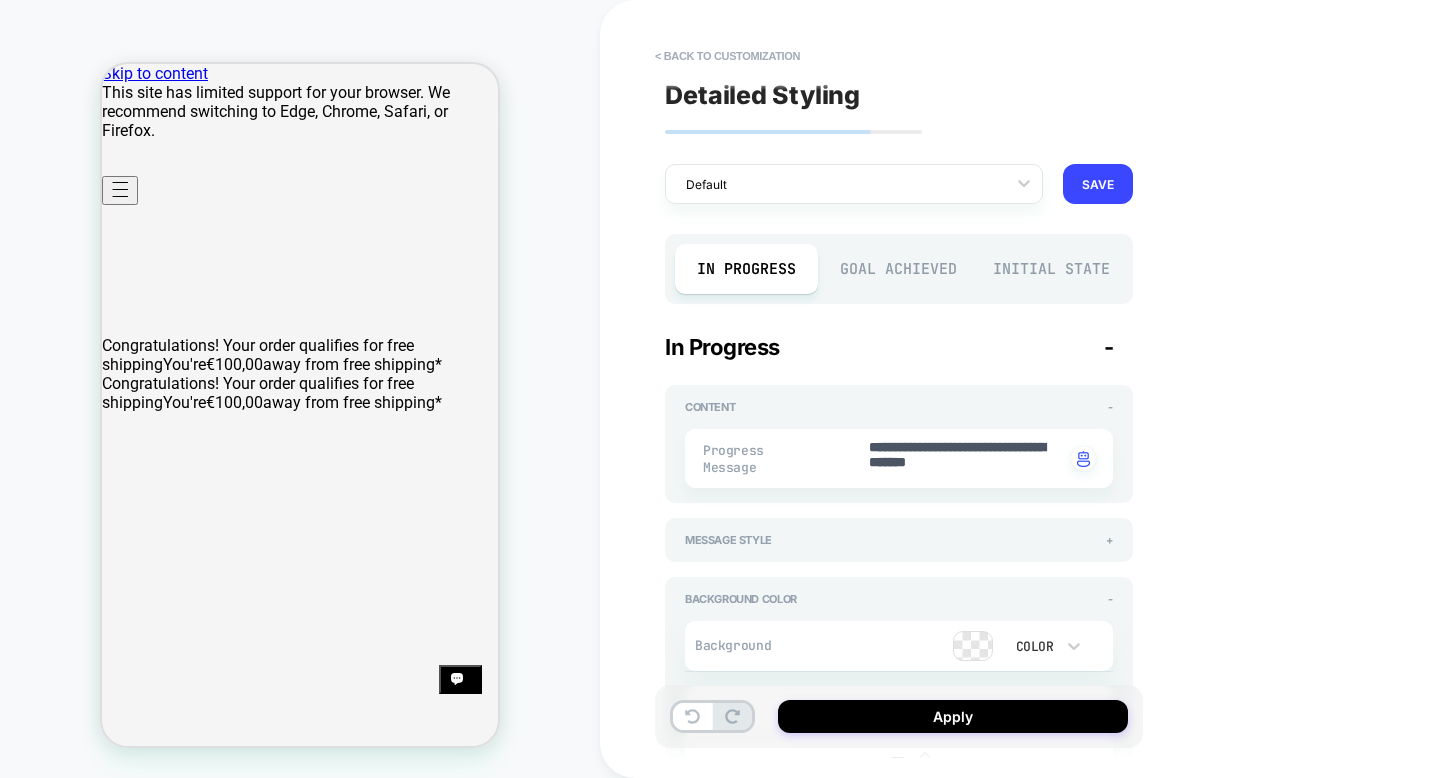 type on "***" 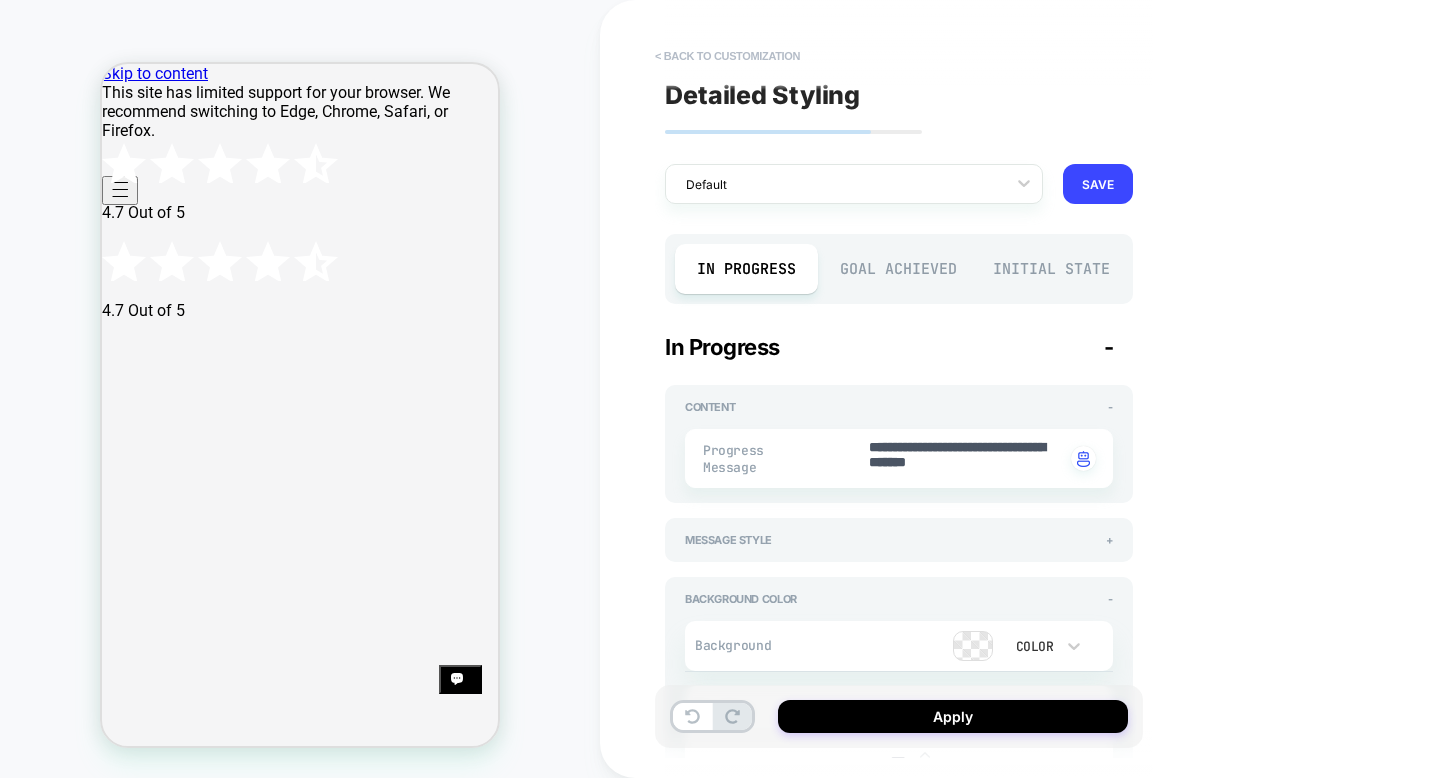 click on "< Back to customization" at bounding box center (727, 56) 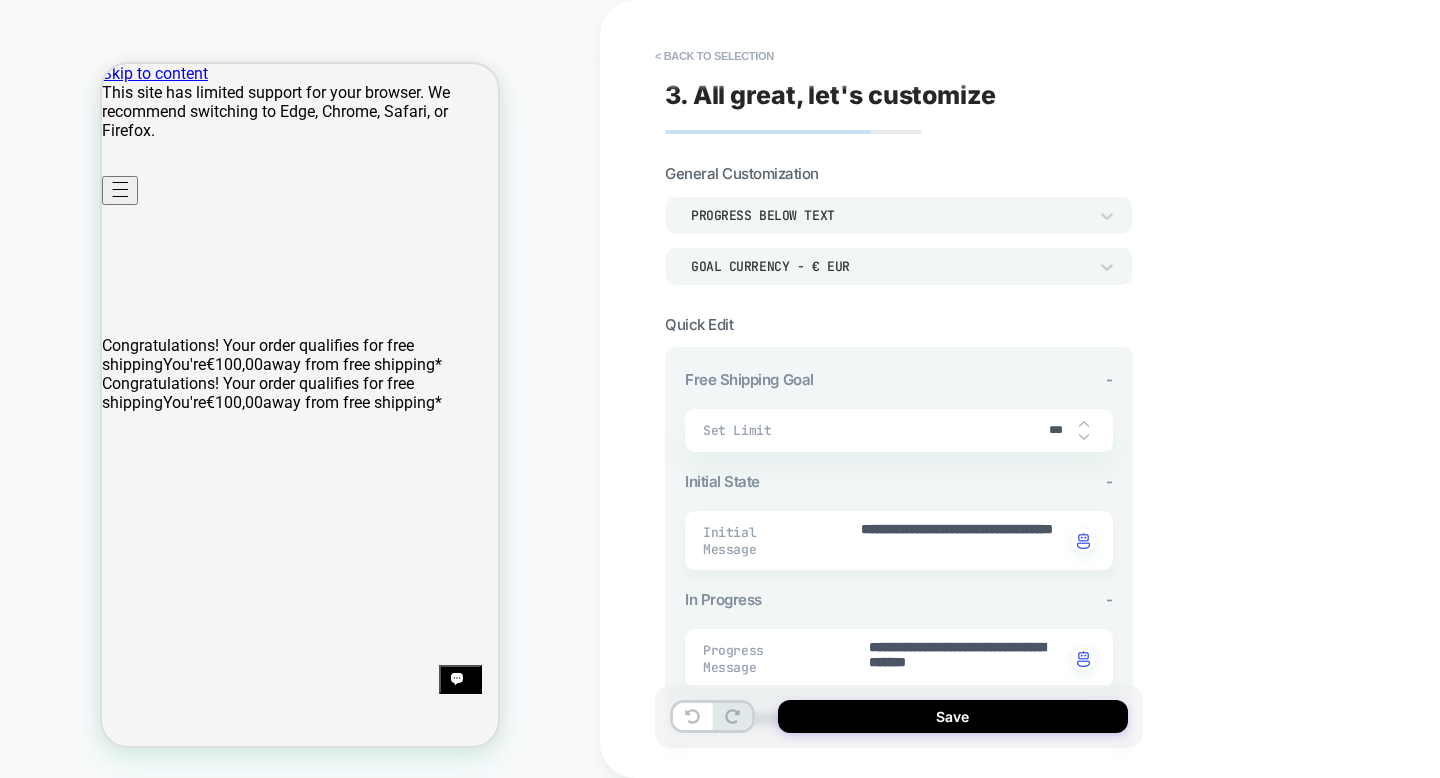 click on "< Back to selection" at bounding box center [714, 56] 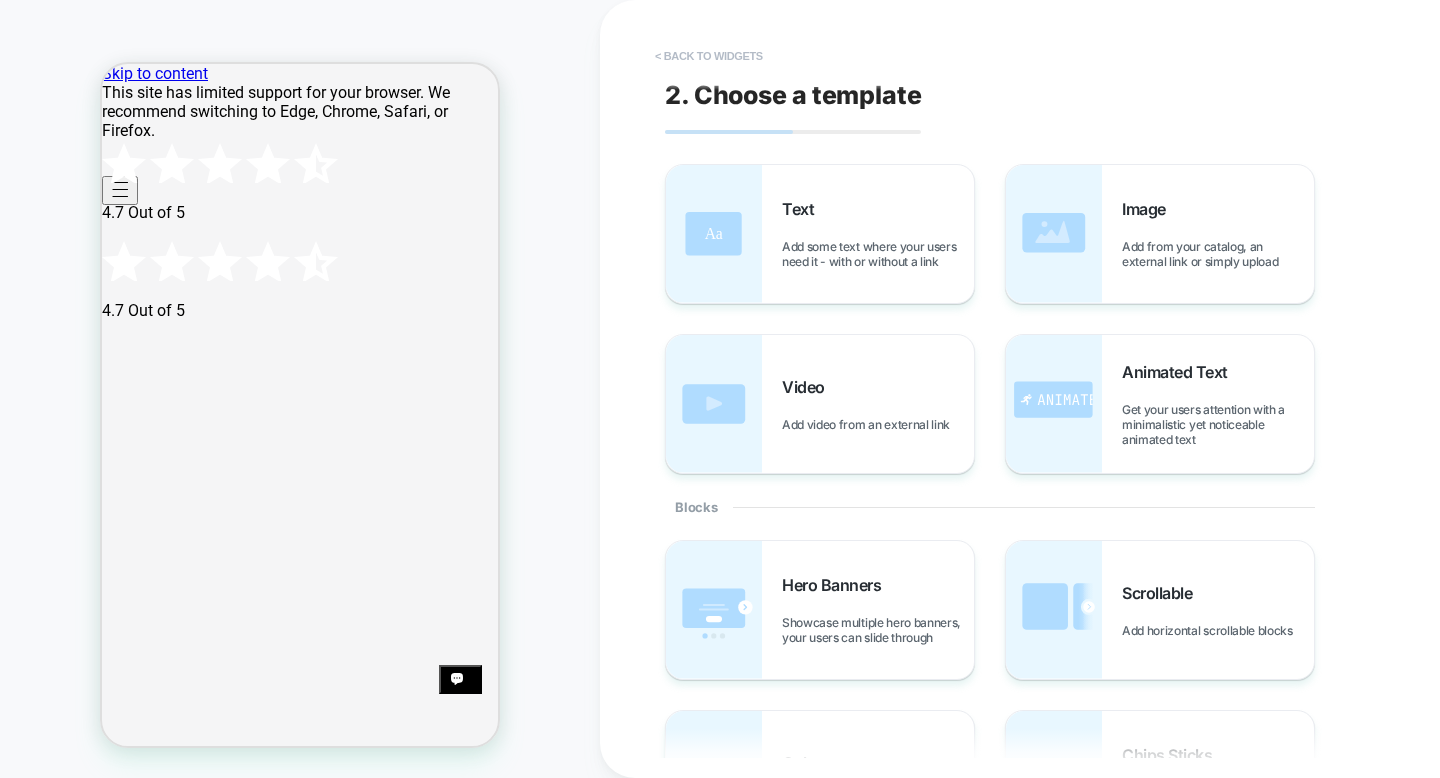 click on "< Back to widgets" at bounding box center (709, 56) 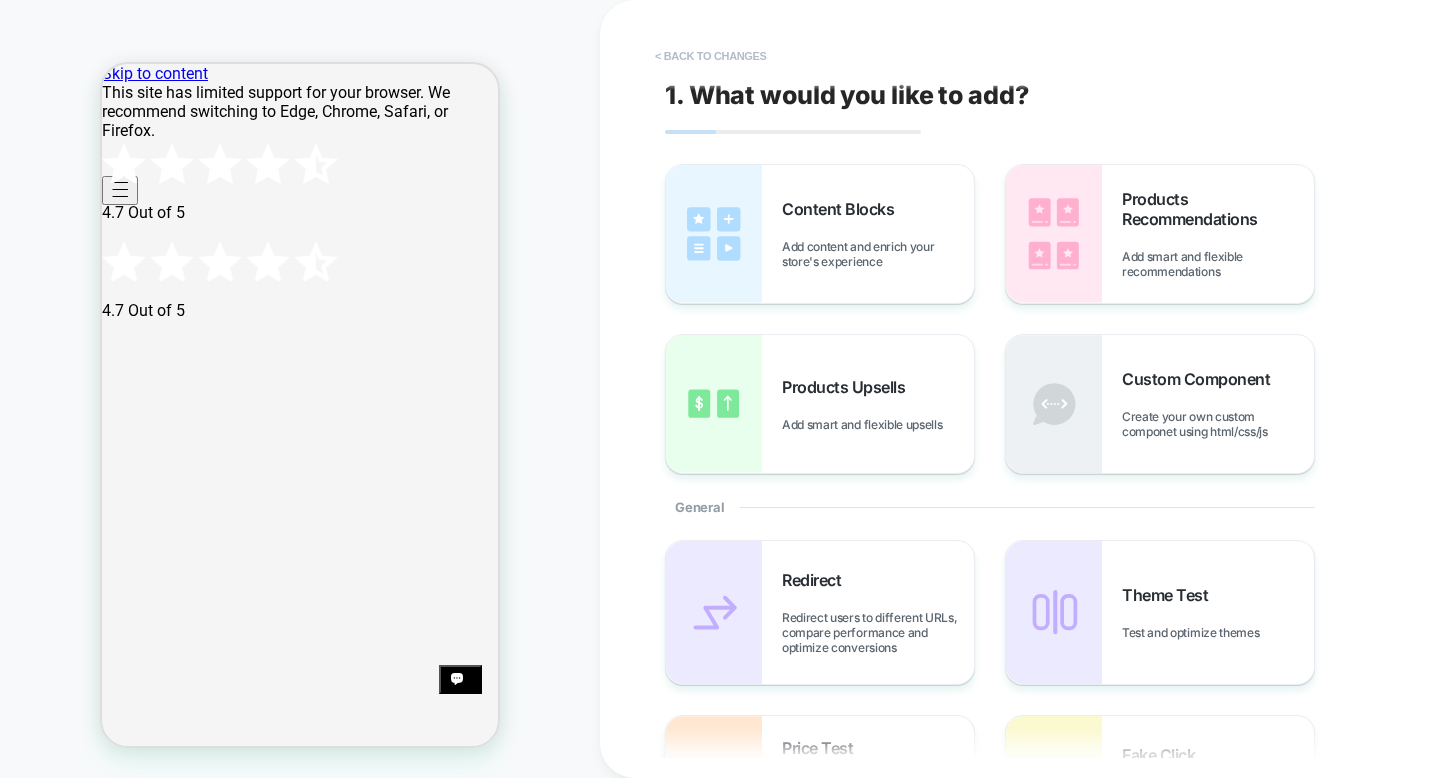 click on "< Back to changes" at bounding box center (711, 56) 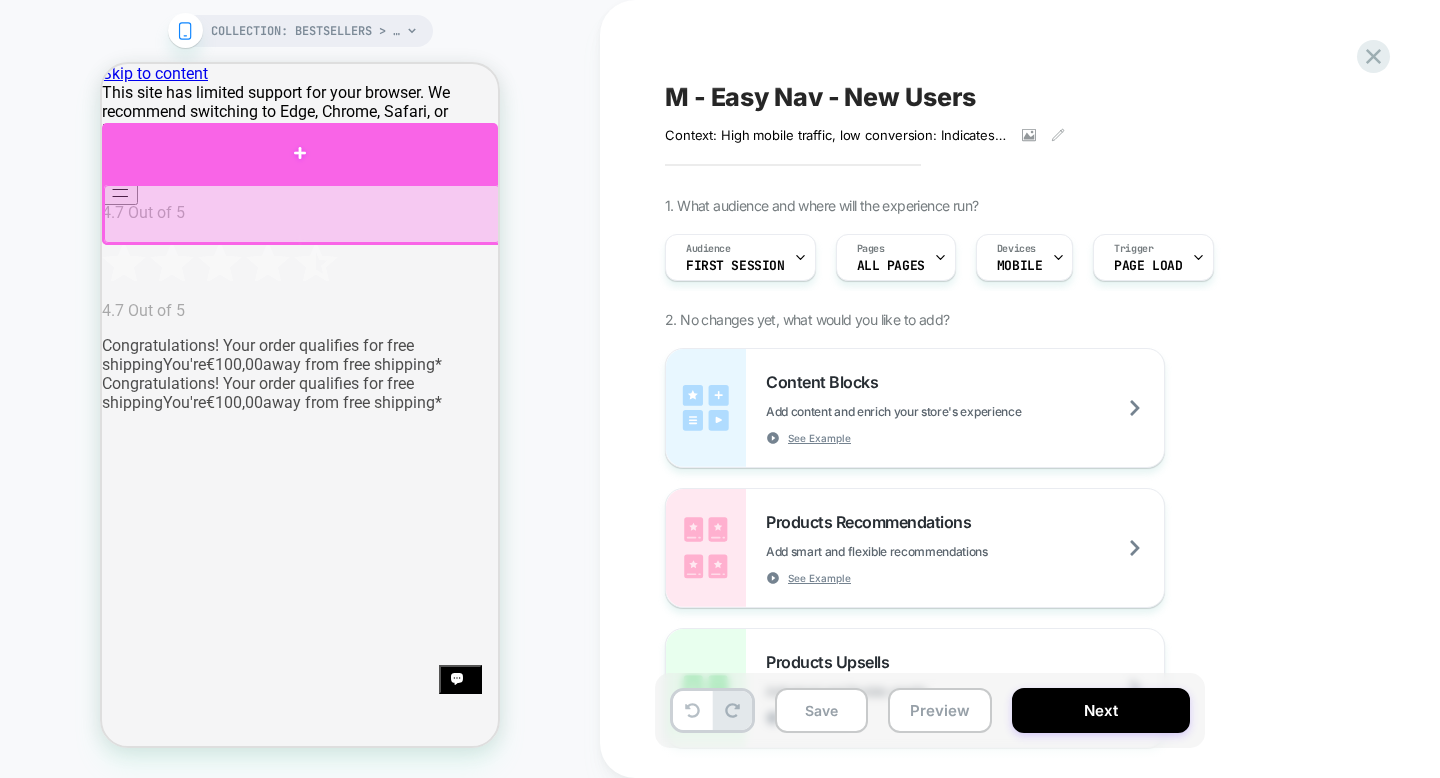 click at bounding box center (300, 153) 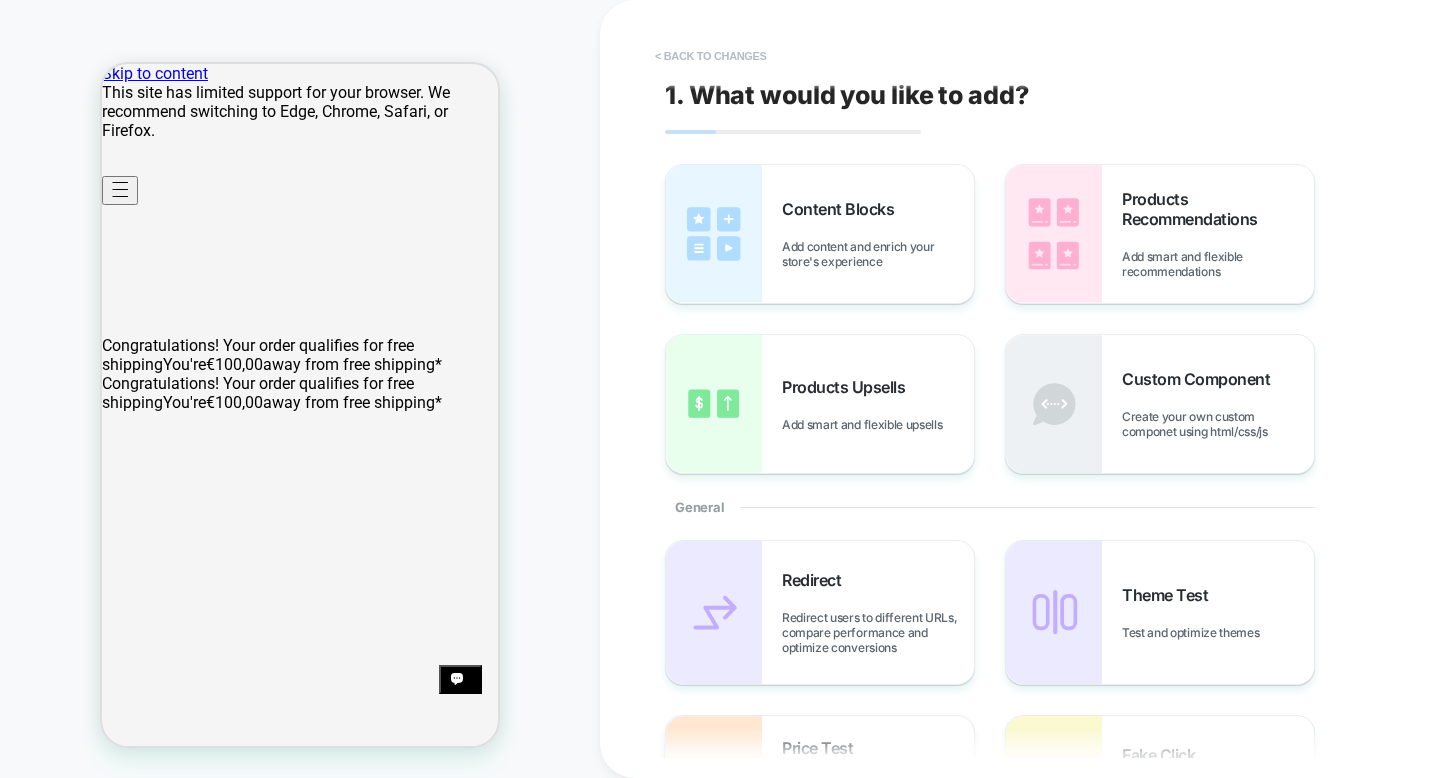 click on "< Back to changes" at bounding box center [711, 56] 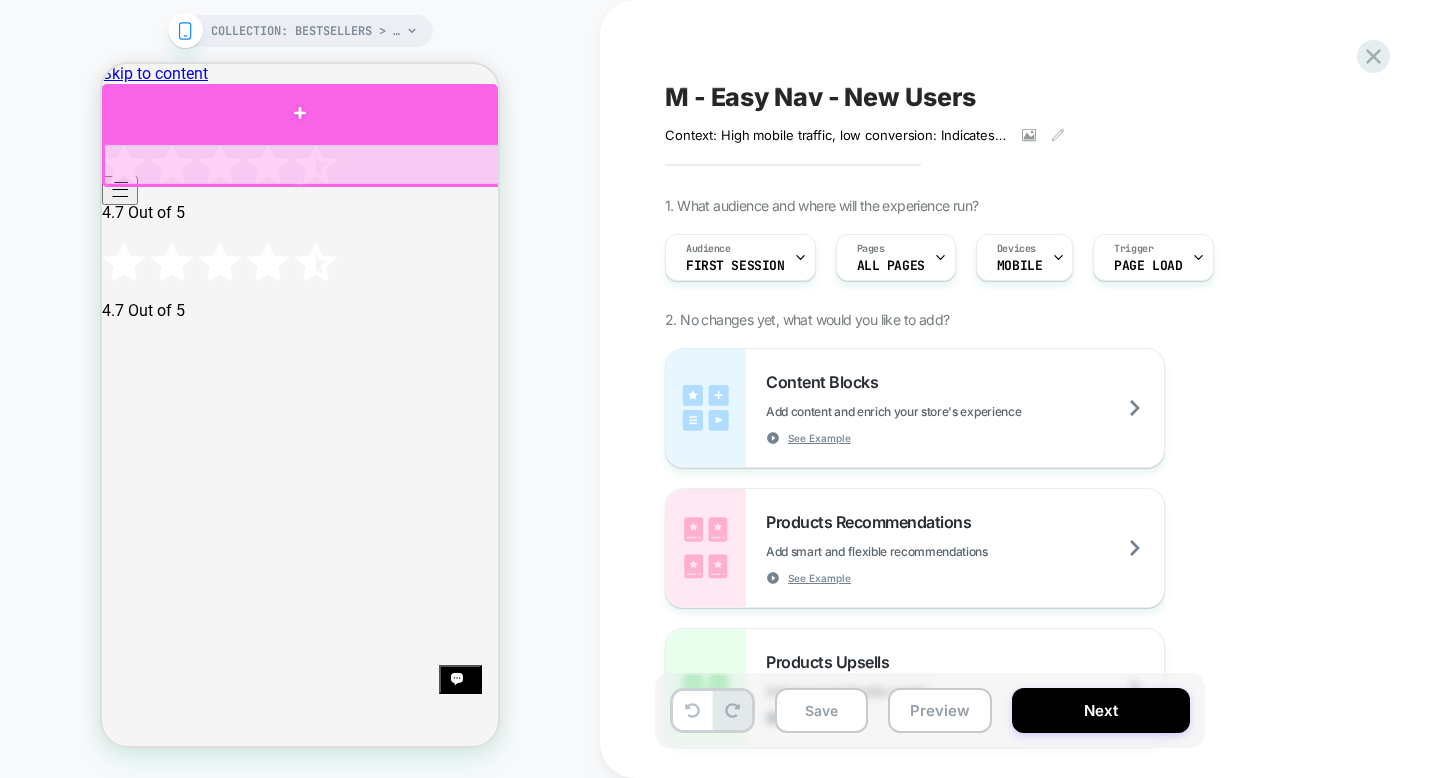 click at bounding box center (300, 113) 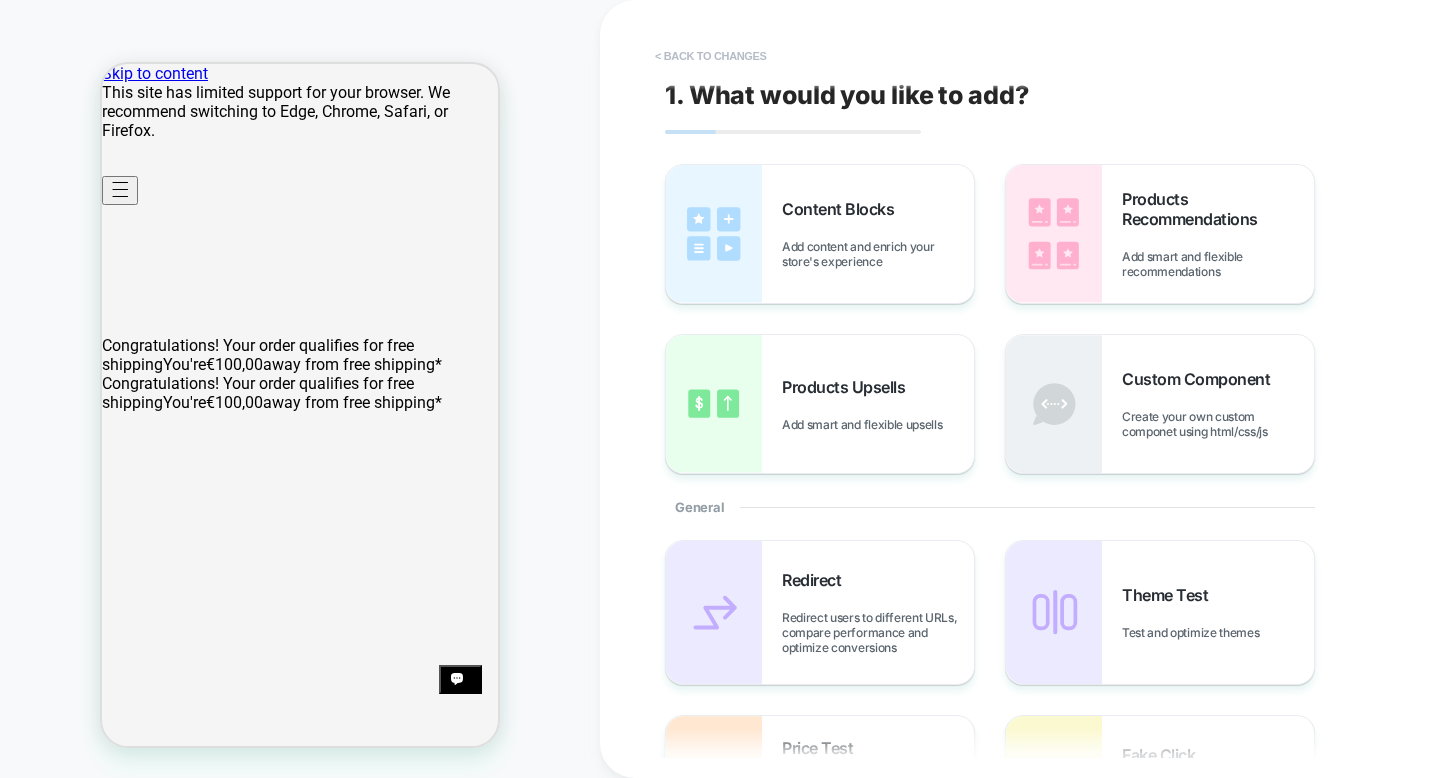 click on "< Back to changes" at bounding box center [711, 56] 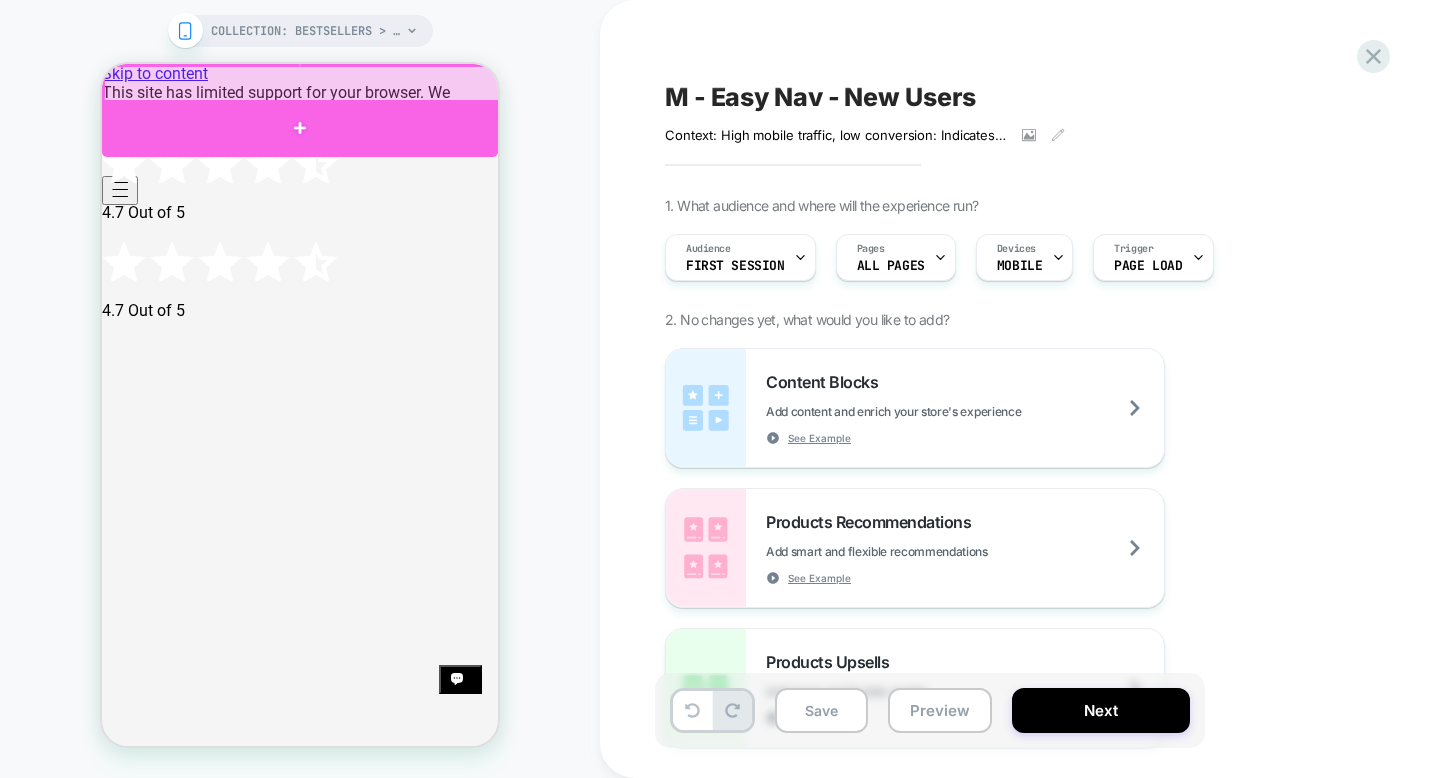 click at bounding box center (300, 128) 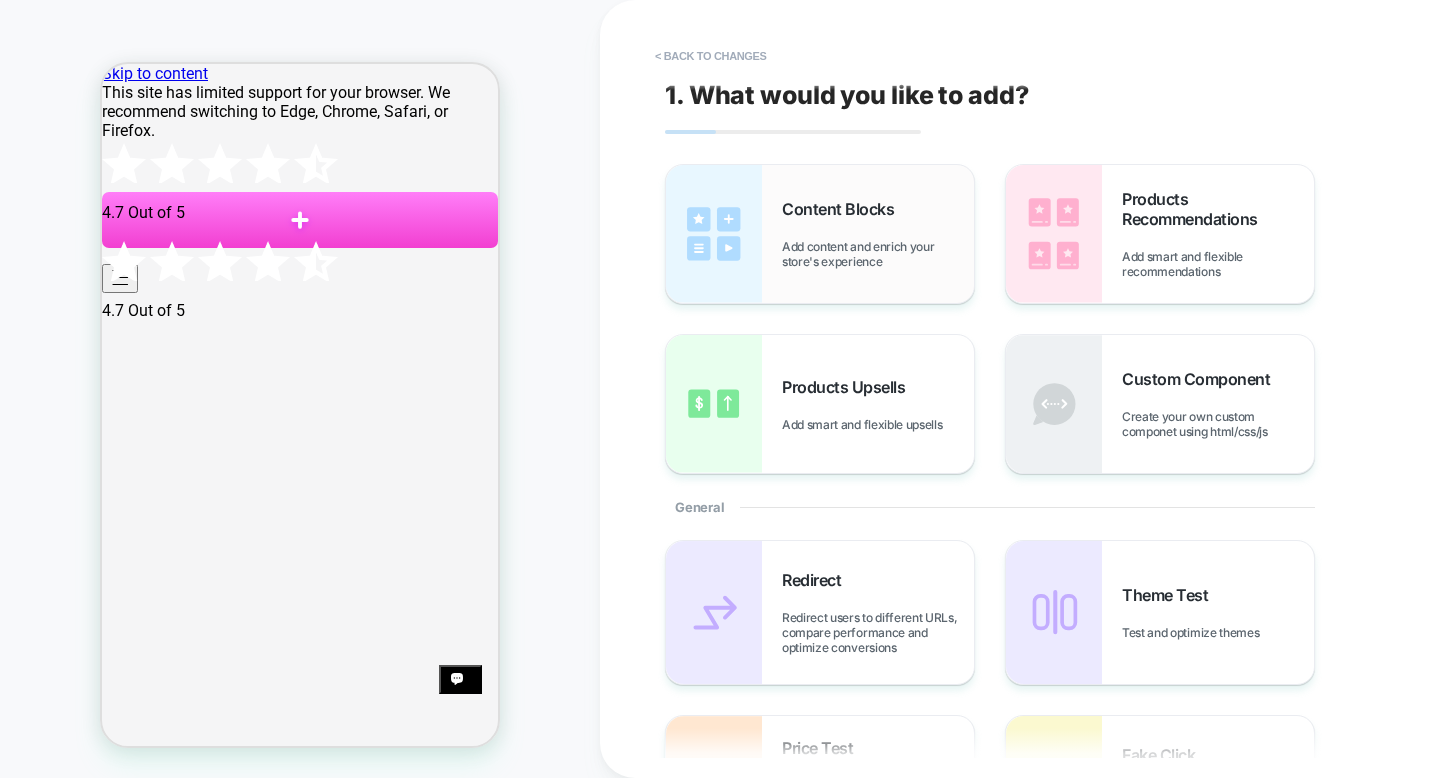 click on "Content Blocks Add content and enrich your store's experience" at bounding box center [878, 234] 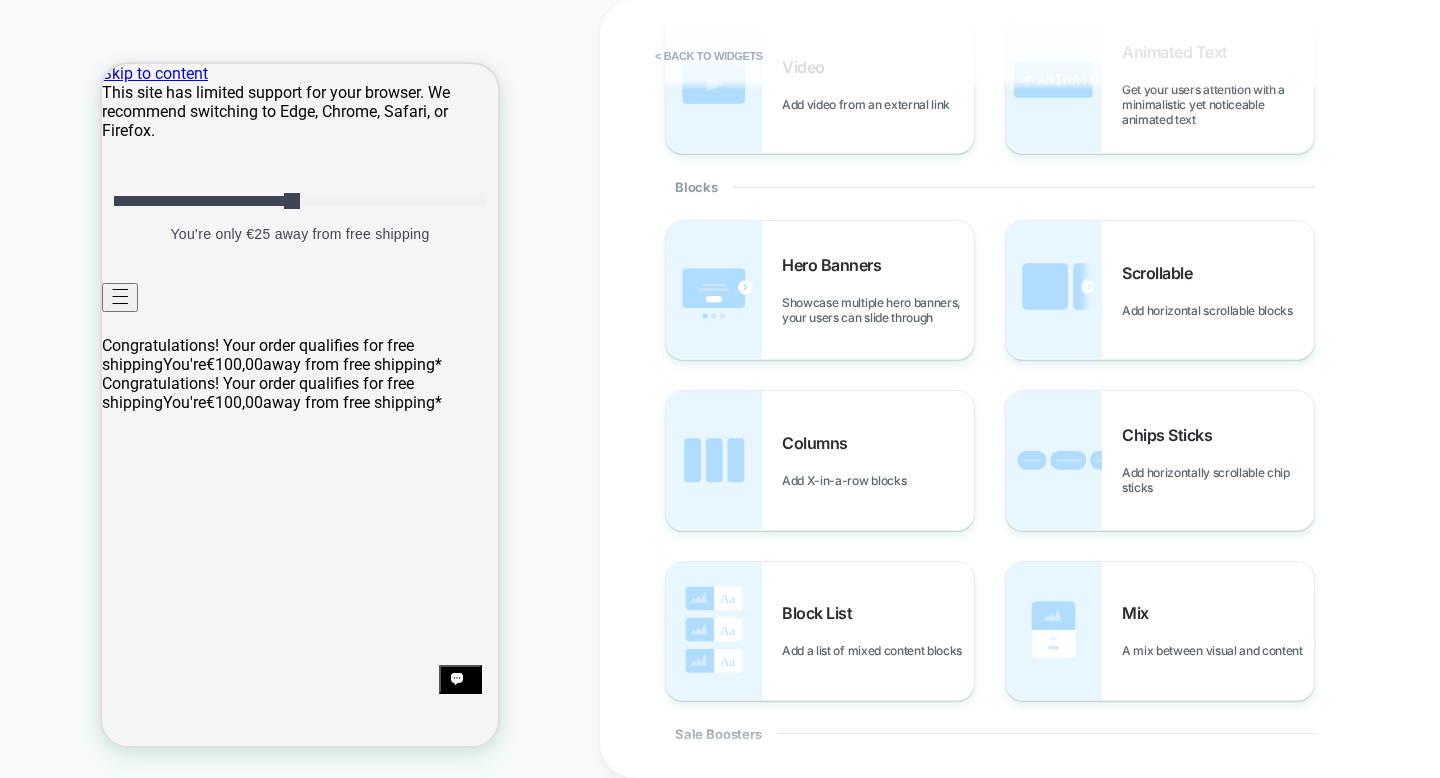 scroll, scrollTop: 317, scrollLeft: 0, axis: vertical 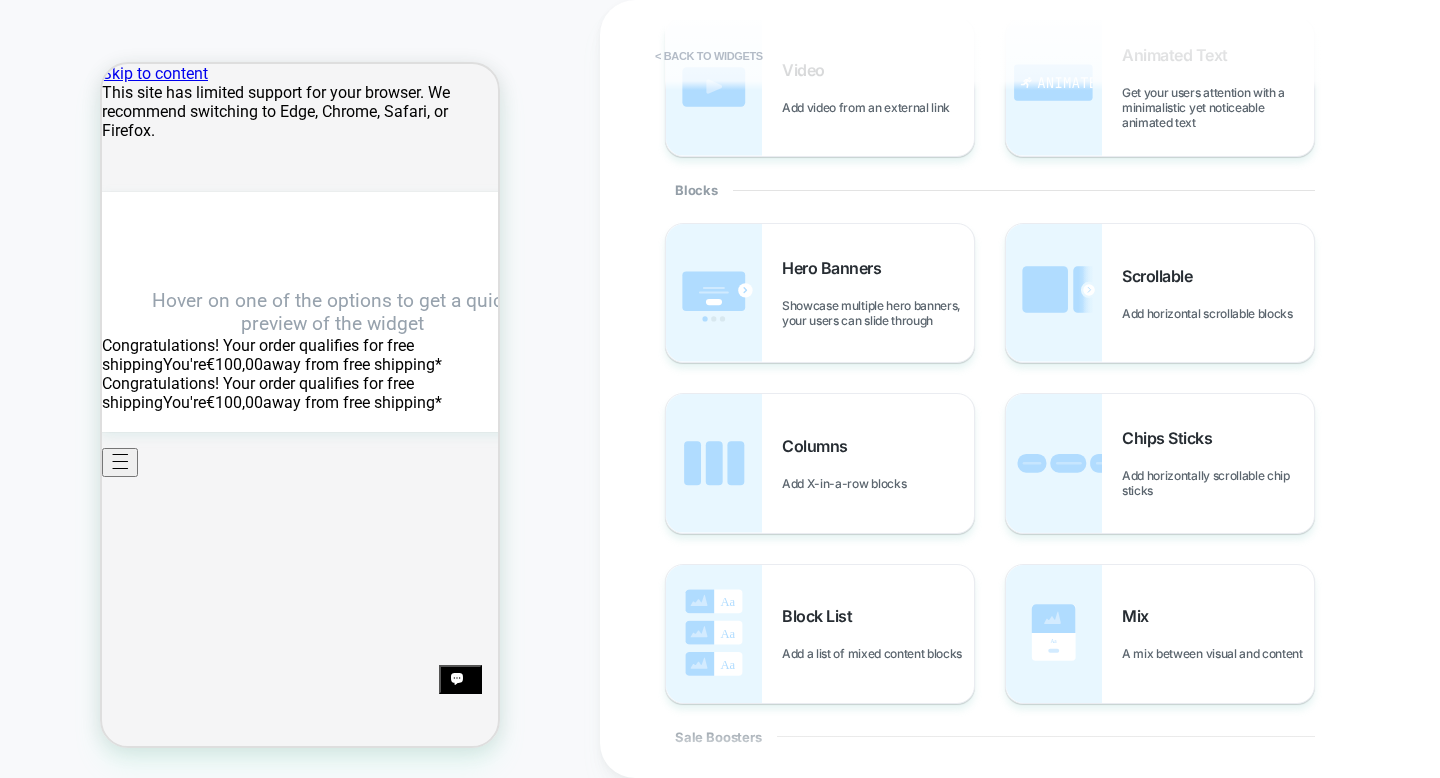 click on "< Back to widgets" at bounding box center [709, 56] 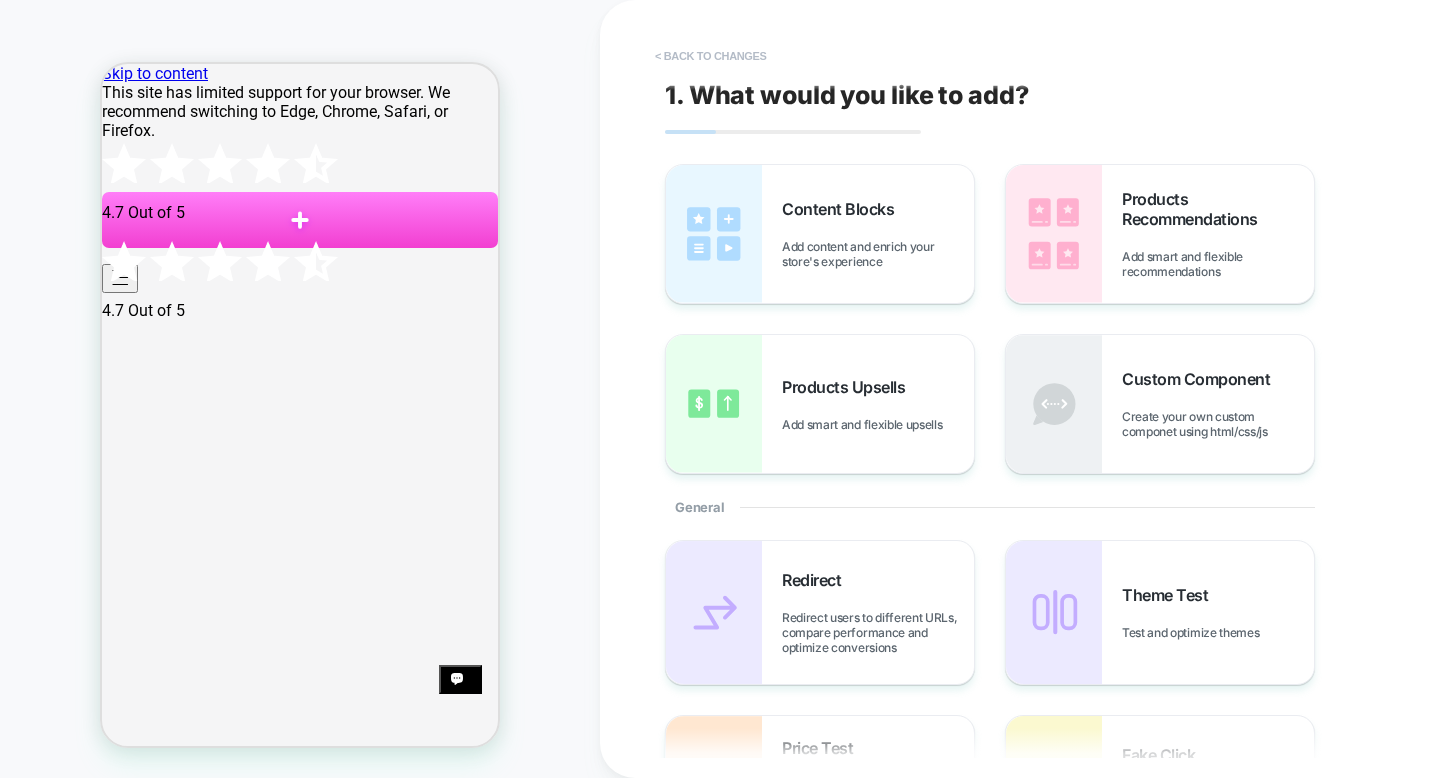 click on "< Back to changes" at bounding box center (711, 56) 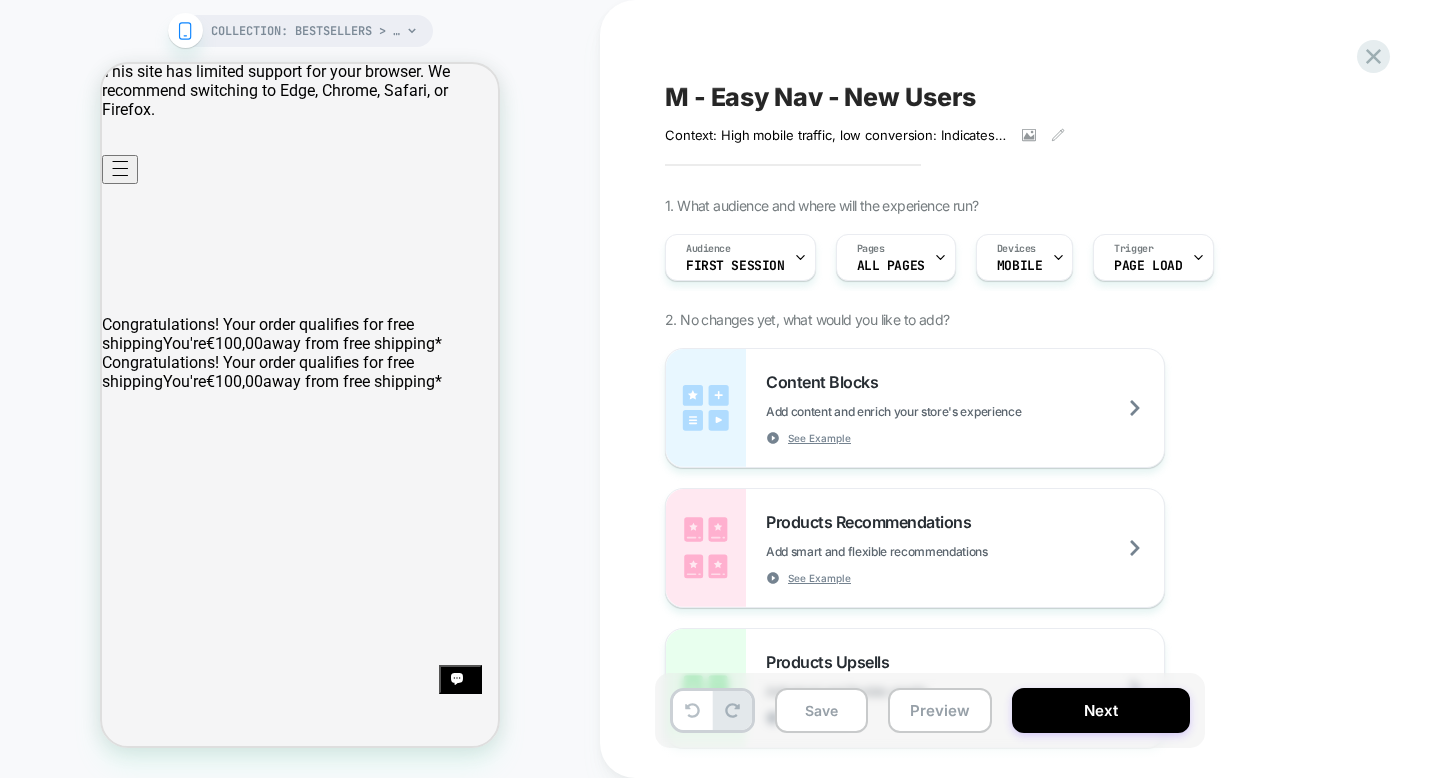 scroll, scrollTop: 0, scrollLeft: 0, axis: both 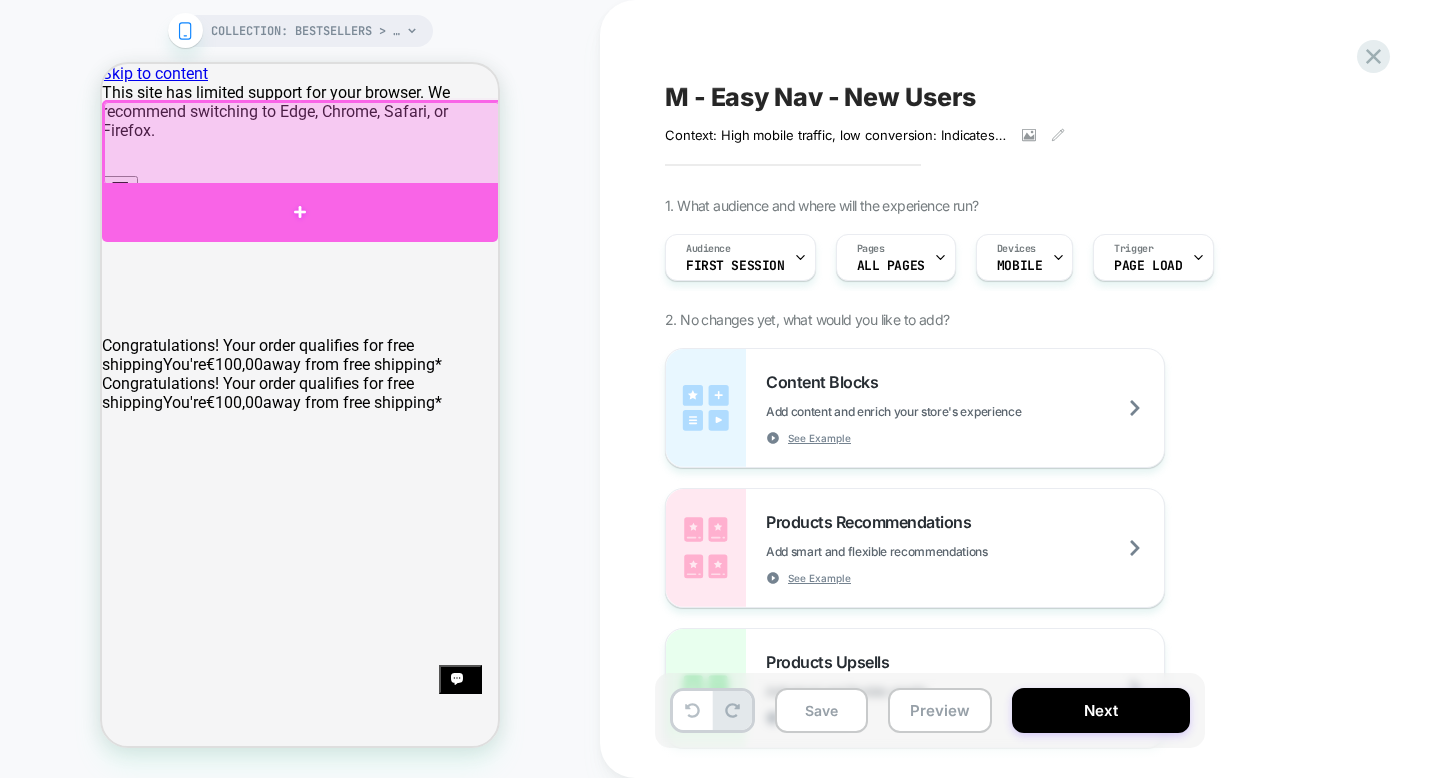 click at bounding box center [300, 212] 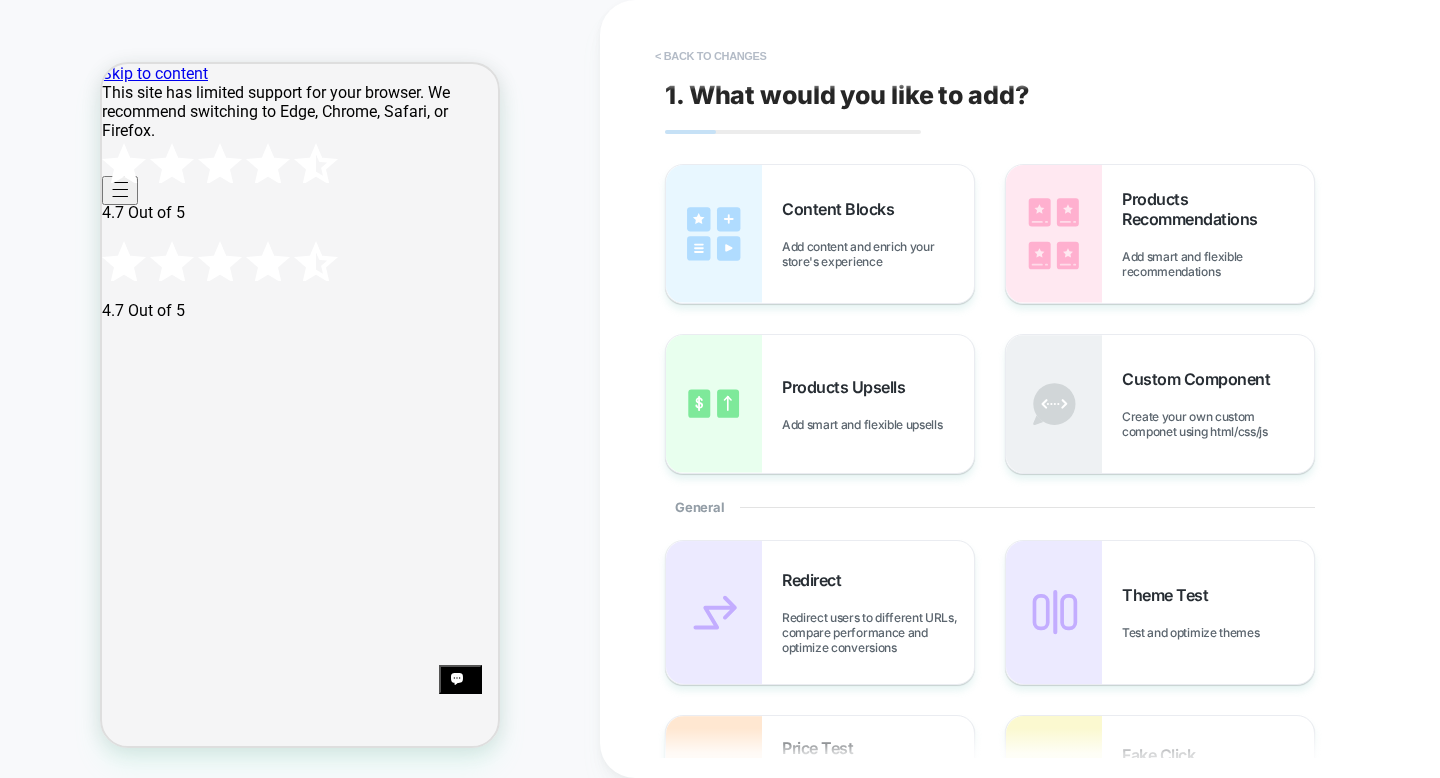 click on "< Back to changes" at bounding box center [711, 56] 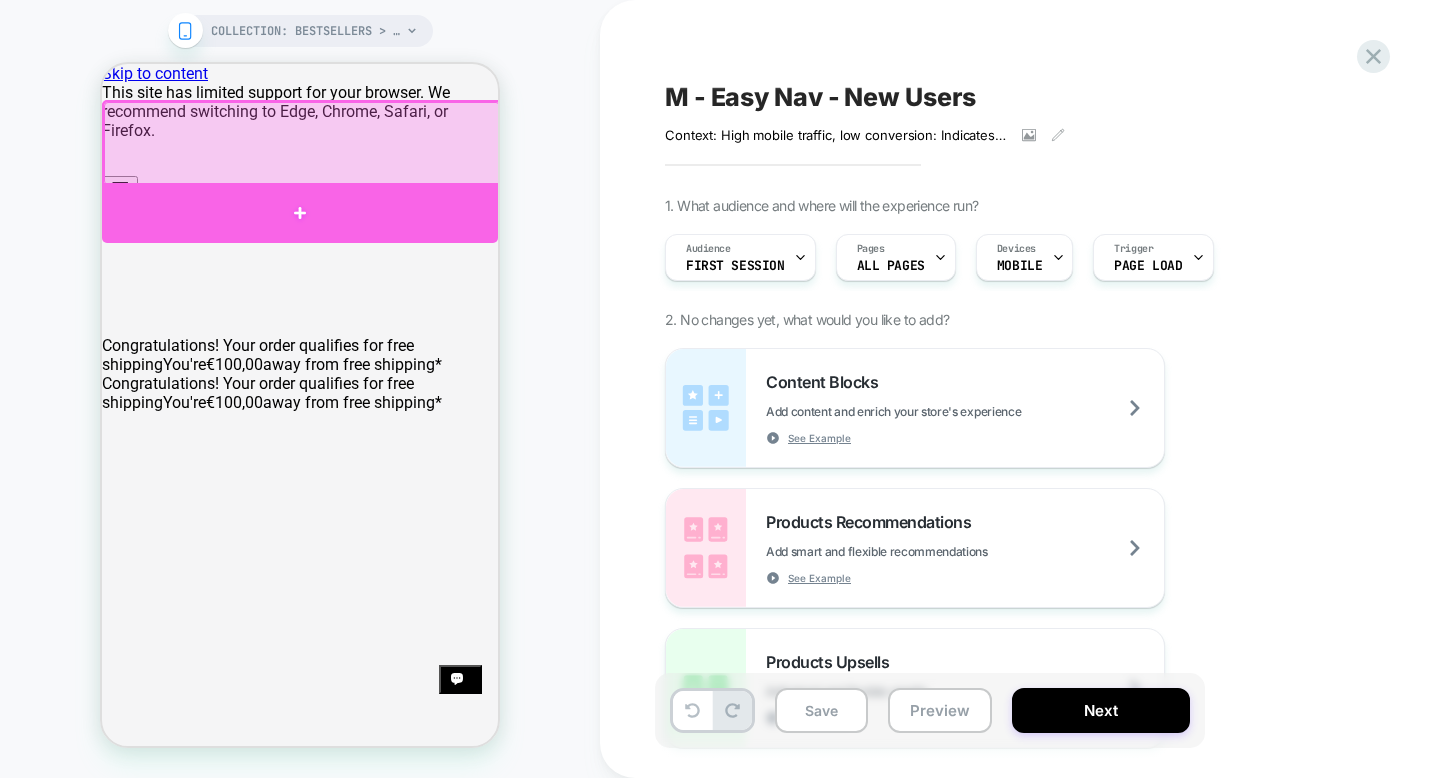 click at bounding box center [300, 213] 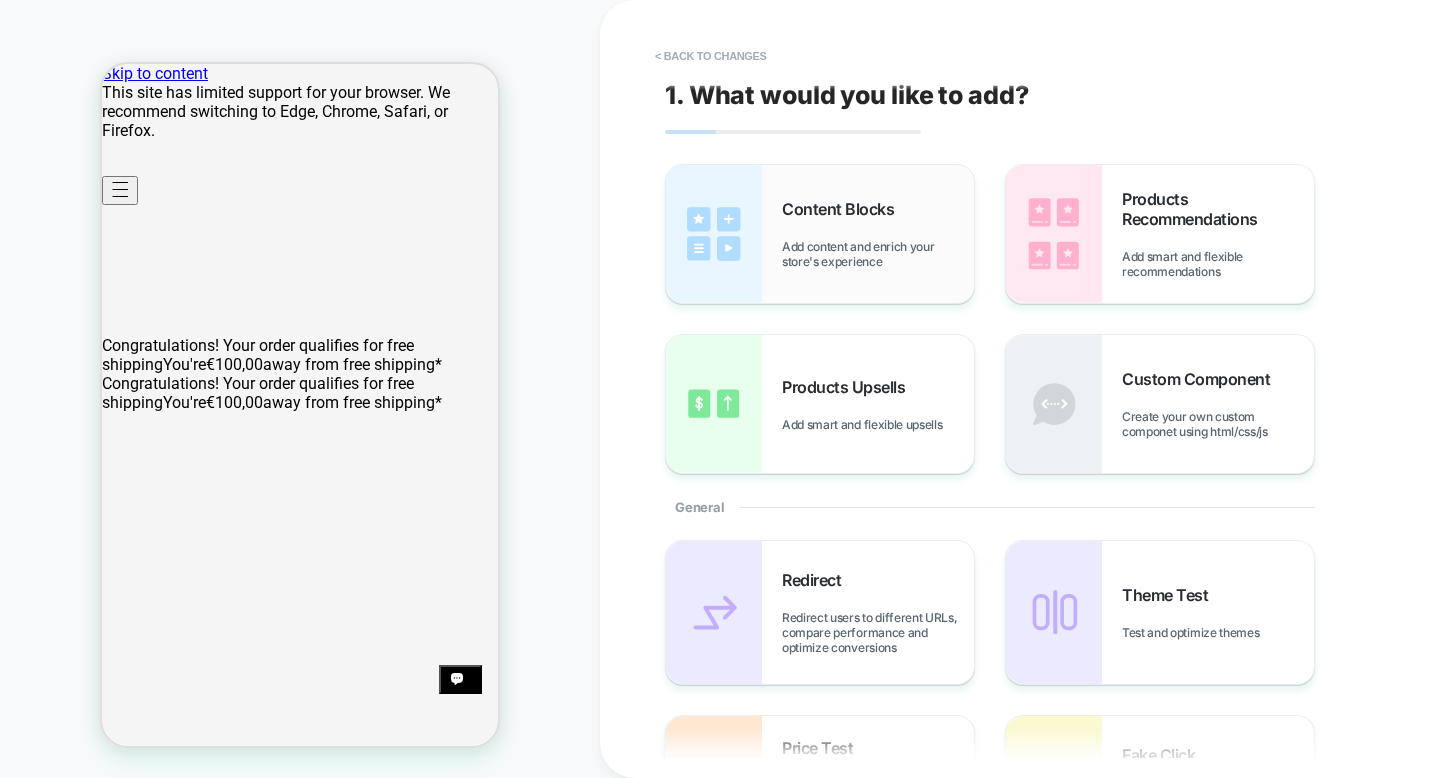 click on "Add content and enrich your store's experience" at bounding box center (878, 254) 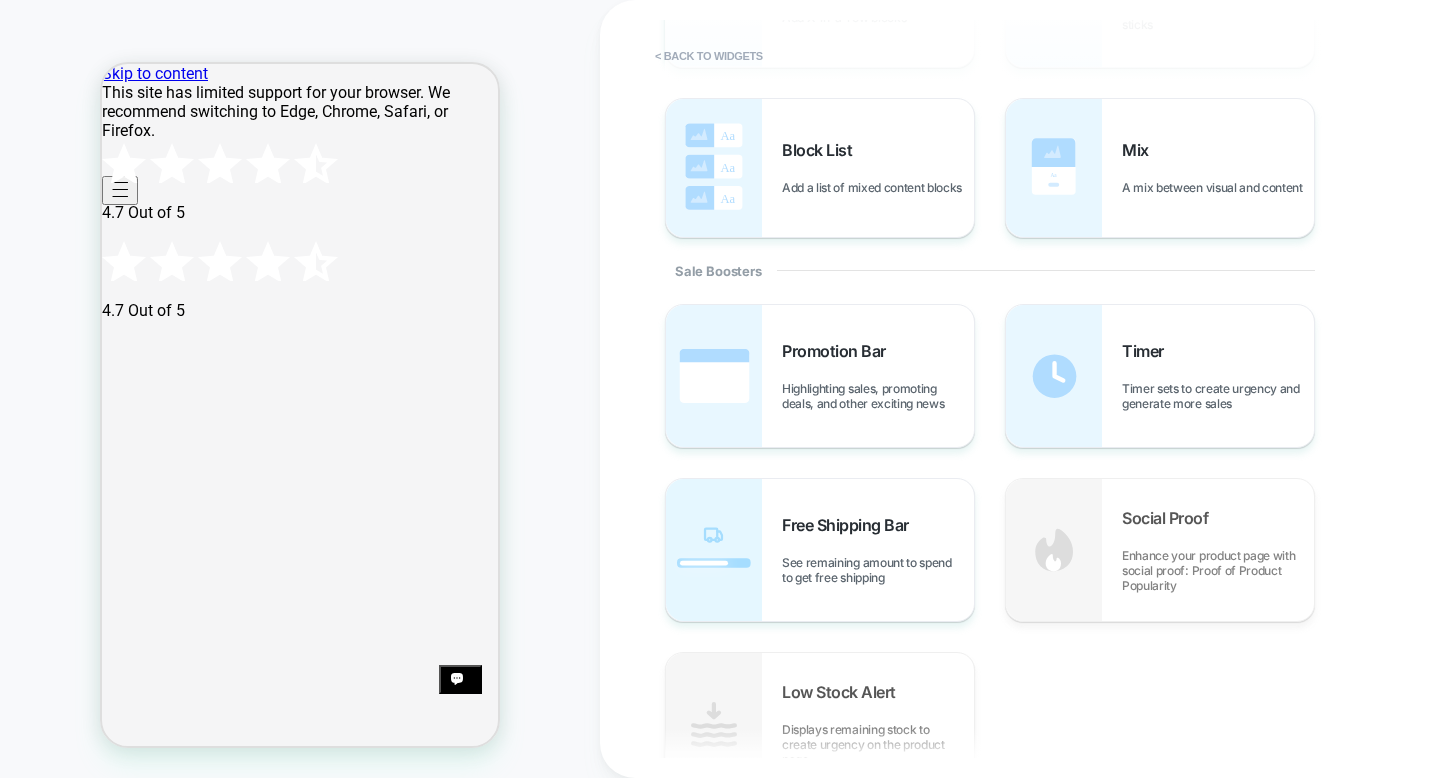 scroll, scrollTop: 813, scrollLeft: 0, axis: vertical 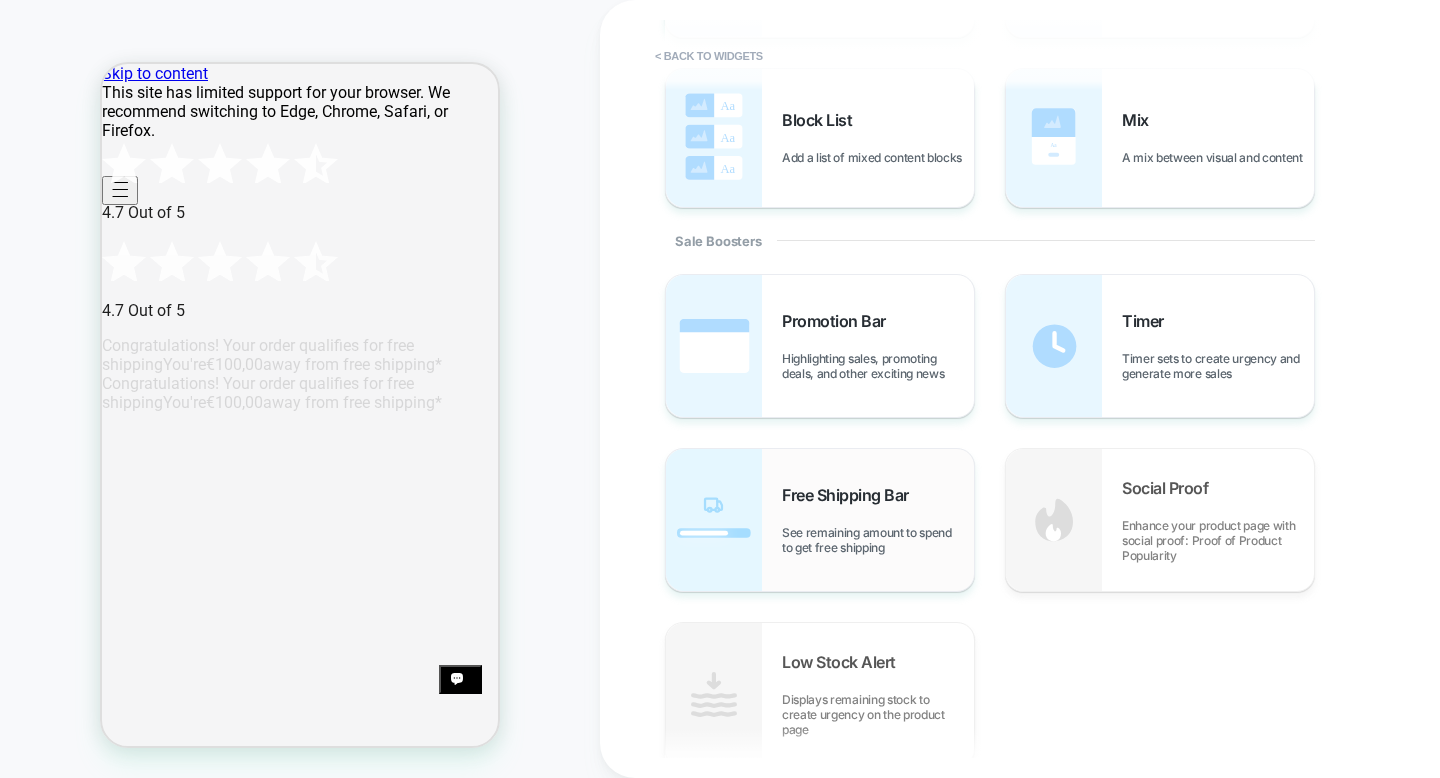 click on "Free Shipping Bar" at bounding box center (850, 495) 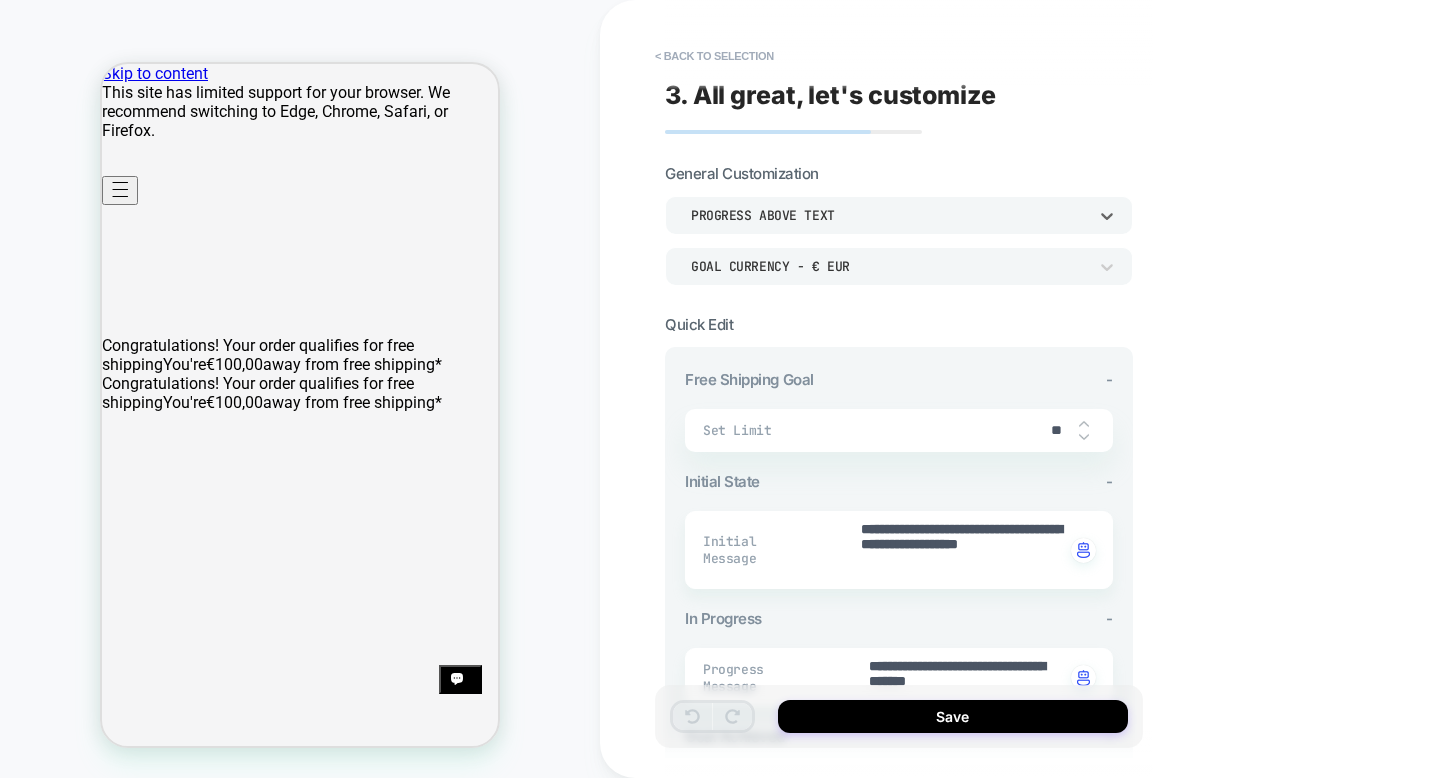 click on "Progress above Text" at bounding box center [899, 215] 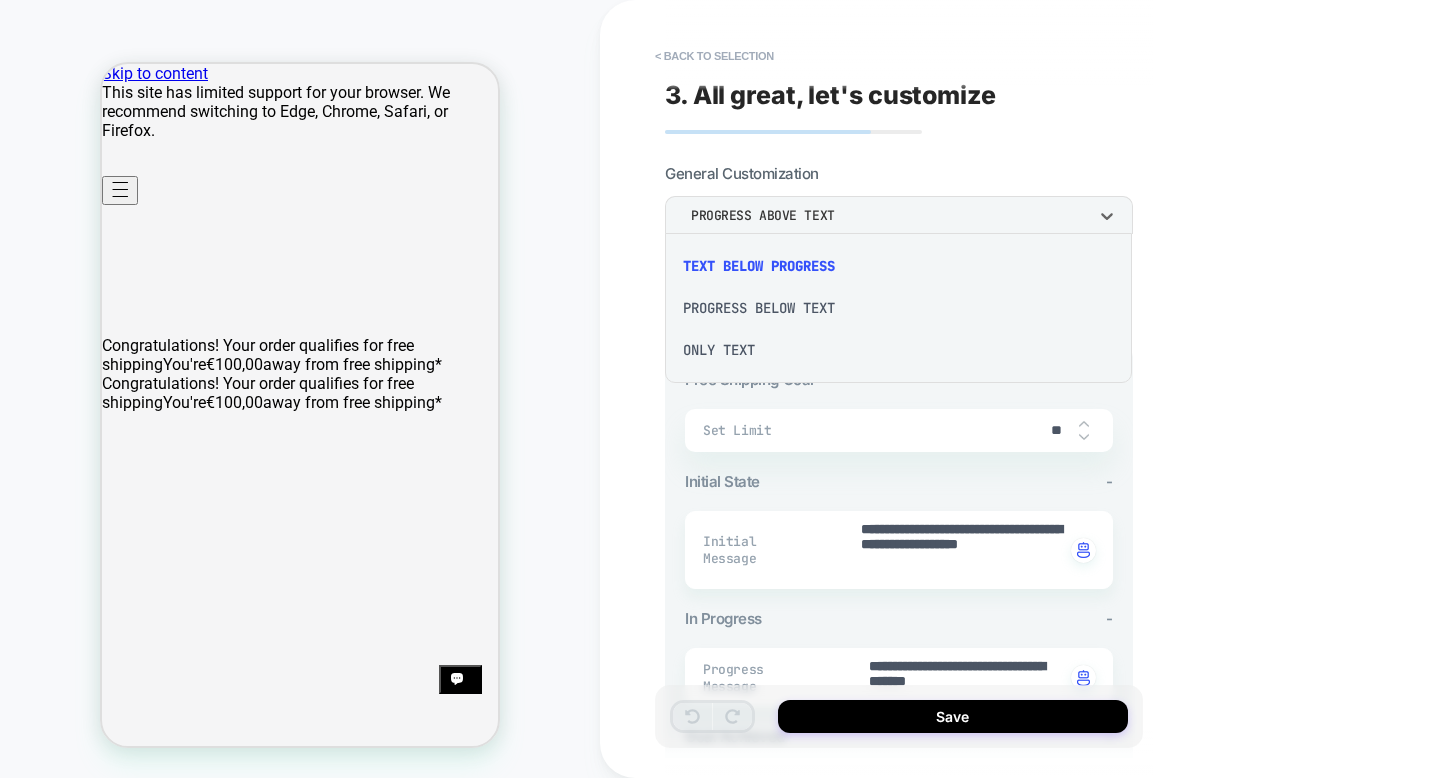 click on "Progress Below Text" at bounding box center [898, 308] 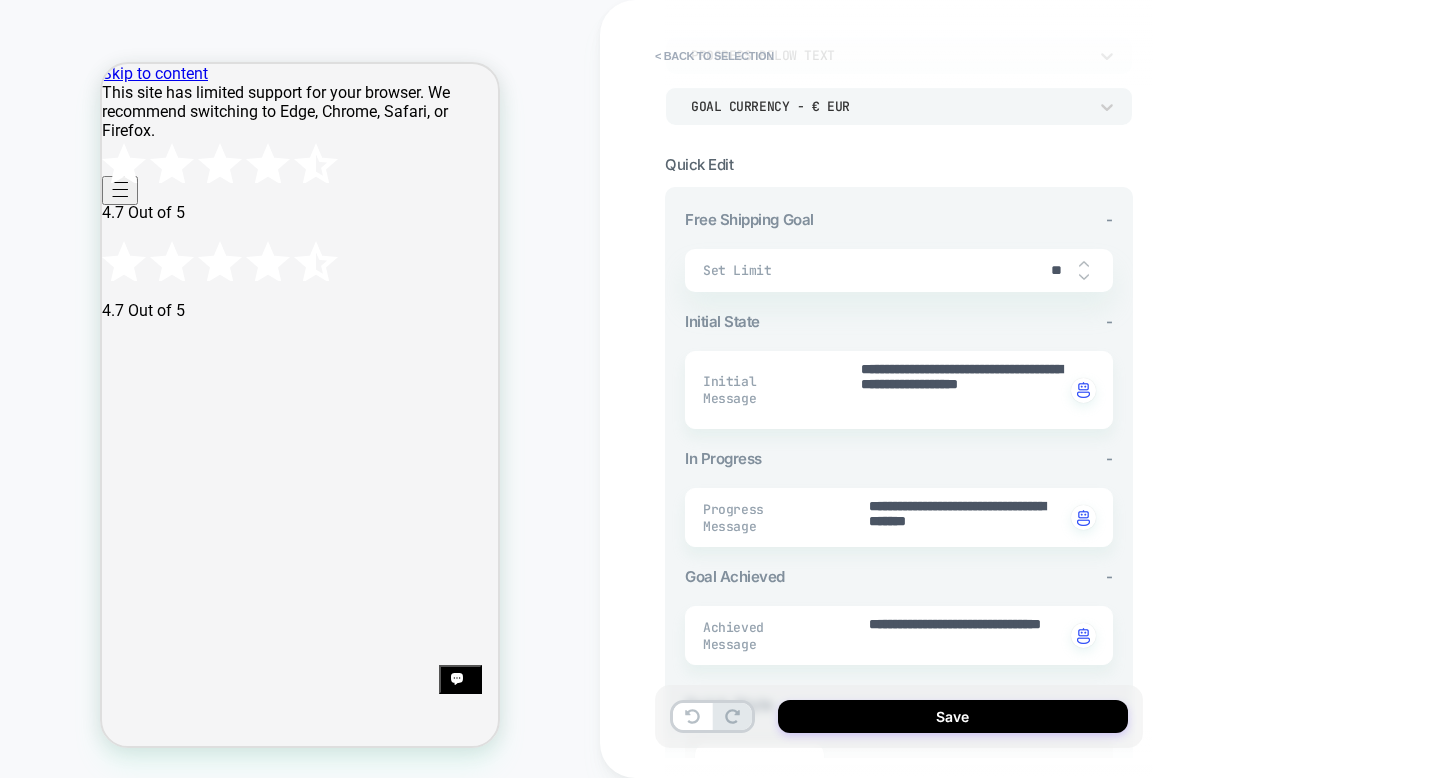 scroll, scrollTop: 161, scrollLeft: 0, axis: vertical 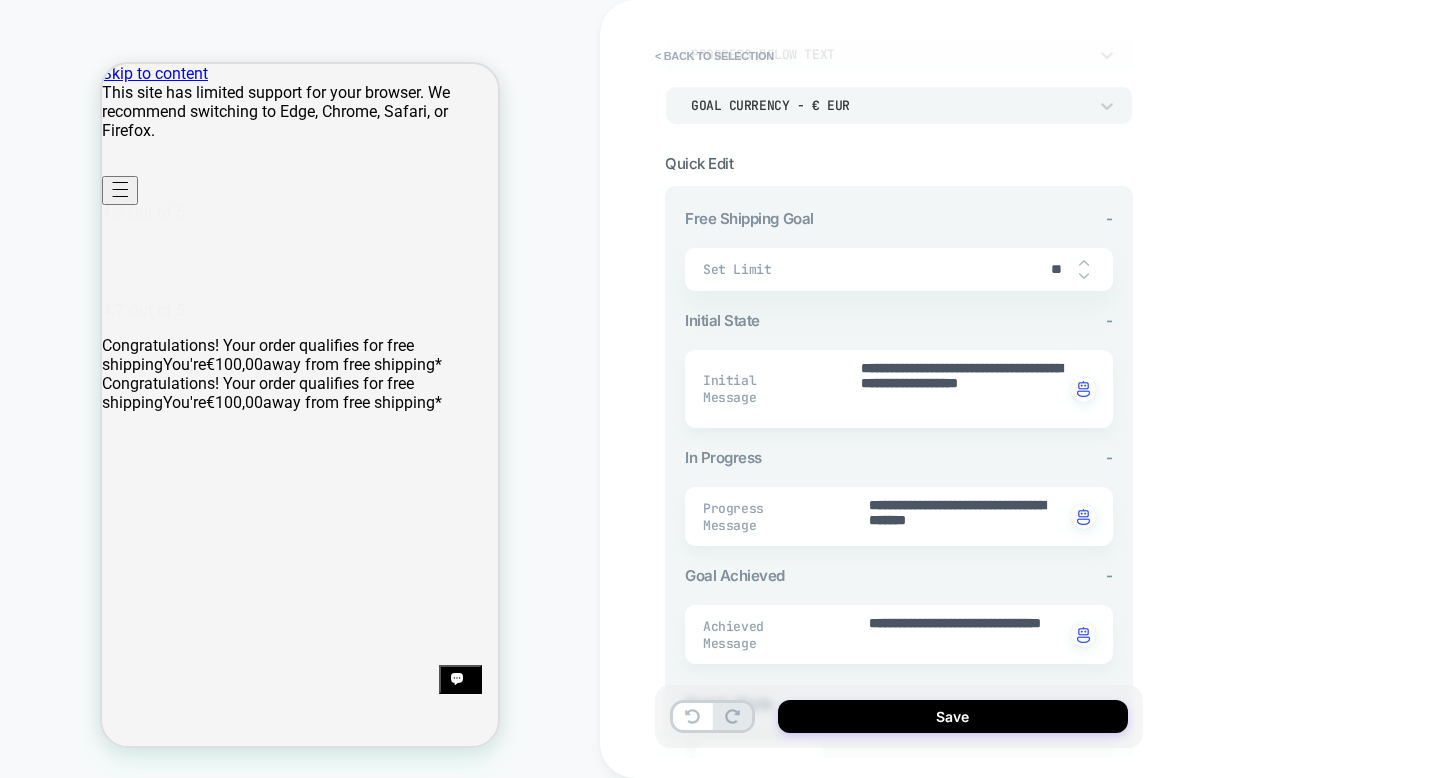 click on "**" at bounding box center [1056, 269] 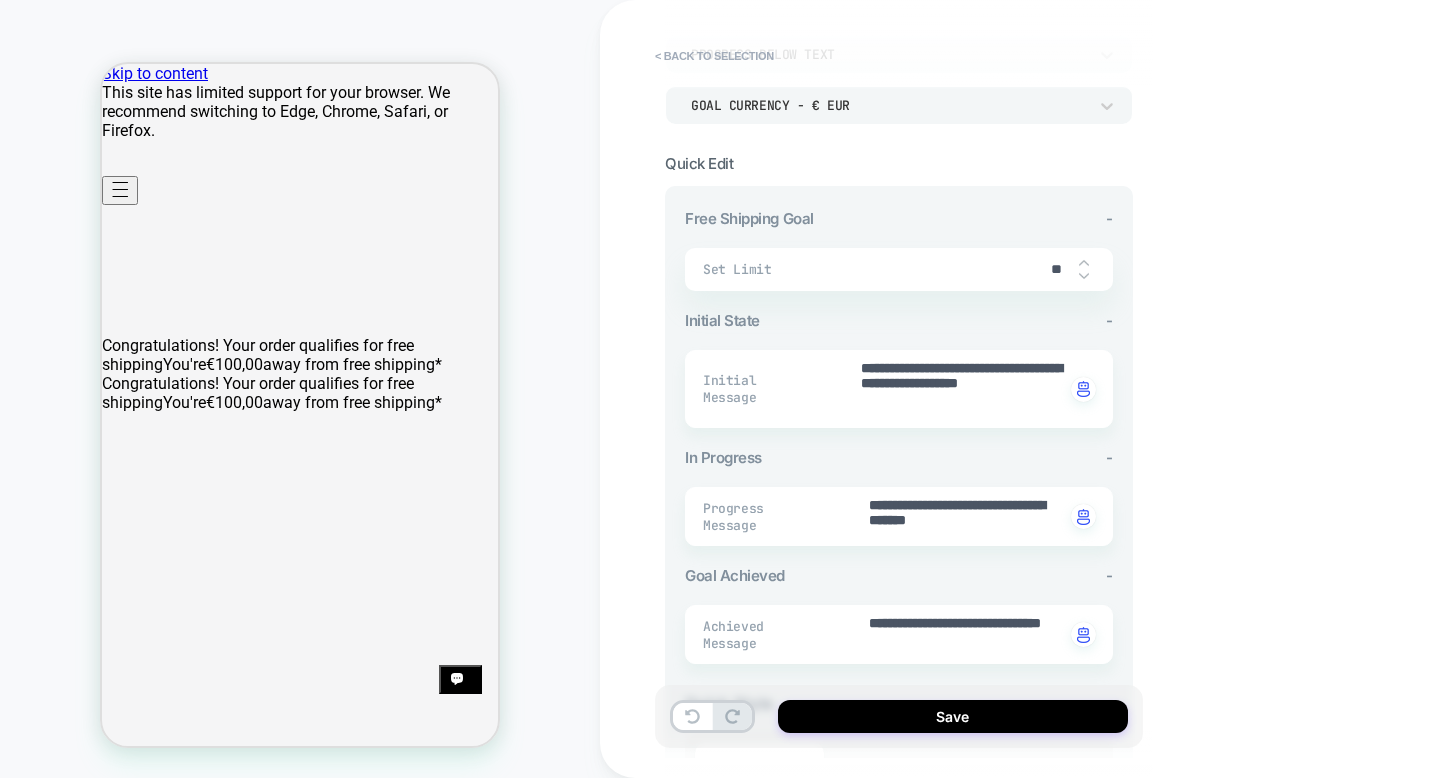 click on "**" at bounding box center [1056, 269] 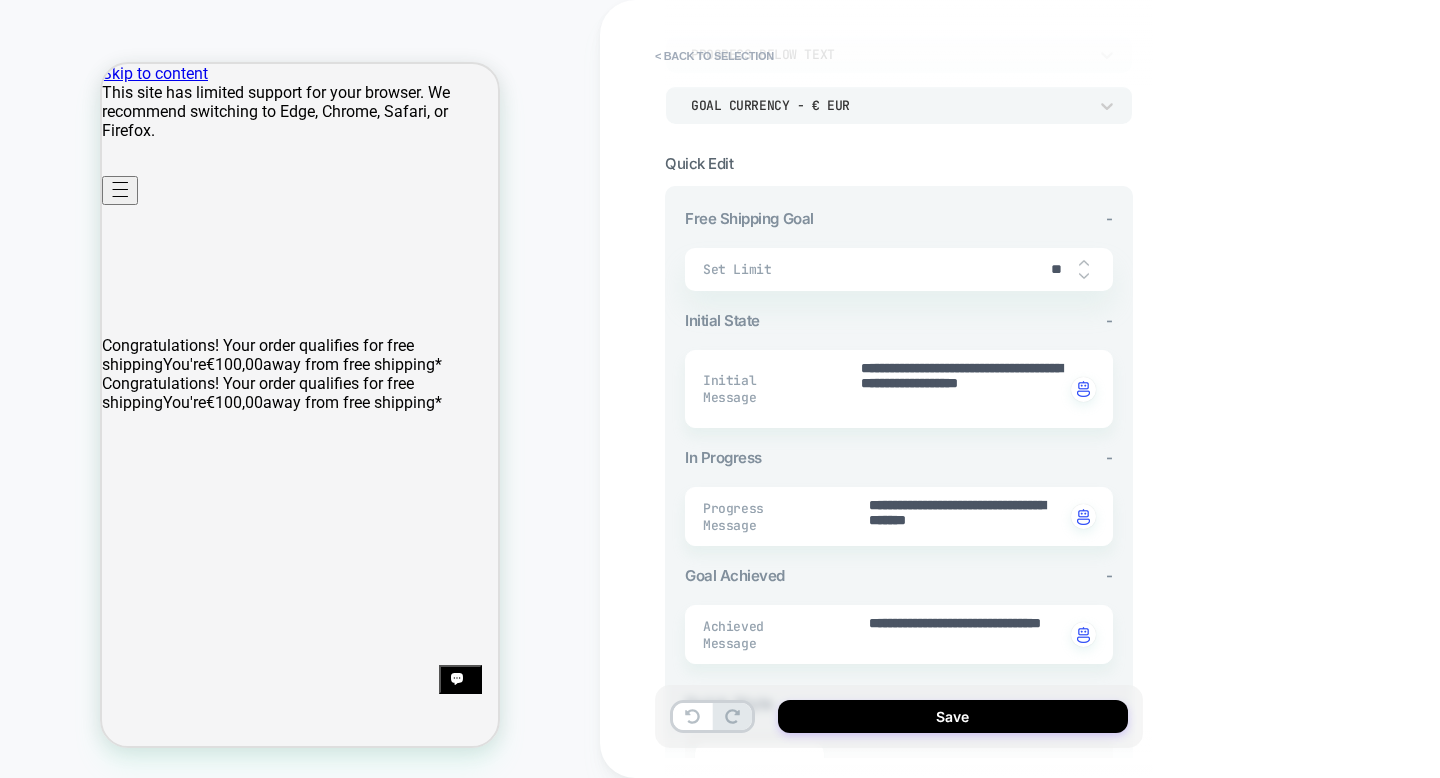 type on "*" 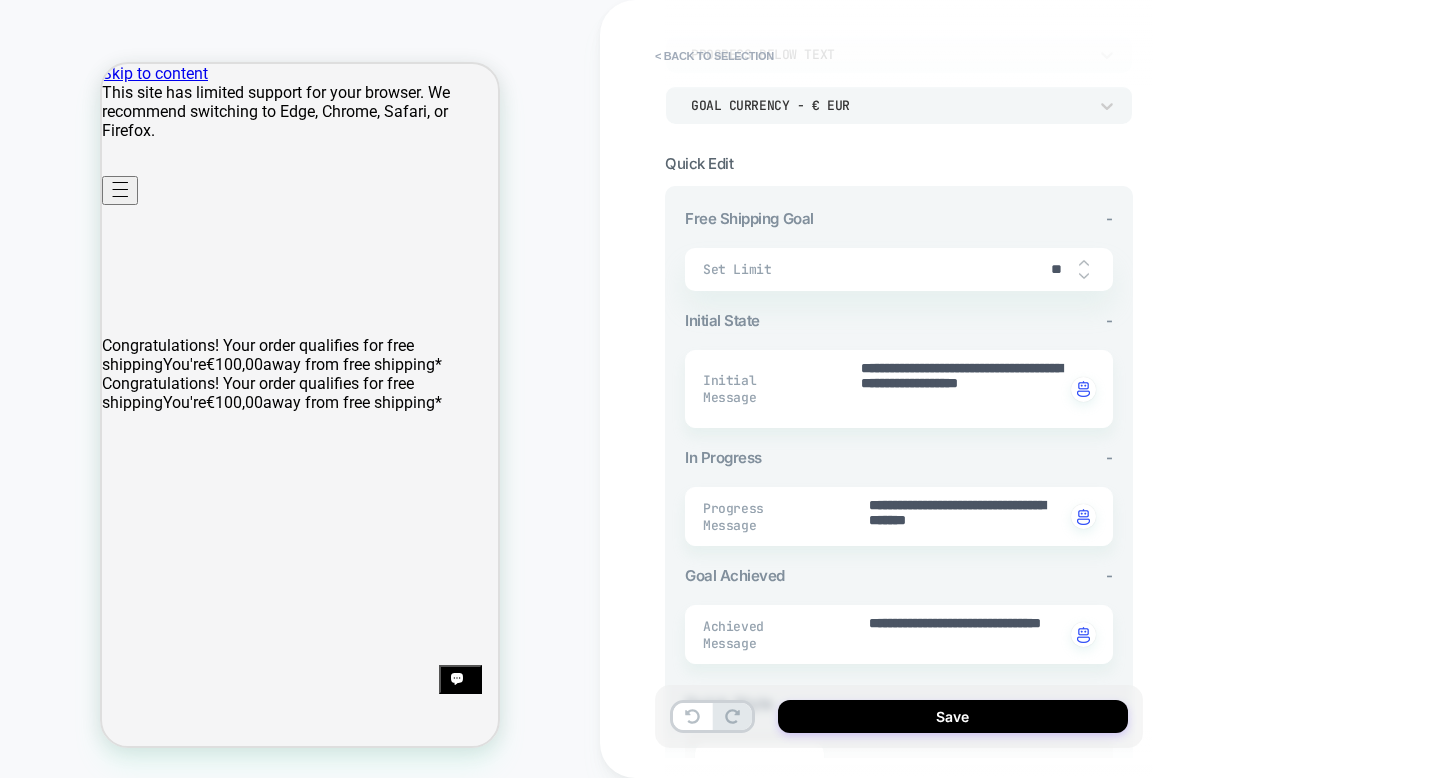 type on "*" 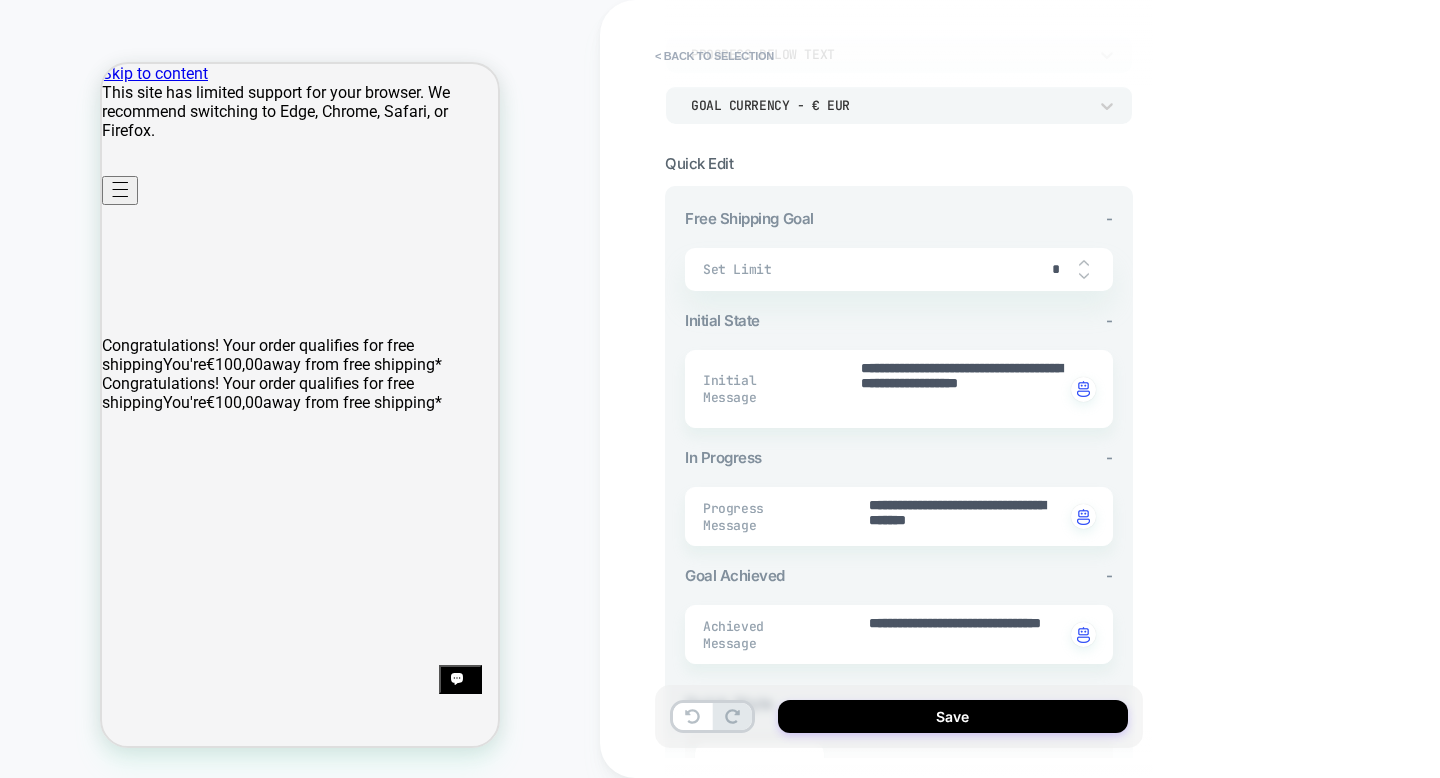 type on "*" 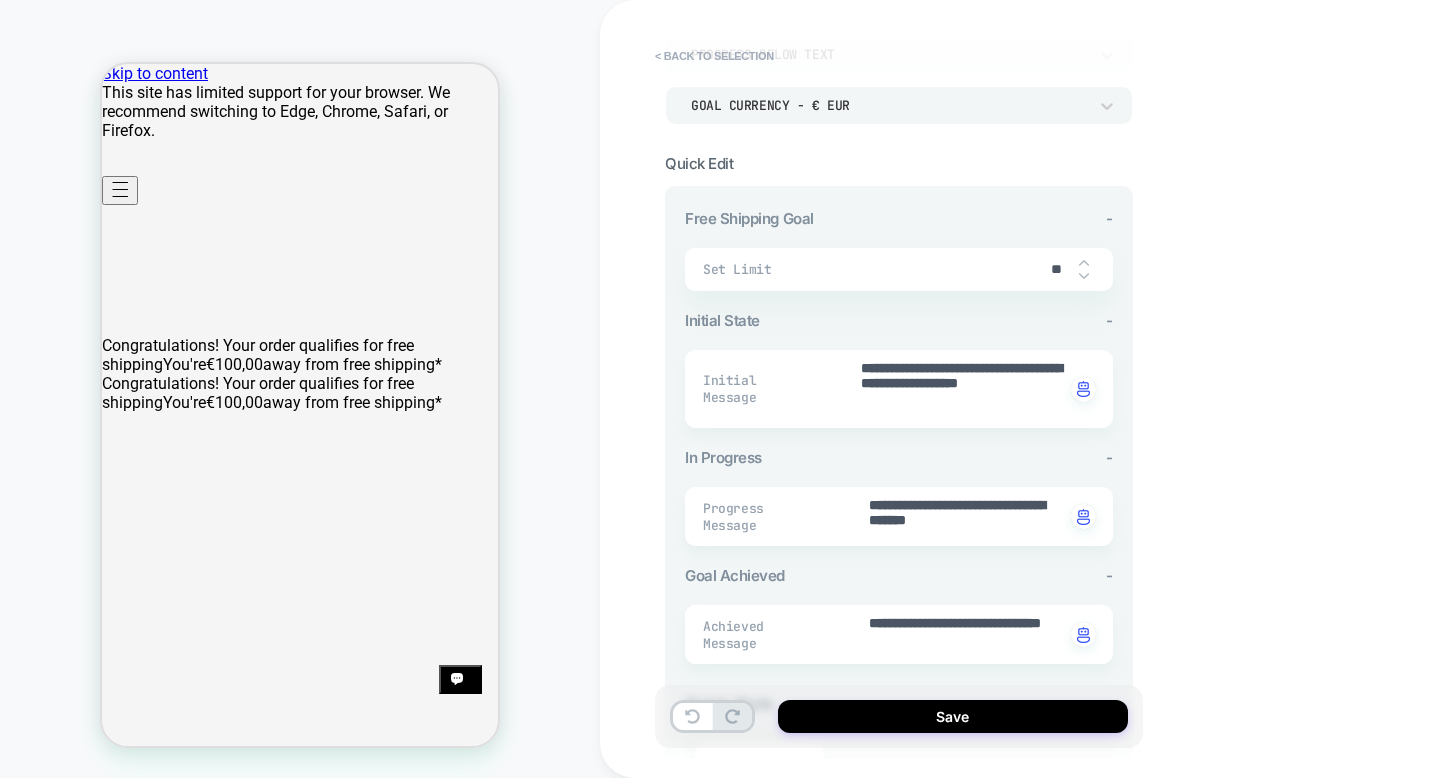 type on "*" 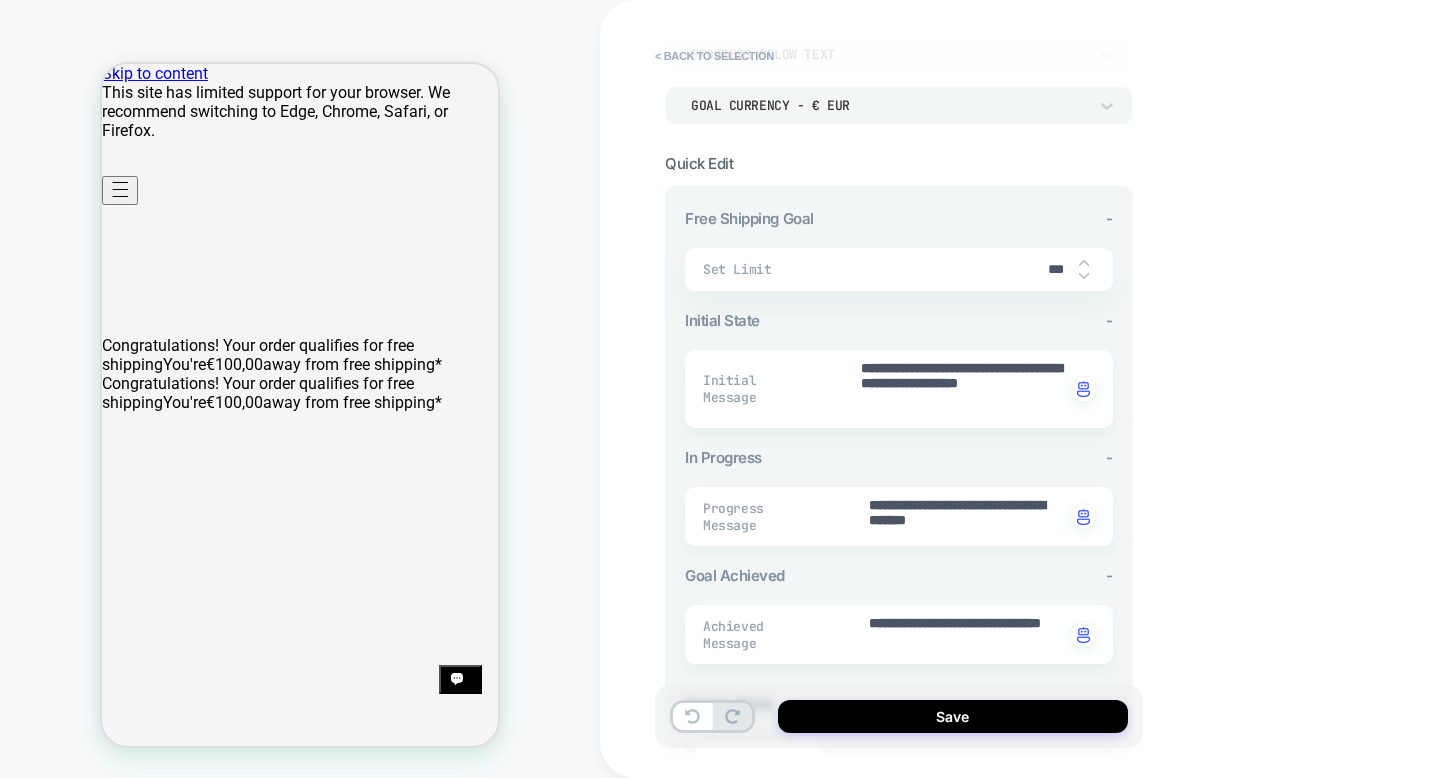 type on "*" 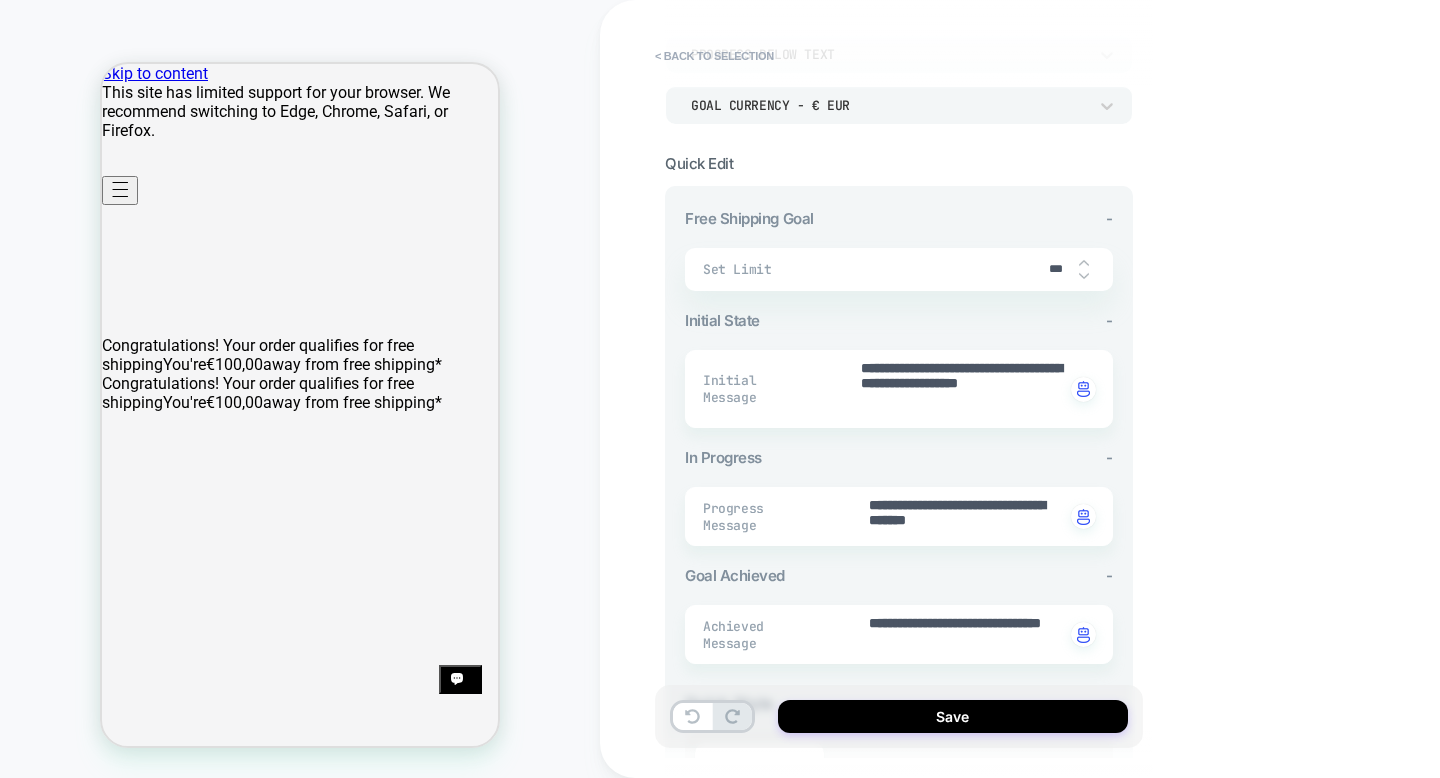 scroll, scrollTop: 216, scrollLeft: 0, axis: vertical 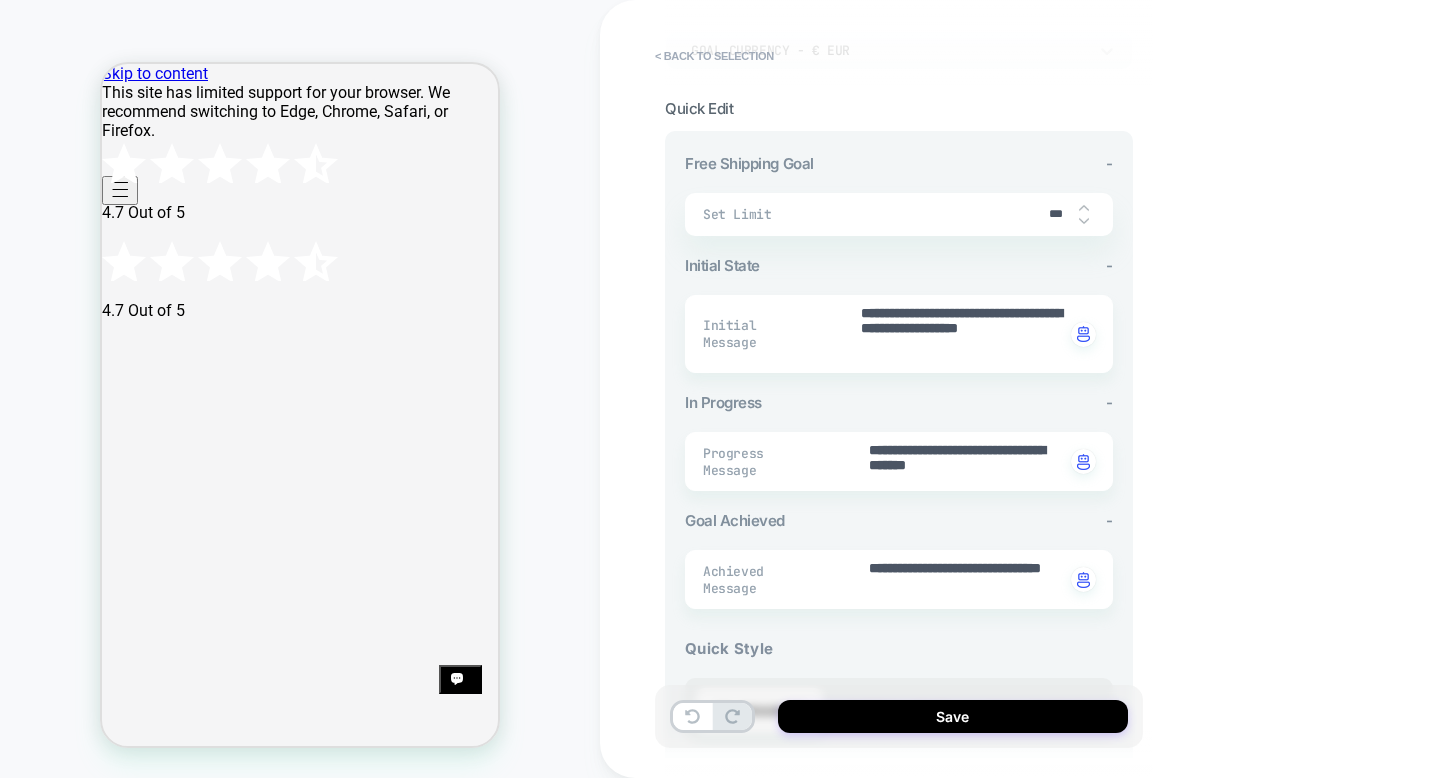 type on "***" 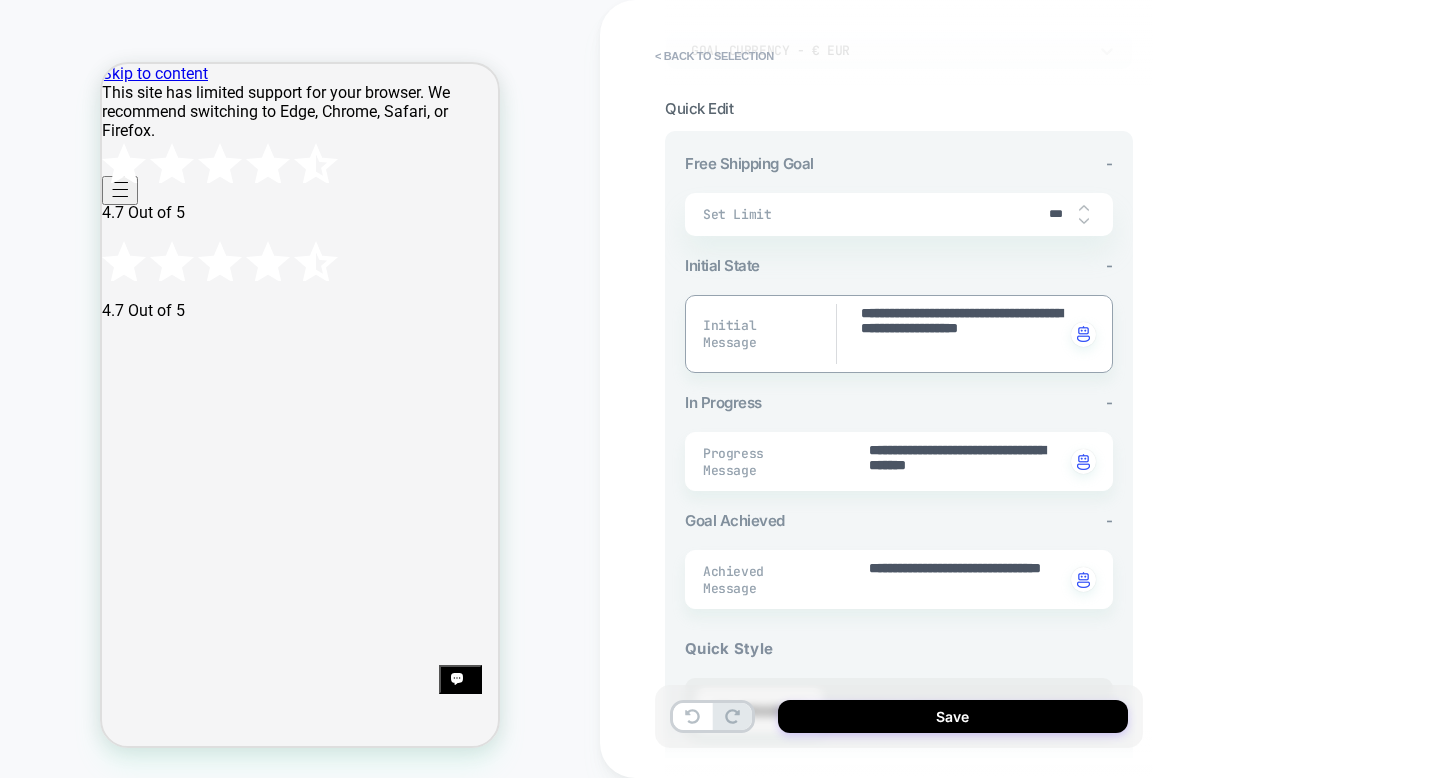 drag, startPoint x: 901, startPoint y: 307, endPoint x: 841, endPoint y: 303, distance: 60.133186 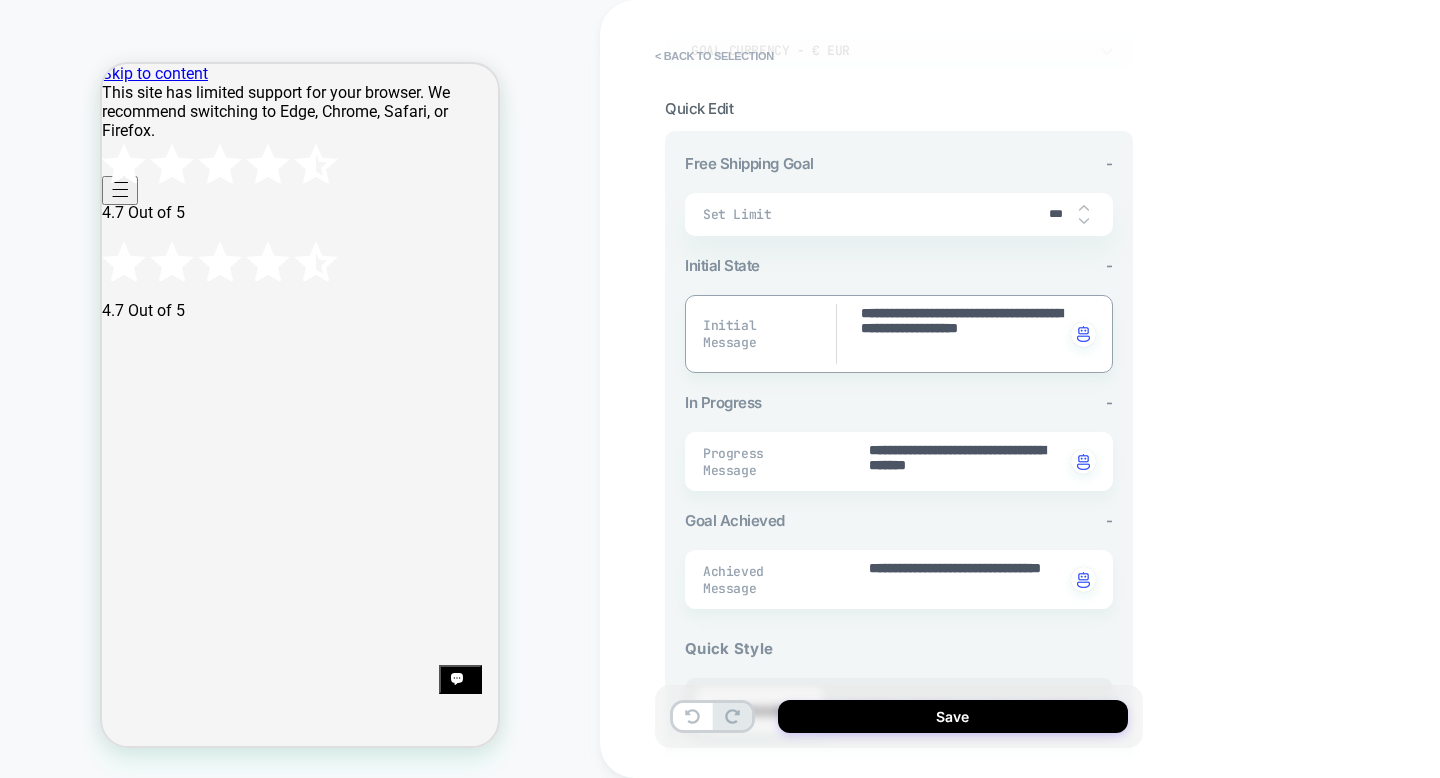 type on "*" 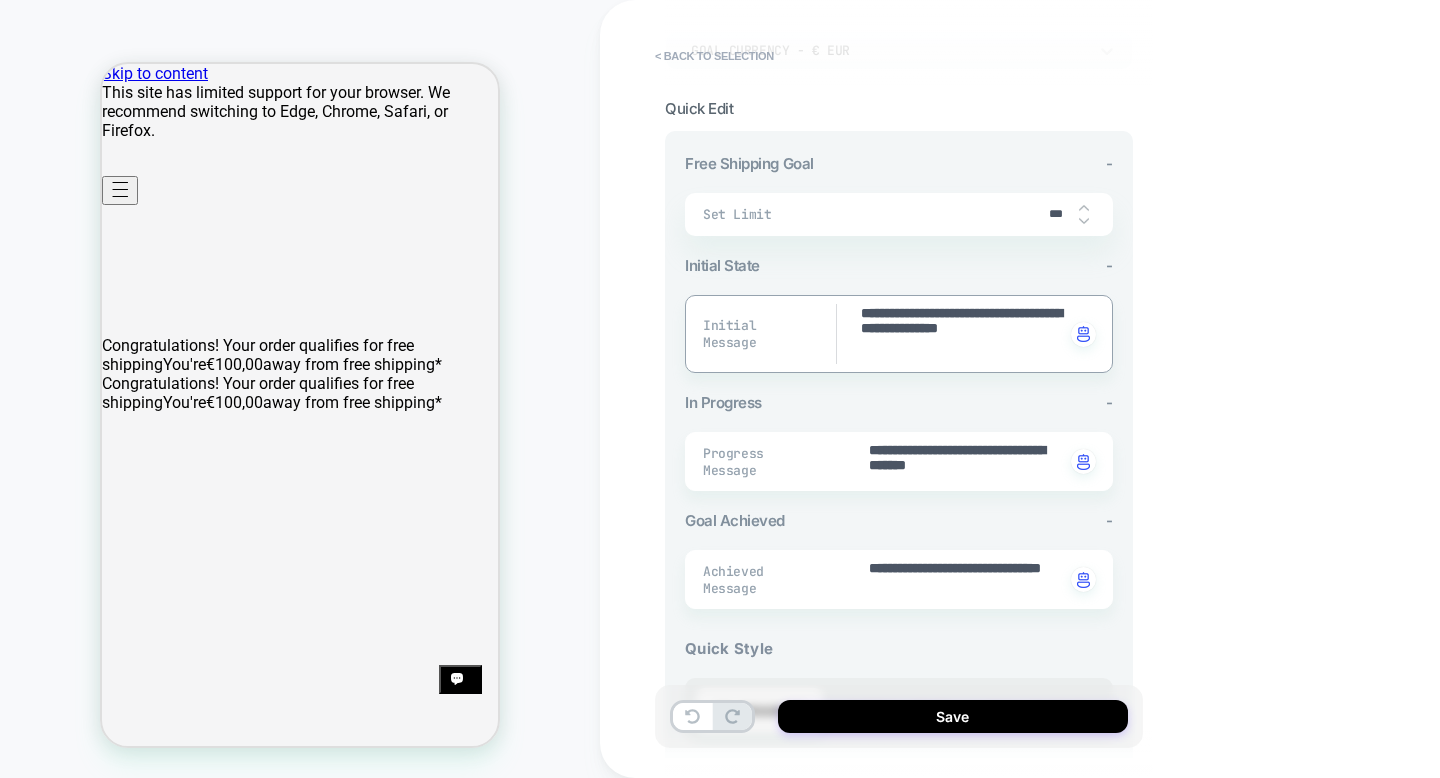 drag, startPoint x: 961, startPoint y: 325, endPoint x: 980, endPoint y: 367, distance: 46.09772 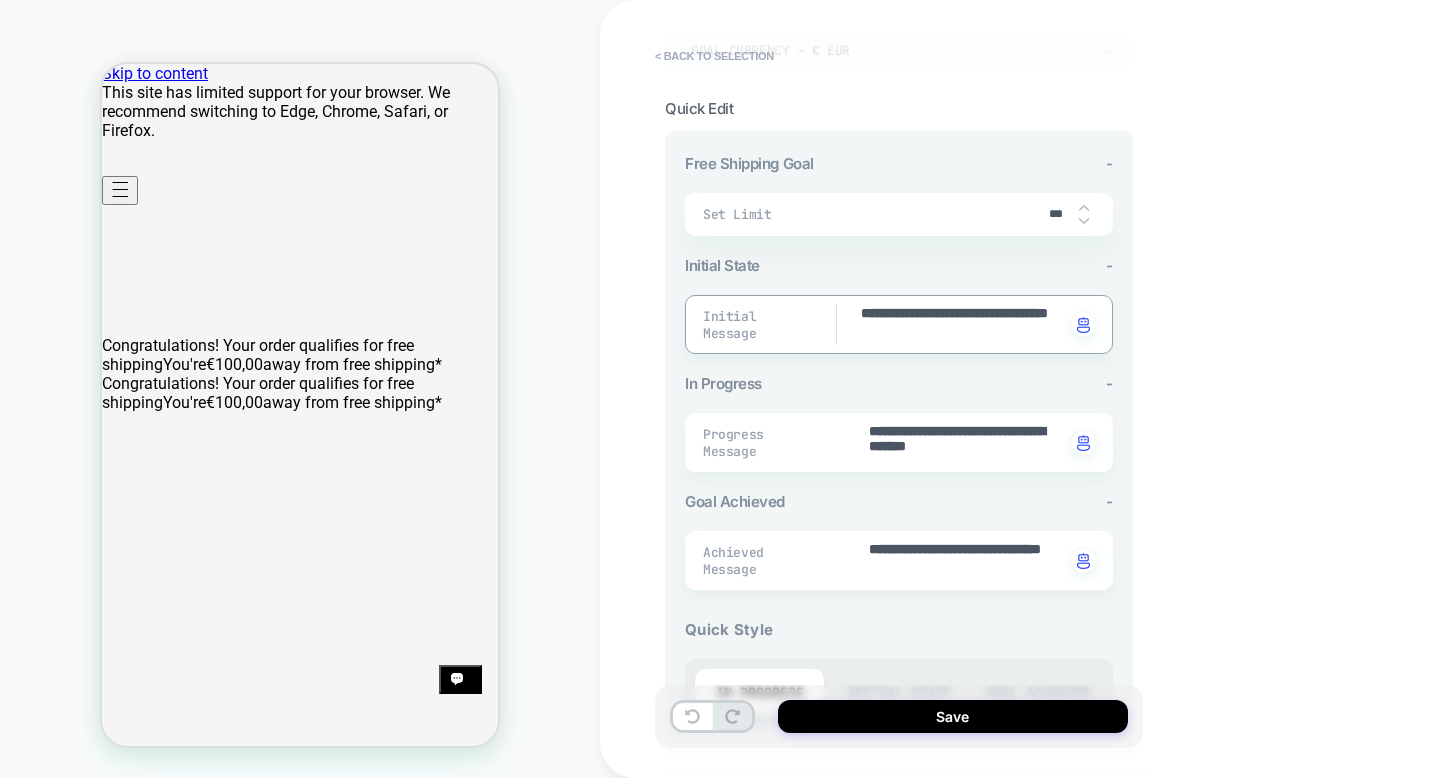 type on "*" 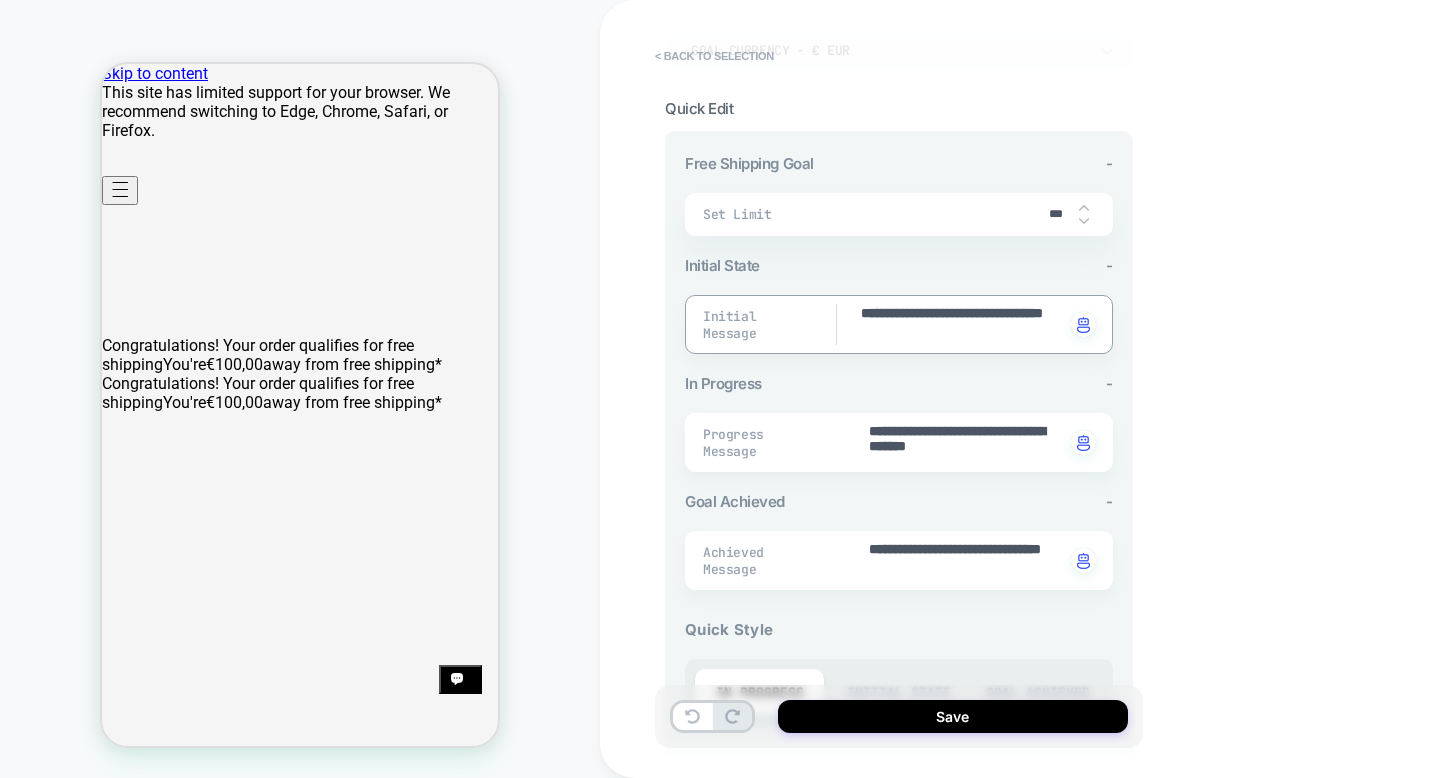 type on "*" 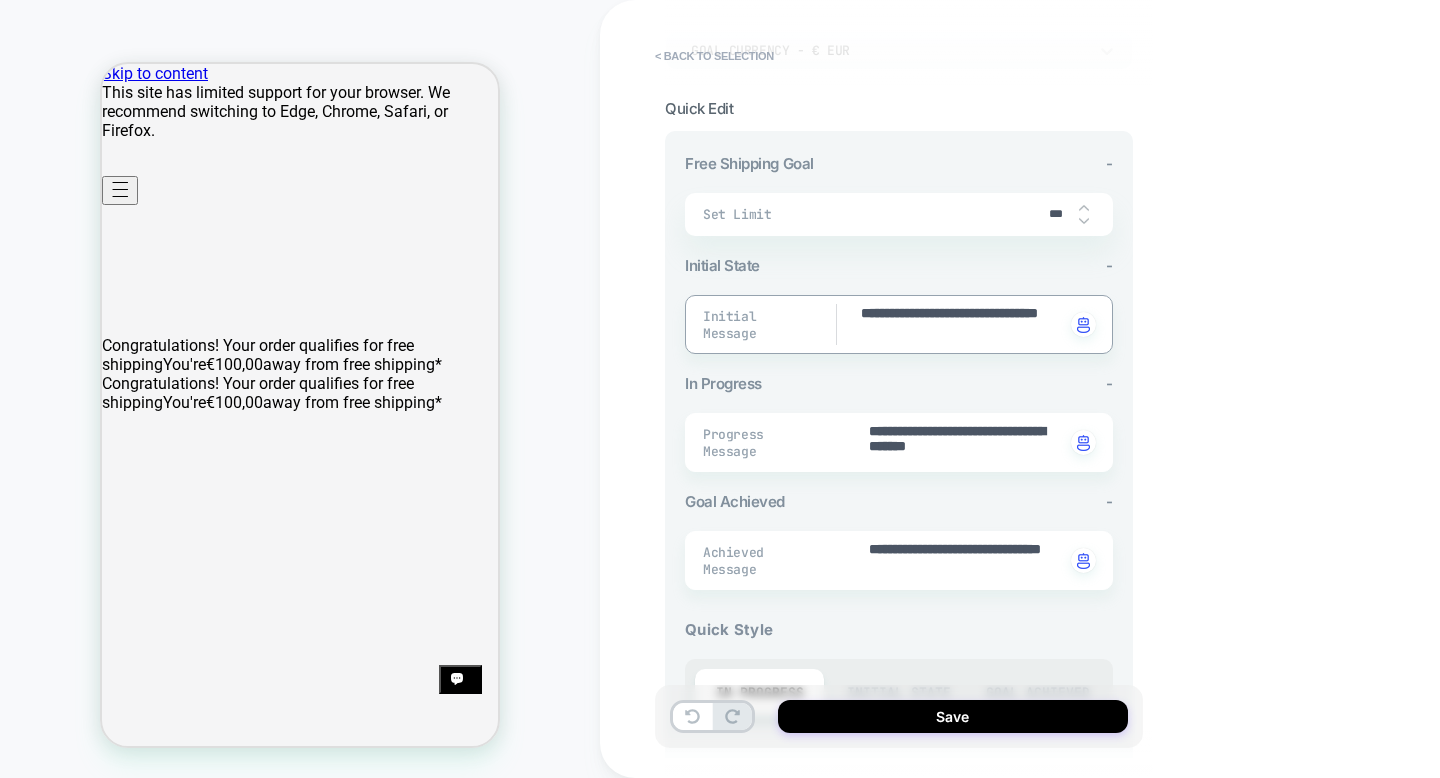 type on "*" 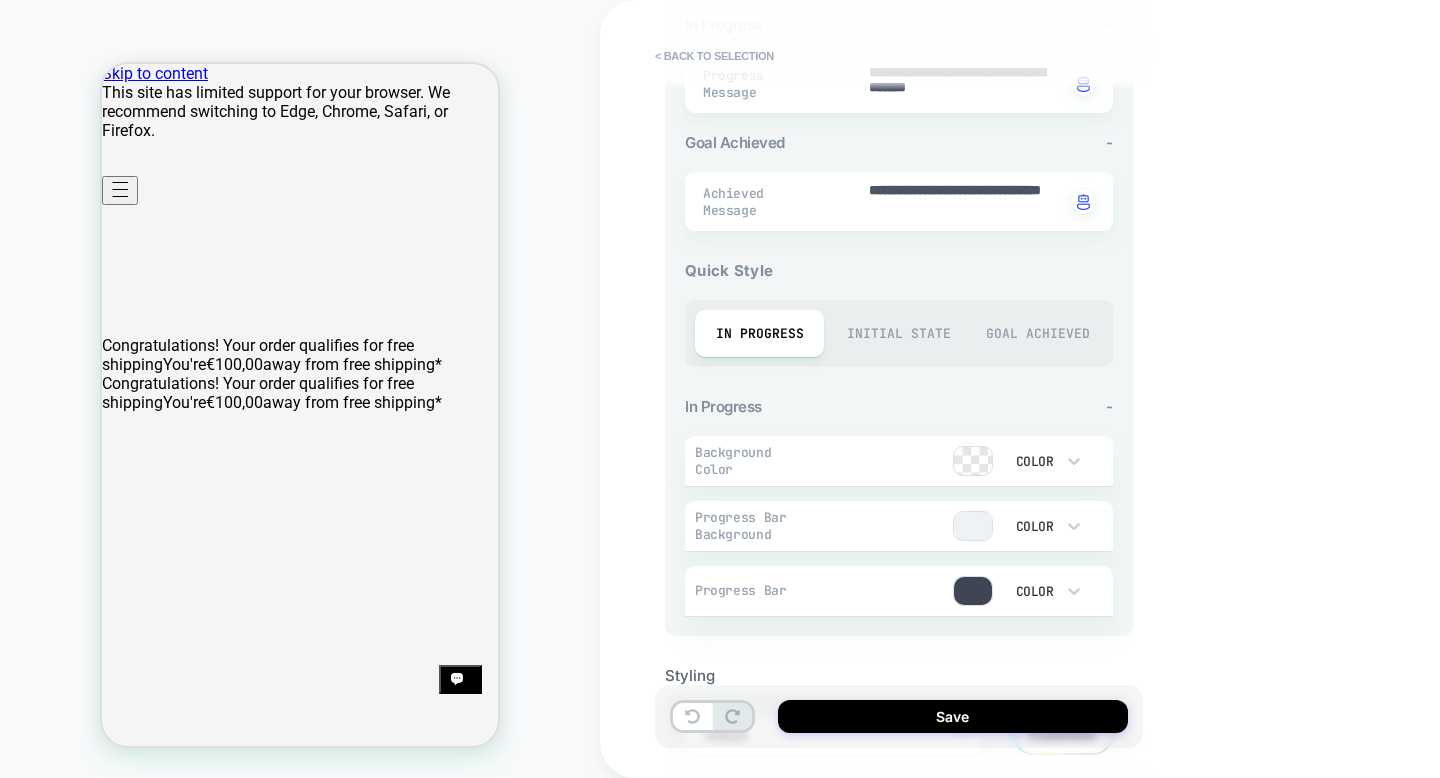 scroll, scrollTop: 616, scrollLeft: 0, axis: vertical 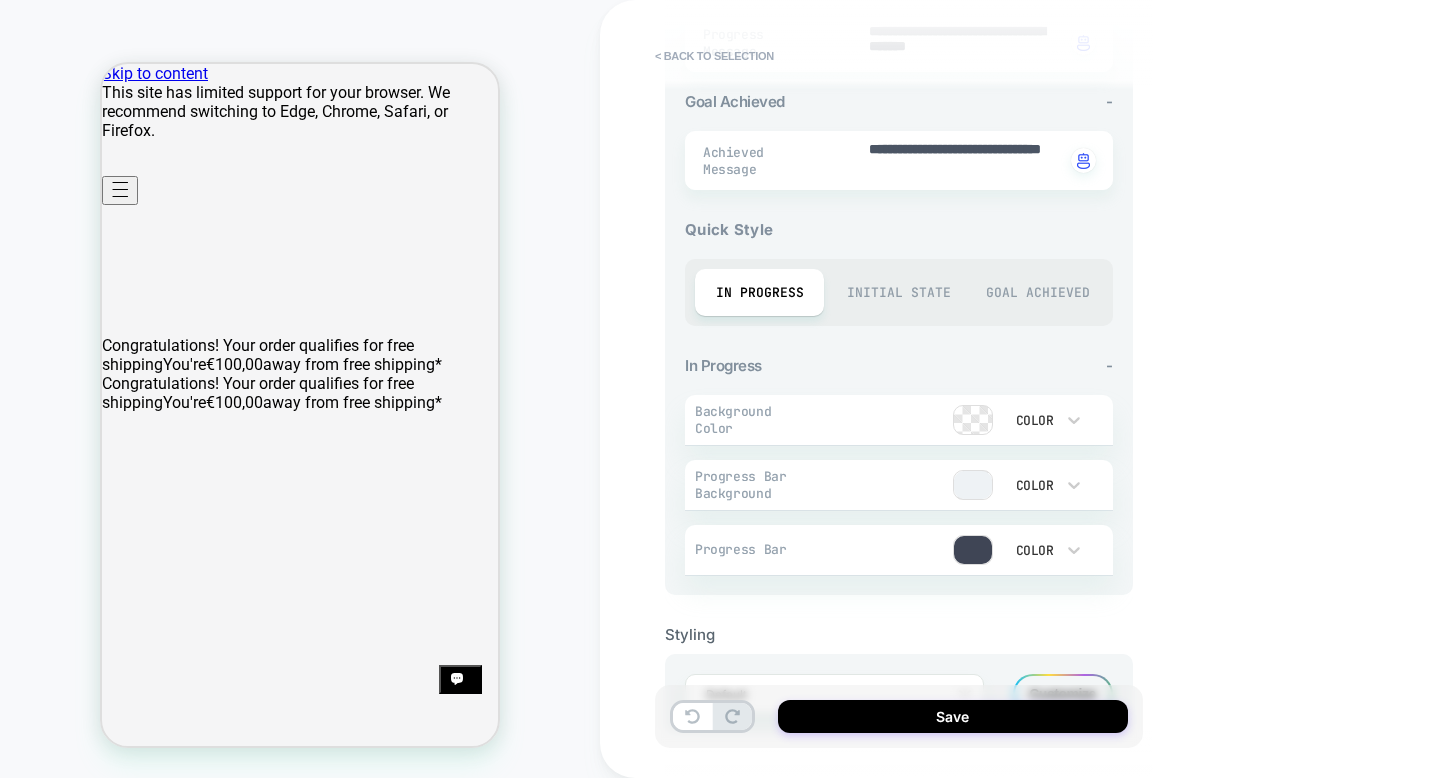 type on "**********" 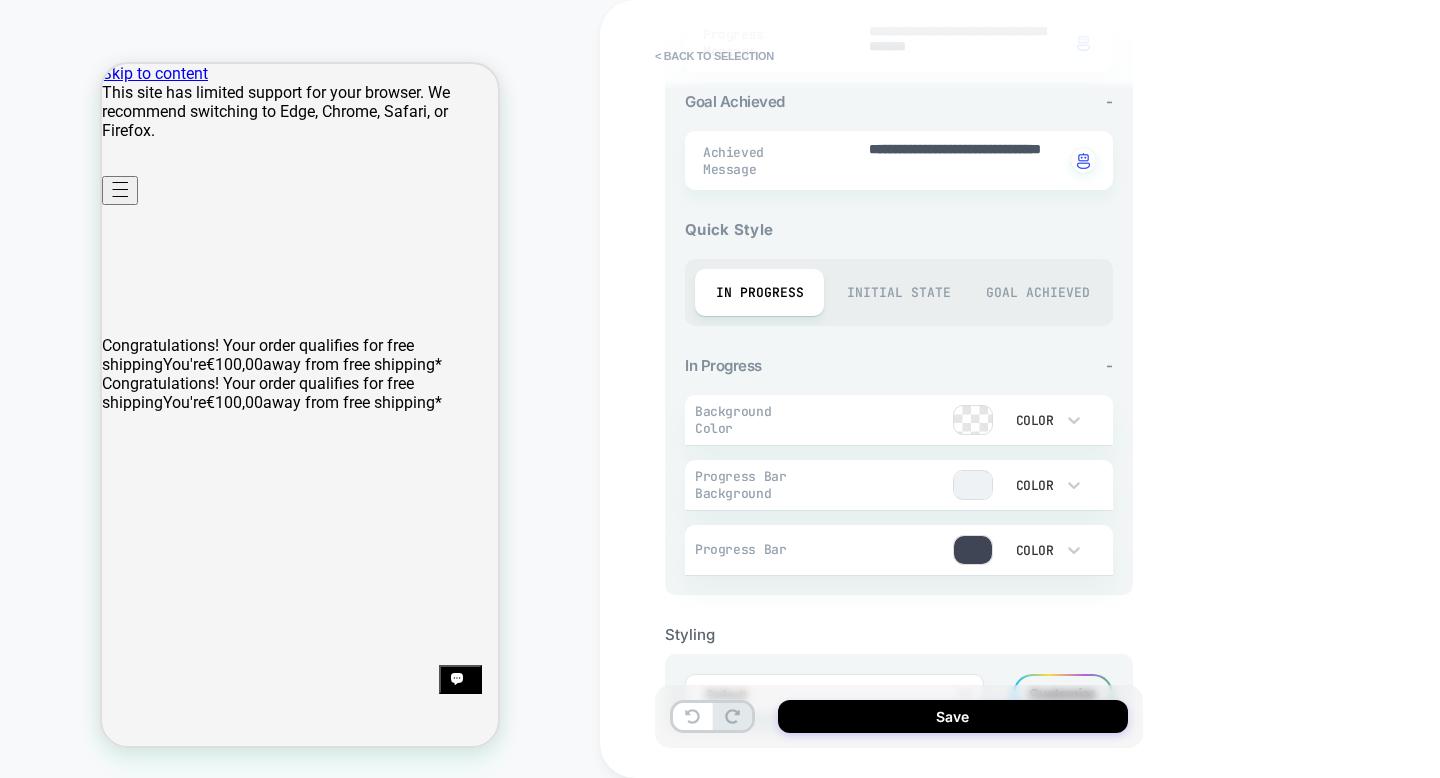 type on "*" 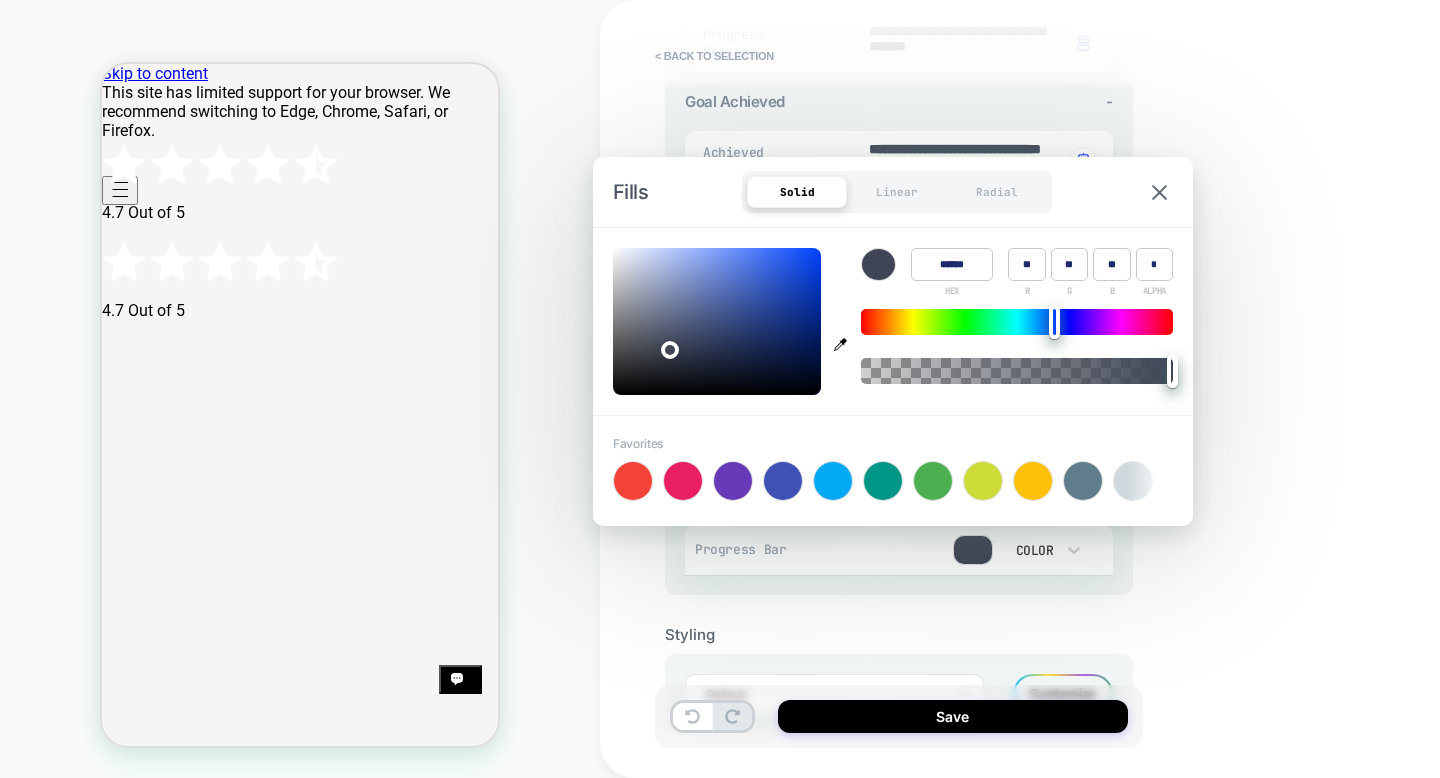 type on "******" 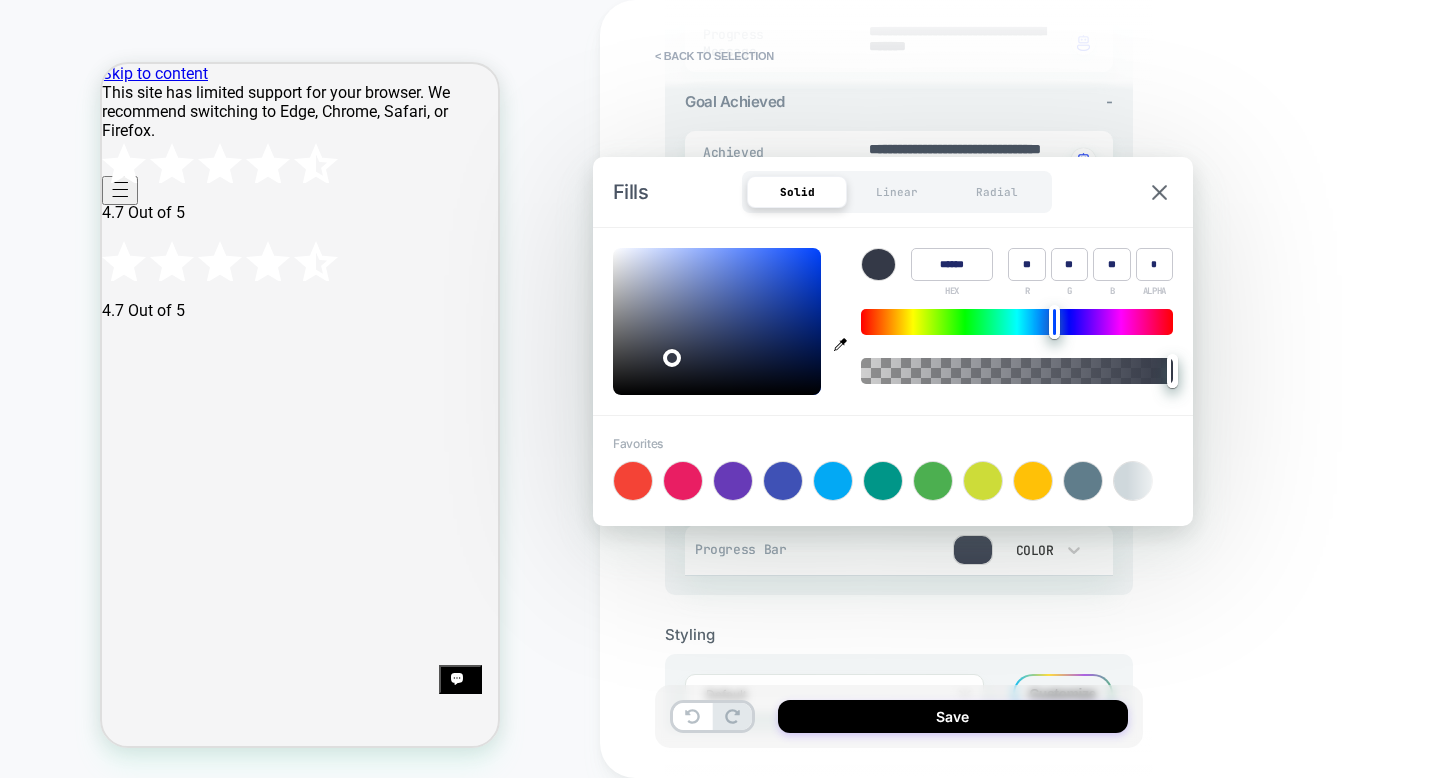 type on "*" 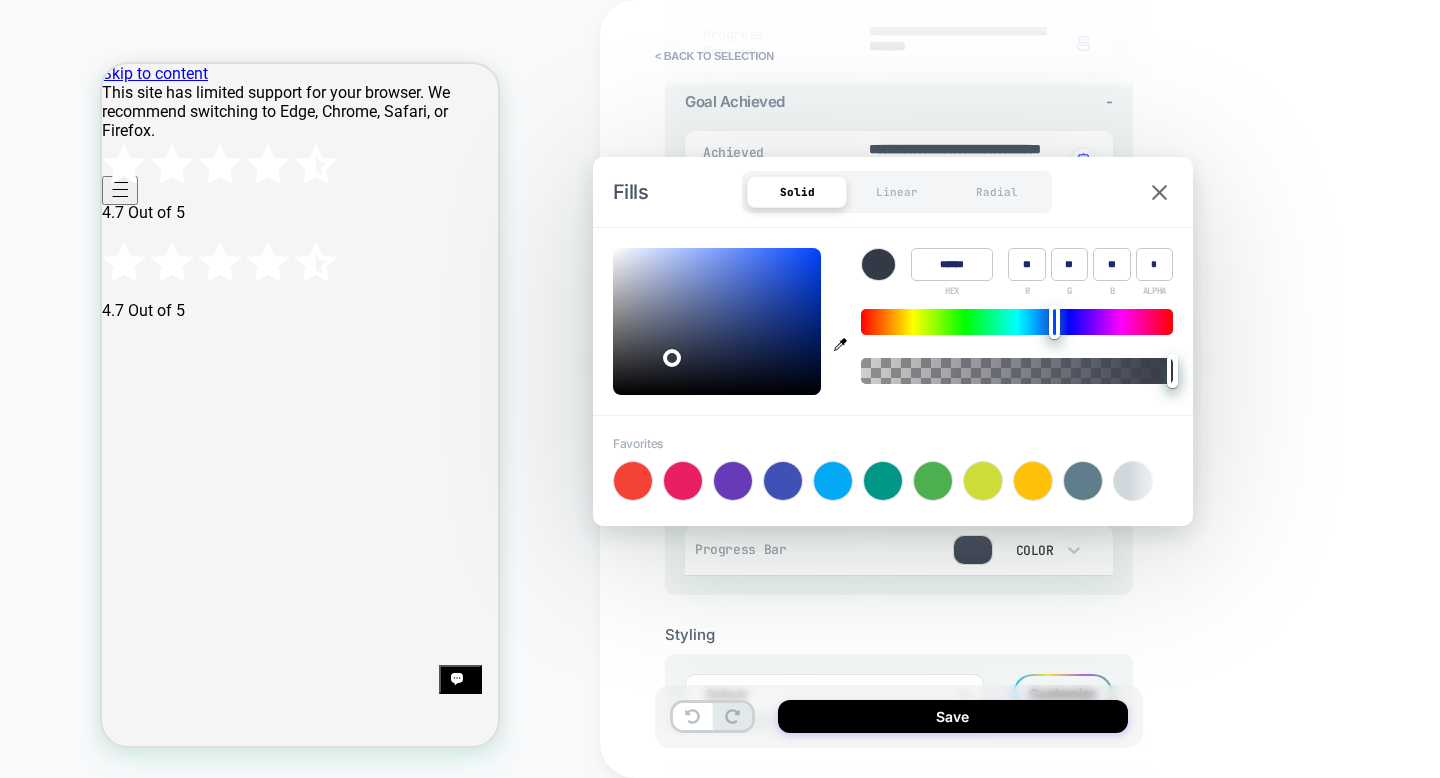 type on "******" 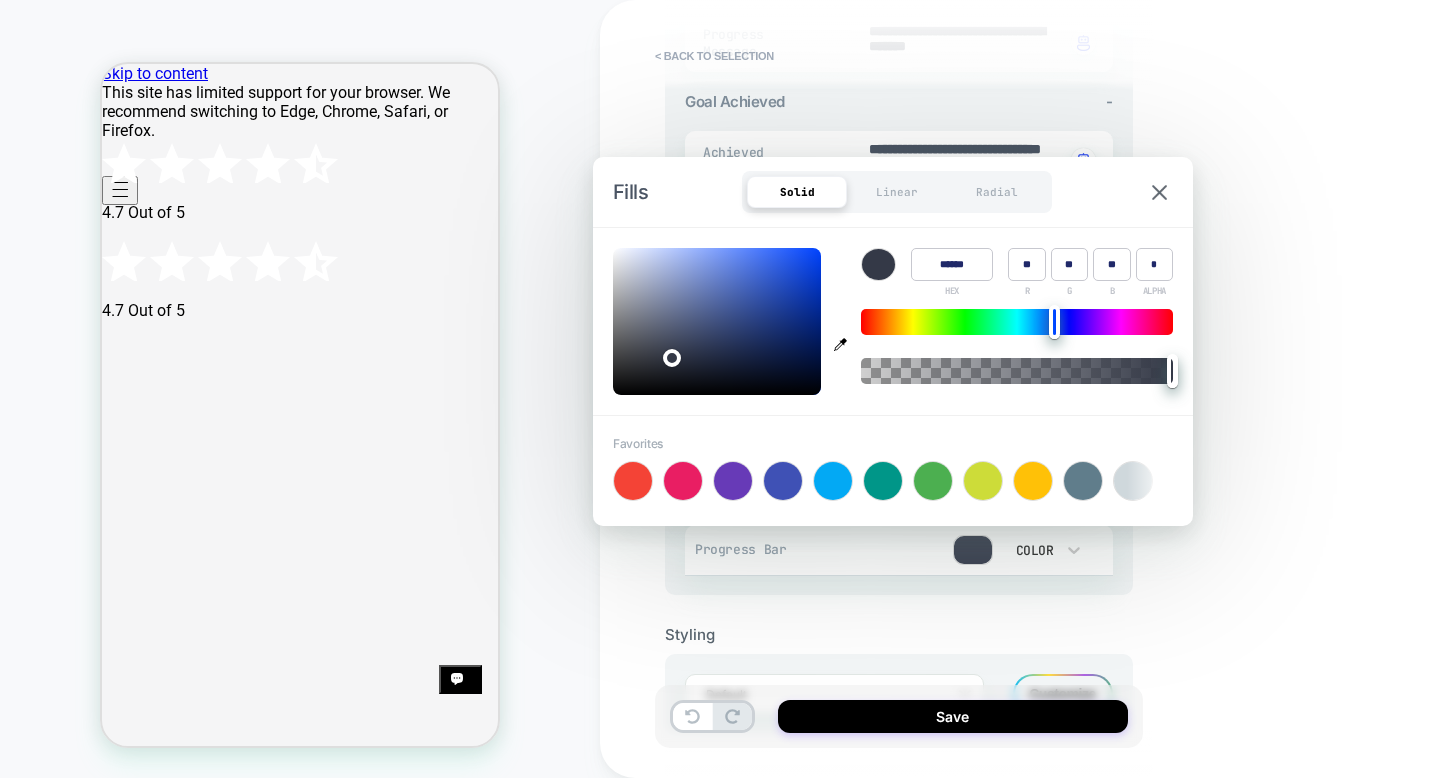 type on "******" 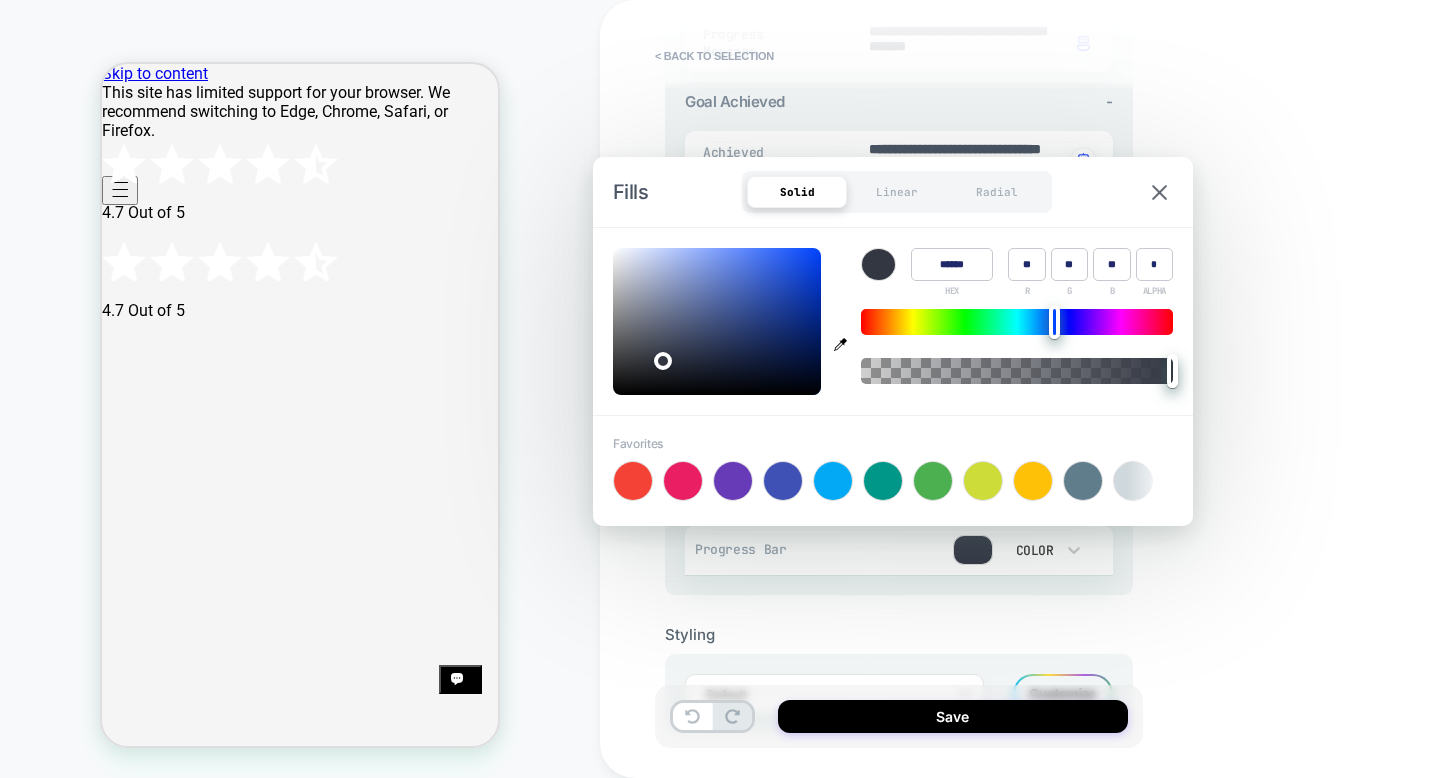 type on "******" 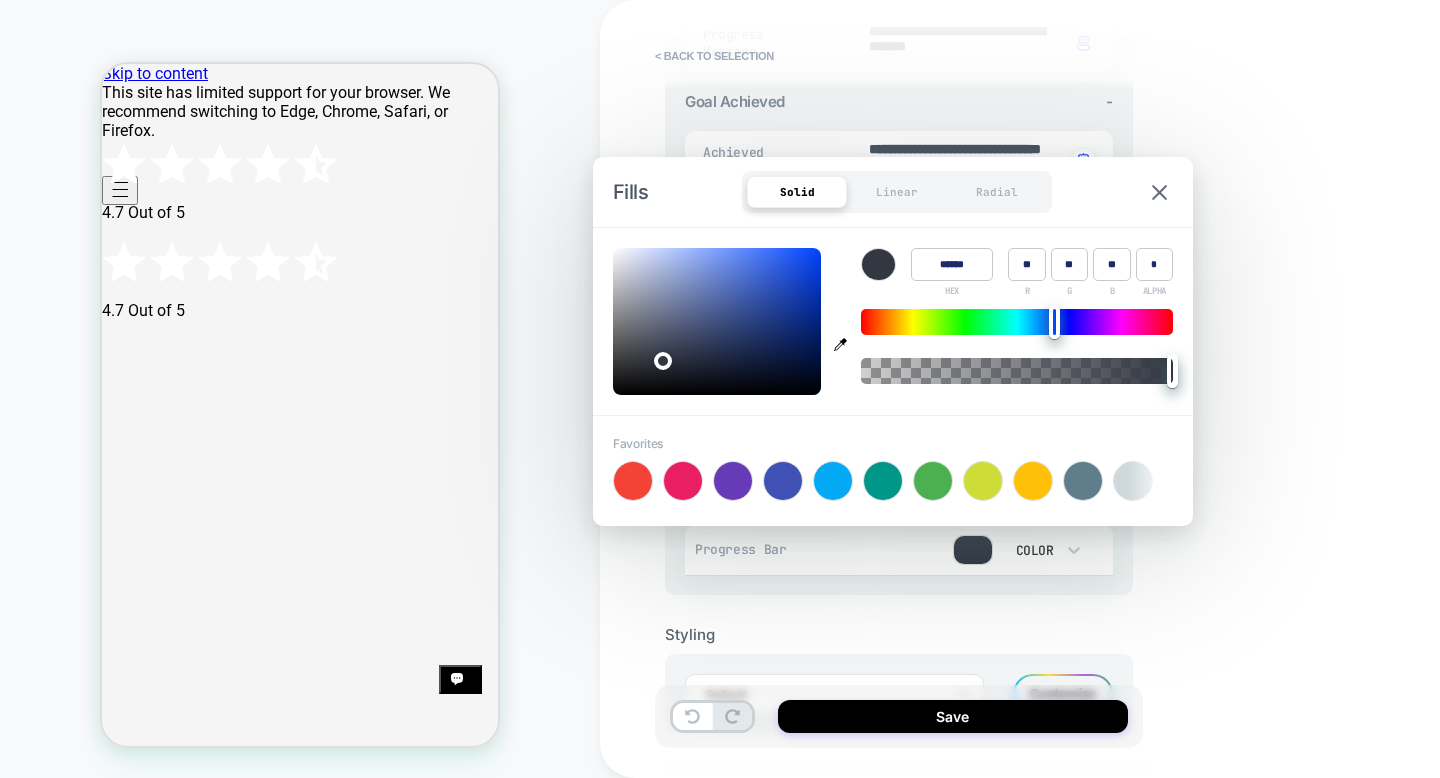type on "******" 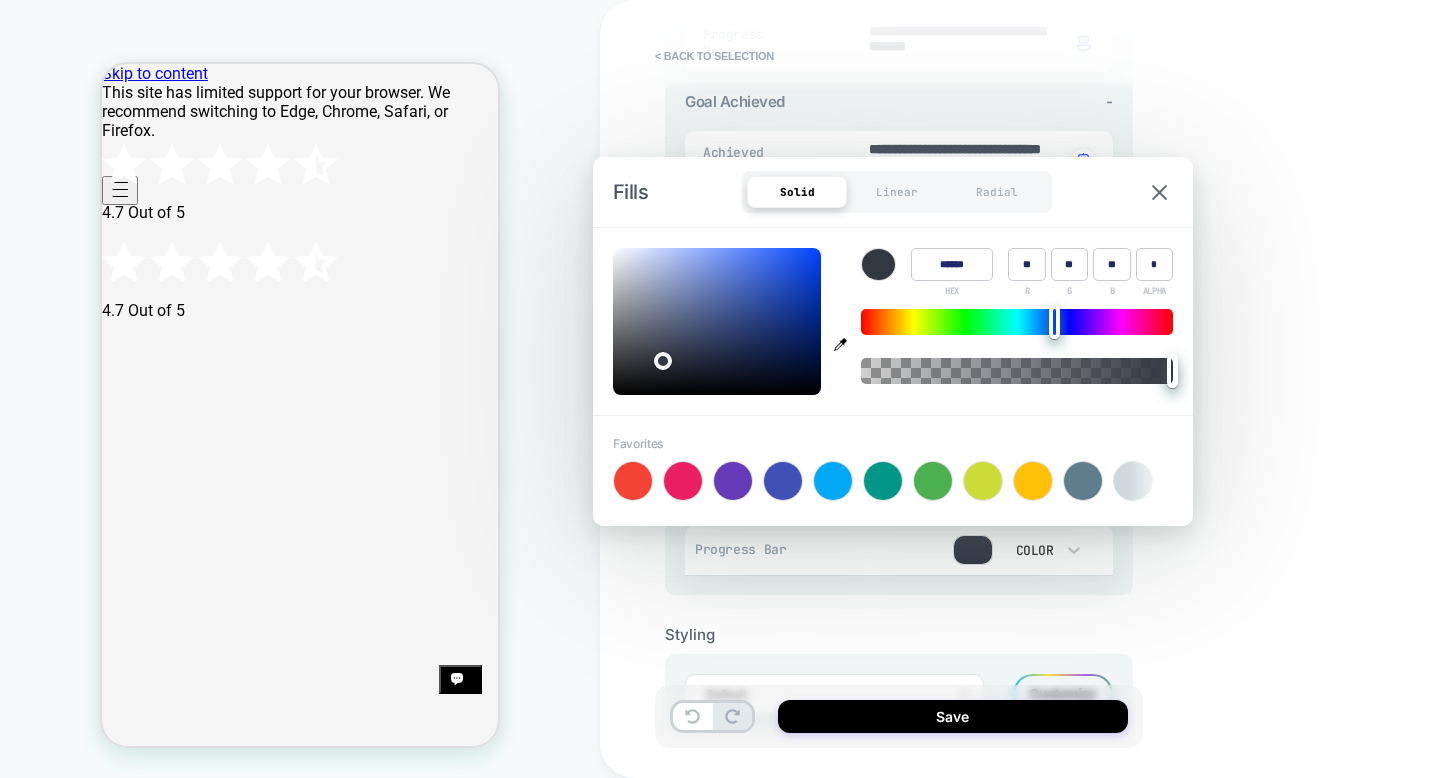 type on "******" 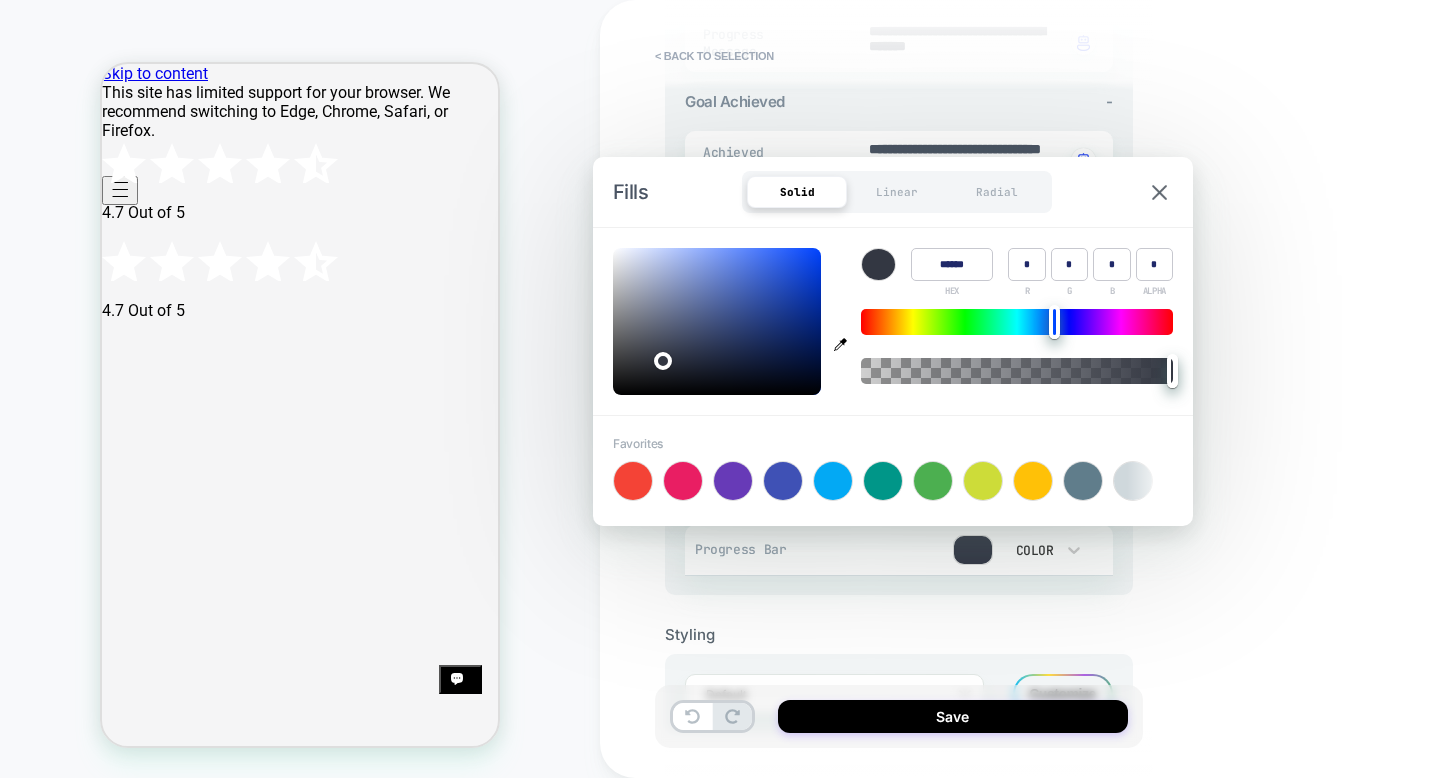 type on "******" 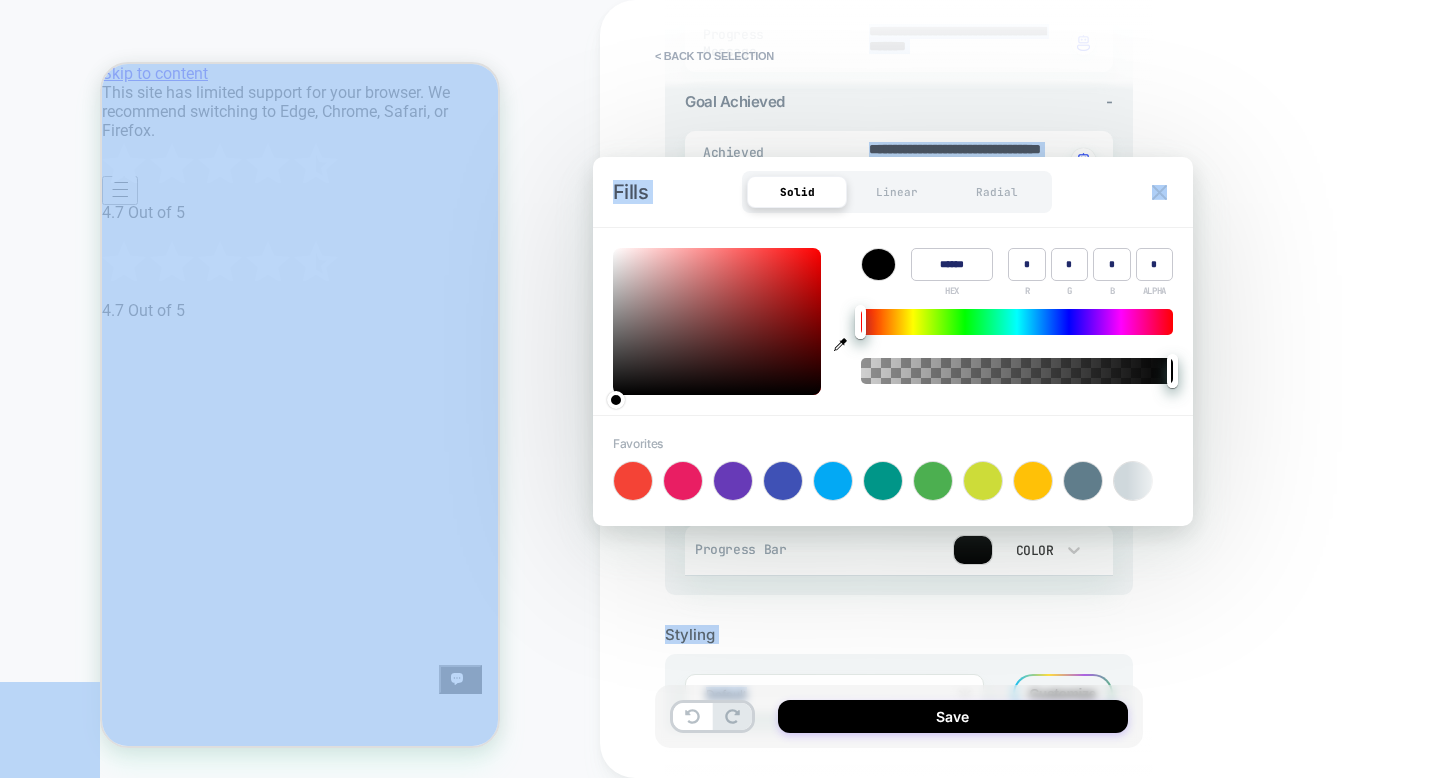 drag, startPoint x: 669, startPoint y: 355, endPoint x: 573, endPoint y: 429, distance: 121.21056 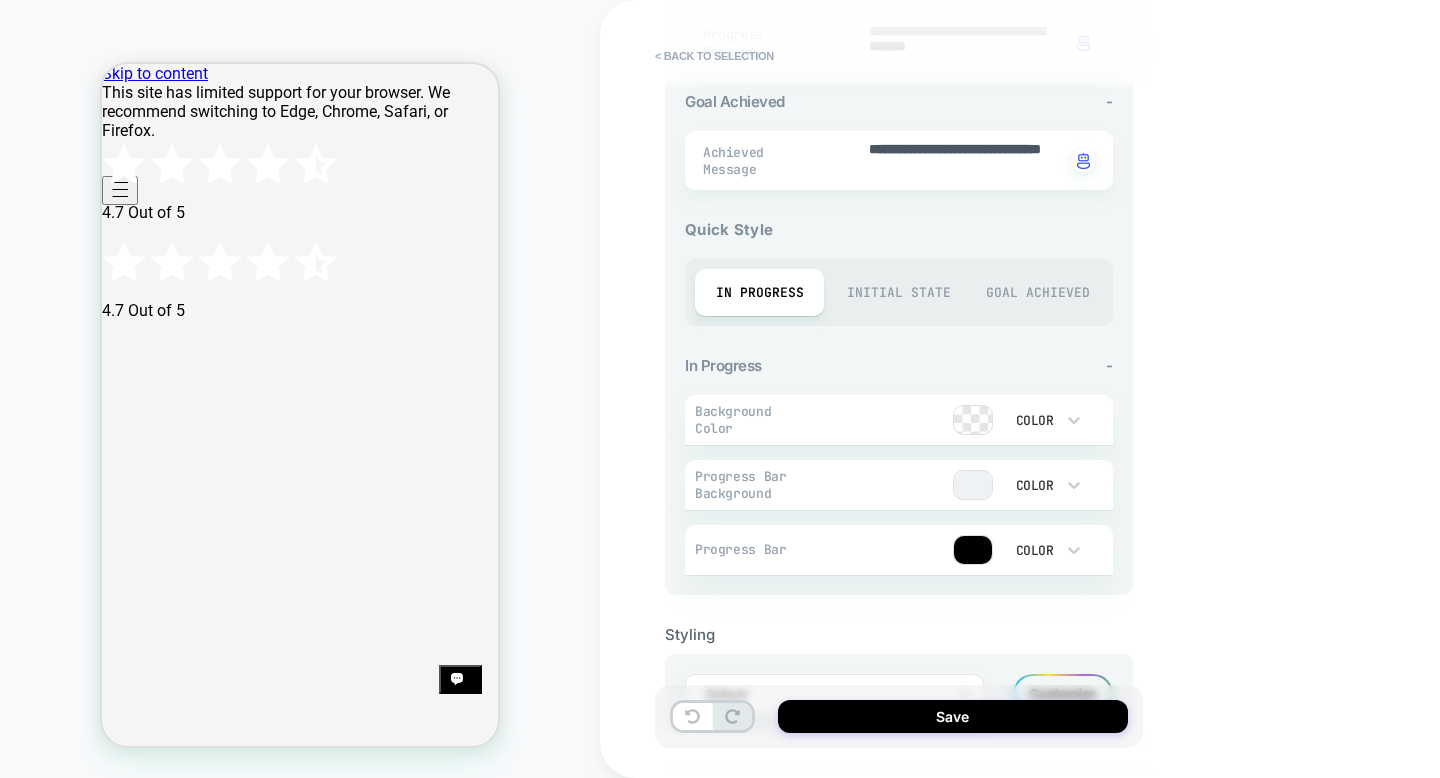 click on "Quick Style In Progress Initial State Goal Achieved In Progress - Background Color Color Progress Bar Background Color Progress Bar Color" at bounding box center (899, 392) 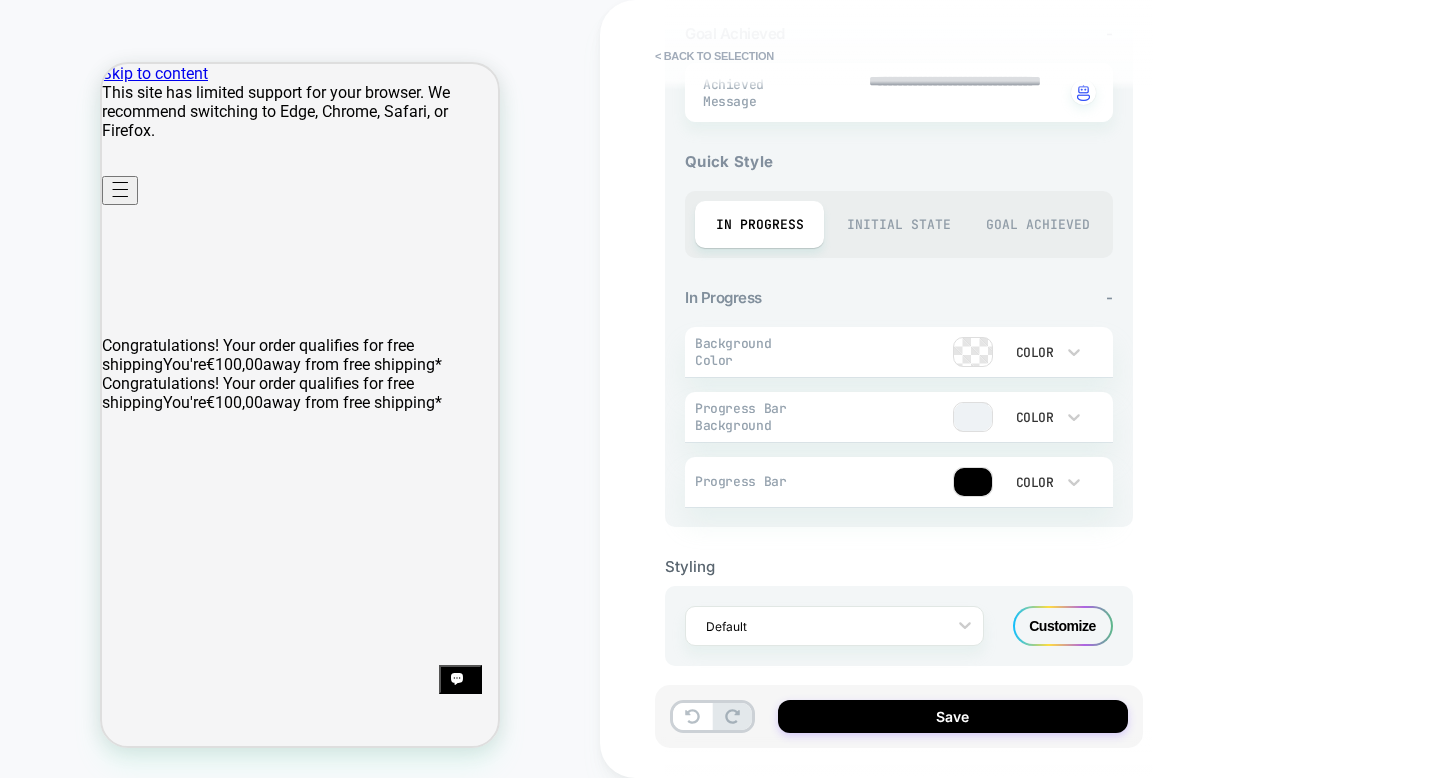 scroll, scrollTop: 693, scrollLeft: 0, axis: vertical 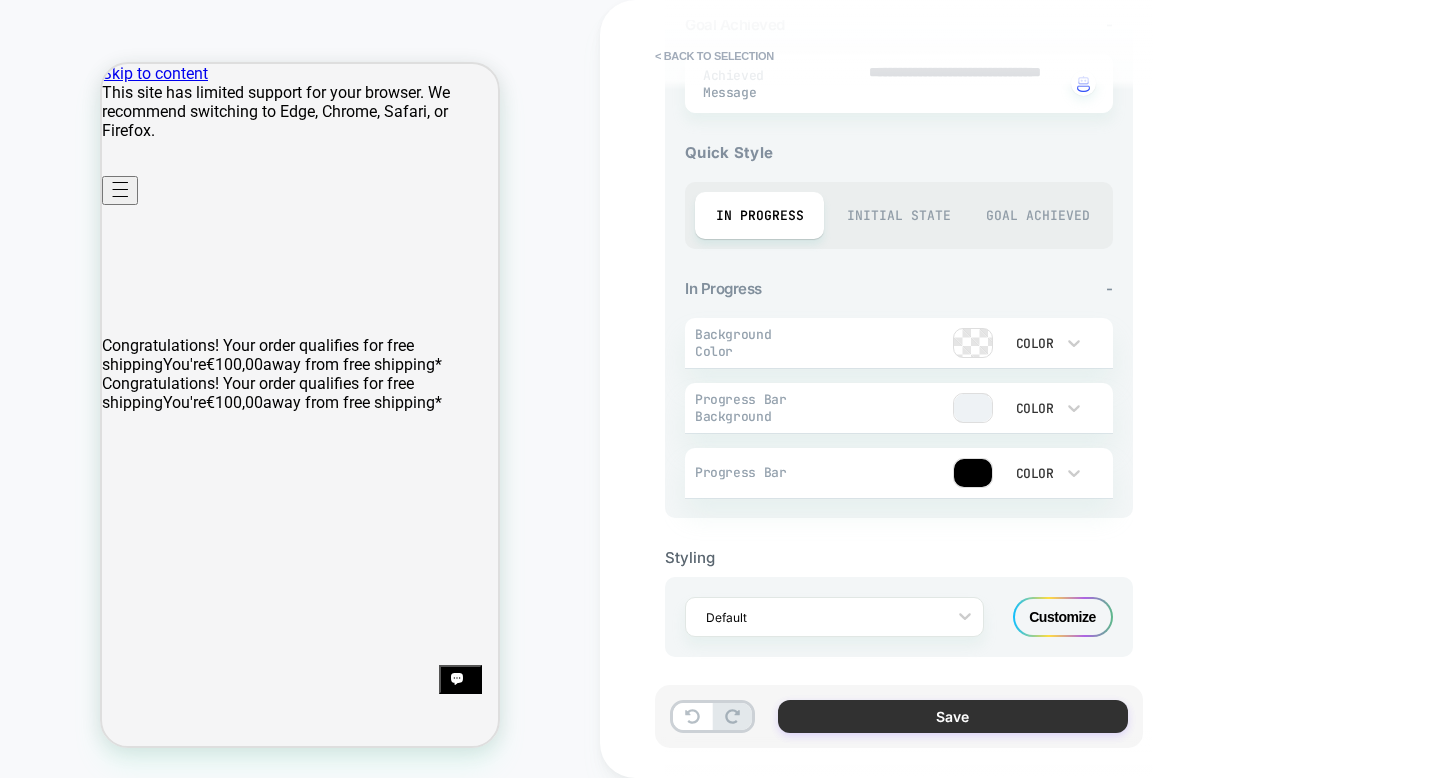 click on "Save" at bounding box center (953, 716) 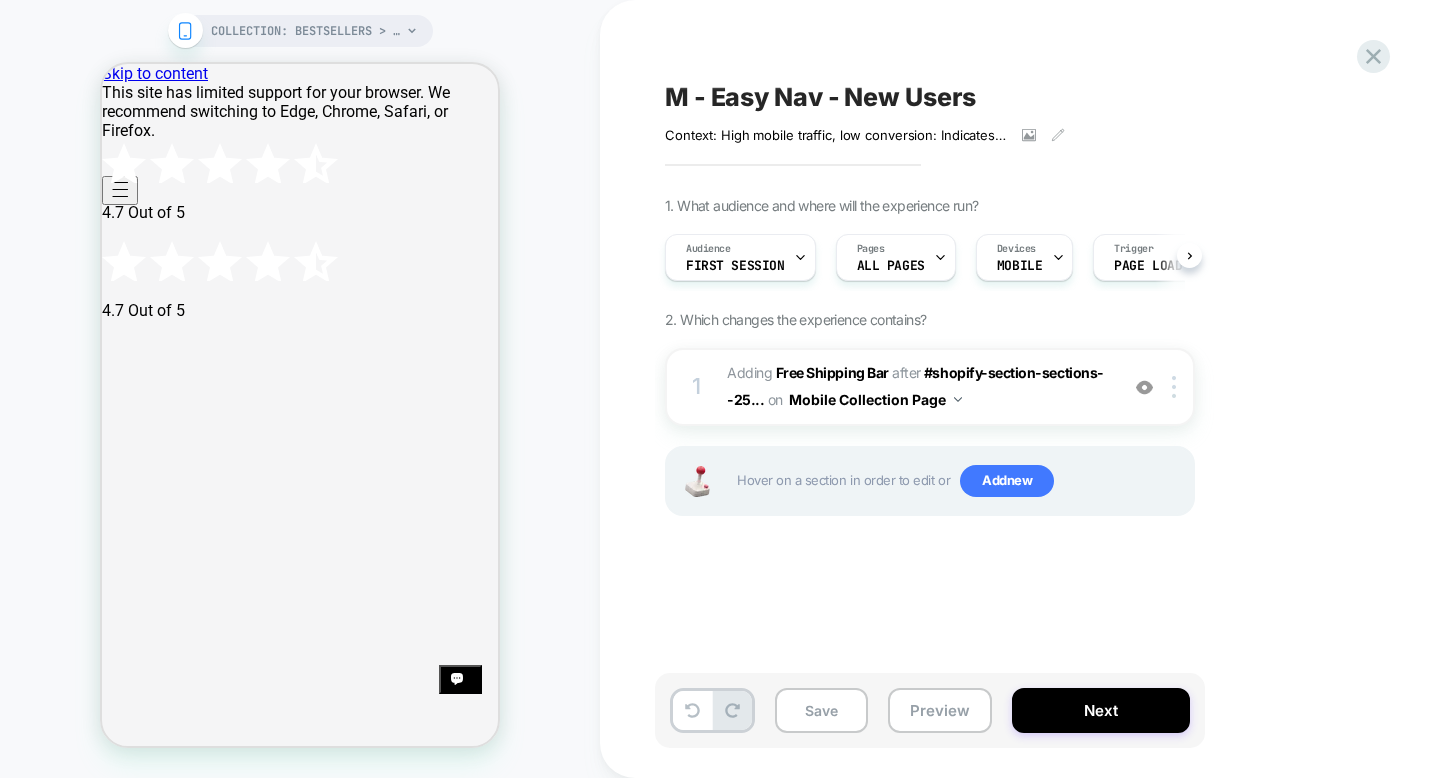 scroll, scrollTop: 0, scrollLeft: 1, axis: horizontal 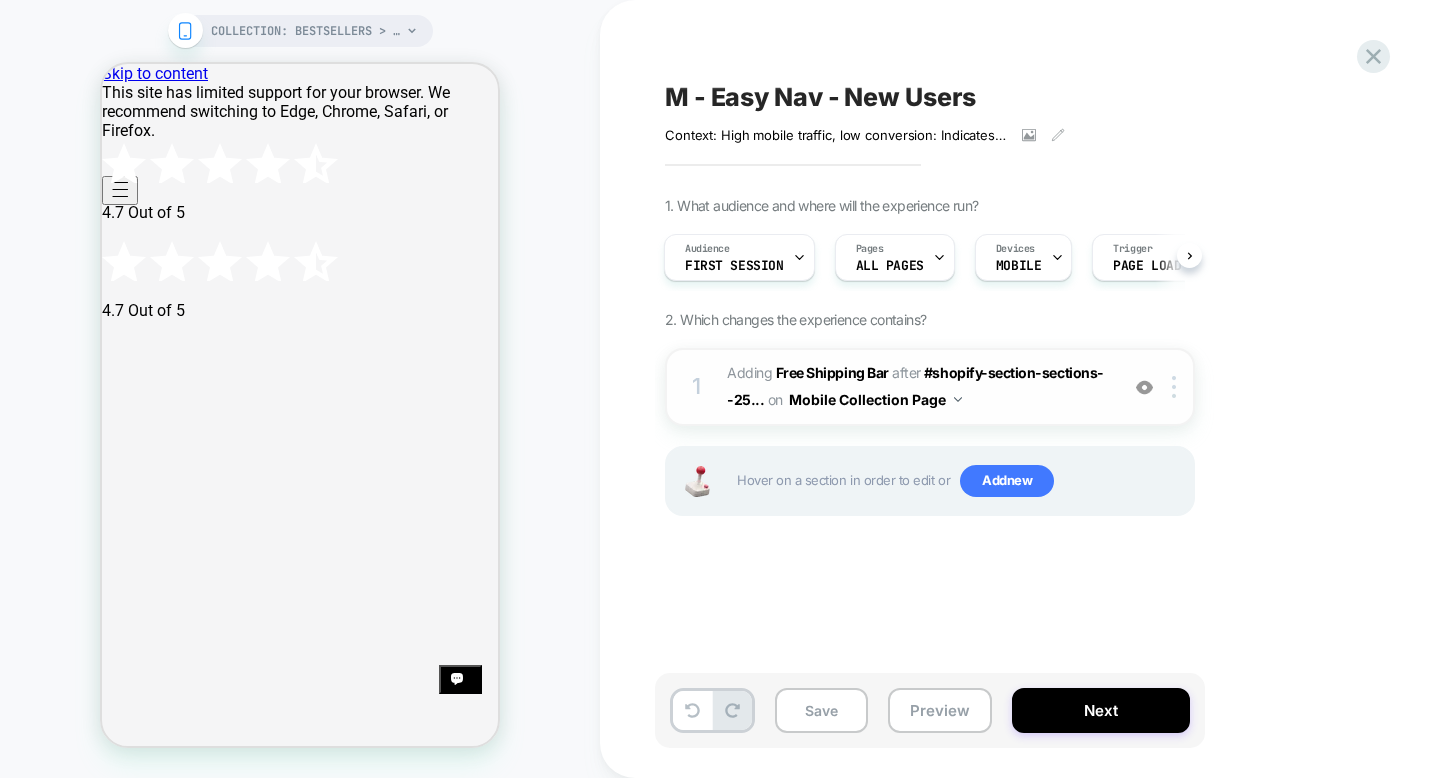 click on "Mobile Collection Page" at bounding box center (875, 399) 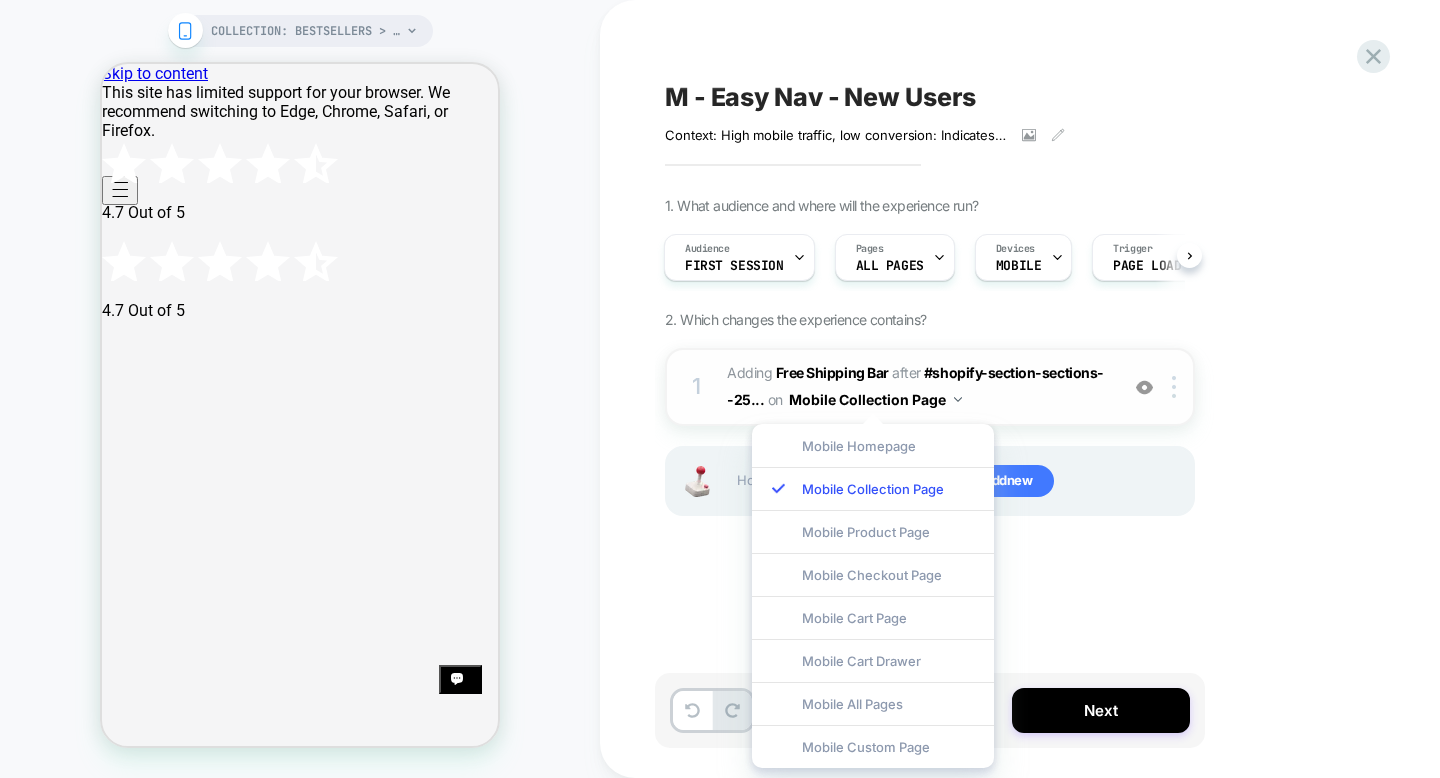 click on "#_loomi_addon_1754590004893 Adding   Free Shipping Bar   AFTER #shopify-section-sections--25... #shopify-section-sections--25150093885819__header   on Mobile Collection Page" at bounding box center [917, 387] 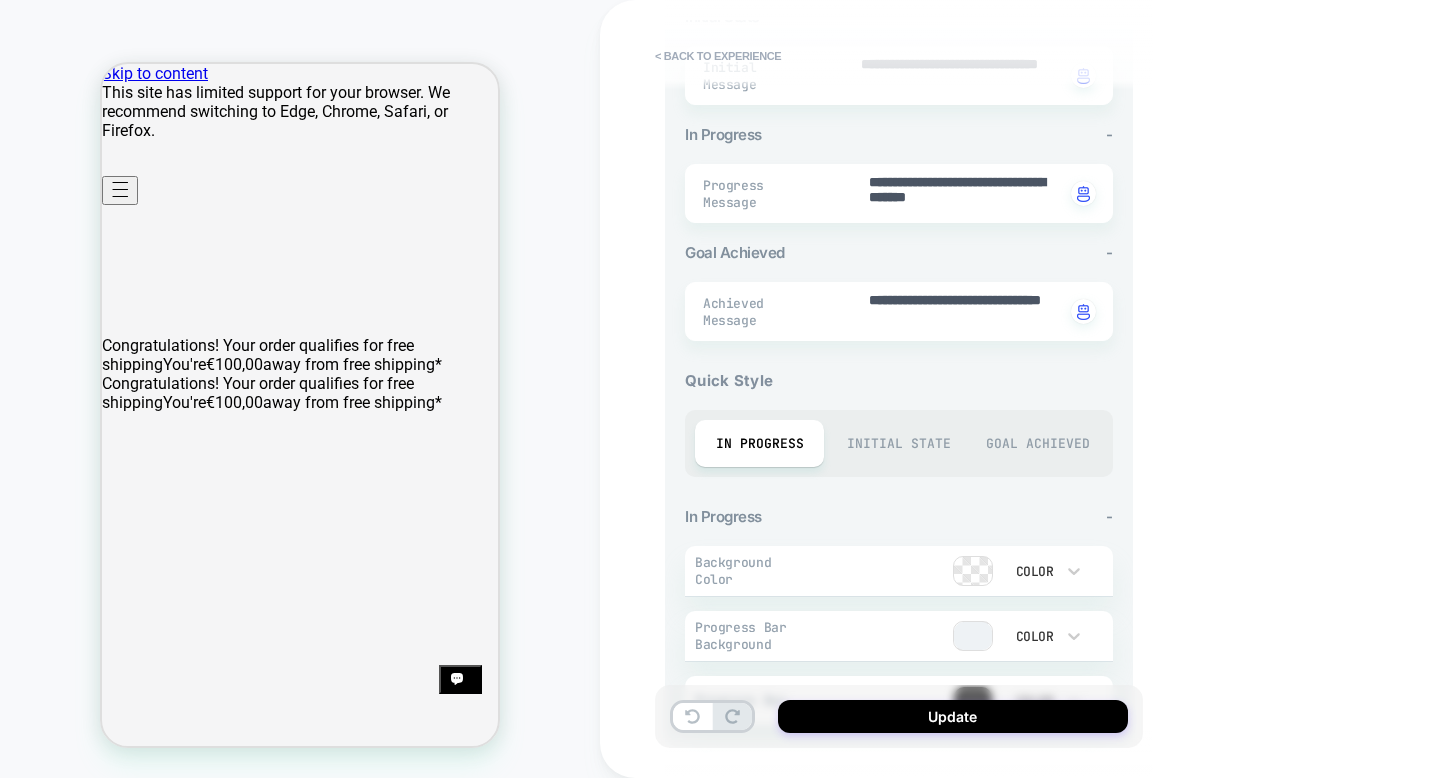 scroll, scrollTop: 477, scrollLeft: 0, axis: vertical 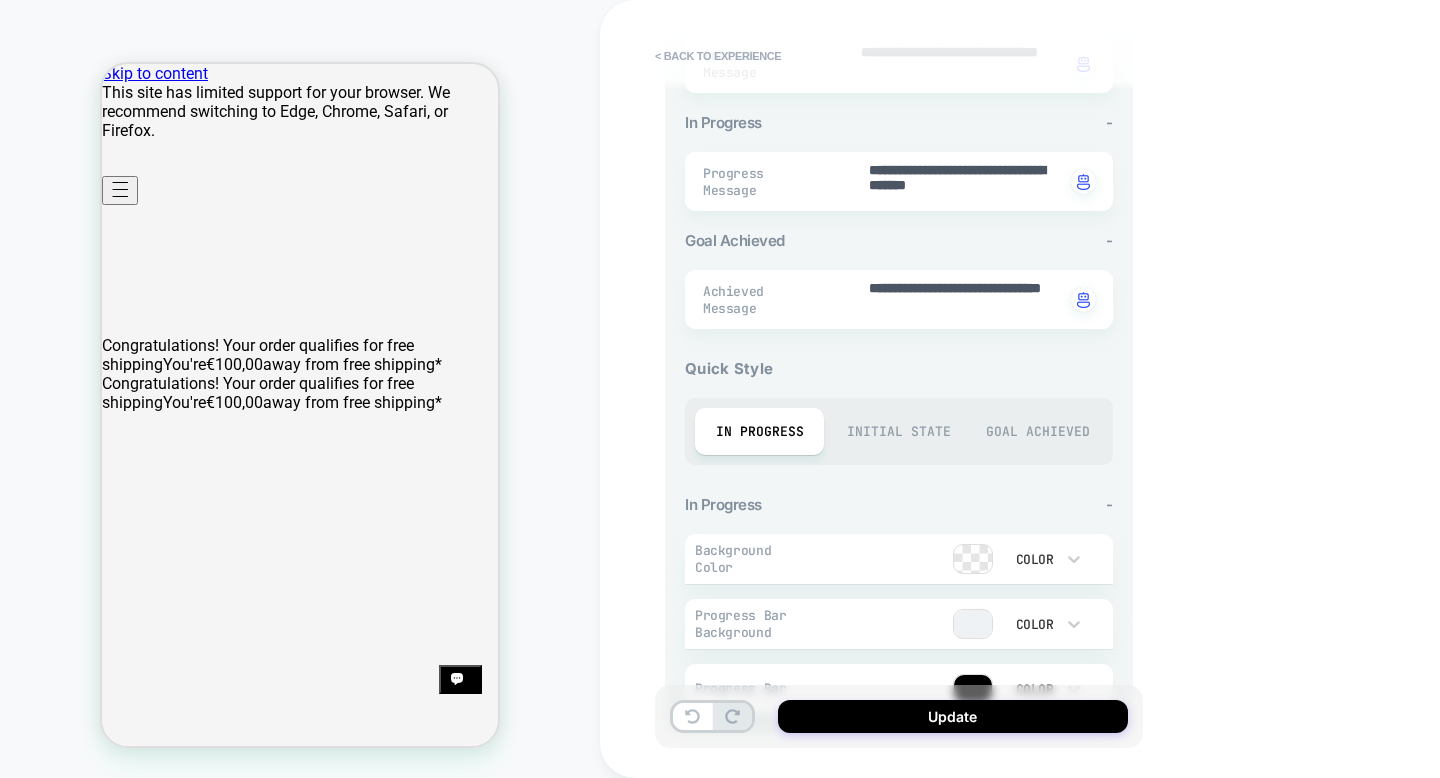 click on "Initial State" at bounding box center [898, 431] 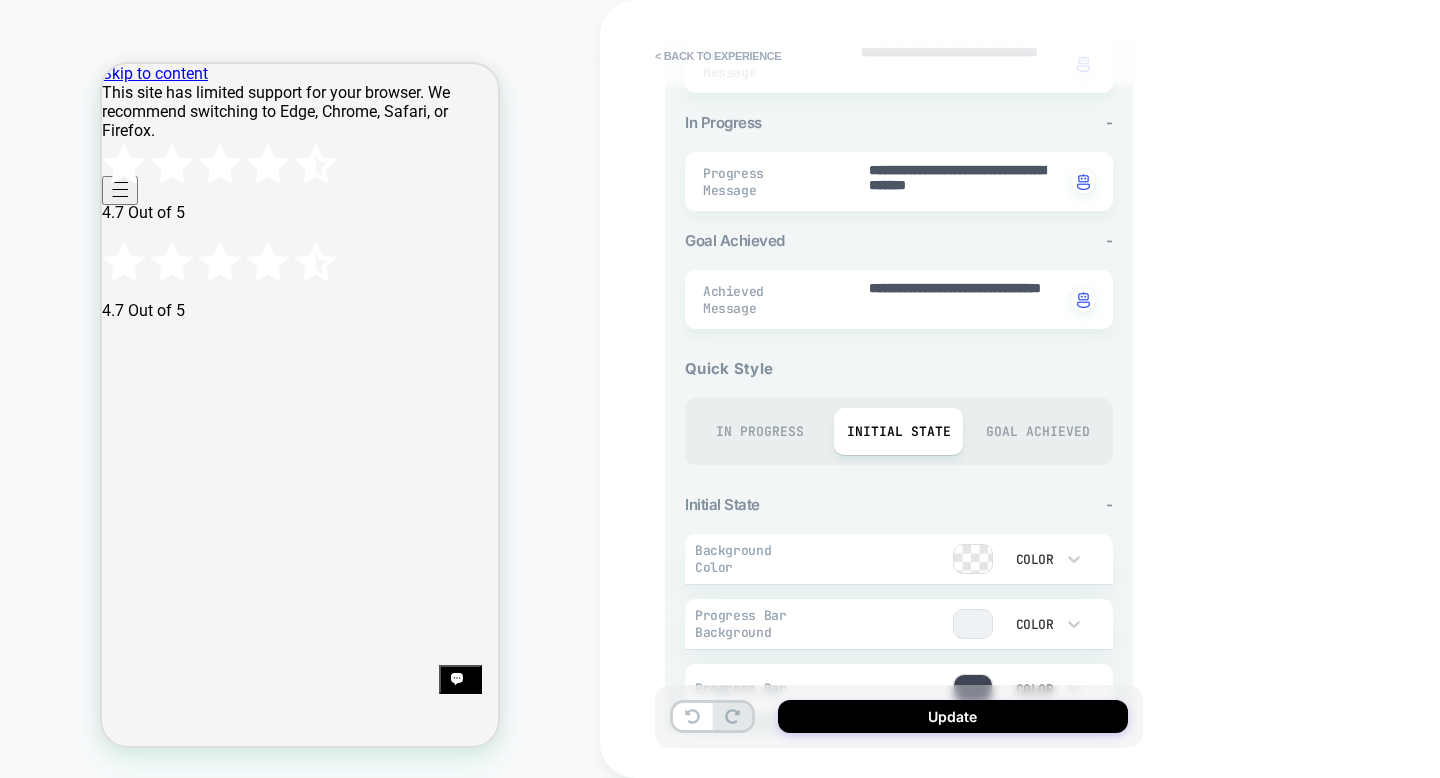 click on "Goal Achieved" at bounding box center [1037, 431] 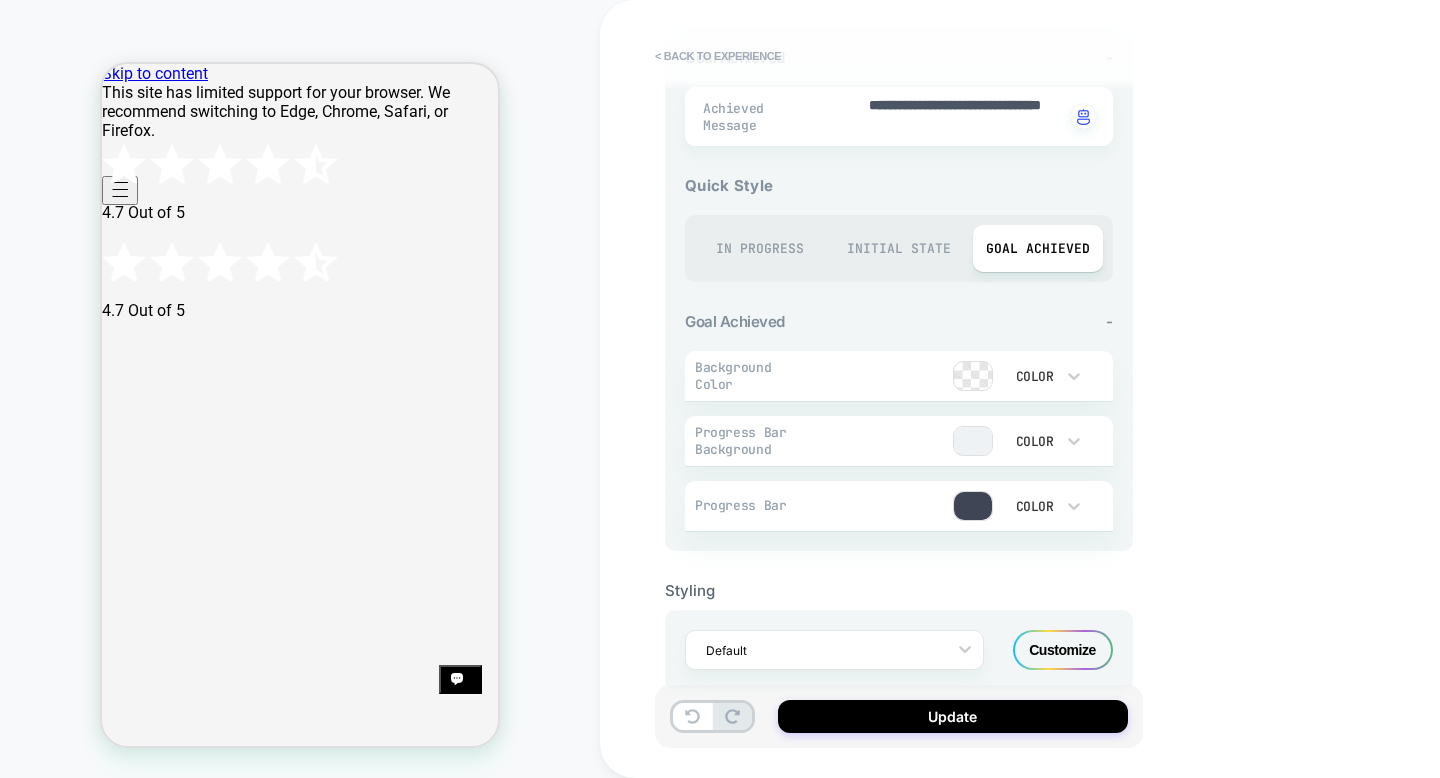 scroll, scrollTop: 693, scrollLeft: 0, axis: vertical 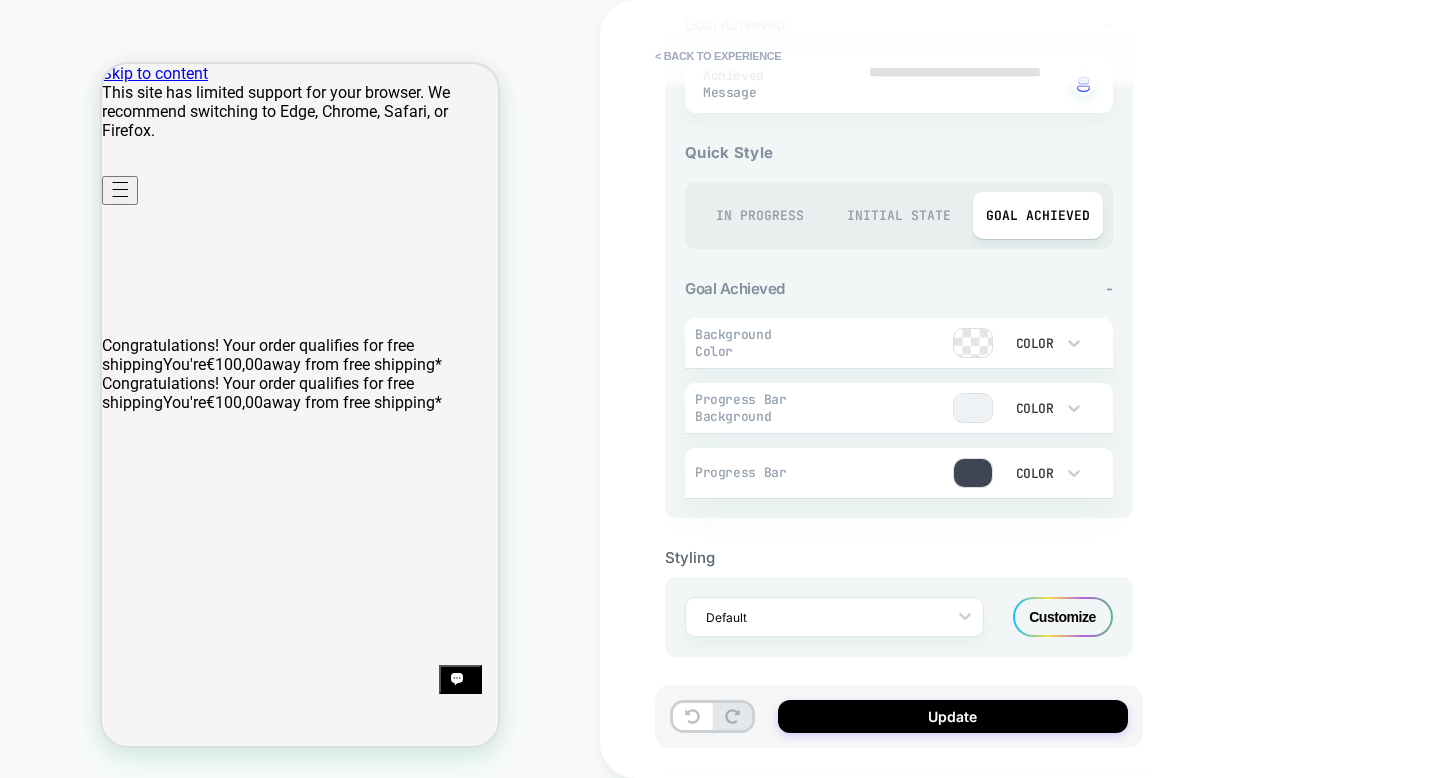 click on "Customize" at bounding box center [1063, 617] 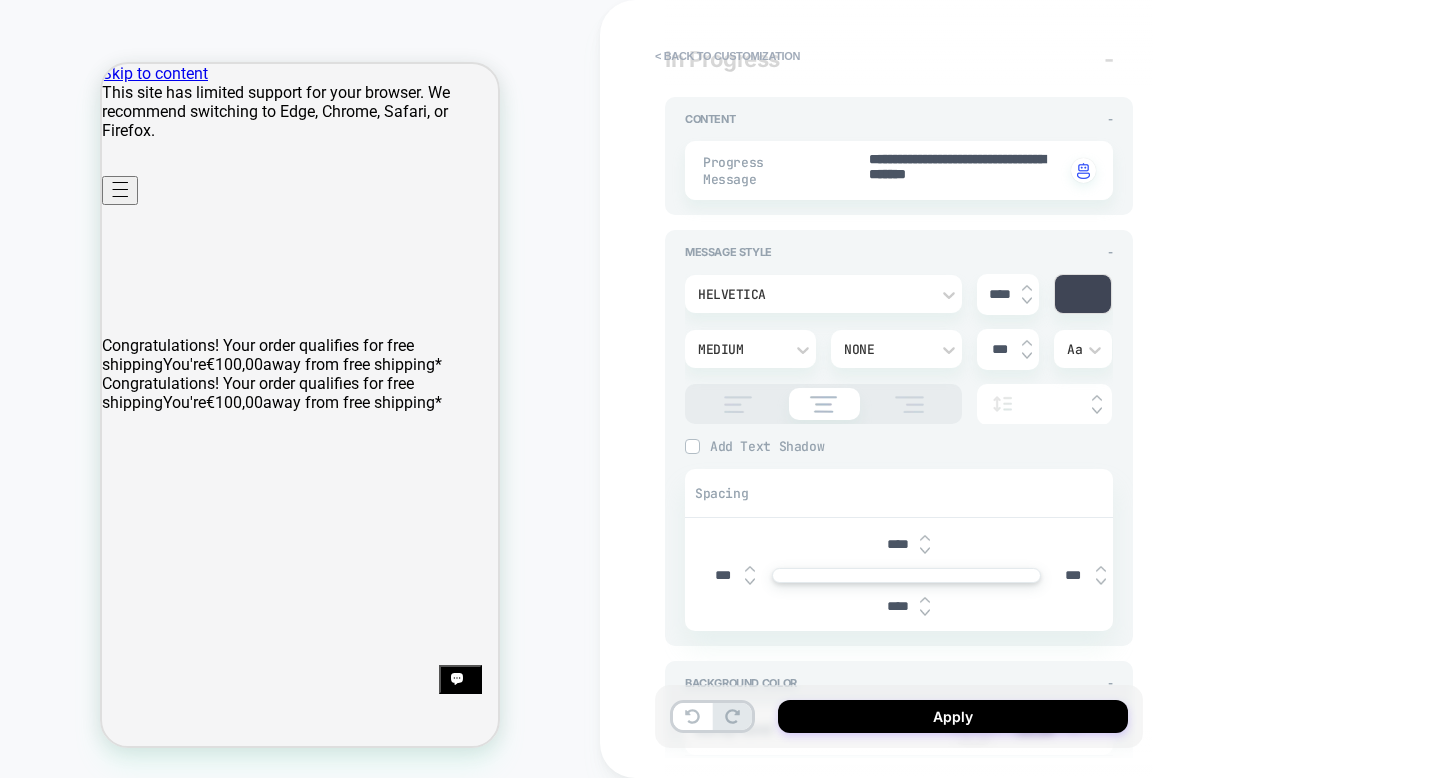 scroll, scrollTop: 293, scrollLeft: 0, axis: vertical 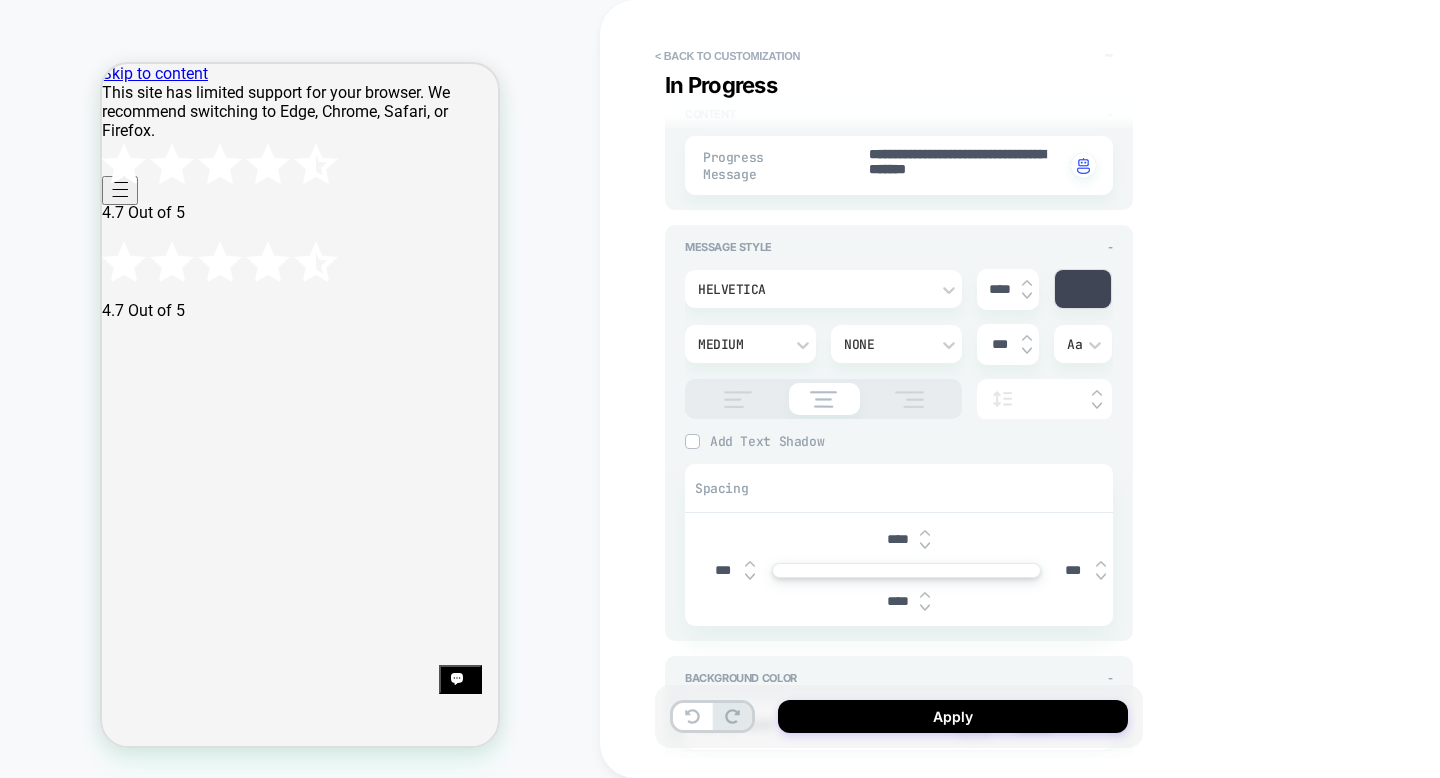 click on "****" at bounding box center [897, 539] 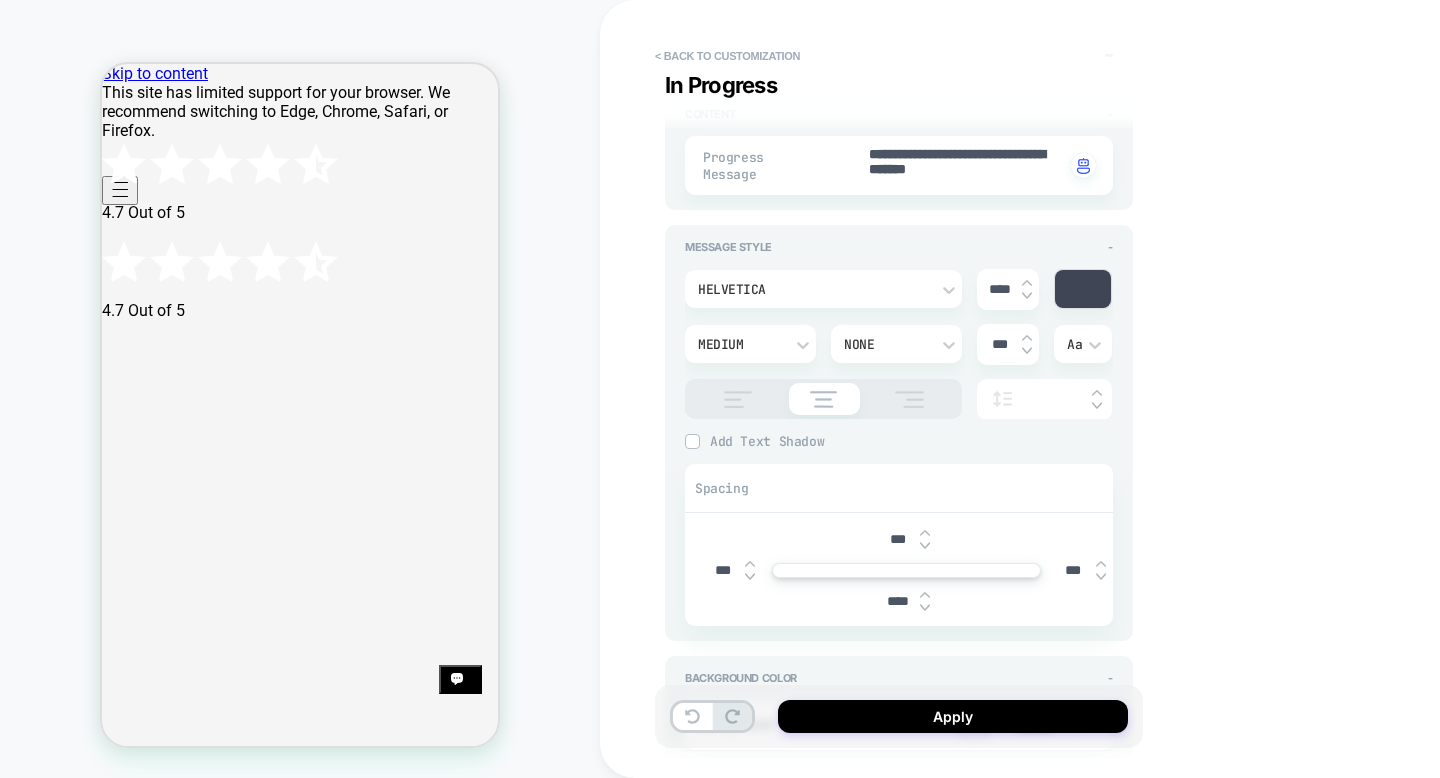 type on "*" 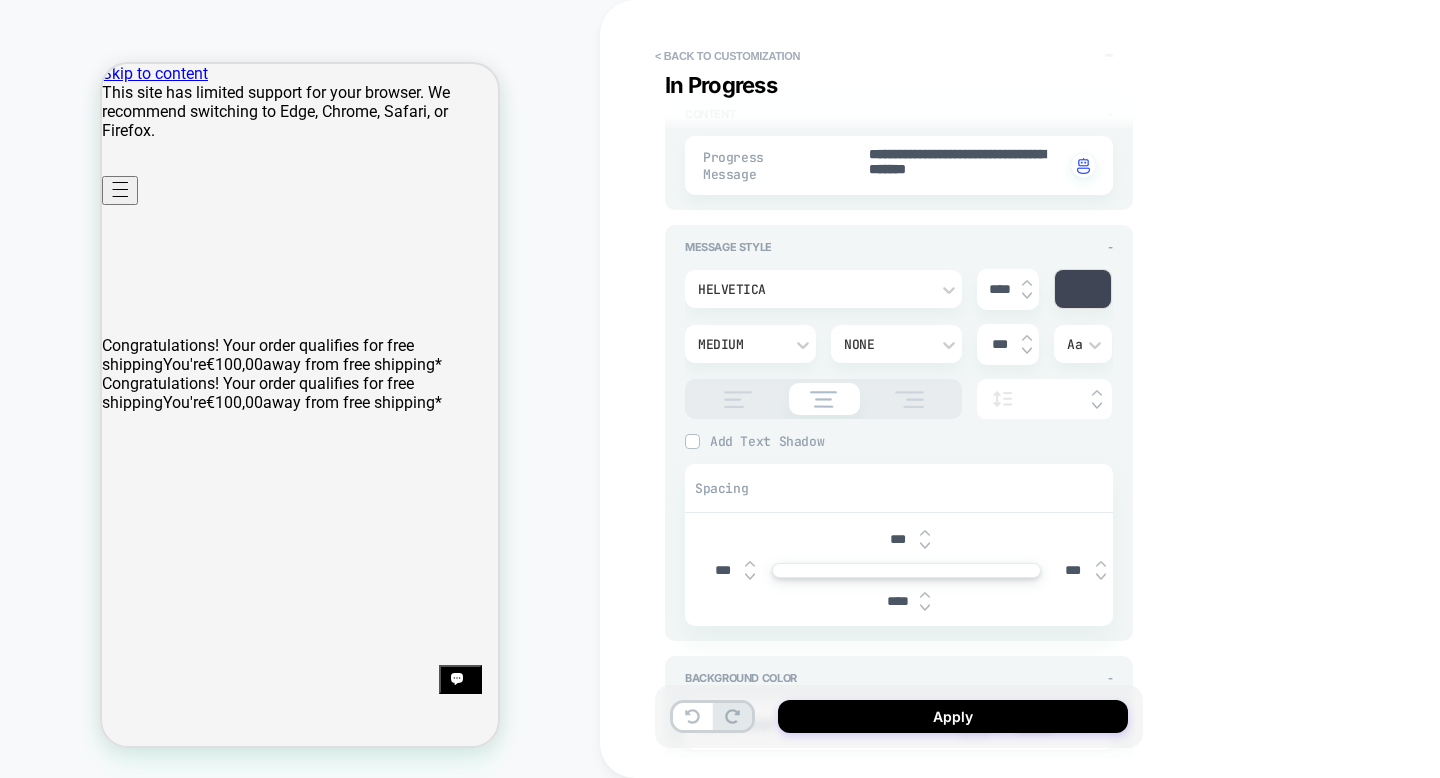 type on "***" 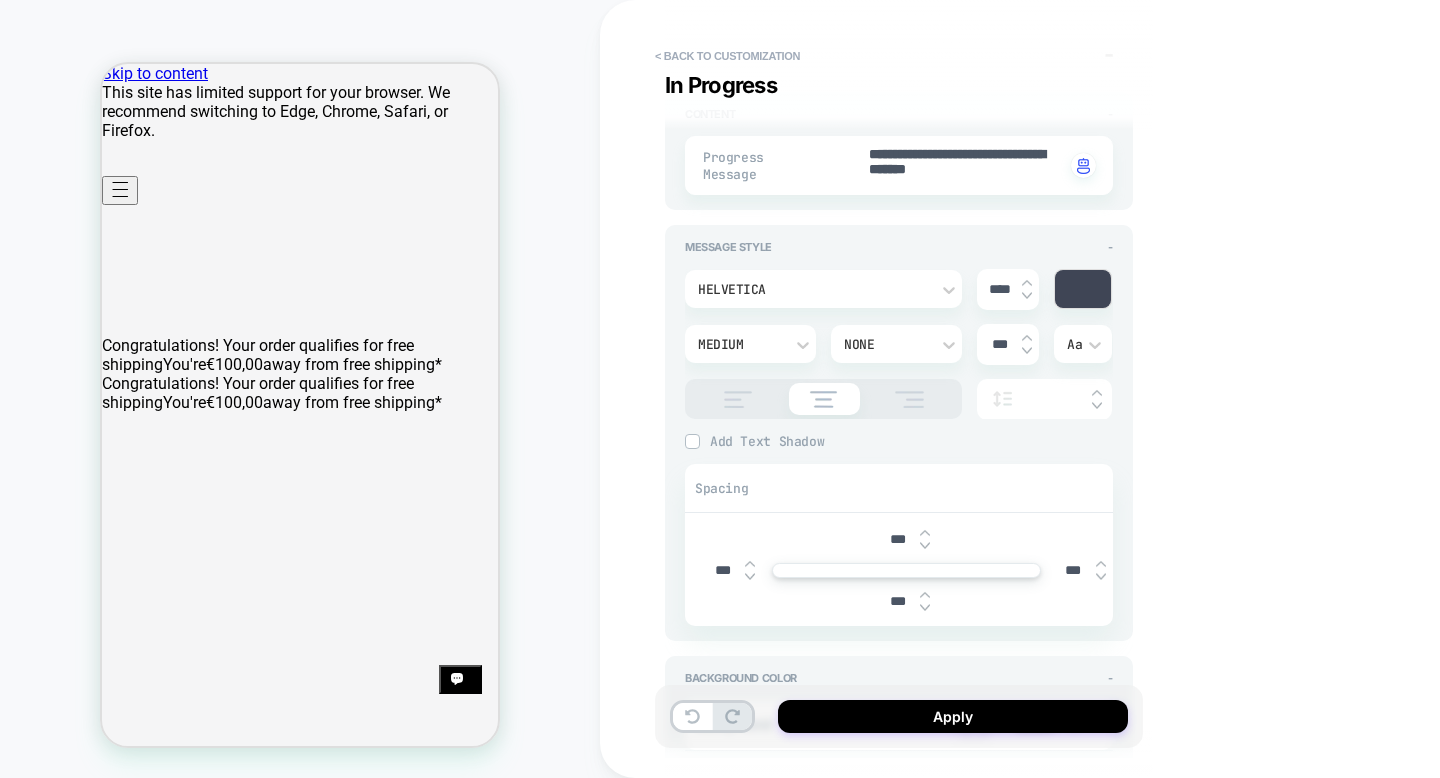 type on "*" 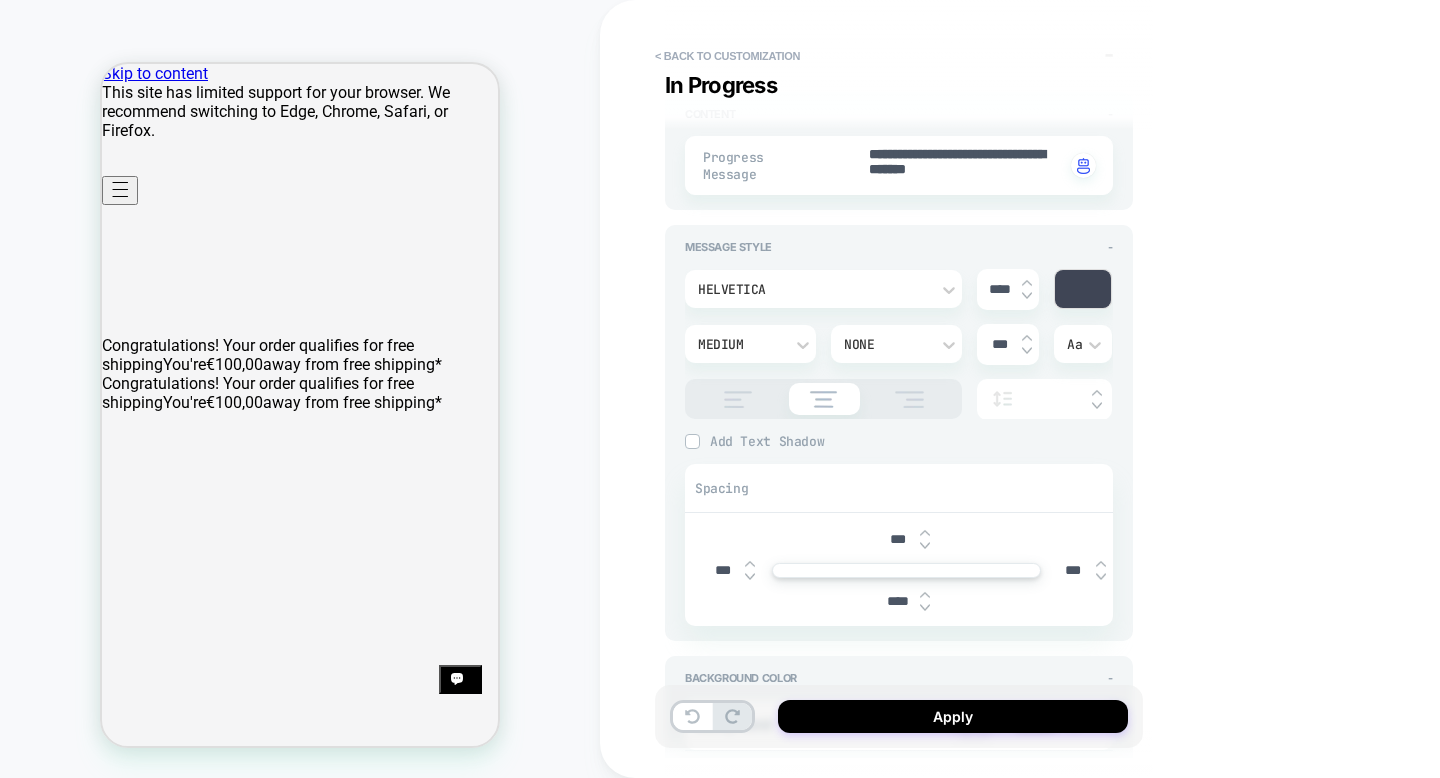 type on "*" 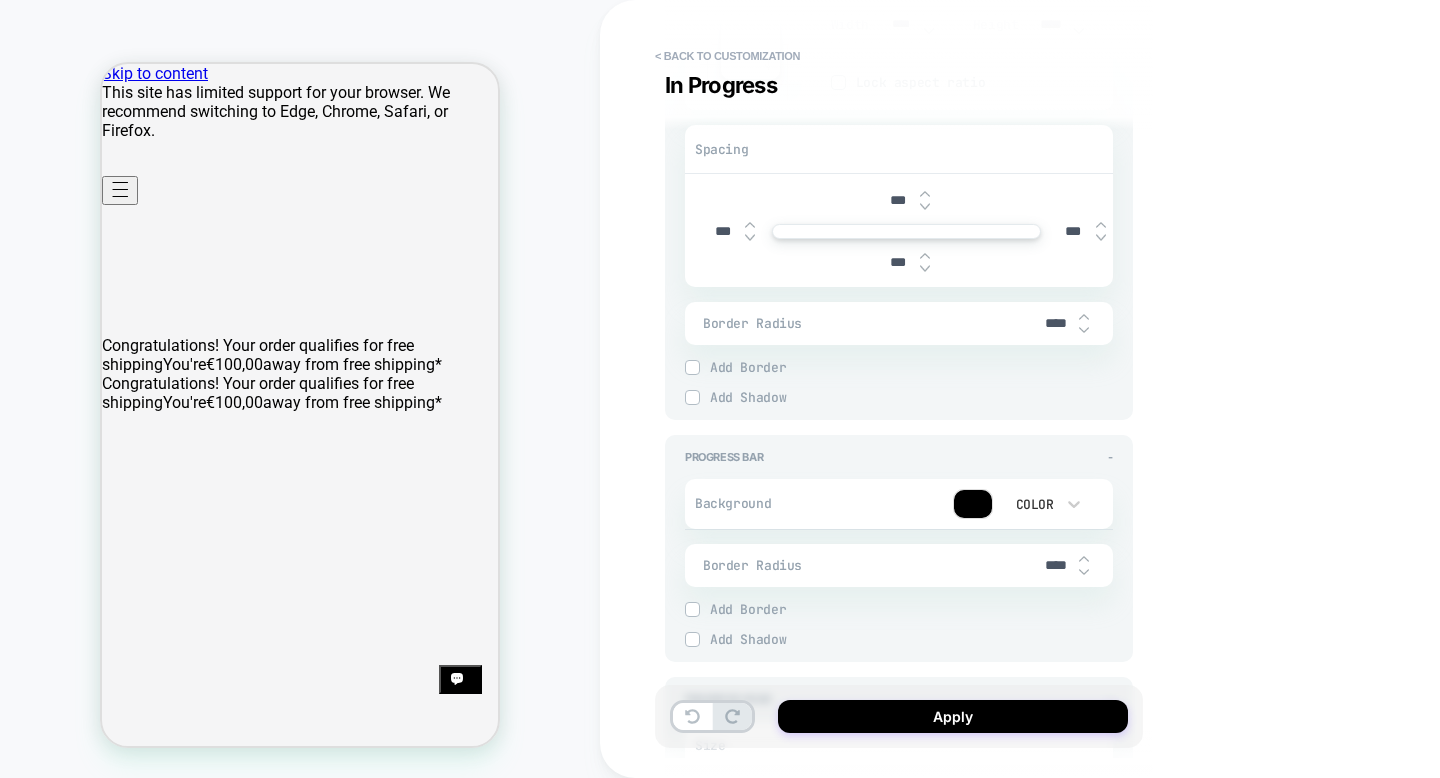 scroll, scrollTop: 1527, scrollLeft: 0, axis: vertical 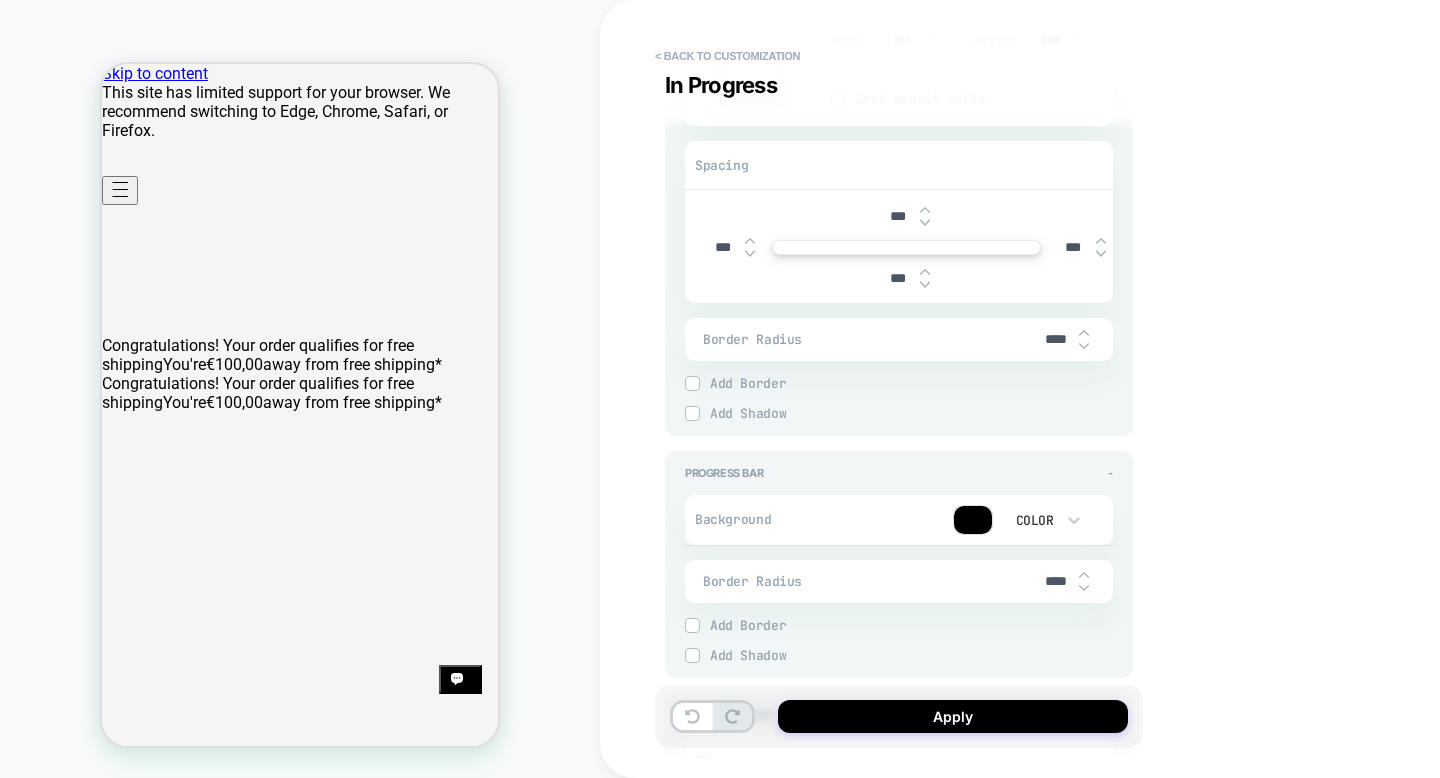 type on "****" 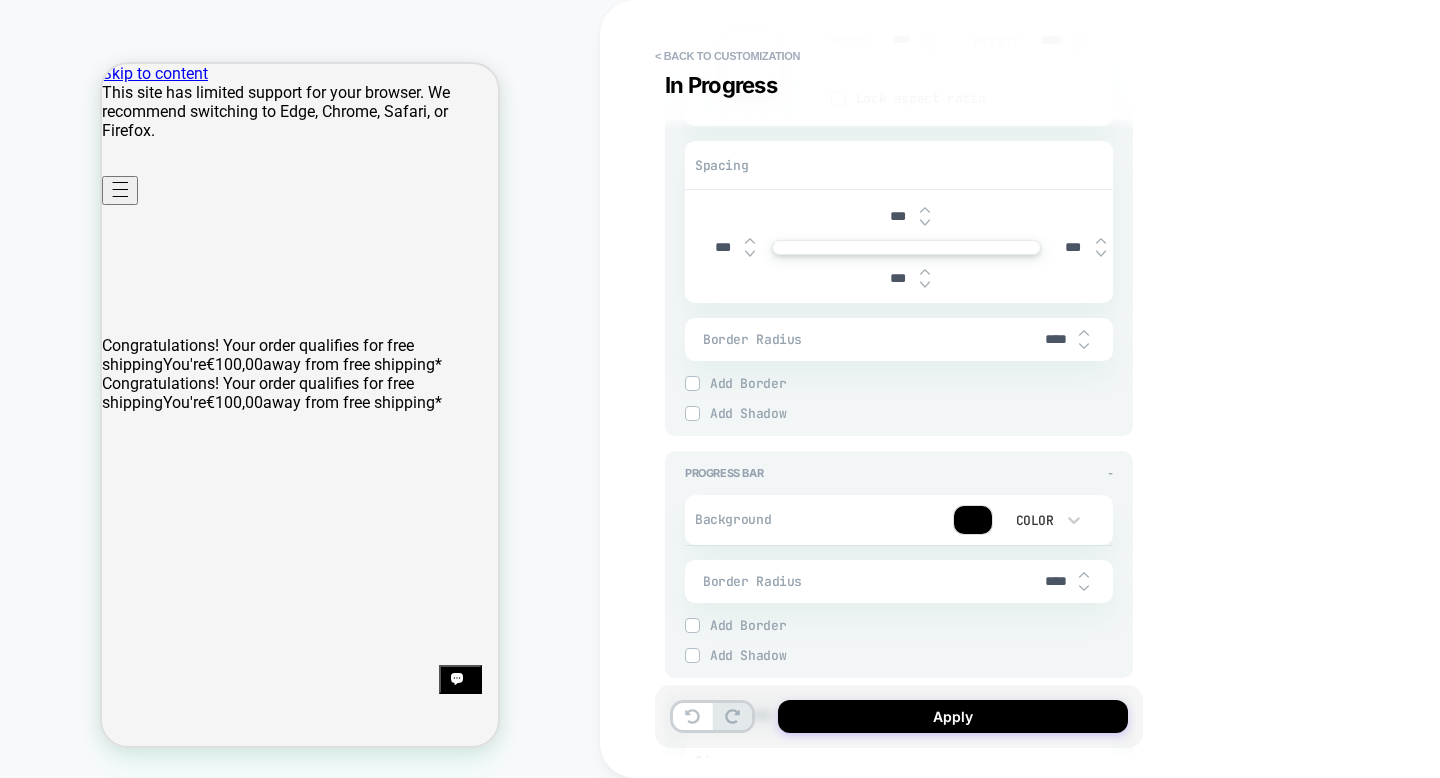 click on "Border Radius" at bounding box center [869, 581] 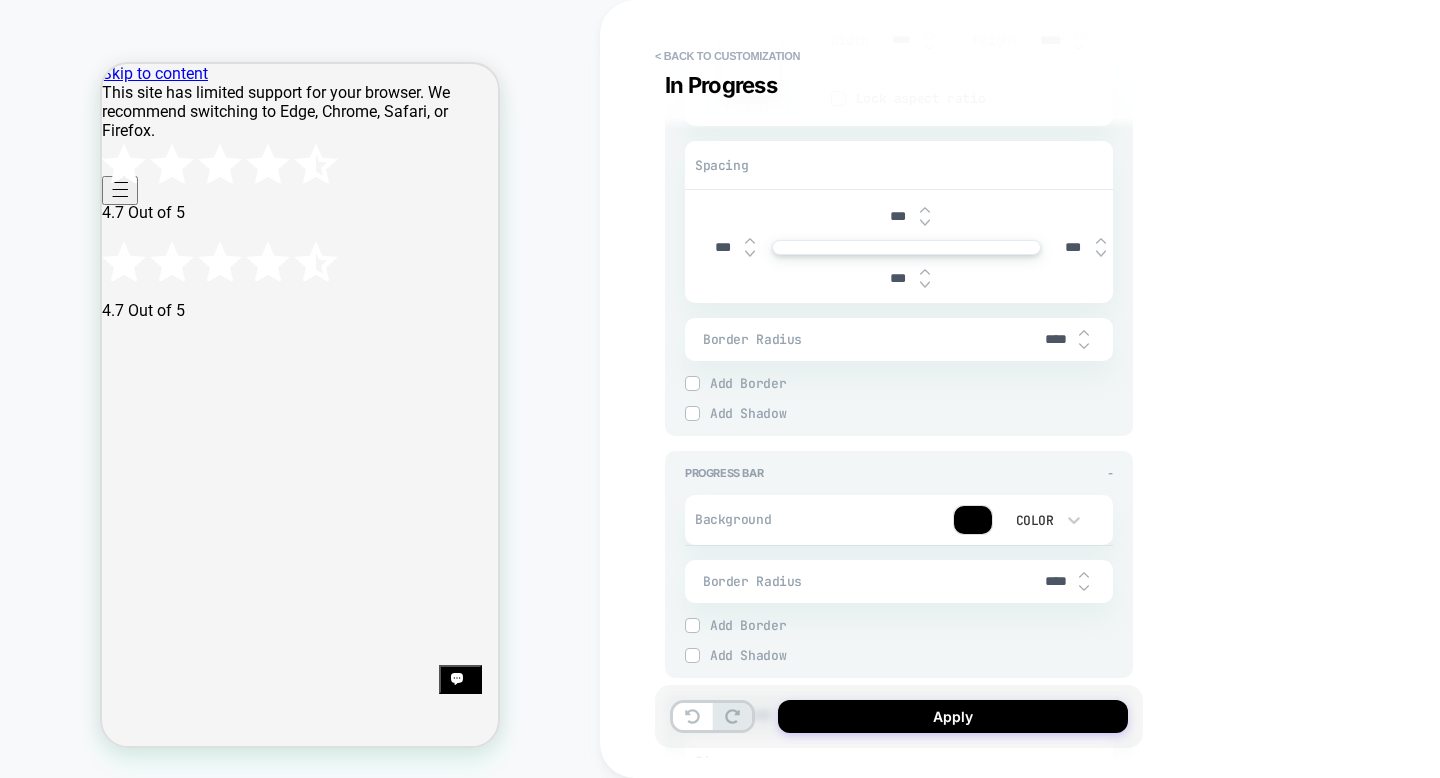 click on "****" at bounding box center [1065, 581] 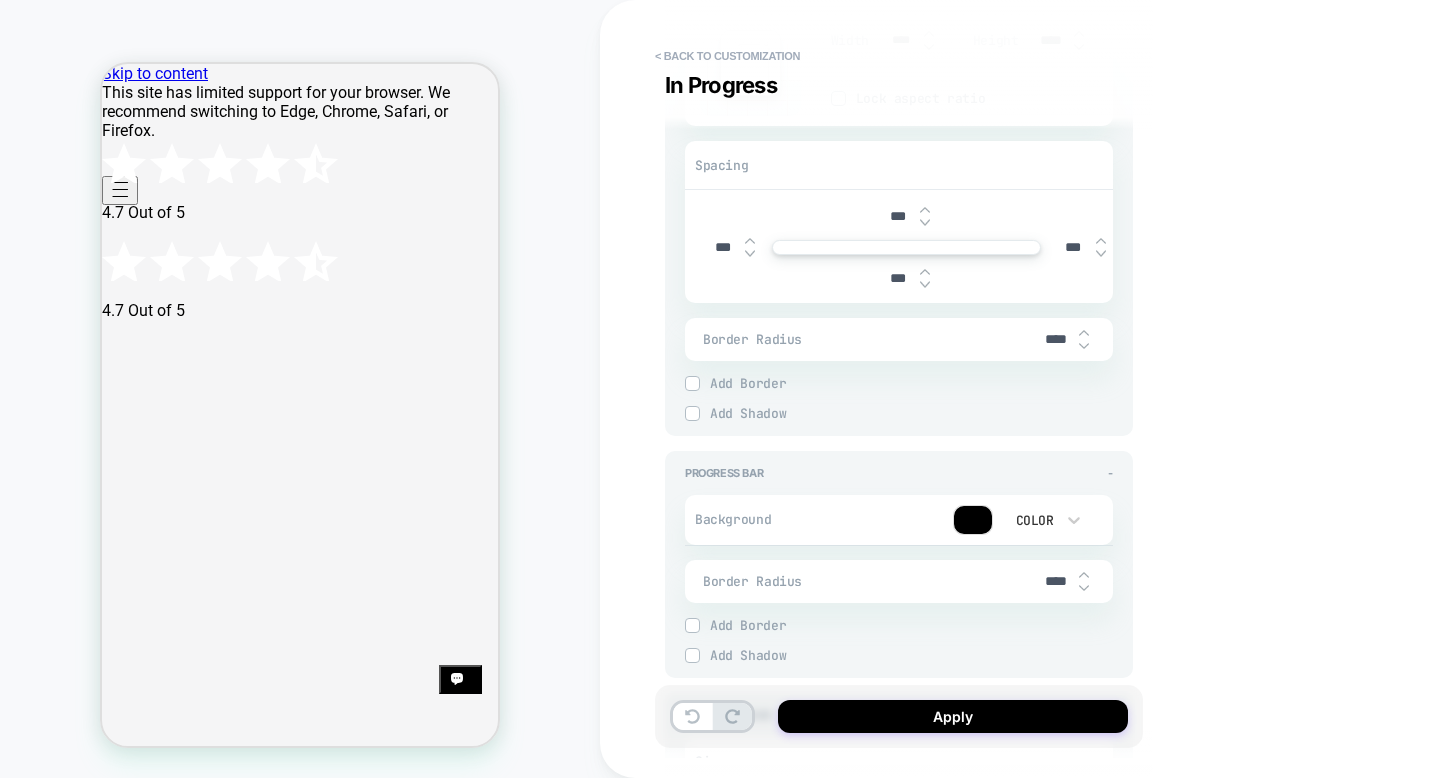 click on "****" at bounding box center [1056, 581] 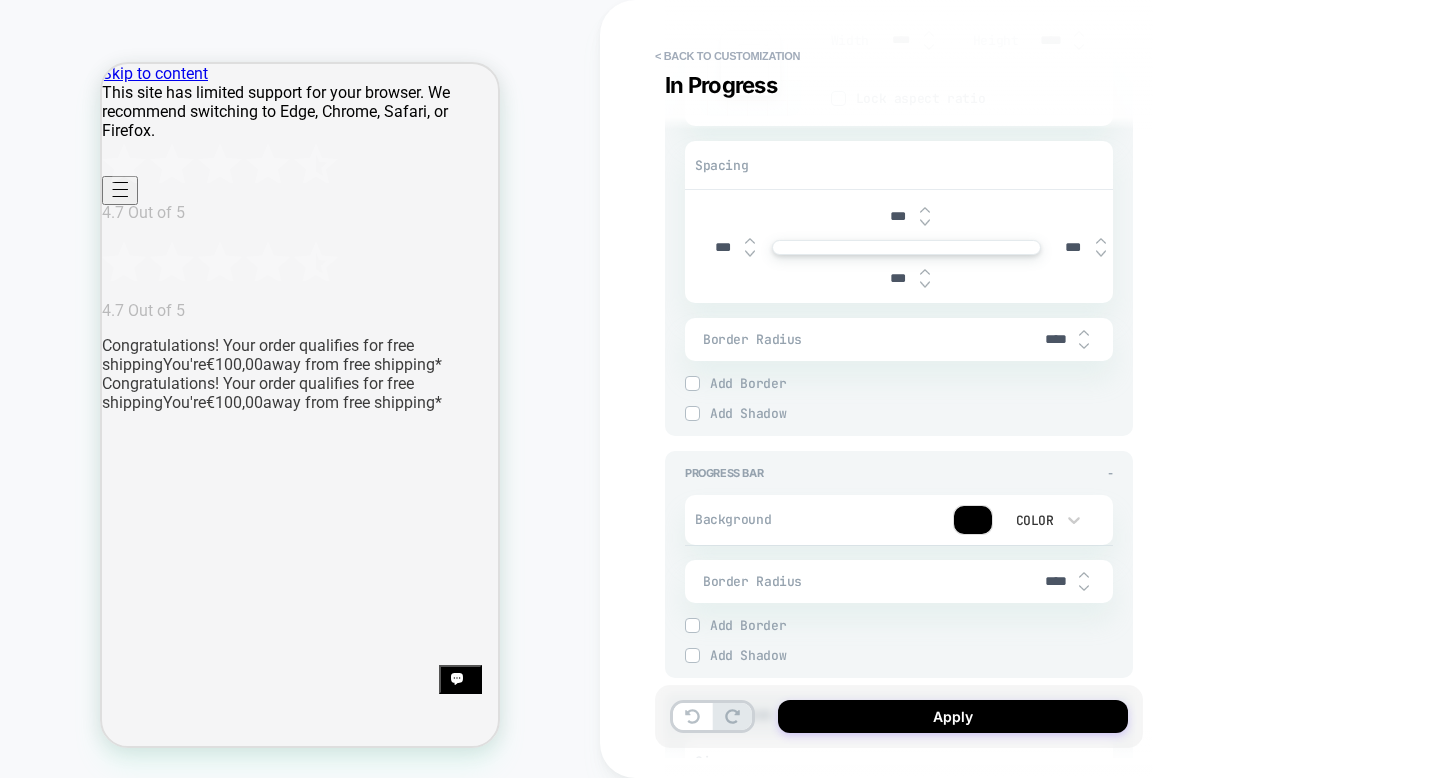 type on "*" 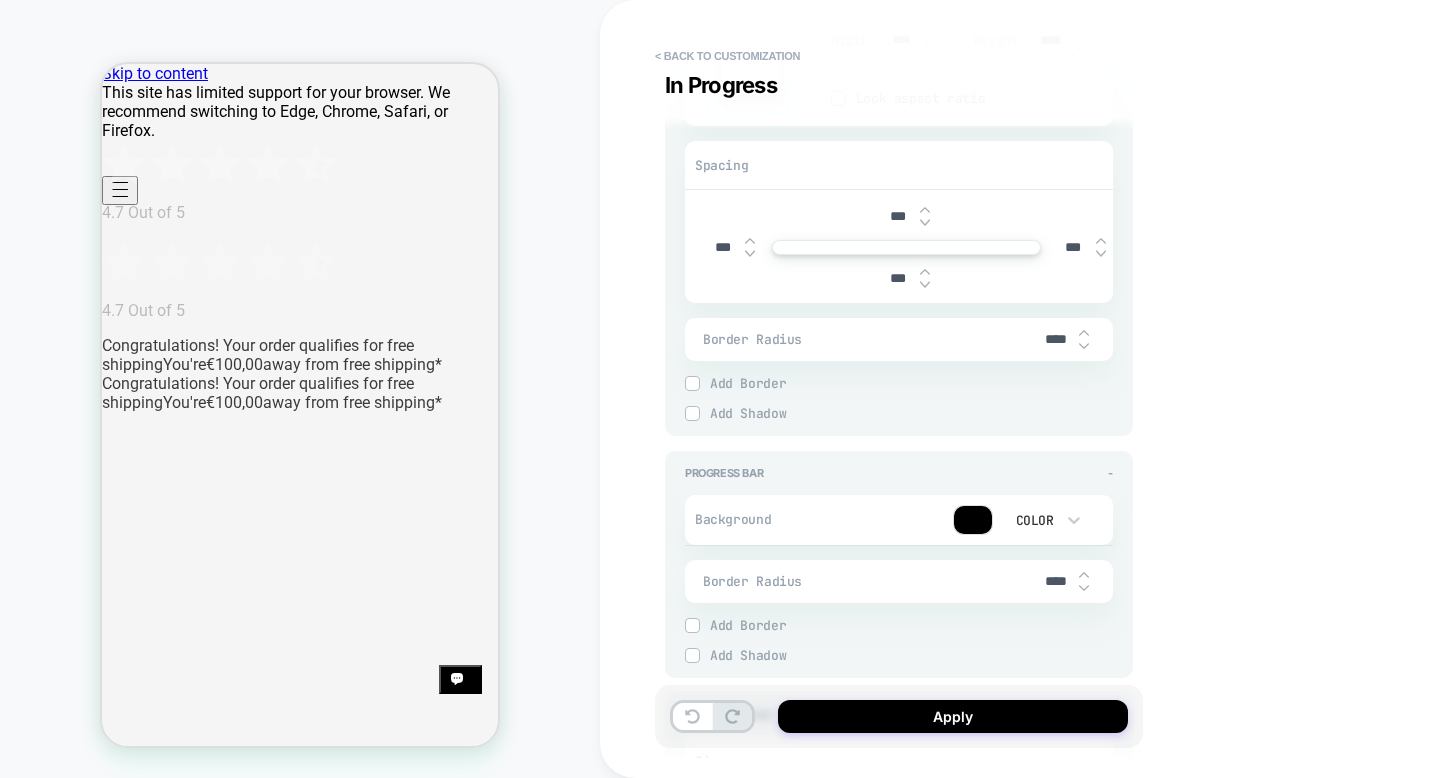 type on "***" 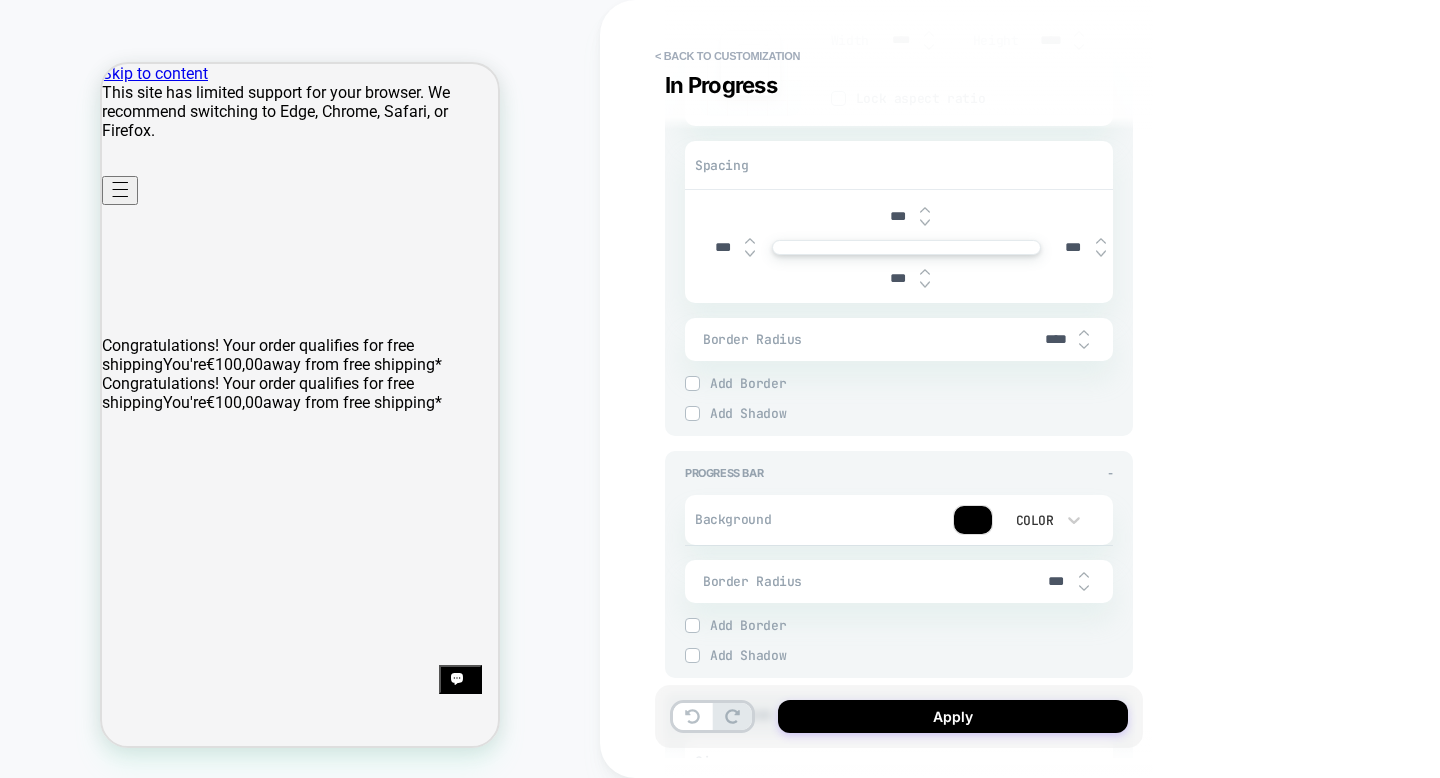 type on "*" 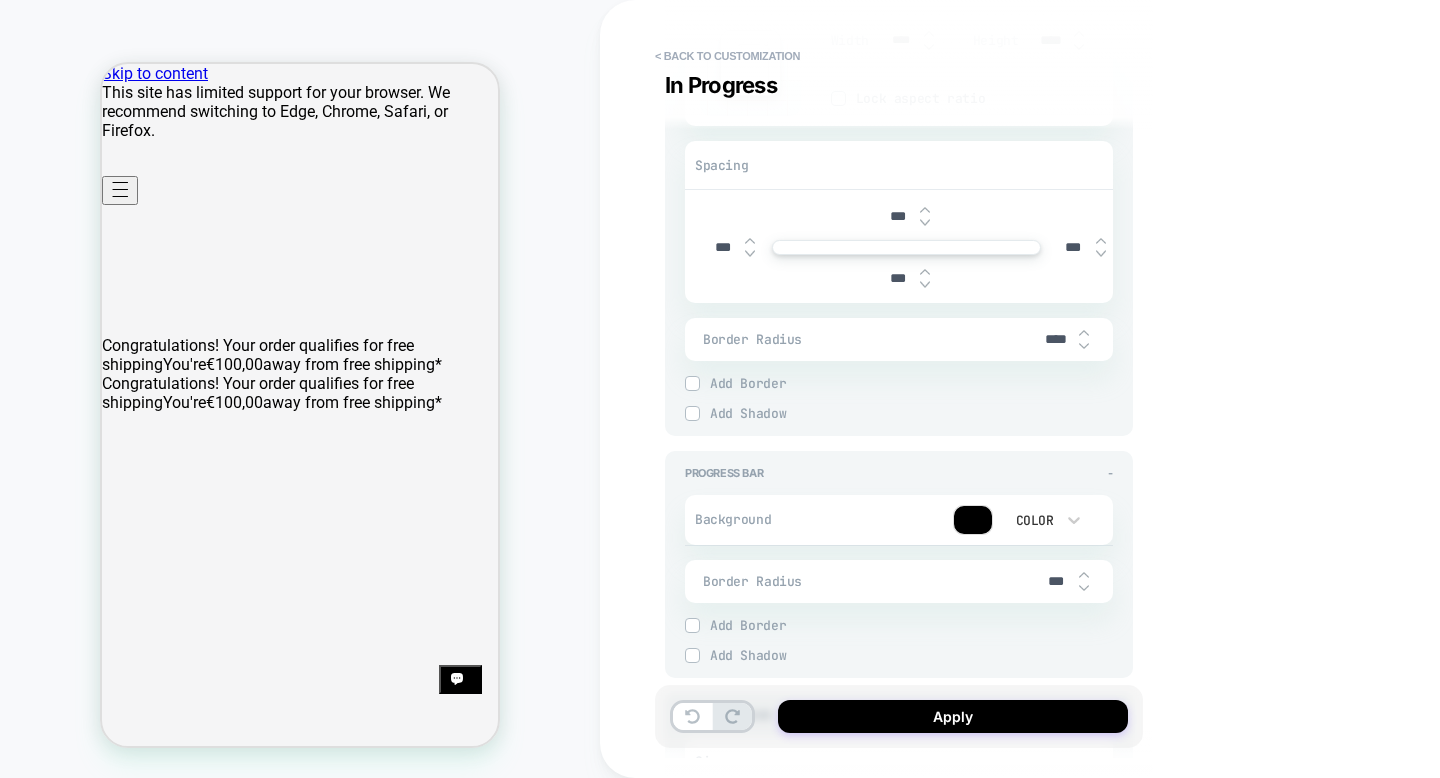 type 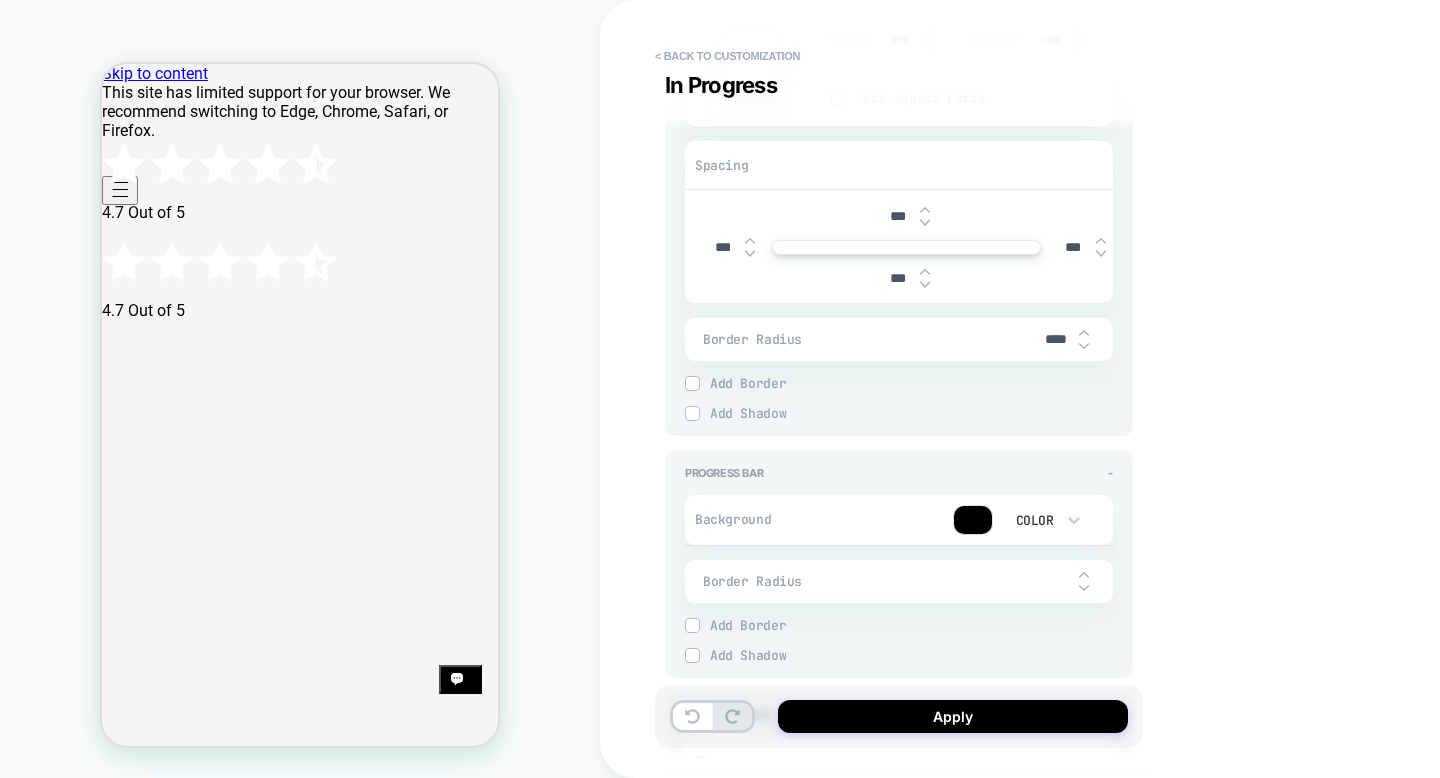 type on "*" 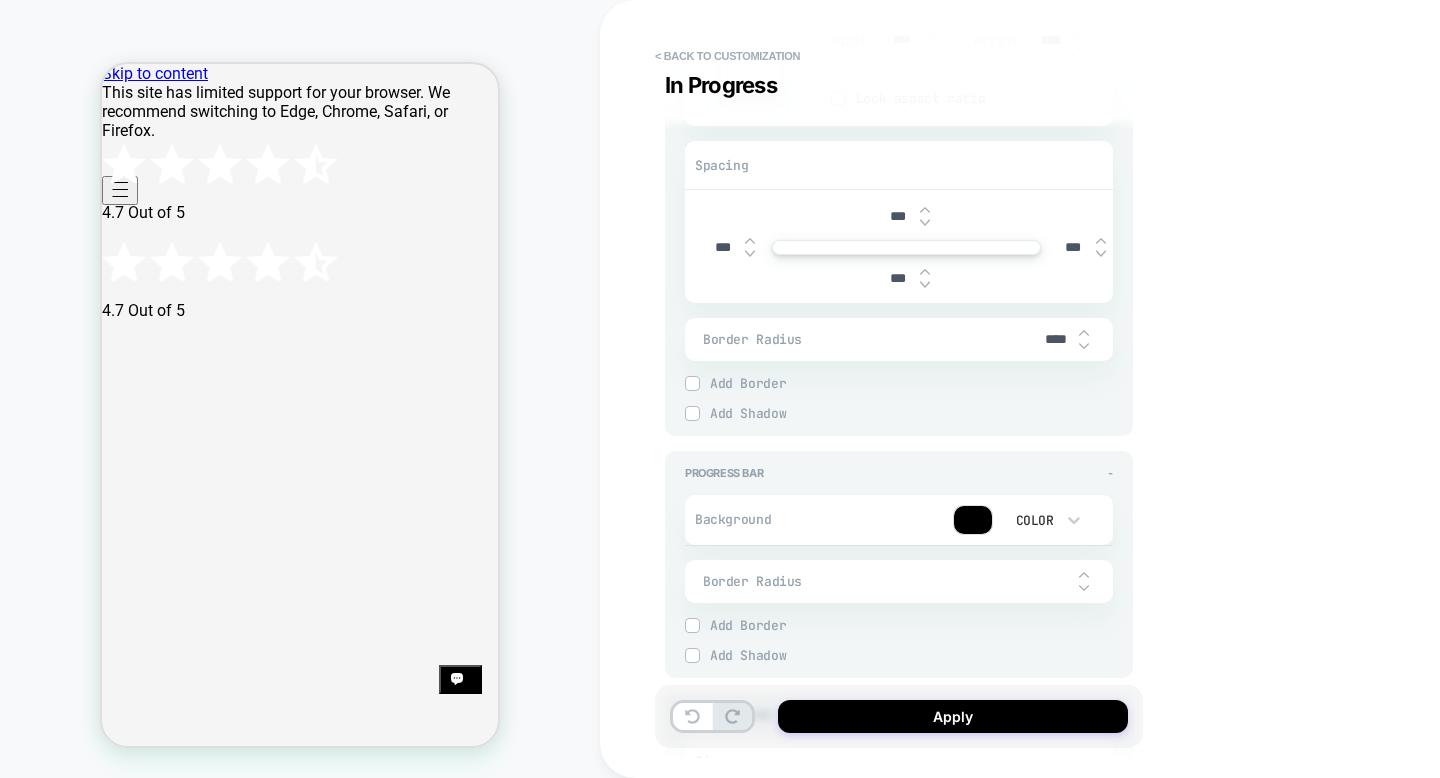 type on "***" 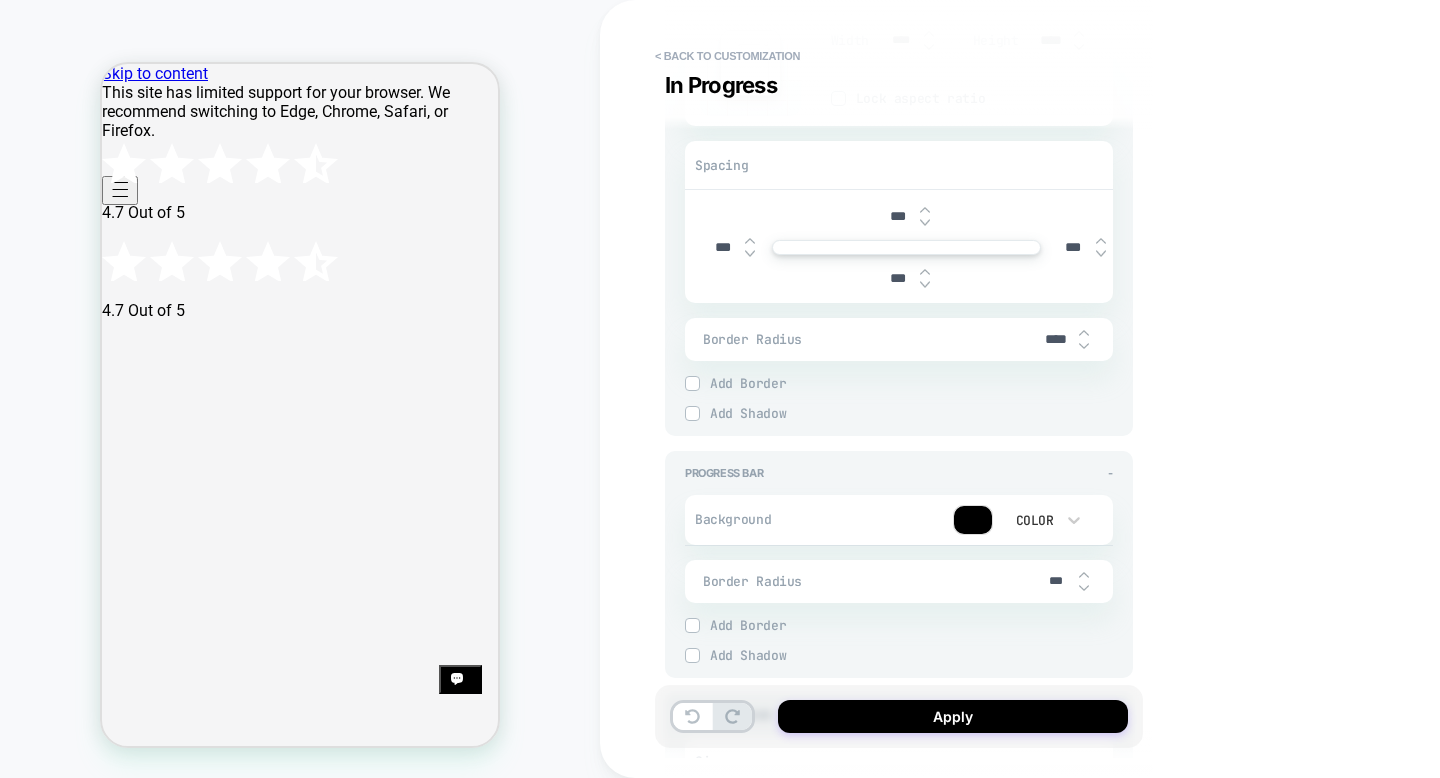 type on "*" 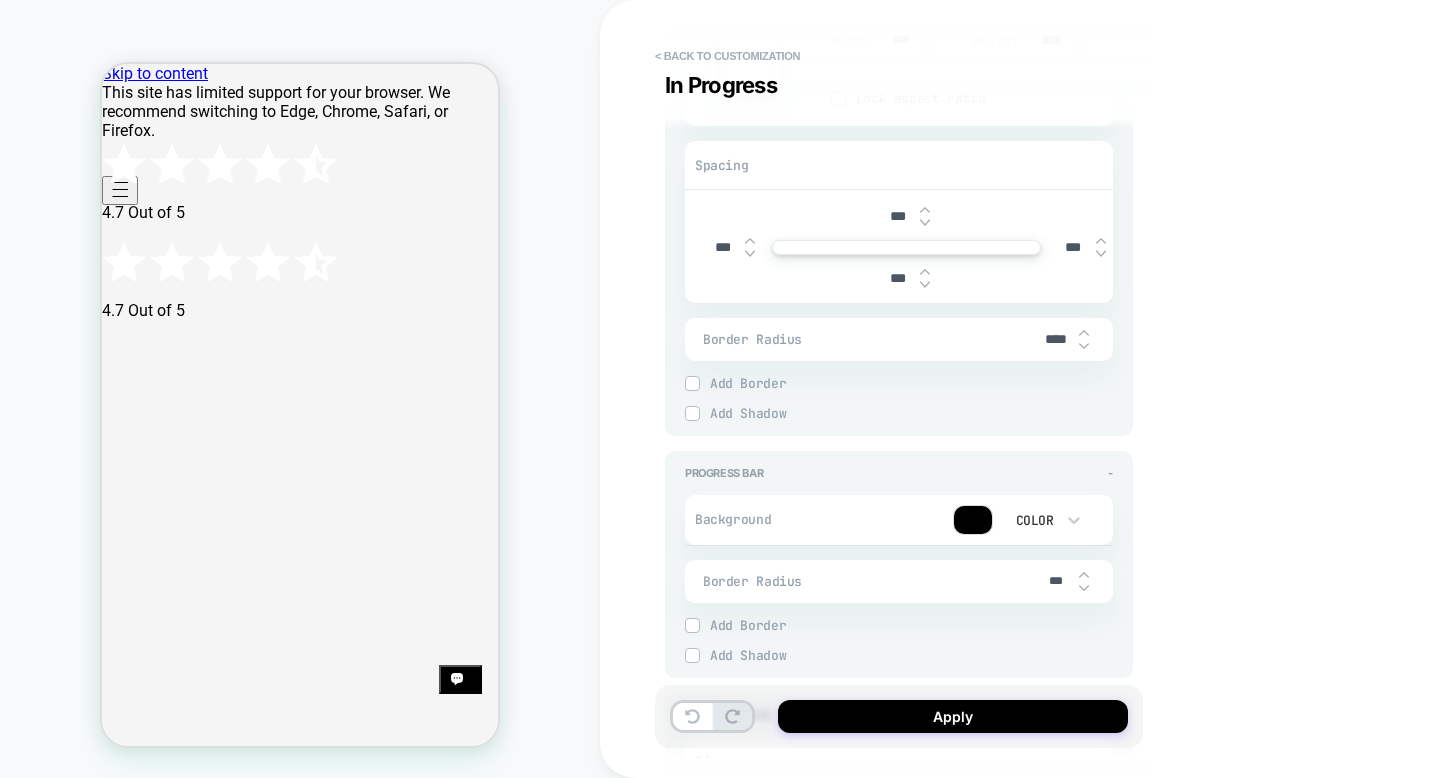 type on "****" 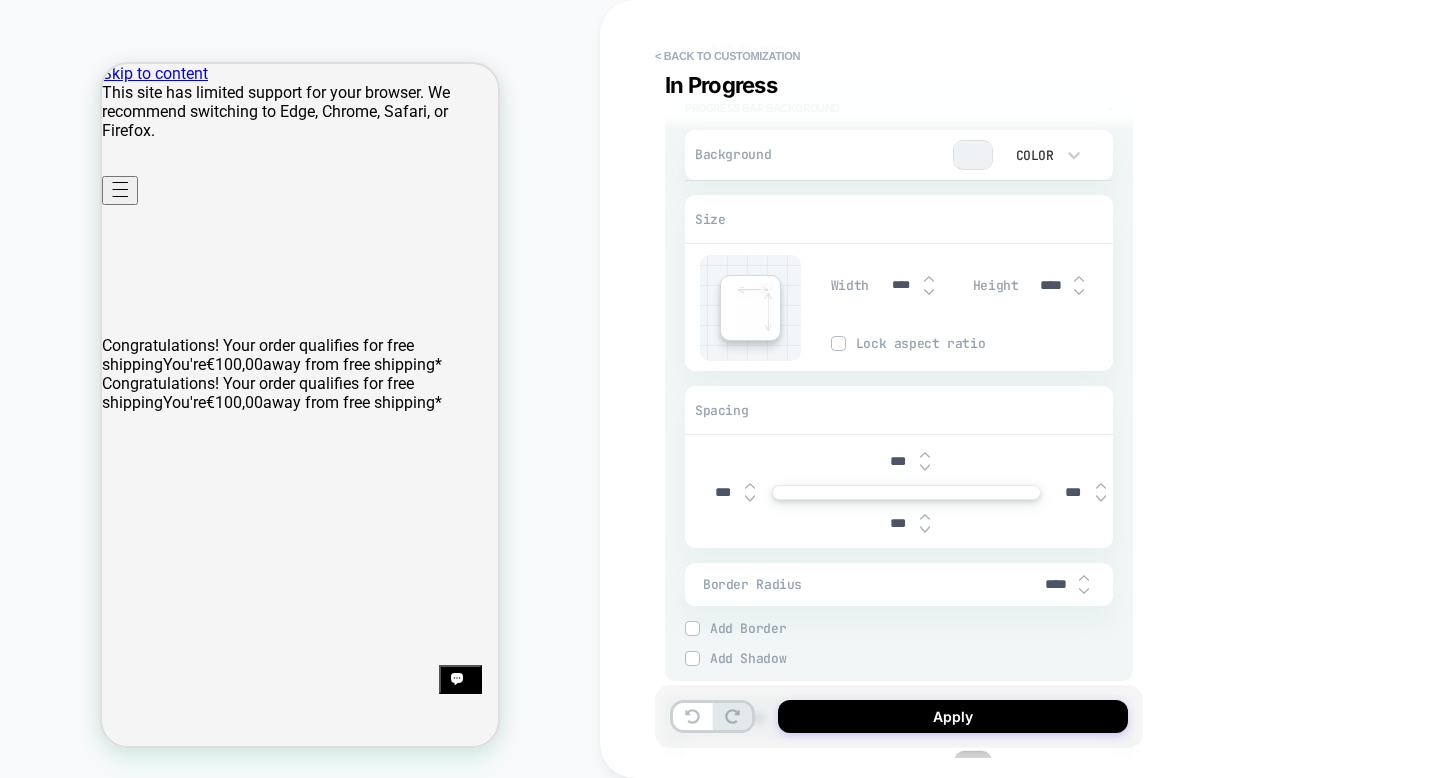 scroll, scrollTop: 1279, scrollLeft: 0, axis: vertical 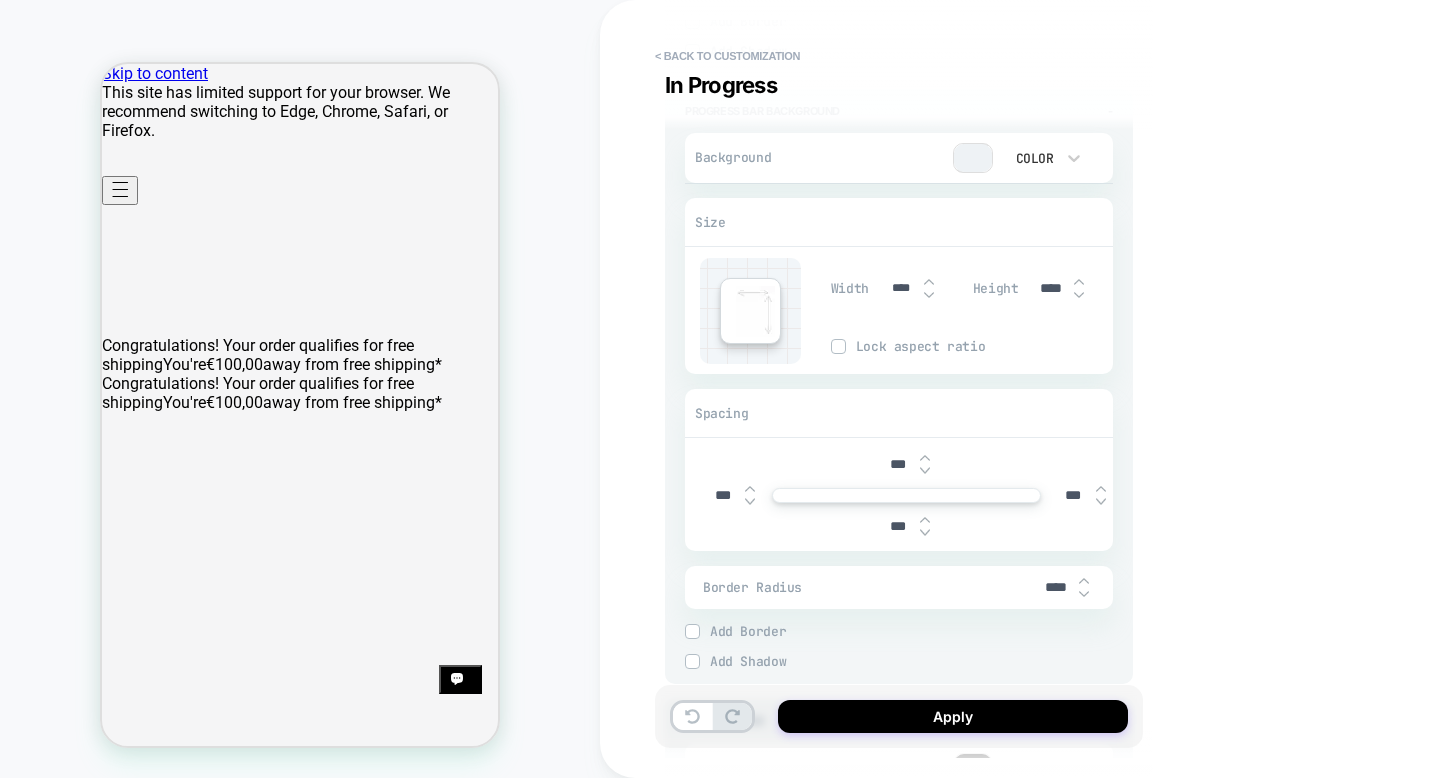 click on "****" at bounding box center (1051, 288) 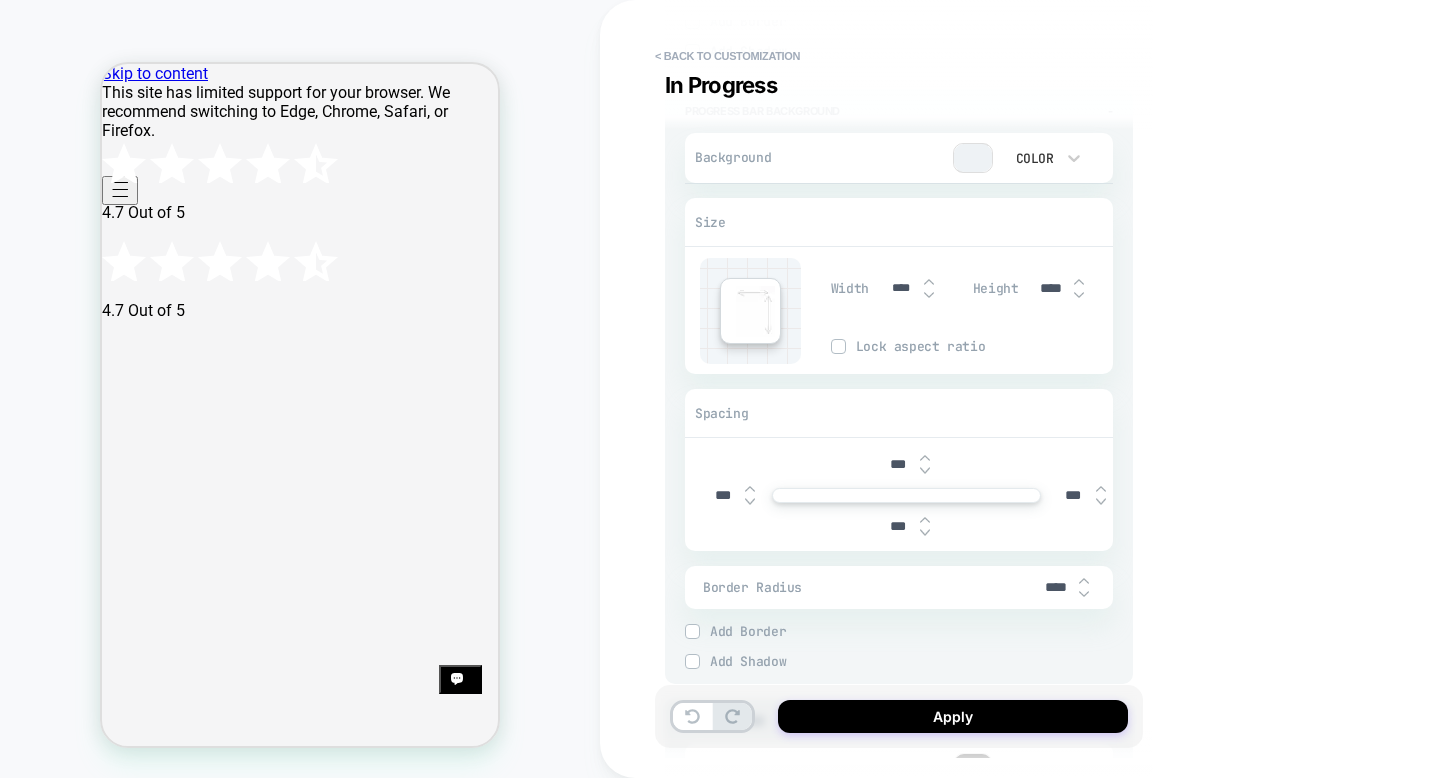 type on "*" 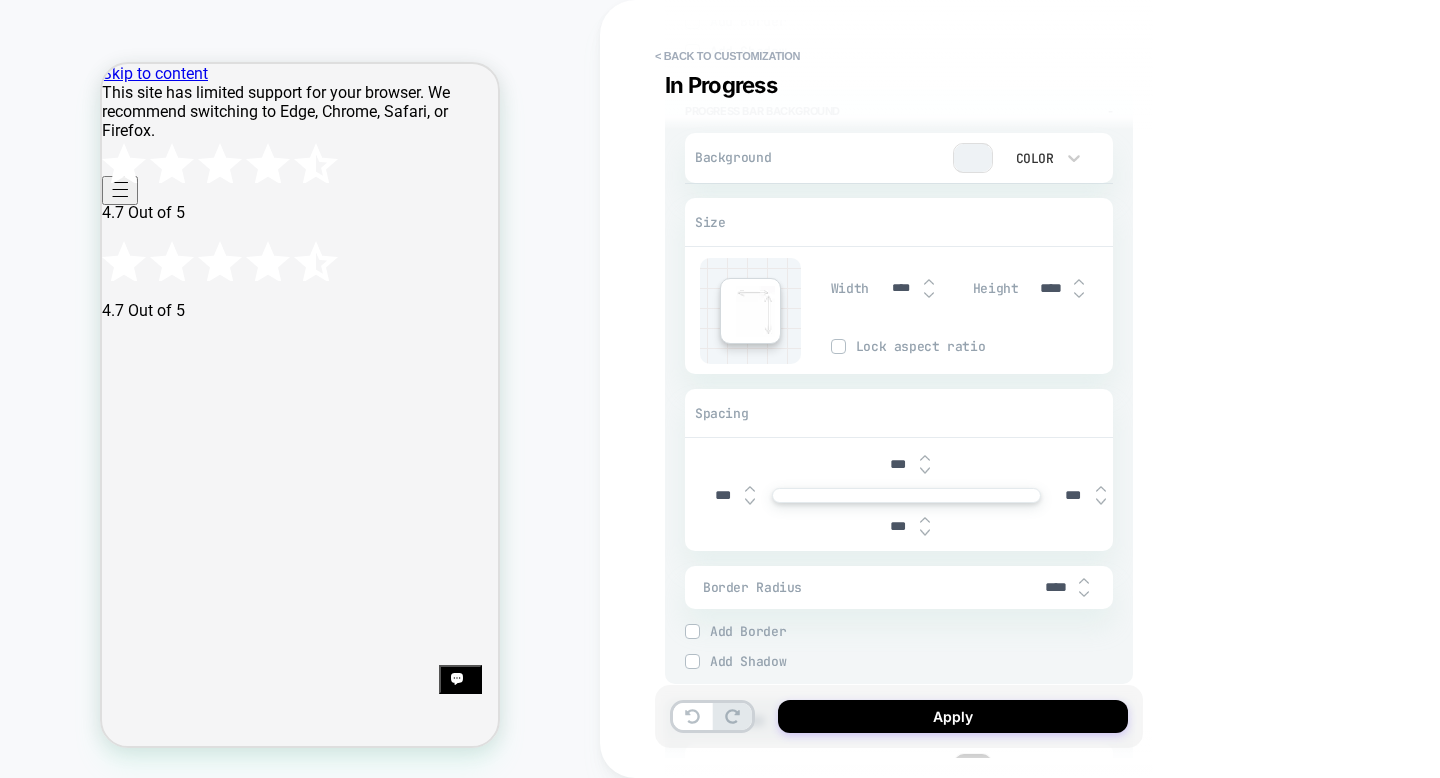 type on "***" 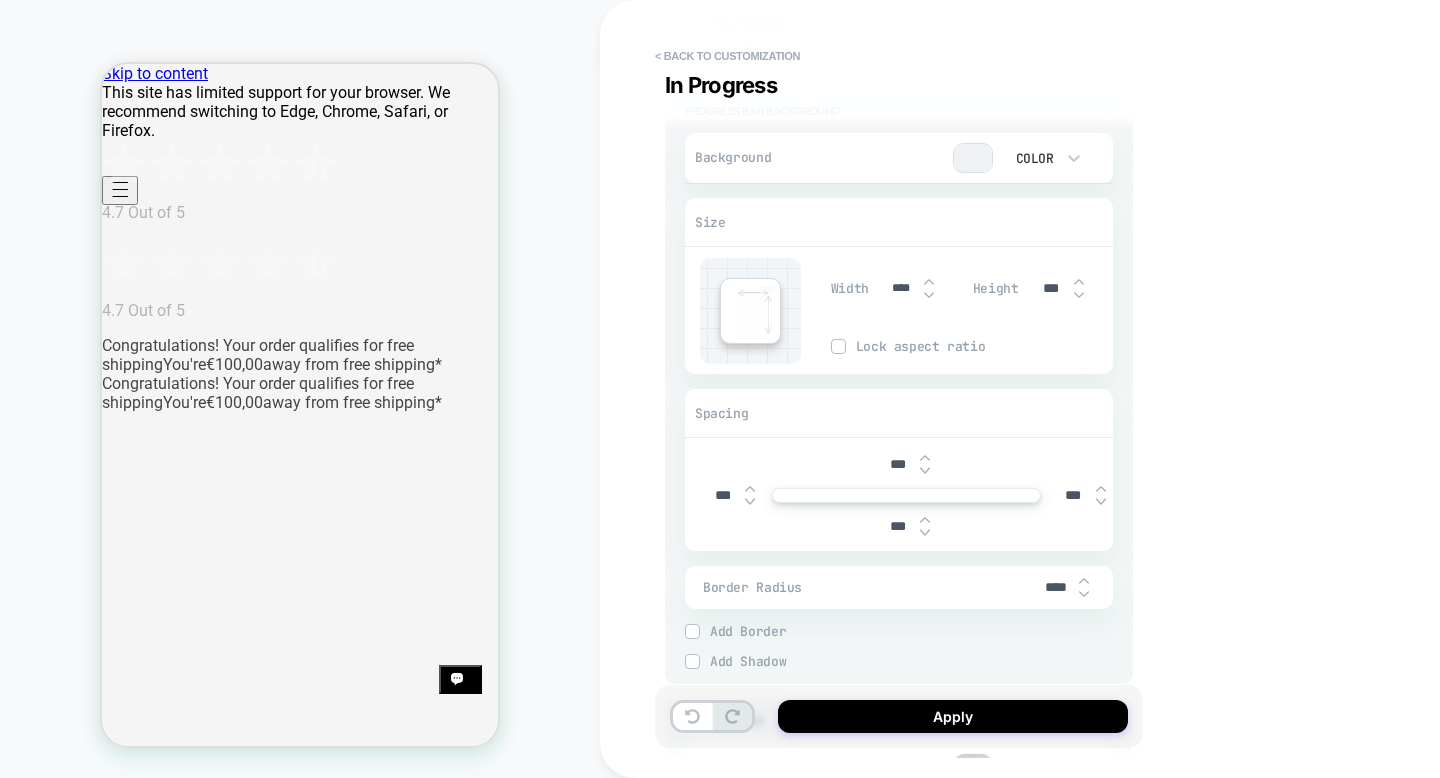 type on "*" 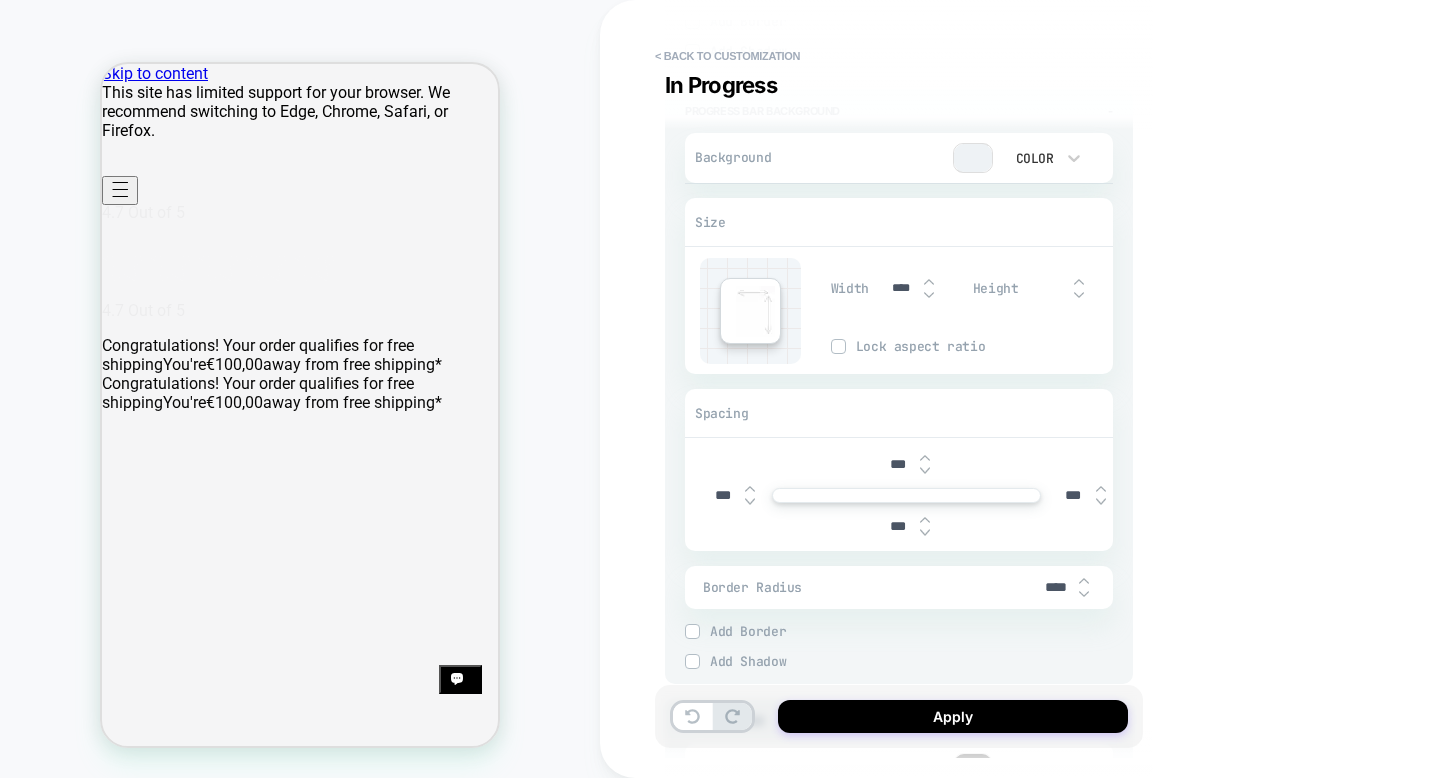 type on "*" 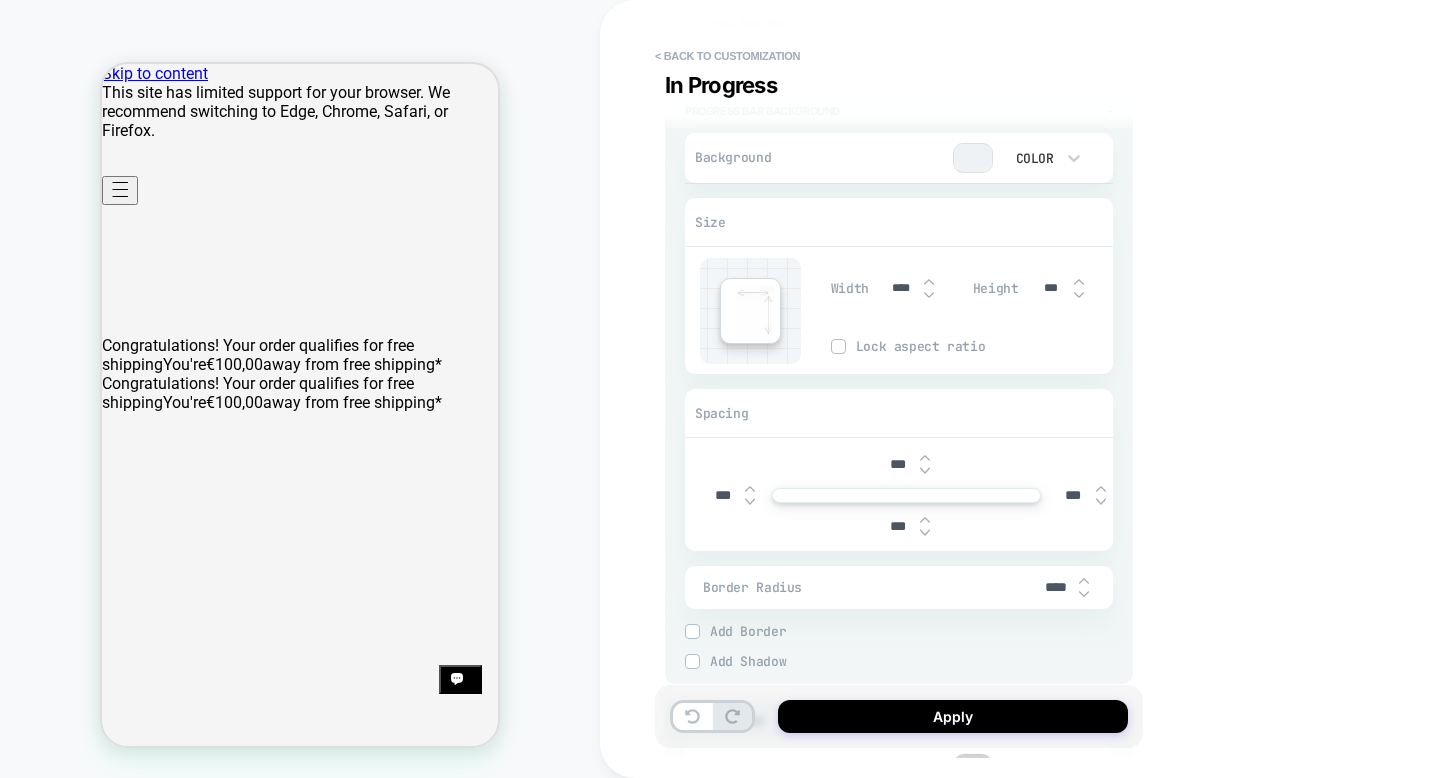 type on "*" 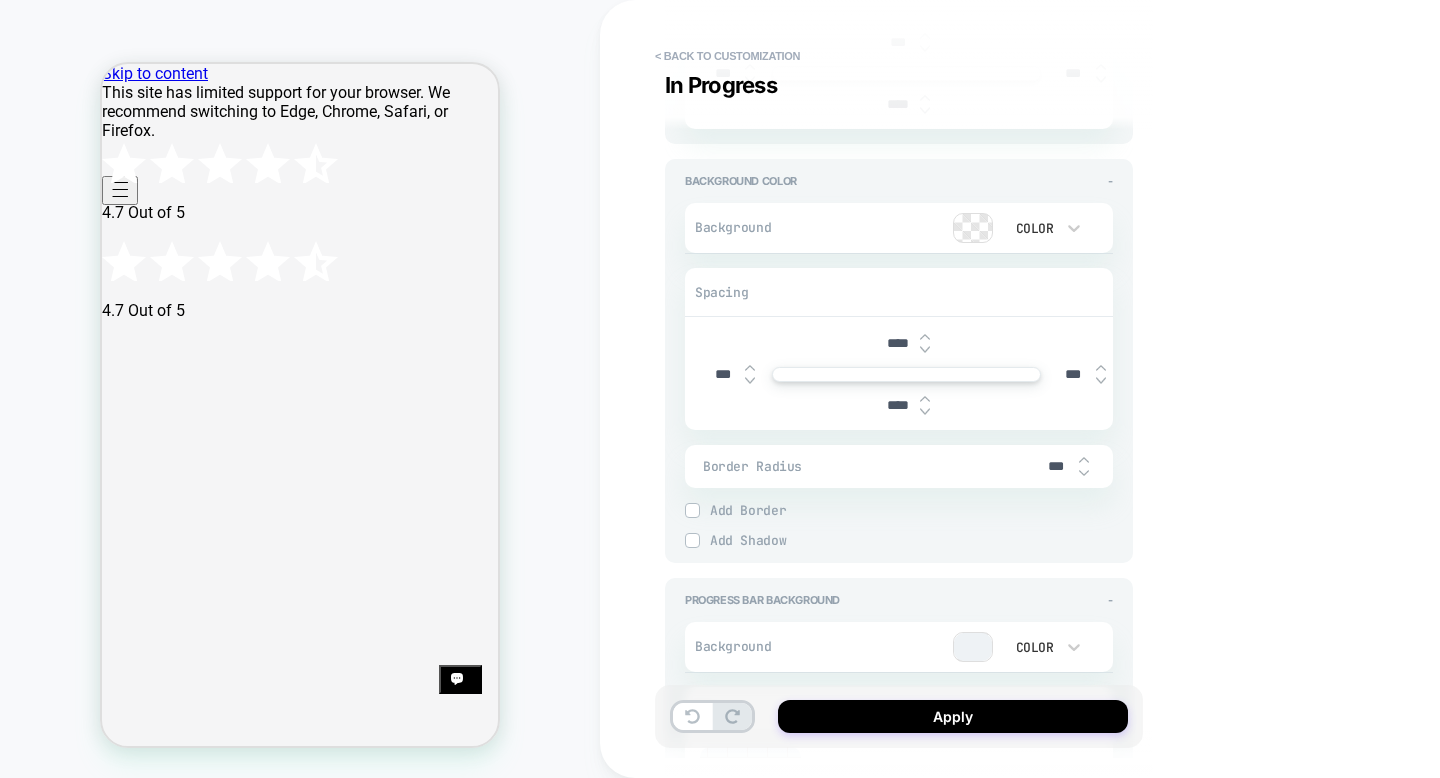 scroll, scrollTop: 753, scrollLeft: 0, axis: vertical 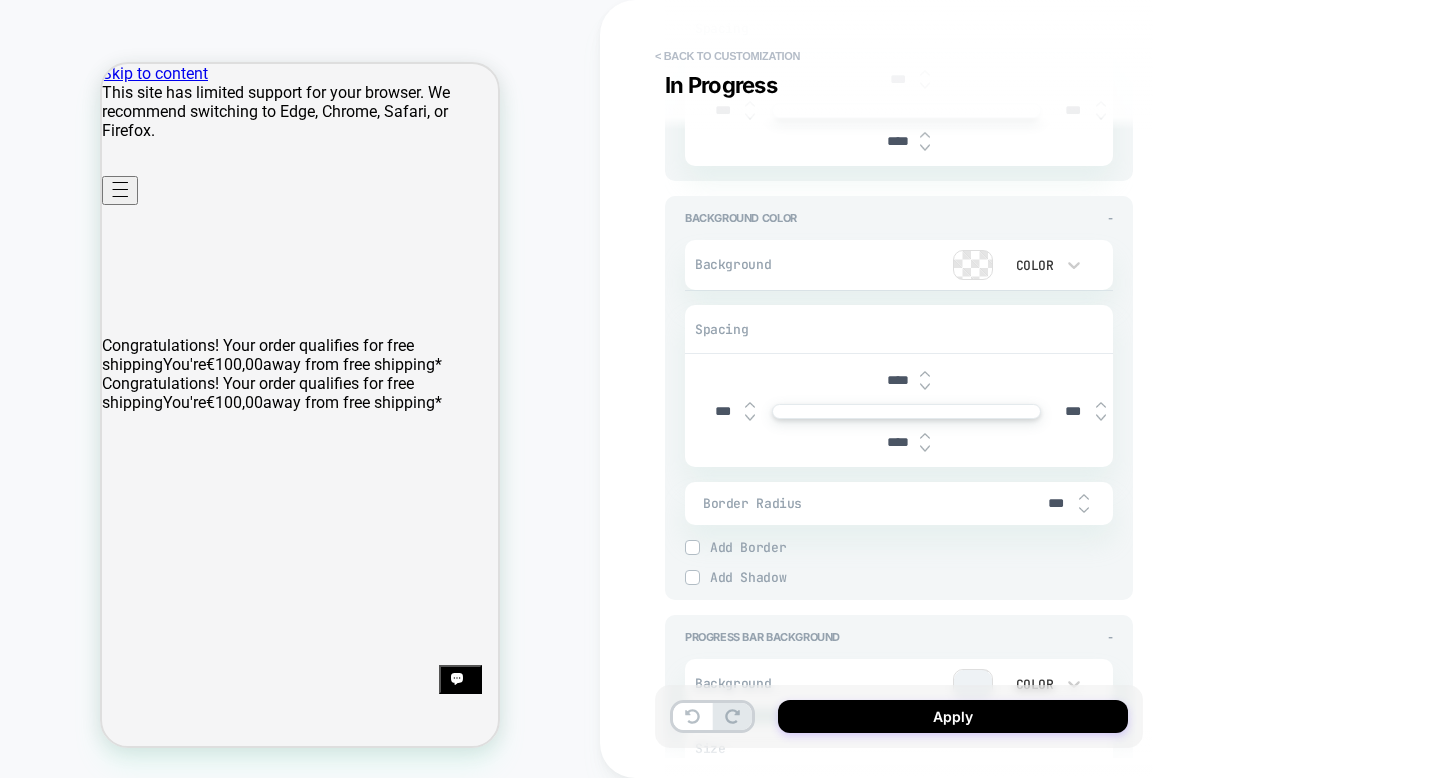 click on "< Back to customization" at bounding box center (727, 56) 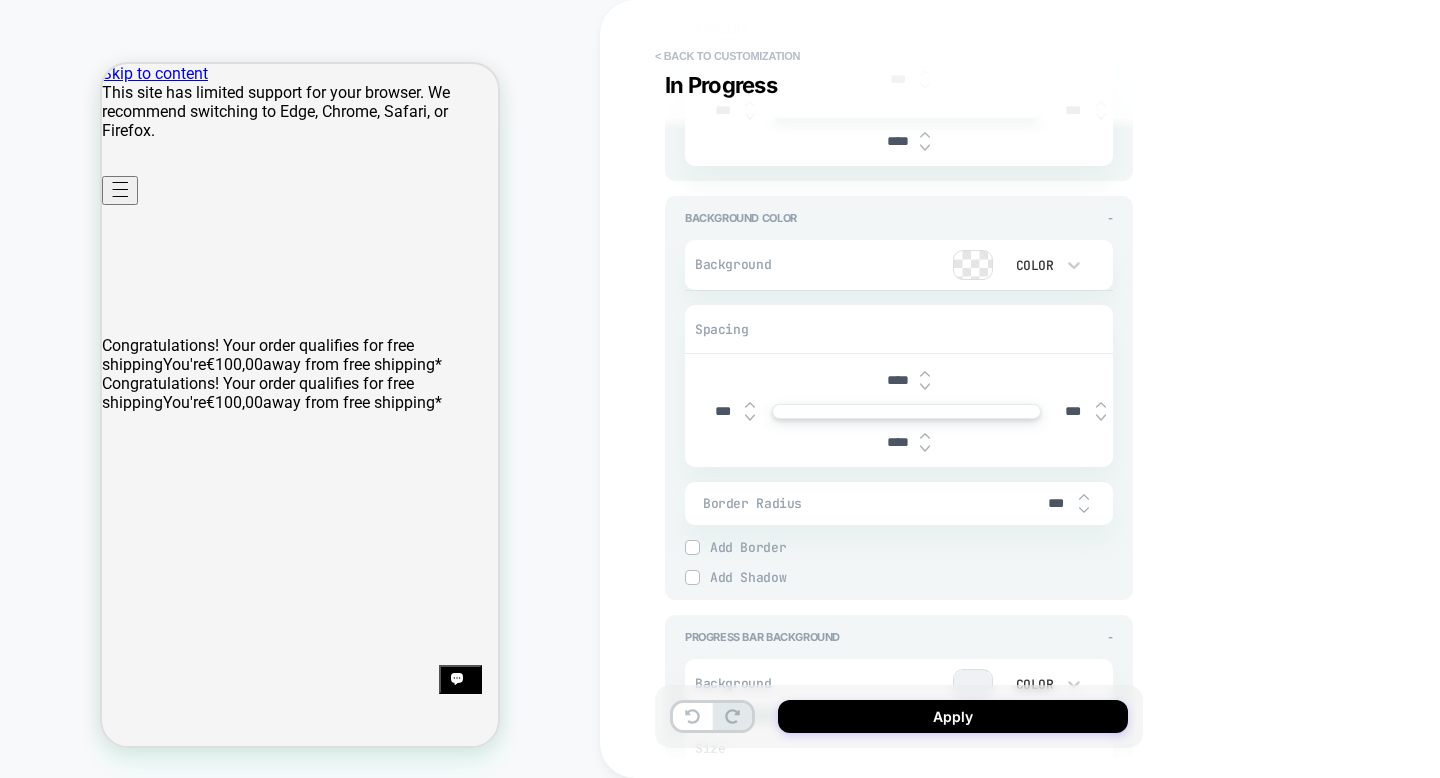 type on "*" 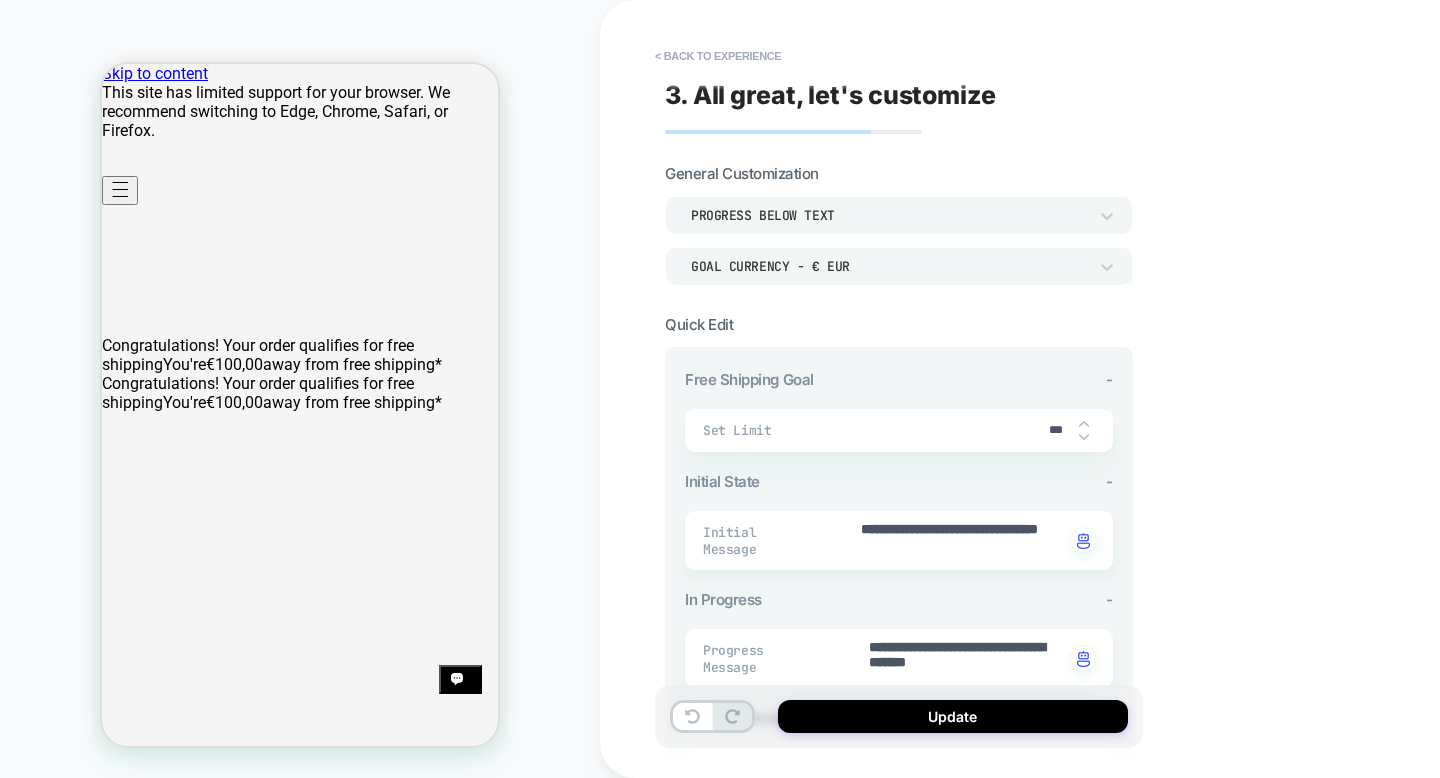 click on "< Back to experience" at bounding box center [718, 56] 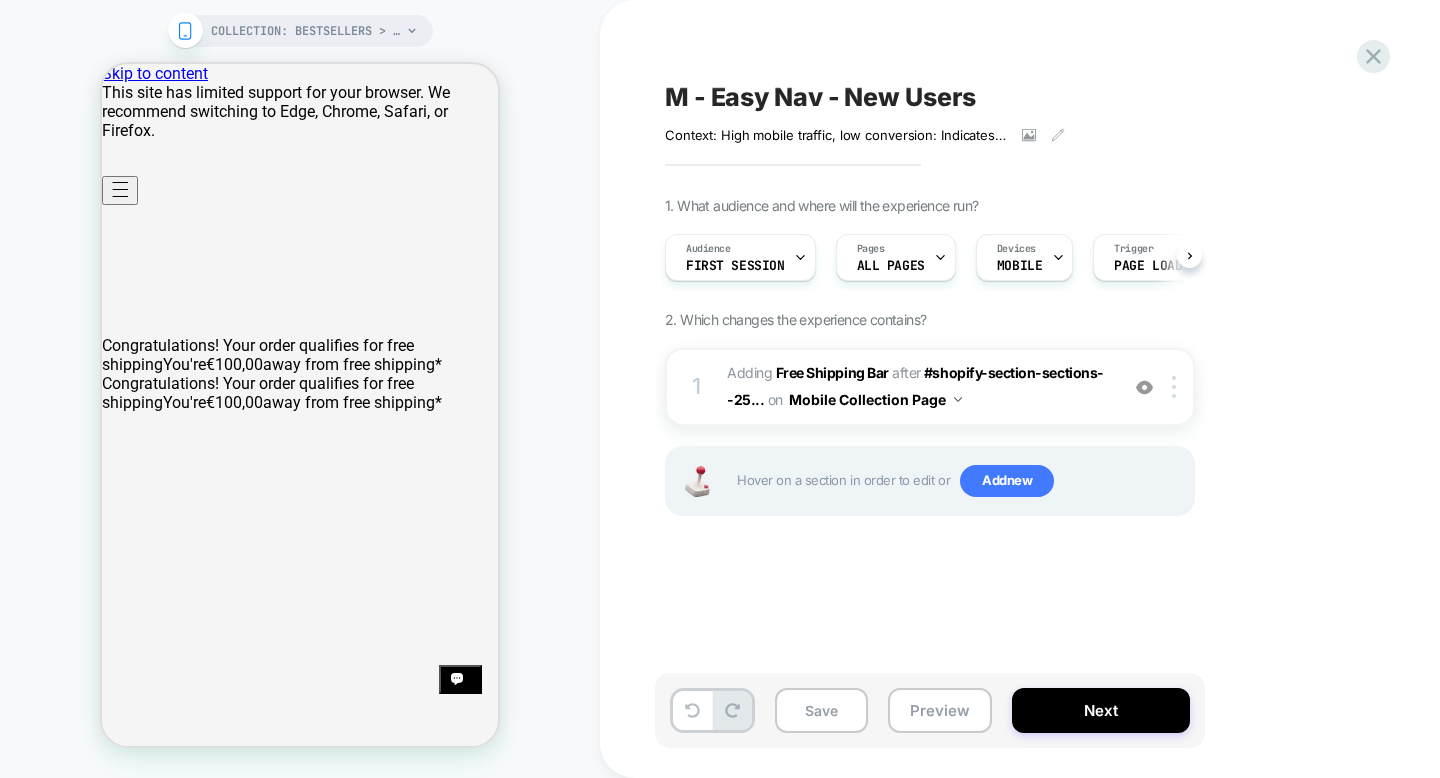 scroll, scrollTop: 0, scrollLeft: 1, axis: horizontal 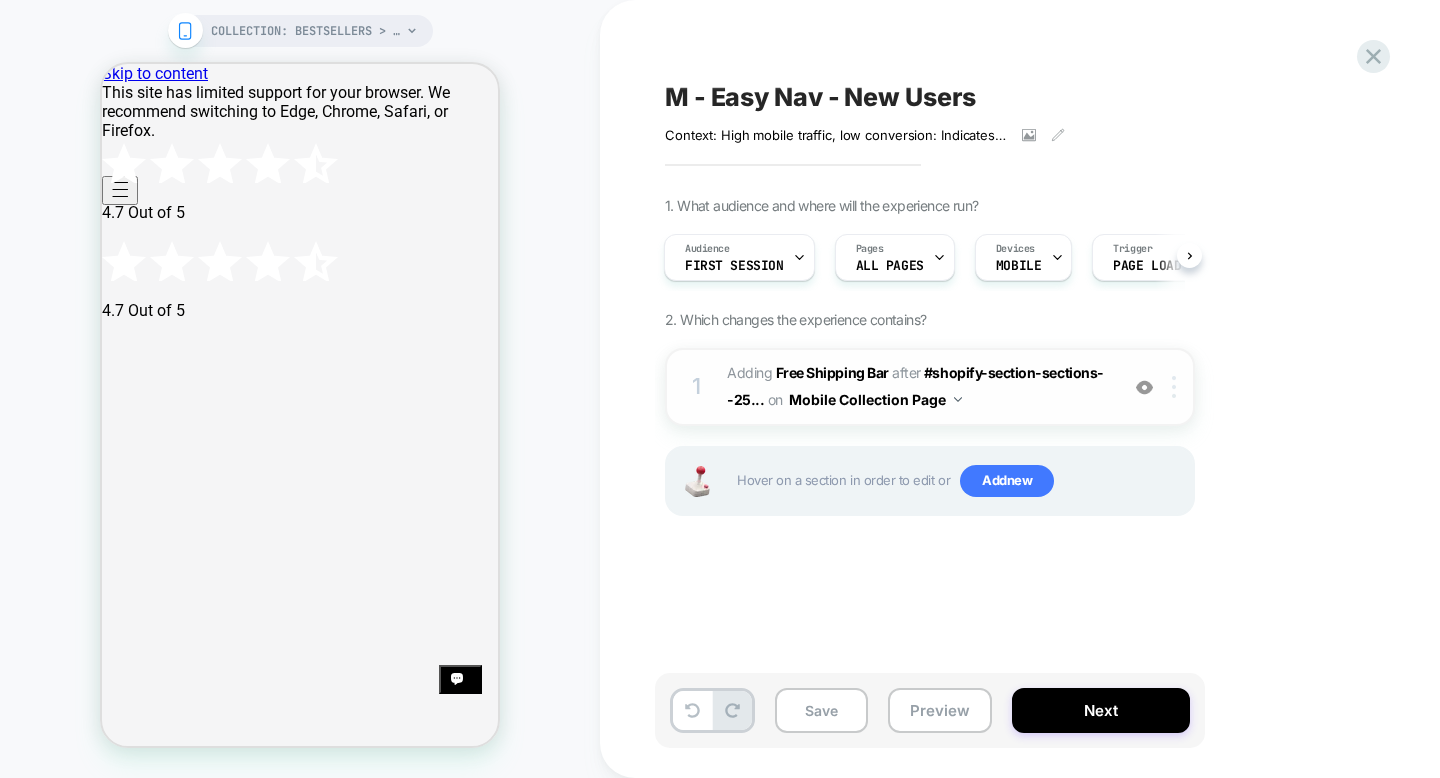click at bounding box center (1174, 387) 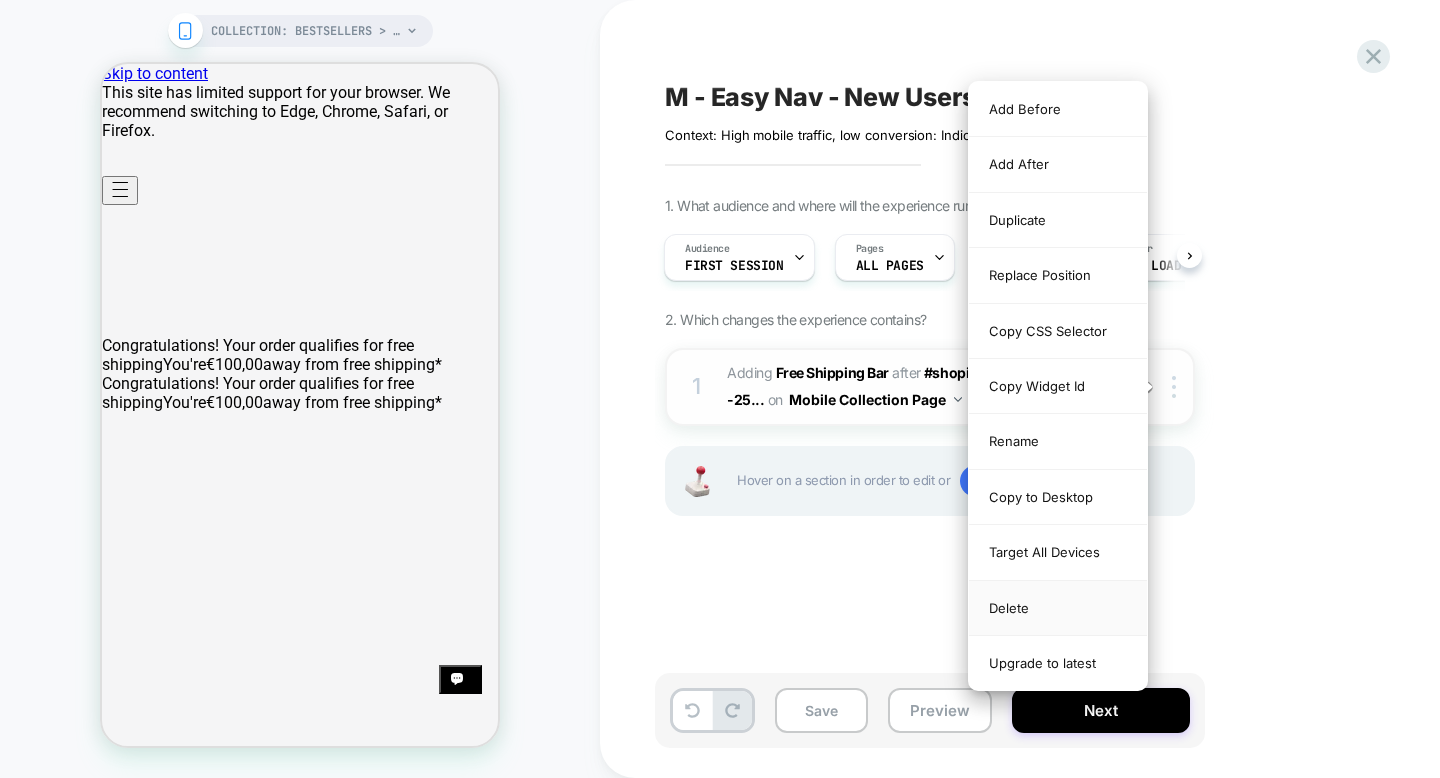 click on "Delete" at bounding box center [1058, 608] 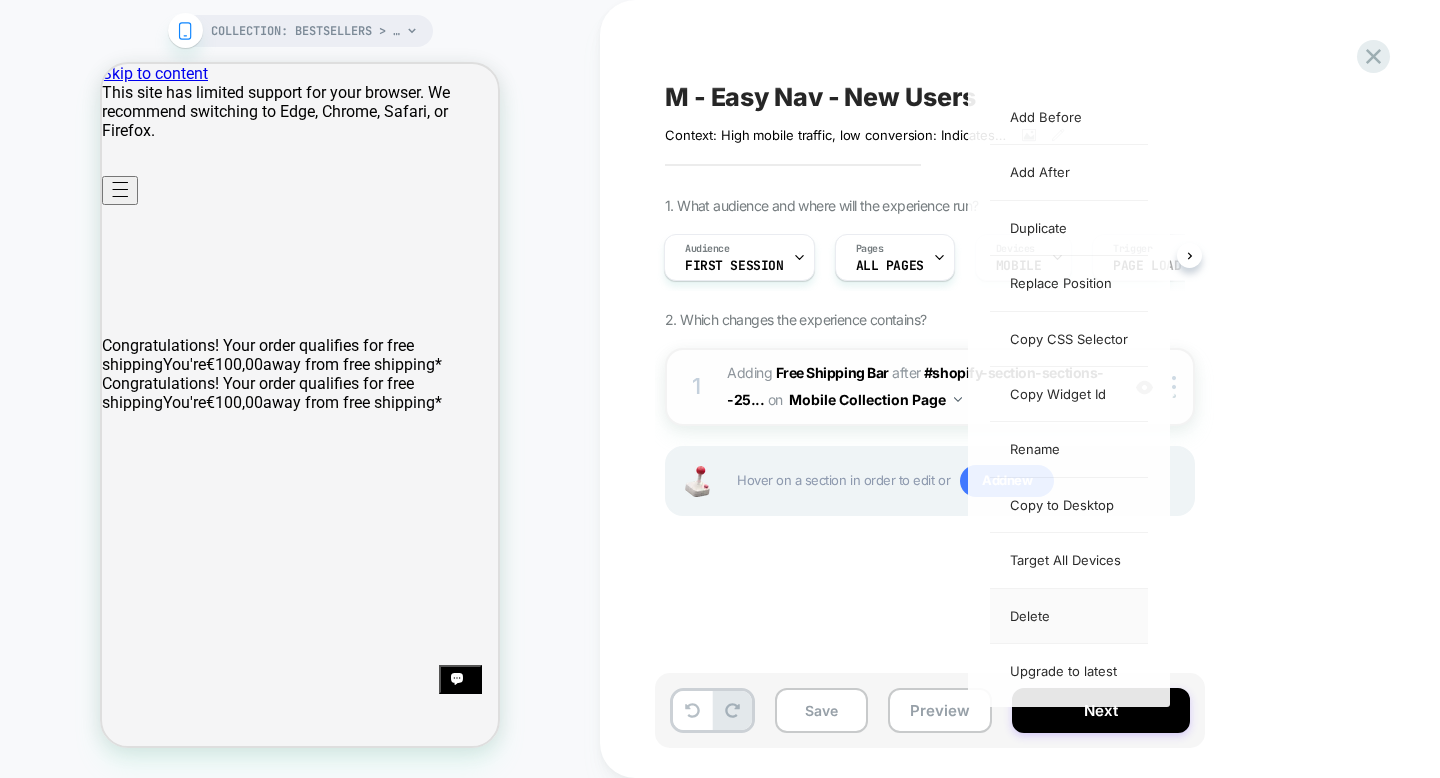 scroll, scrollTop: 0, scrollLeft: 0, axis: both 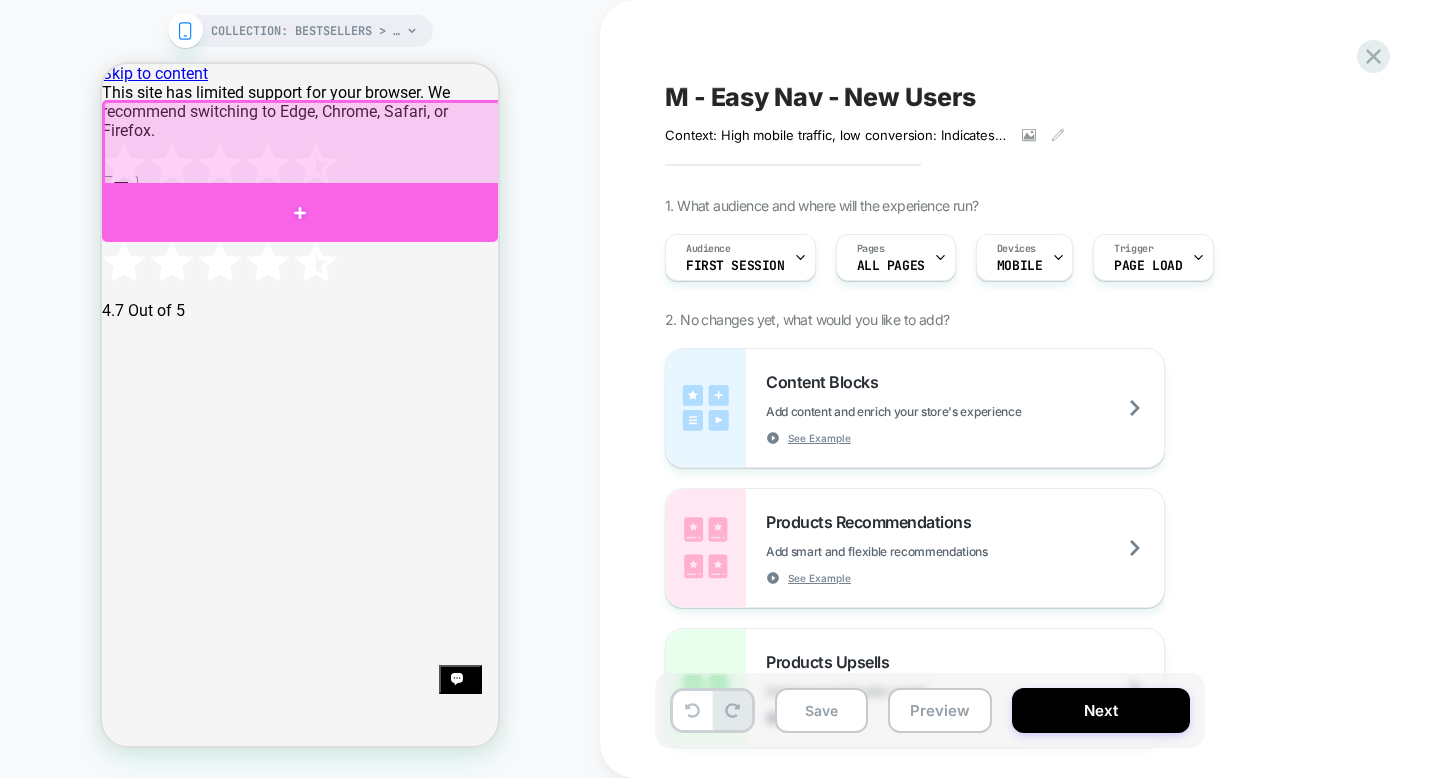 click at bounding box center [300, 212] 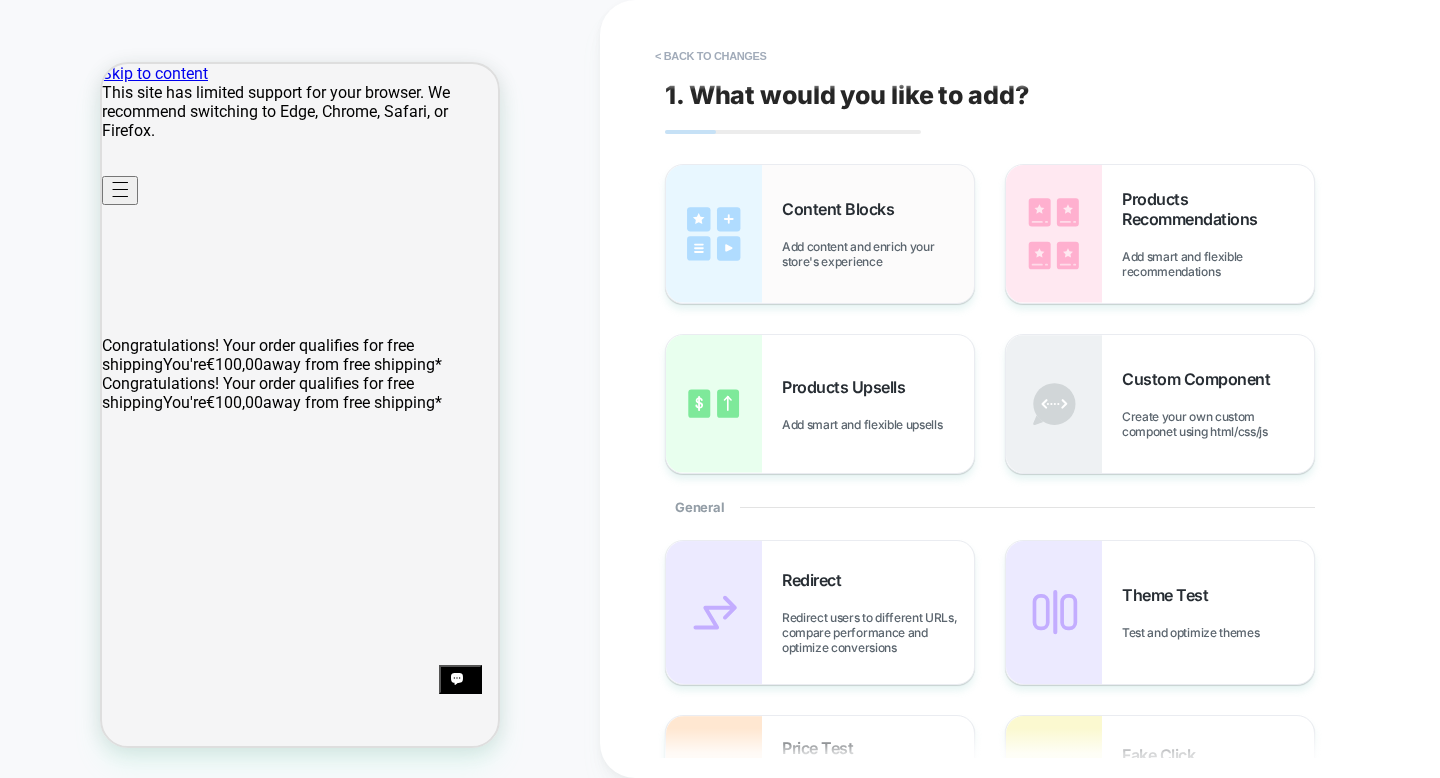 click on "Content Blocks Add content and enrich your store's experience" at bounding box center (878, 234) 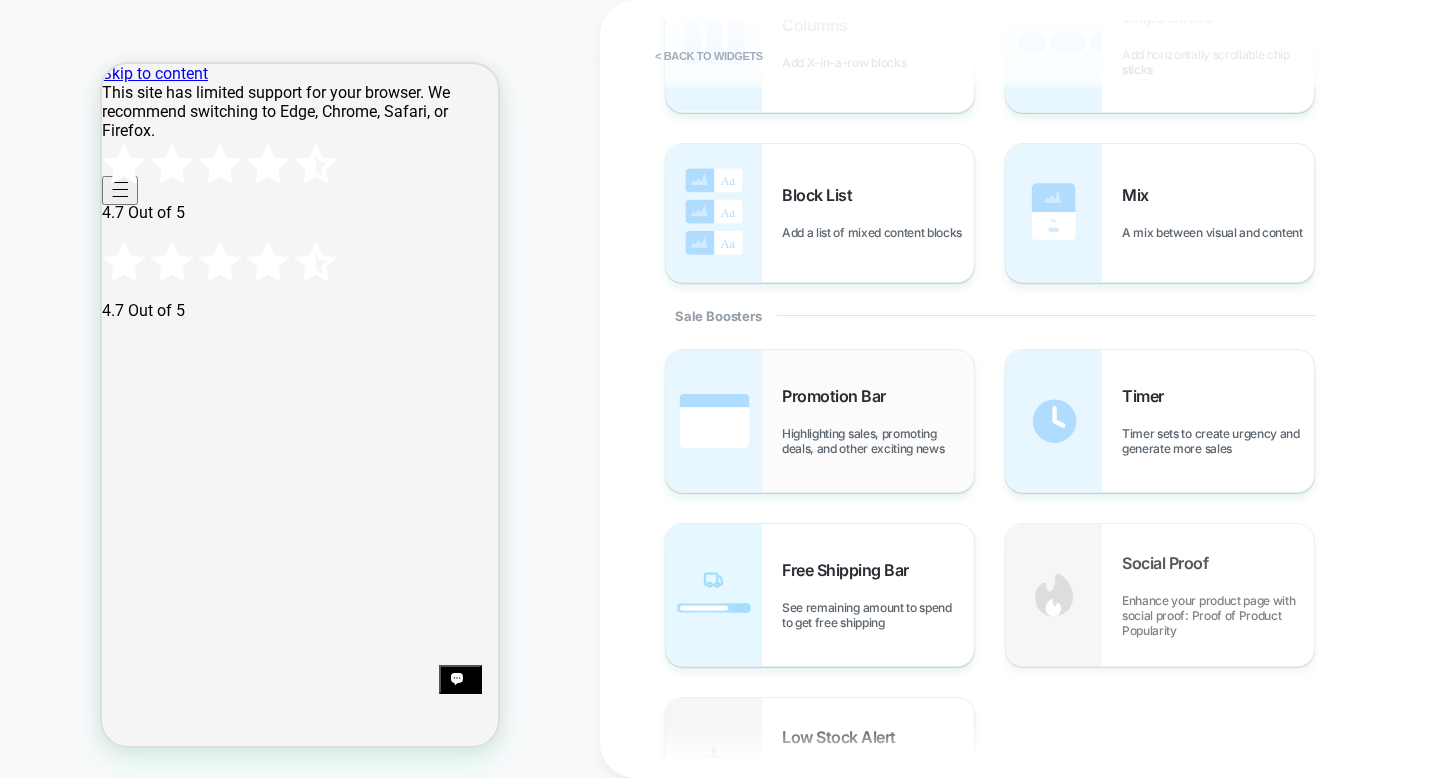 scroll, scrollTop: 778, scrollLeft: 0, axis: vertical 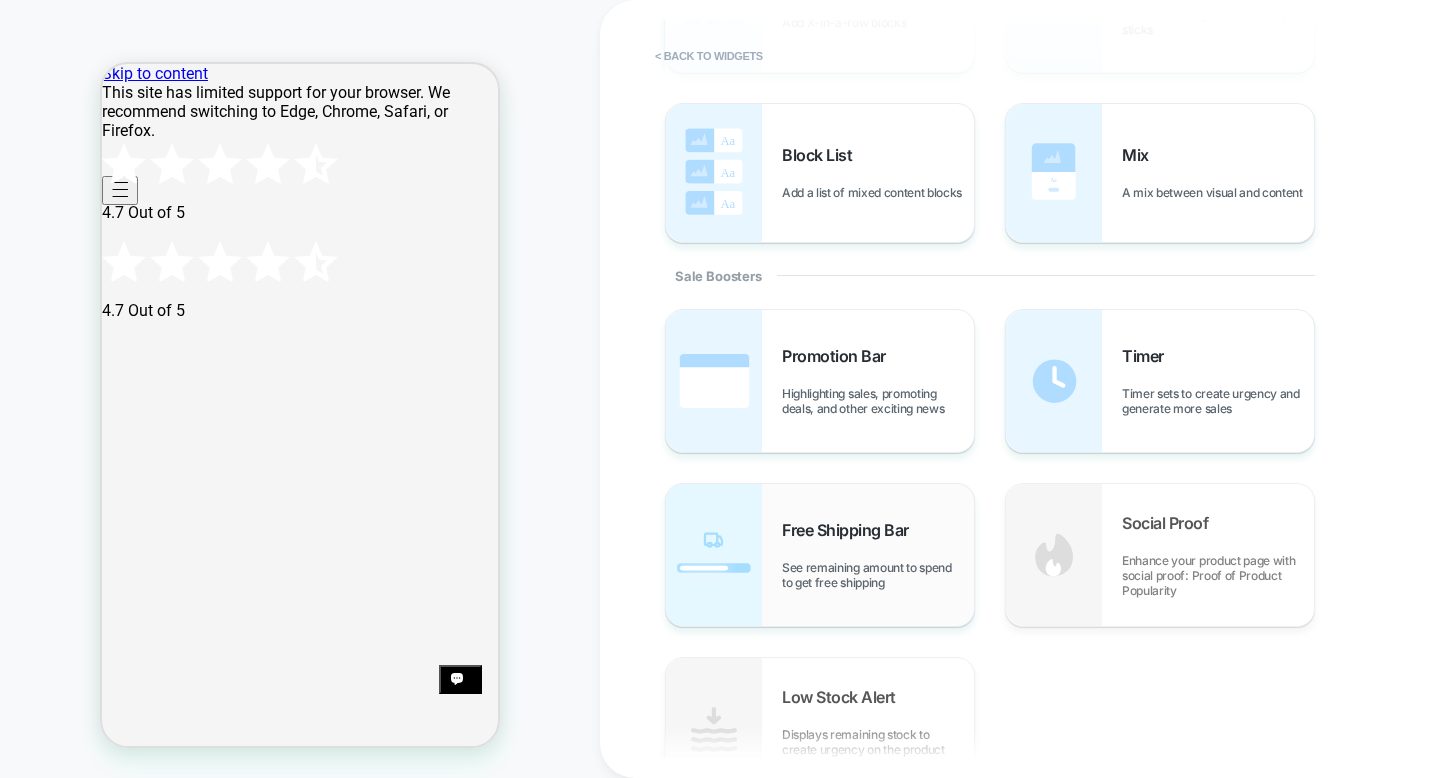 click on "Free Shipping Bar See remaining amount to spend to get free shipping" at bounding box center (878, 555) 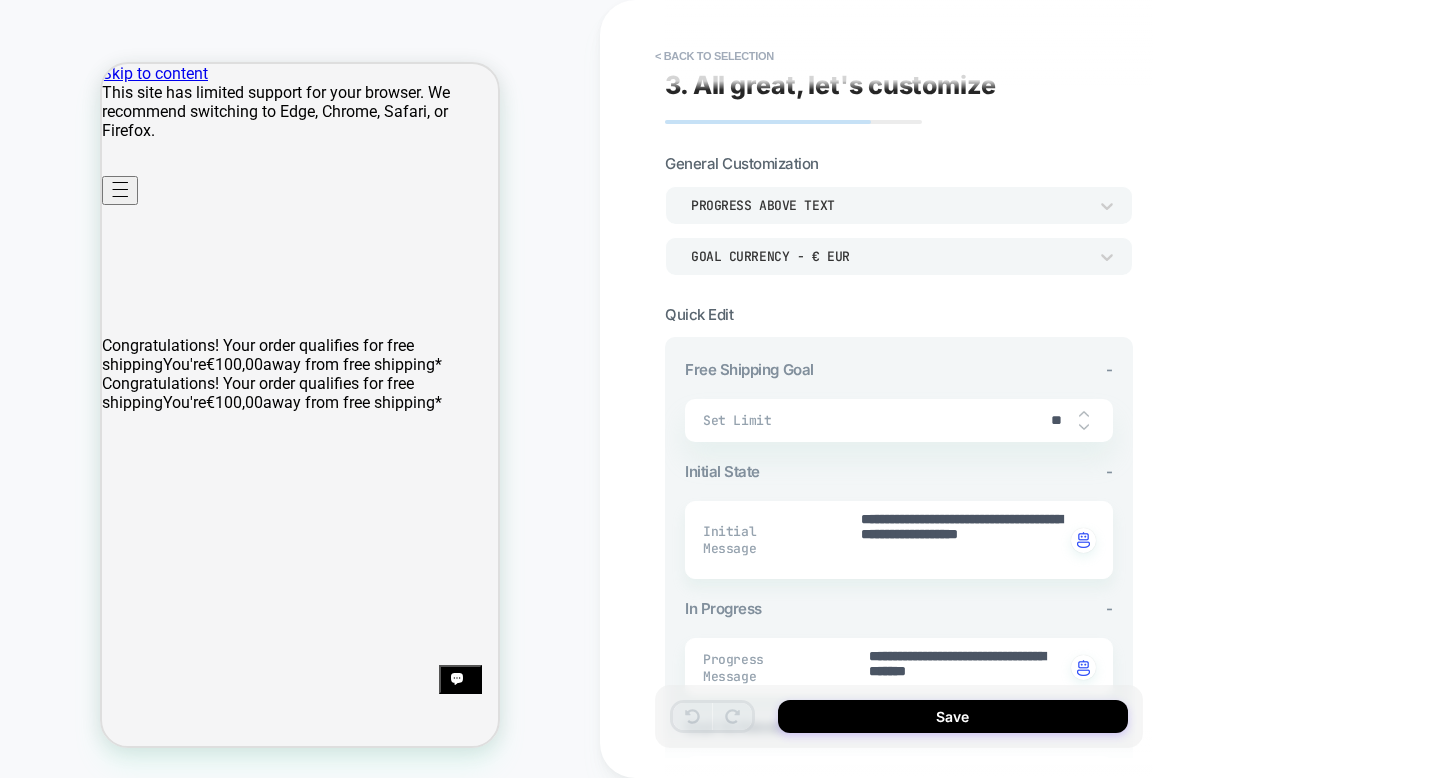 scroll, scrollTop: 12, scrollLeft: 0, axis: vertical 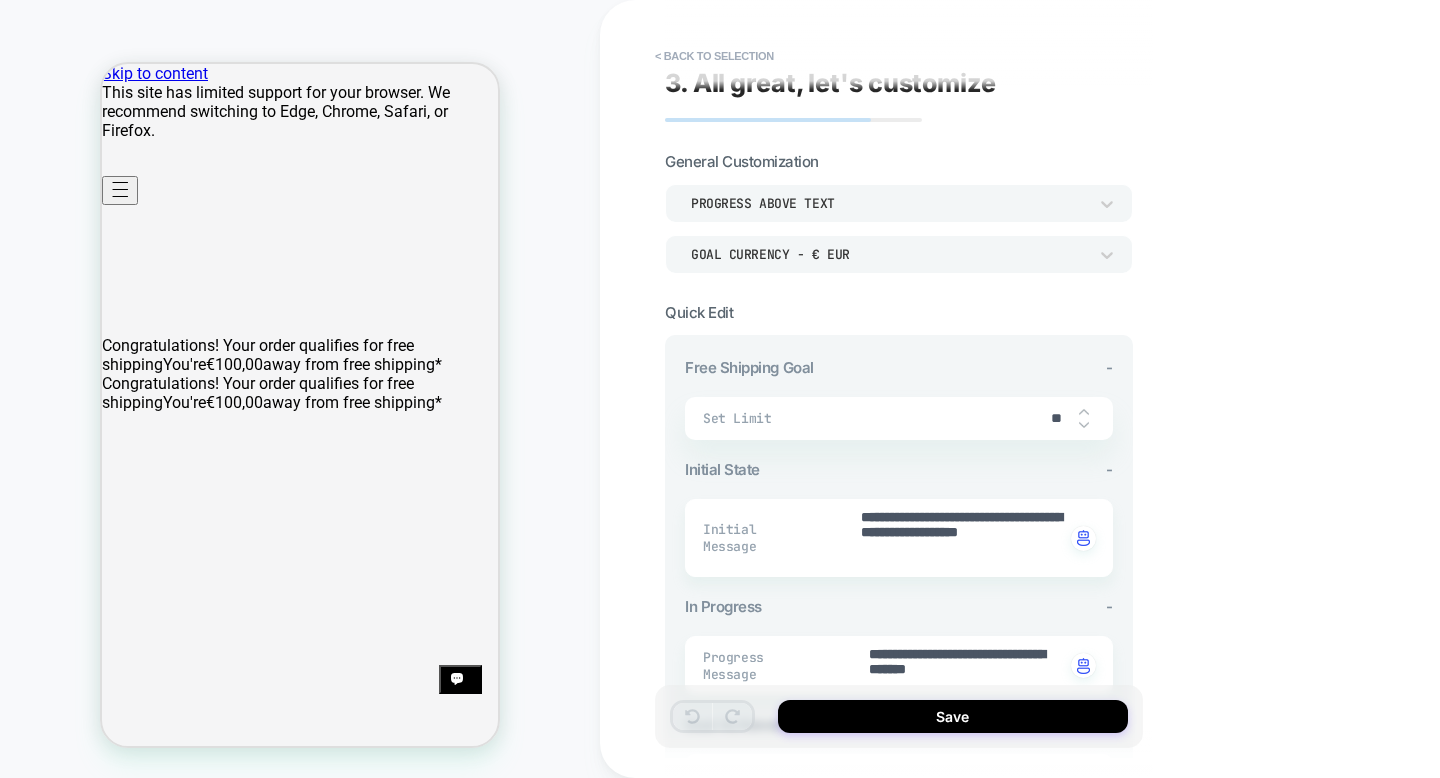 click on "Progress above Text" at bounding box center [889, 203] 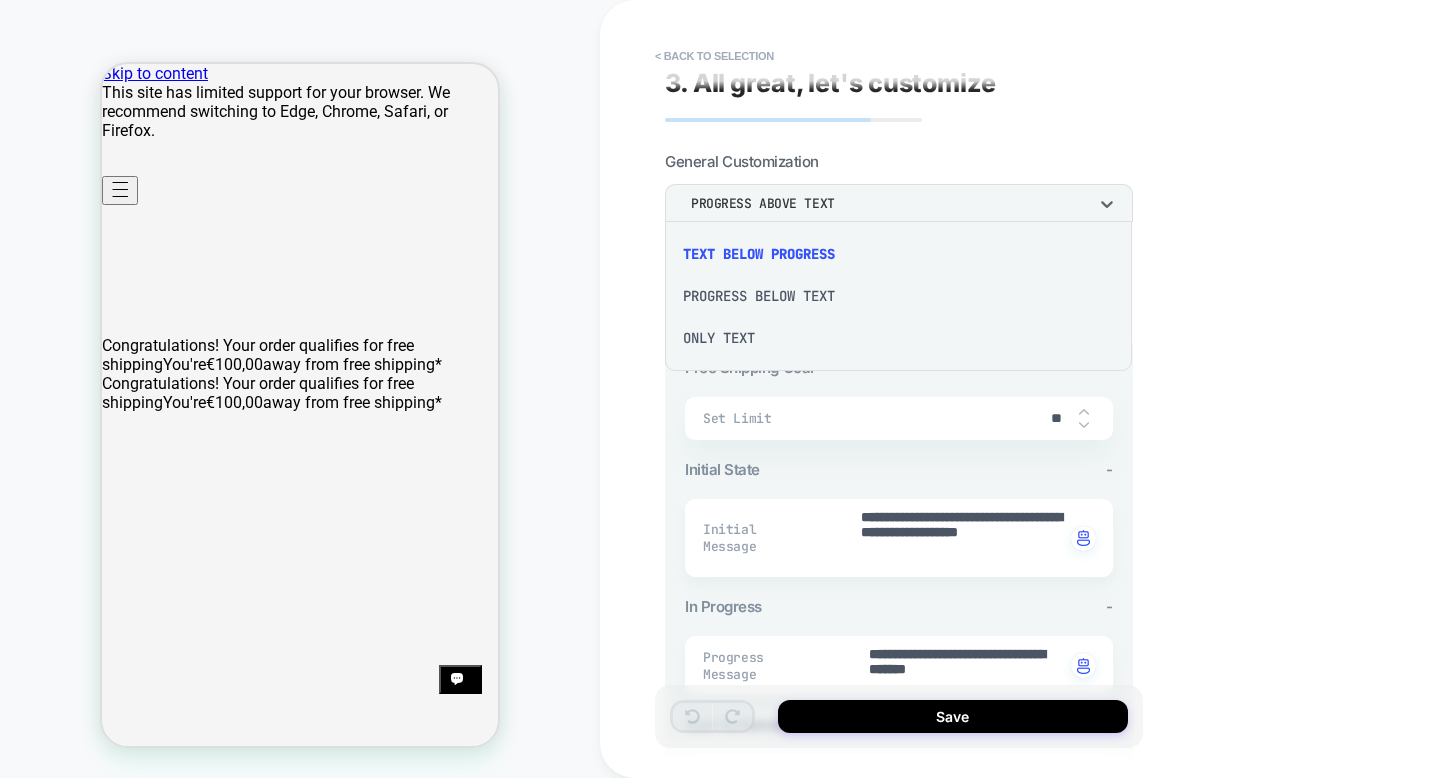click on "Progress Below Text" at bounding box center (898, 296) 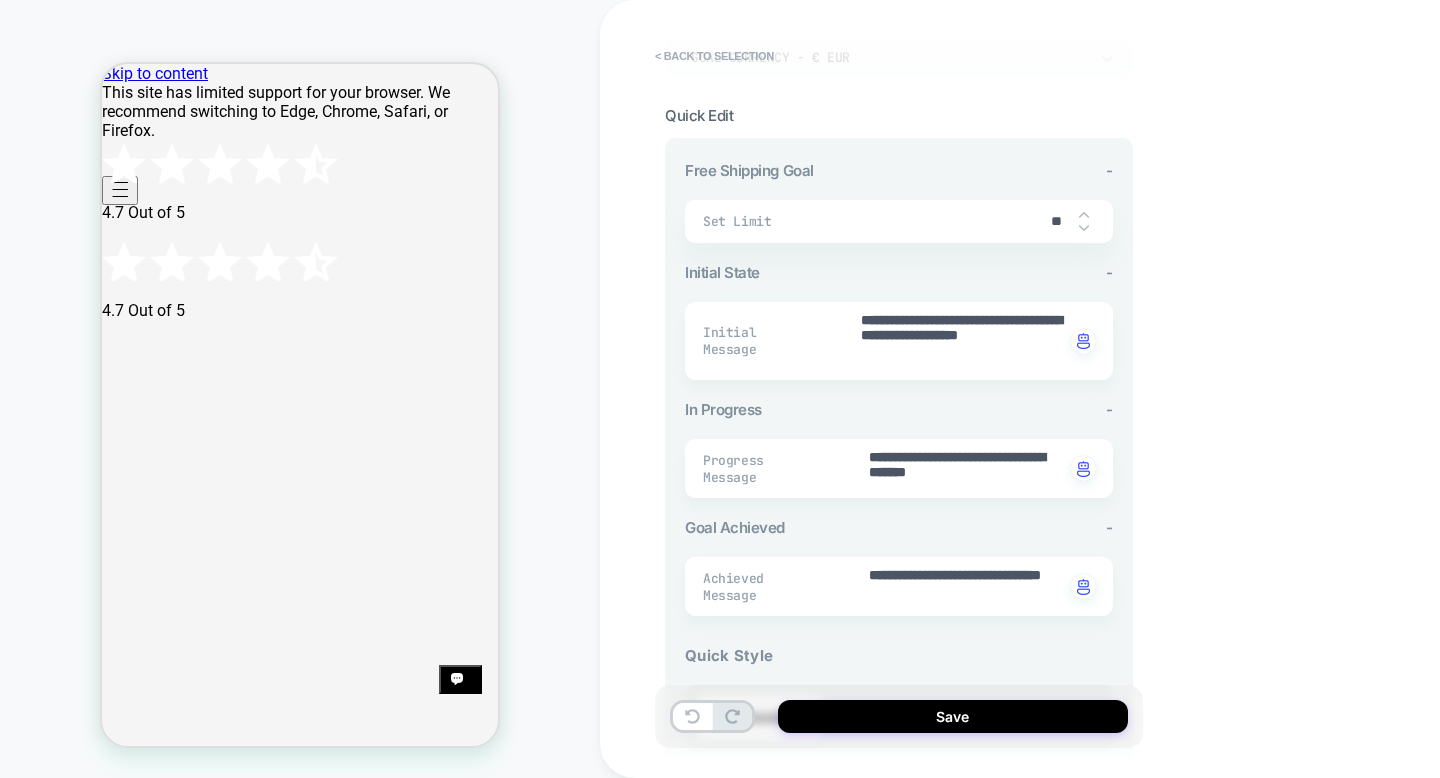 scroll, scrollTop: 236, scrollLeft: 0, axis: vertical 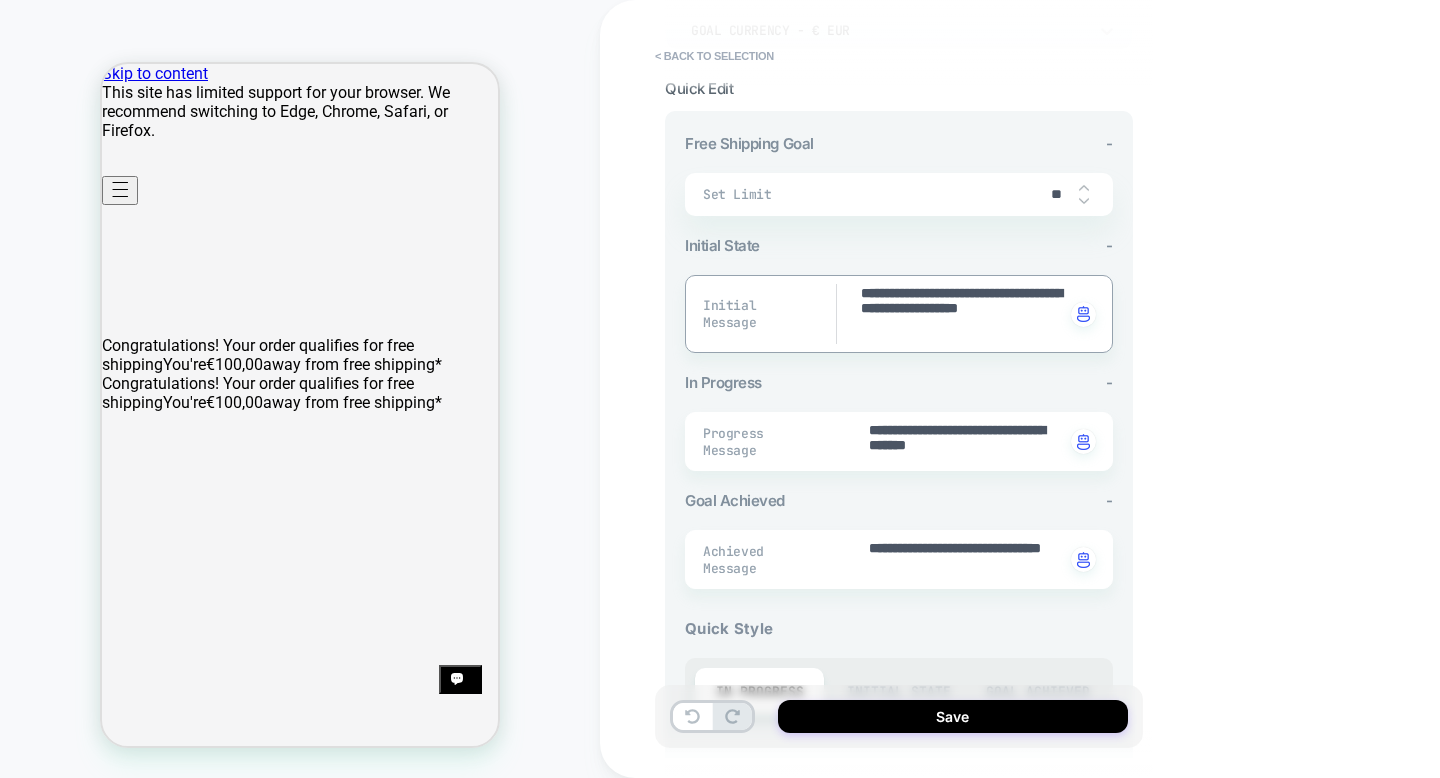 drag, startPoint x: 899, startPoint y: 294, endPoint x: 816, endPoint y: 287, distance: 83.294655 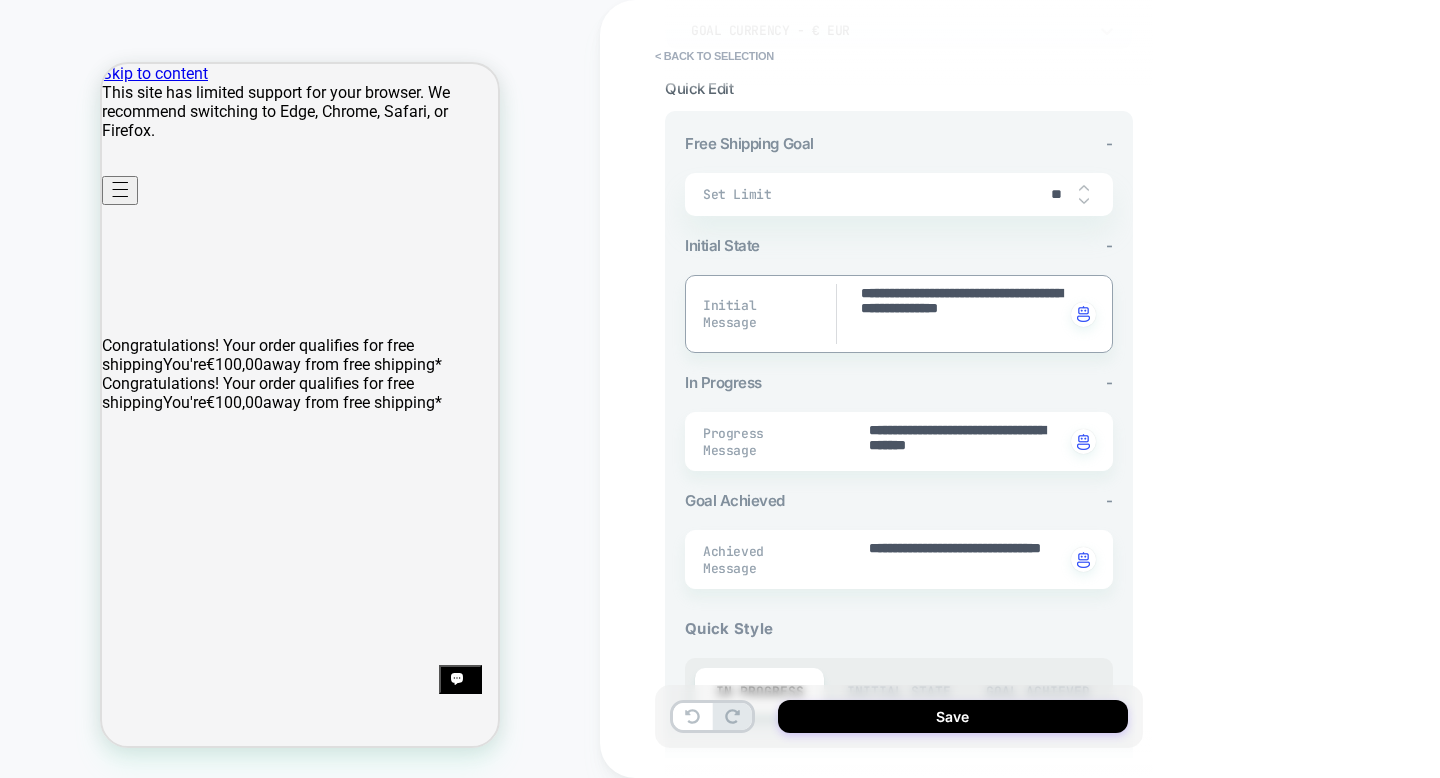 drag, startPoint x: 963, startPoint y: 309, endPoint x: 1023, endPoint y: 387, distance: 98.40732 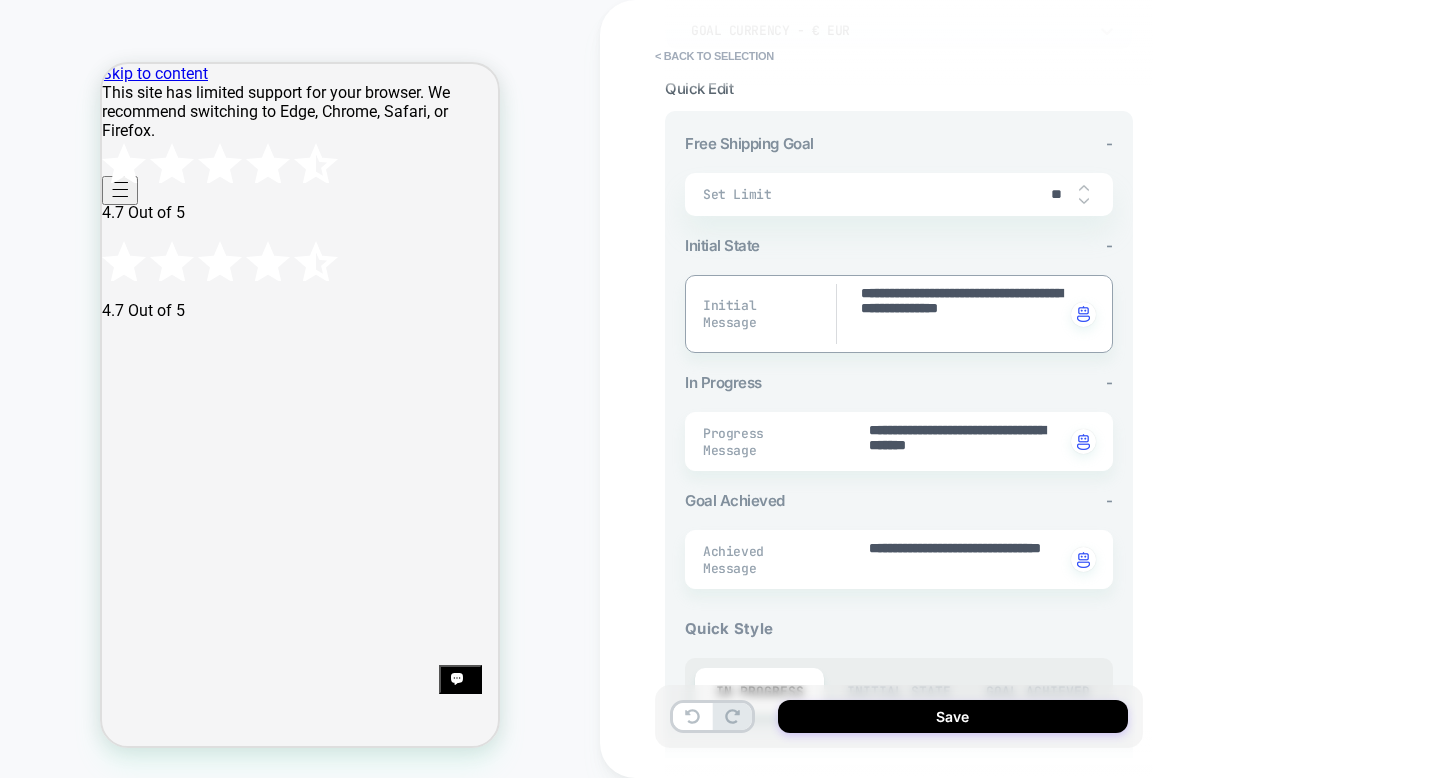 type on "*" 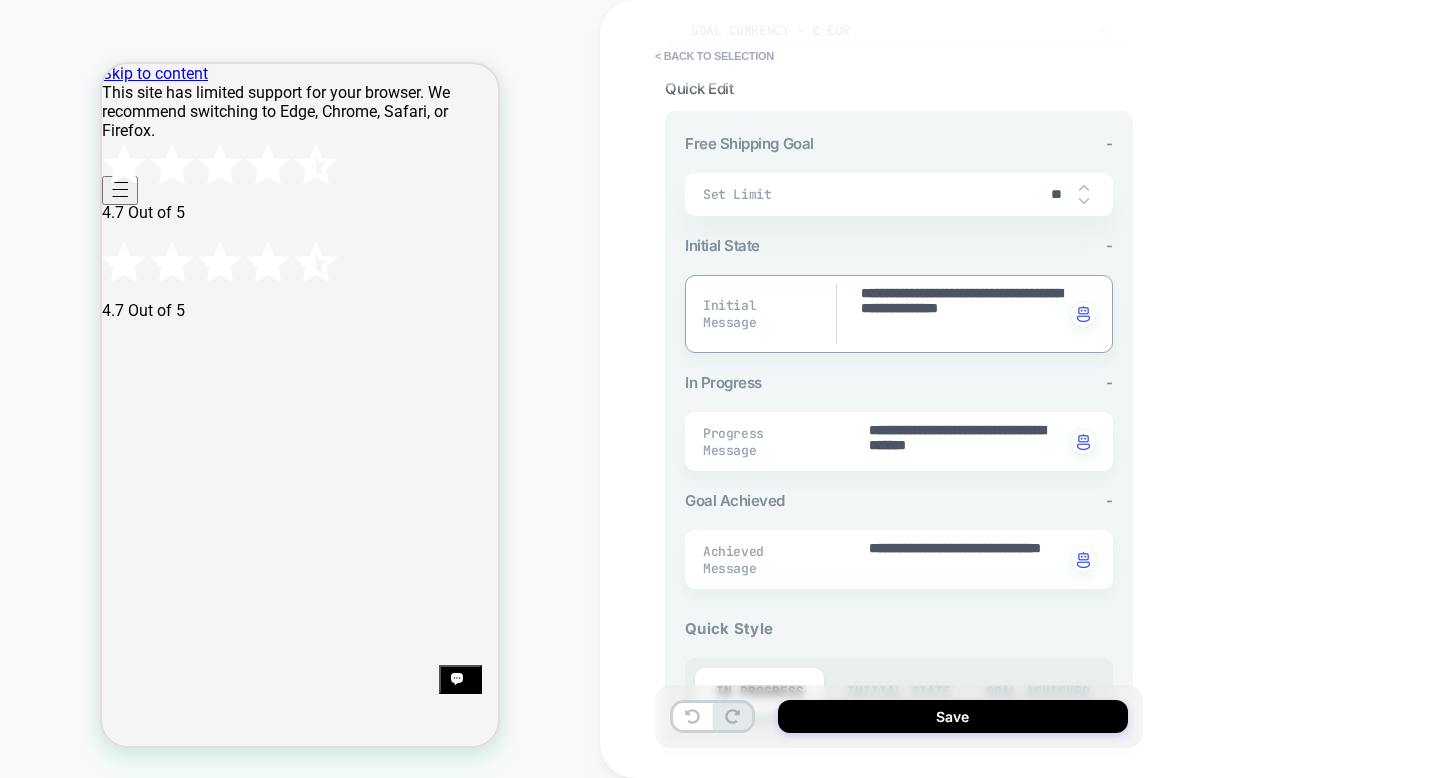 type on "**********" 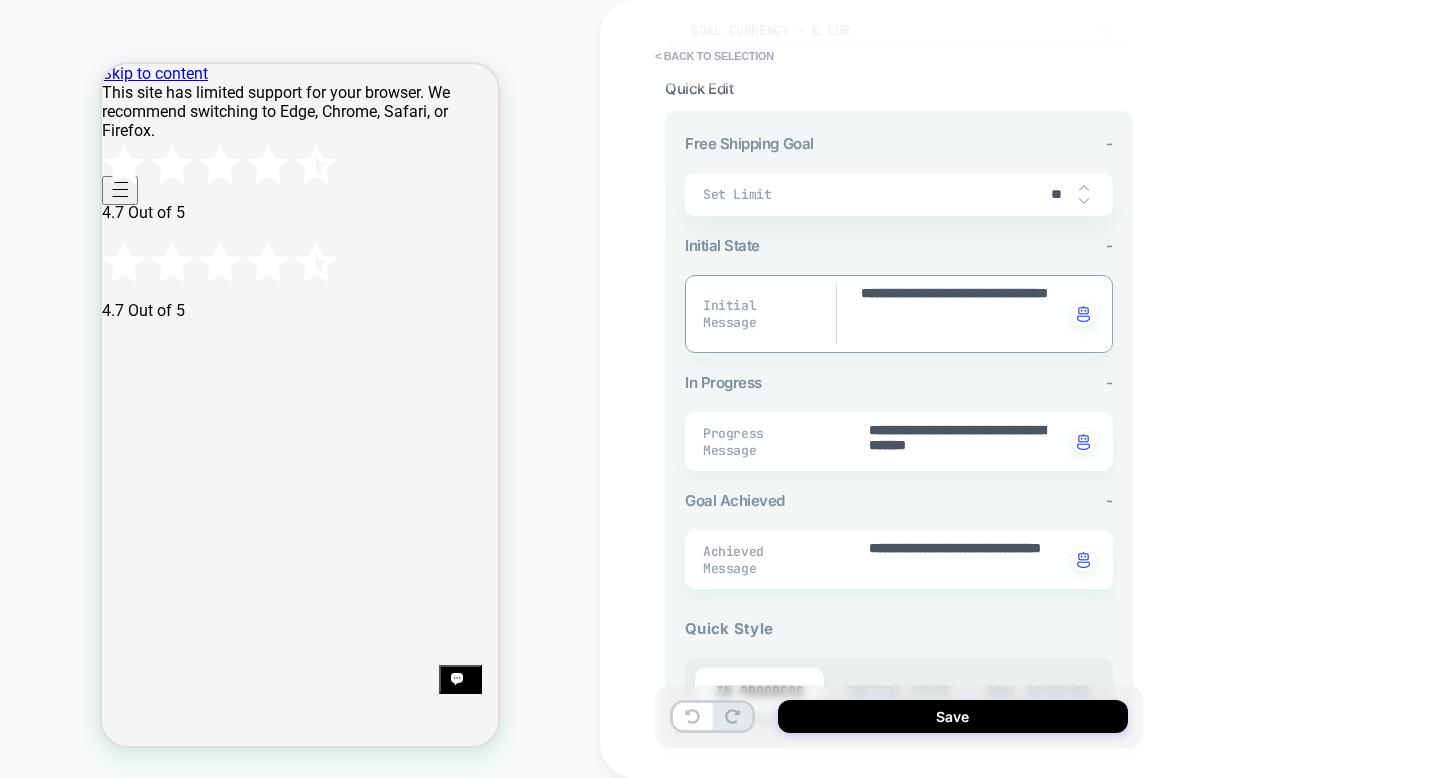 type on "*" 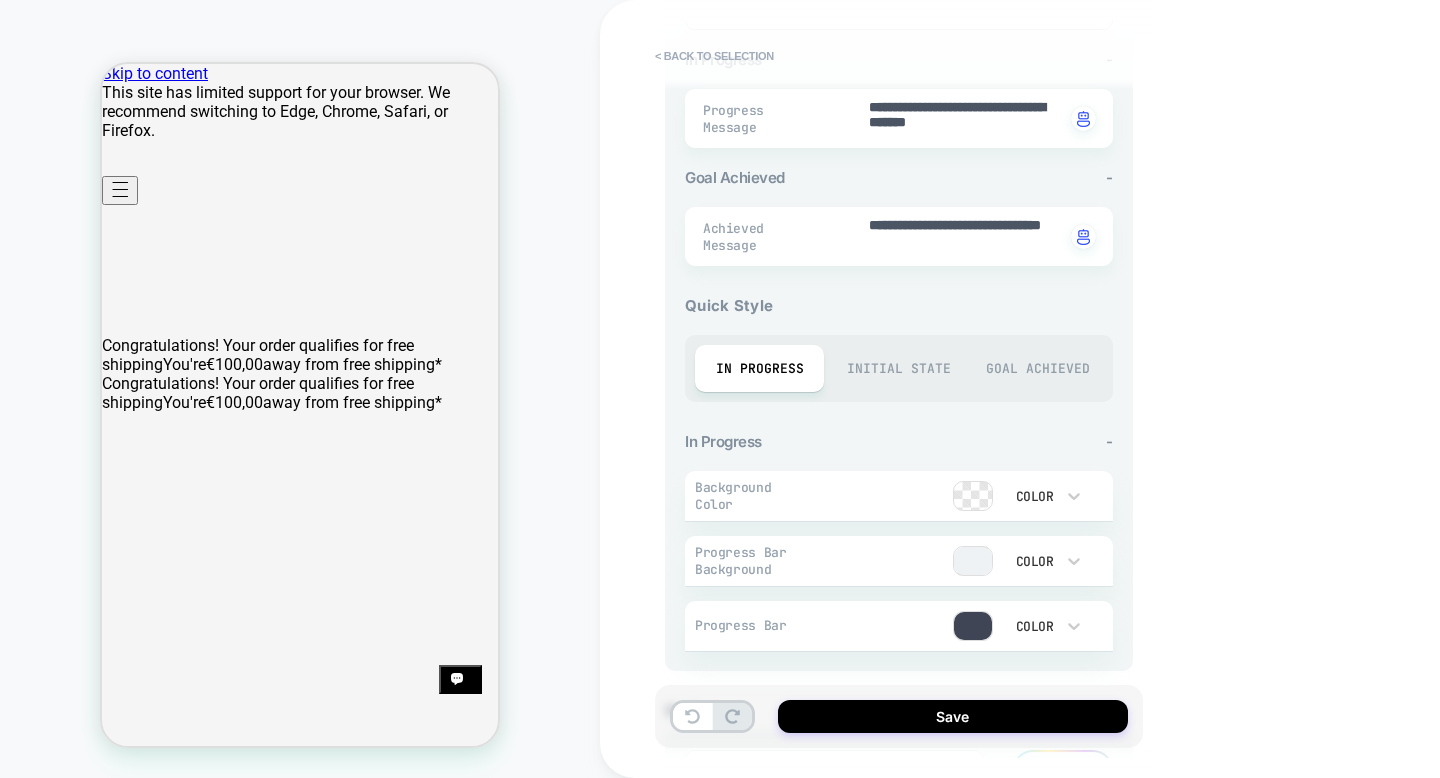scroll, scrollTop: 541, scrollLeft: 0, axis: vertical 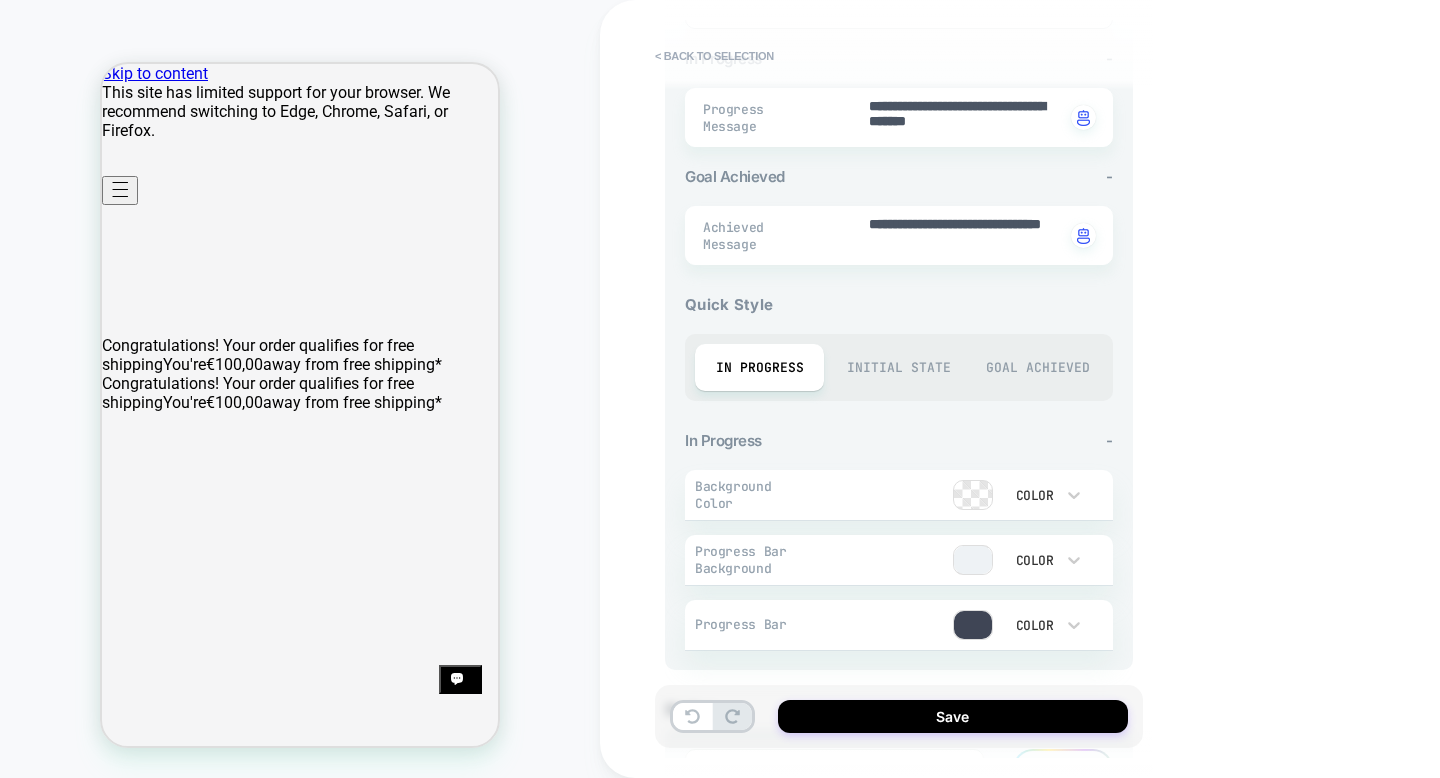 type on "**********" 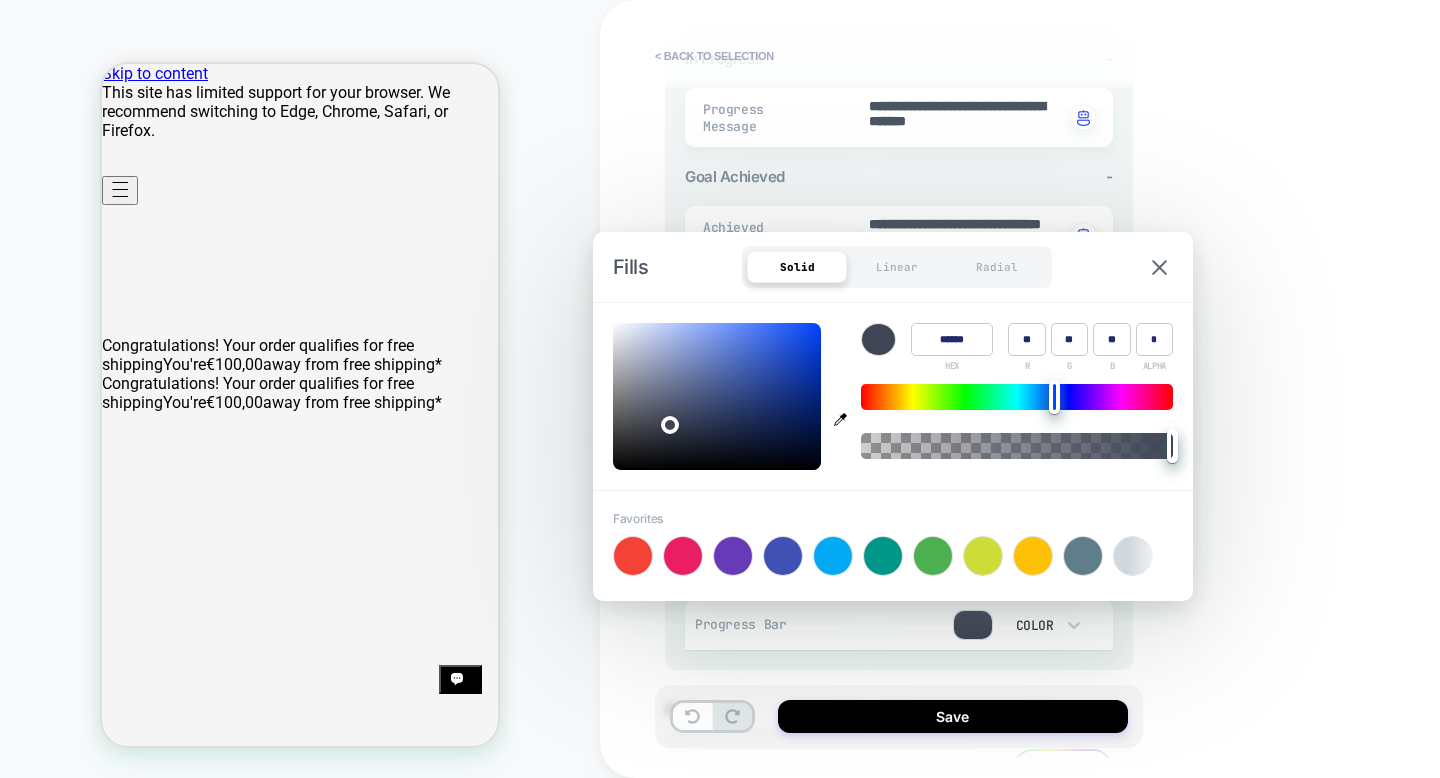 type on "*" 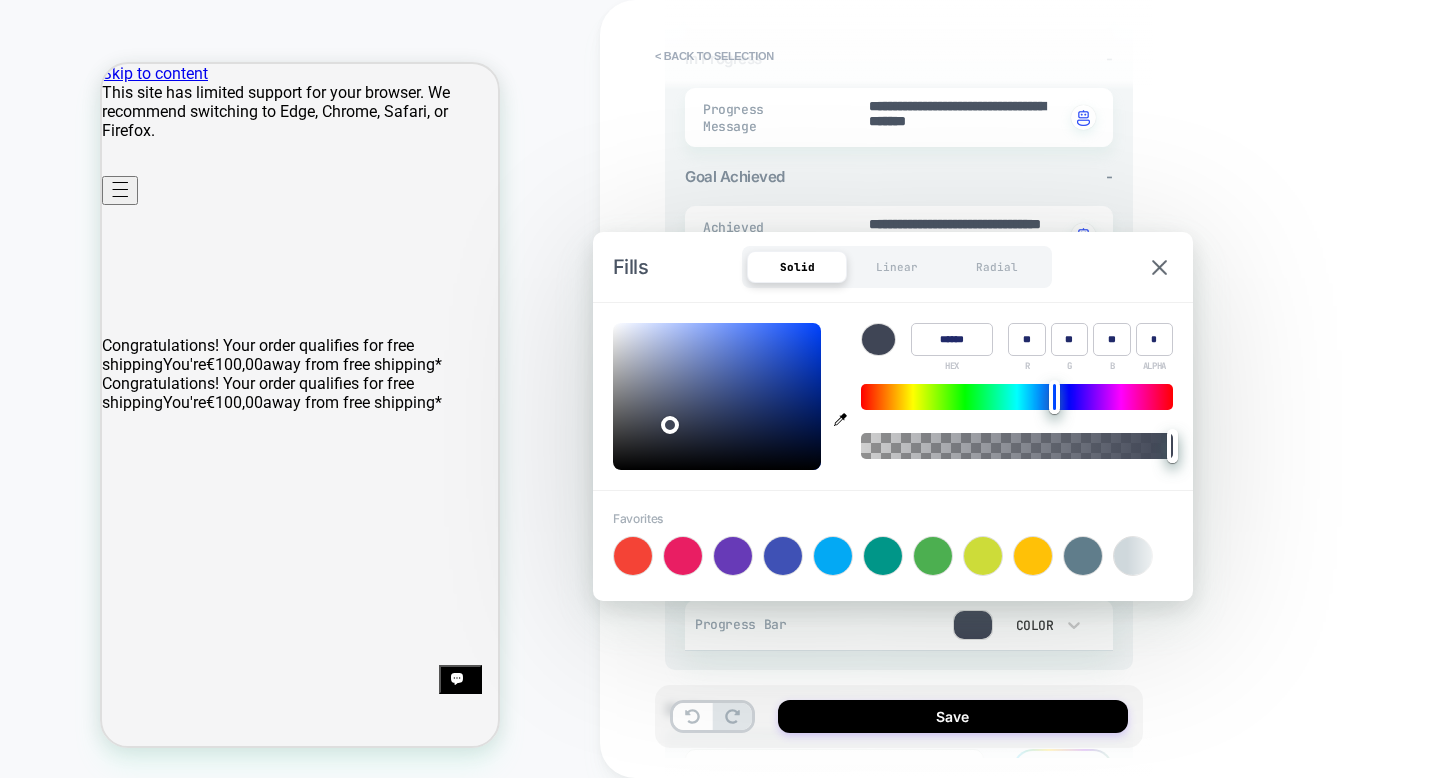 type on "******" 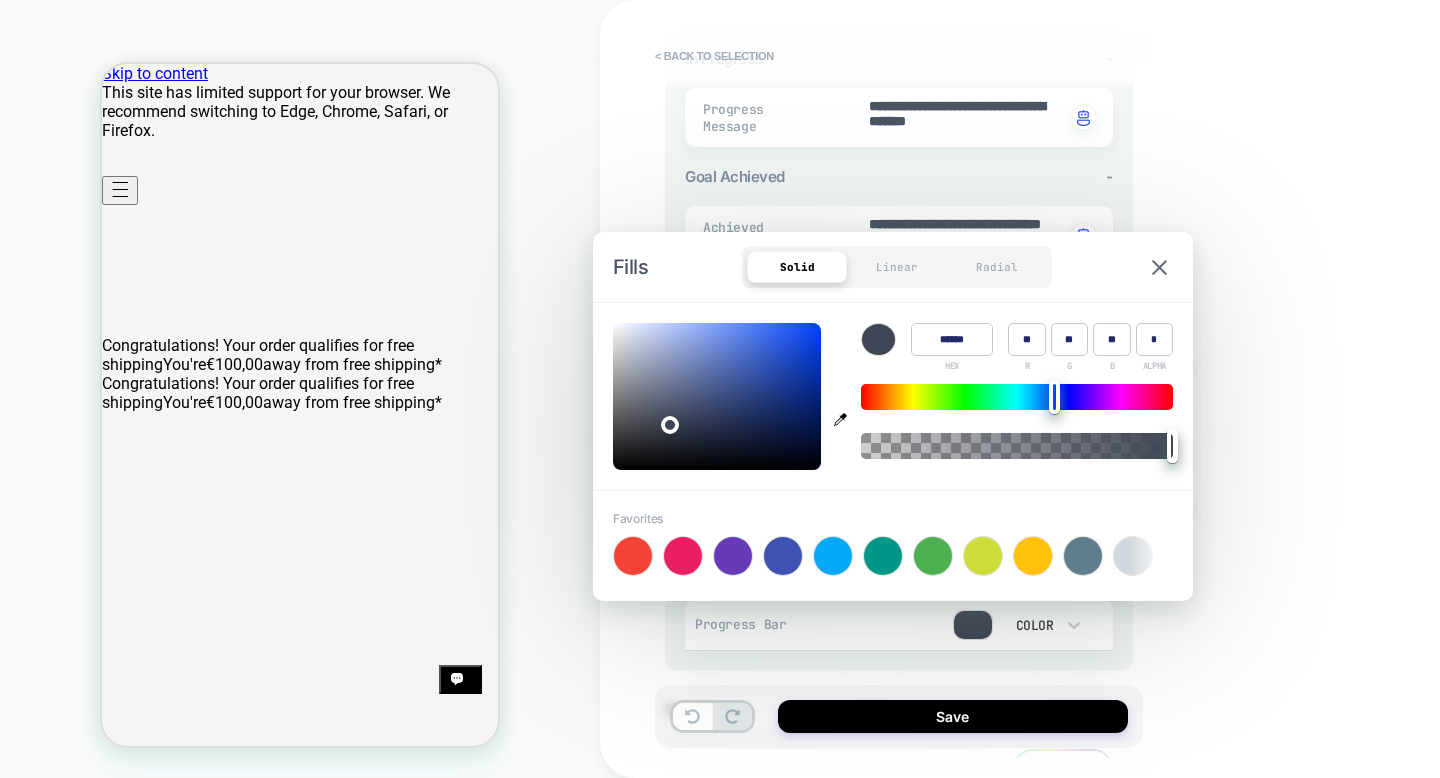 type on "******" 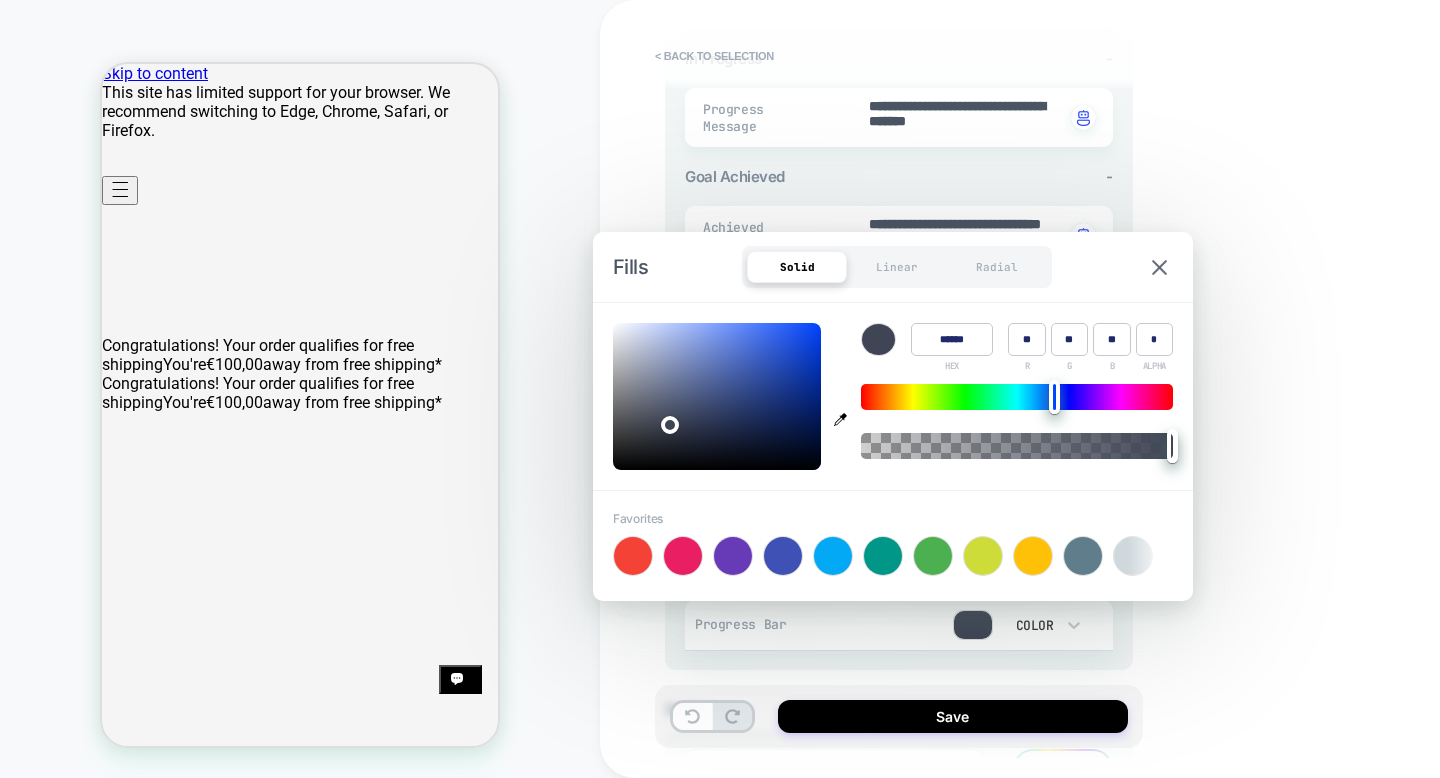 type on "******" 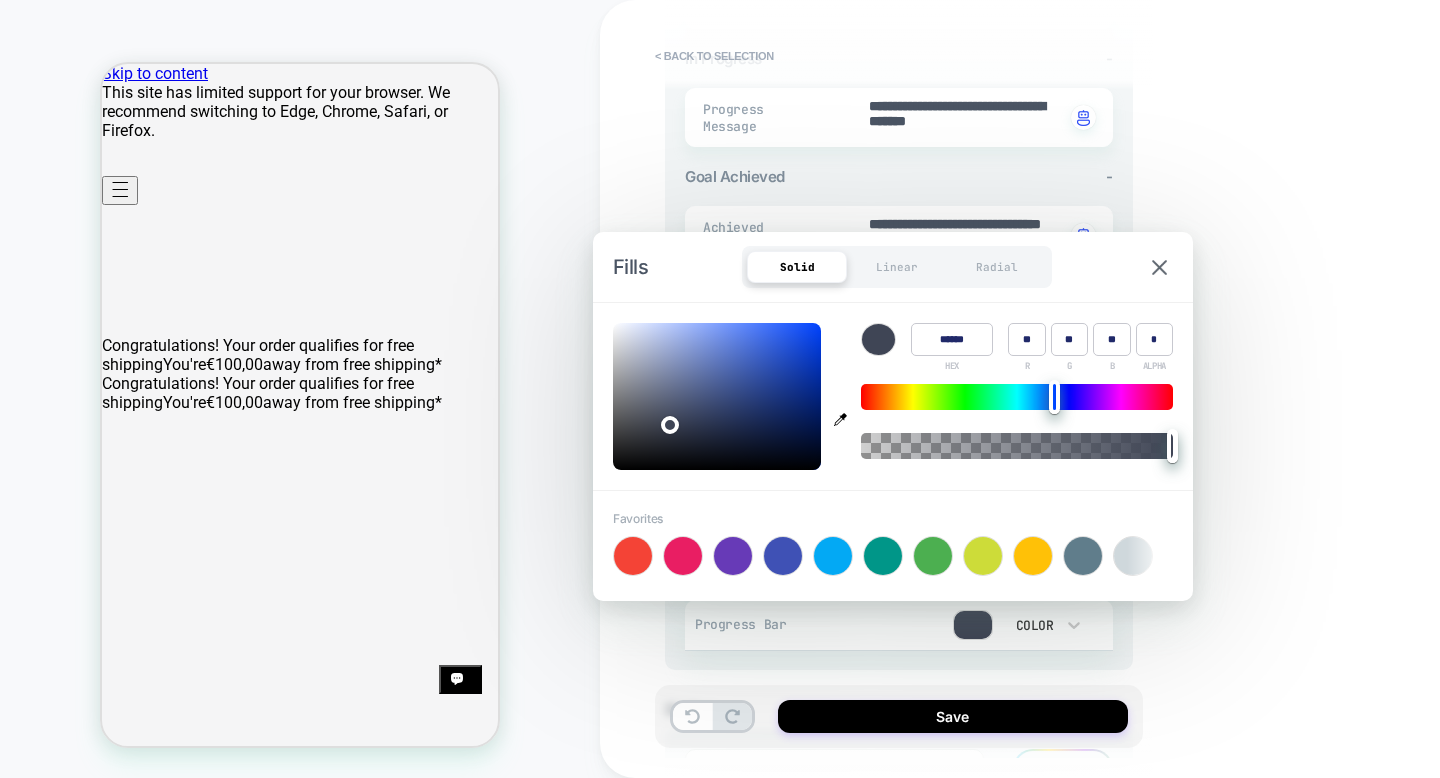 type on "******" 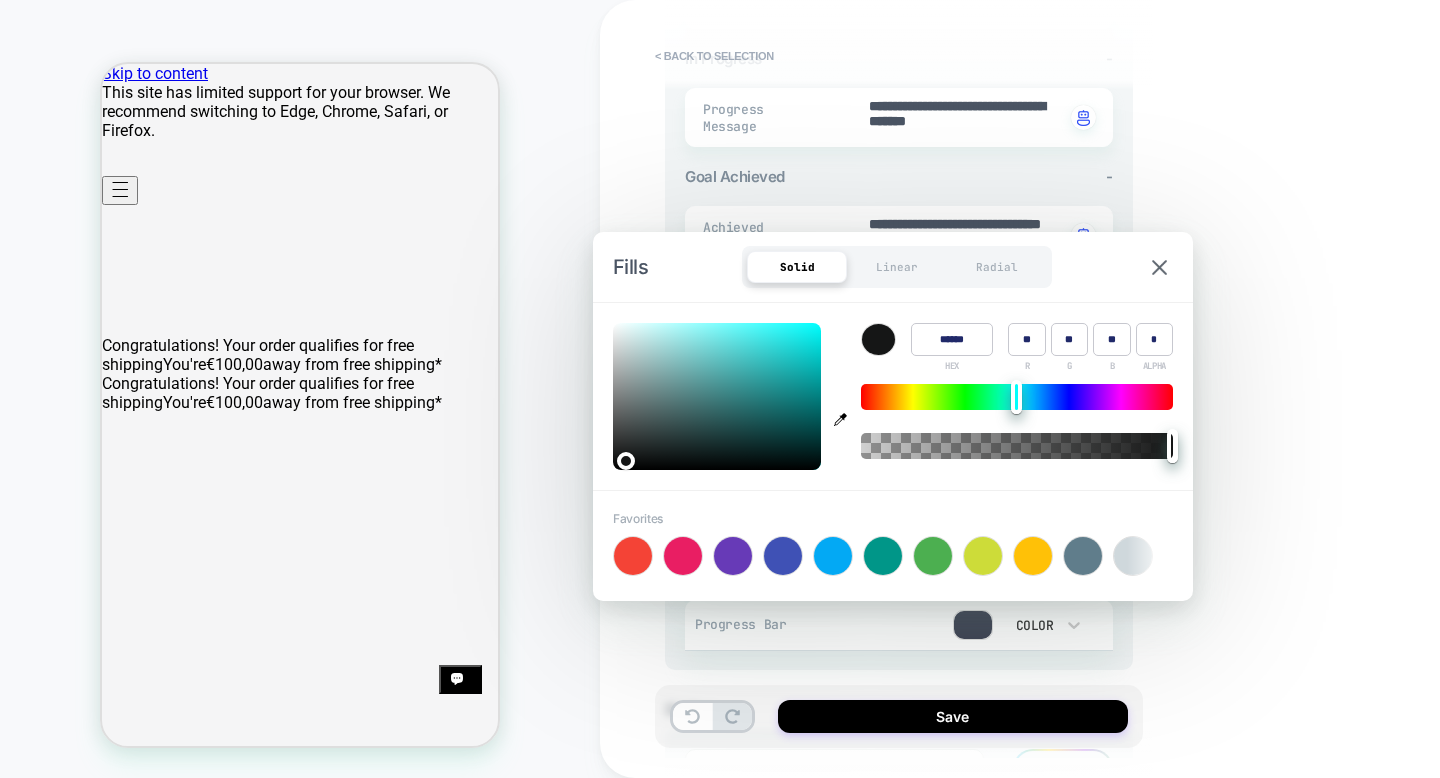 type on "******" 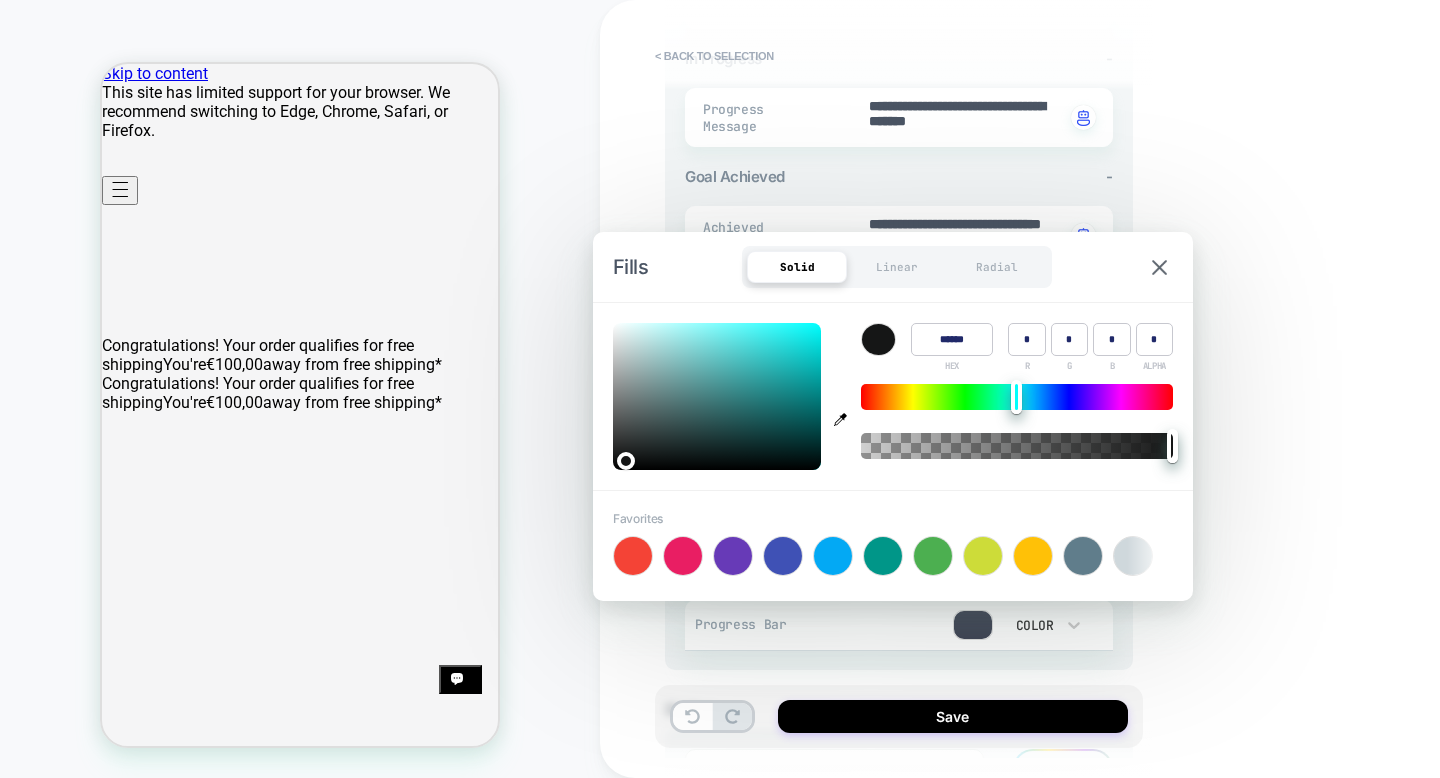 type on "******" 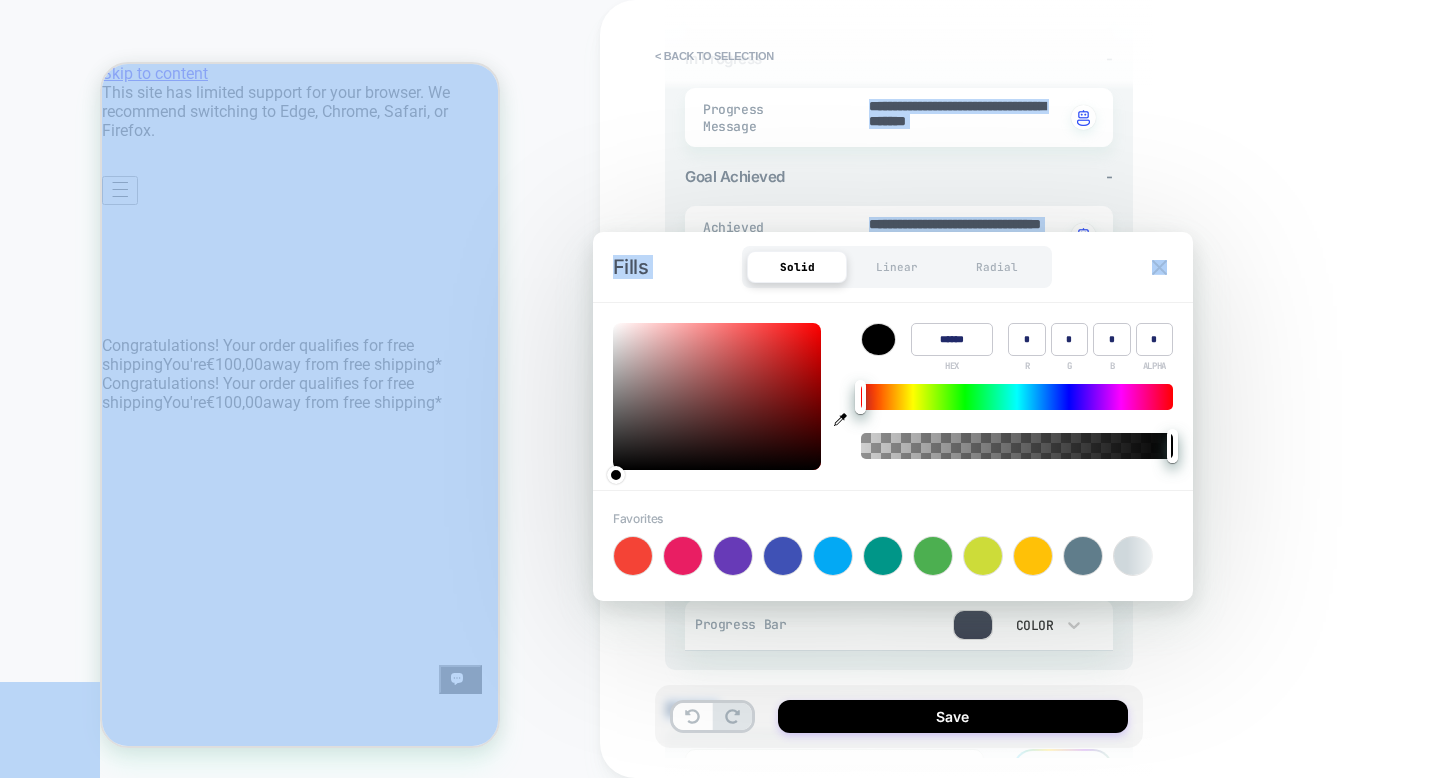 drag, startPoint x: 640, startPoint y: 448, endPoint x: 587, endPoint y: 486, distance: 65.21503 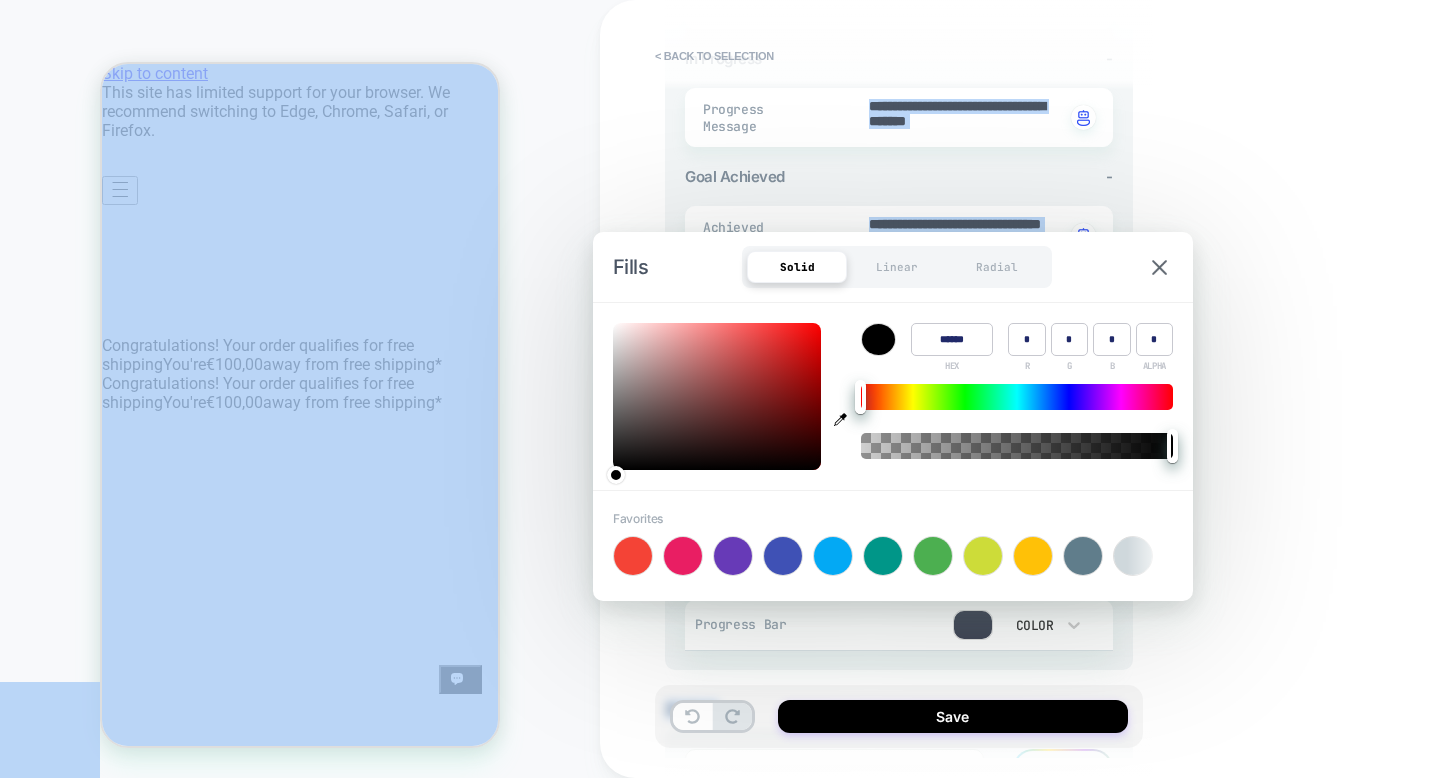 type on "*" 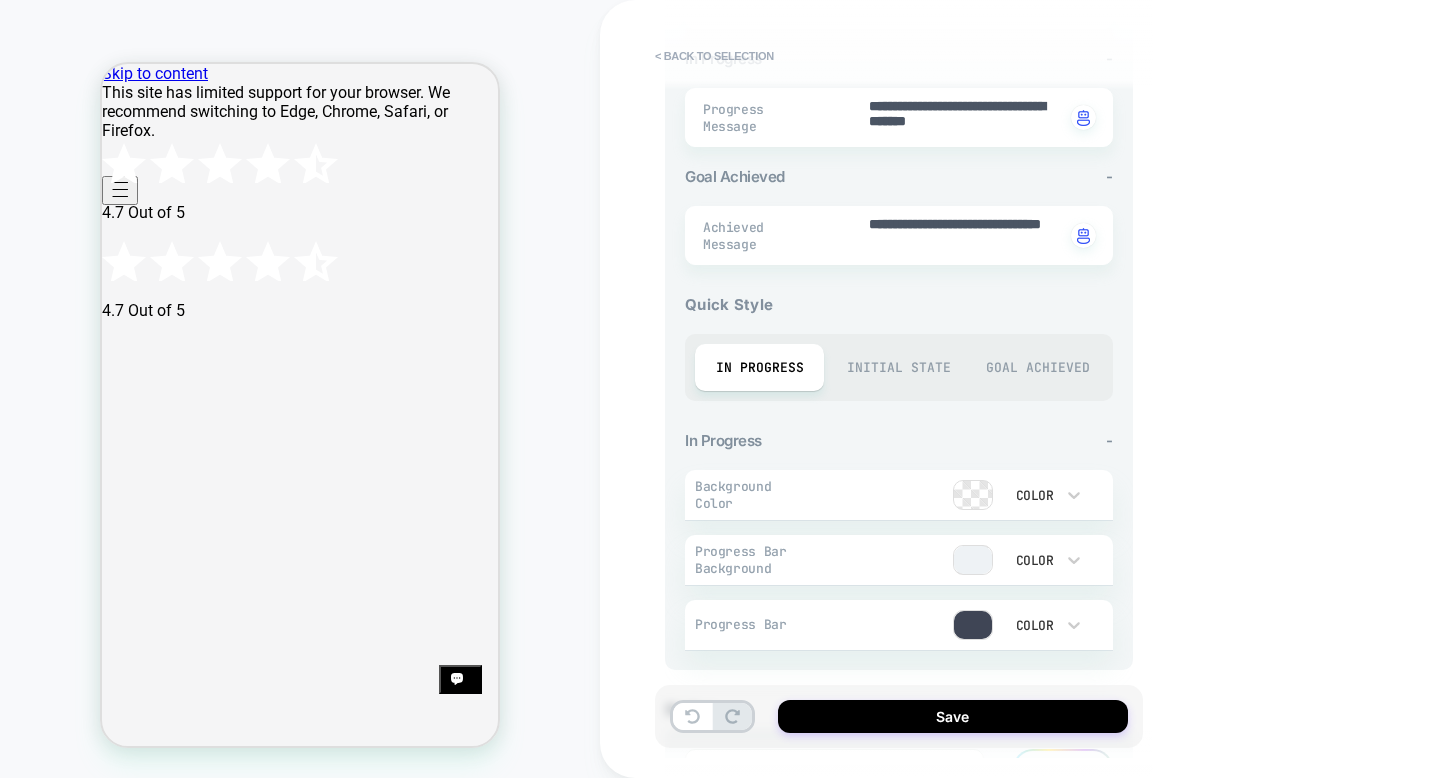 click on "Quick Style In Progress Initial State Goal Achieved In Progress - Background Color Color Progress Bar Background Color Progress Bar Color" at bounding box center (899, 467) 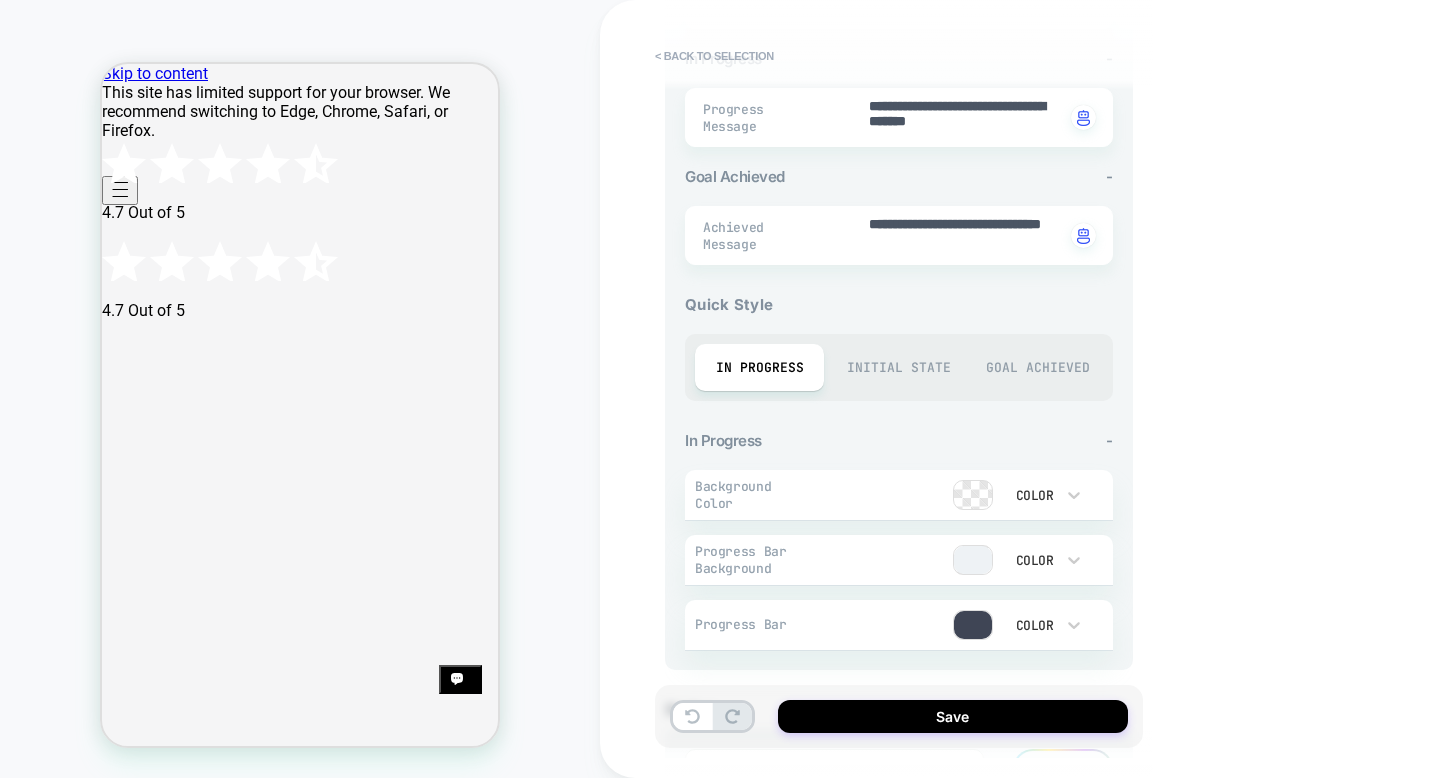 click at bounding box center [973, 625] 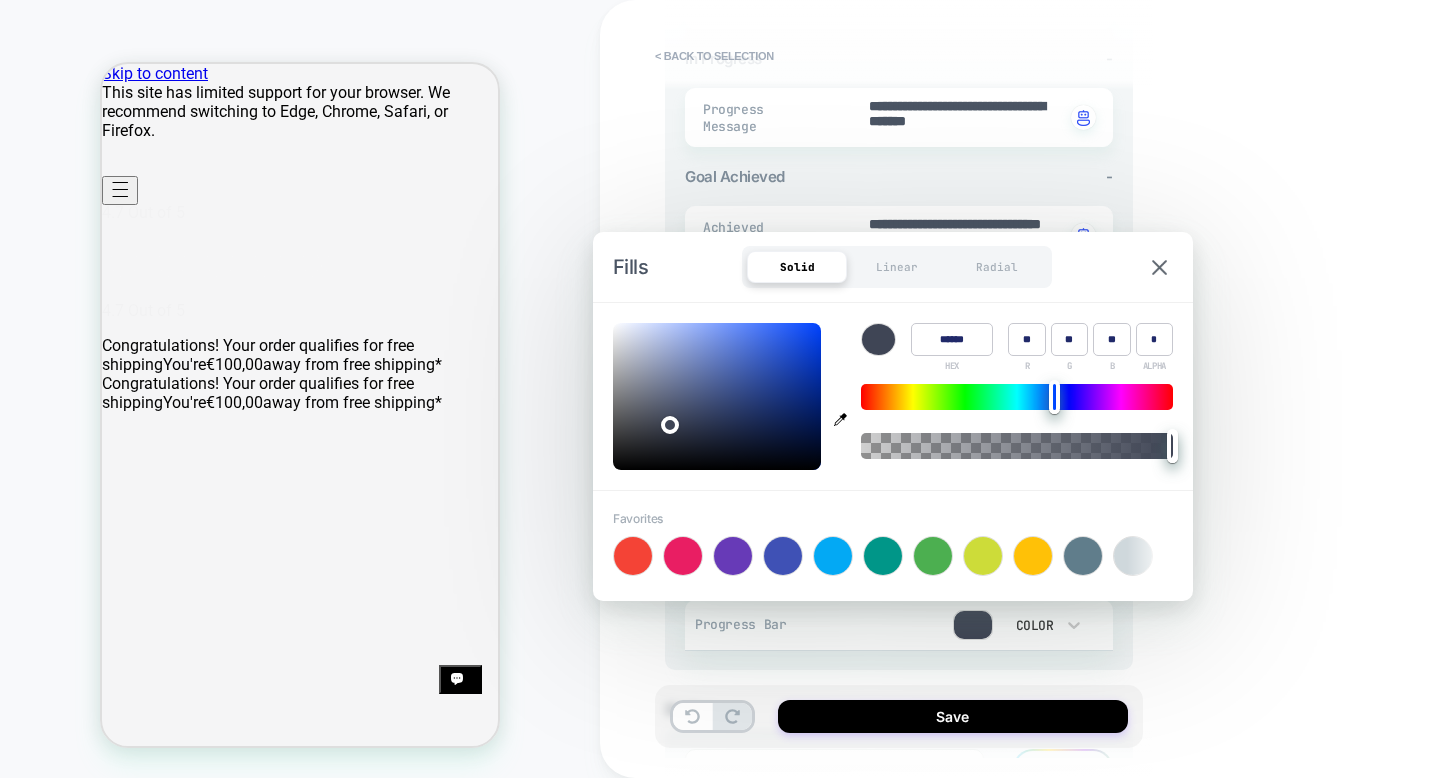 type on "******" 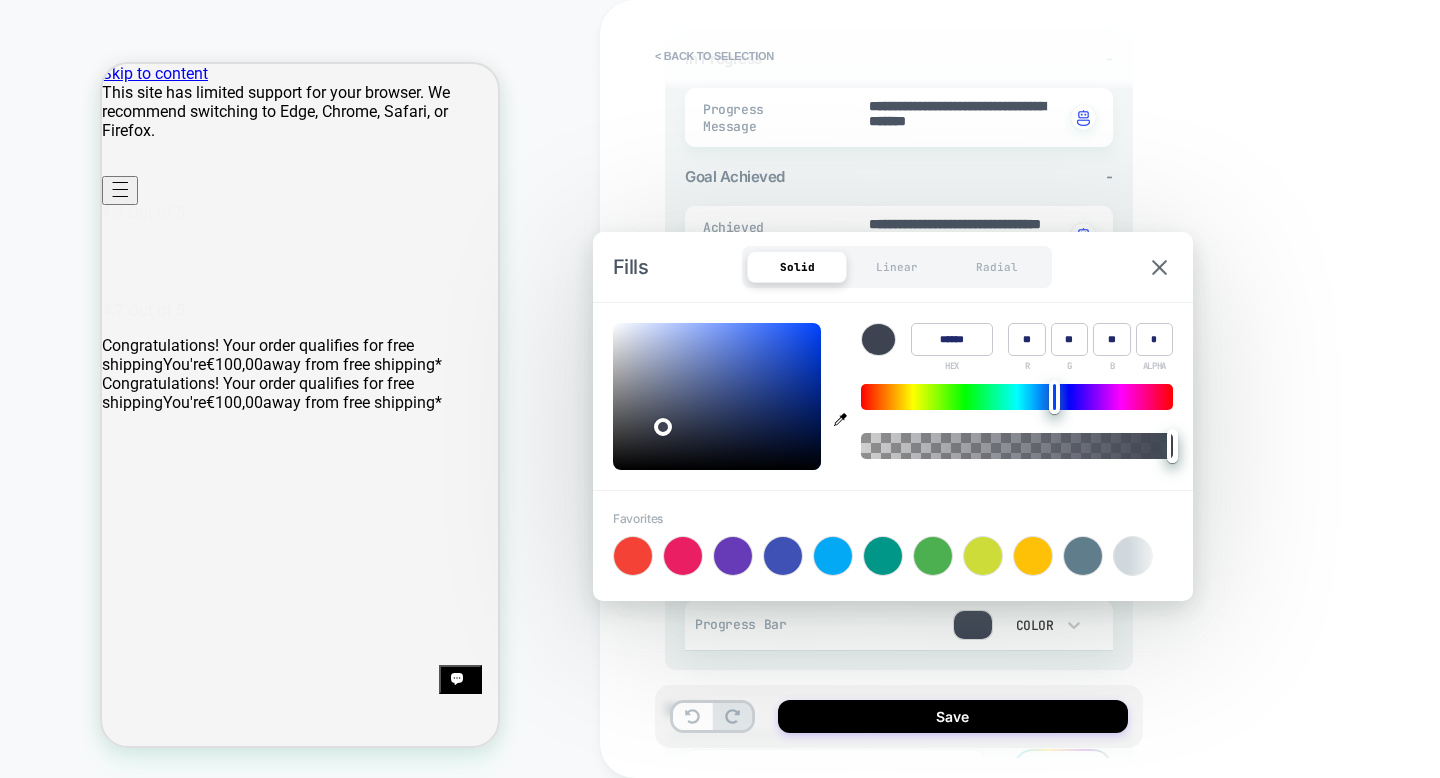 type on "*" 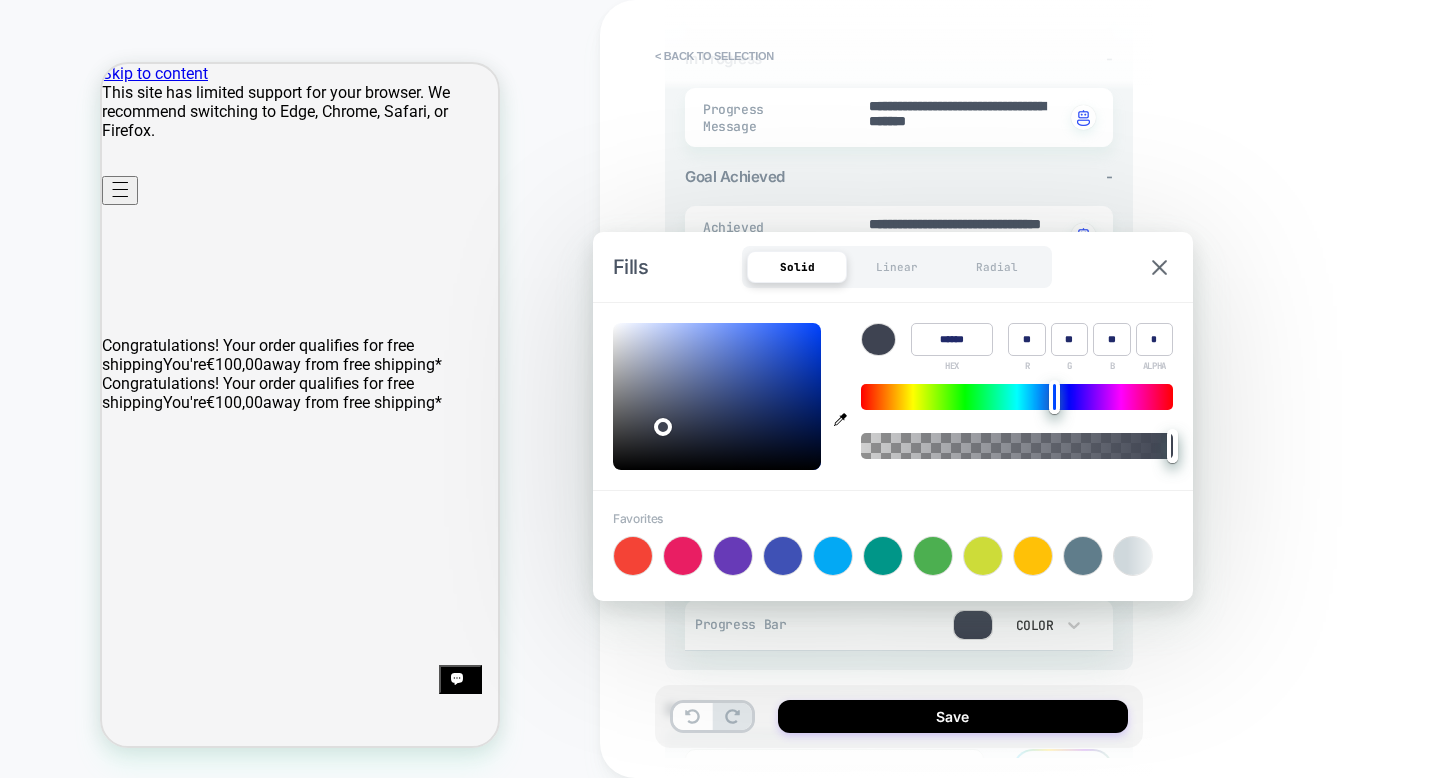 type on "******" 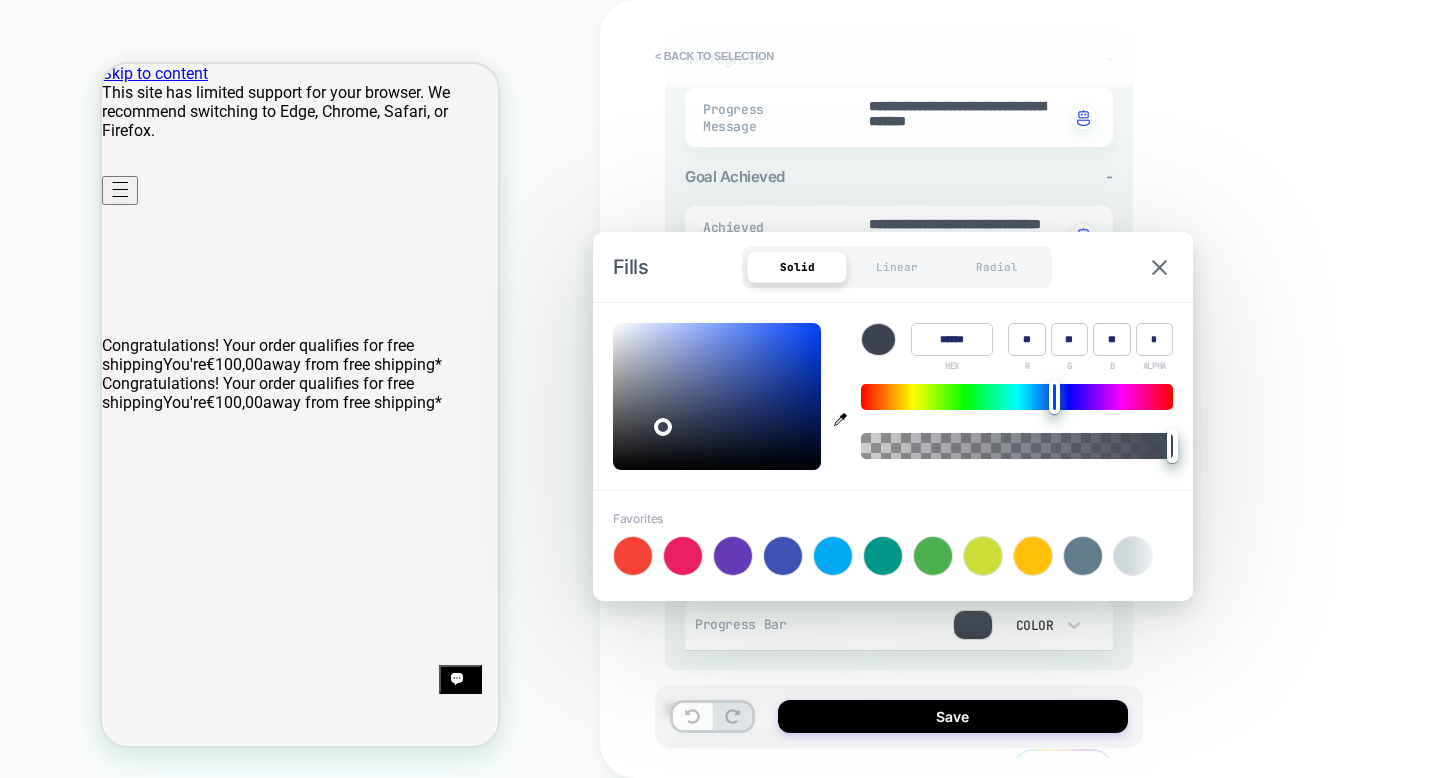 type on "******" 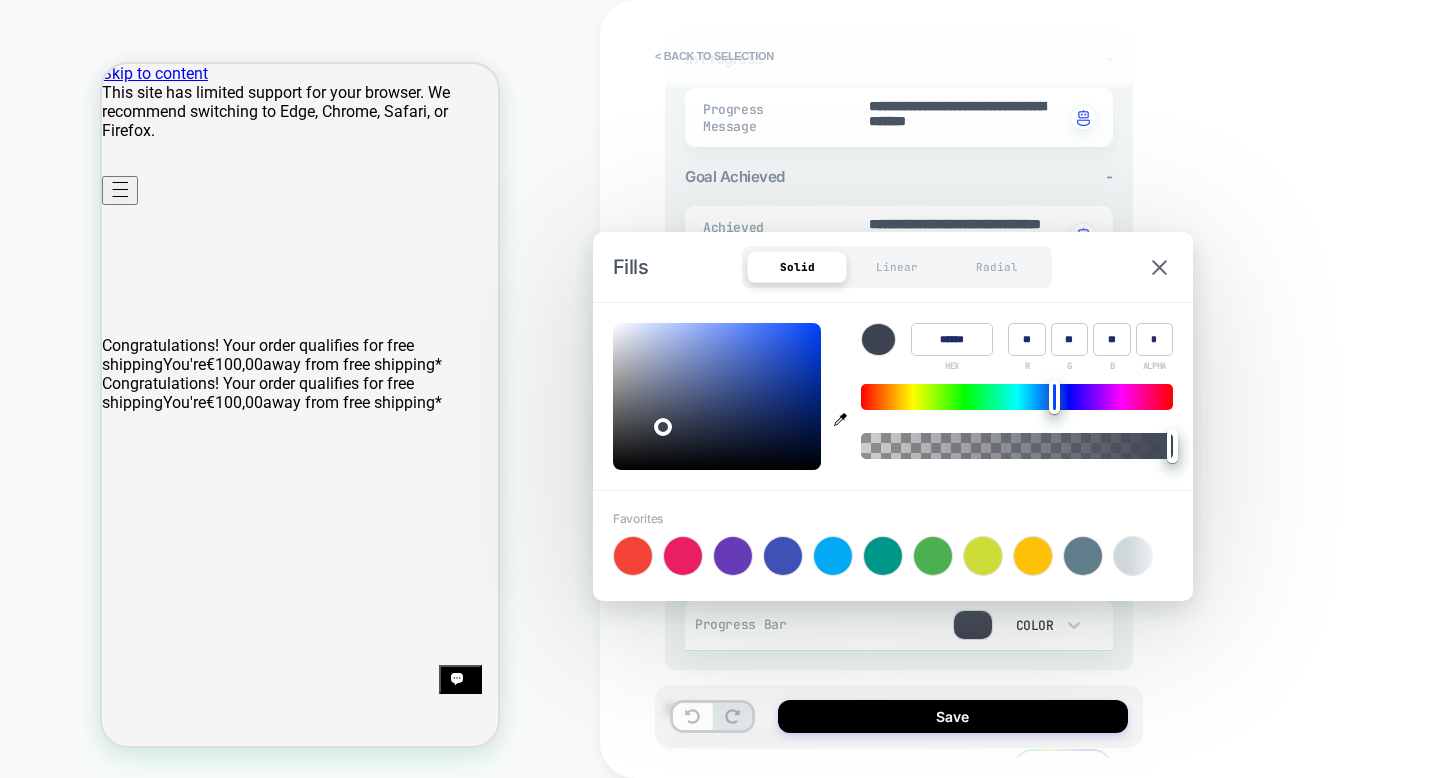 type on "******" 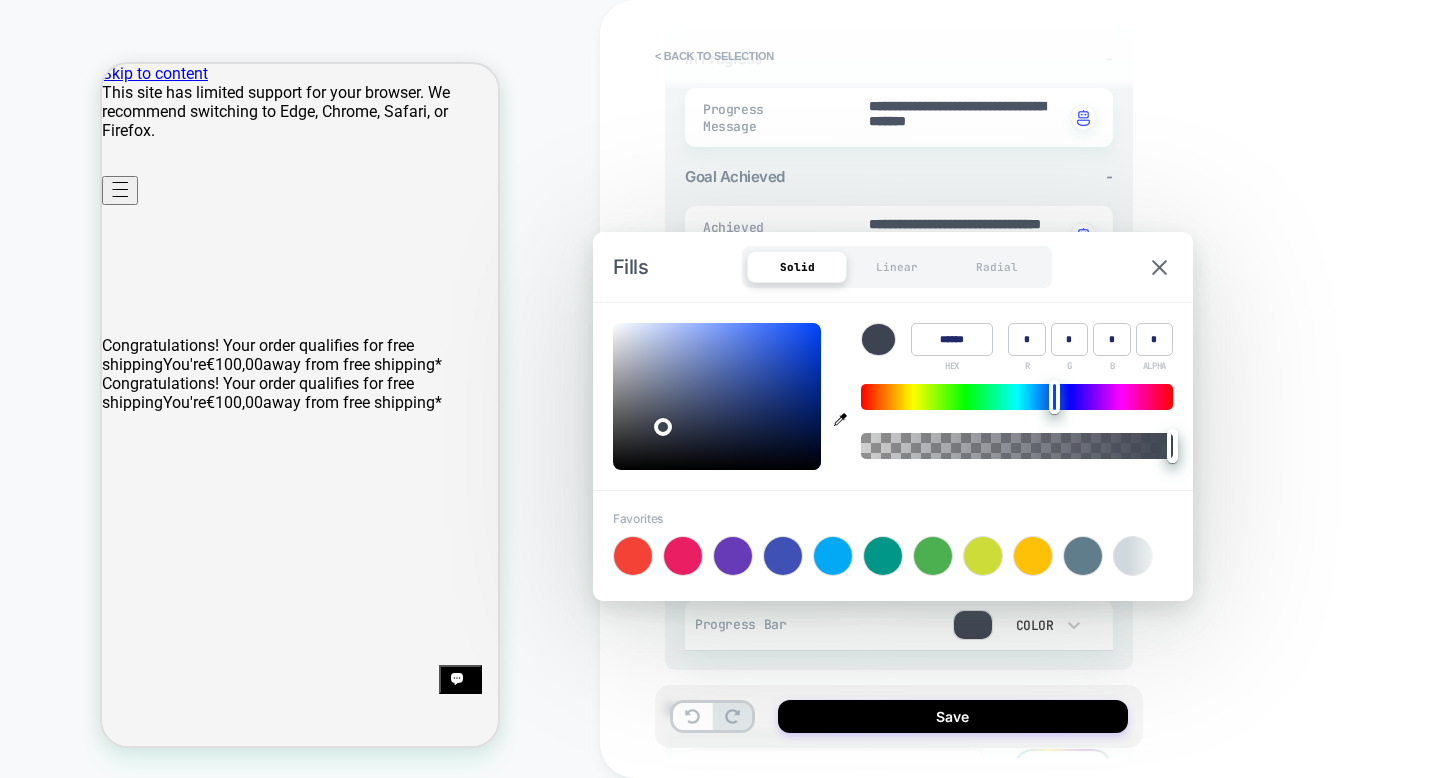 type on "******" 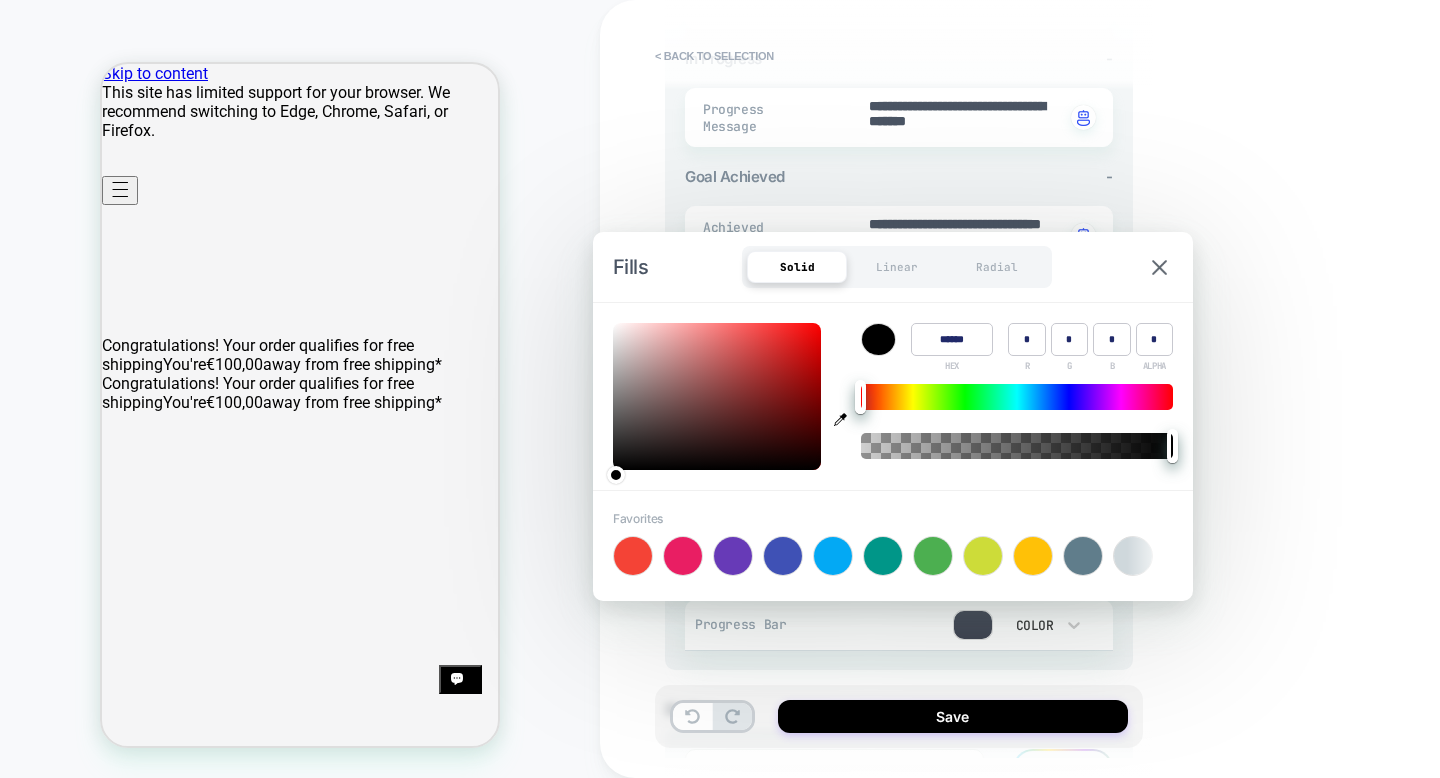 drag, startPoint x: 662, startPoint y: 423, endPoint x: 606, endPoint y: 476, distance: 77.10383 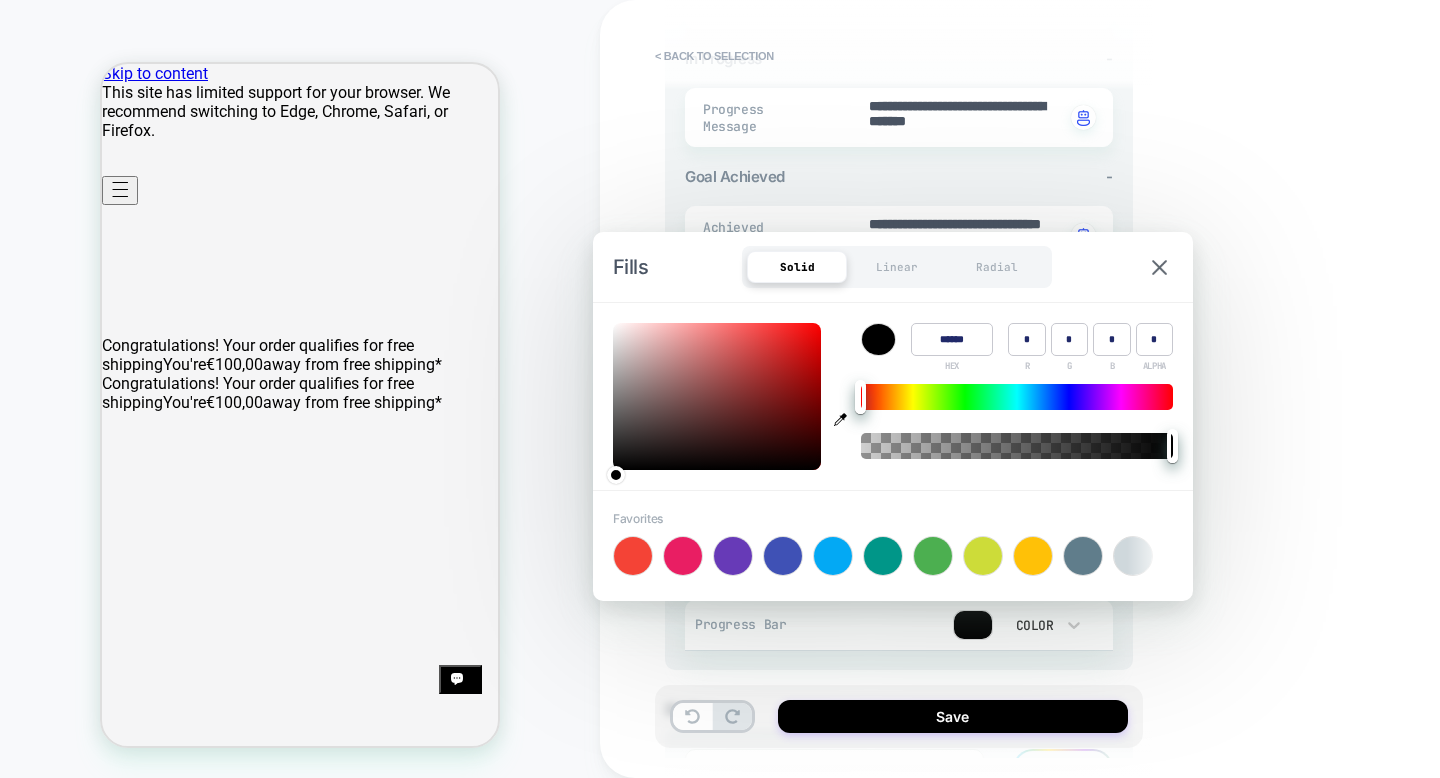 click on "Styling Default Customize" at bounding box center (899, 739) 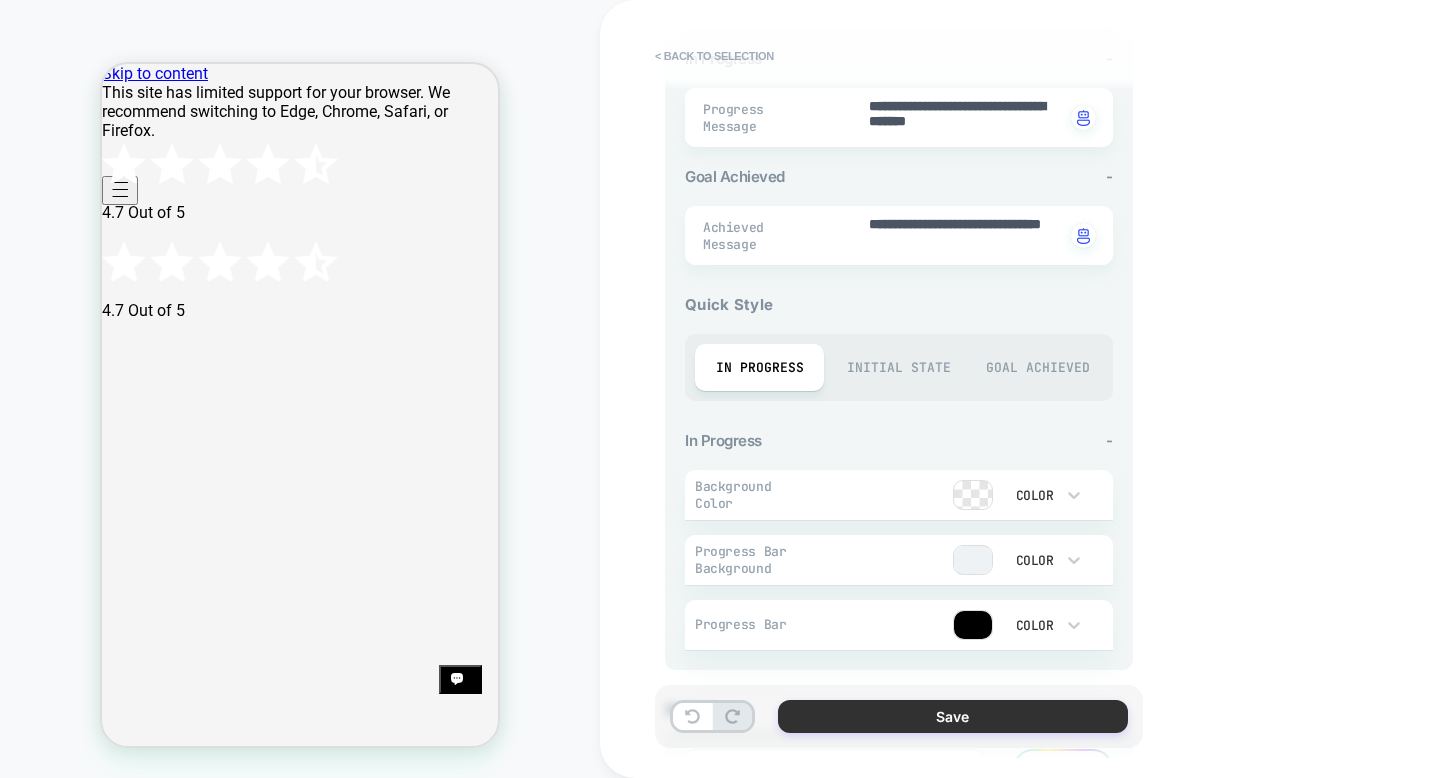 click on "Save" at bounding box center [953, 716] 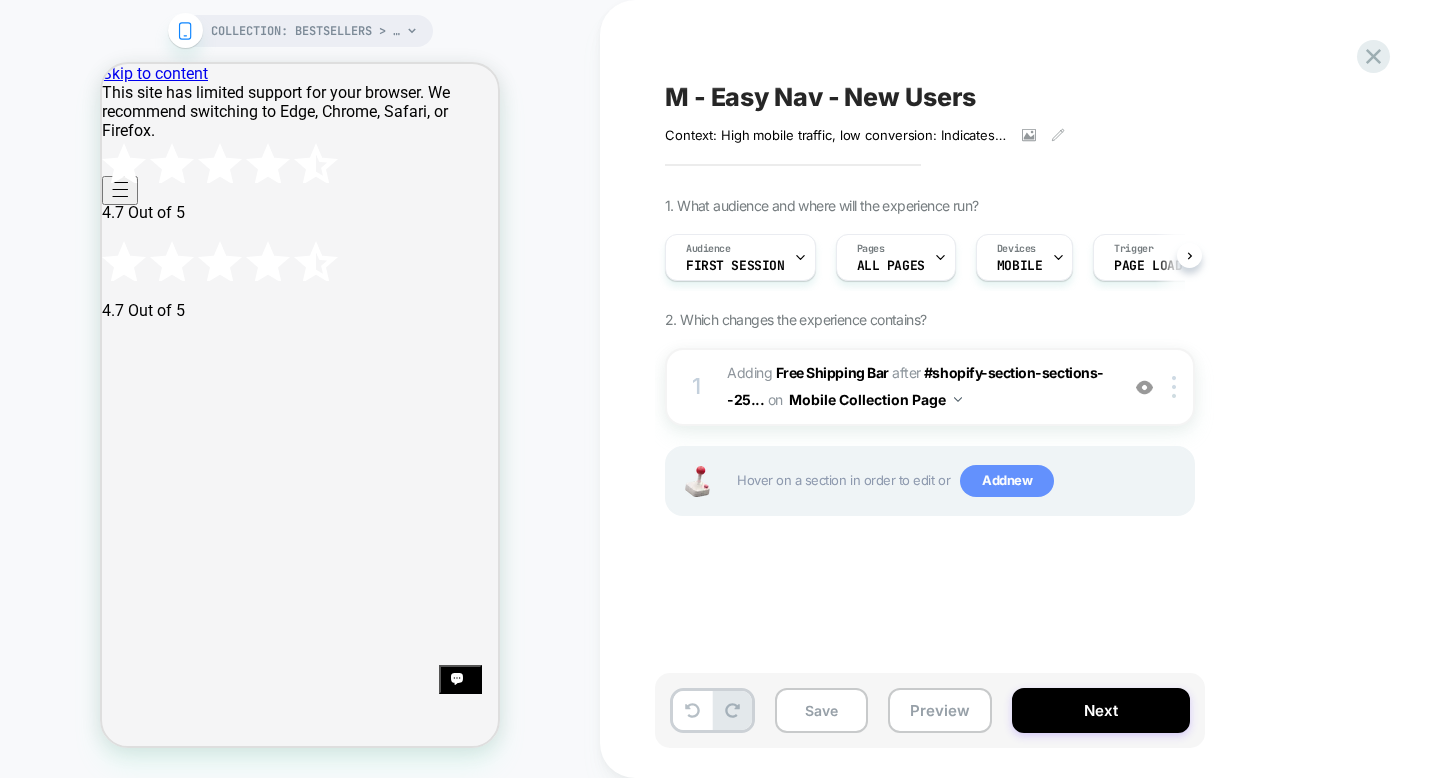 scroll, scrollTop: 0, scrollLeft: 1, axis: horizontal 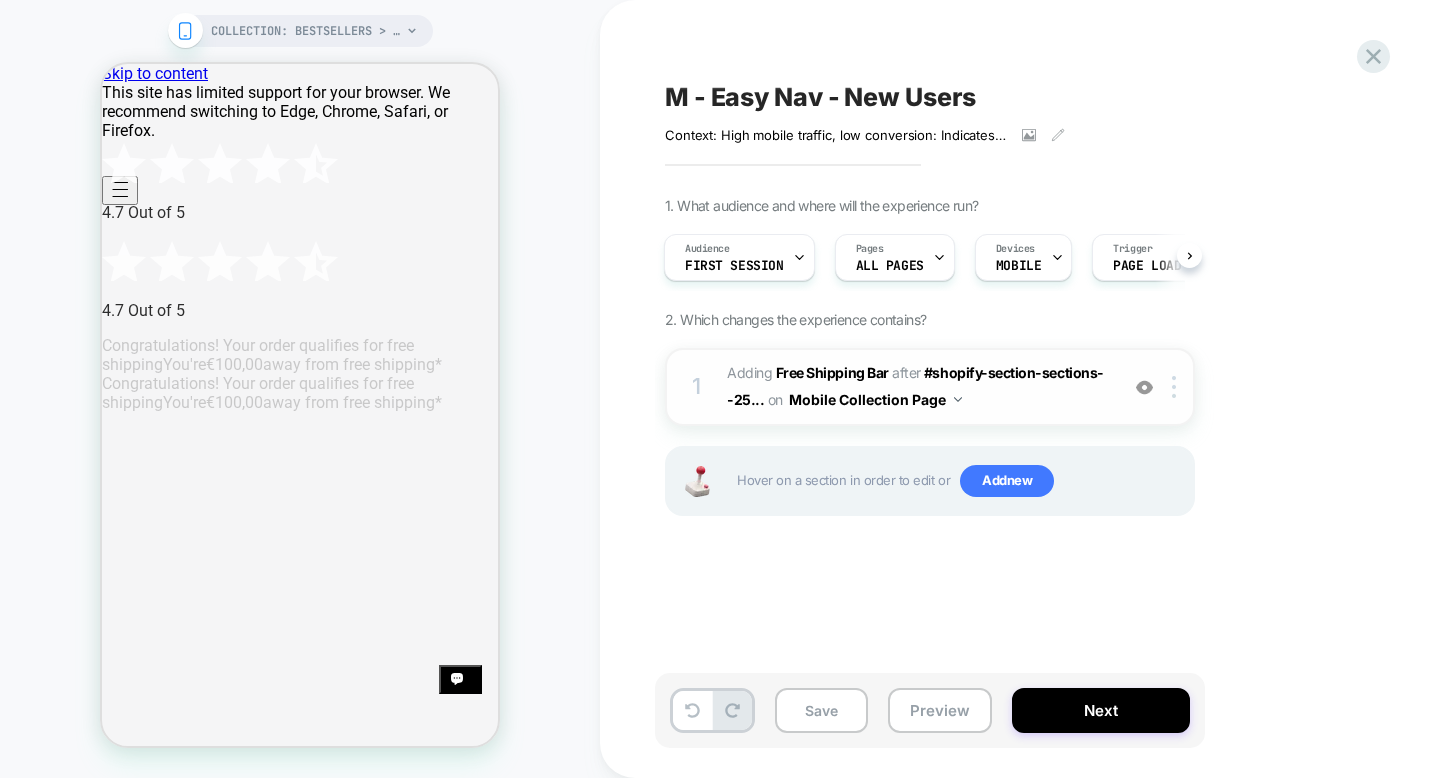 click on "#_loomi_addon_1754590105091 Adding   Free Shipping Bar   AFTER #shopify-section-sections--25... #shopify-section-sections--25150093885819__header   on Mobile Collection Page" at bounding box center (917, 387) 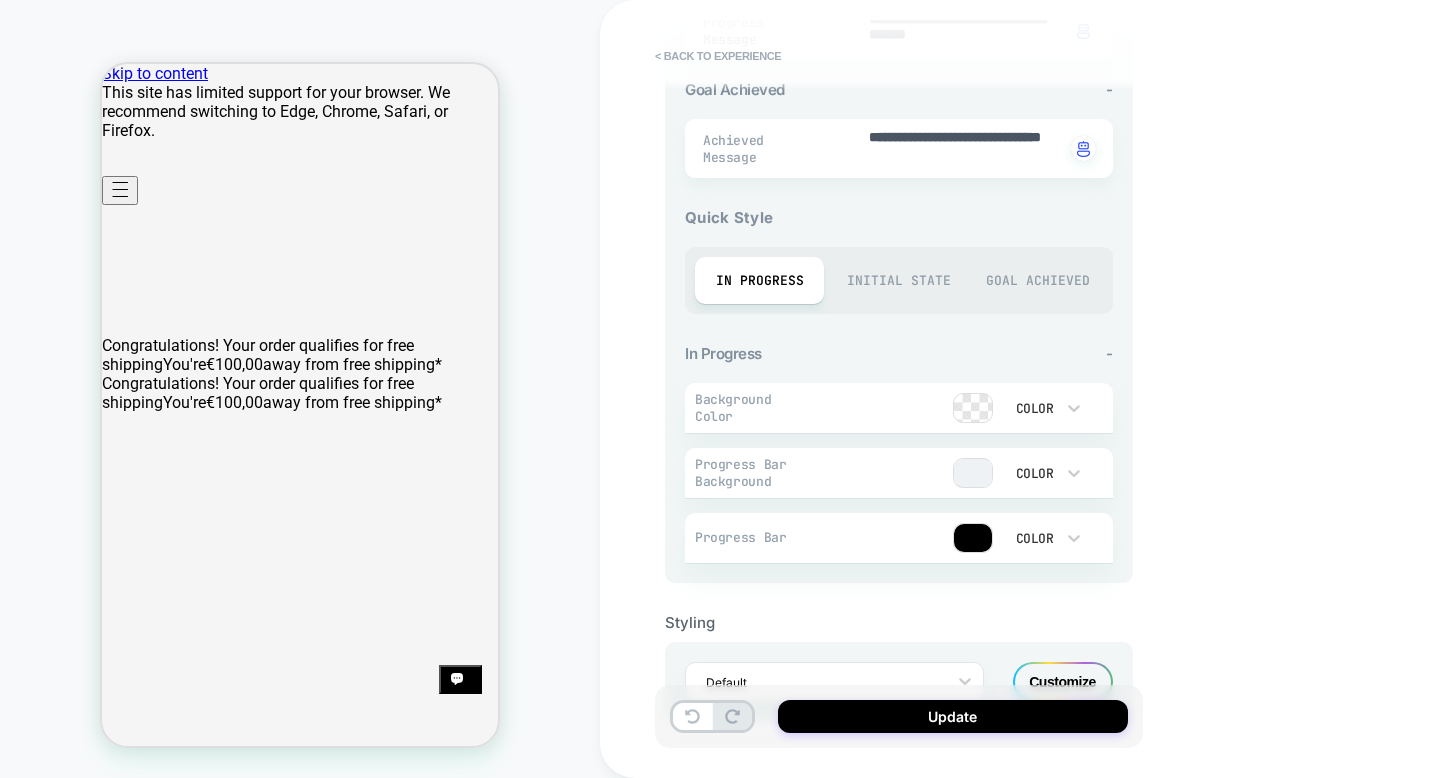 scroll, scrollTop: 693, scrollLeft: 0, axis: vertical 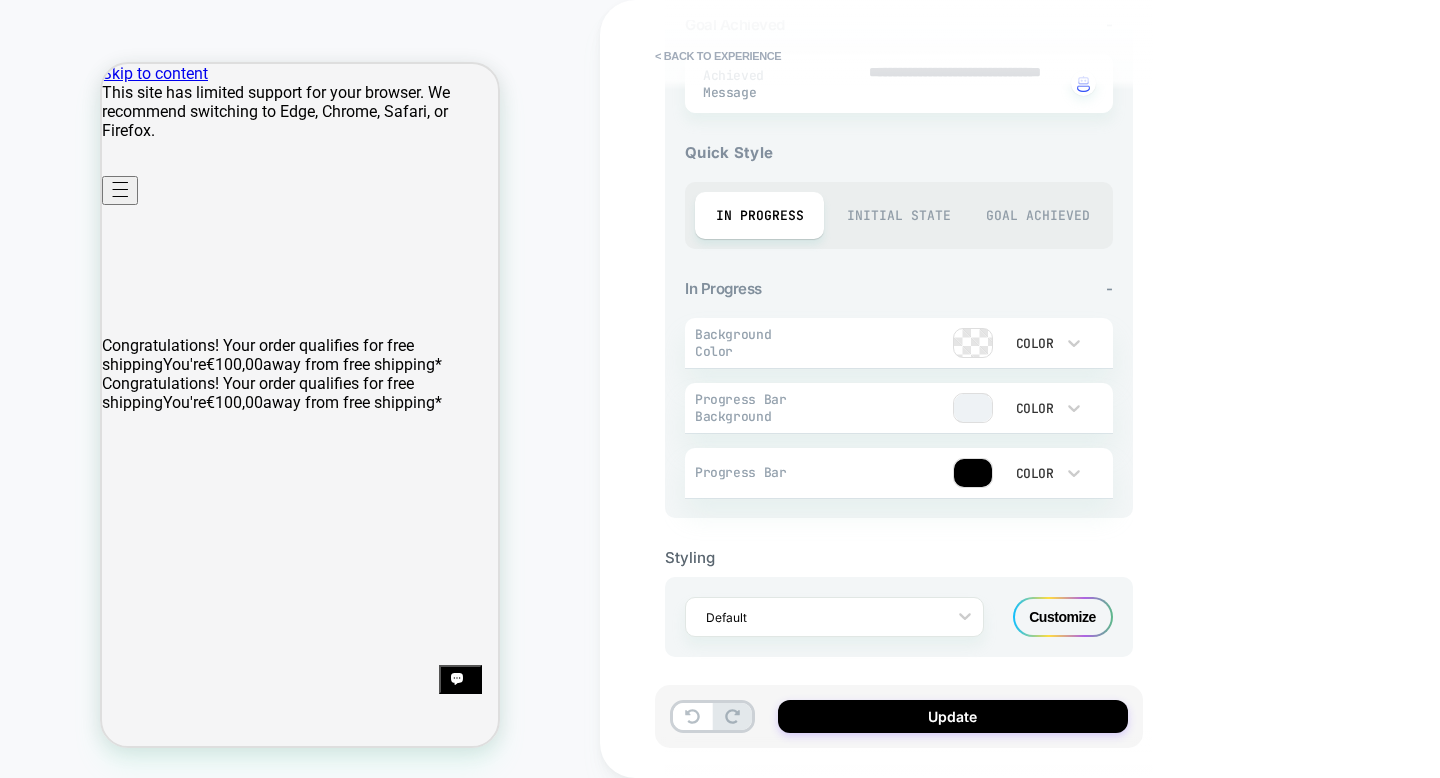click on "Customize" at bounding box center [1063, 617] 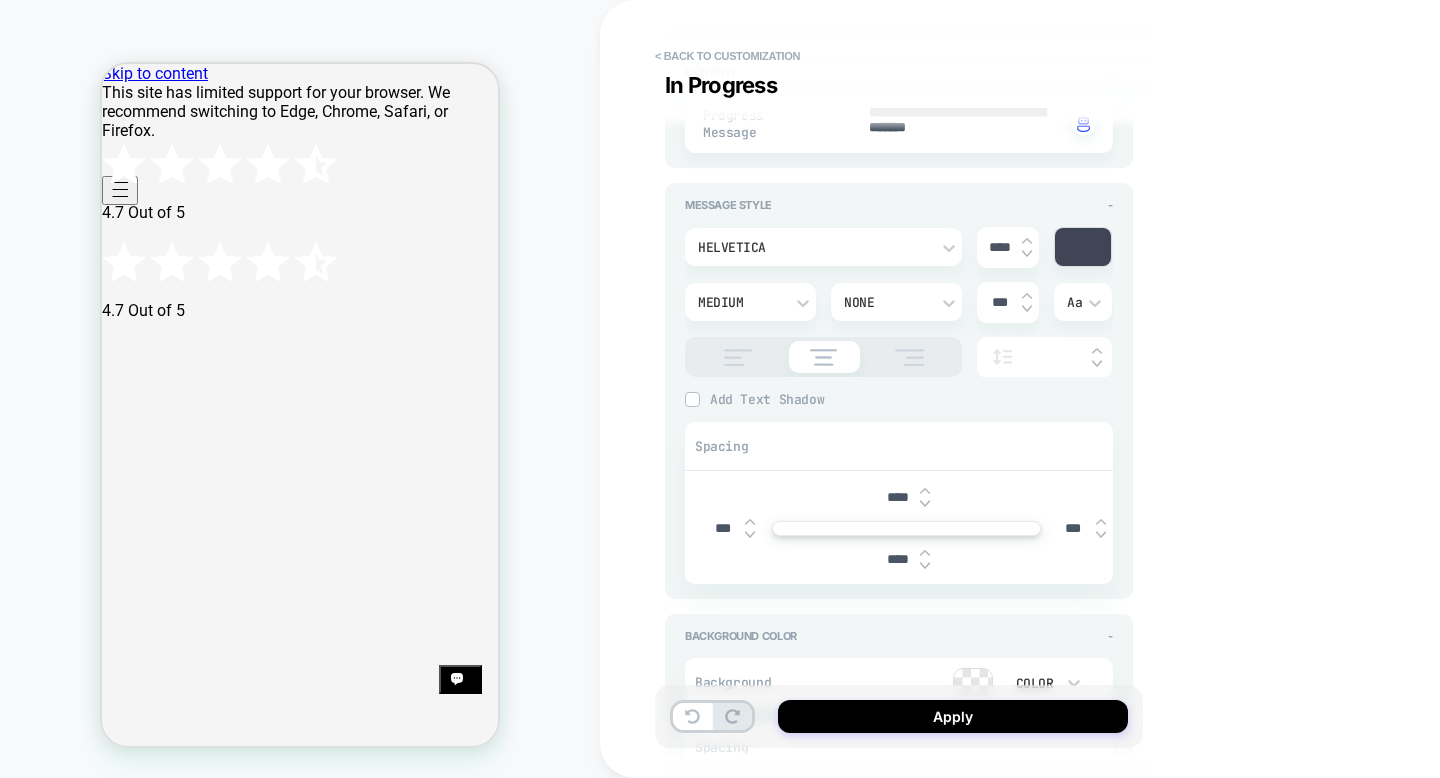 scroll, scrollTop: 340, scrollLeft: 0, axis: vertical 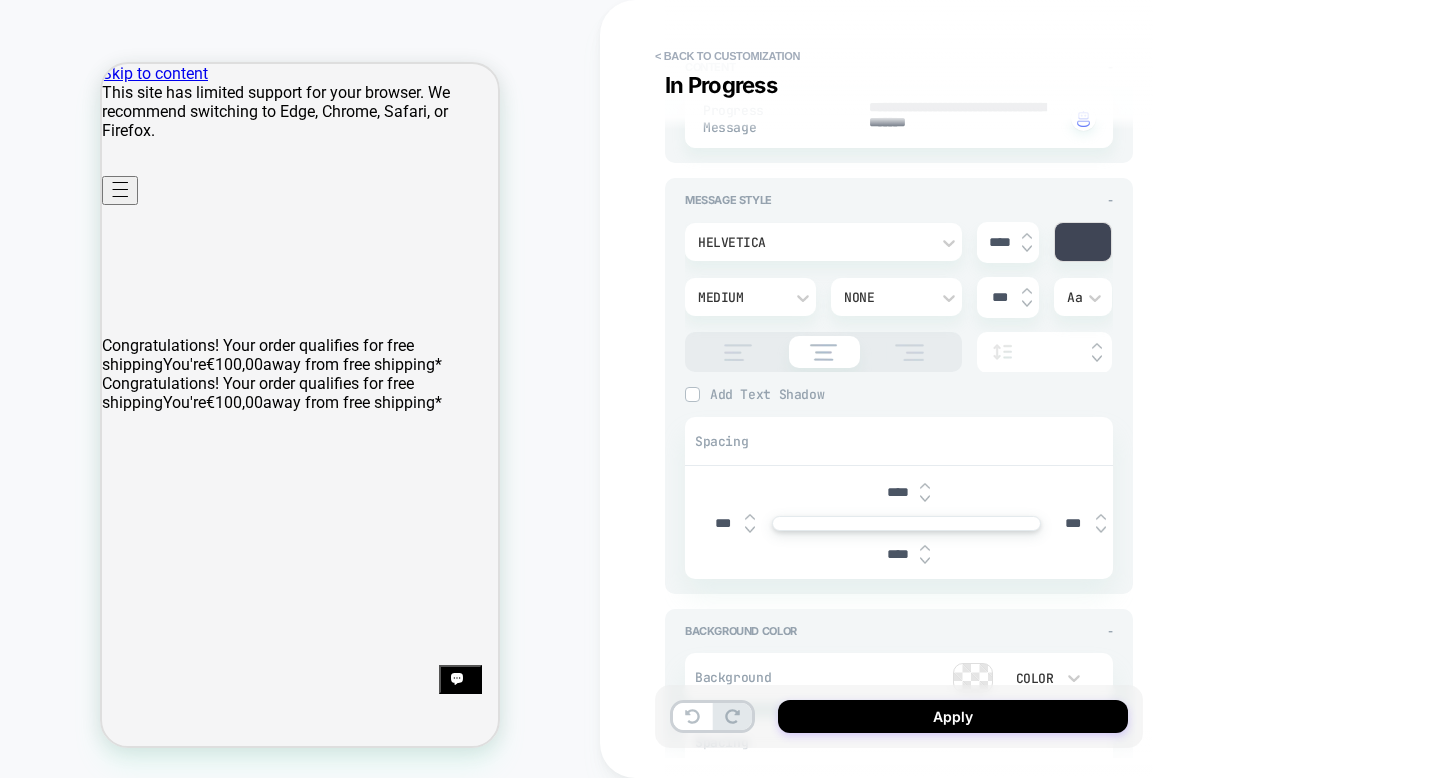 click on "Helvetica" at bounding box center [813, 242] 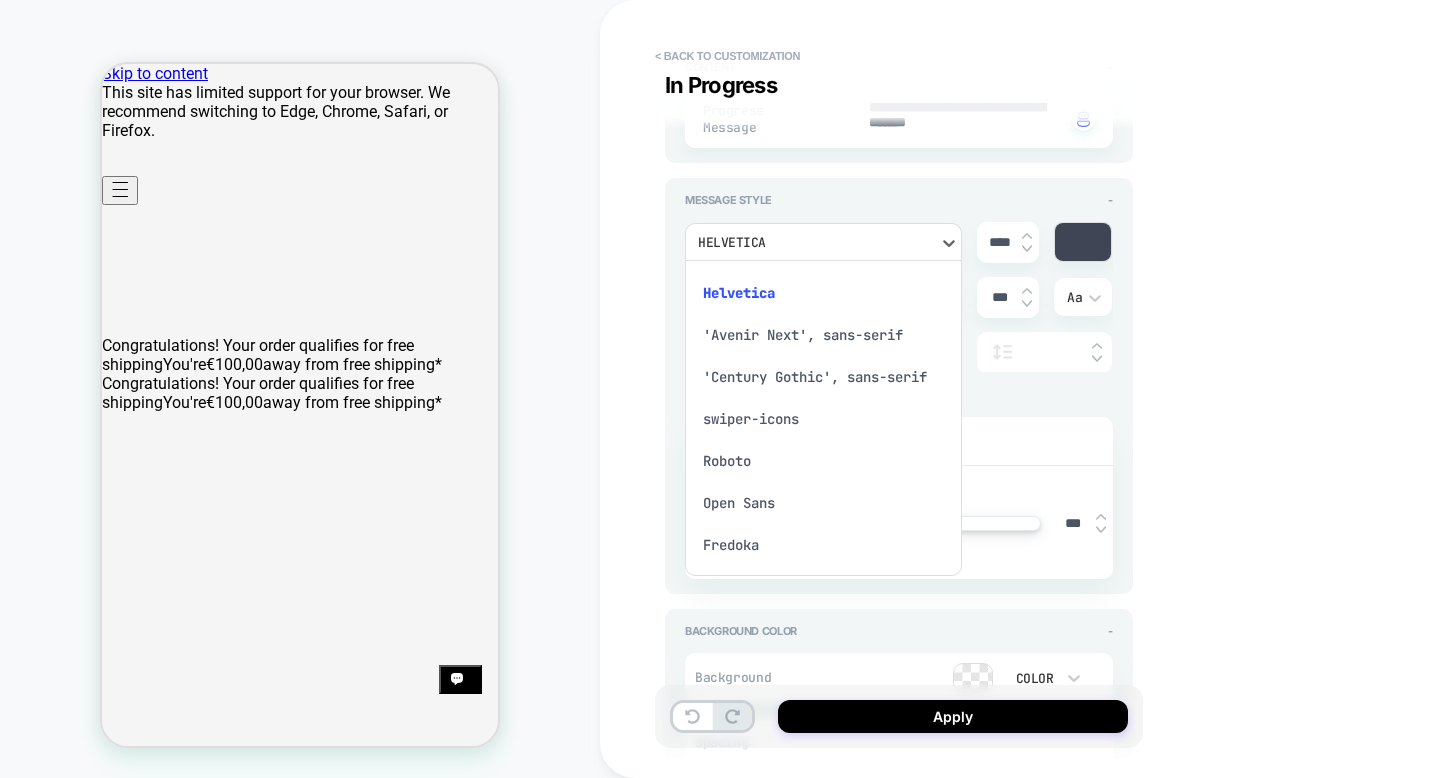 click on "'Avenir Next', sans-serif" at bounding box center [823, 335] 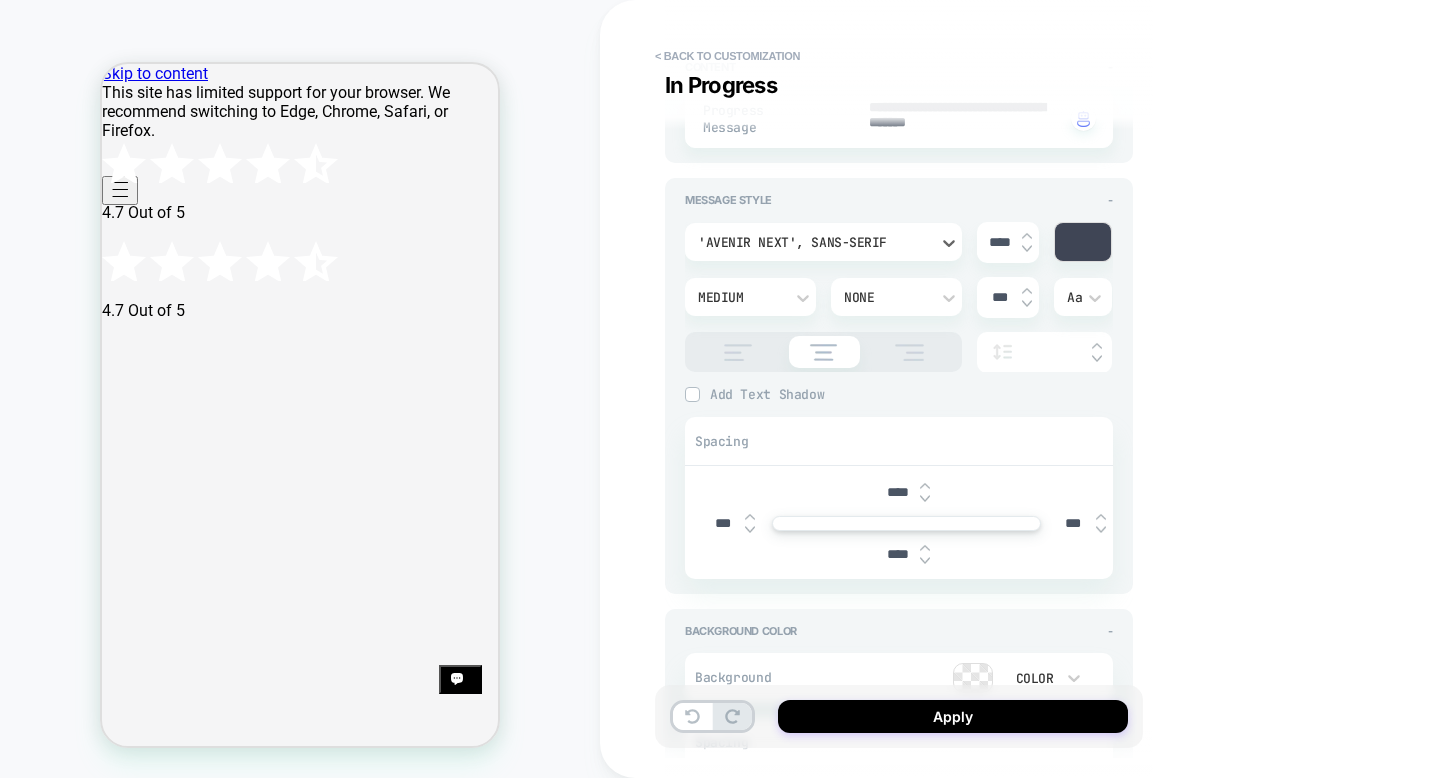 click on "'Avenir Next', sans-serif" at bounding box center [813, 242] 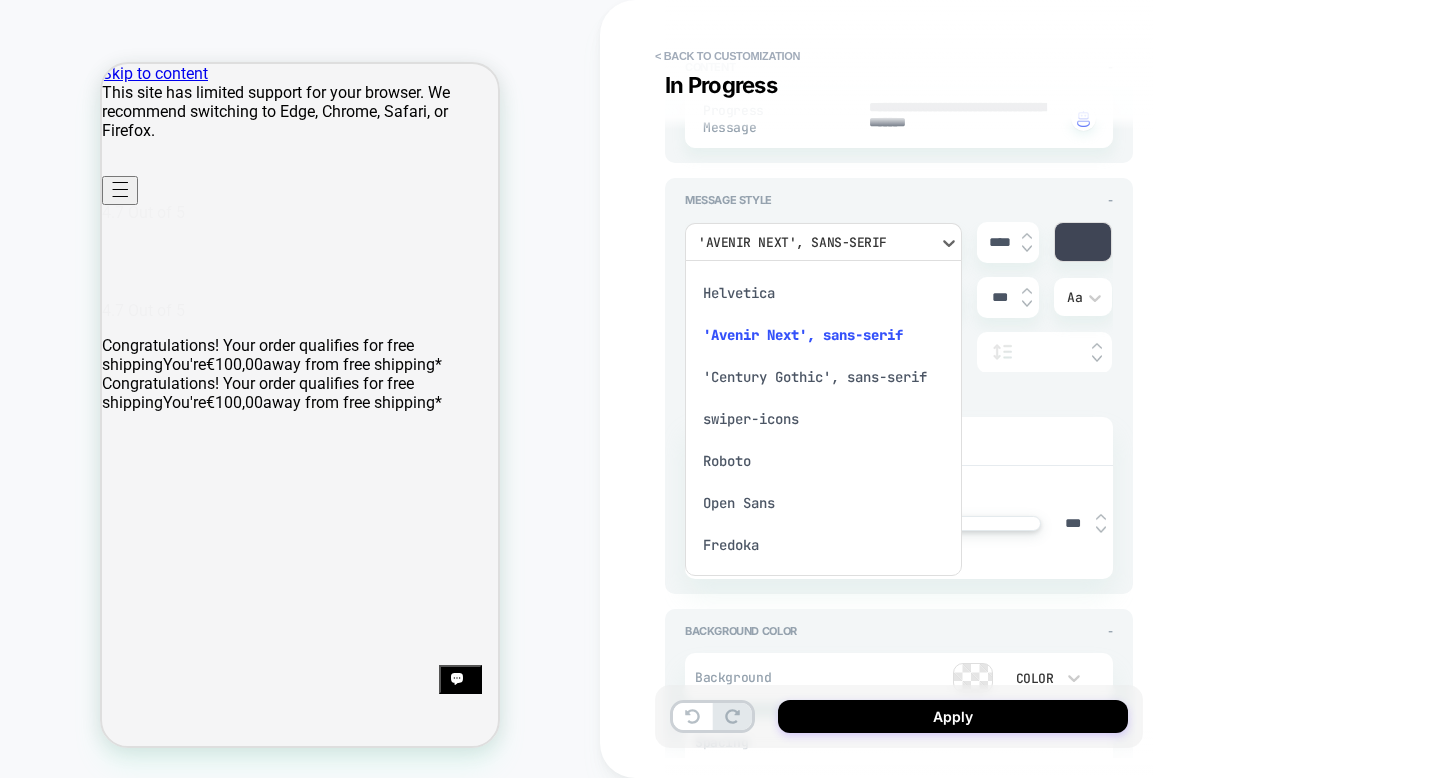 click on "'Century Gothic', sans-serif" at bounding box center [823, 377] 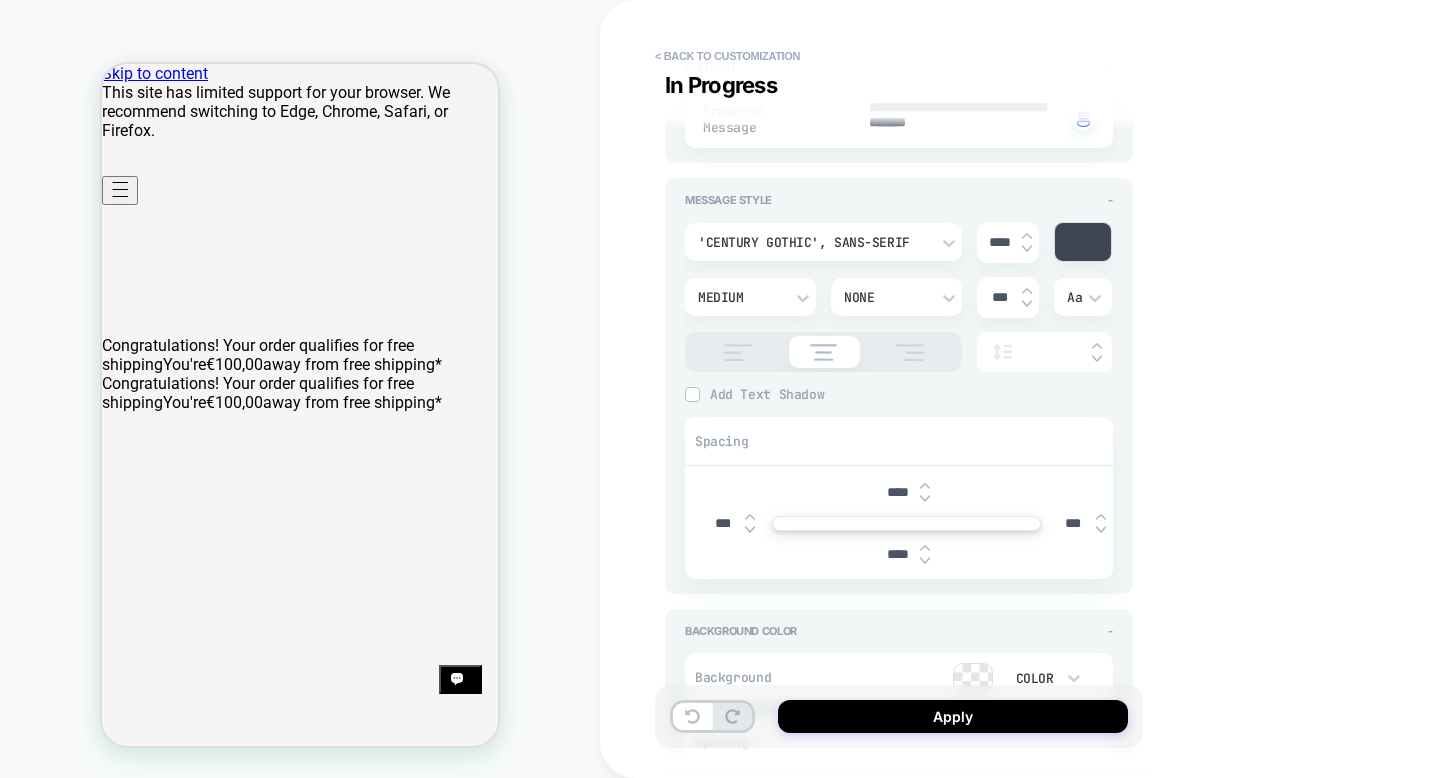 click on "'Century Gothic', sans-serif **** Medium None *** Aa Add Text Shadow X *** Y *** Blur *** Add Text Shadow Spacing **** *** *** ****" at bounding box center (899, 393) 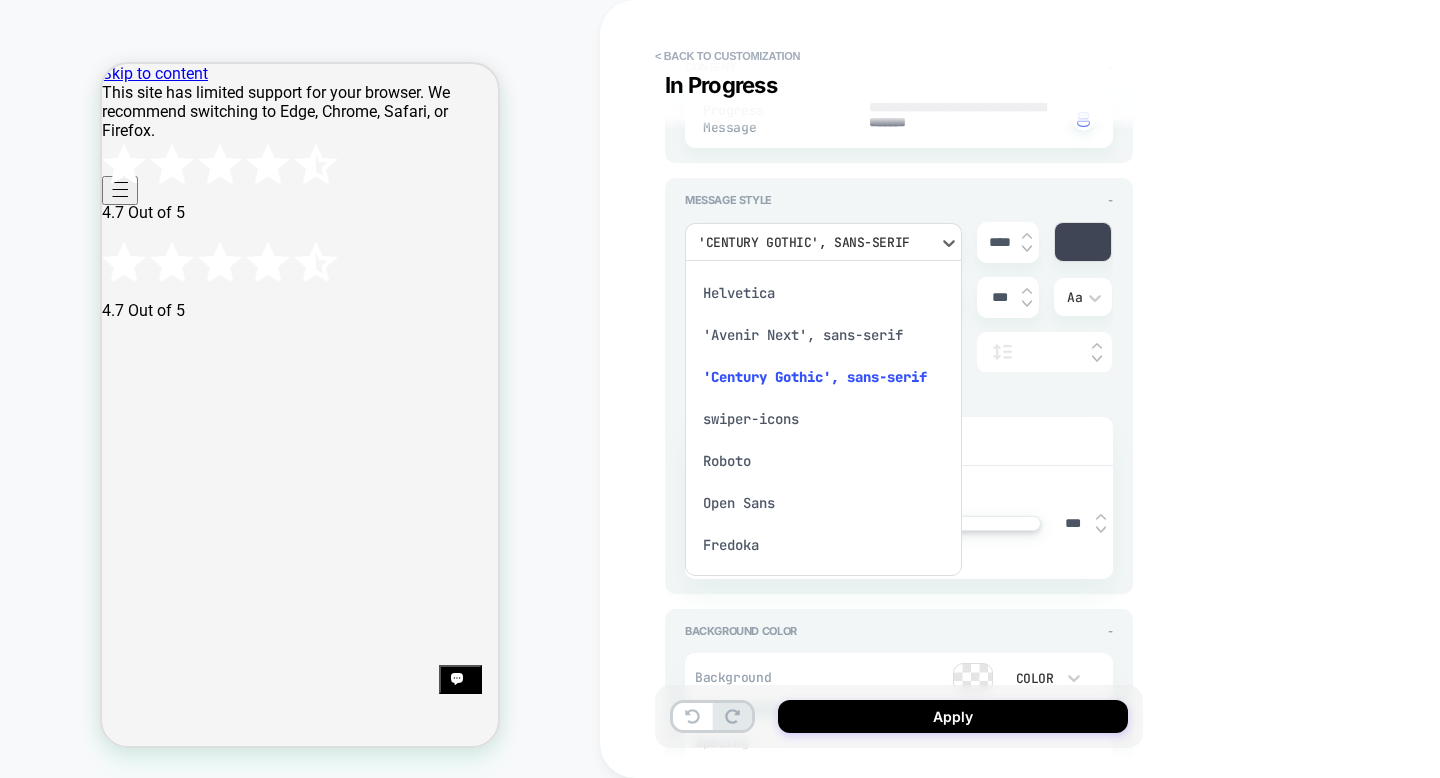 click on "'Avenir Next', sans-serif" at bounding box center [823, 335] 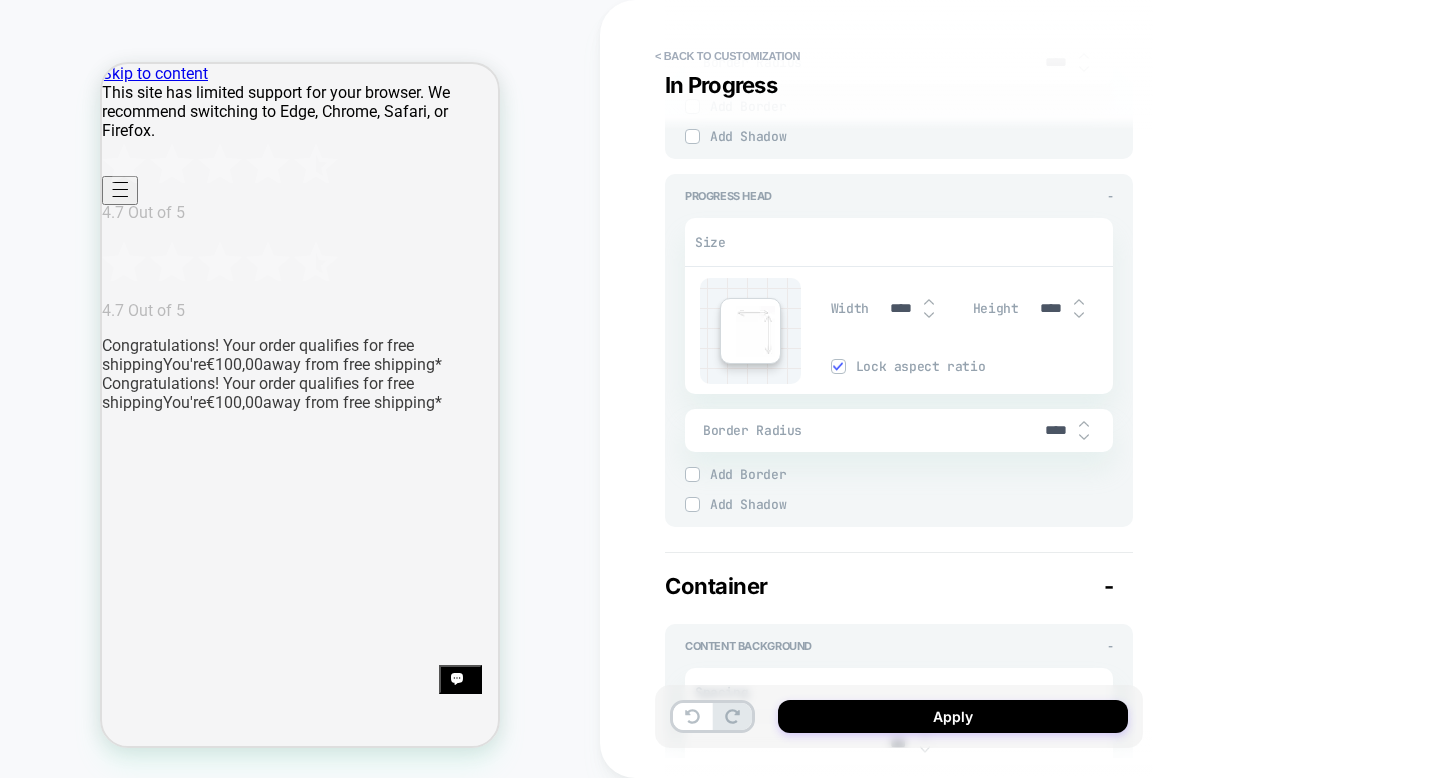 scroll, scrollTop: 2056, scrollLeft: 0, axis: vertical 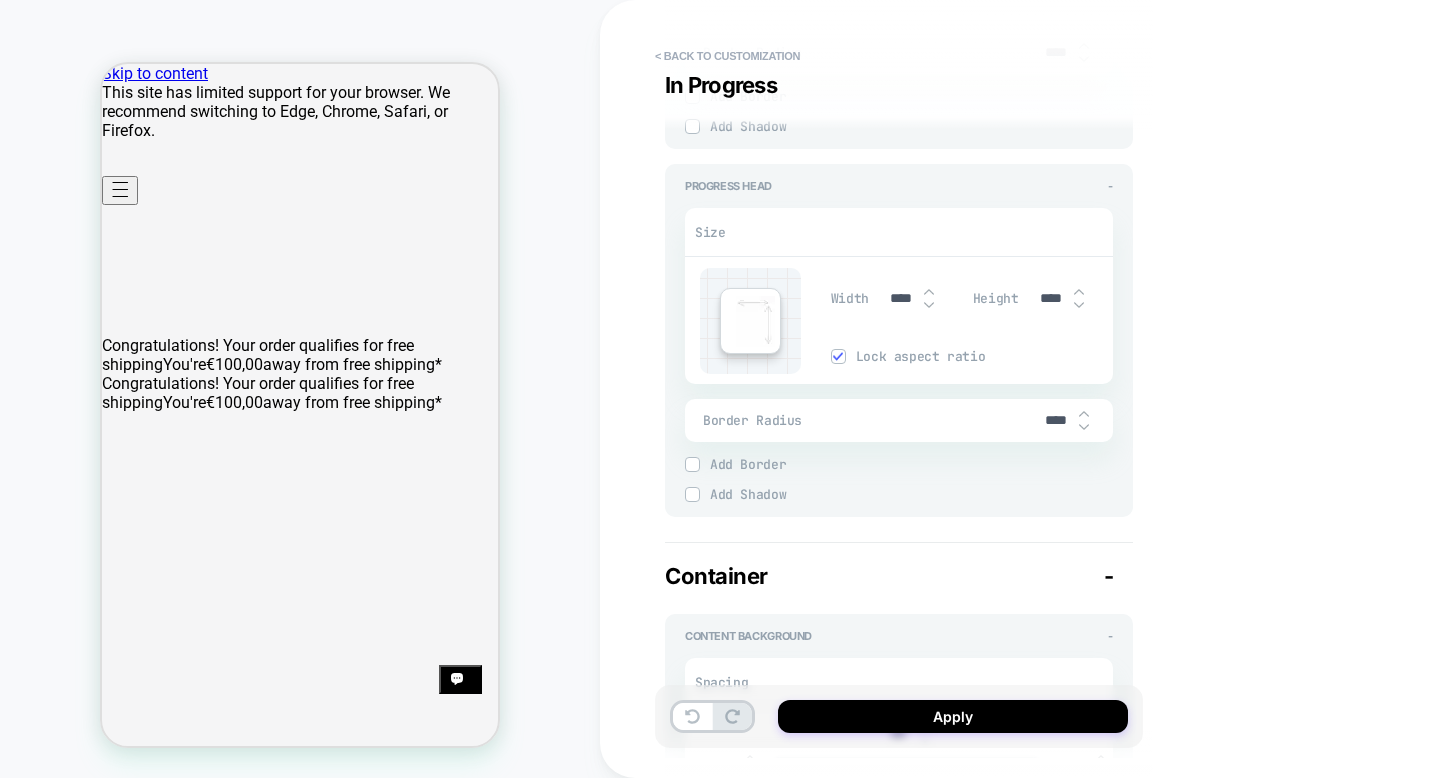 click on "****" at bounding box center (1051, 298) 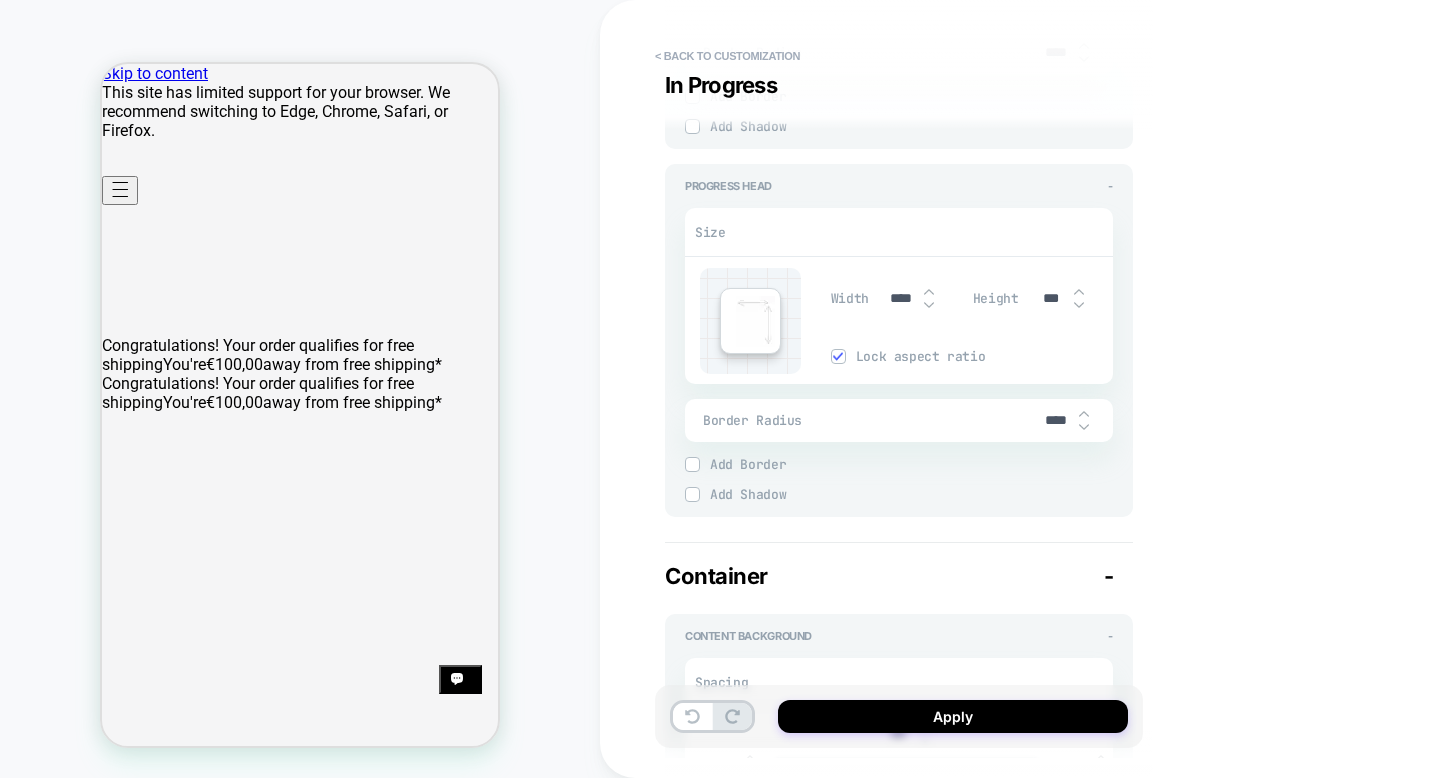 type on "*" 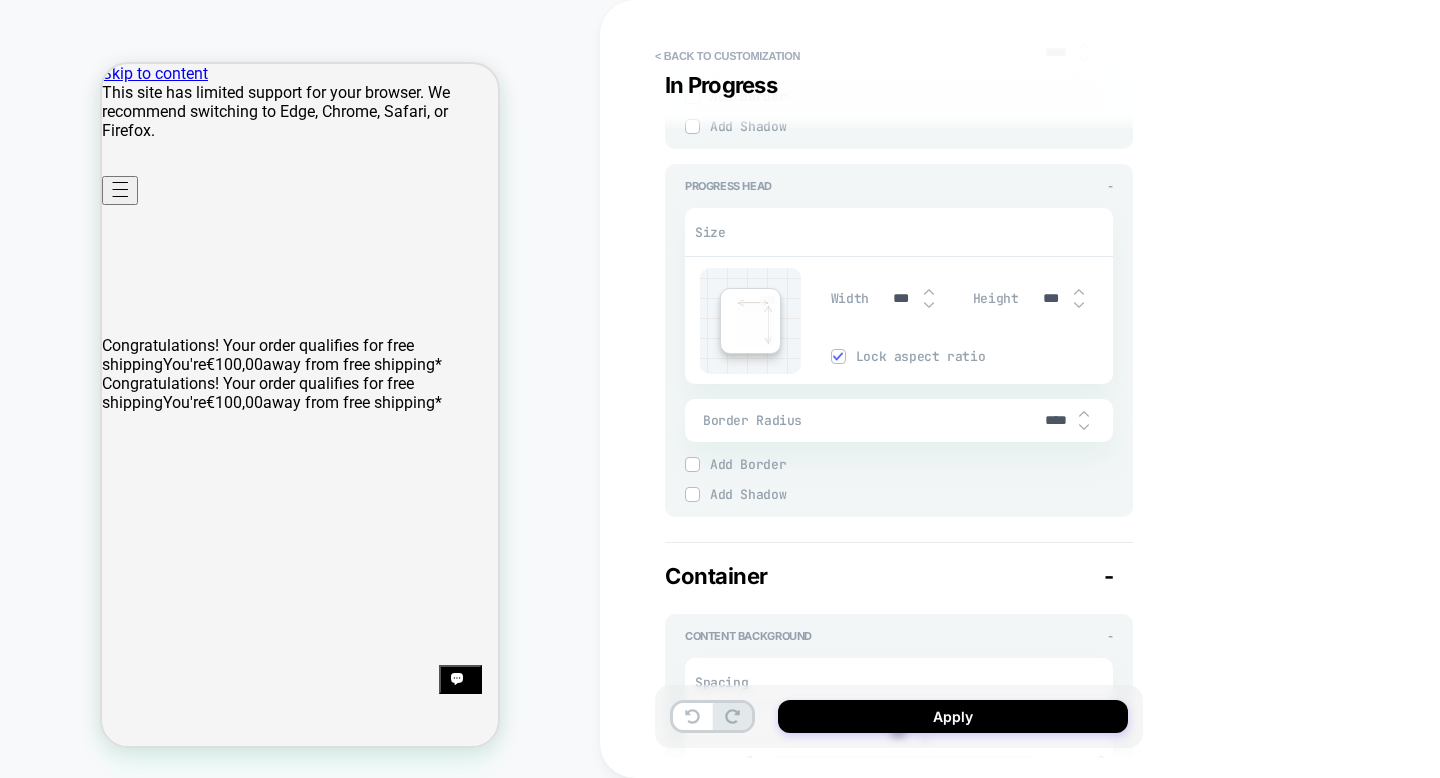 type on "*" 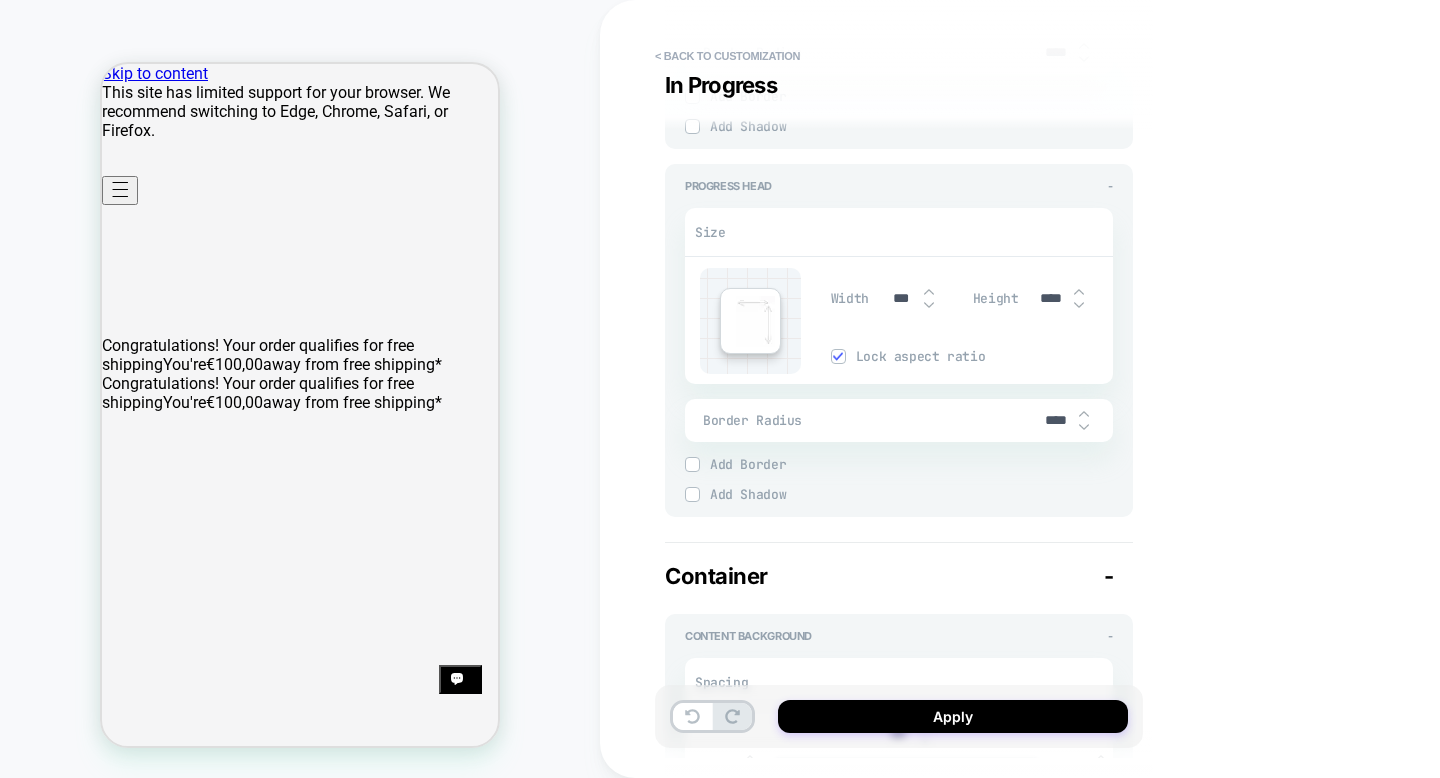 type on "***" 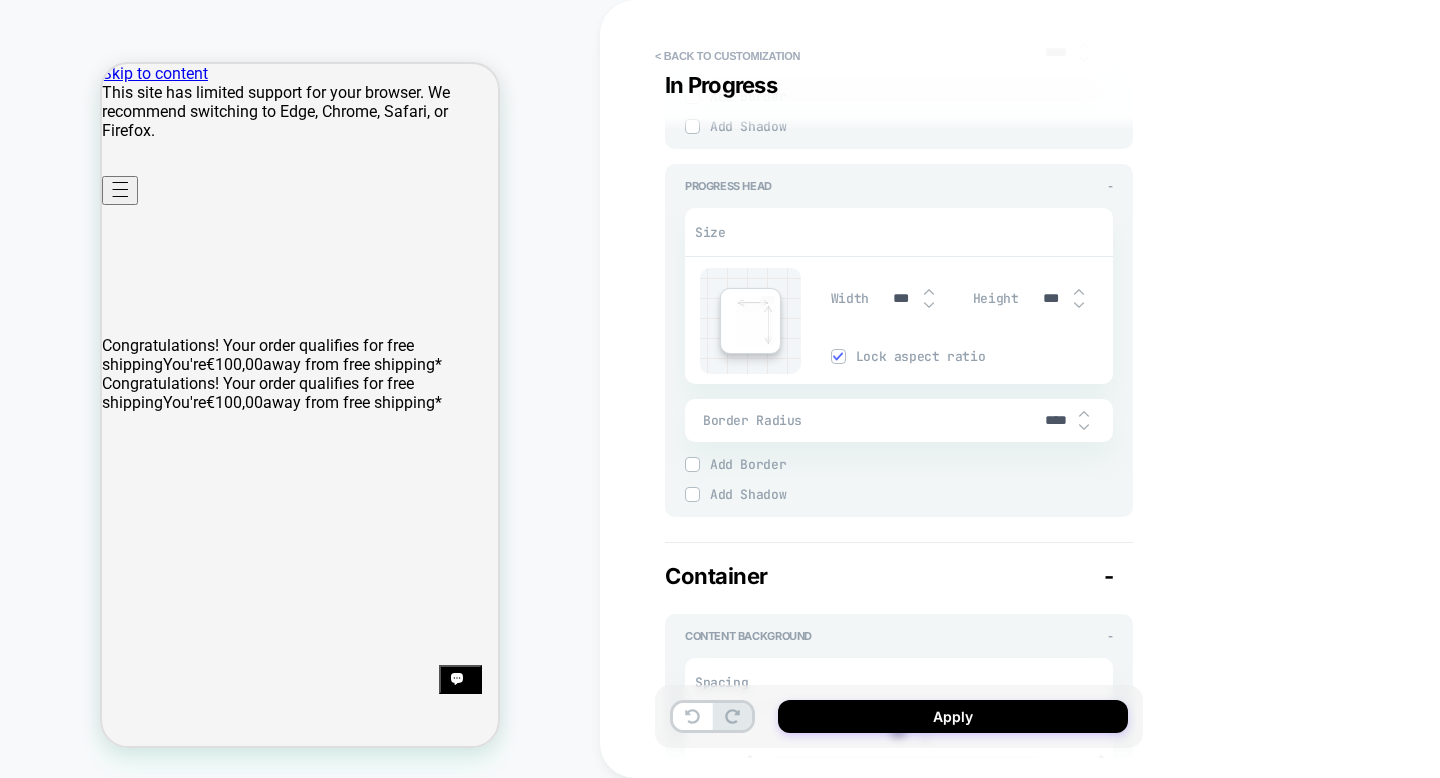 click on "**********" at bounding box center (1040, 389) 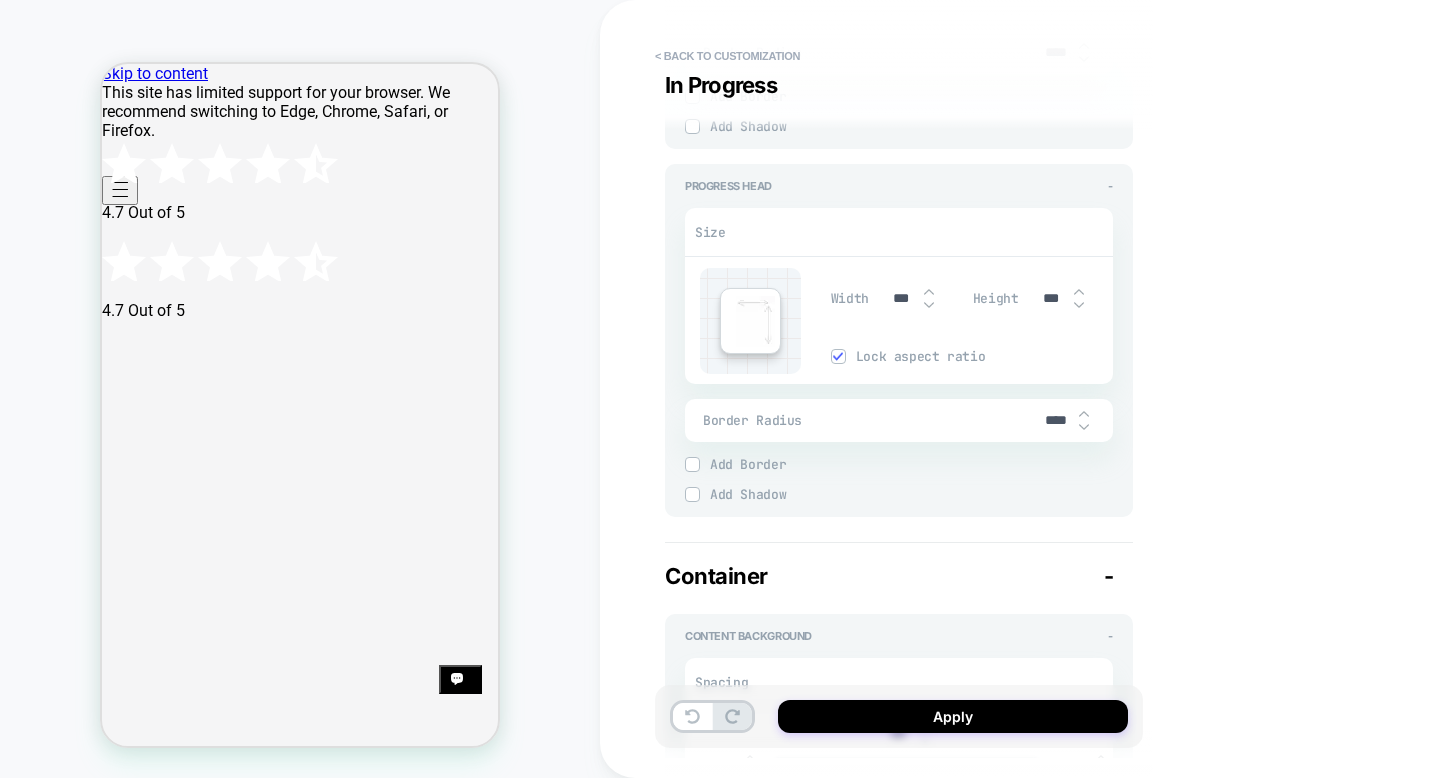 click on "***" at bounding box center (901, 298) 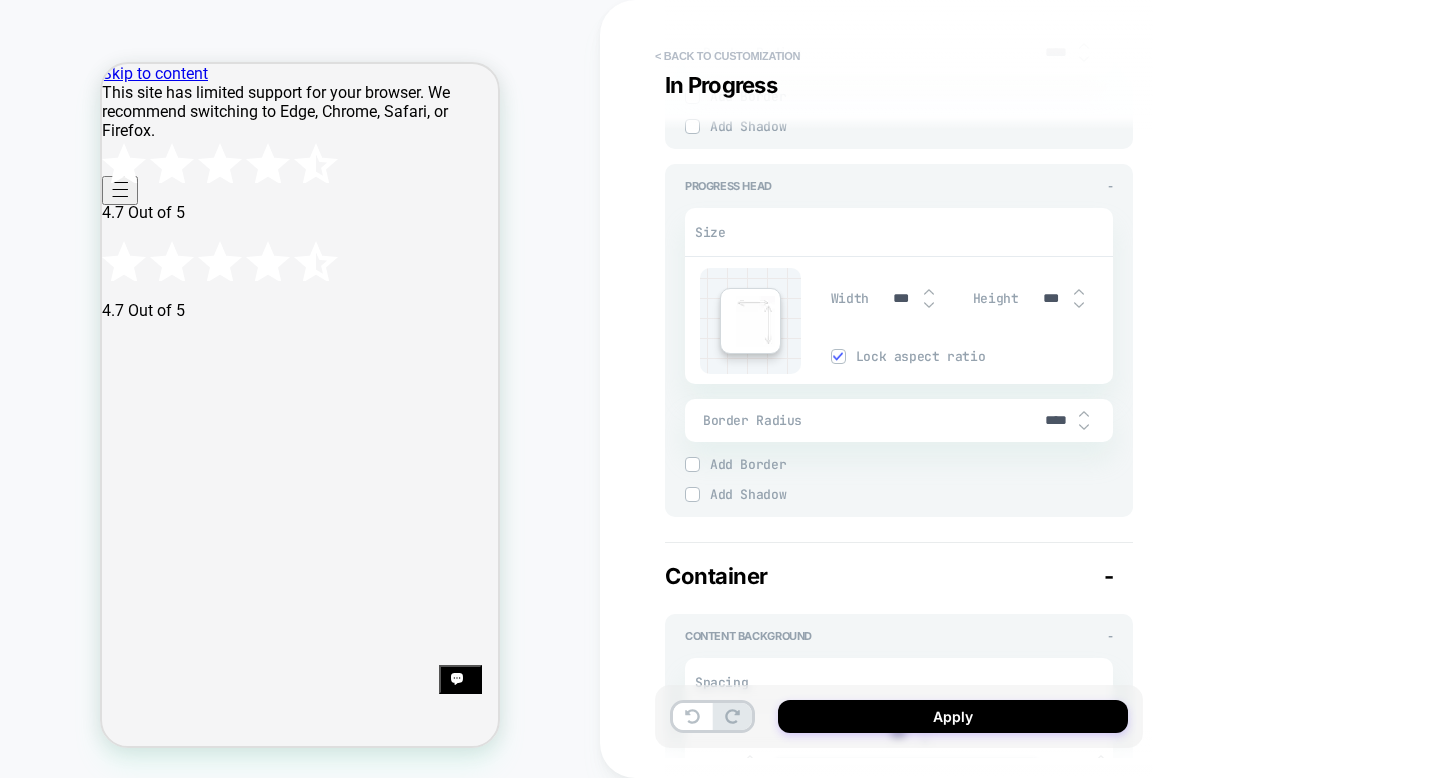 click on "< Back to customization" at bounding box center [727, 56] 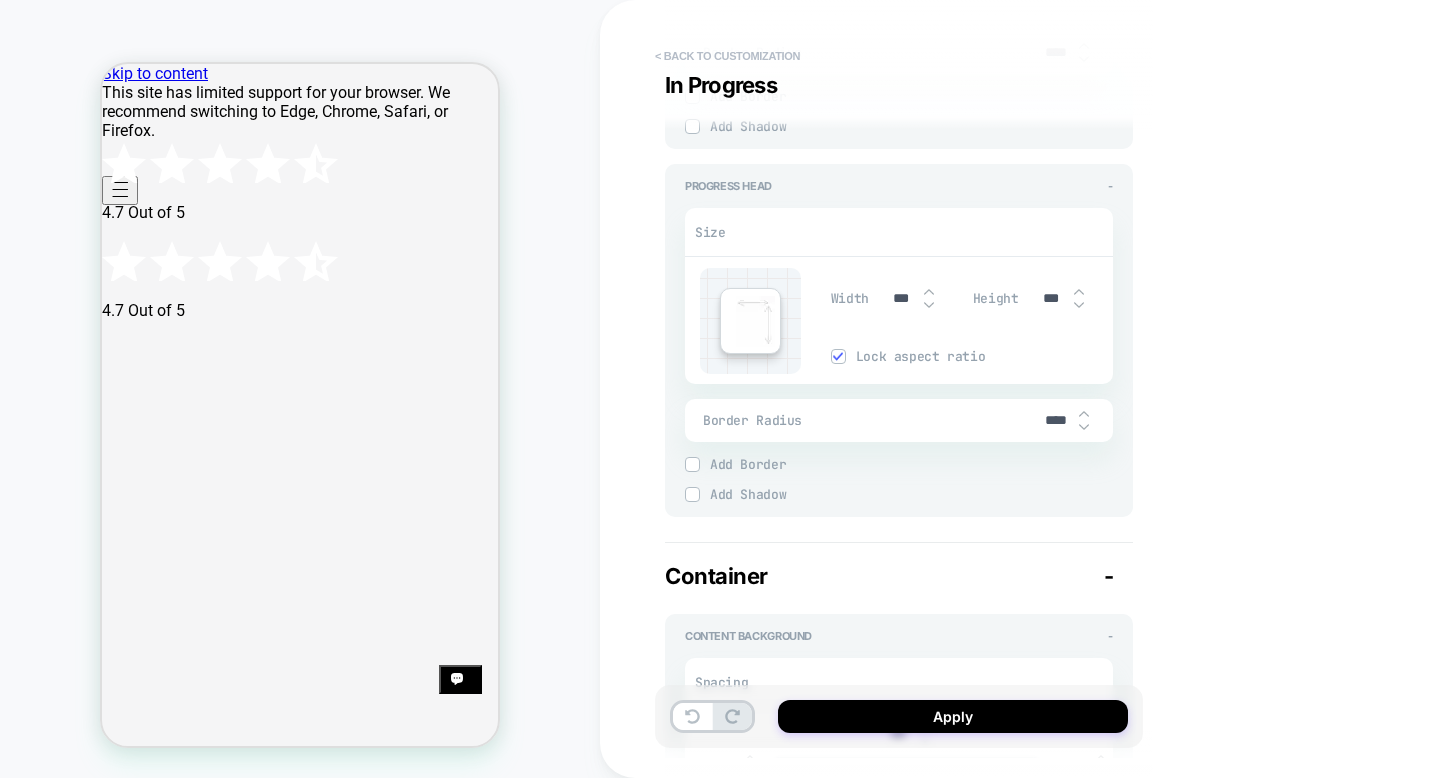 type on "*" 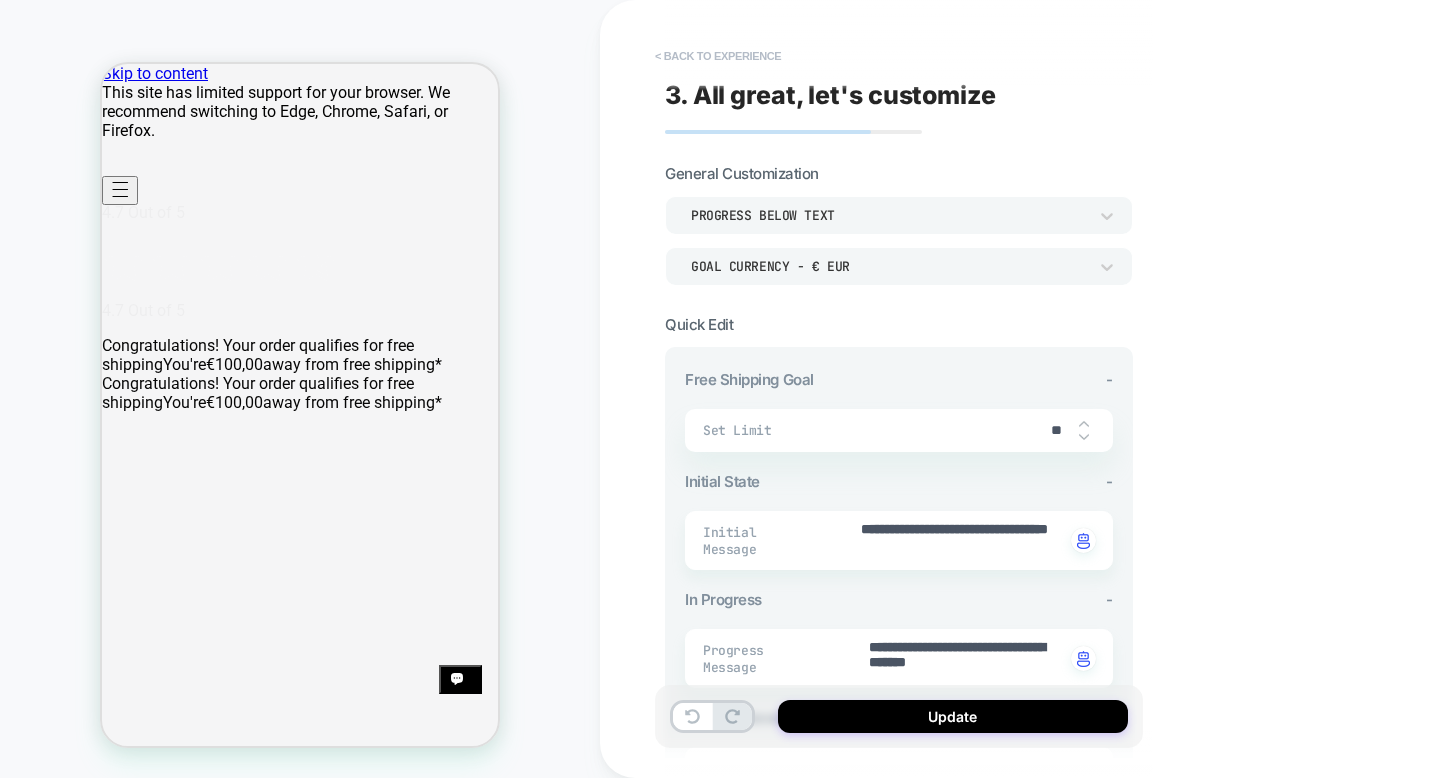 click on "< Back to experience" at bounding box center [718, 56] 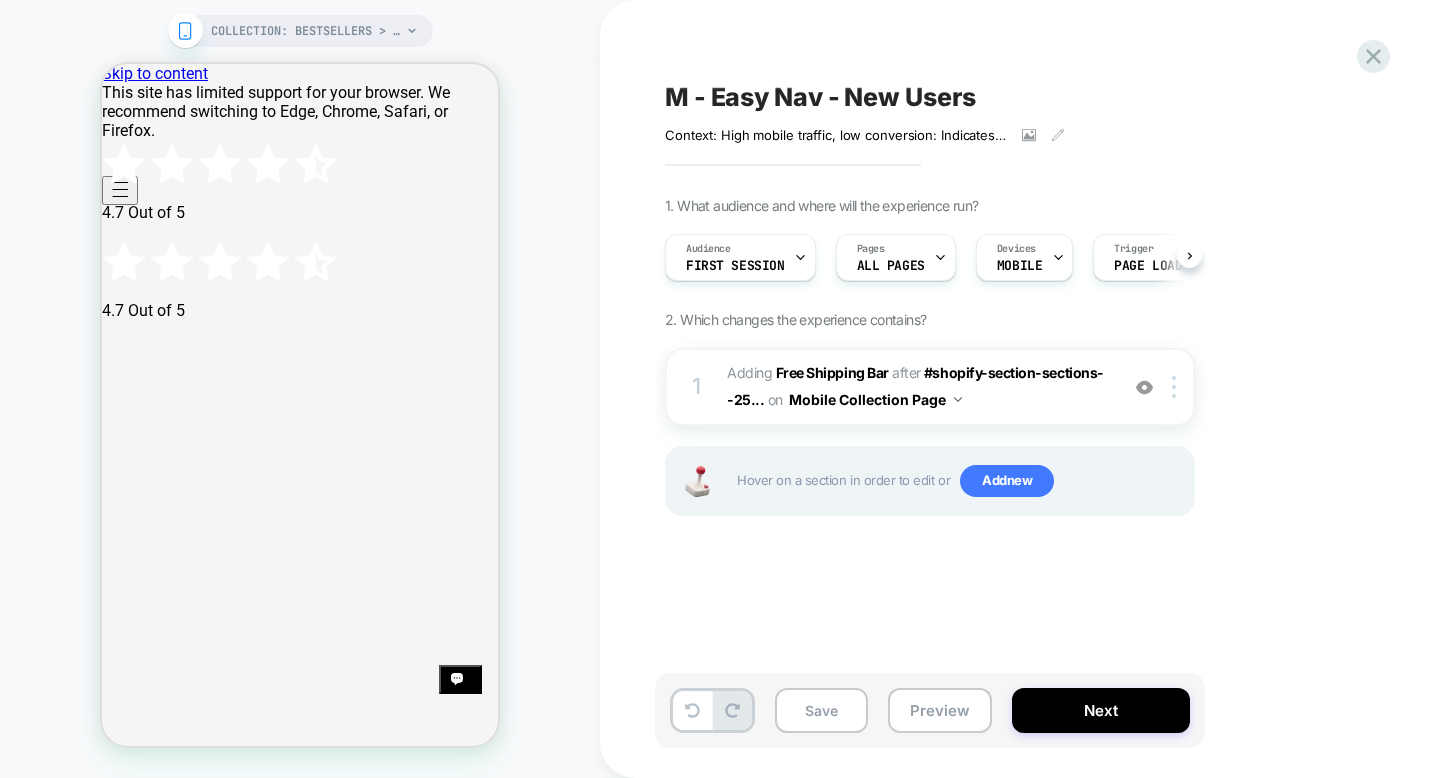scroll, scrollTop: 0, scrollLeft: 1, axis: horizontal 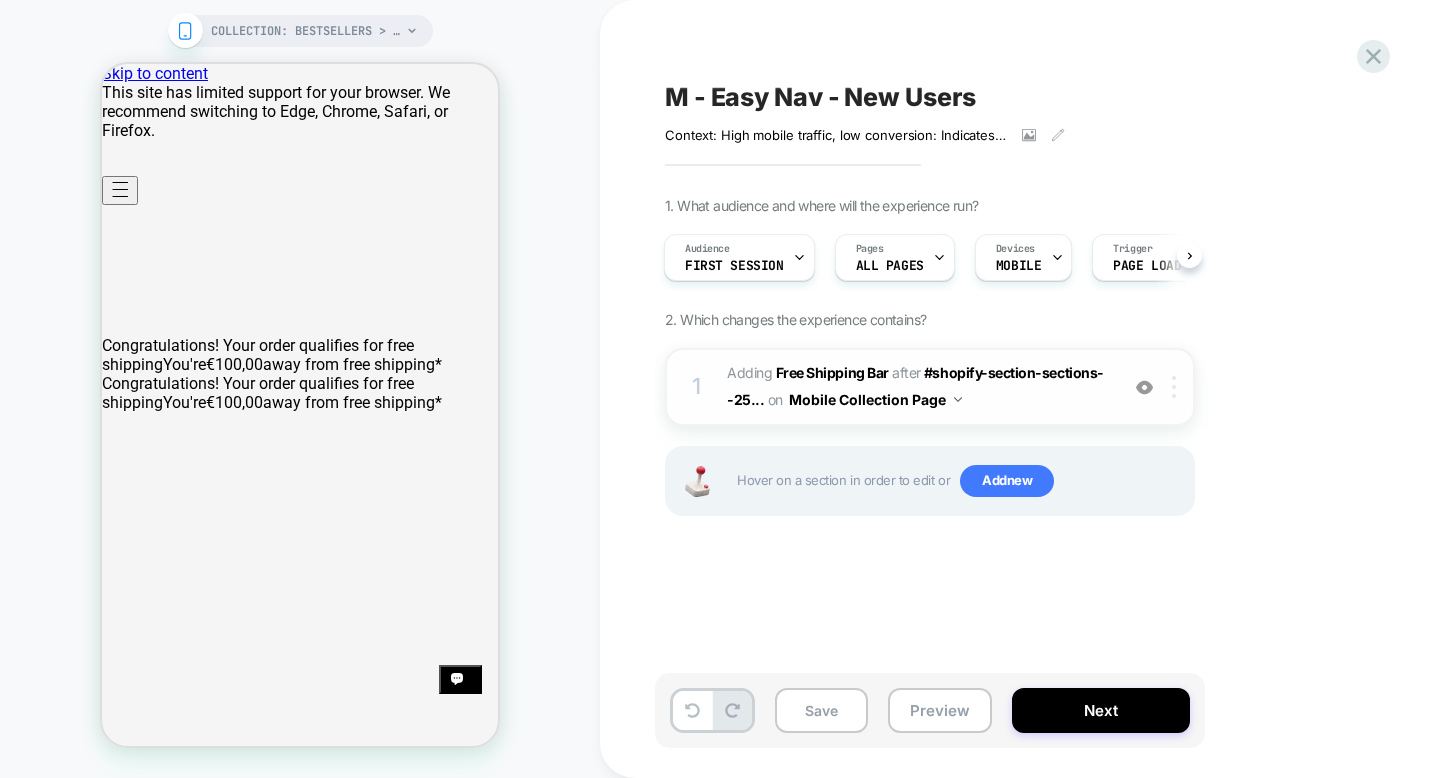 click at bounding box center [1174, 387] 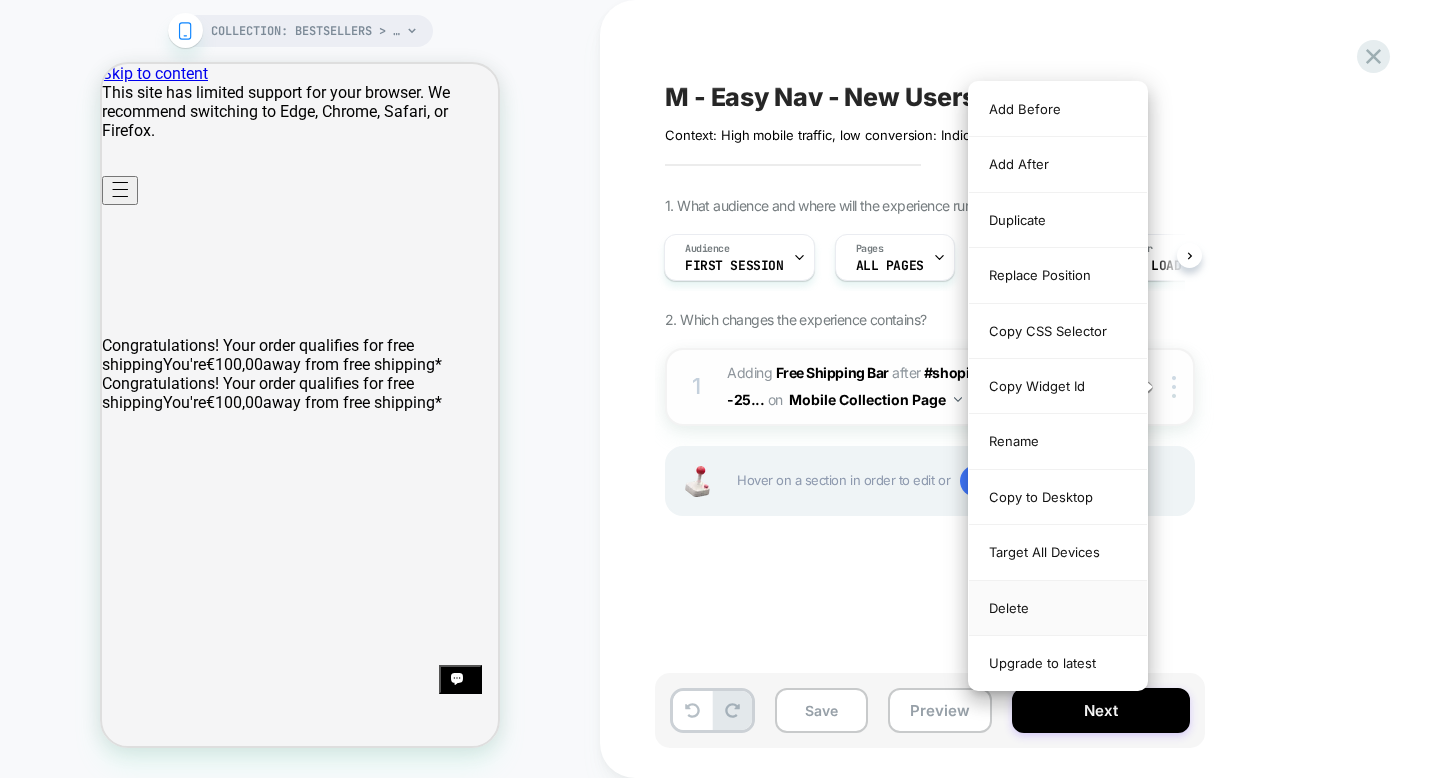 click on "Delete" at bounding box center [1058, 608] 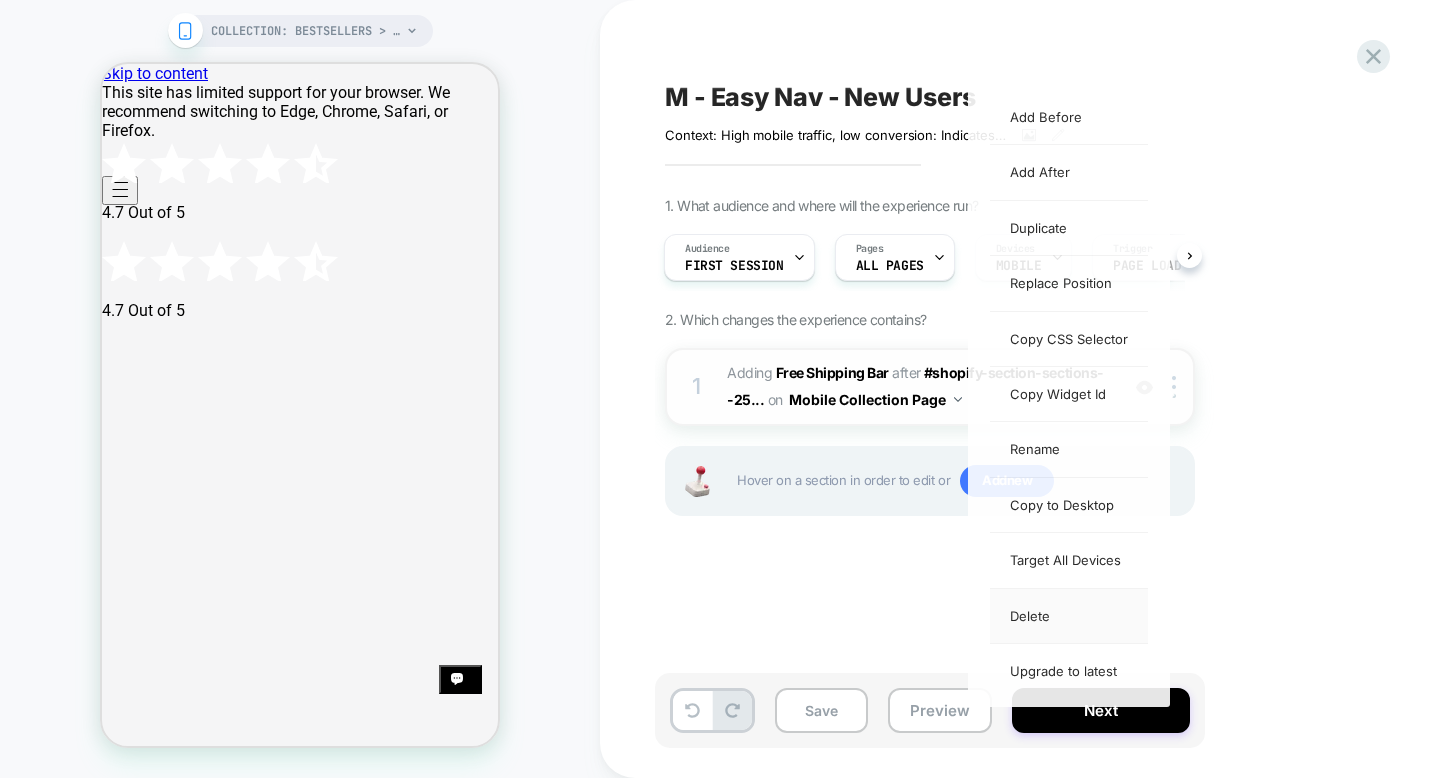 scroll, scrollTop: 0, scrollLeft: 0, axis: both 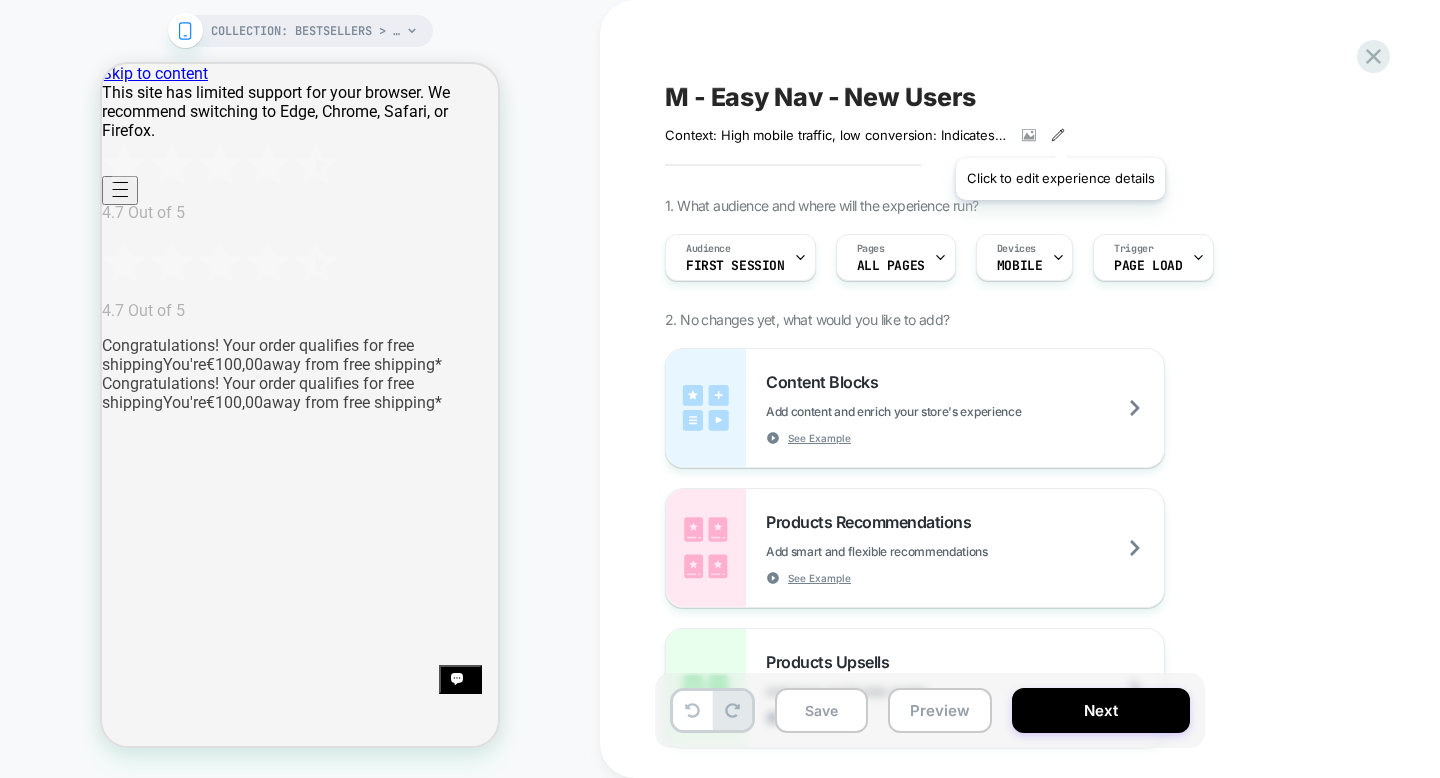 click 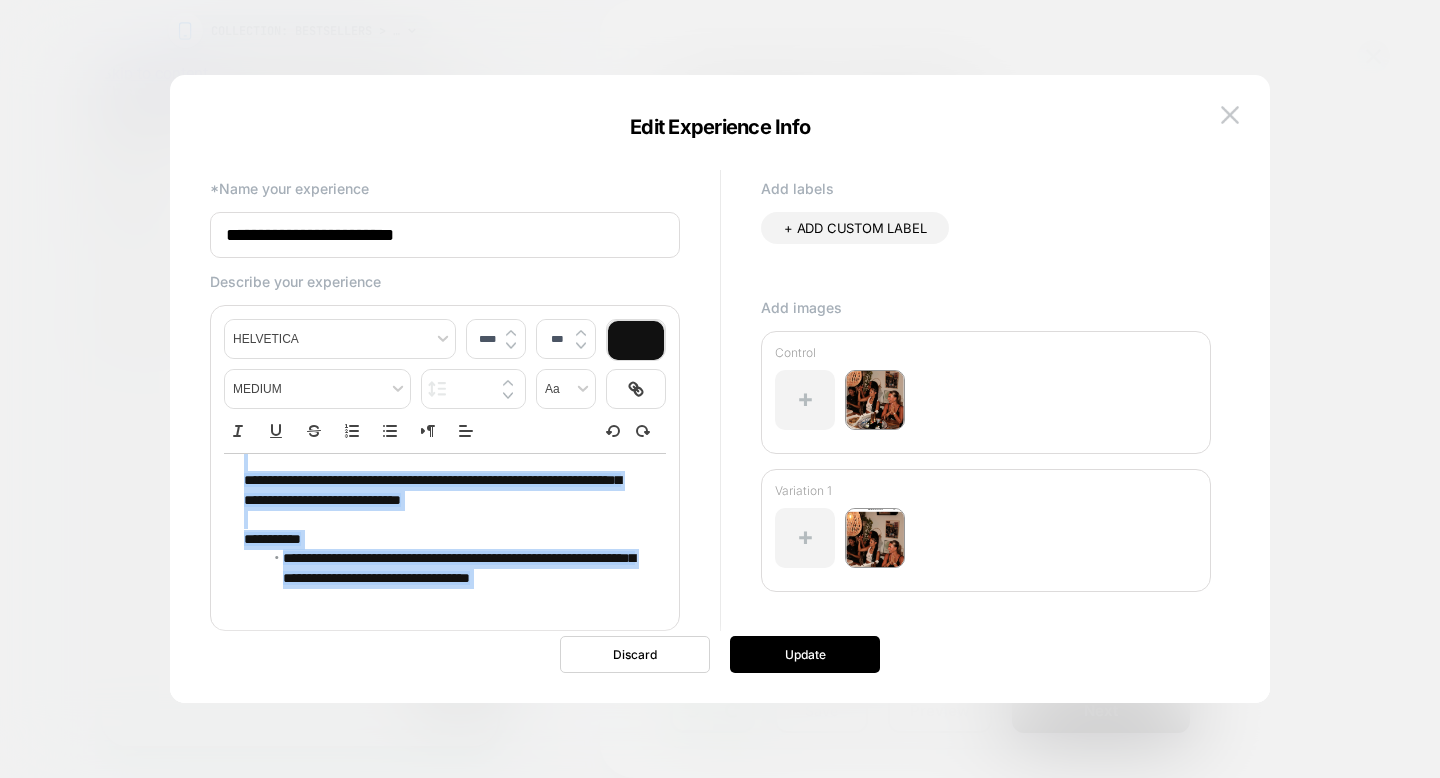 scroll, scrollTop: 135, scrollLeft: 0, axis: vertical 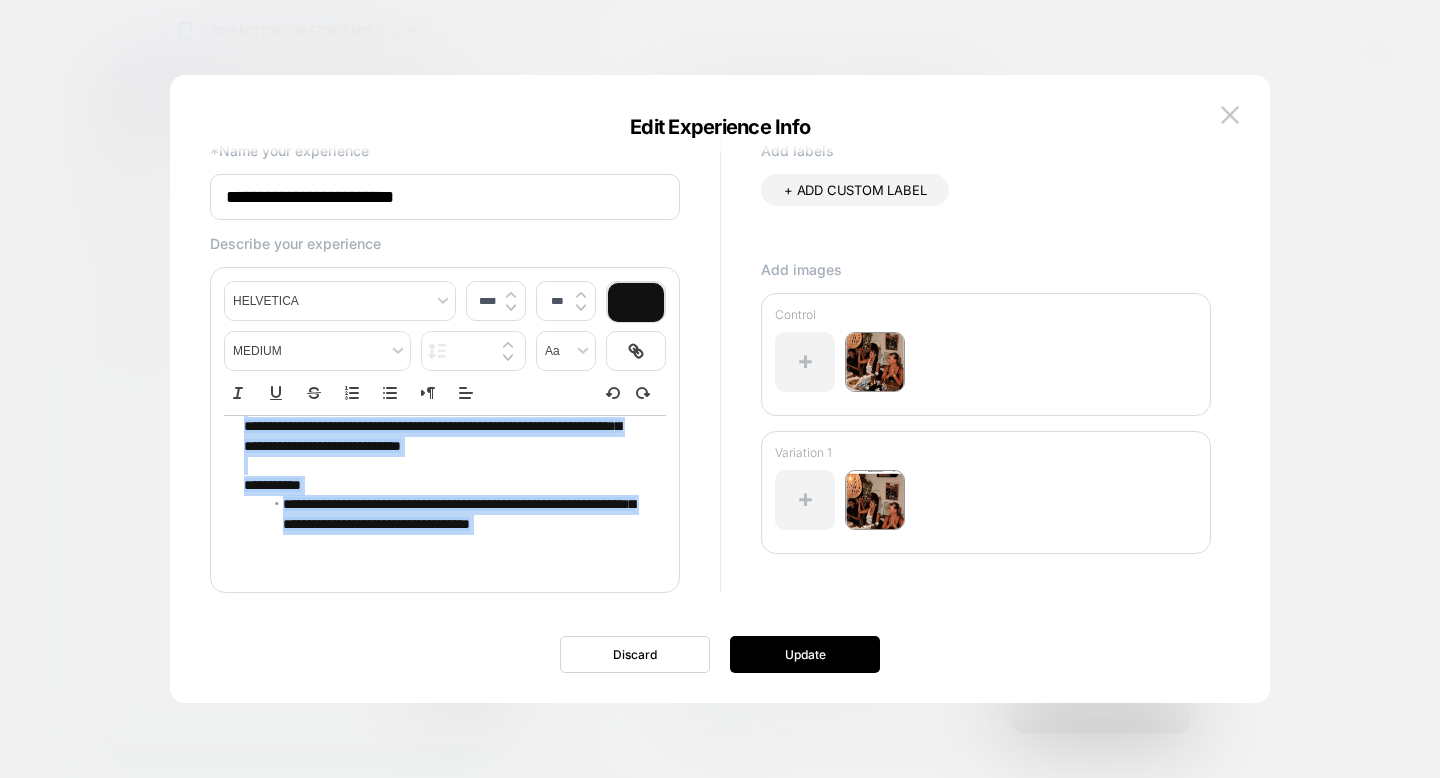 drag, startPoint x: 243, startPoint y: 479, endPoint x: 415, endPoint y: 709, distance: 287.2003 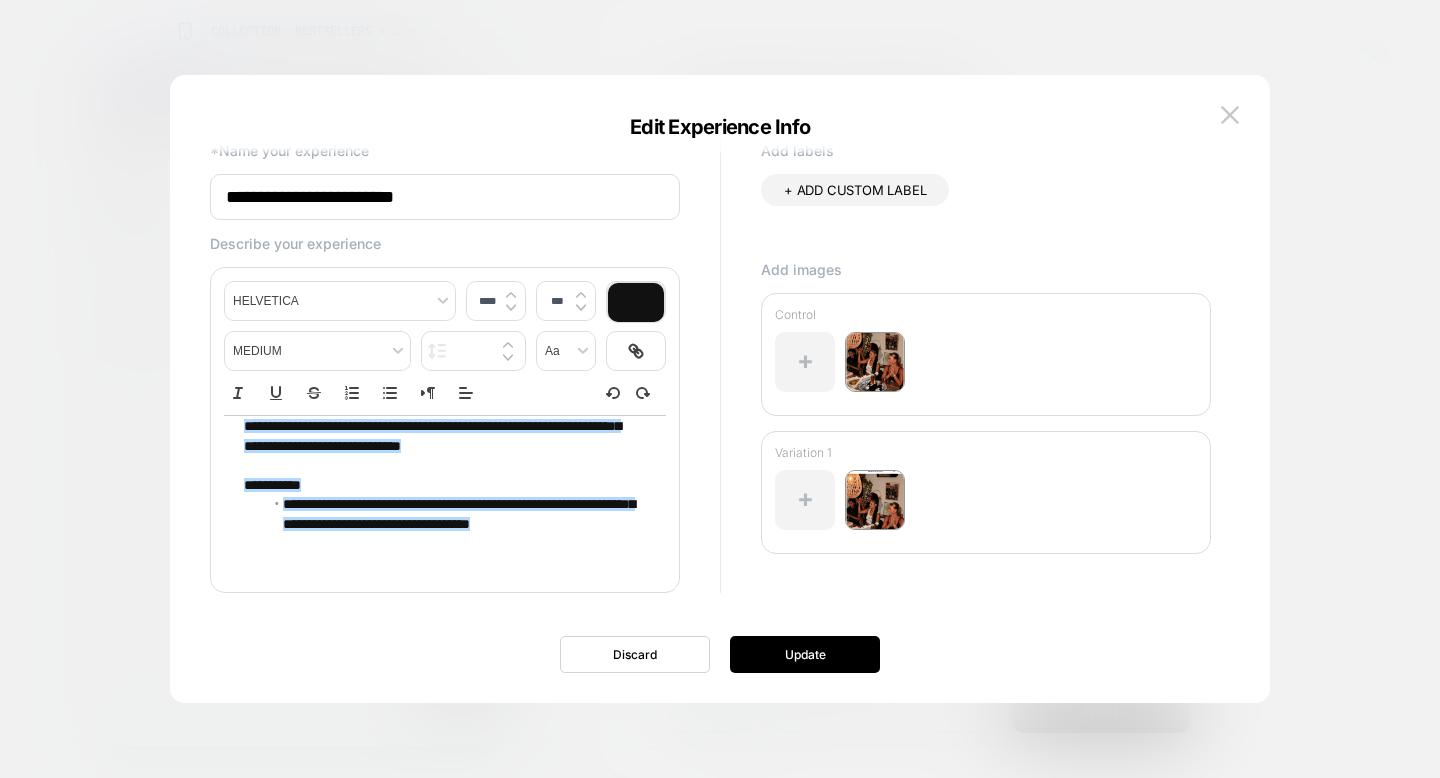 scroll, scrollTop: 0, scrollLeft: 0, axis: both 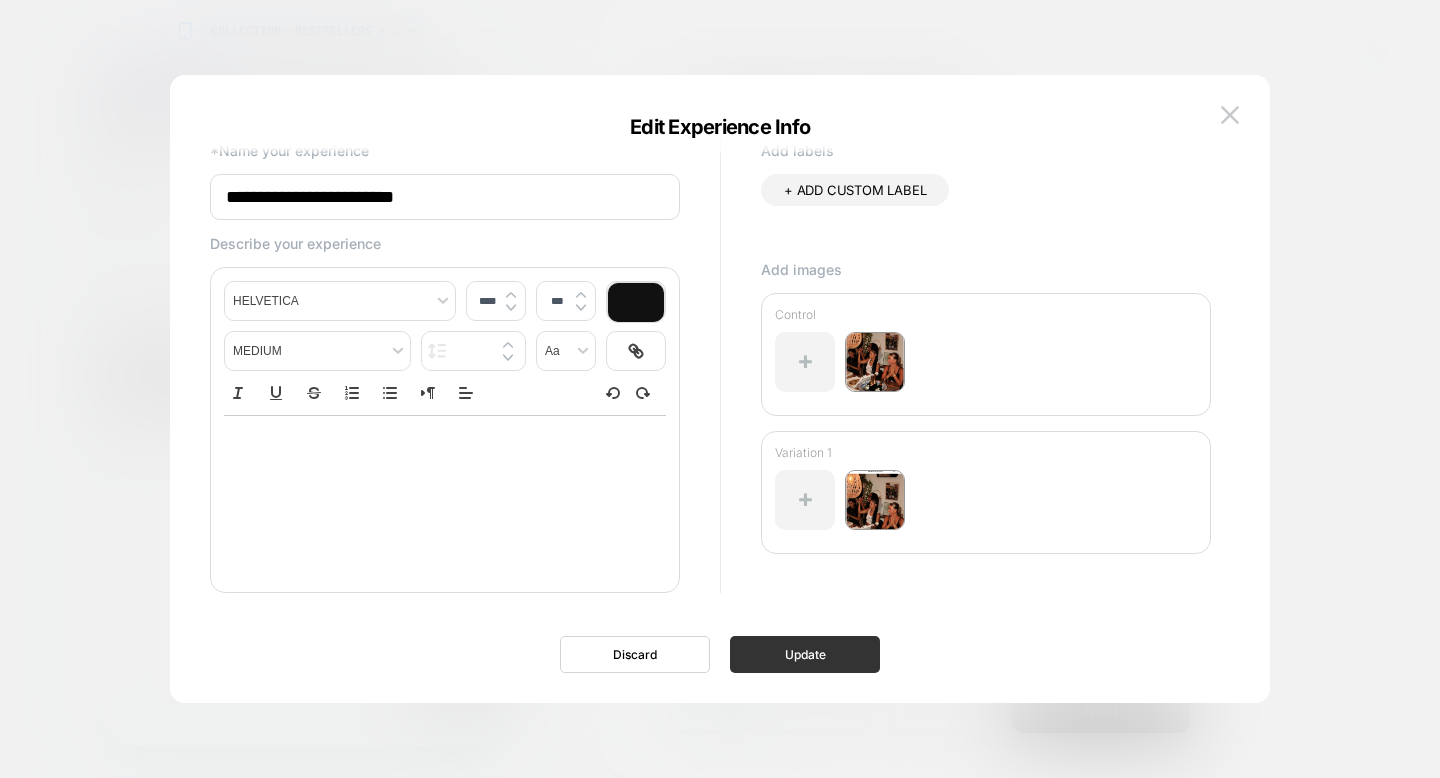 click on "Update" at bounding box center [805, 654] 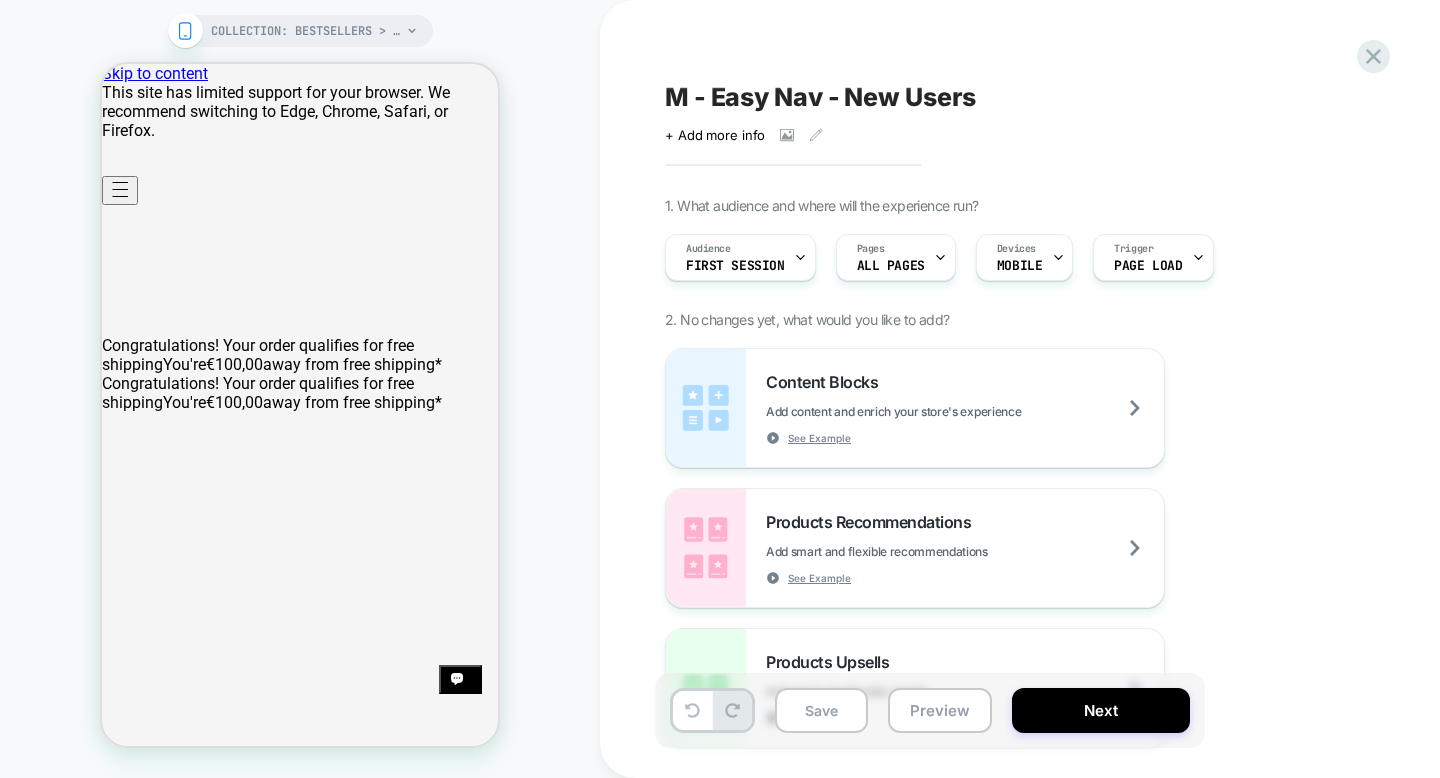 click on "M - Easy Nav - New Users" at bounding box center [820, 97] 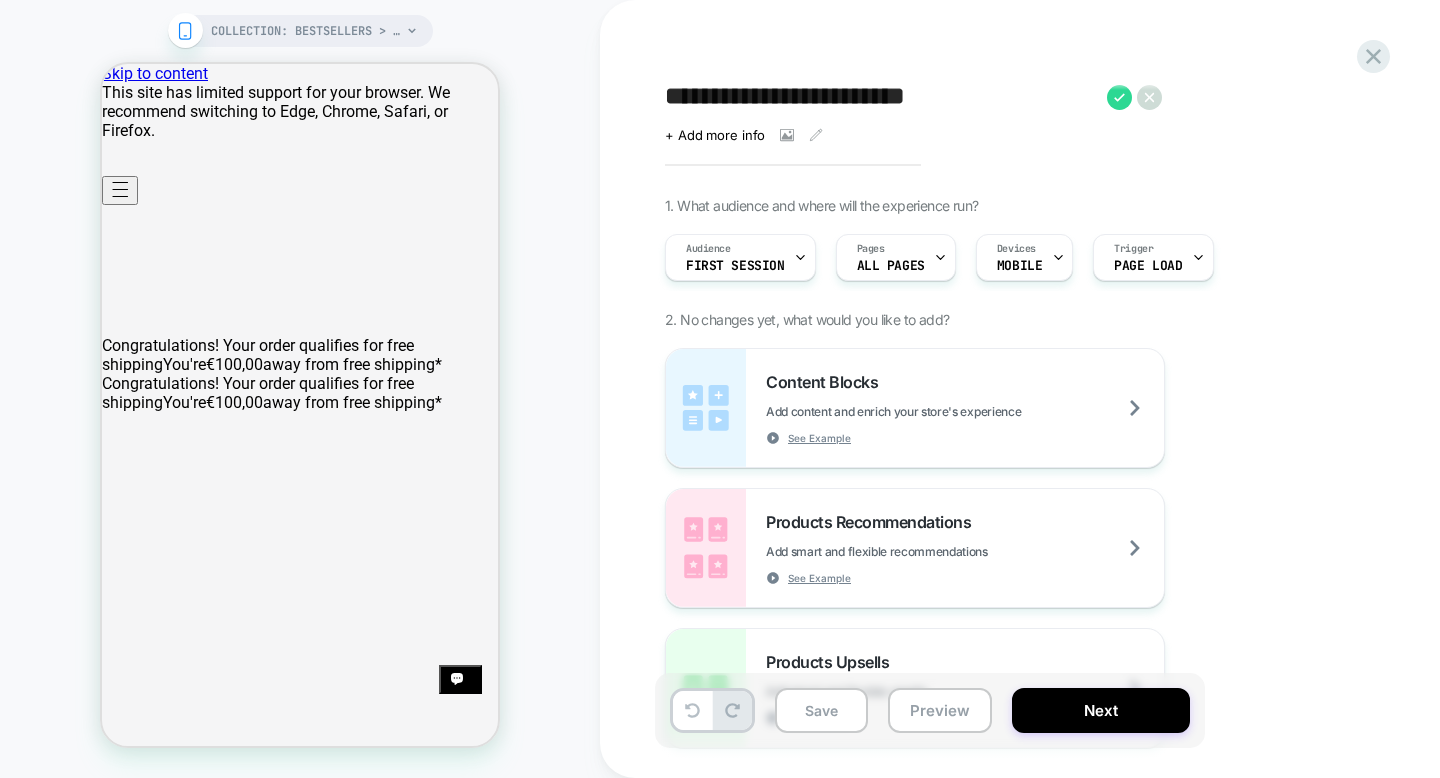 click on "**********" at bounding box center [881, 97] 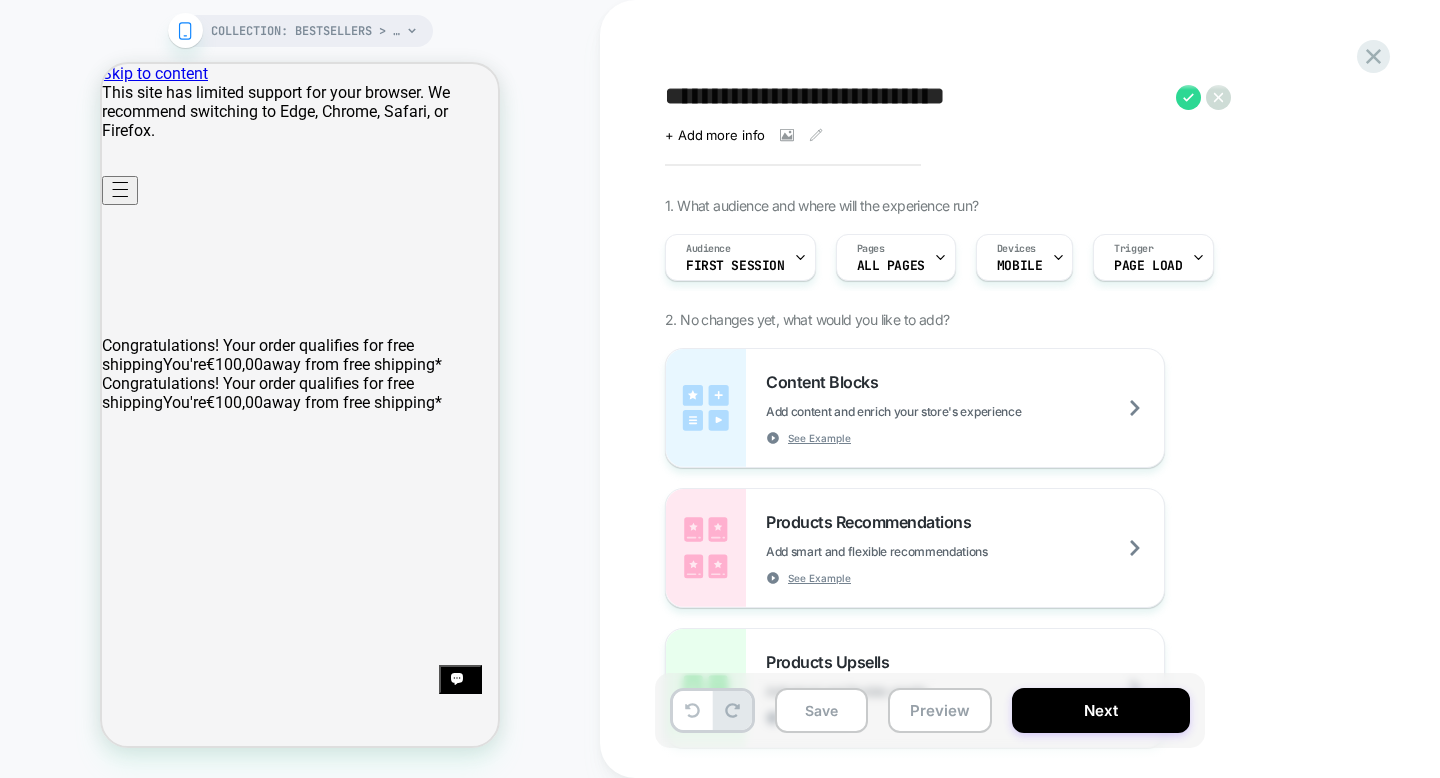 click on "**********" at bounding box center (915, 97) 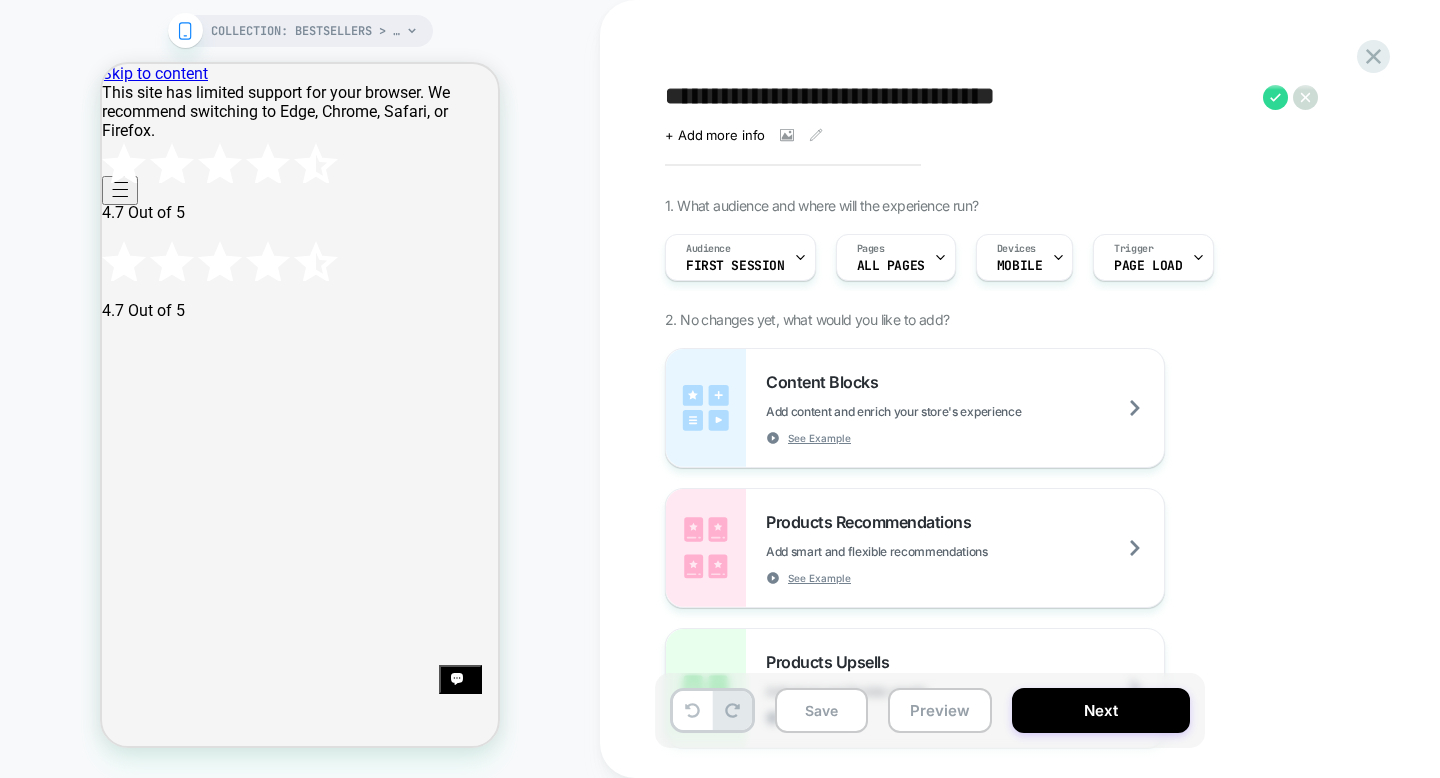 drag, startPoint x: 957, startPoint y: 96, endPoint x: 1066, endPoint y: 107, distance: 109.55364 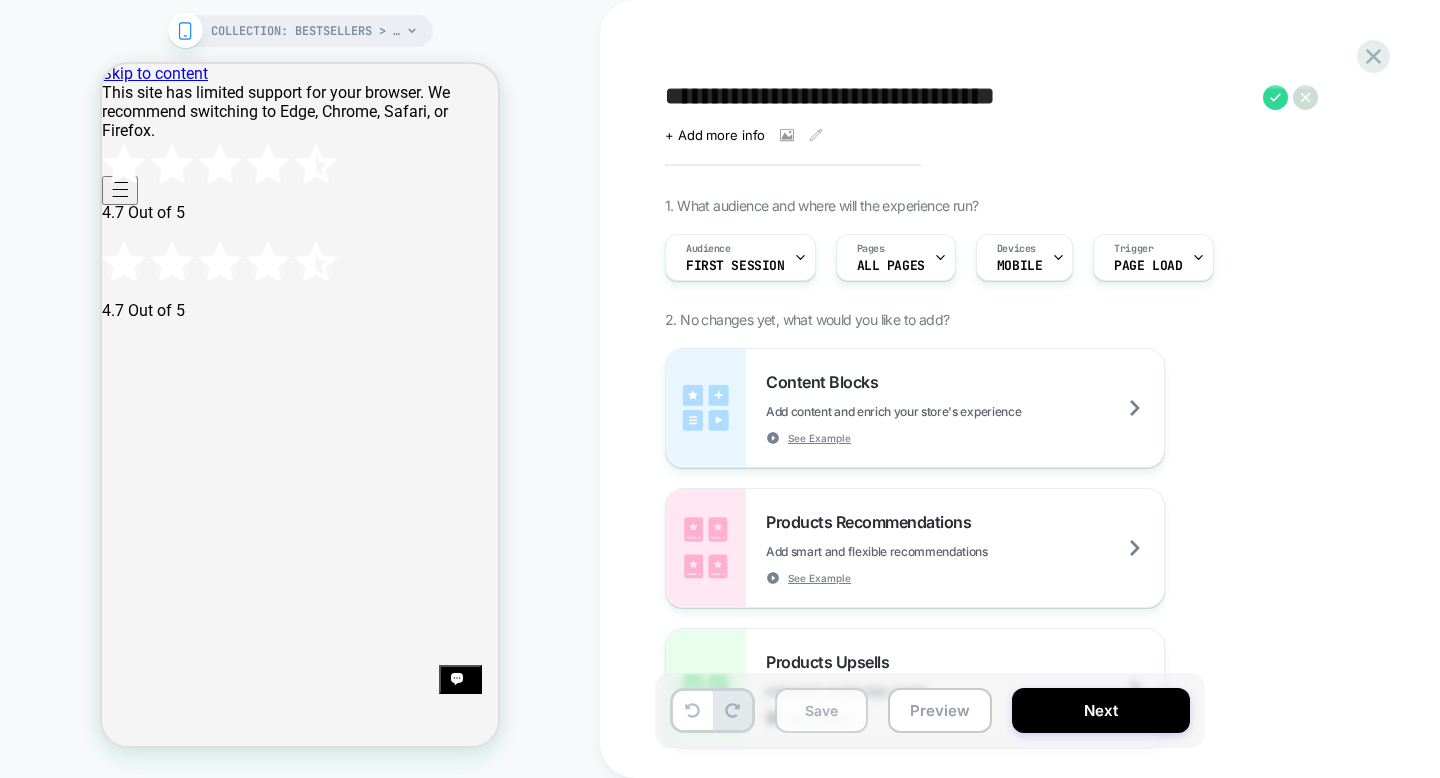 type on "**********" 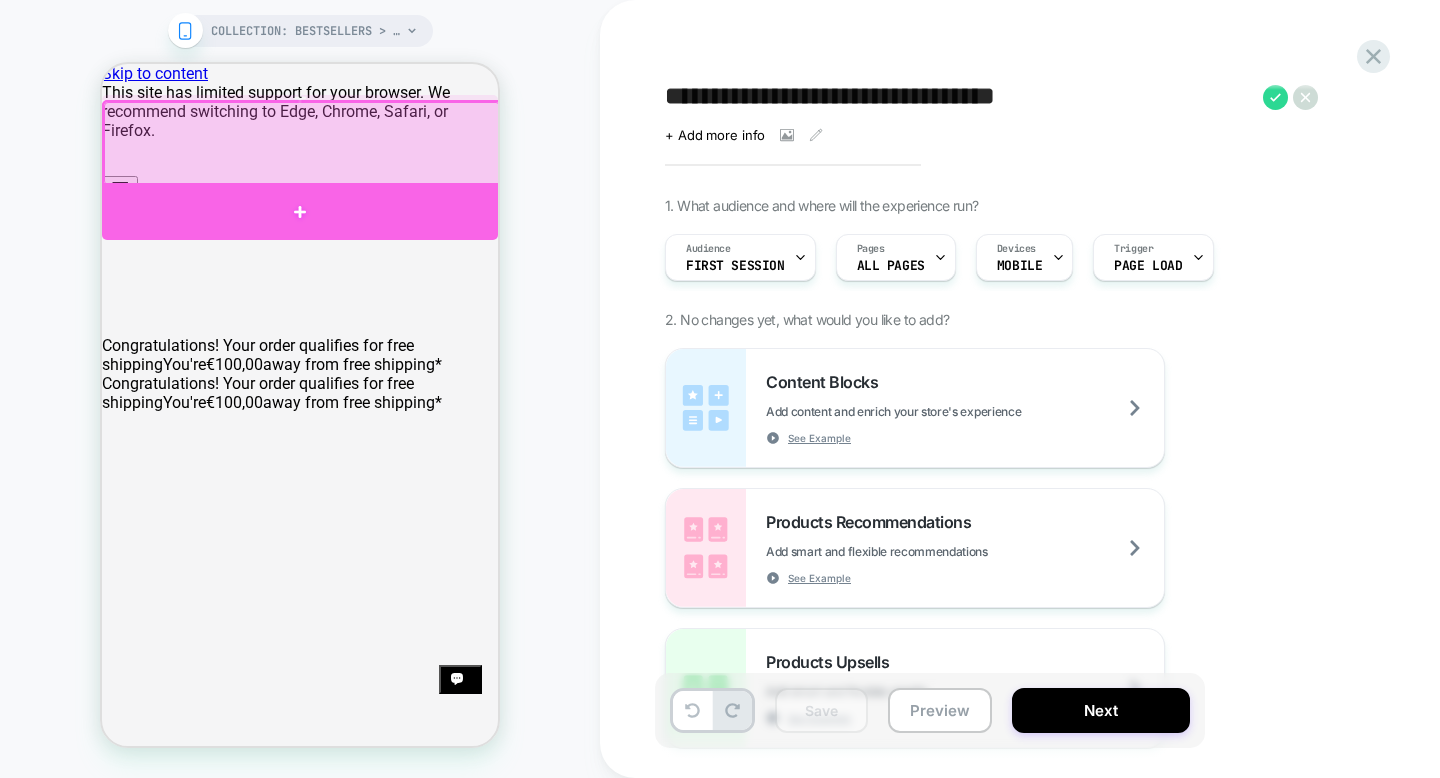 click at bounding box center [300, 211] 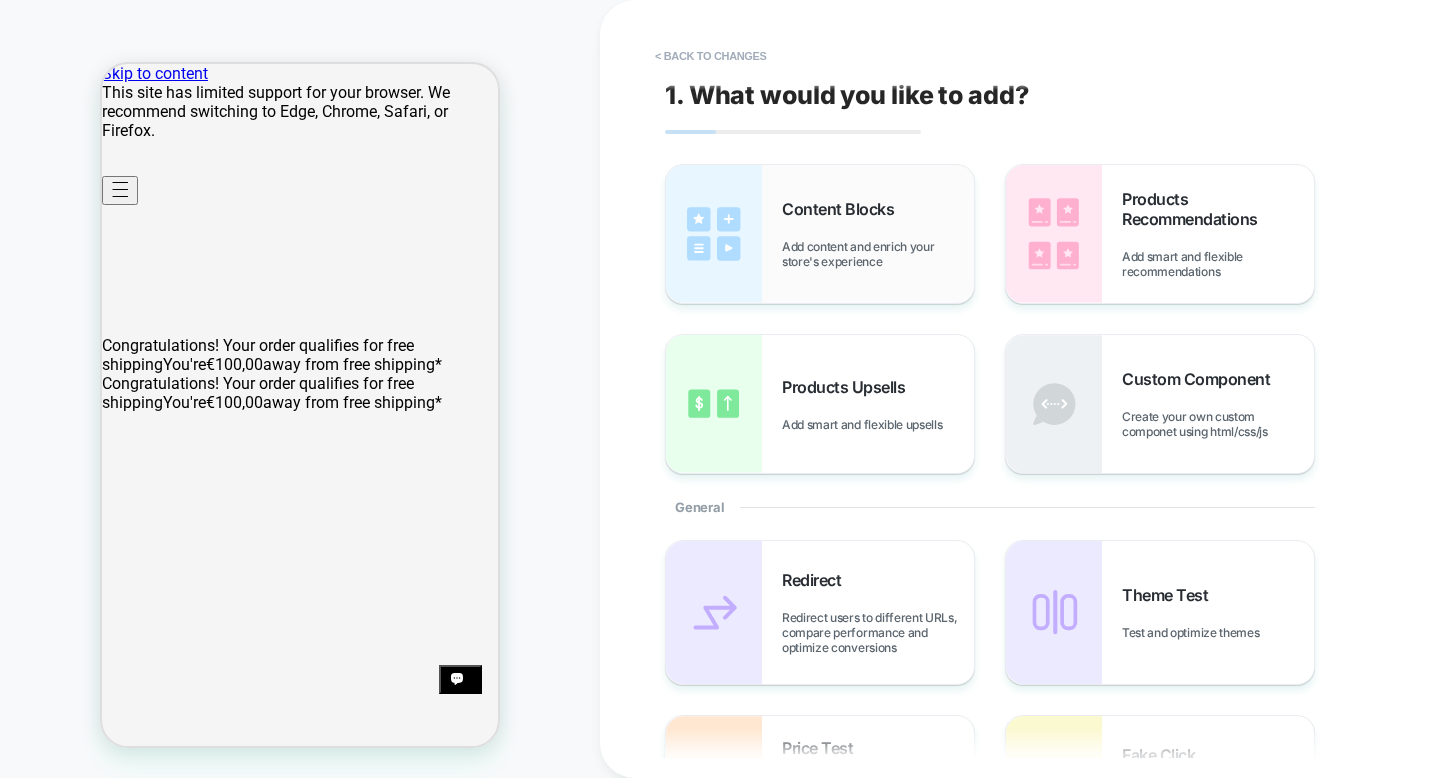 click on "Content Blocks Add content and enrich your store's experience" at bounding box center [878, 234] 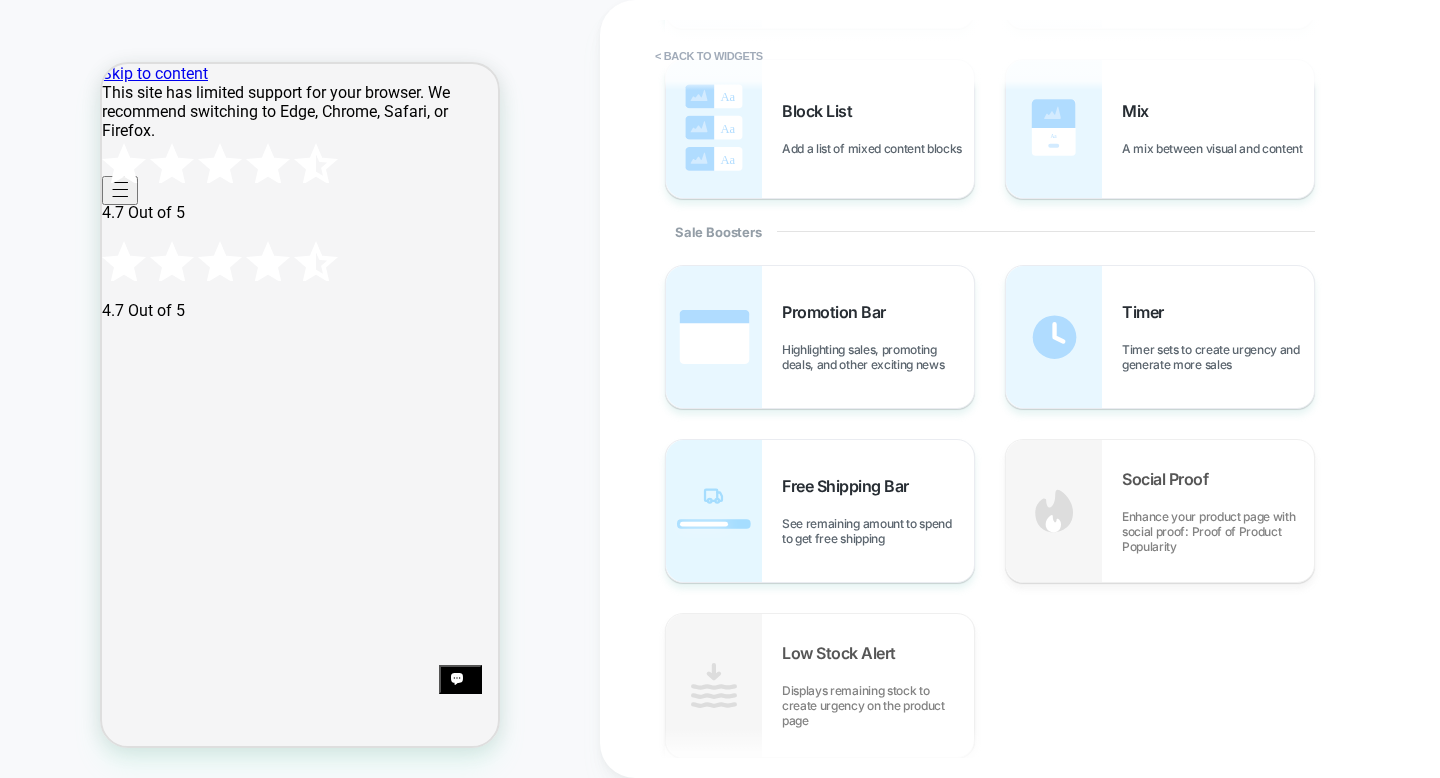scroll, scrollTop: 834, scrollLeft: 0, axis: vertical 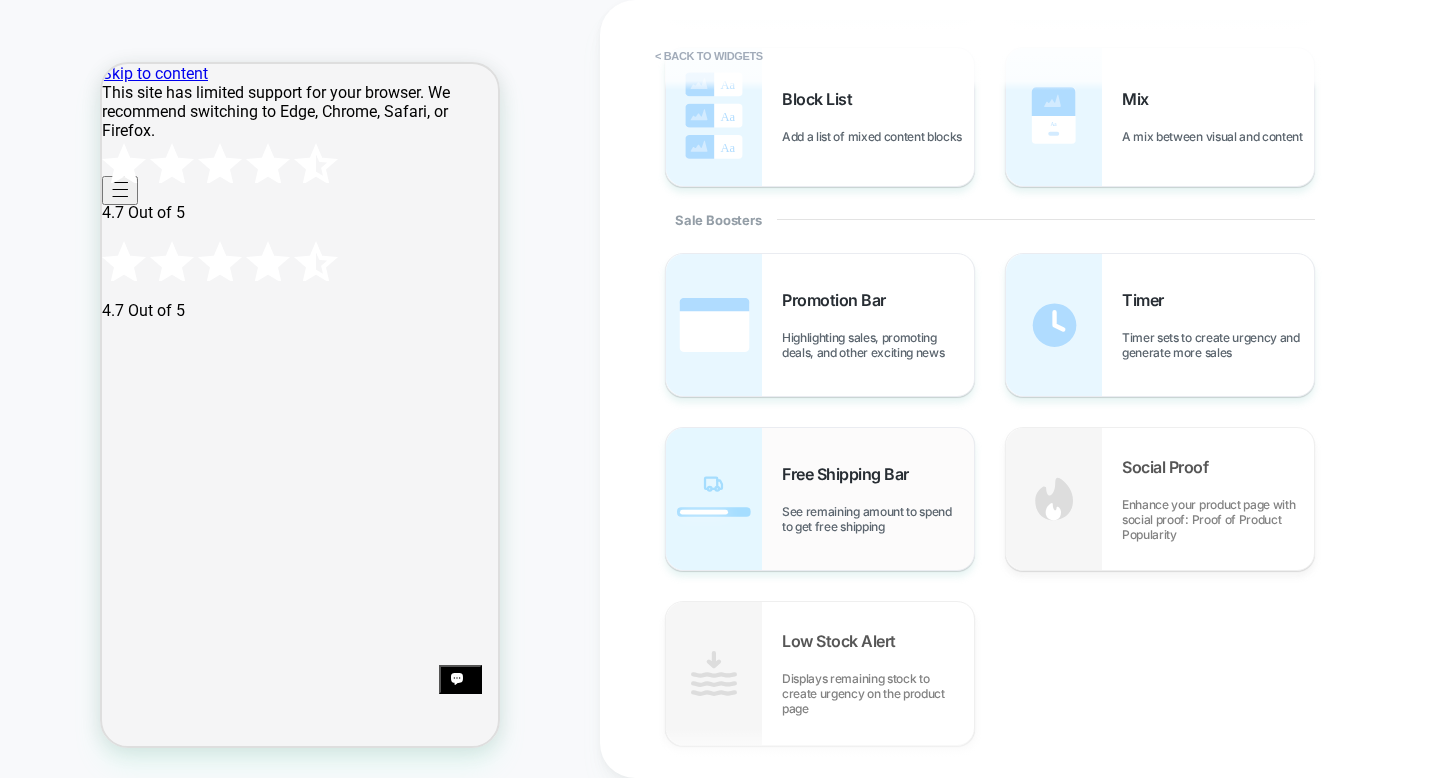 click on "Free Shipping Bar See remaining amount to spend to get free shipping" at bounding box center (820, 499) 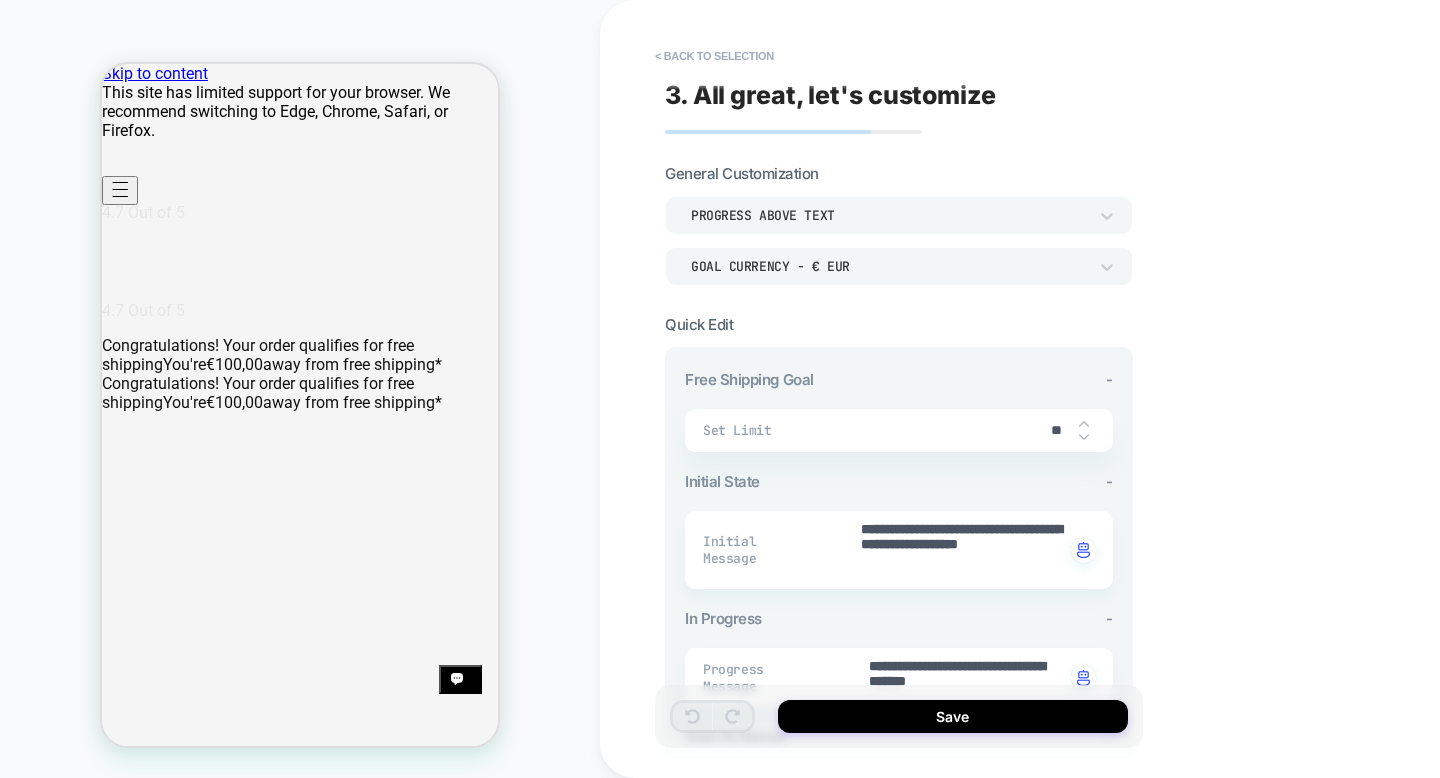 click on "Progress above Text" at bounding box center (889, 215) 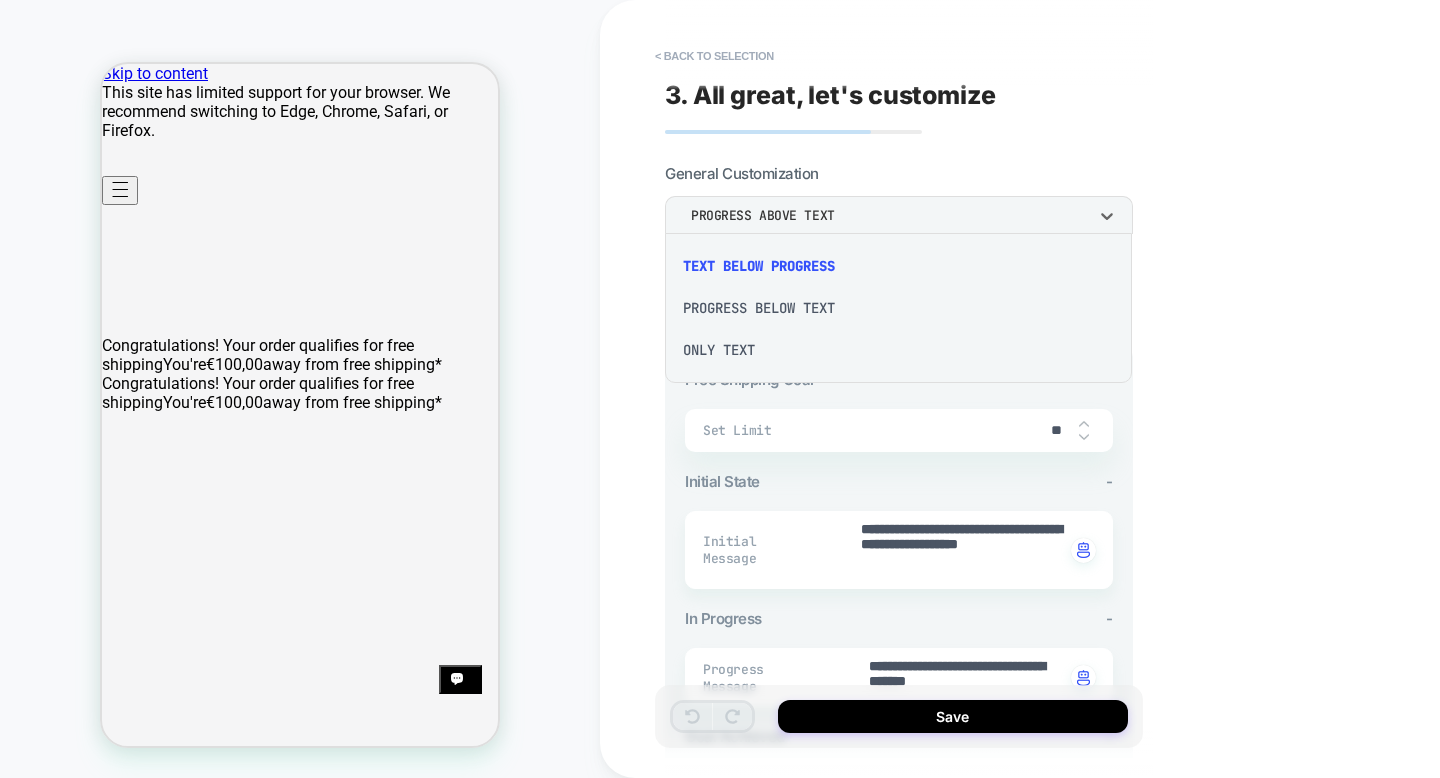 click on "Progress Below Text" at bounding box center [898, 308] 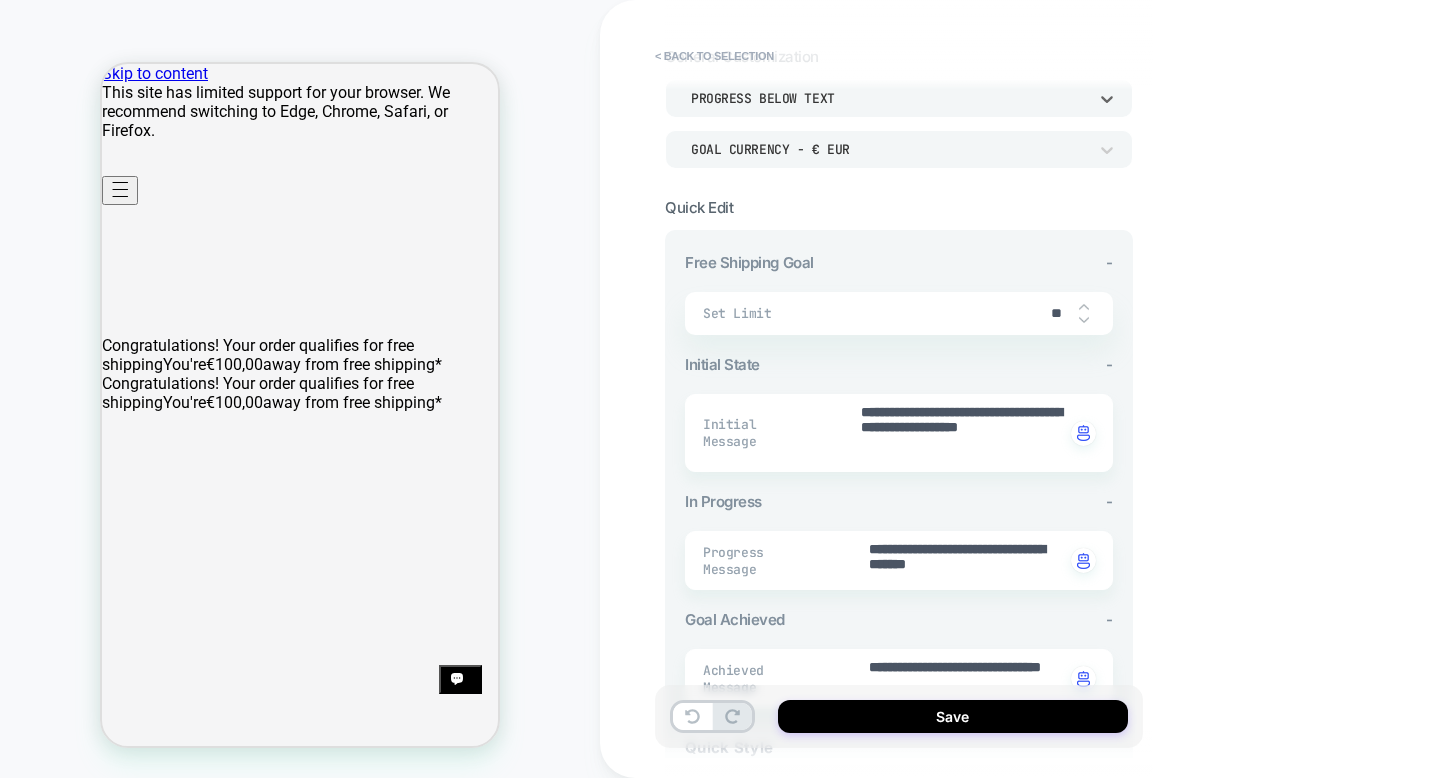 scroll, scrollTop: 125, scrollLeft: 0, axis: vertical 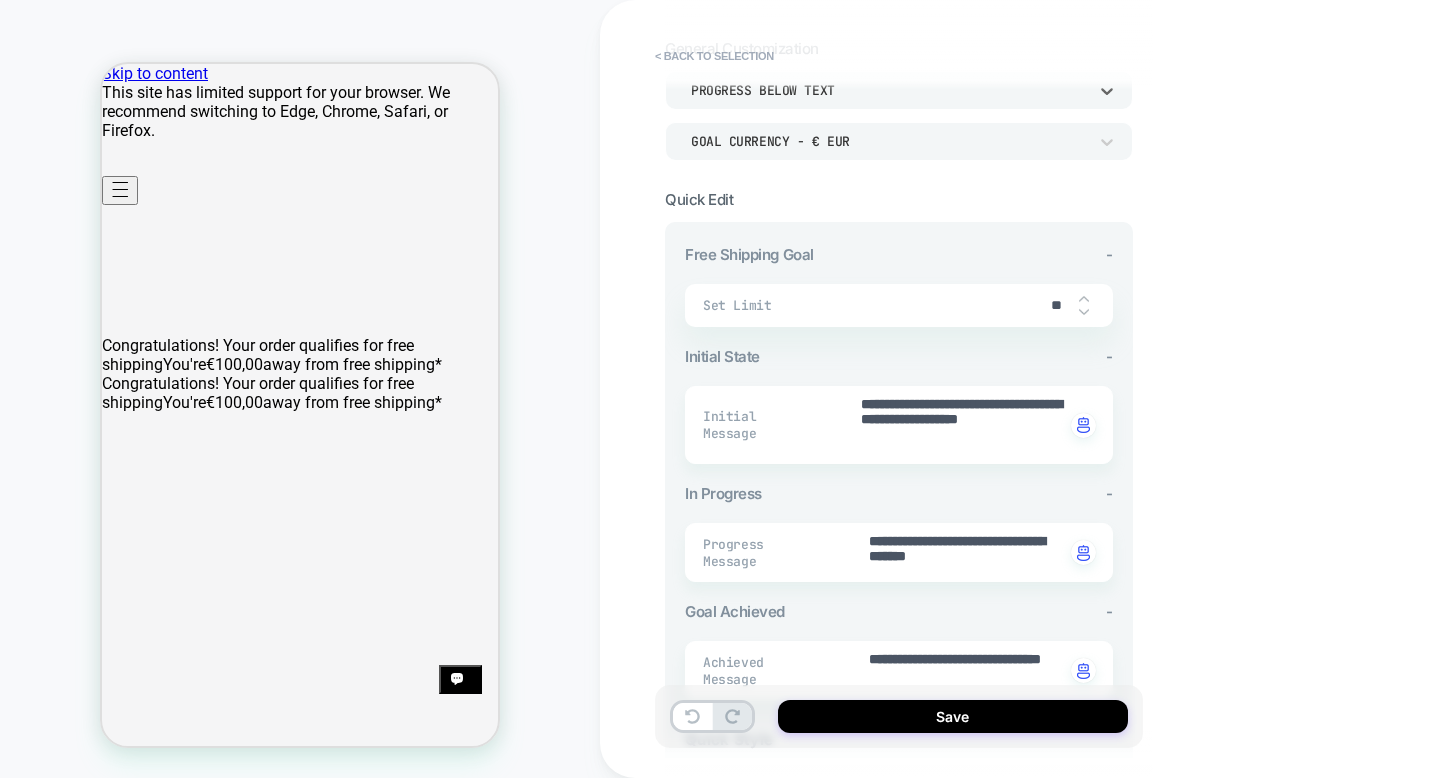 click on "**" at bounding box center [1056, 305] 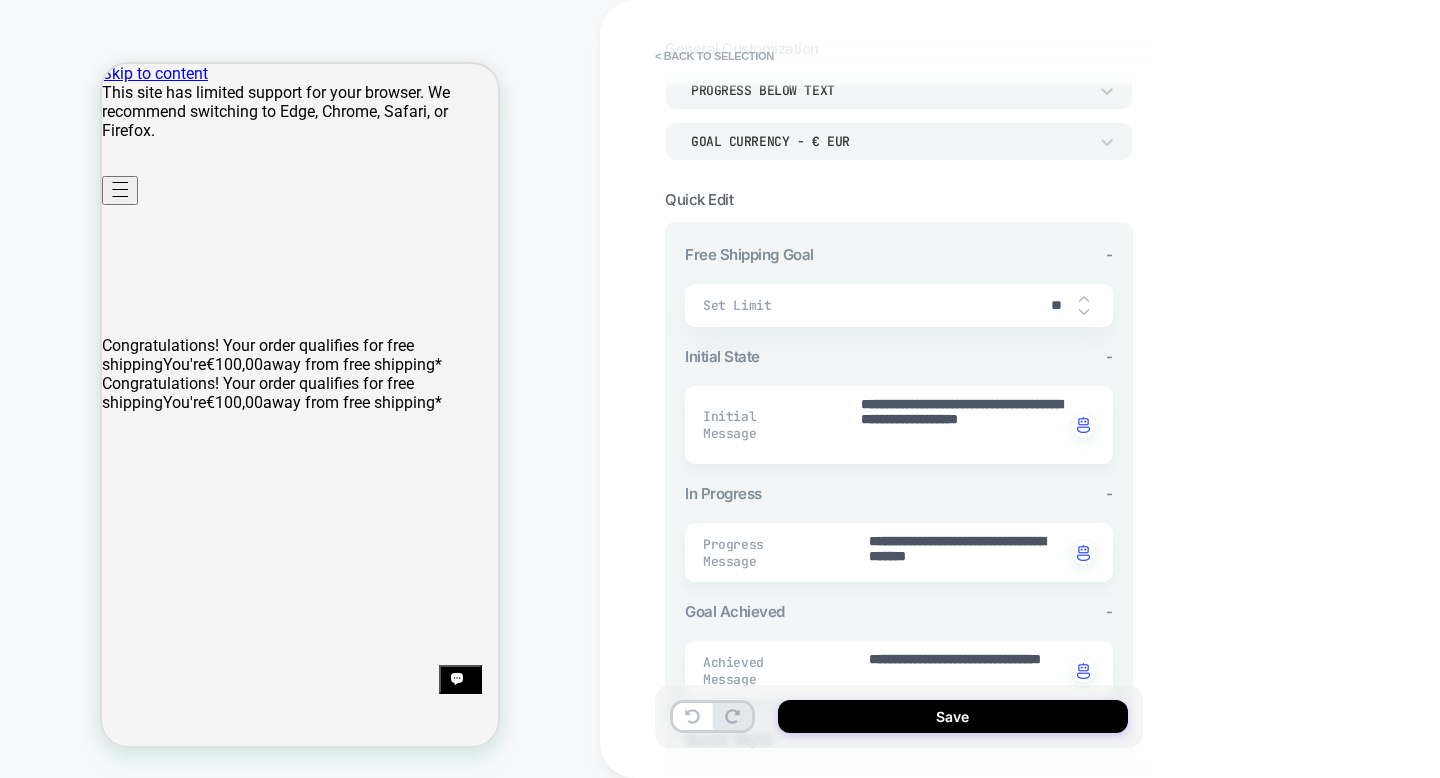 click on "**" at bounding box center [1056, 305] 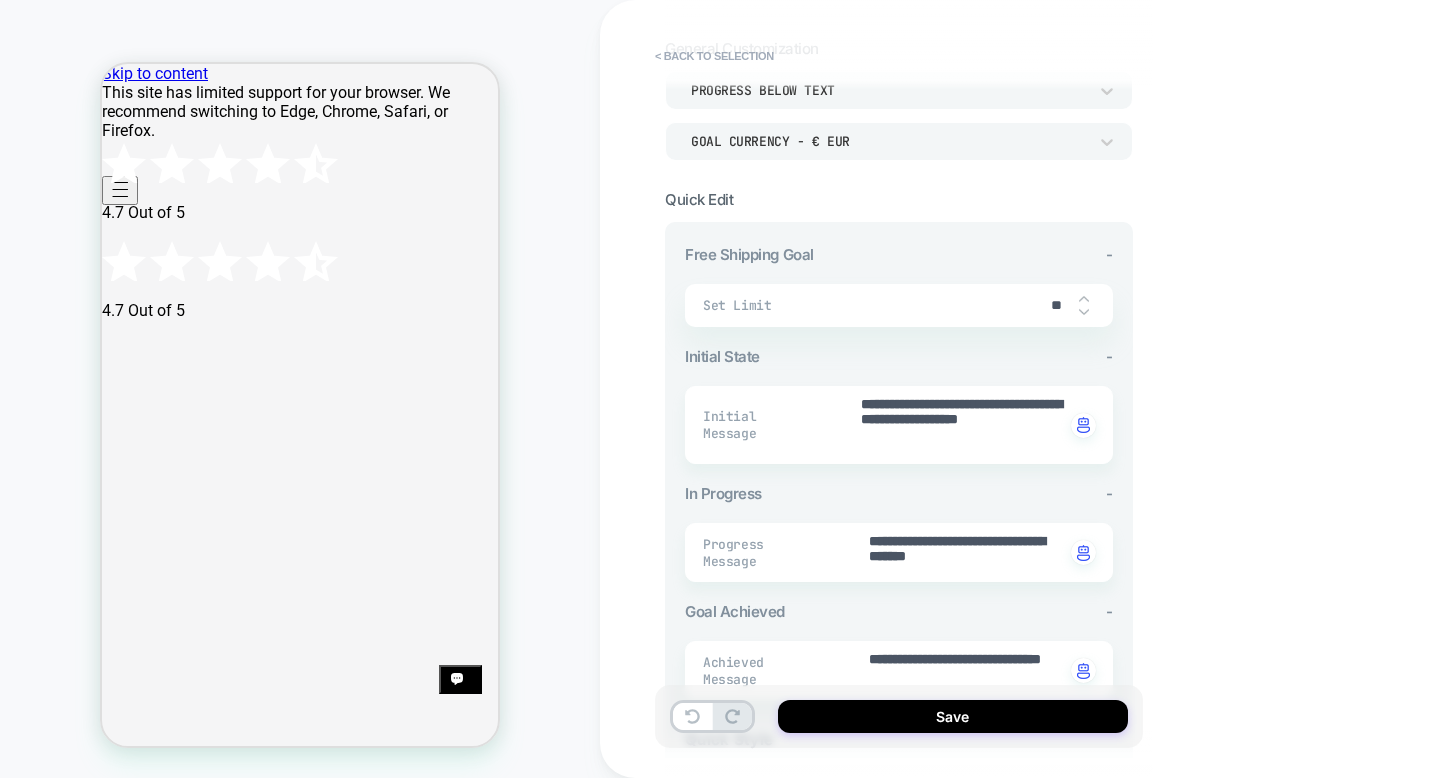 type on "*" 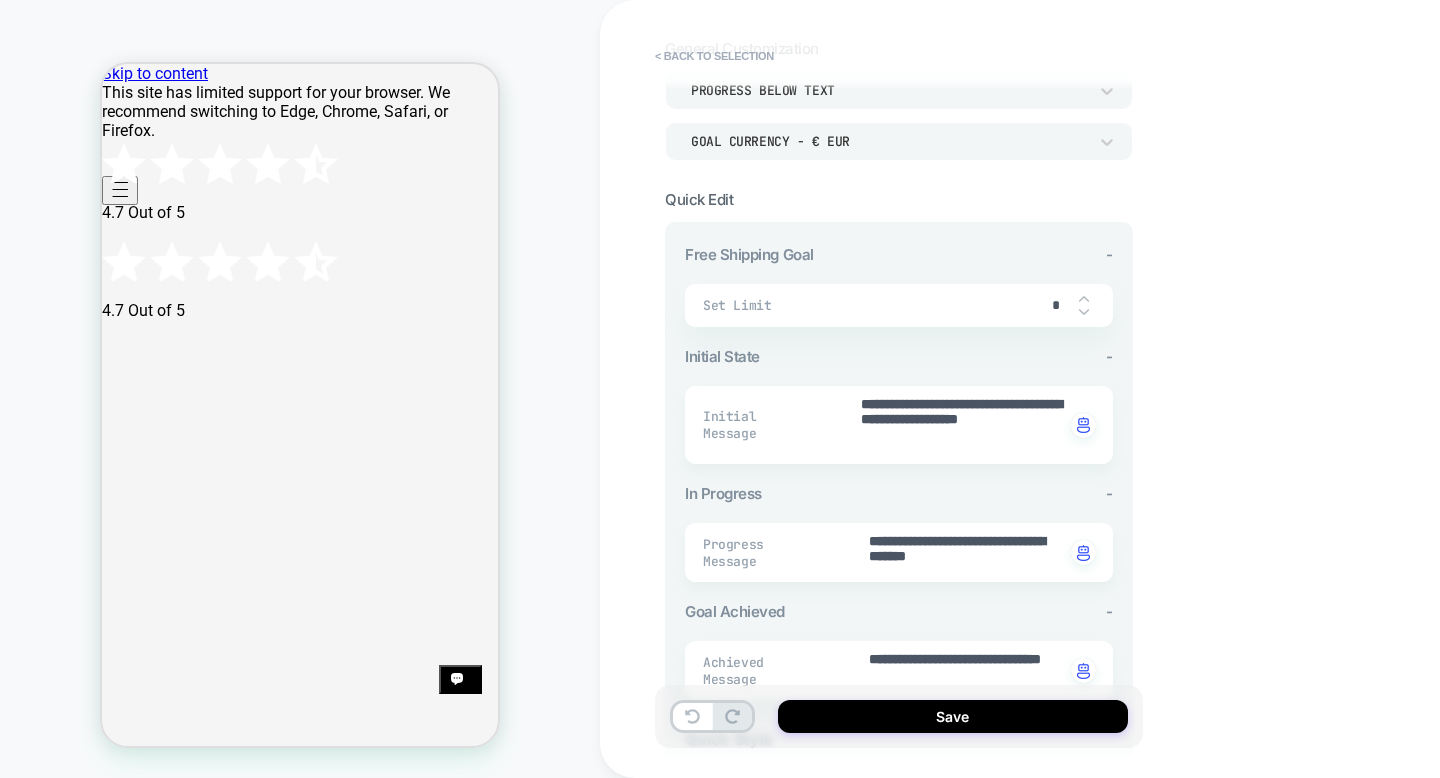 type on "*" 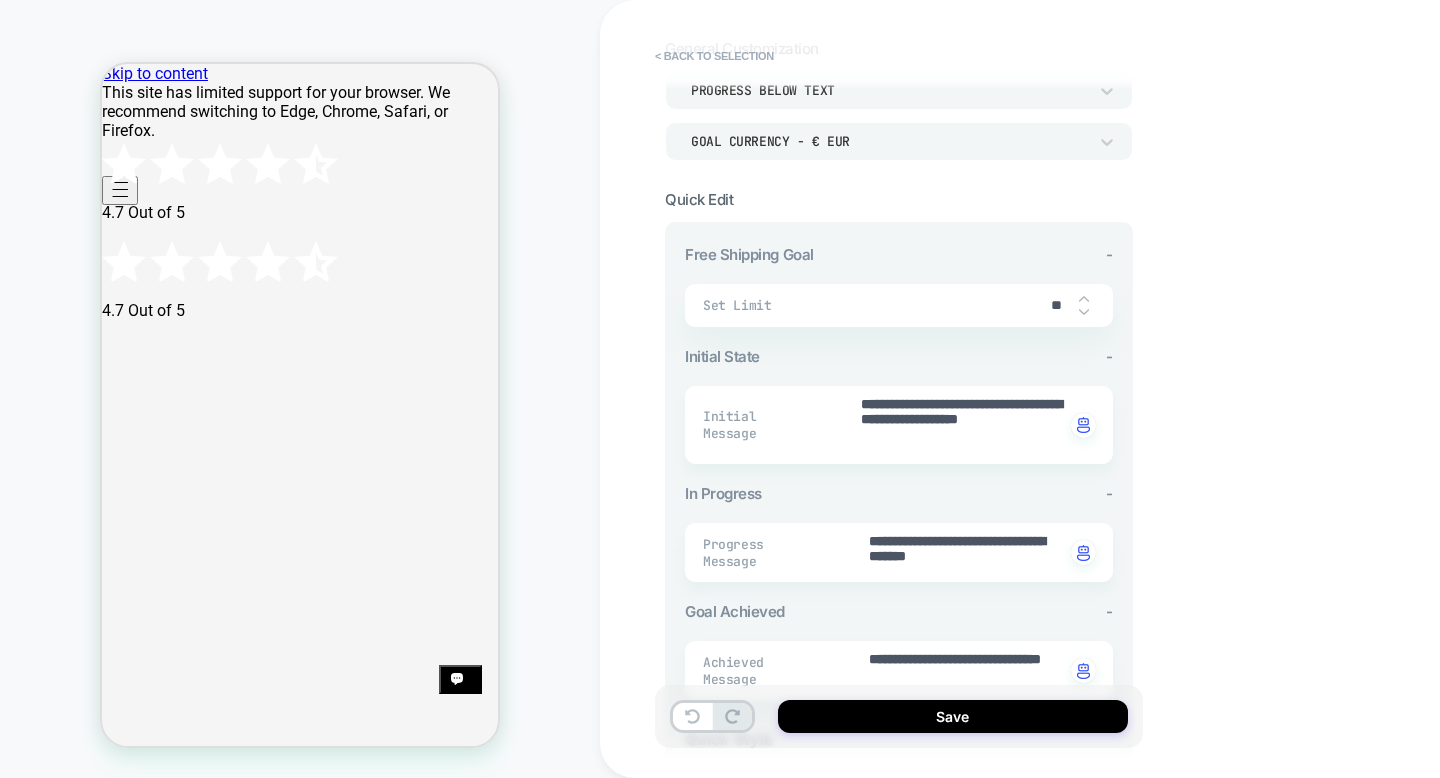 type on "*" 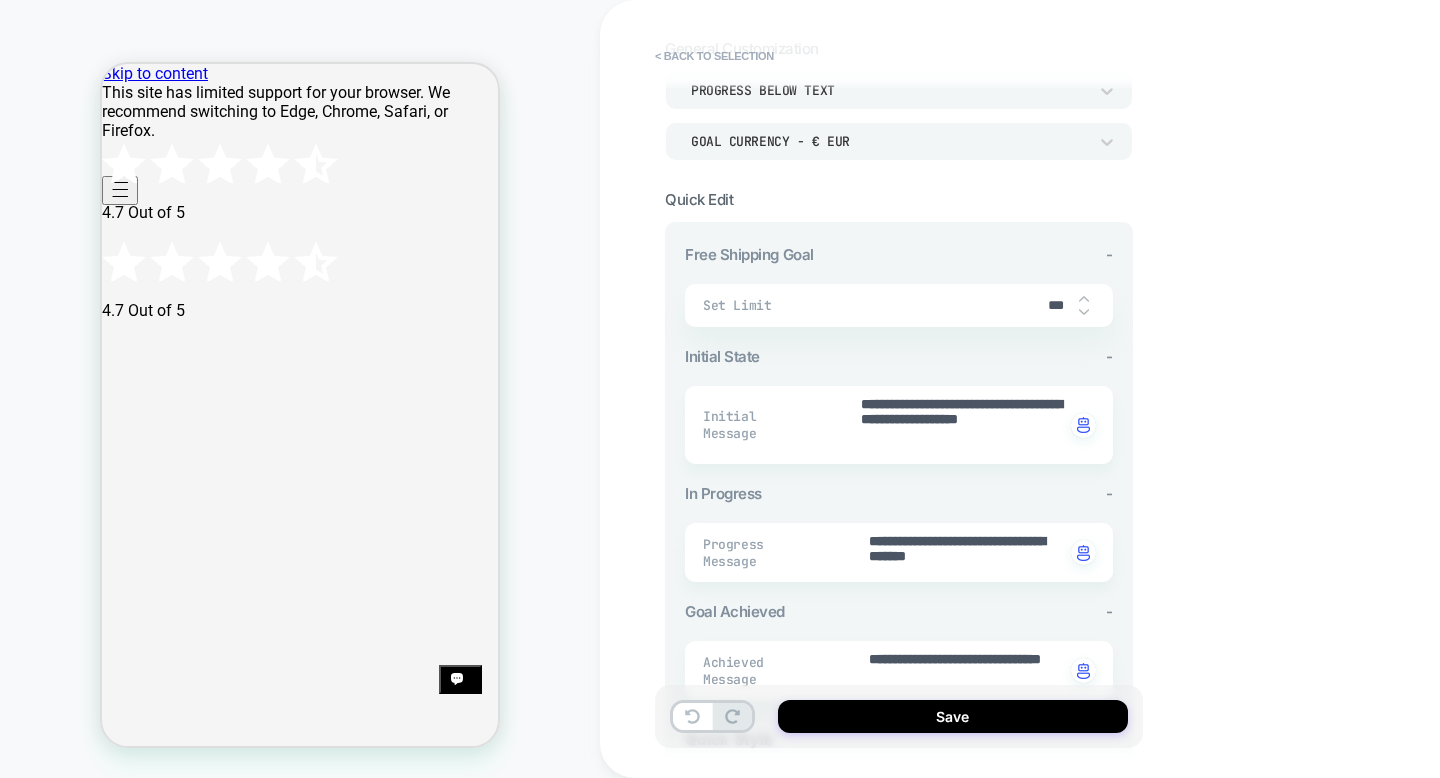 type on "*" 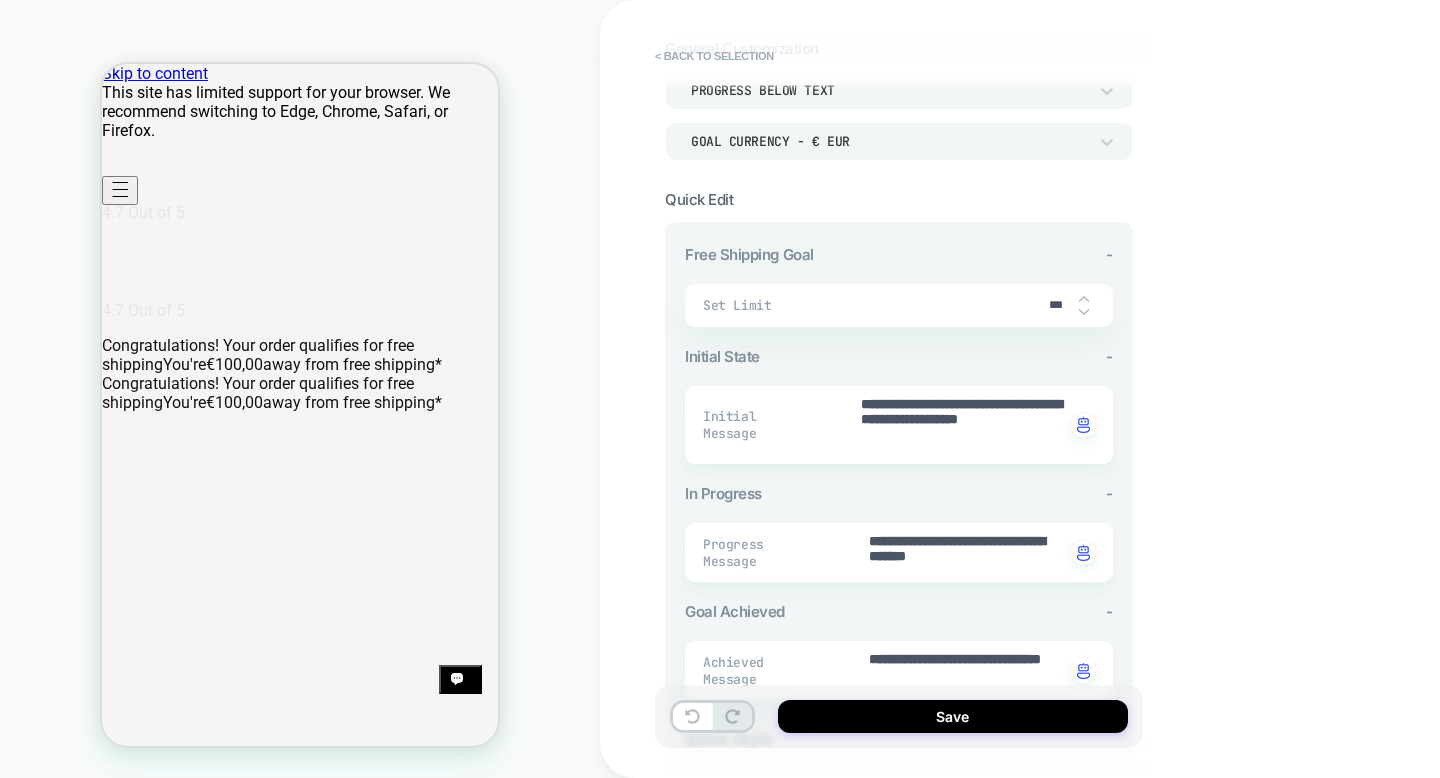 type on "***" 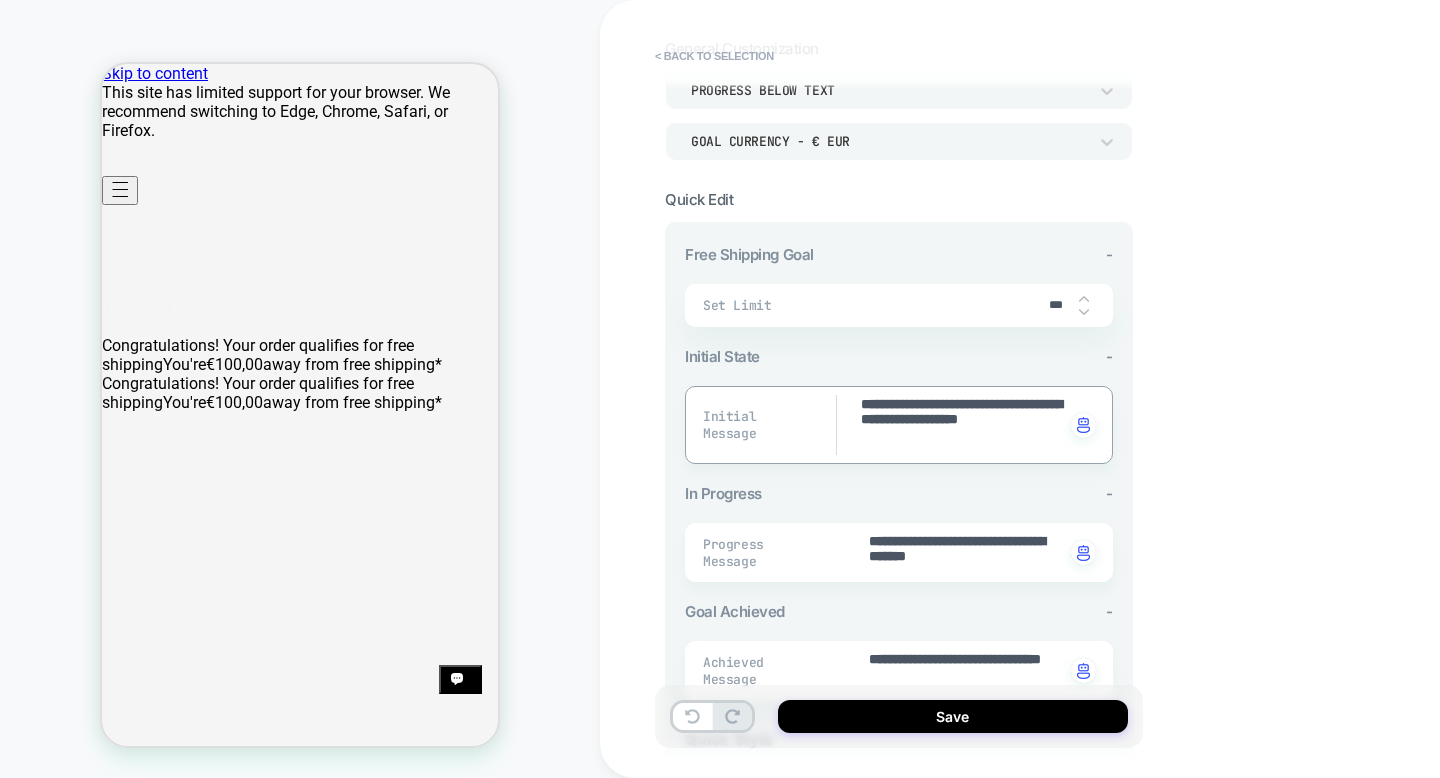 drag, startPoint x: 898, startPoint y: 400, endPoint x: 828, endPoint y: 400, distance: 70 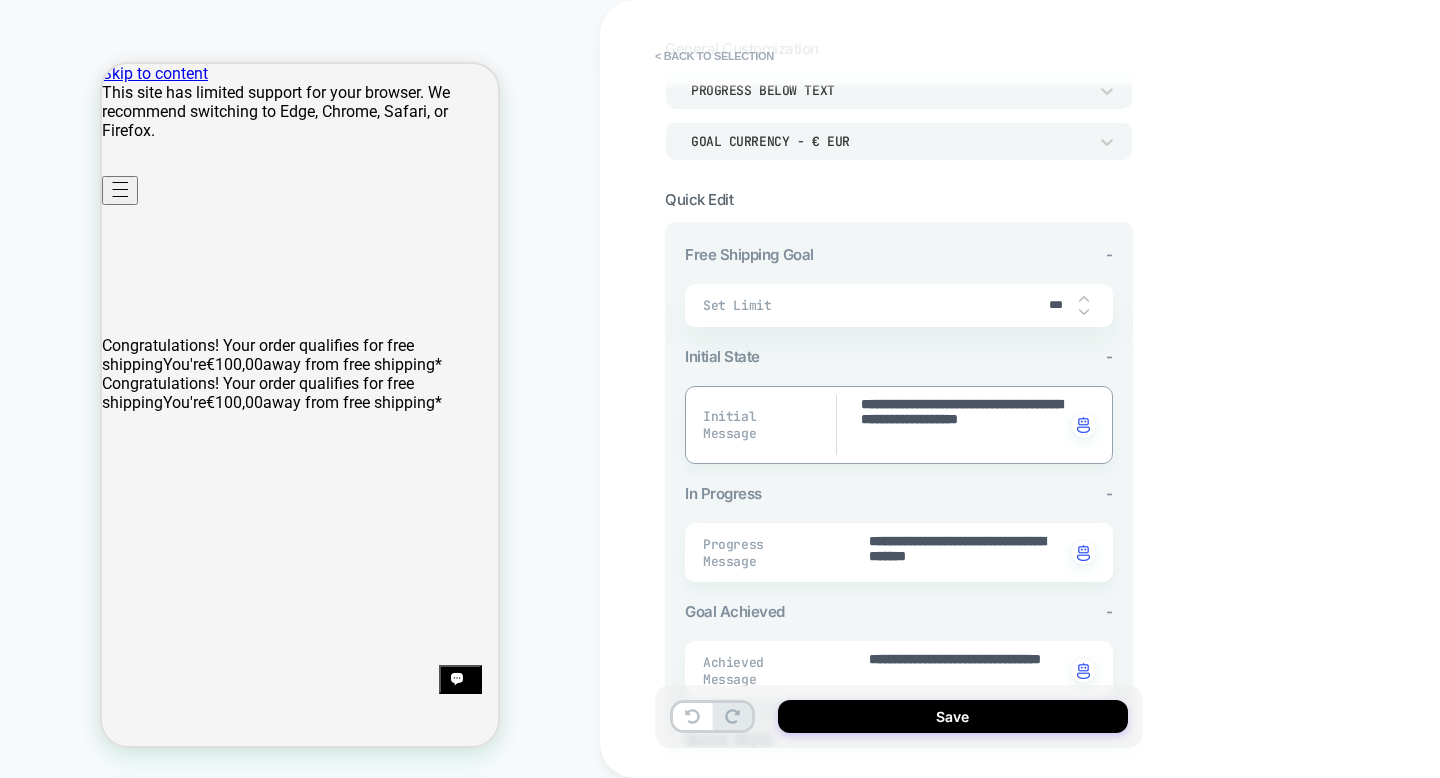 type on "*" 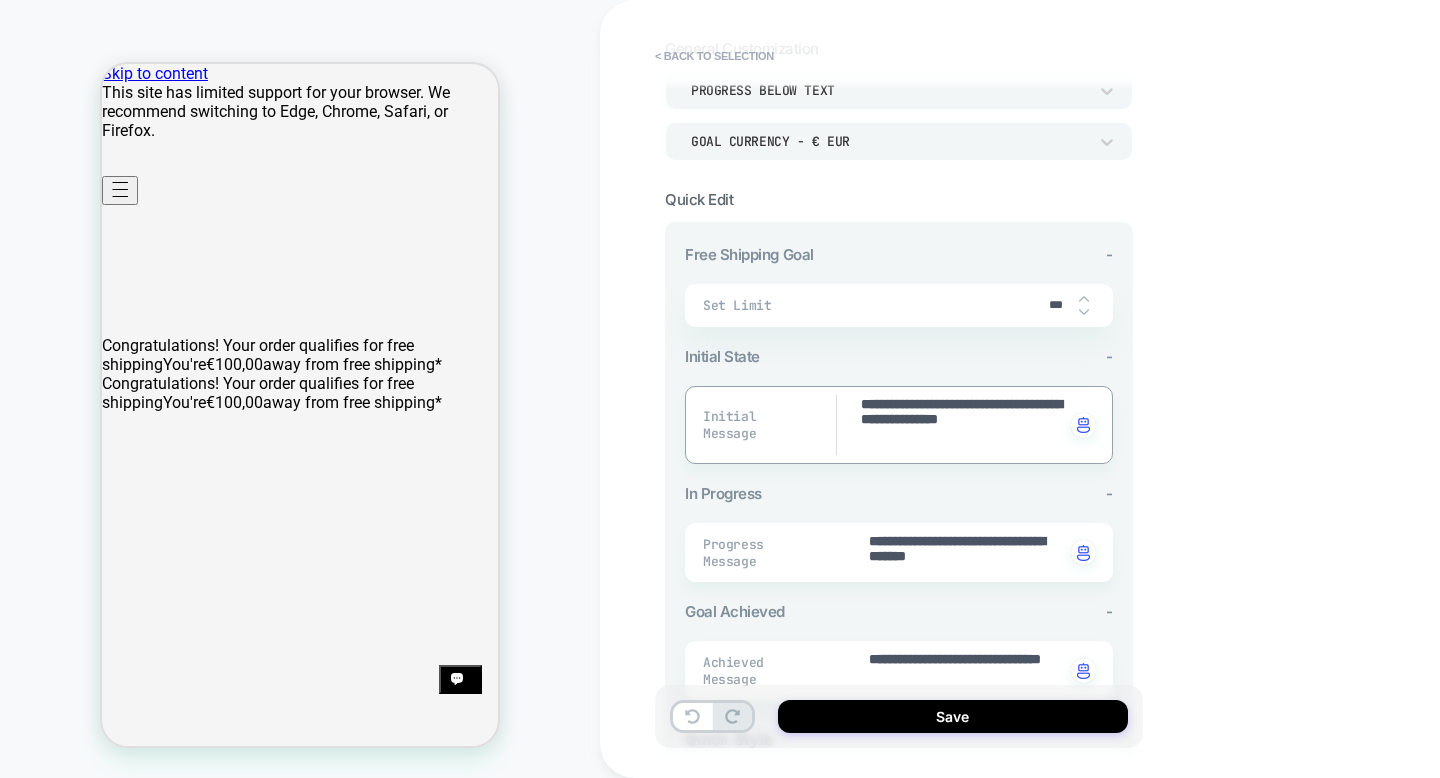 drag, startPoint x: 959, startPoint y: 421, endPoint x: 976, endPoint y: 481, distance: 62.361847 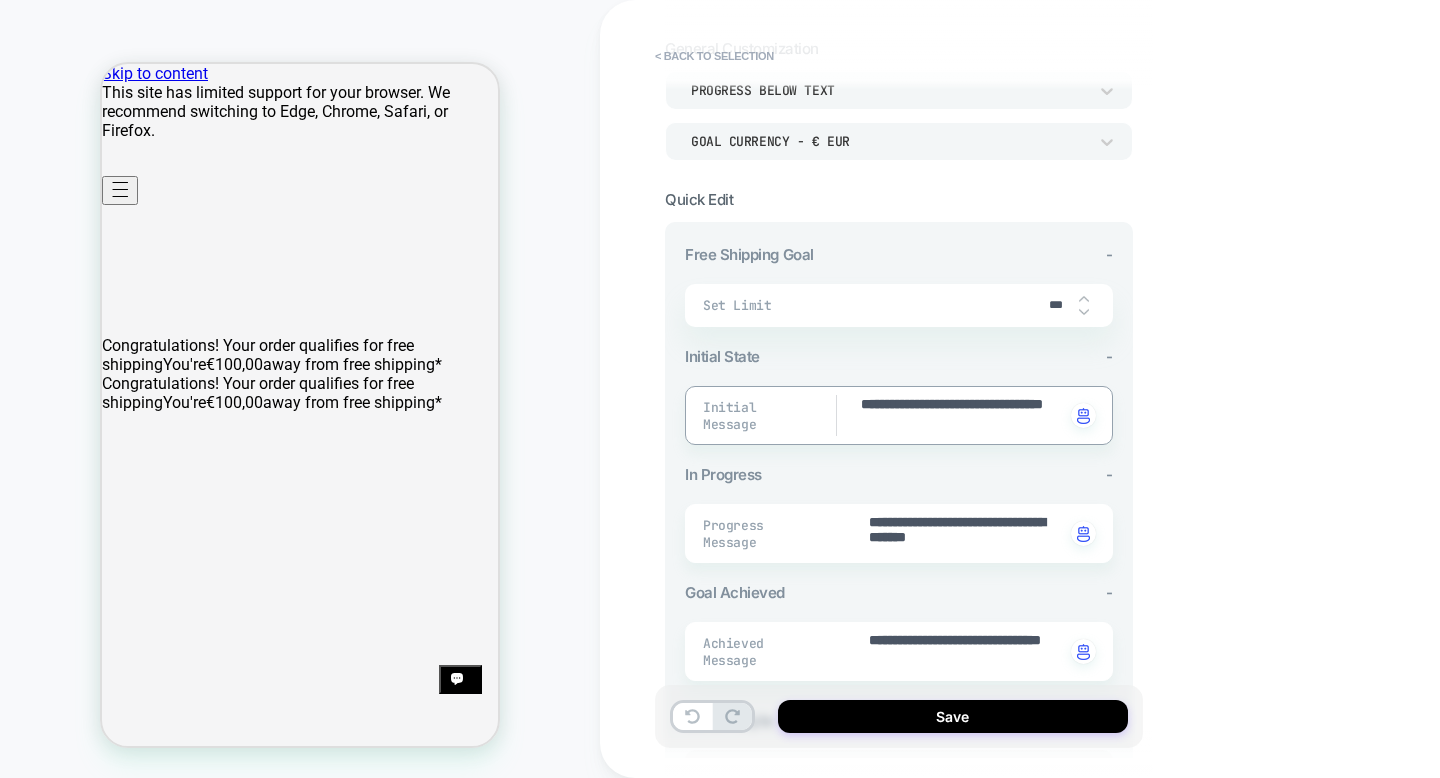 type on "*" 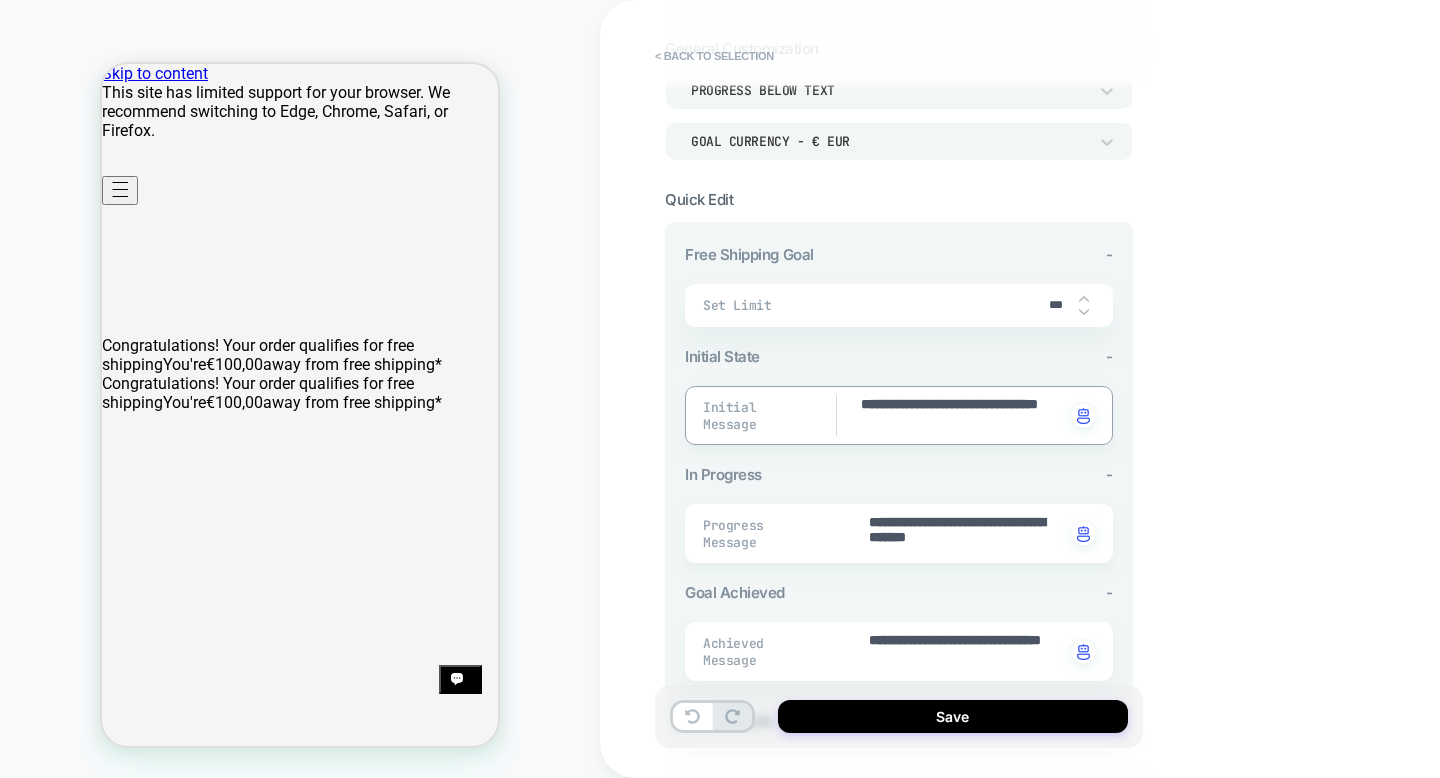 type on "*" 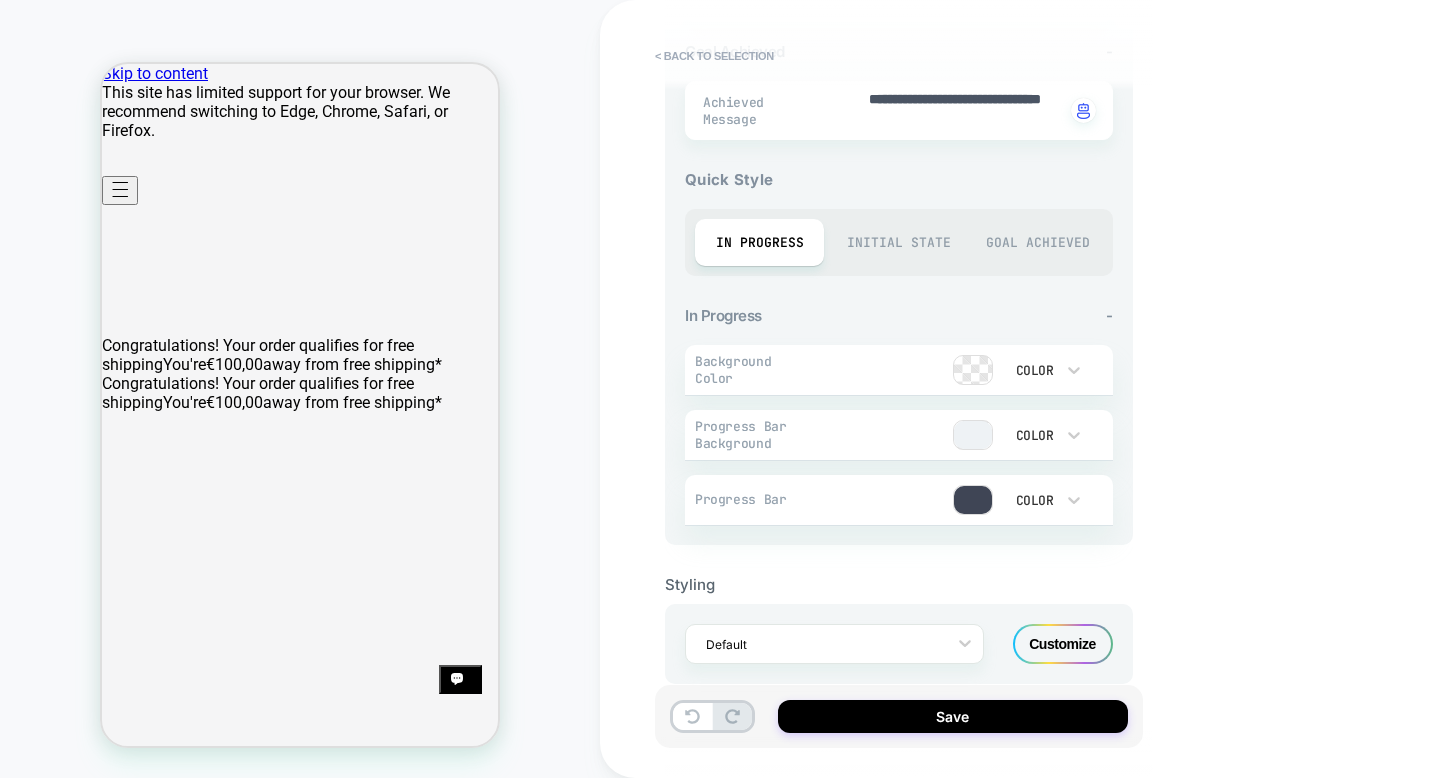 scroll, scrollTop: 686, scrollLeft: 0, axis: vertical 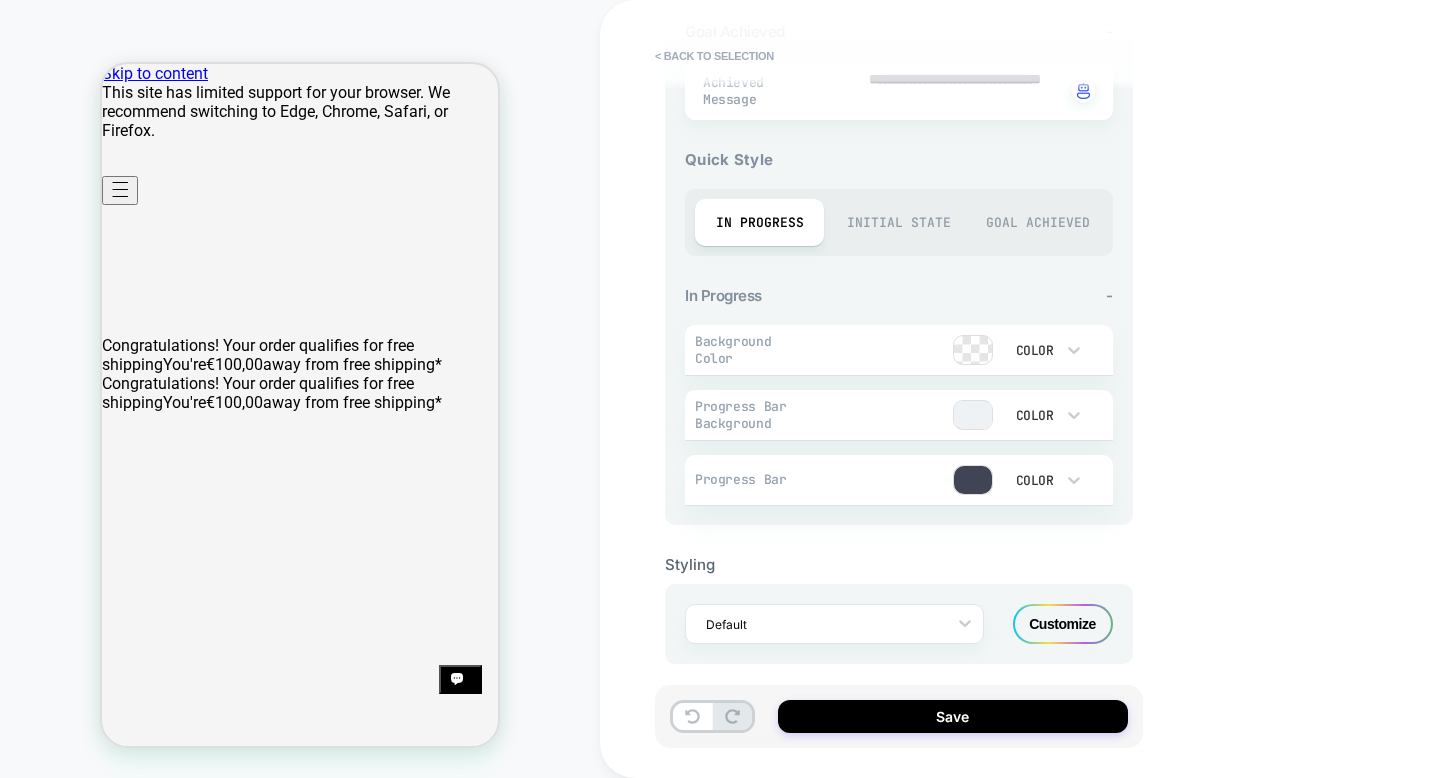 type on "**********" 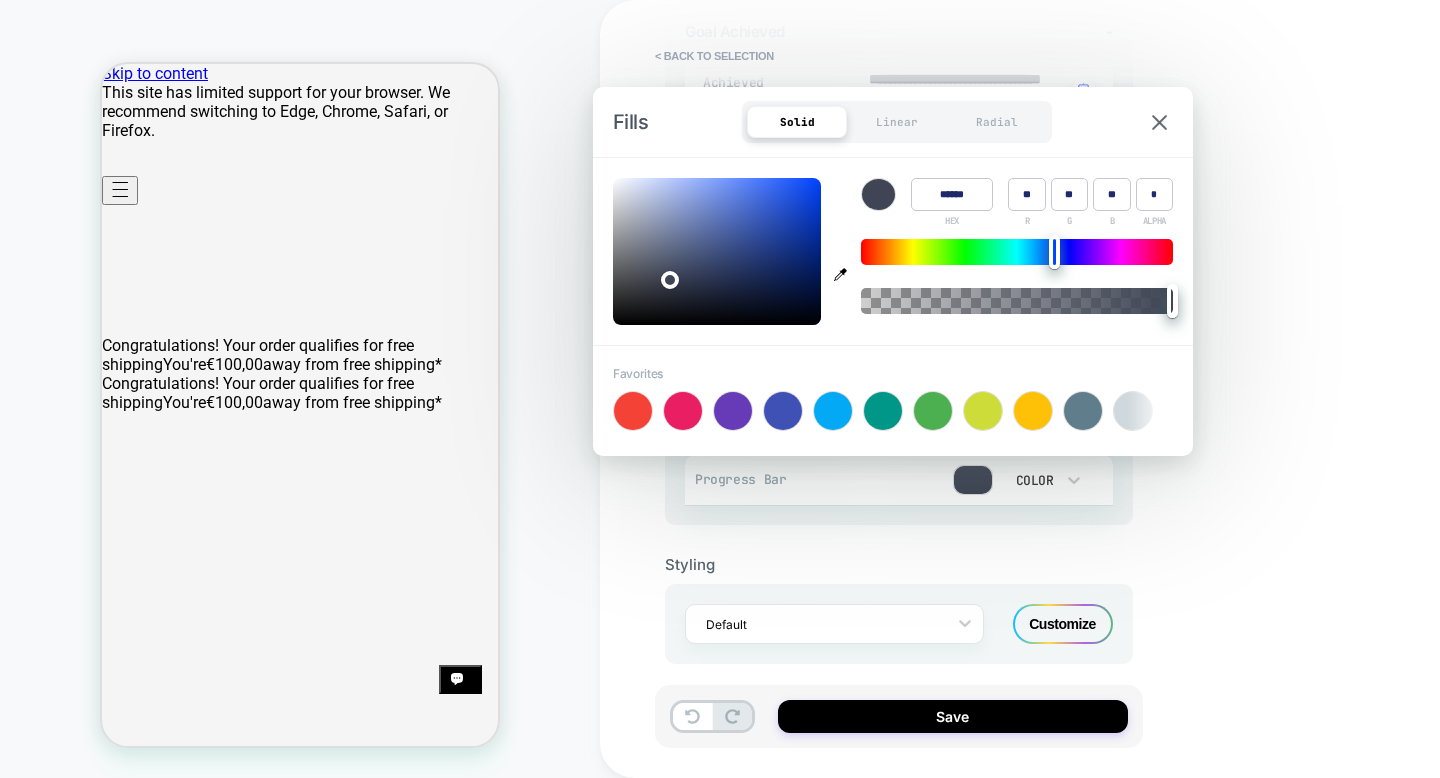 type on "******" 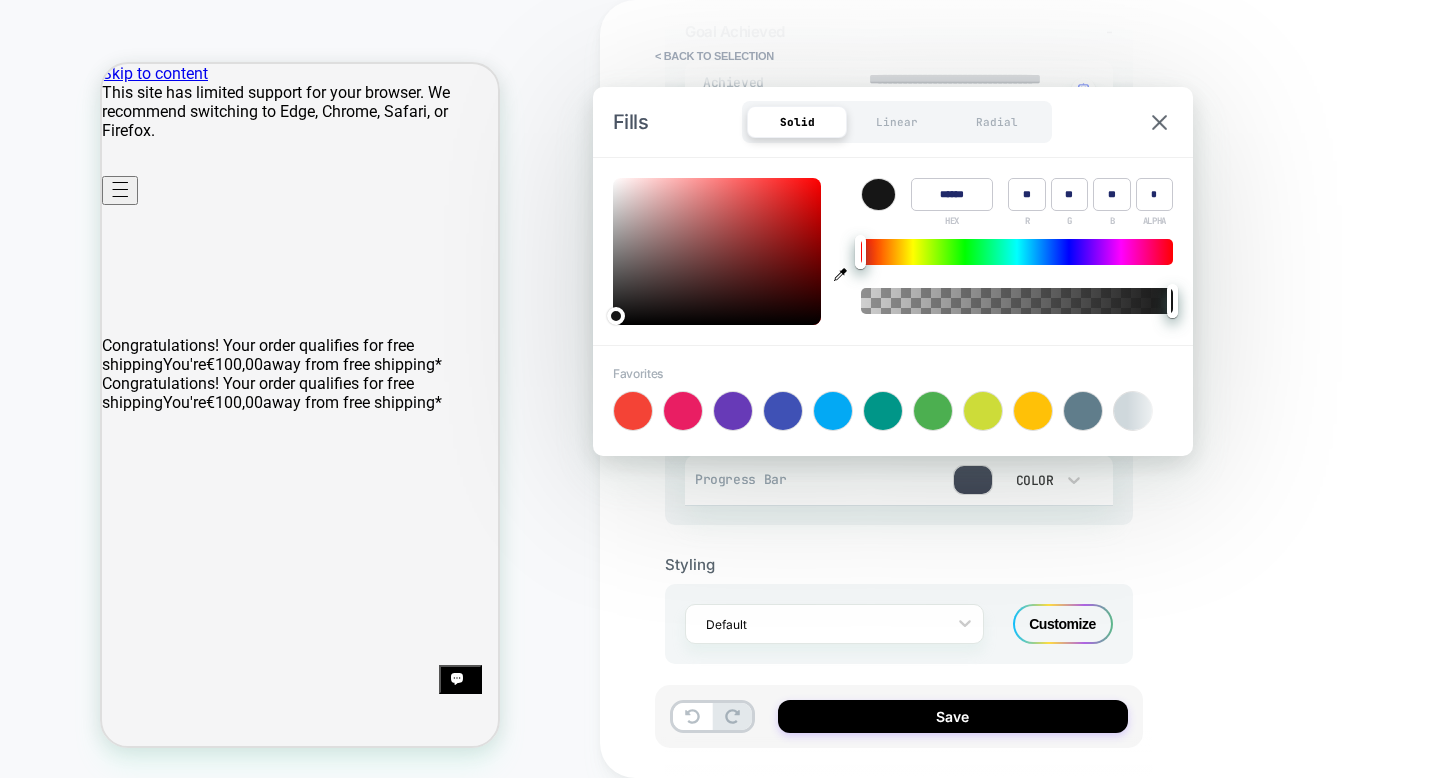 type on "*" 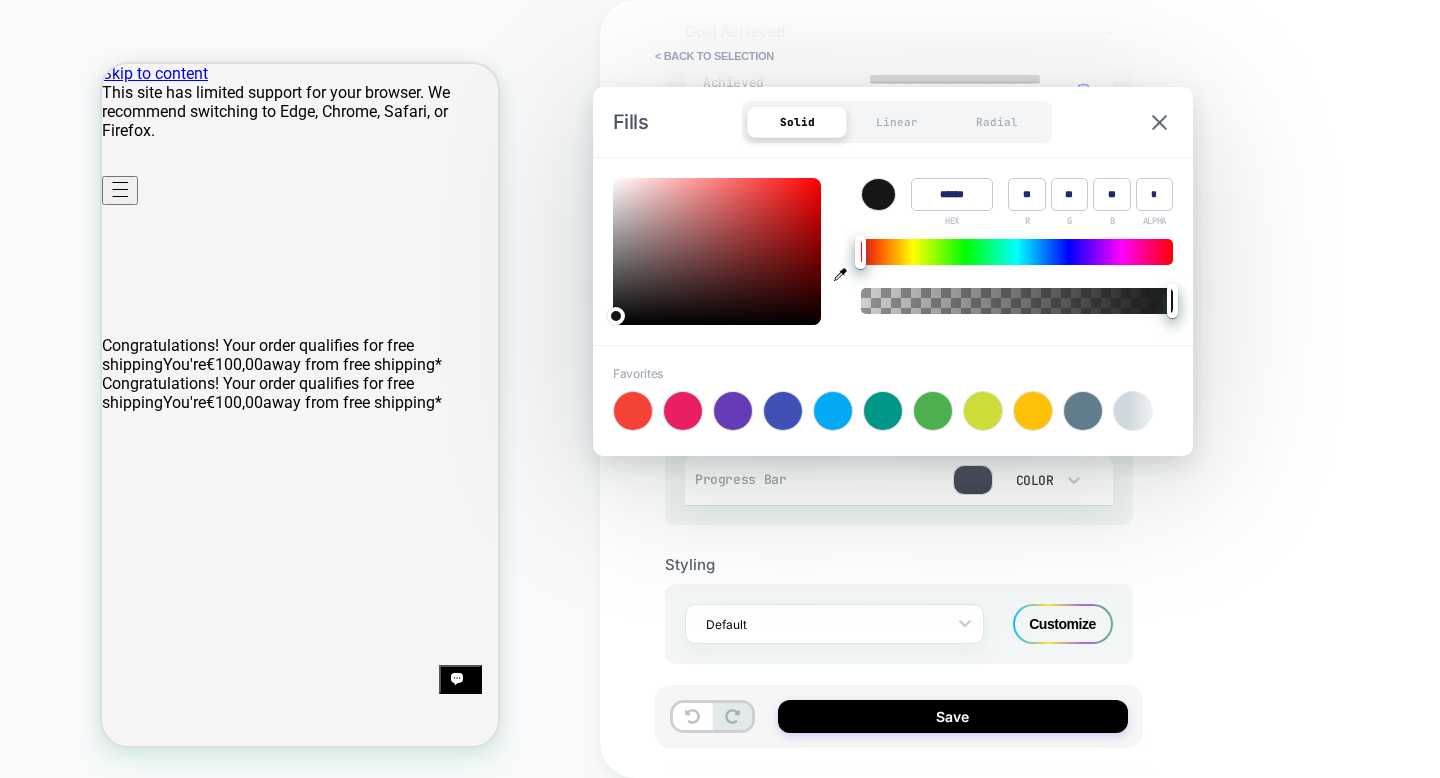 type on "******" 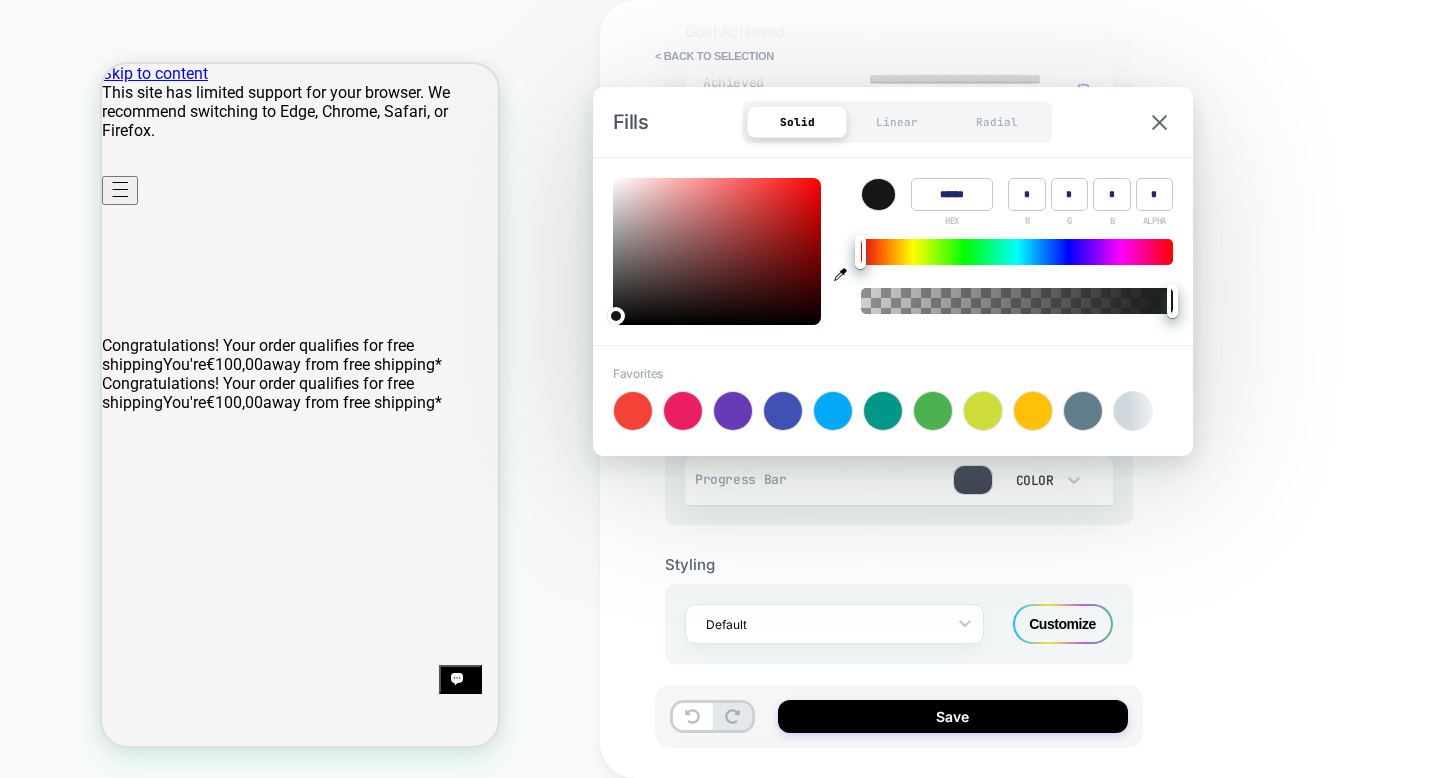type on "******" 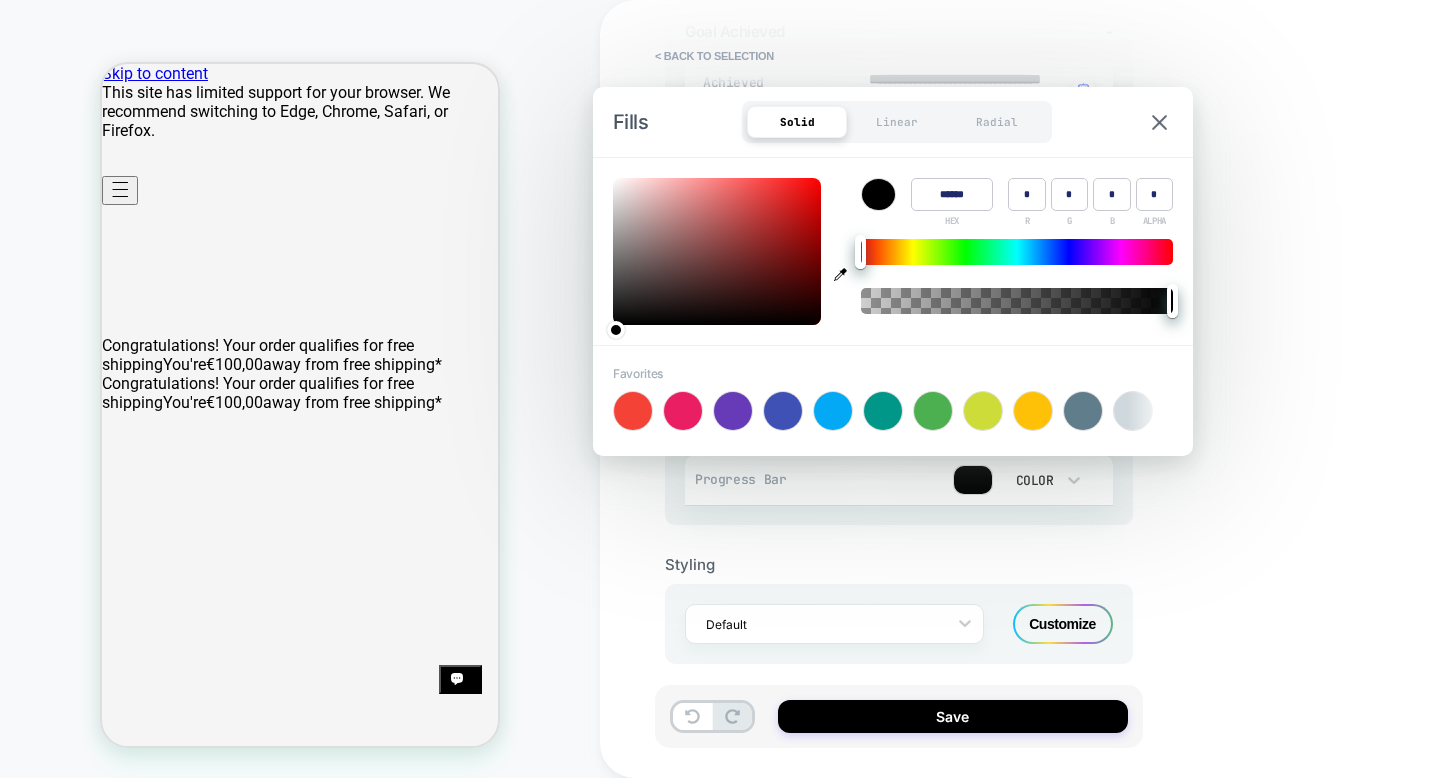 drag, startPoint x: 622, startPoint y: 313, endPoint x: 613, endPoint y: 344, distance: 32.280025 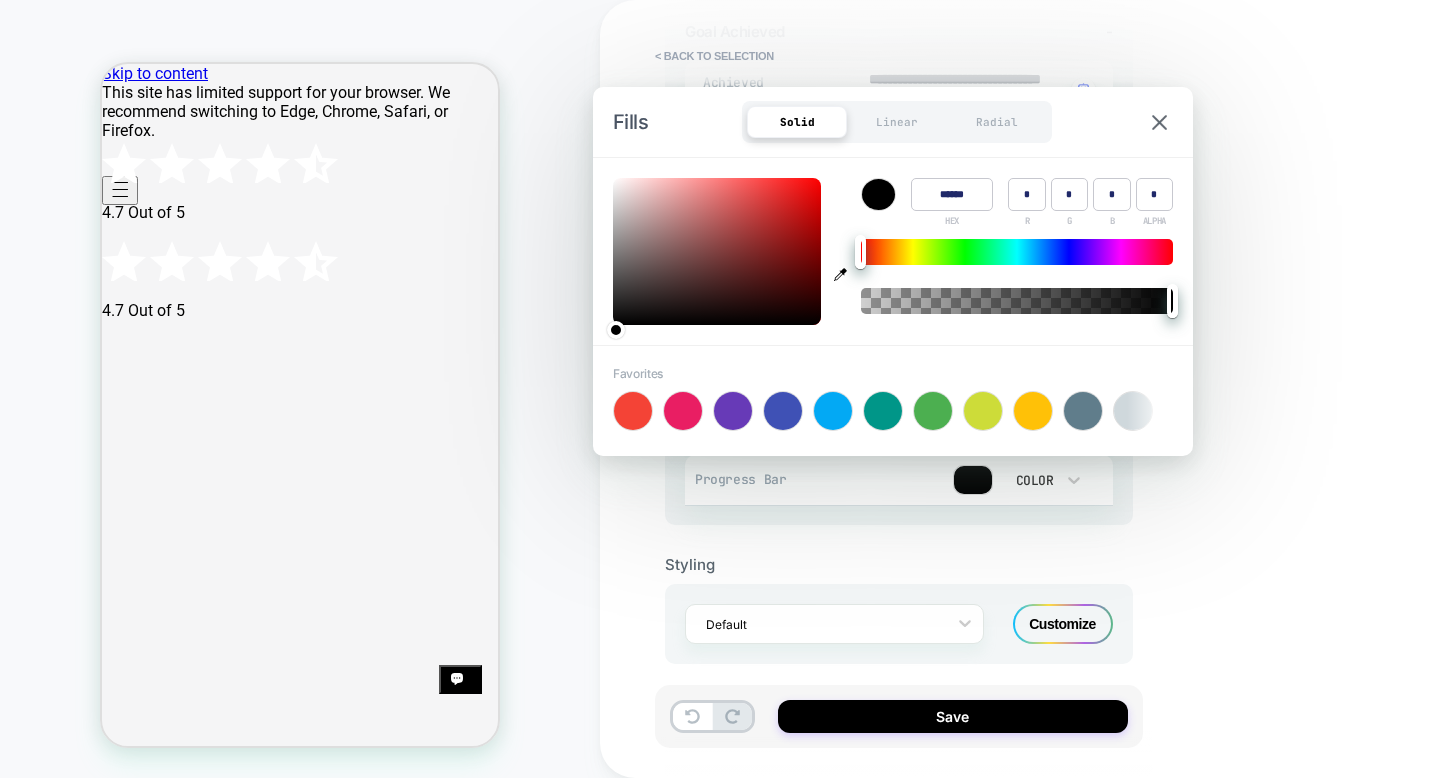 click on "Styling Default Customize" at bounding box center (899, 594) 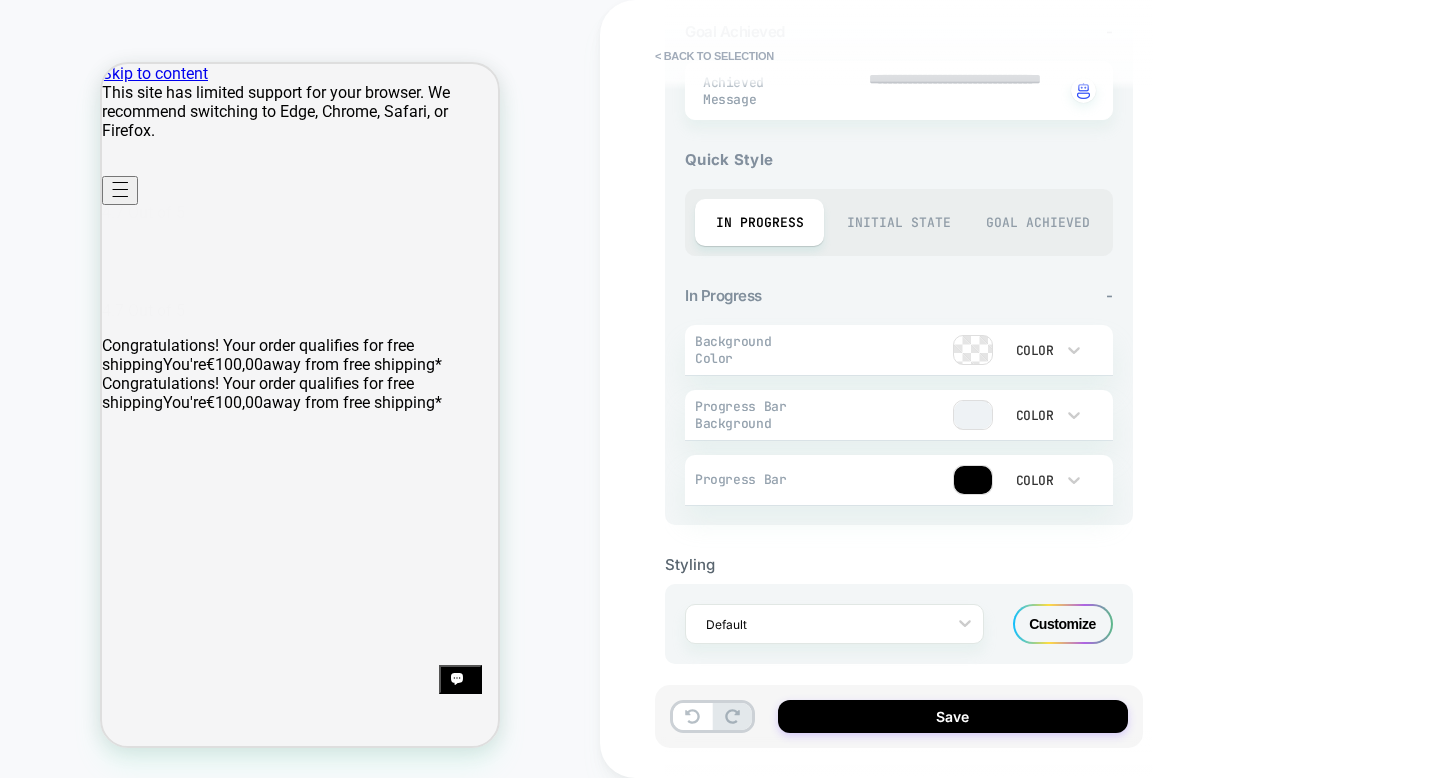 click on "Customize" at bounding box center (1063, 624) 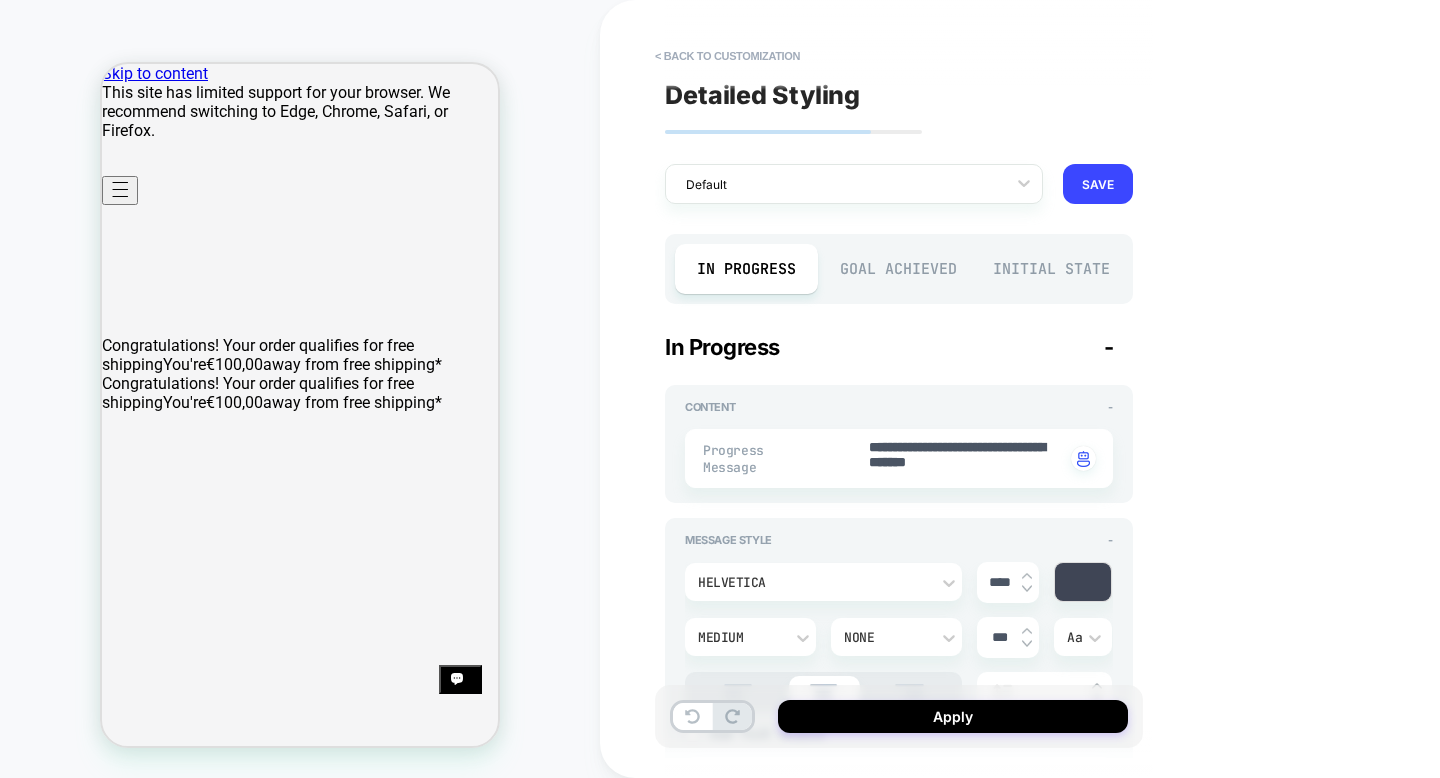 click on "Goal Achieved" at bounding box center (899, 269) 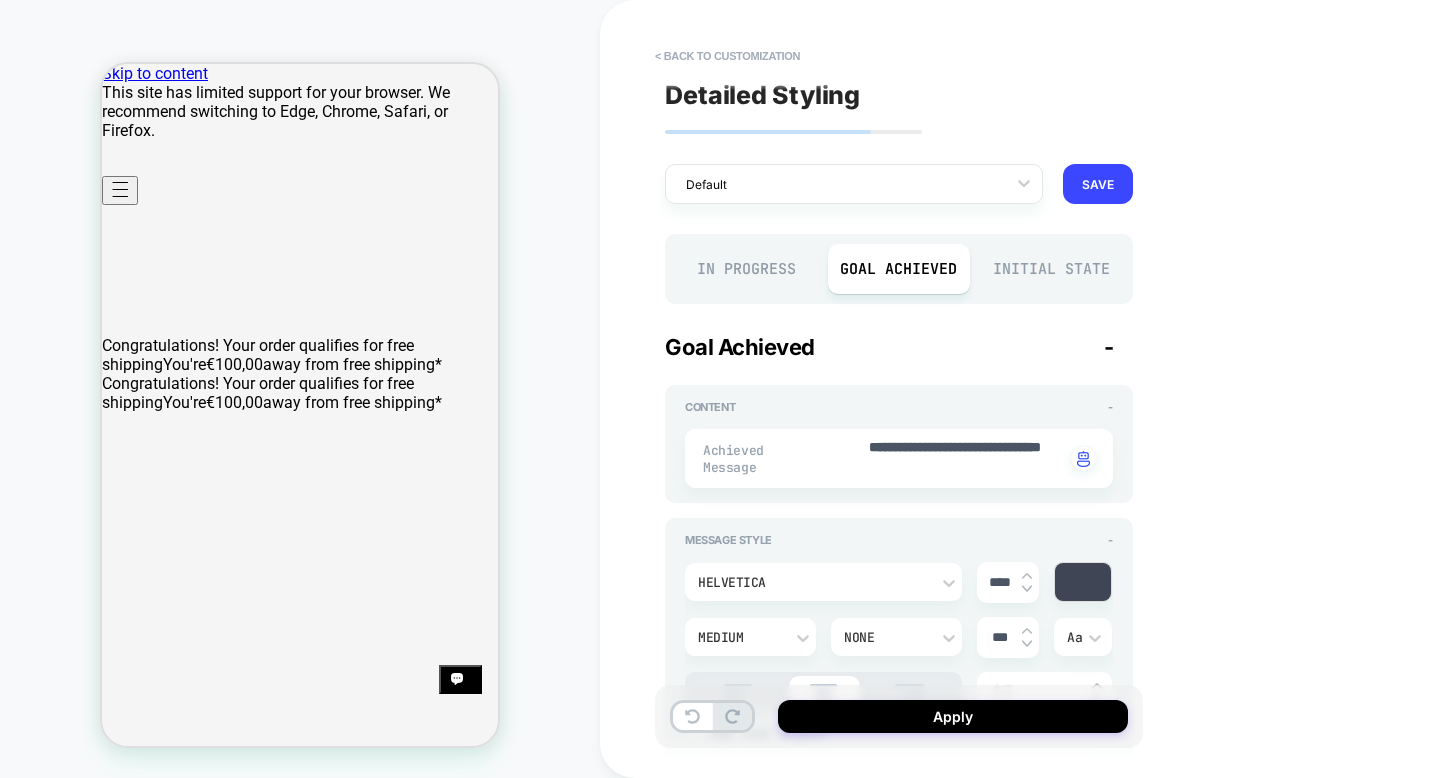 click on "Initial State" at bounding box center [1051, 269] 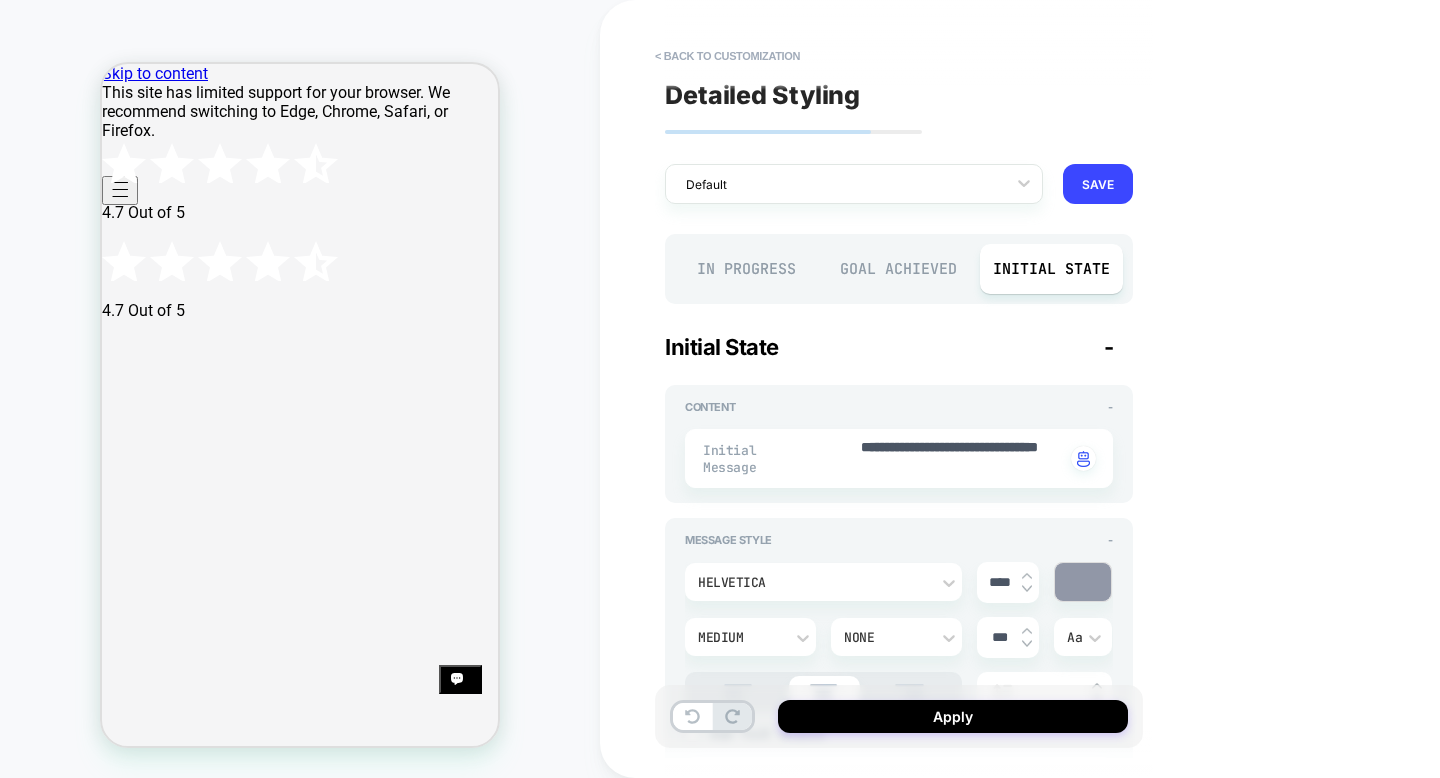 click on "In Progress" at bounding box center [746, 269] 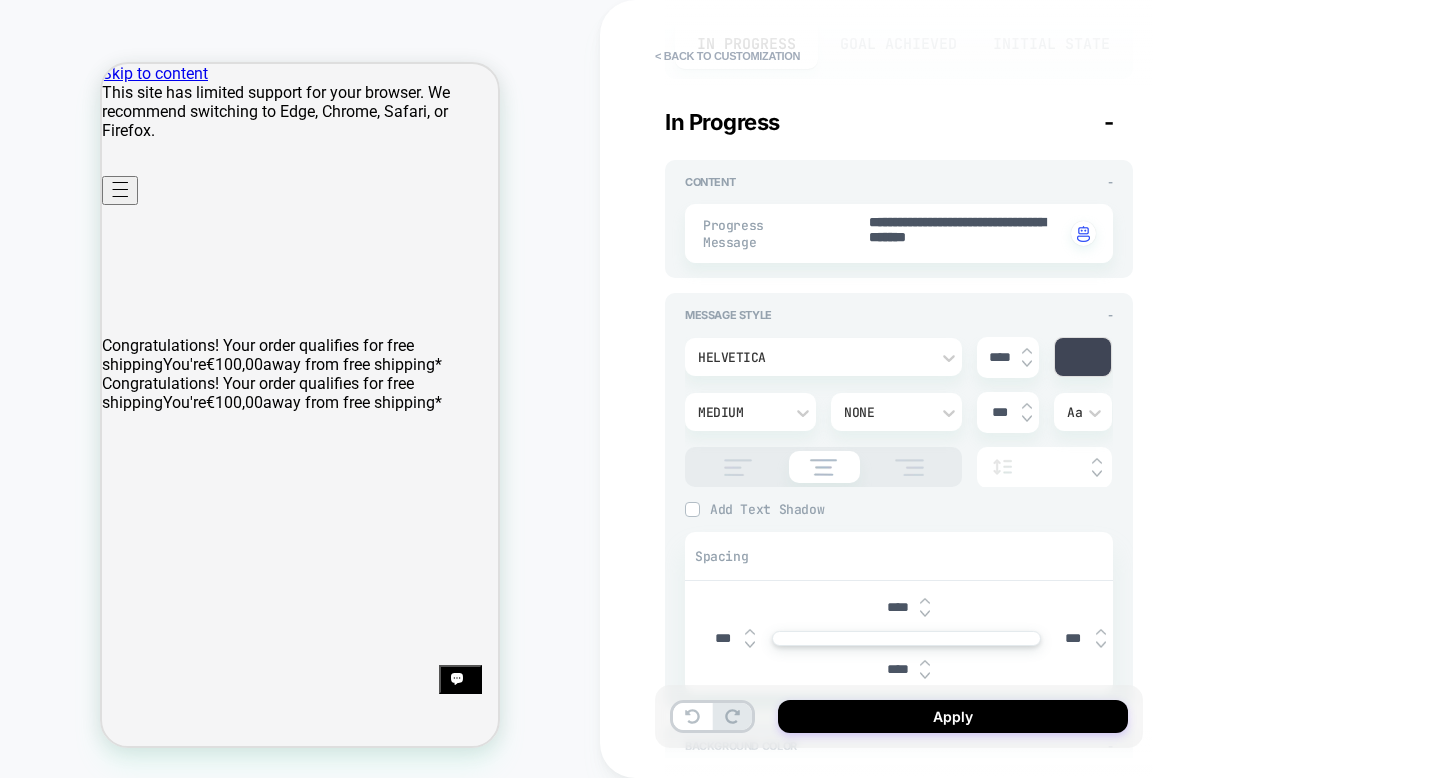 scroll, scrollTop: 233, scrollLeft: 0, axis: vertical 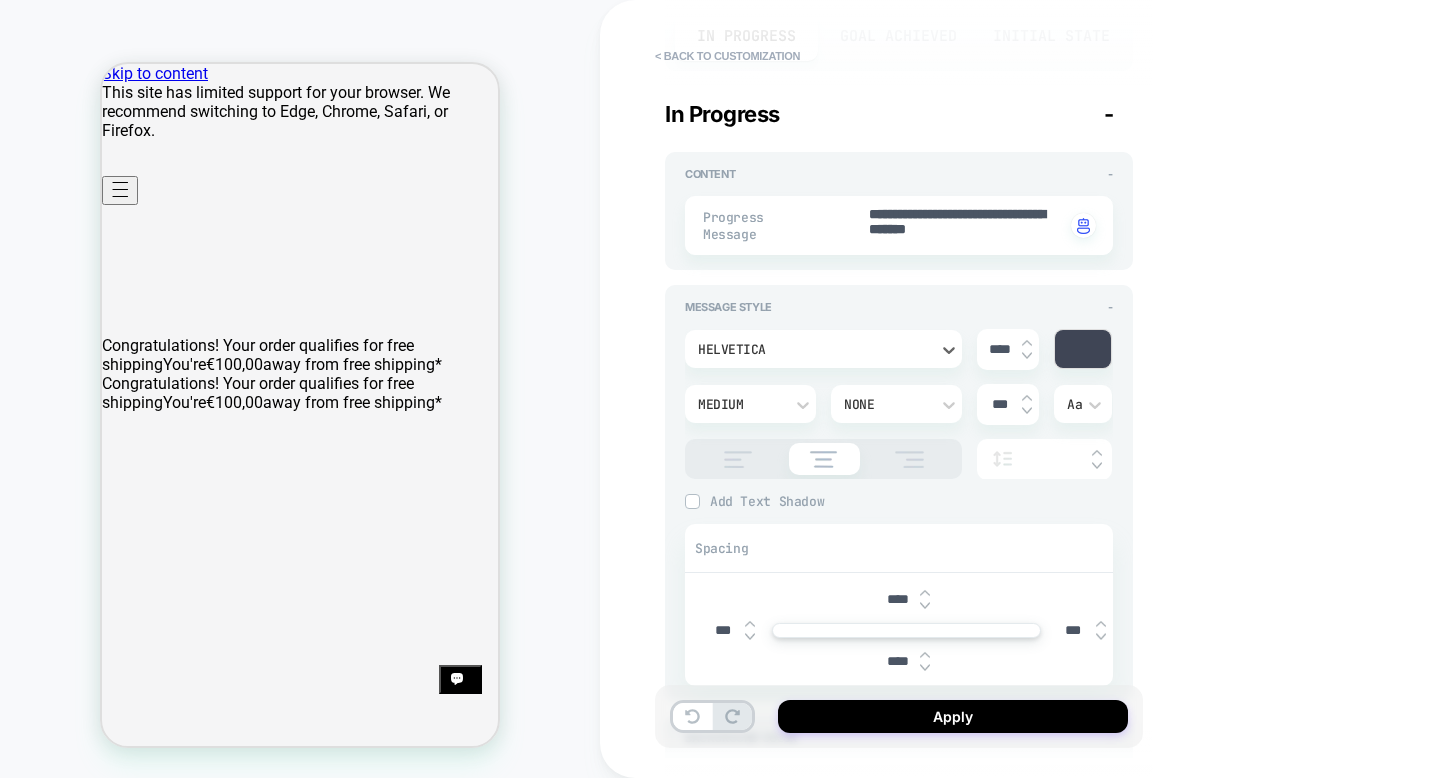 click on "Helvetica" at bounding box center (813, 349) 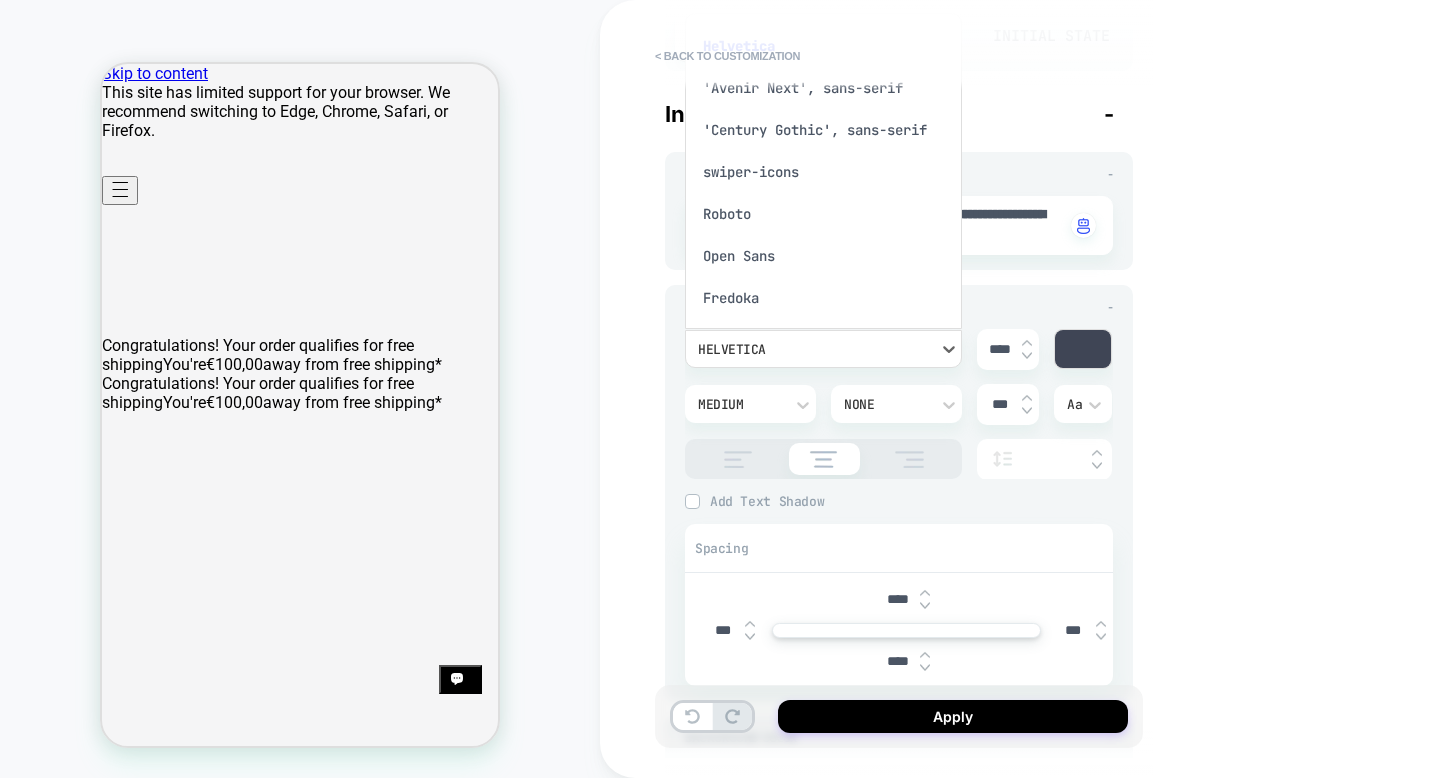 scroll, scrollTop: 16, scrollLeft: 0, axis: vertical 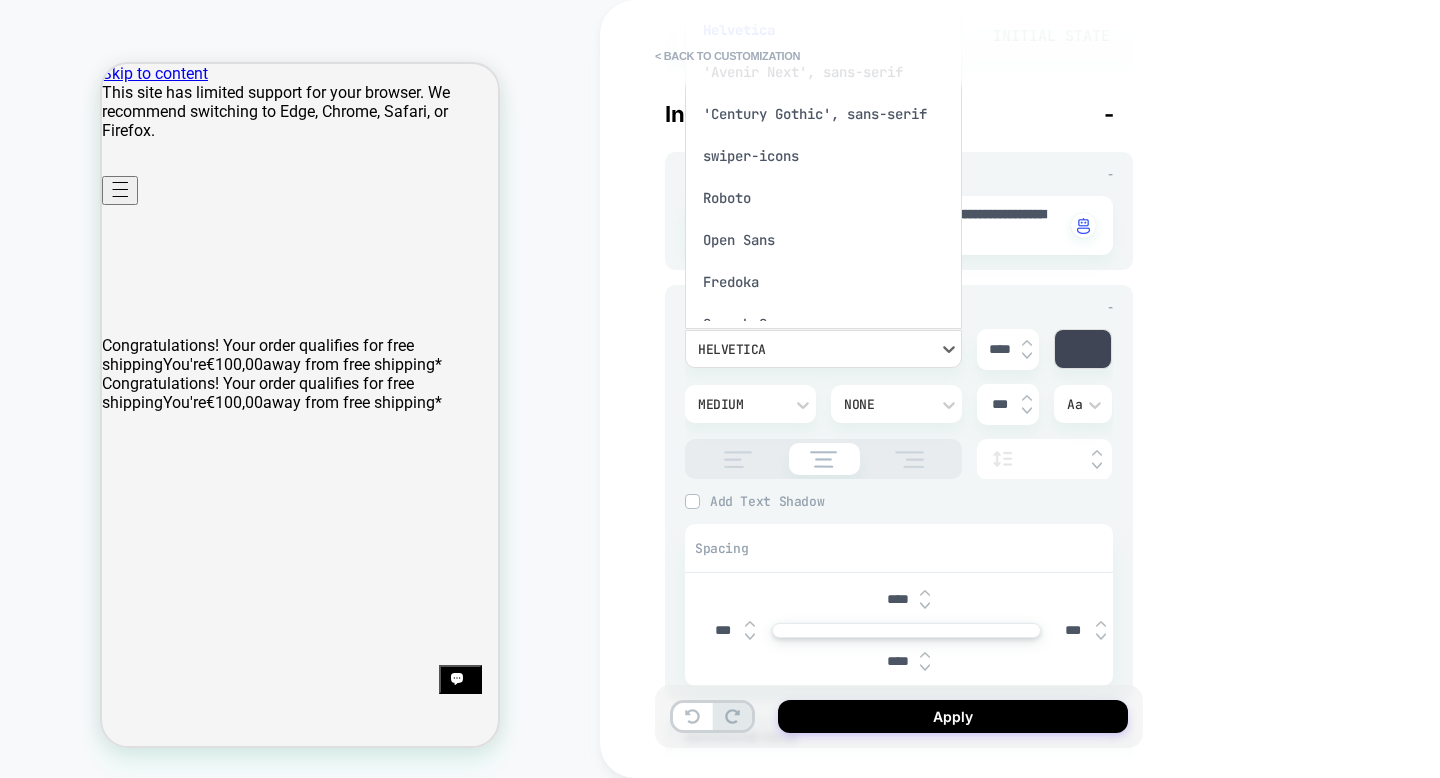 click on "'Century Gothic', sans-serif" at bounding box center (823, 114) 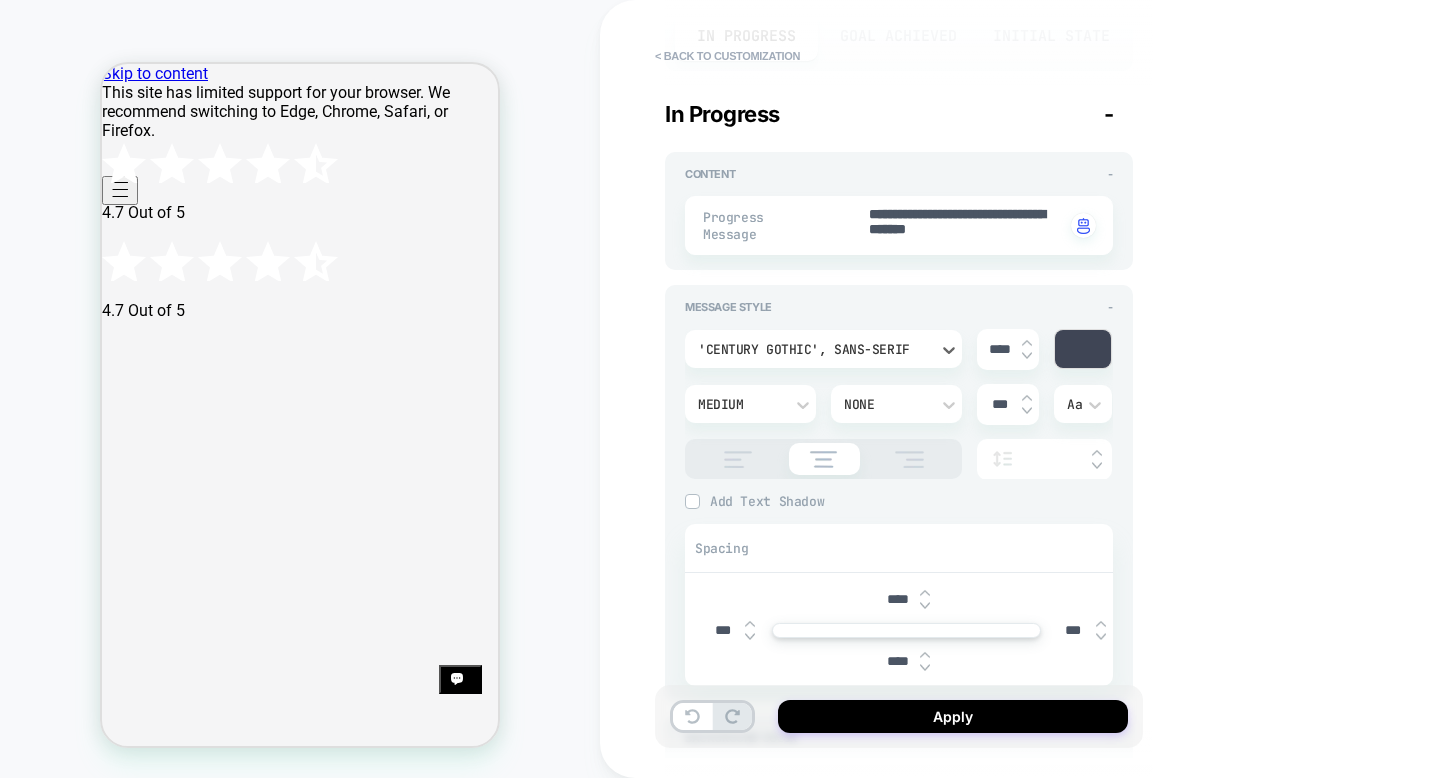 click on "'Century Gothic', sans-serif" at bounding box center (813, 349) 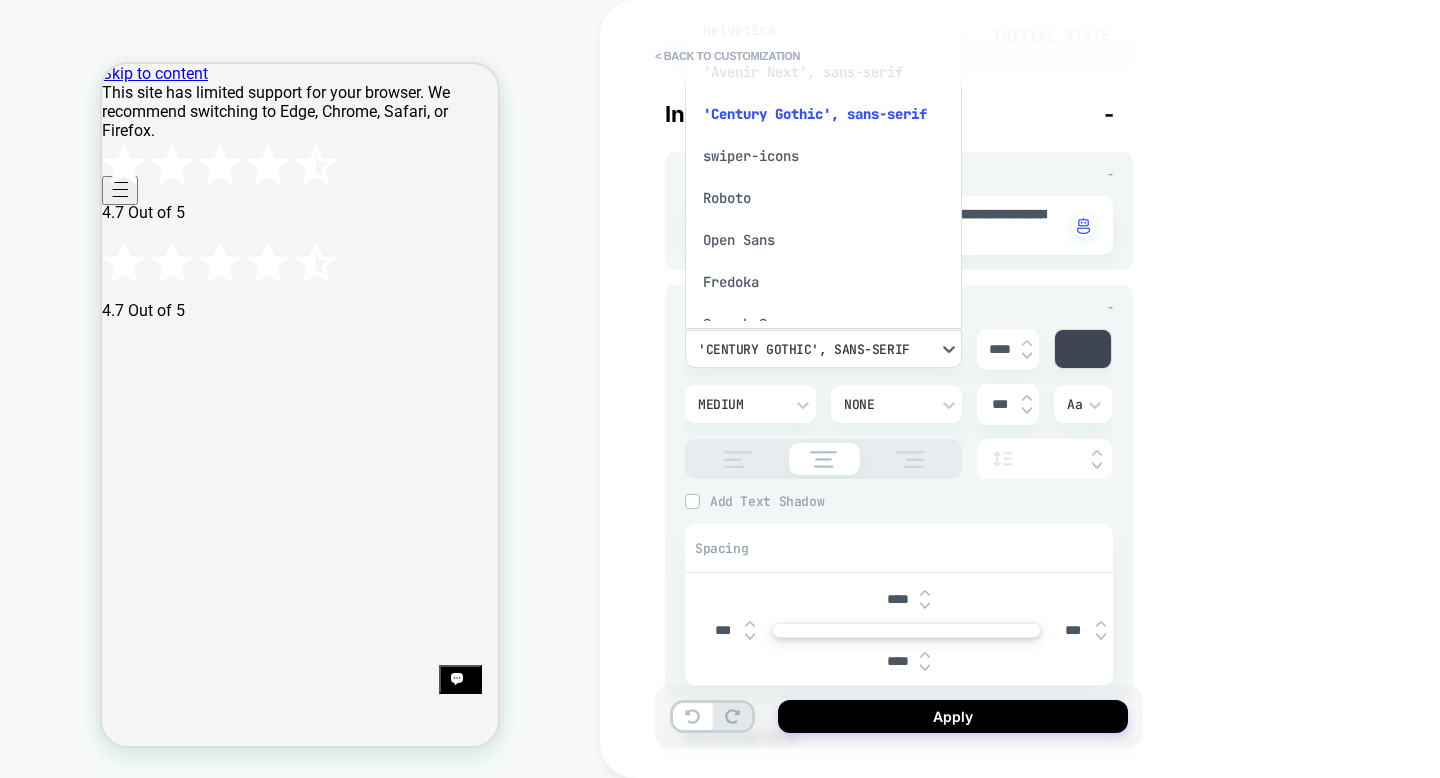 scroll, scrollTop: 0, scrollLeft: 0, axis: both 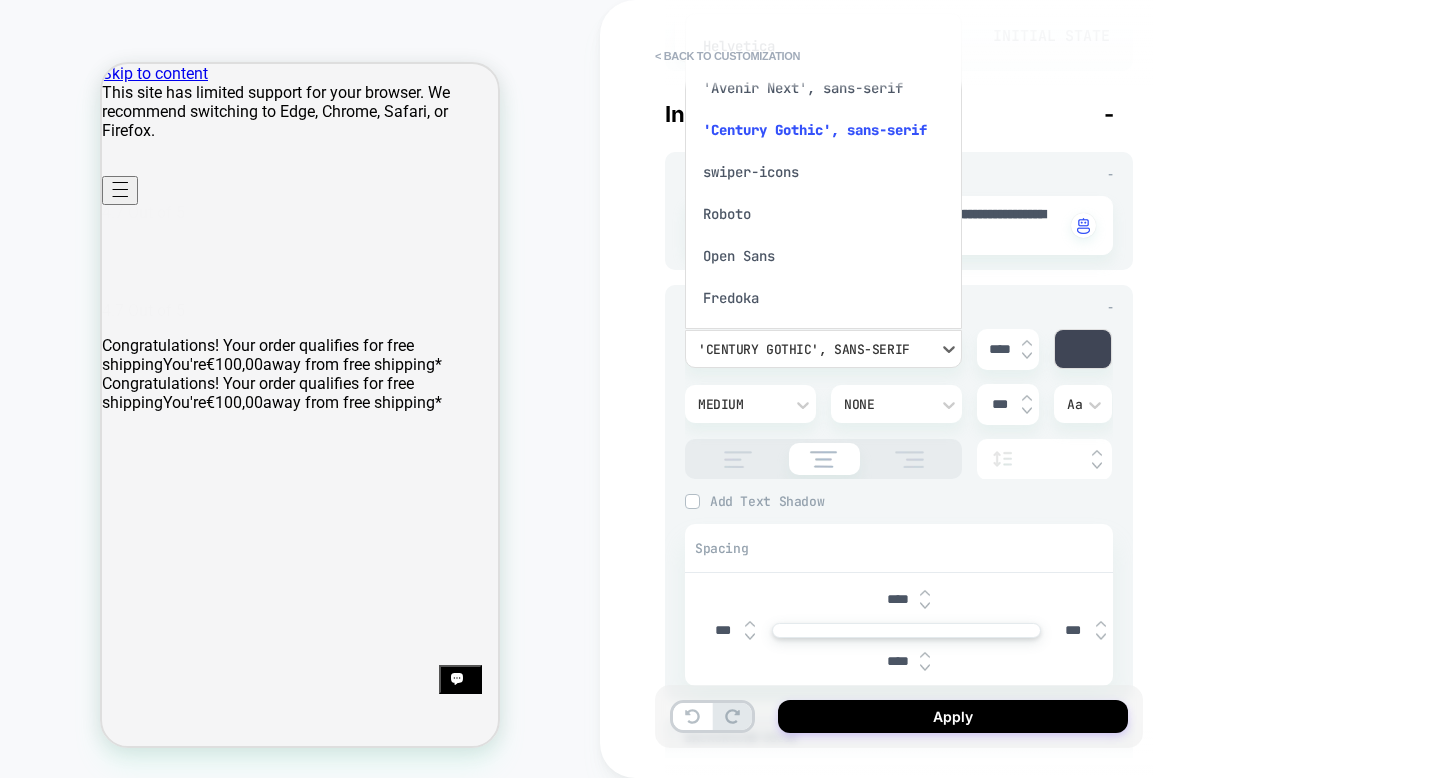 click on "'Avenir Next', sans-serif" at bounding box center (823, 88) 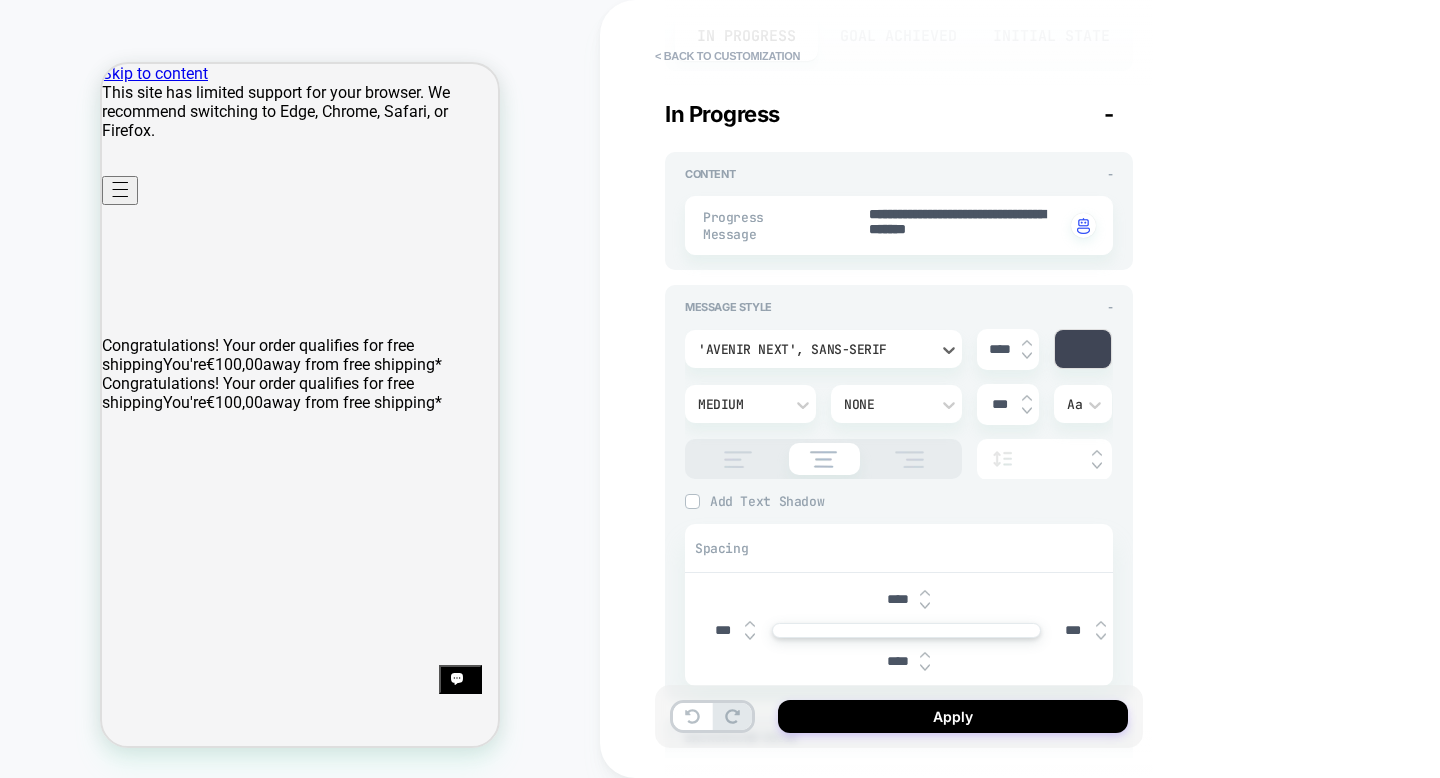 click at bounding box center (1083, 349) 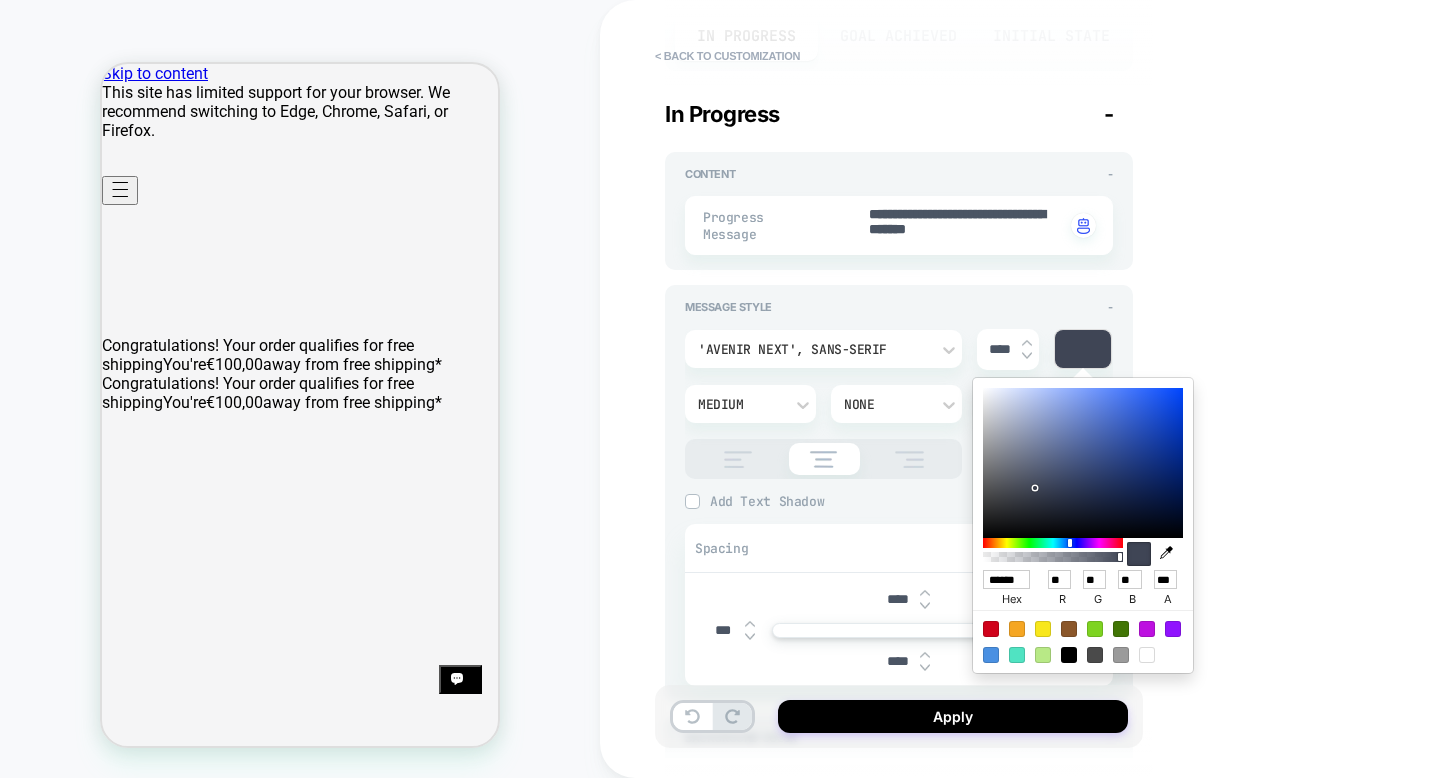 type on "*" 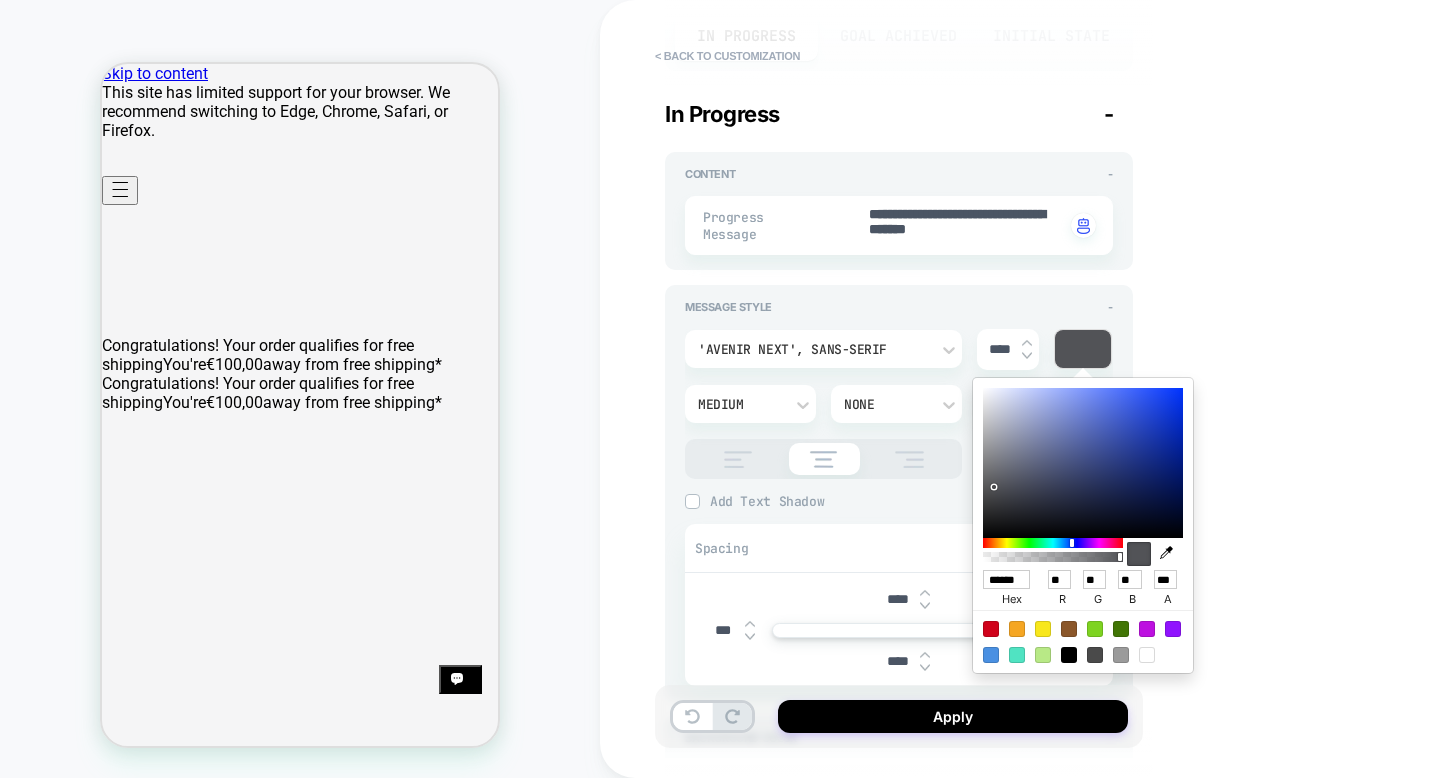 type on "*" 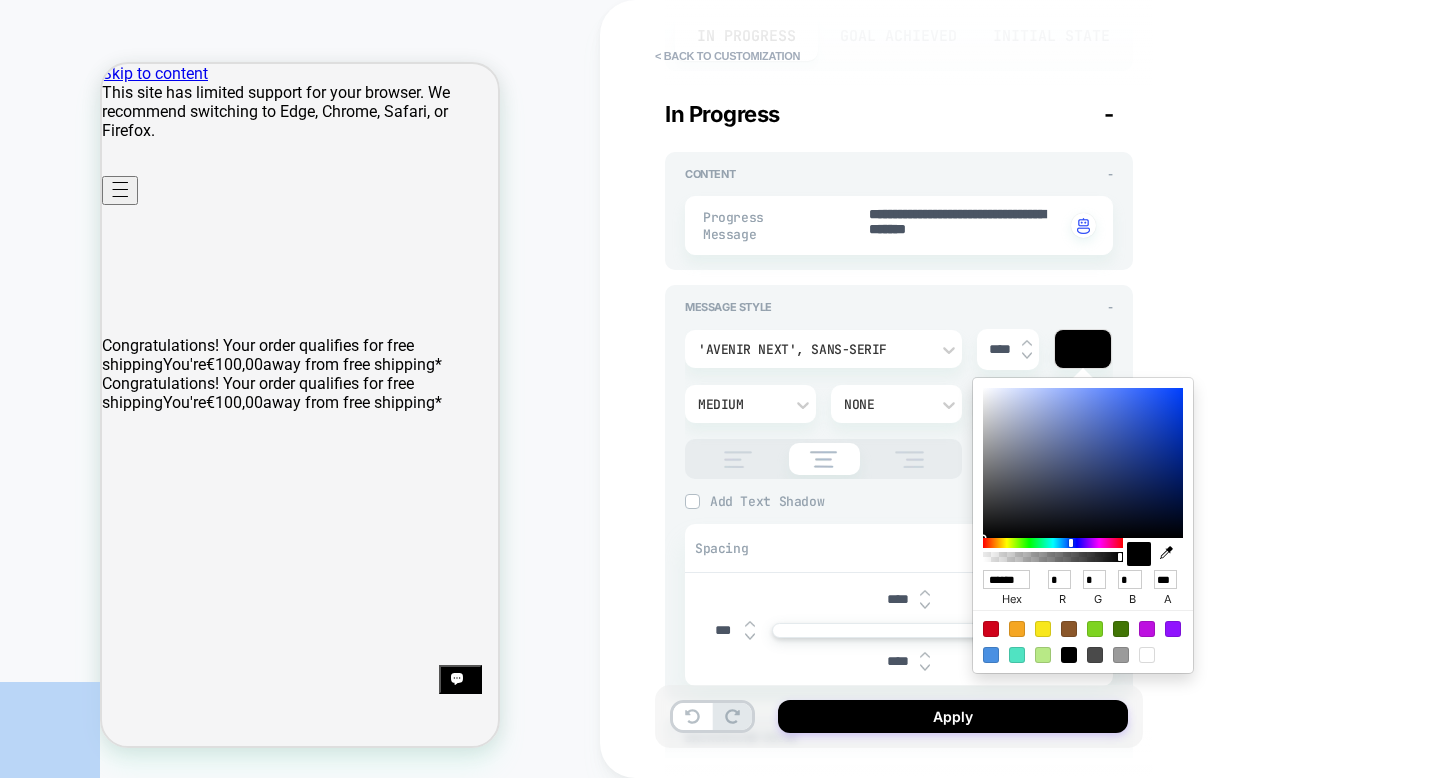 drag, startPoint x: 994, startPoint y: 487, endPoint x: 960, endPoint y: 618, distance: 135.34032 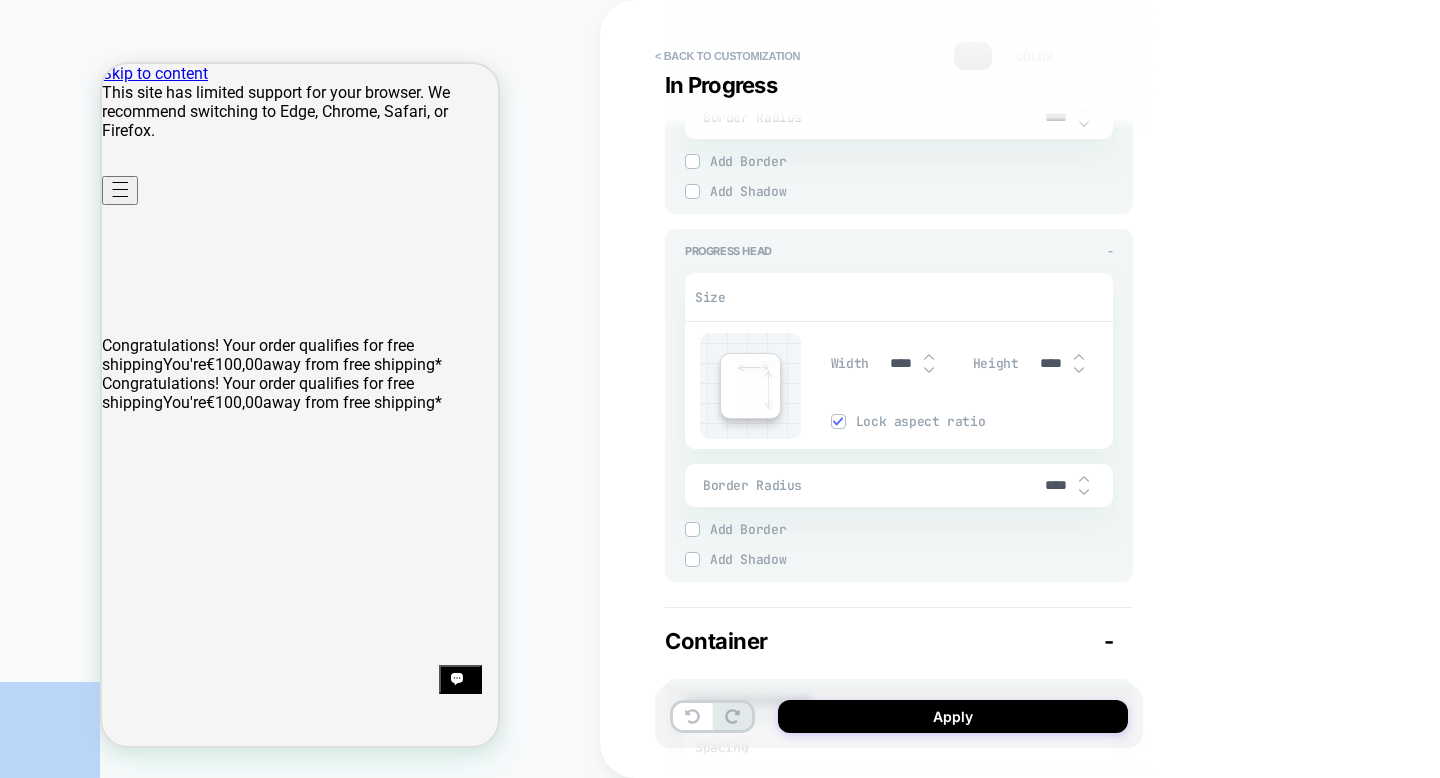 scroll, scrollTop: 1994, scrollLeft: 0, axis: vertical 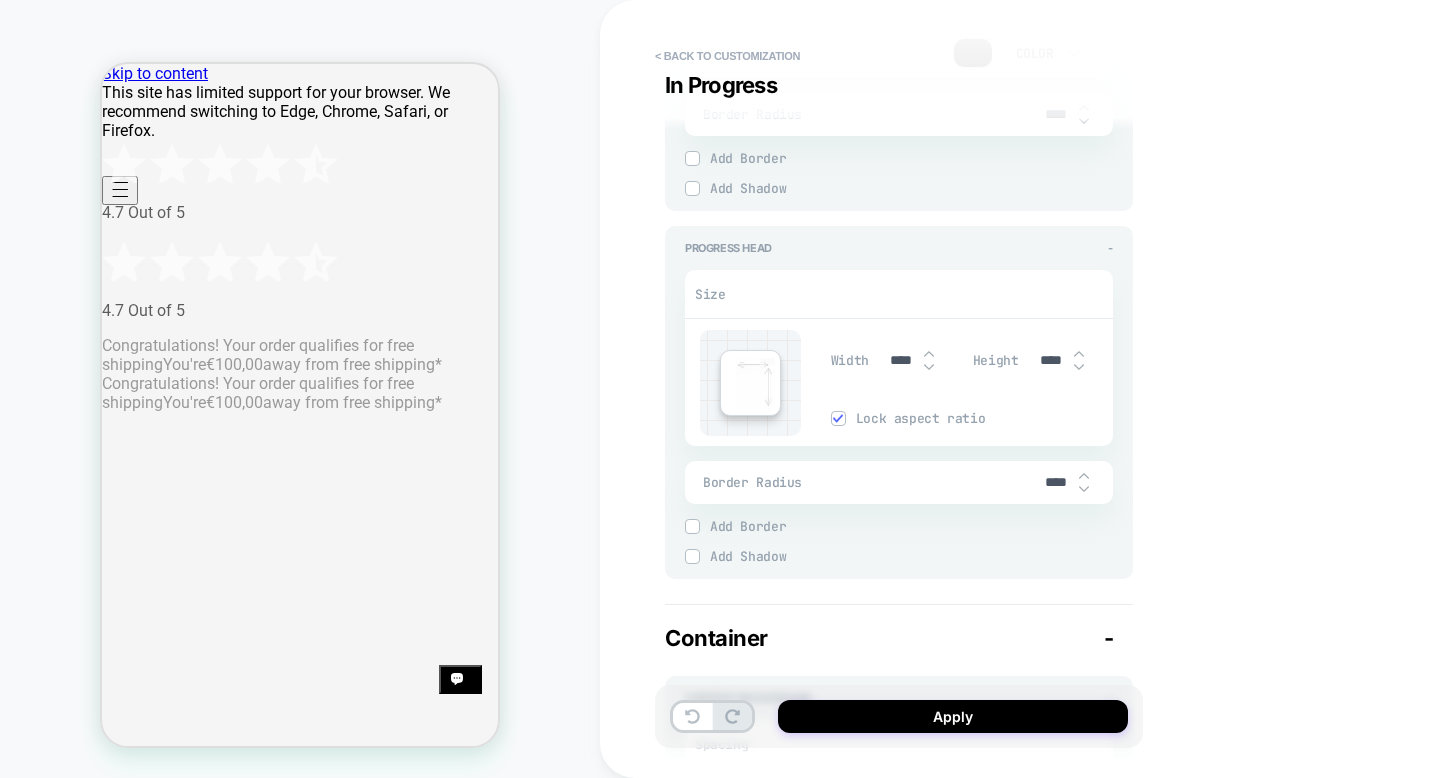 click on "****" at bounding box center [1051, 360] 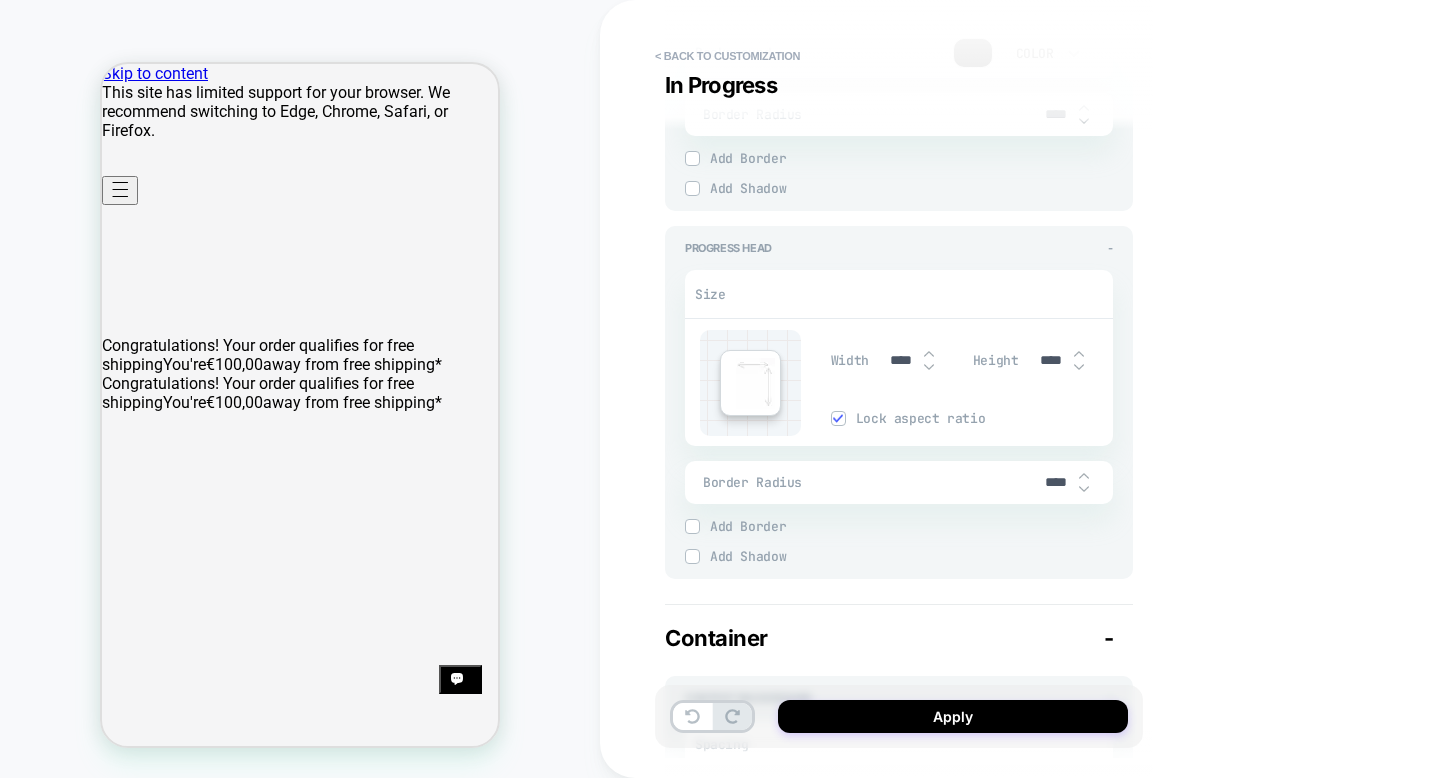 type on "*" 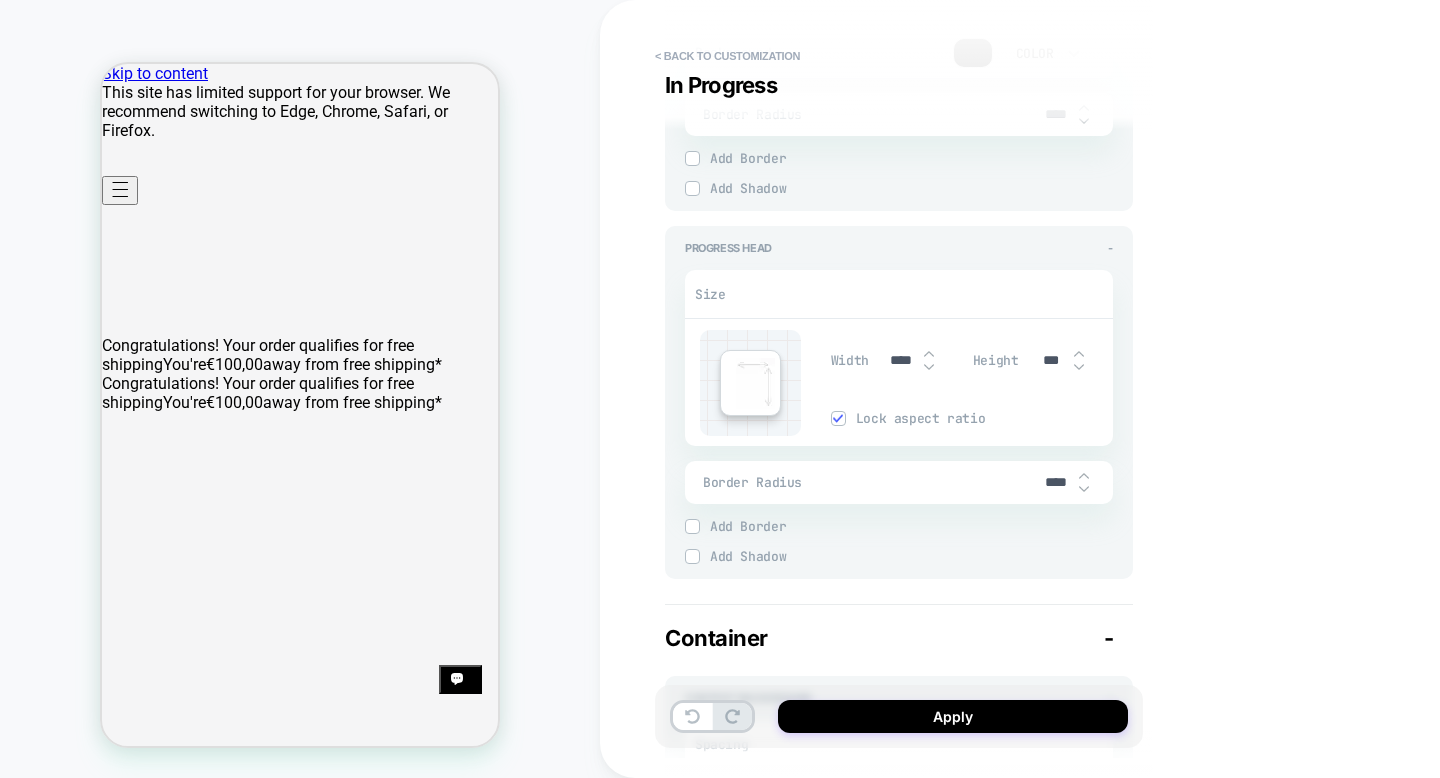 type on "*" 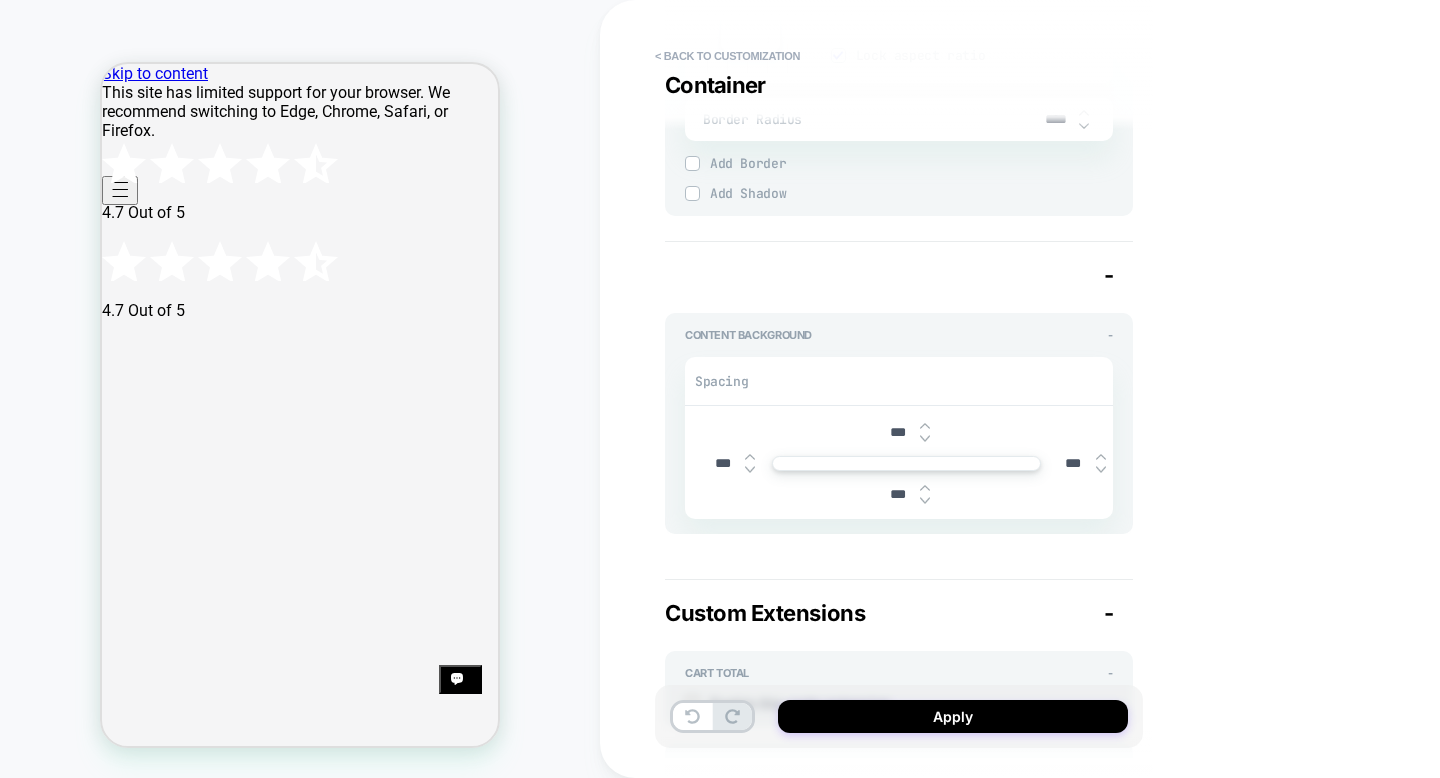 type on "*" 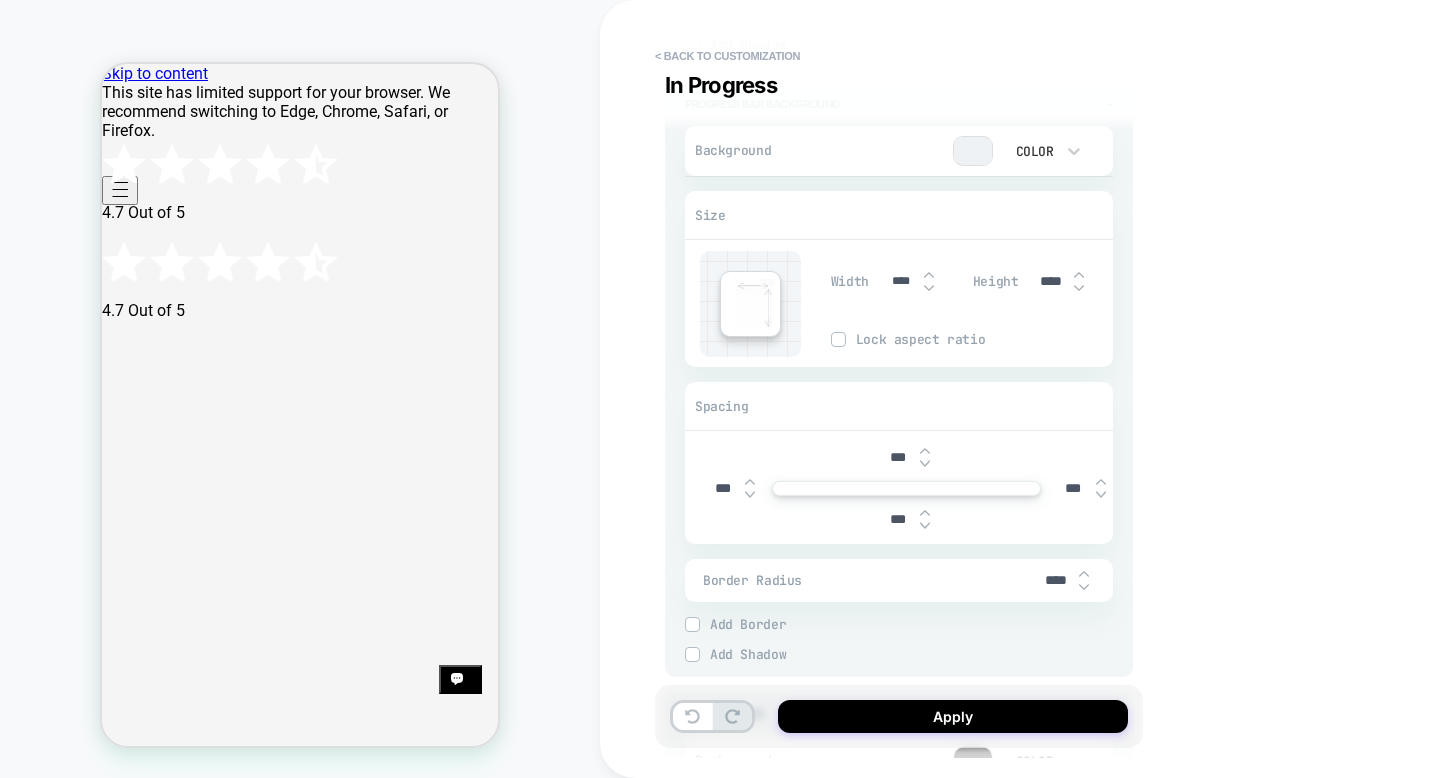 scroll, scrollTop: 1290, scrollLeft: 0, axis: vertical 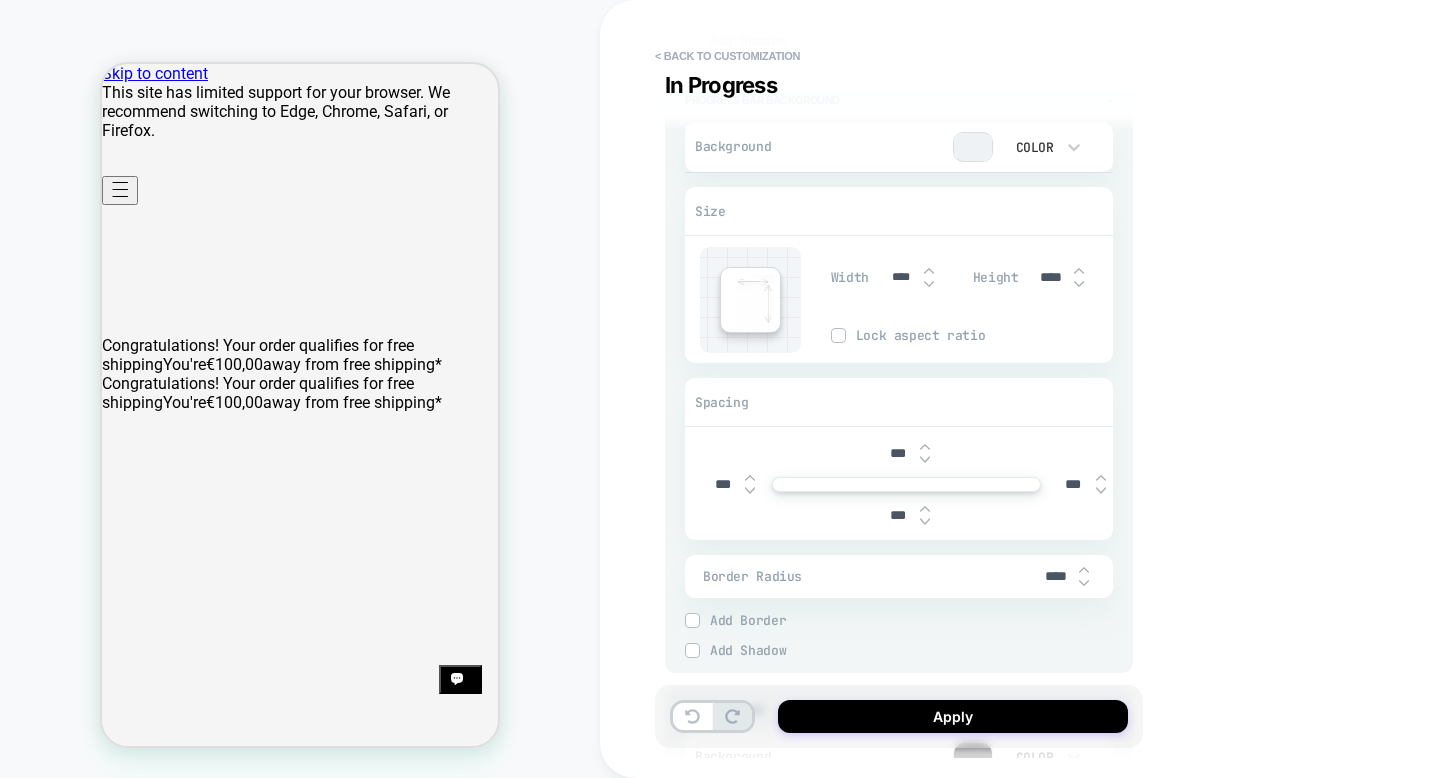type on "***" 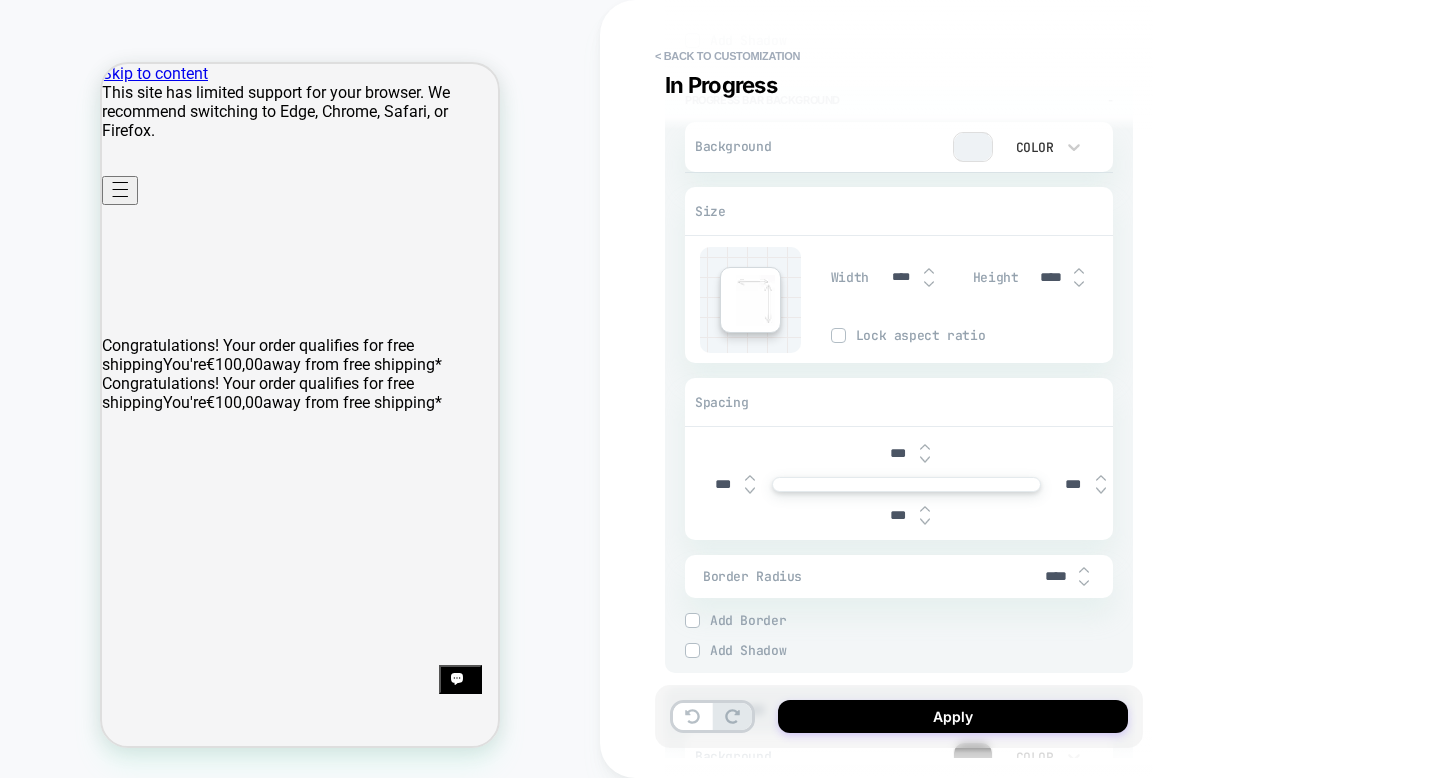 click on "****" at bounding box center (1051, 277) 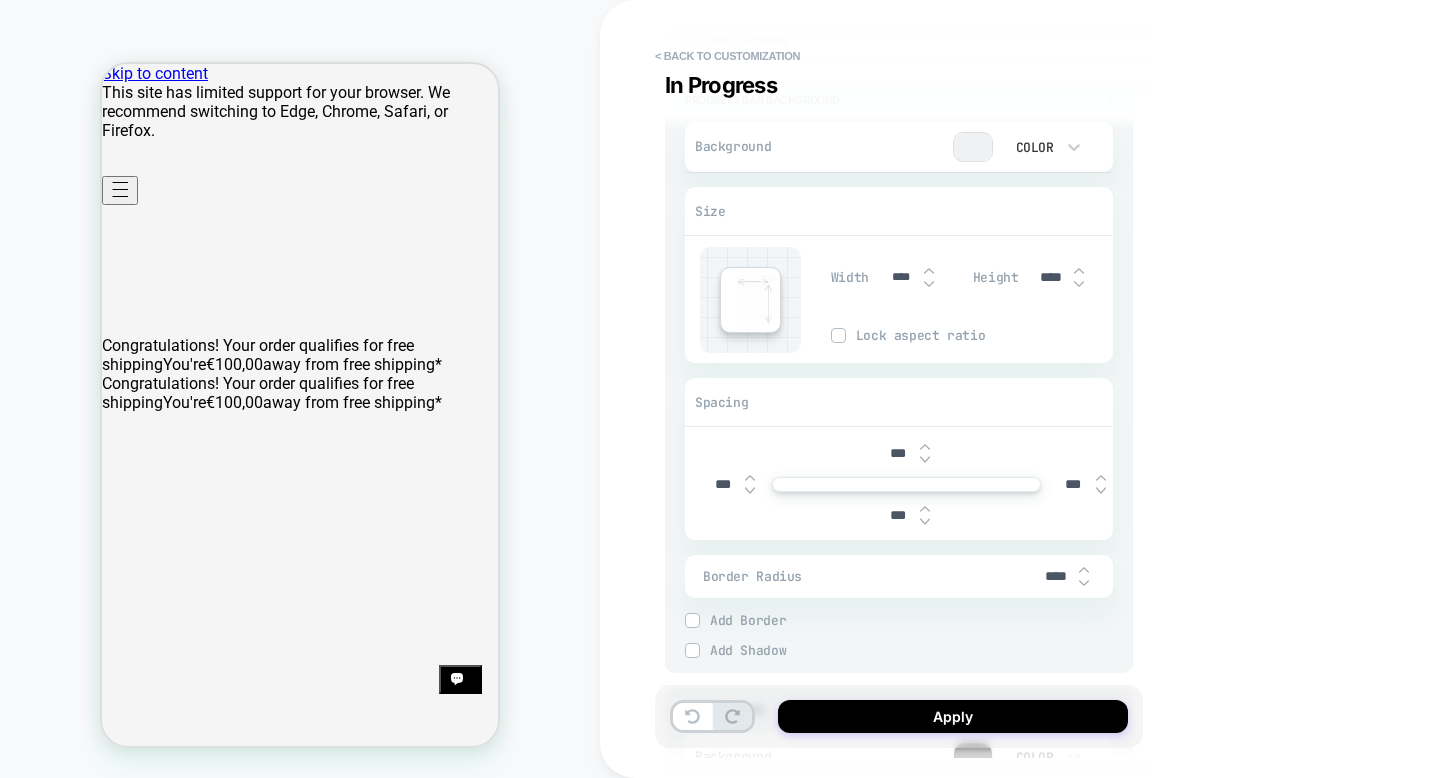 type on "***" 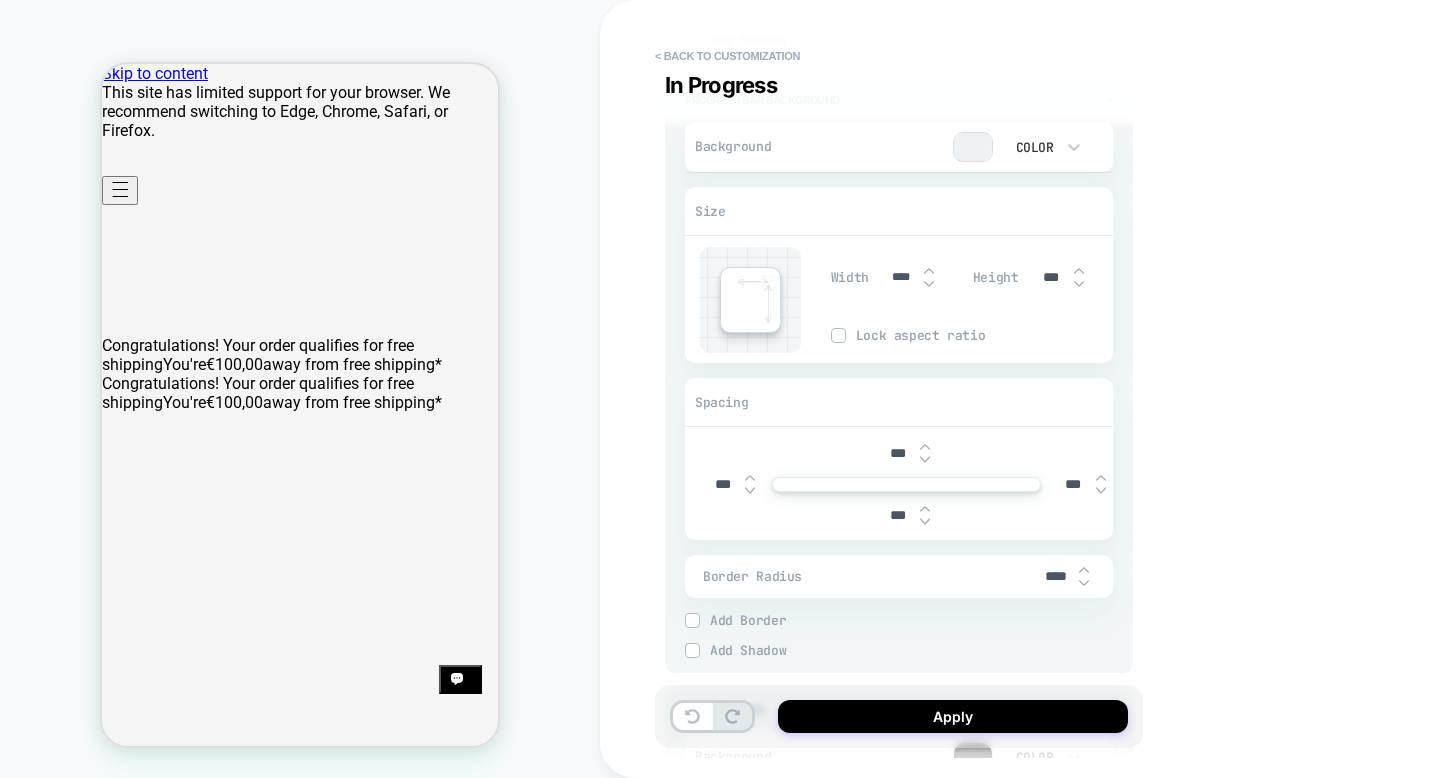 type on "*" 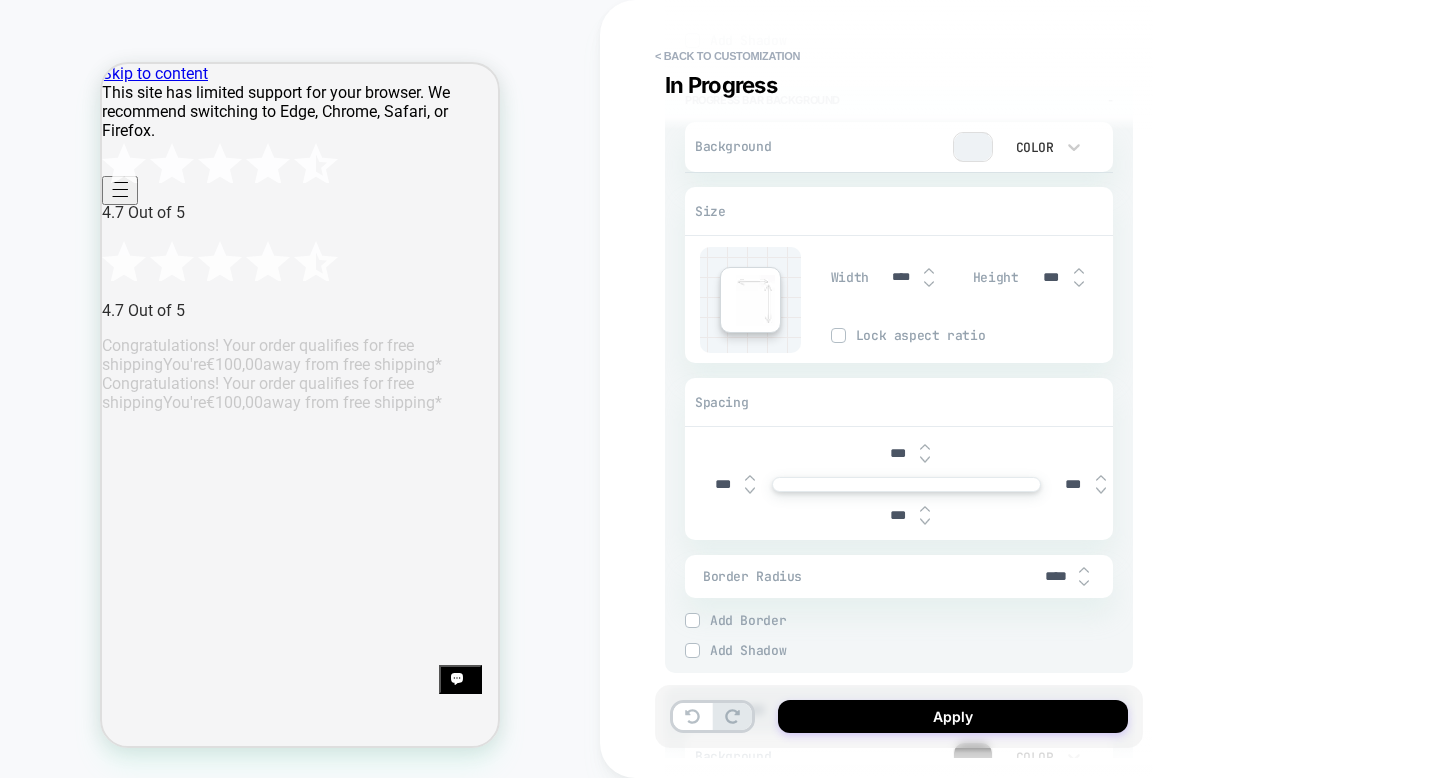 type on "***" 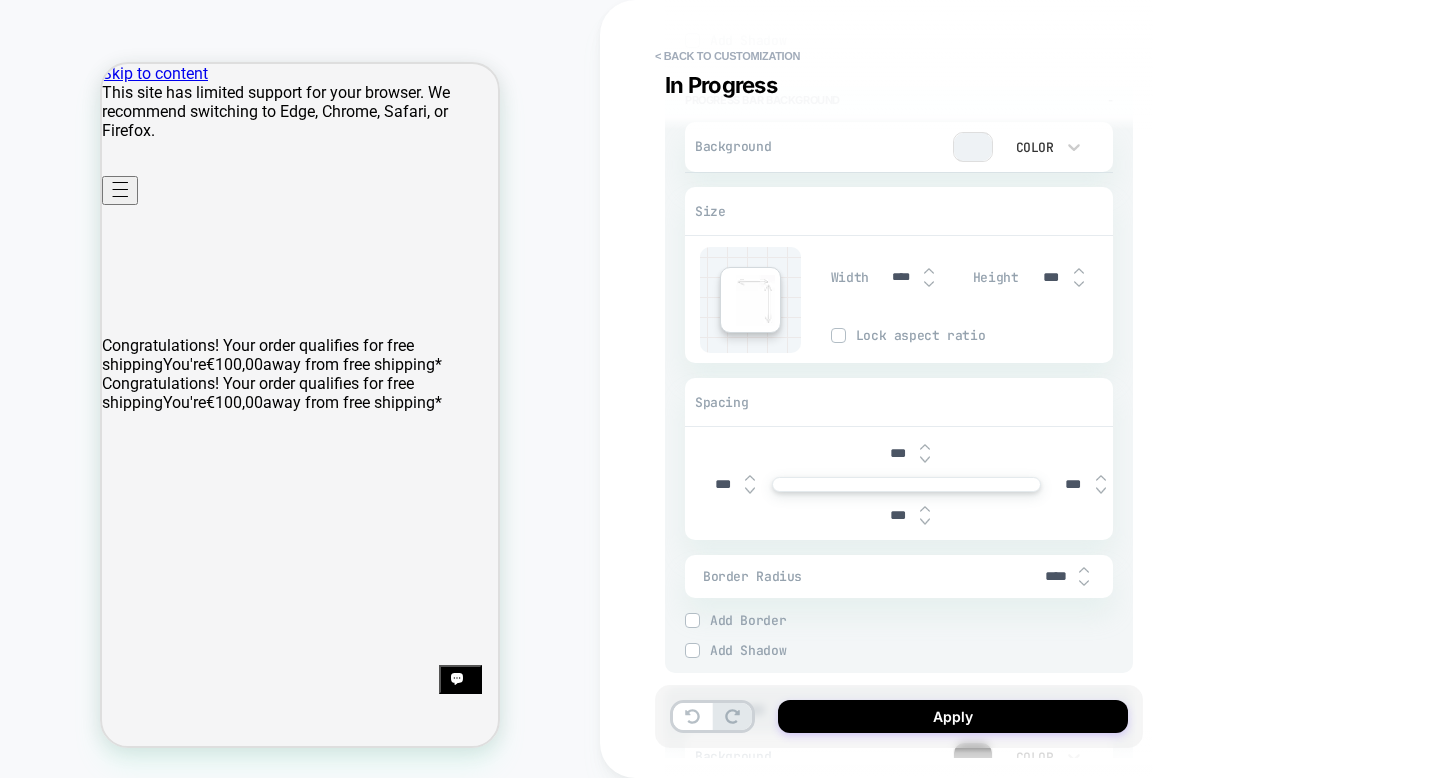type on "*" 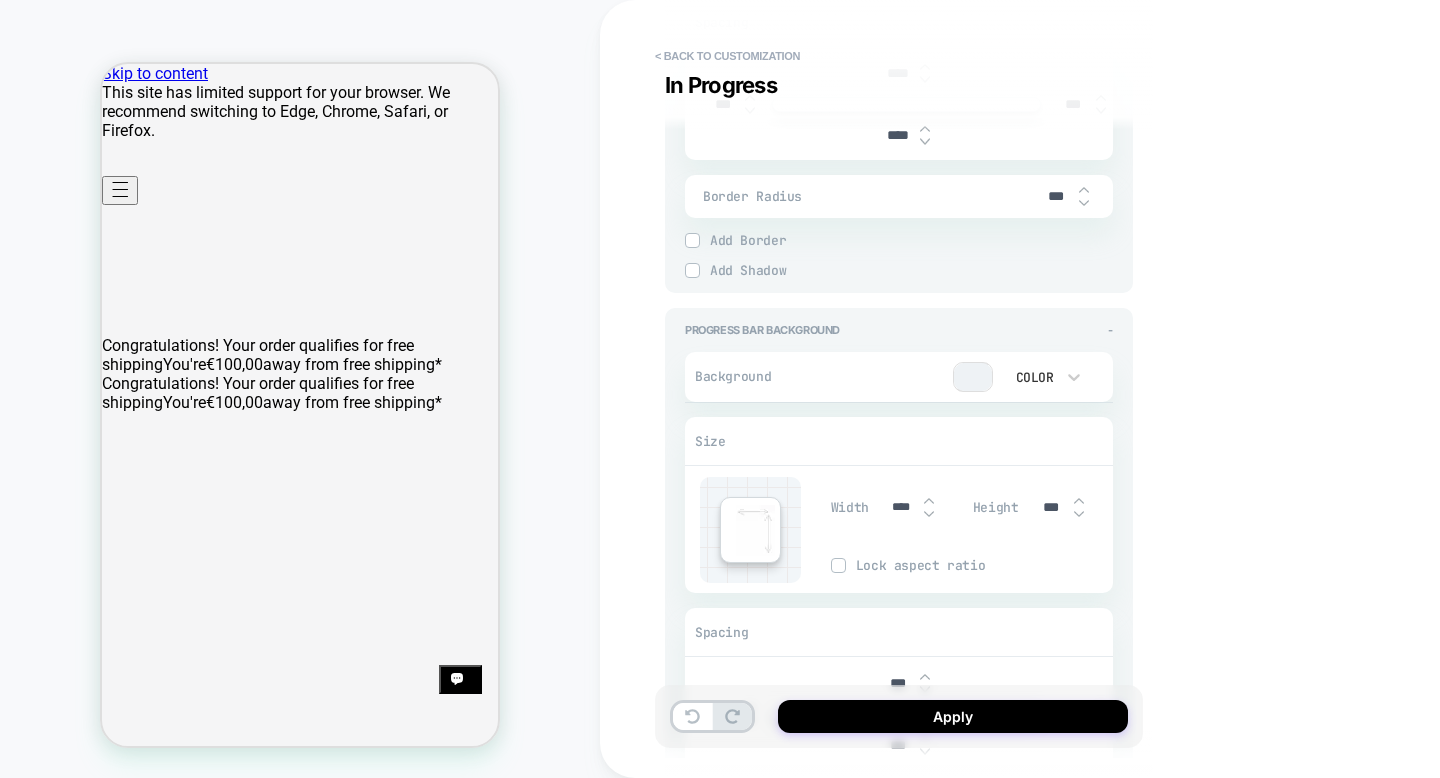 scroll, scrollTop: 1061, scrollLeft: 0, axis: vertical 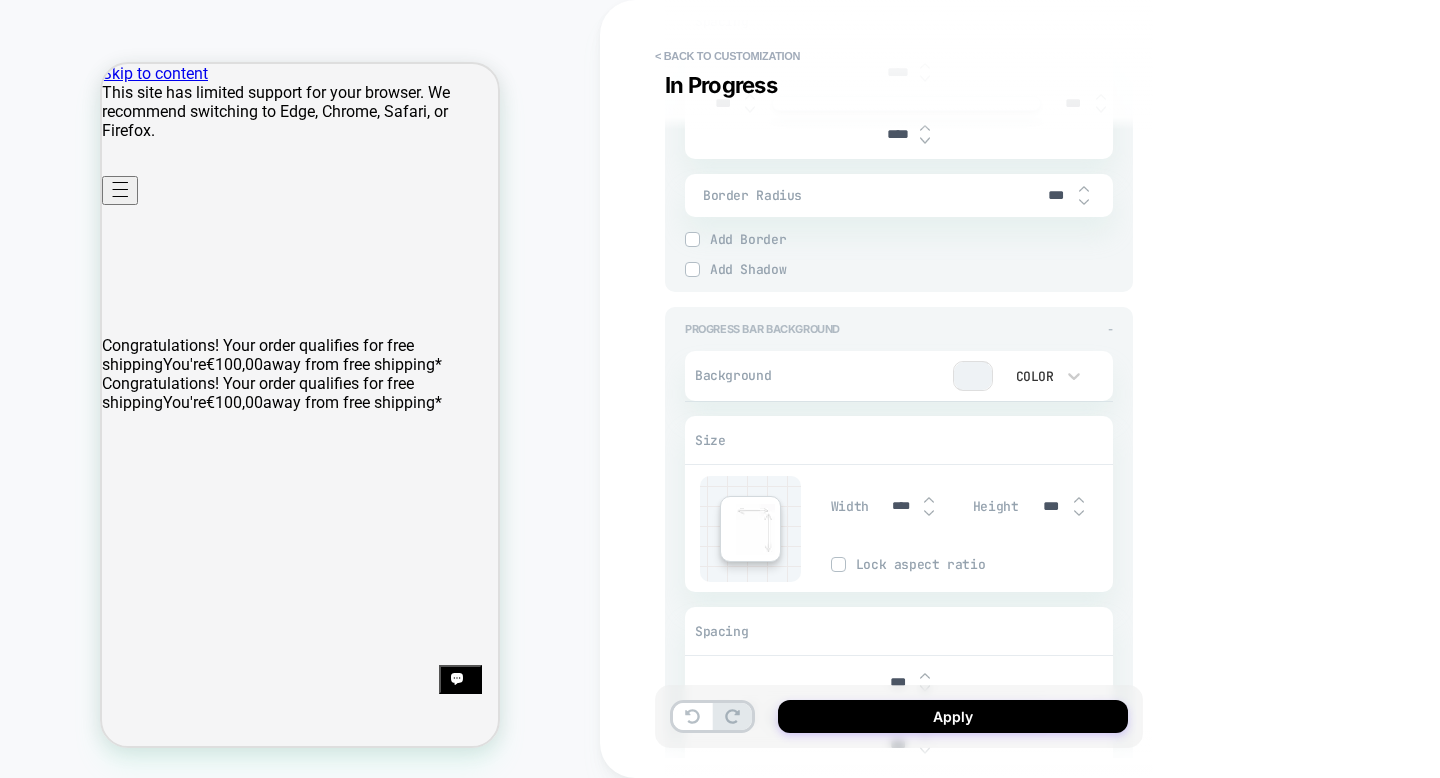 click on "Progress Bar Background -" at bounding box center [899, 329] 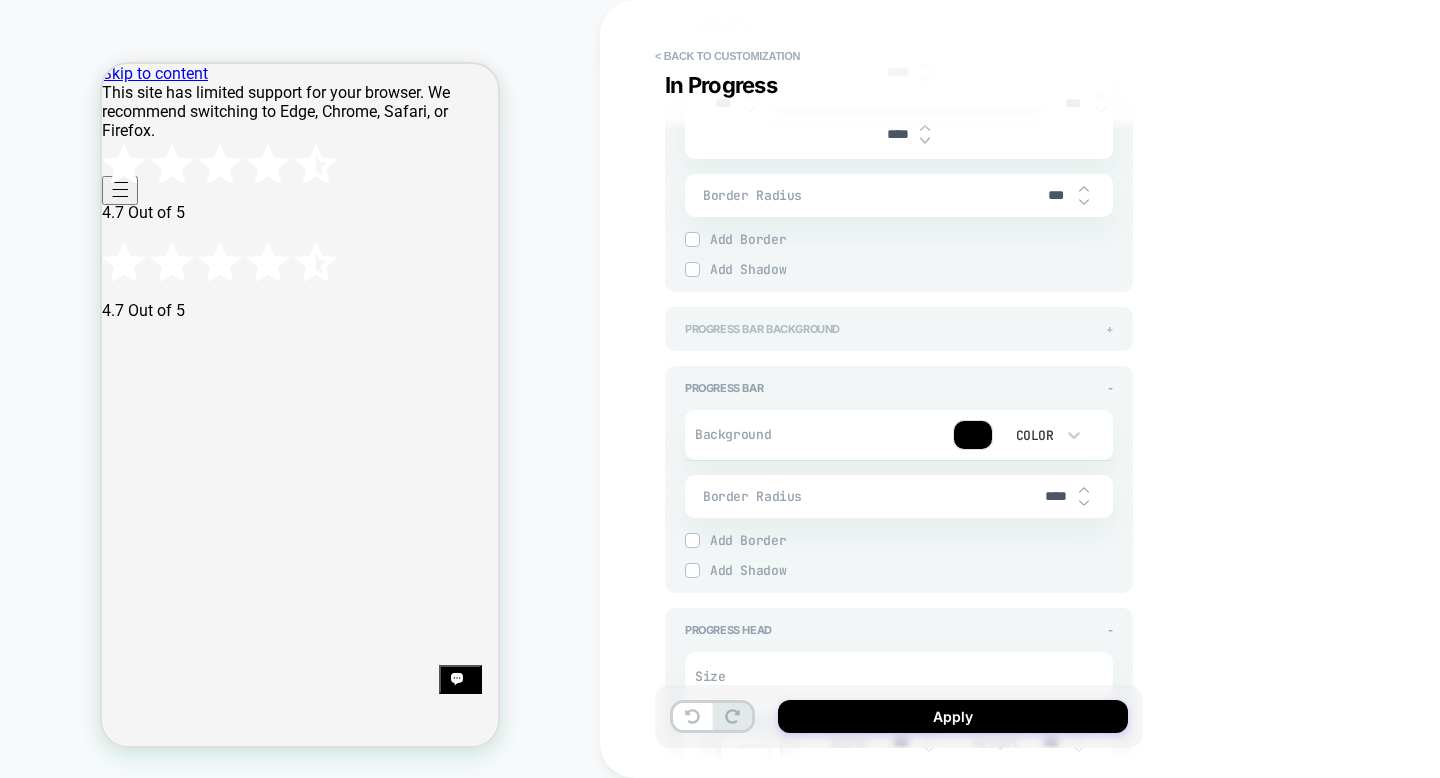 click on "Progress Bar Background +" at bounding box center [899, 329] 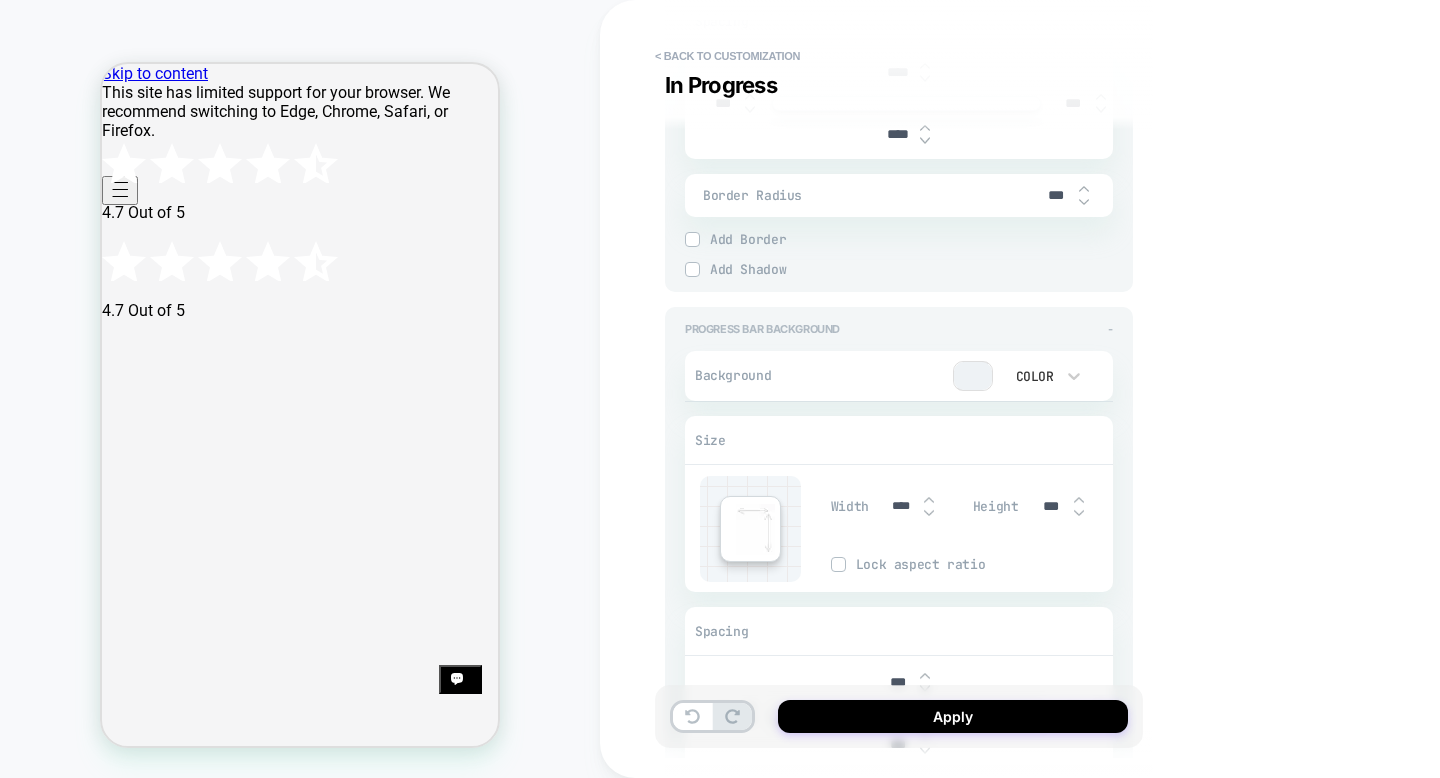 click on "Progress Bar Background -" at bounding box center [899, 329] 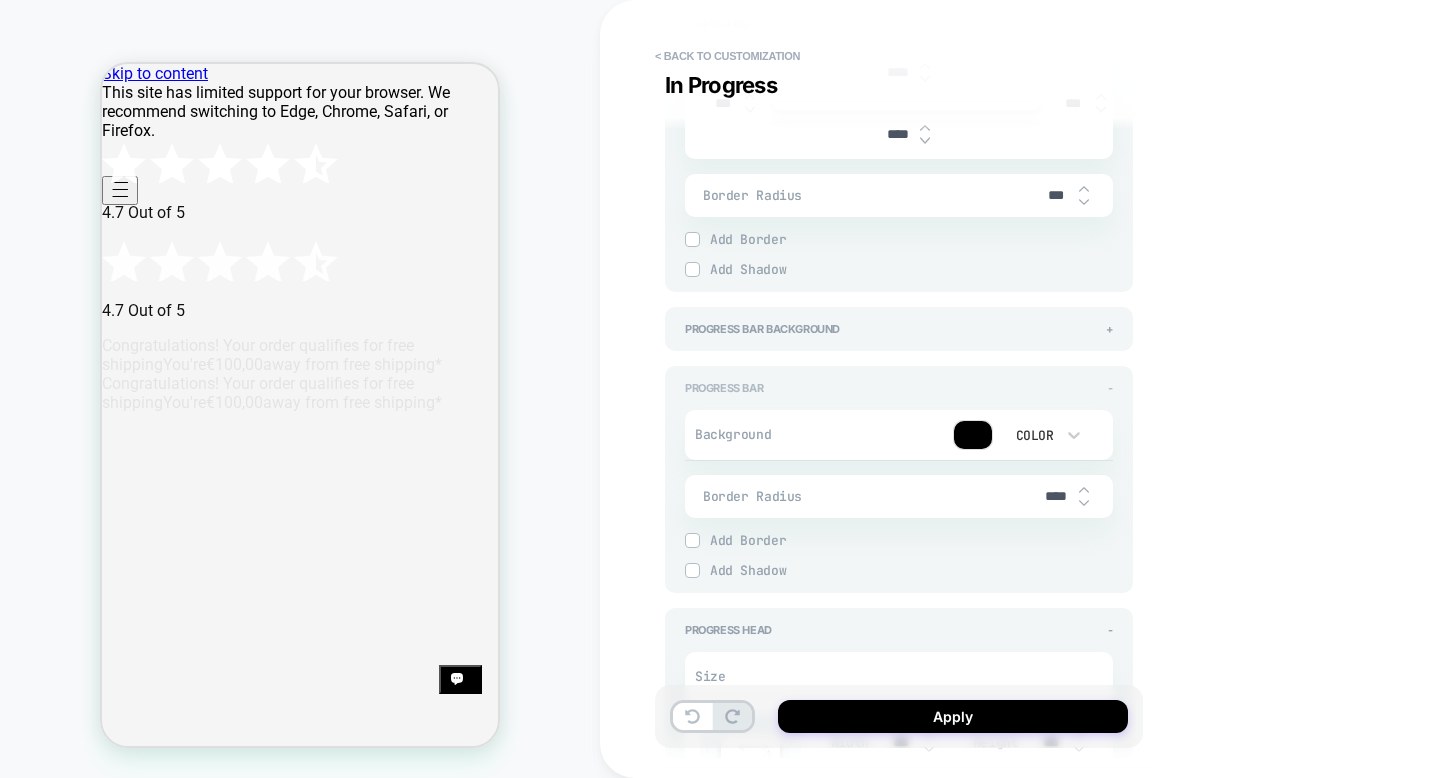 click on "Progress Bar -" at bounding box center [899, 388] 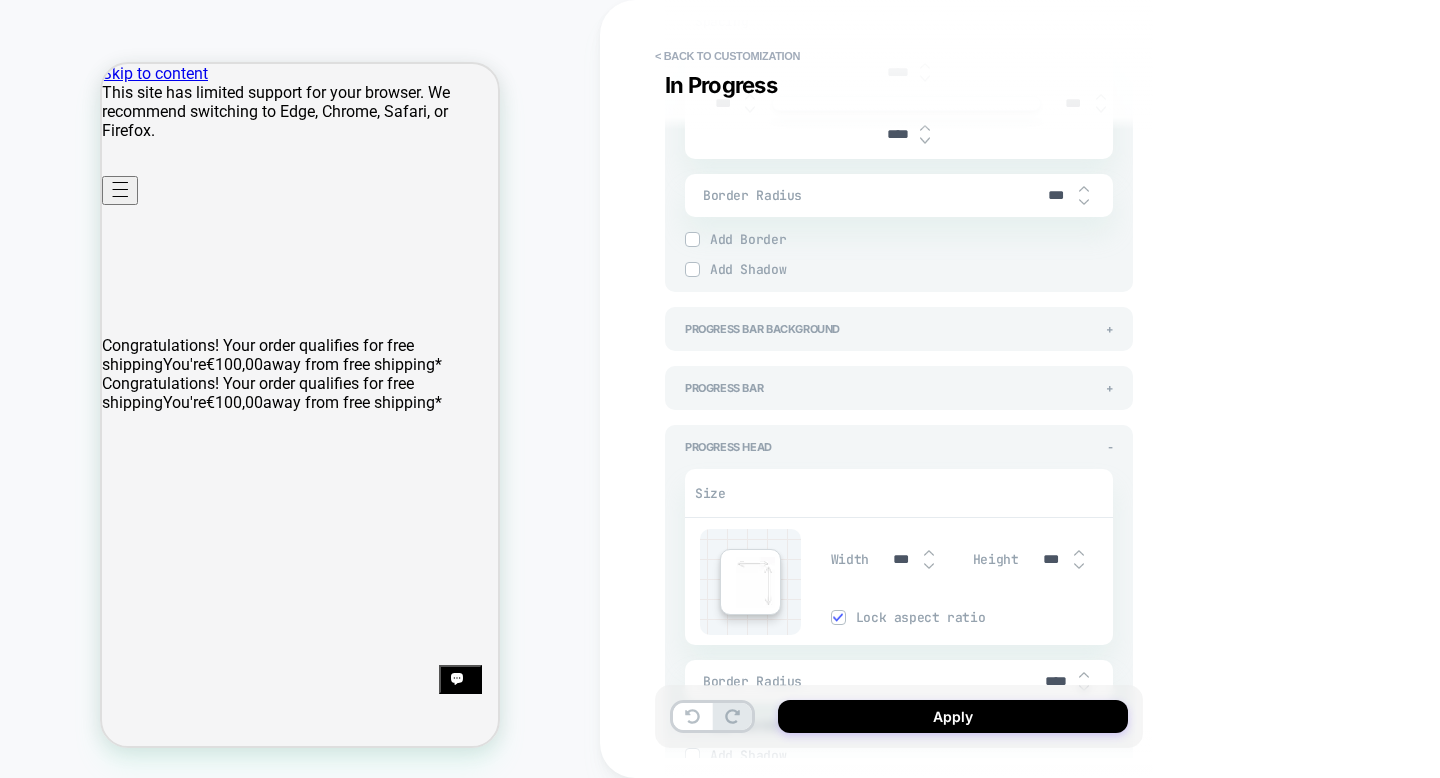 click on "Progress Head - Size Width *** Height *** Lock aspect ratio Border Radius **** Border Border Style Select... Add Border Add Shadow X Y Spread Blur Add Shadow" at bounding box center [899, 601] 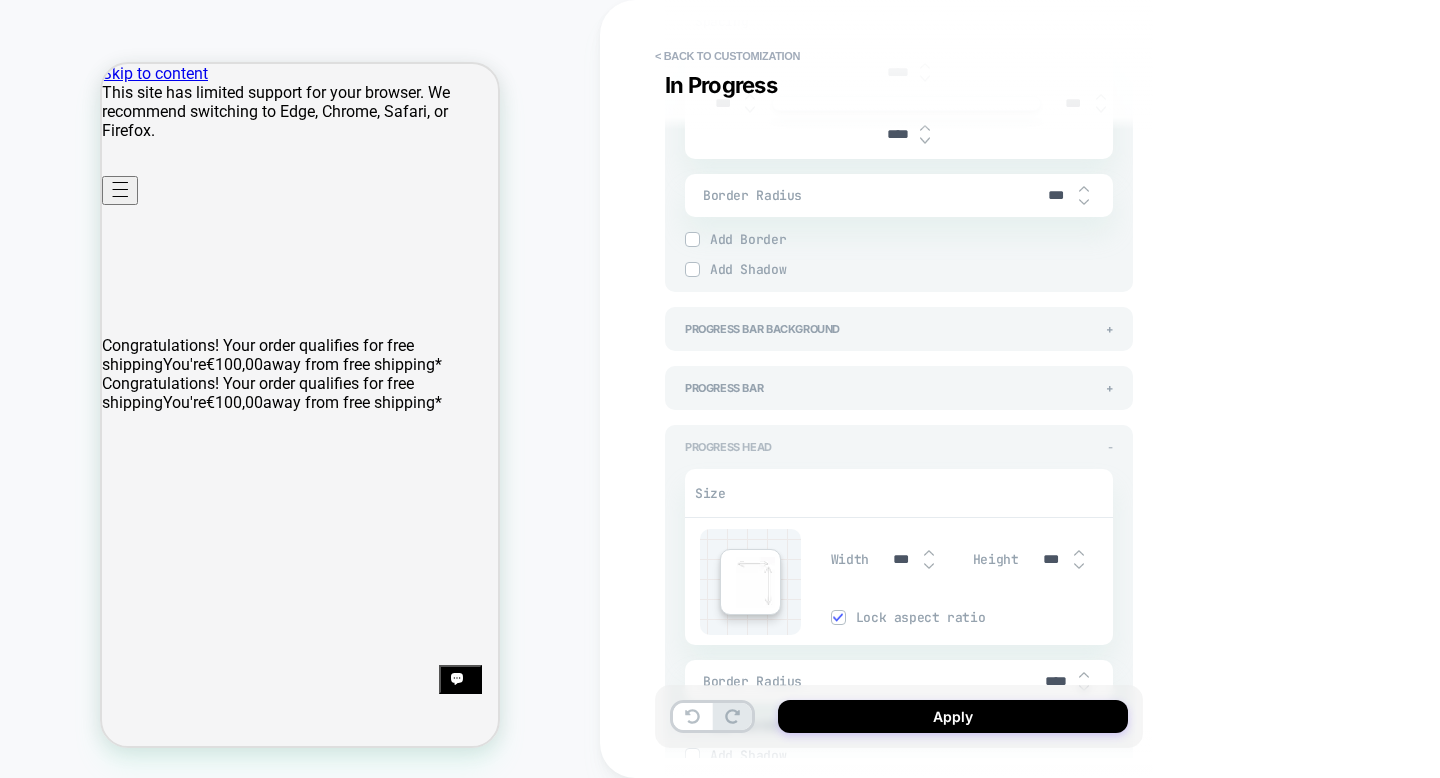 click on "Progress Head -" at bounding box center [899, 447] 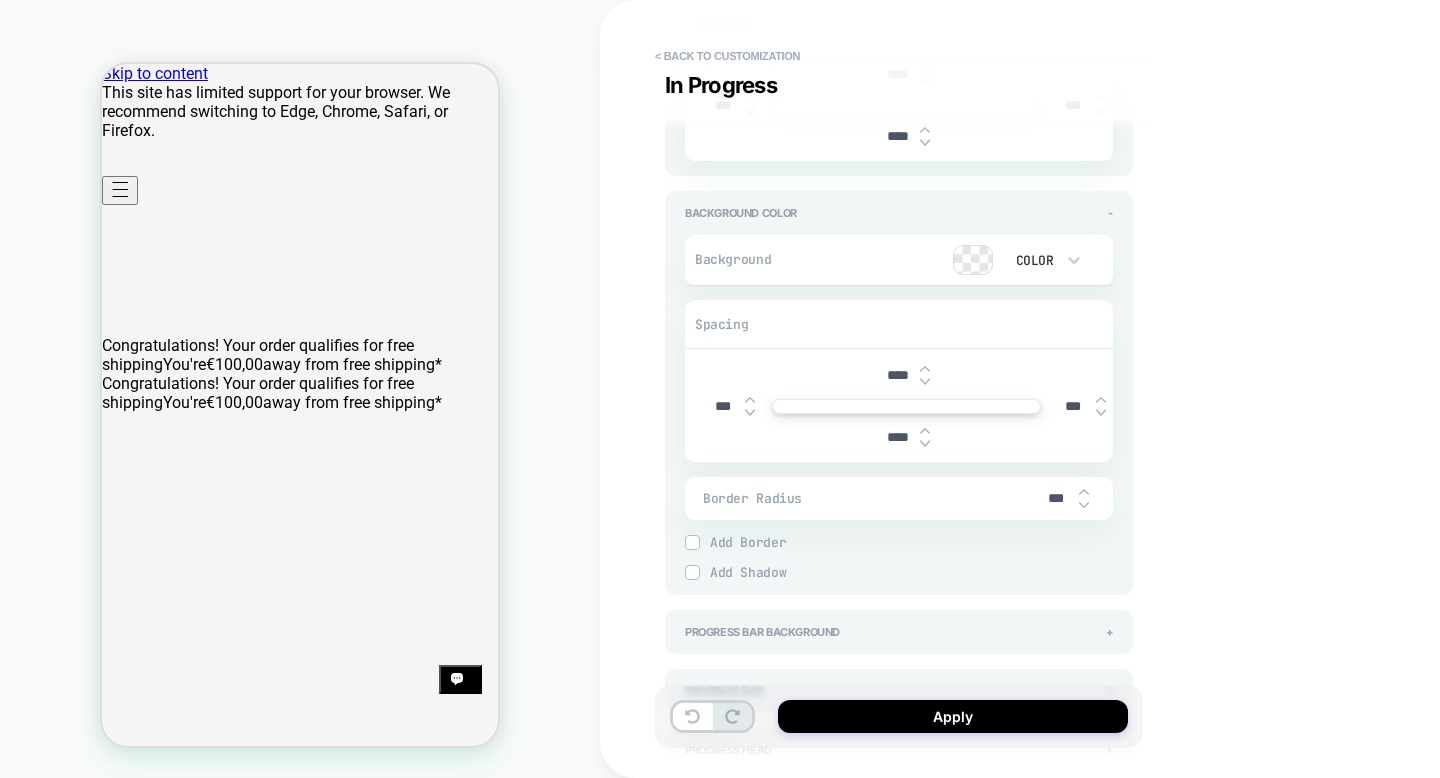 scroll, scrollTop: 743, scrollLeft: 0, axis: vertical 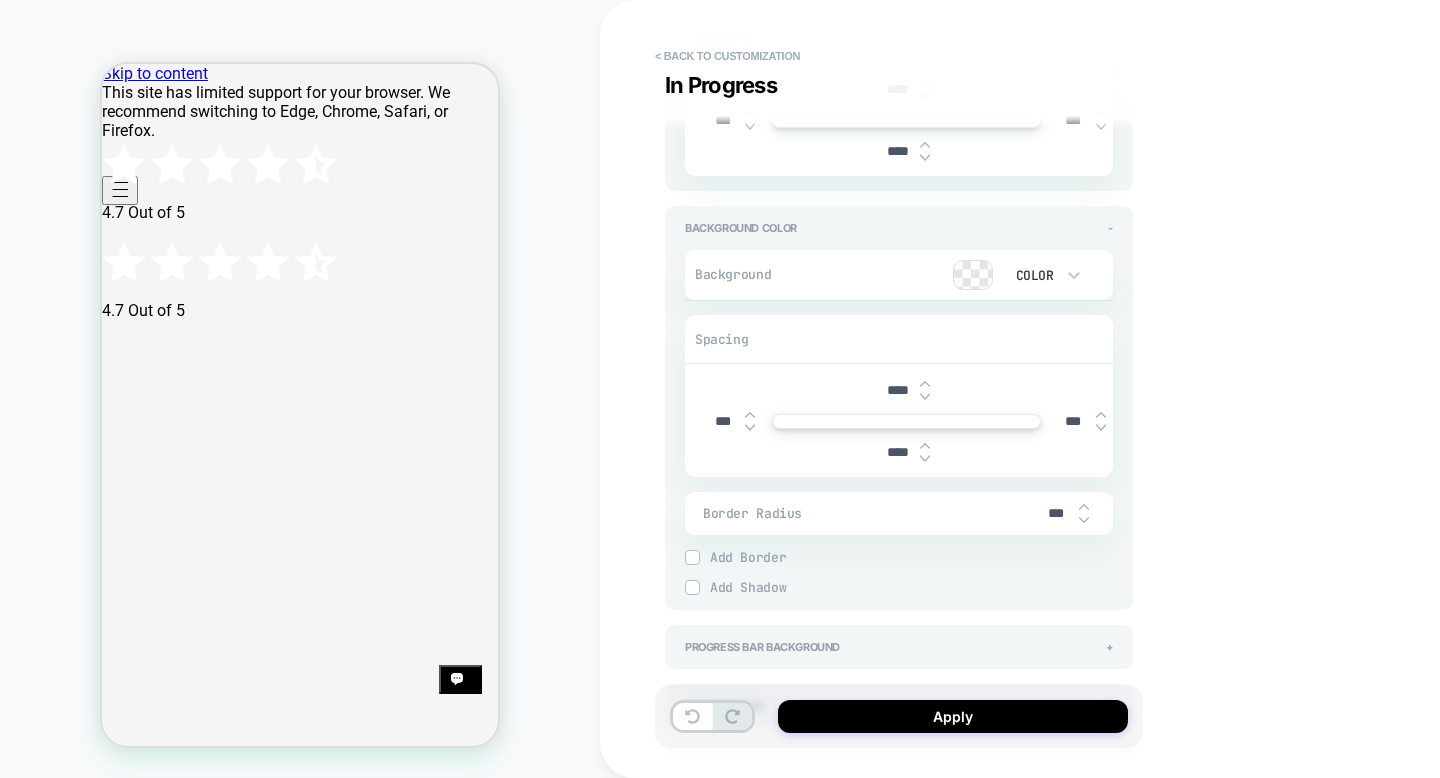 click on "Background Color - Background Color Spacing **** *** *** **** Border Radius *** Border *** Border Style Solid Add Border Add Shadow X *** Y *** Spread *** Blur *** Add Shadow" at bounding box center [899, 408] 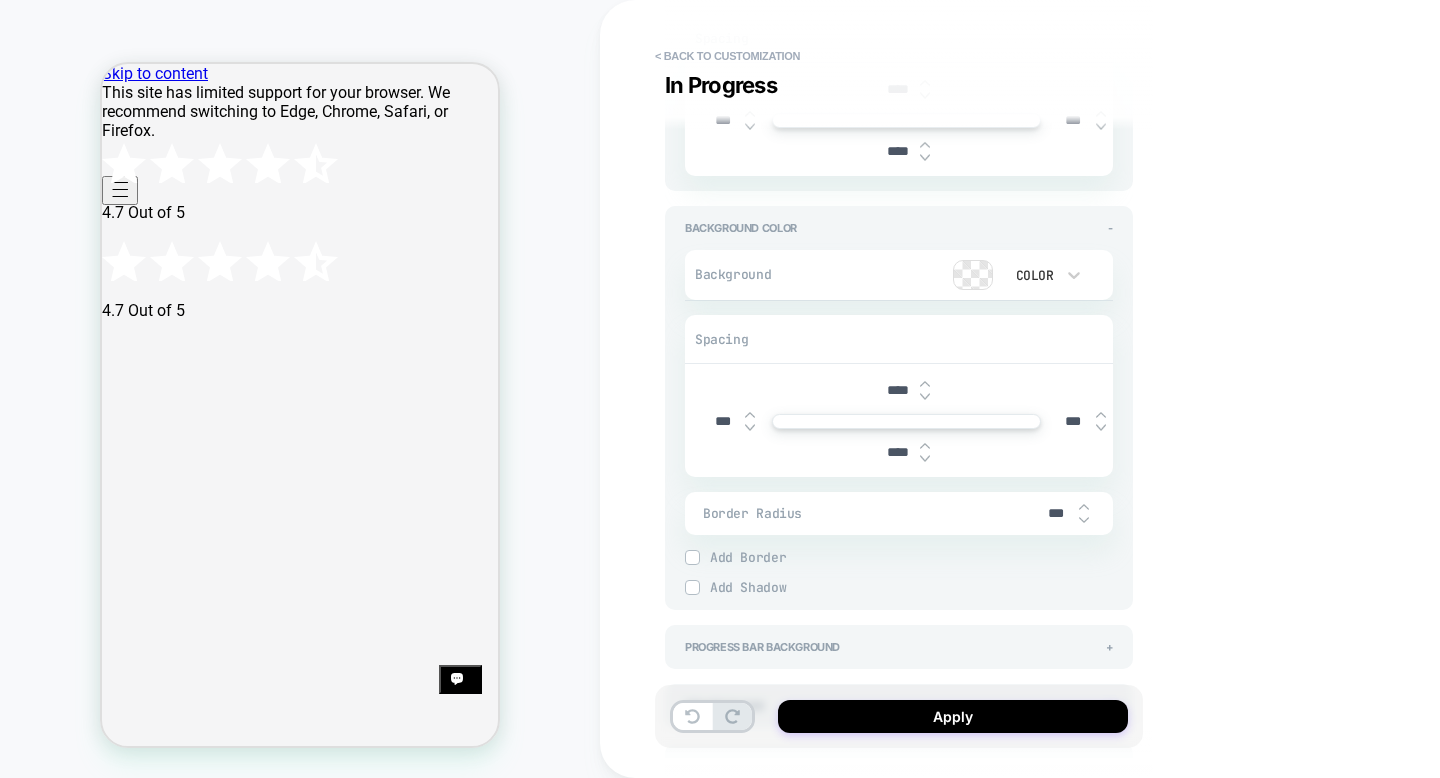 click on "Background Color Spacing **** *** *** **** Border Radius *** Border *** Border Style Solid Add Border Add Shadow X *** Y *** Spread *** Blur *** Add Shadow" at bounding box center (899, 415) 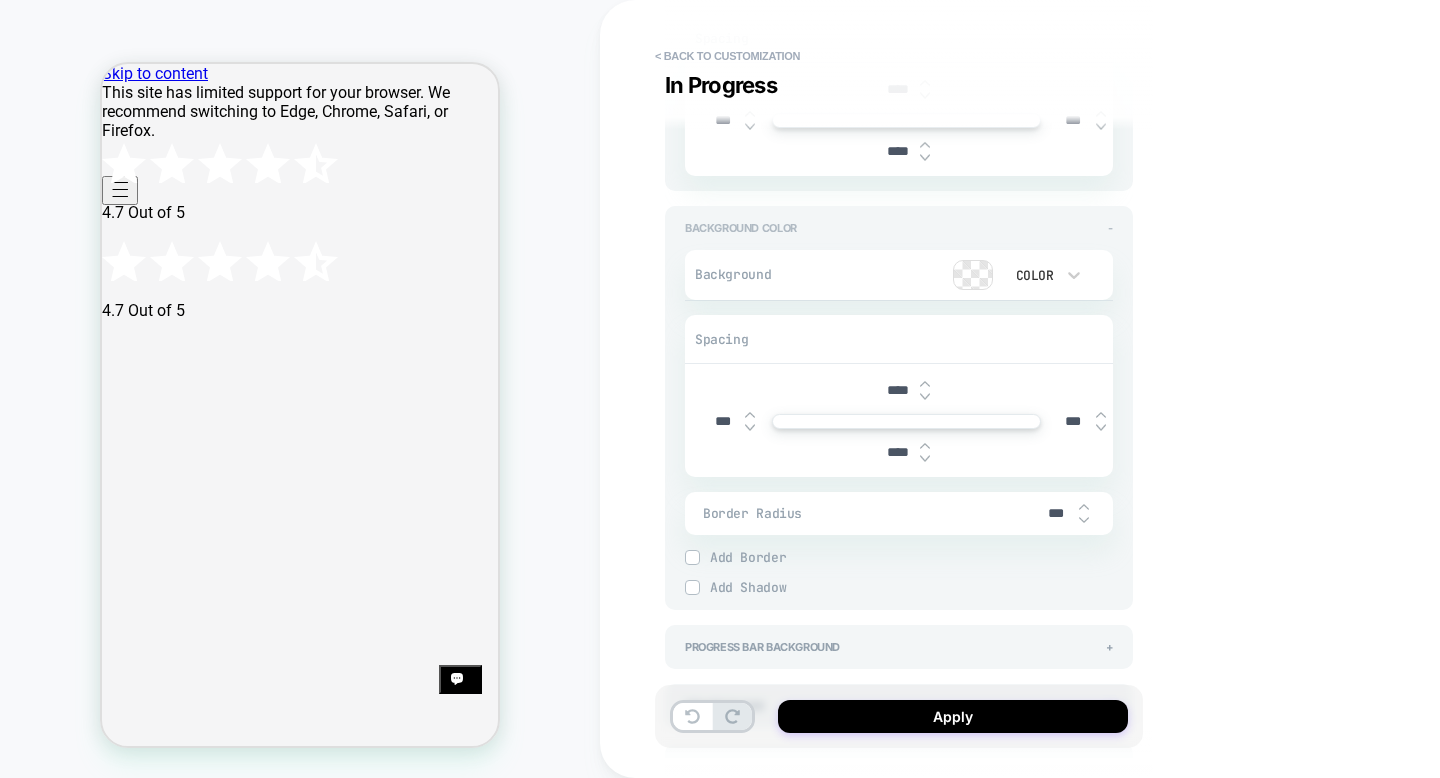 click on "Background Color -" at bounding box center [899, 228] 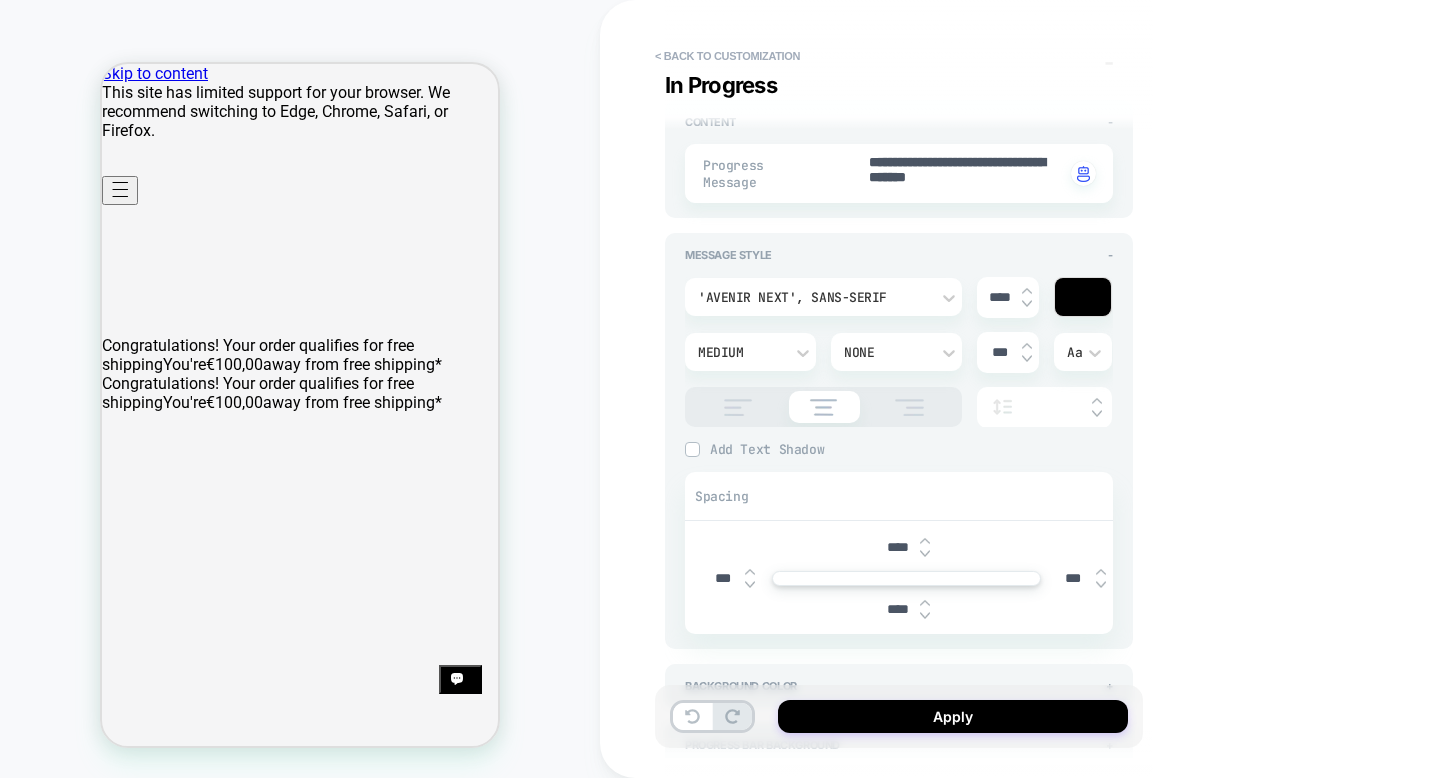 scroll, scrollTop: 277, scrollLeft: 0, axis: vertical 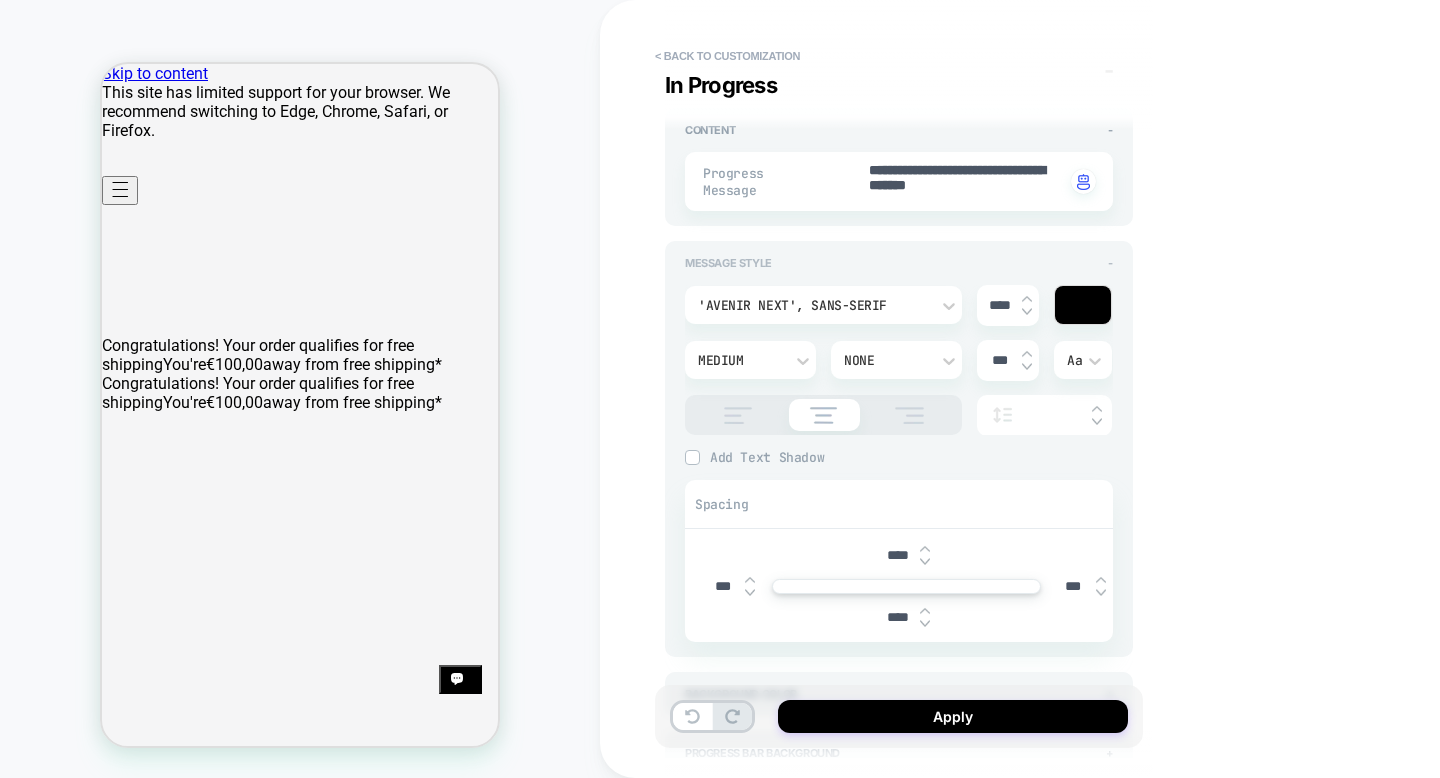 click on "Message Style -" at bounding box center [899, 263] 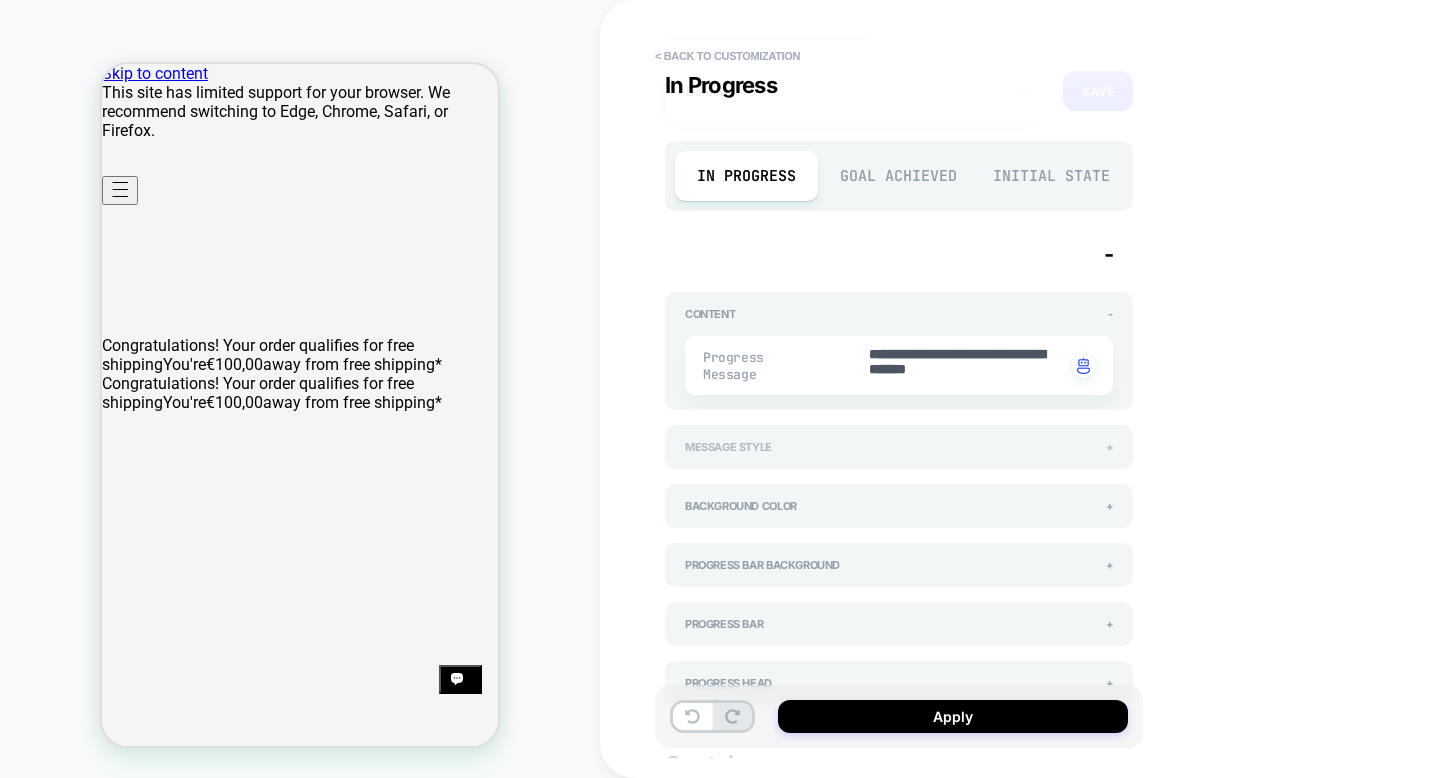 scroll, scrollTop: 88, scrollLeft: 0, axis: vertical 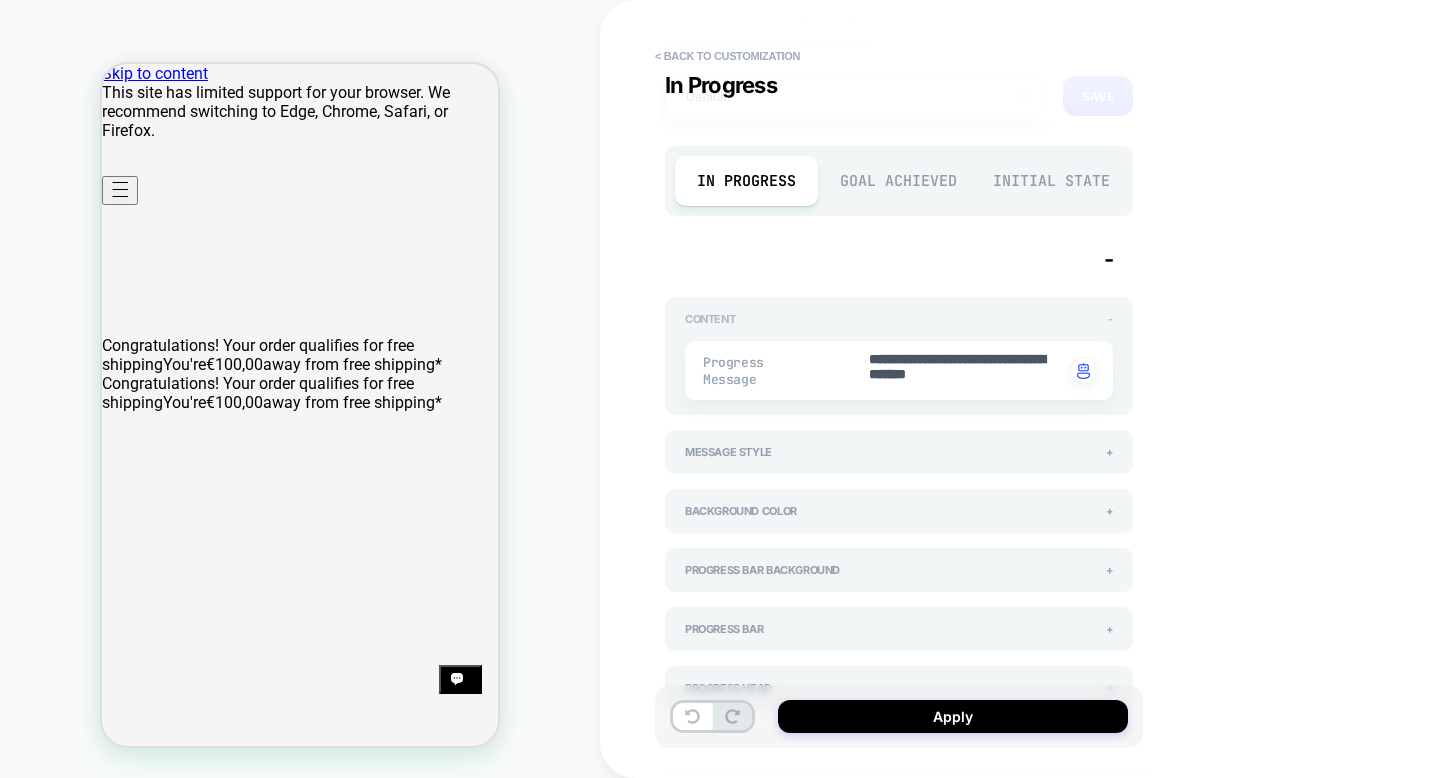 click on "Content -" at bounding box center [899, 319] 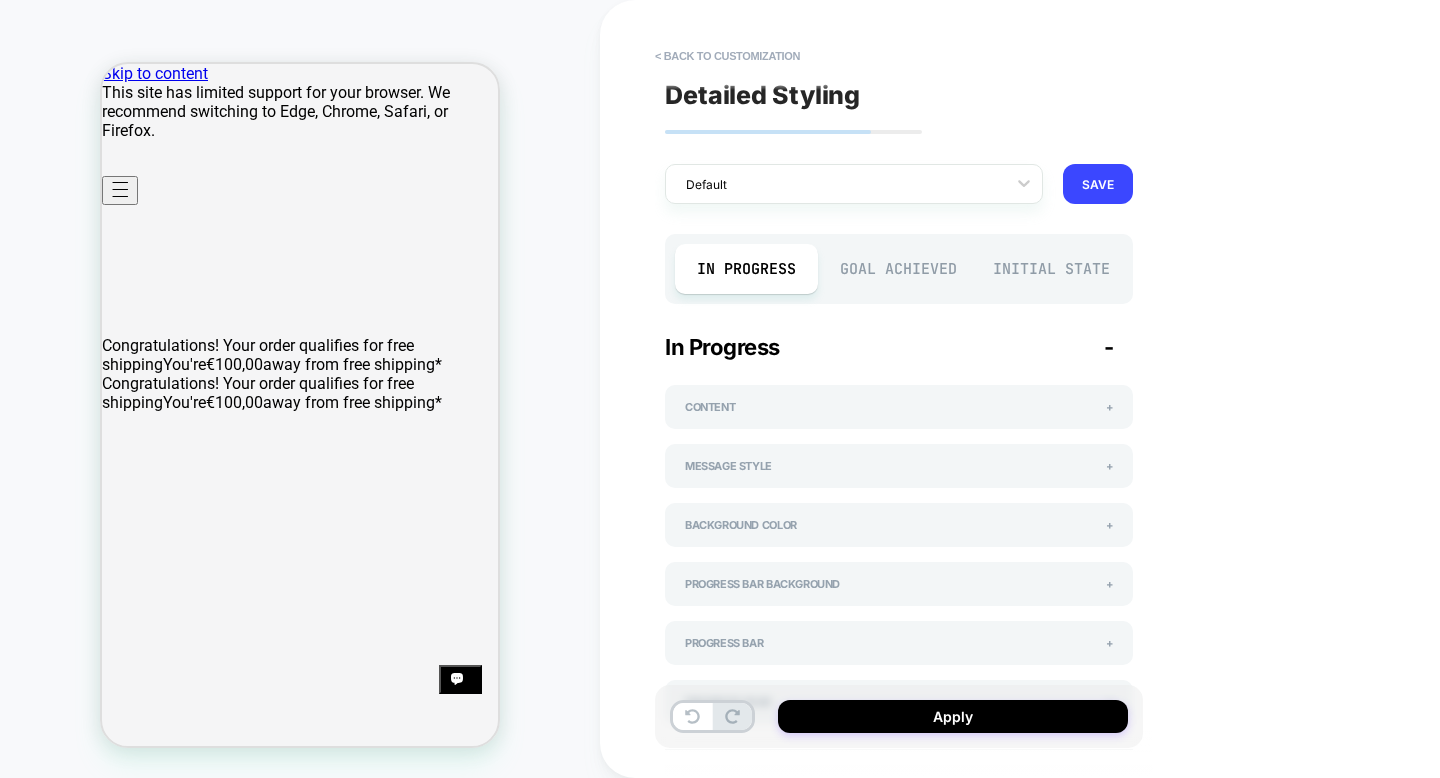 scroll, scrollTop: 4, scrollLeft: 0, axis: vertical 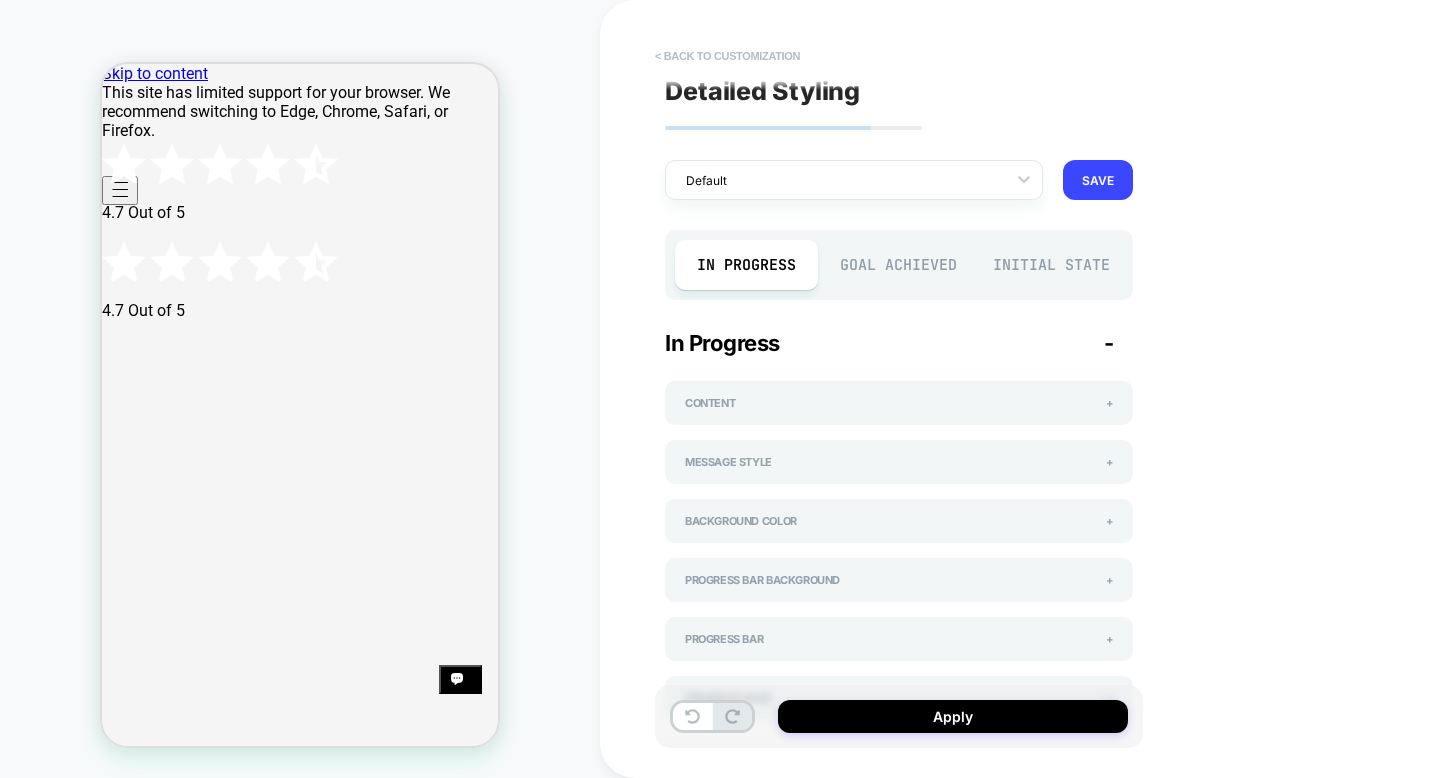 click on "< Back to customization" at bounding box center (727, 56) 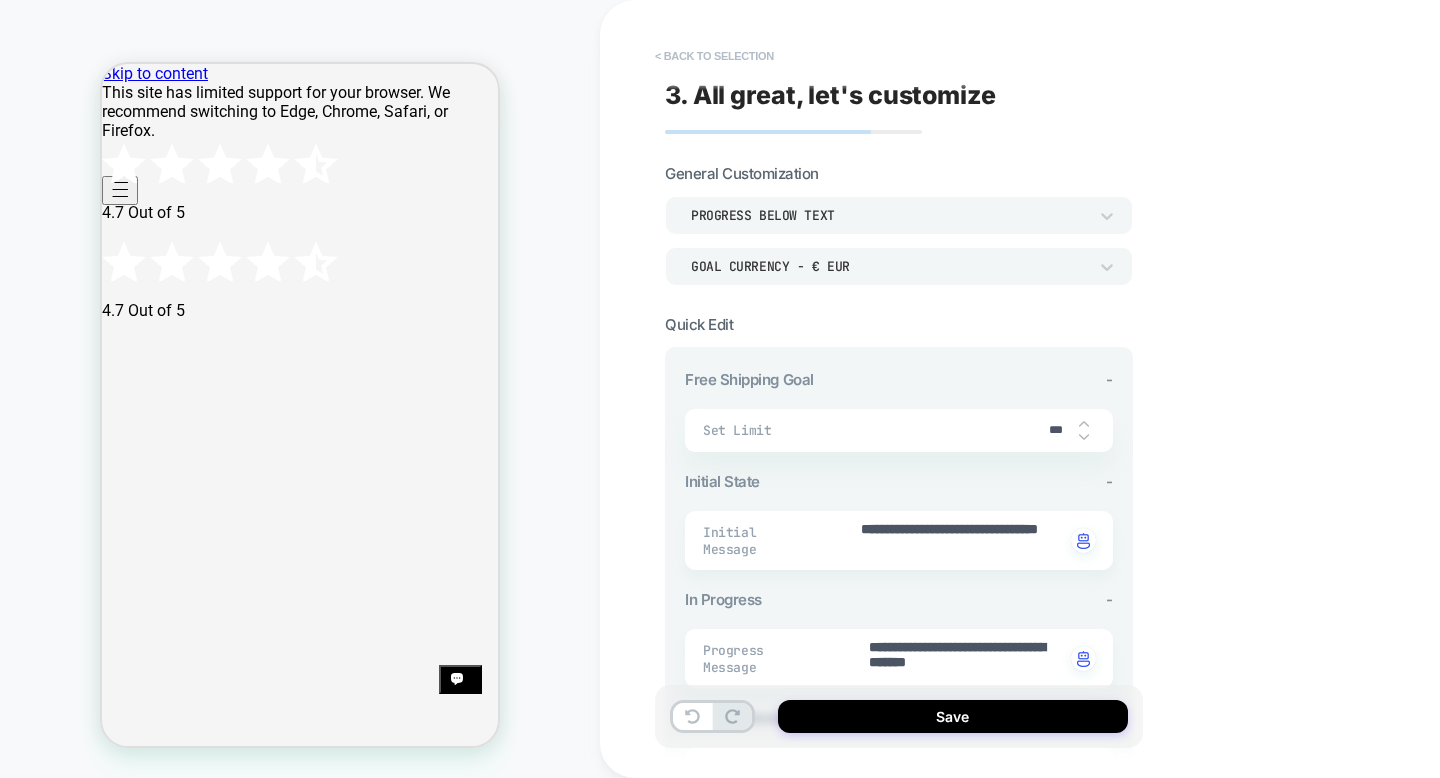 click on "< Back to selection" at bounding box center (714, 56) 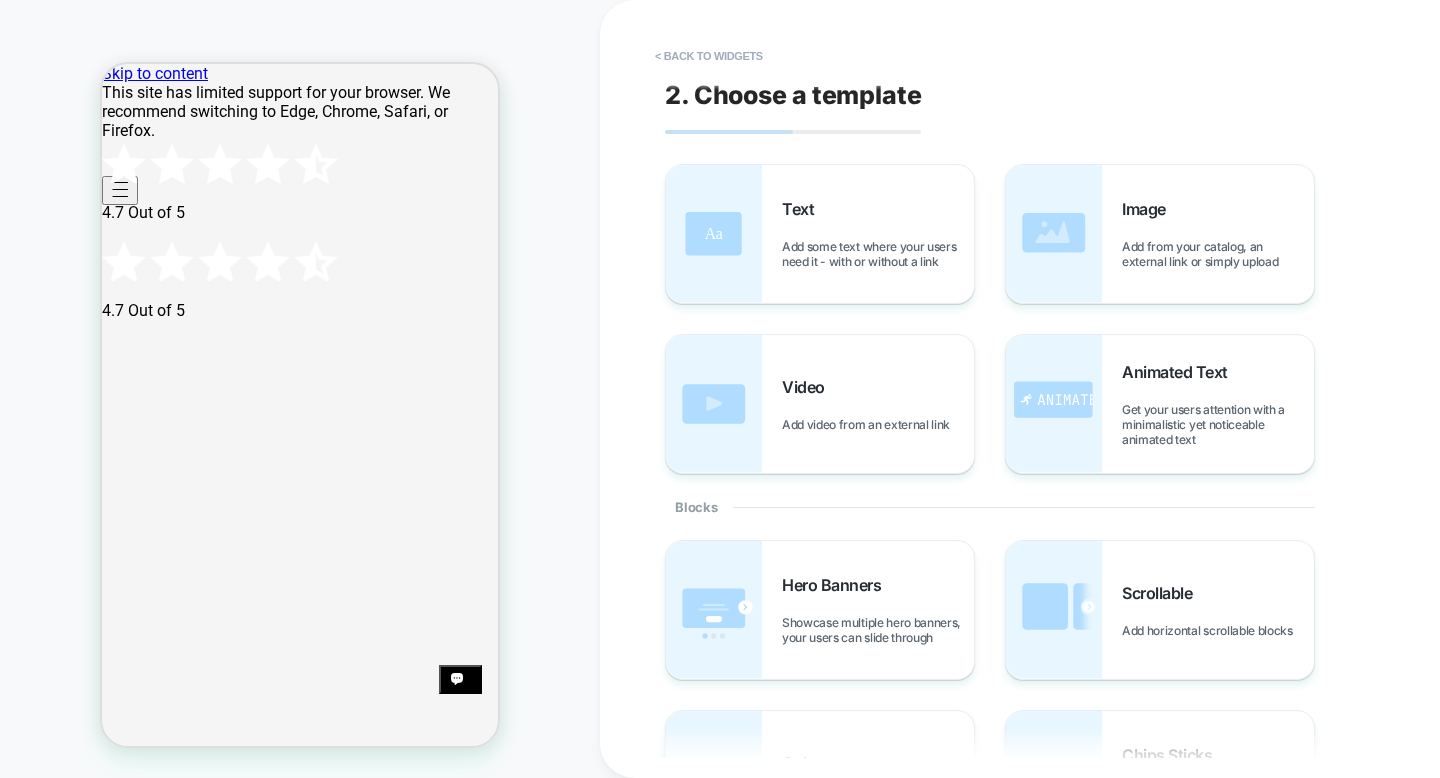 click on "< Back to widgets" at bounding box center (709, 56) 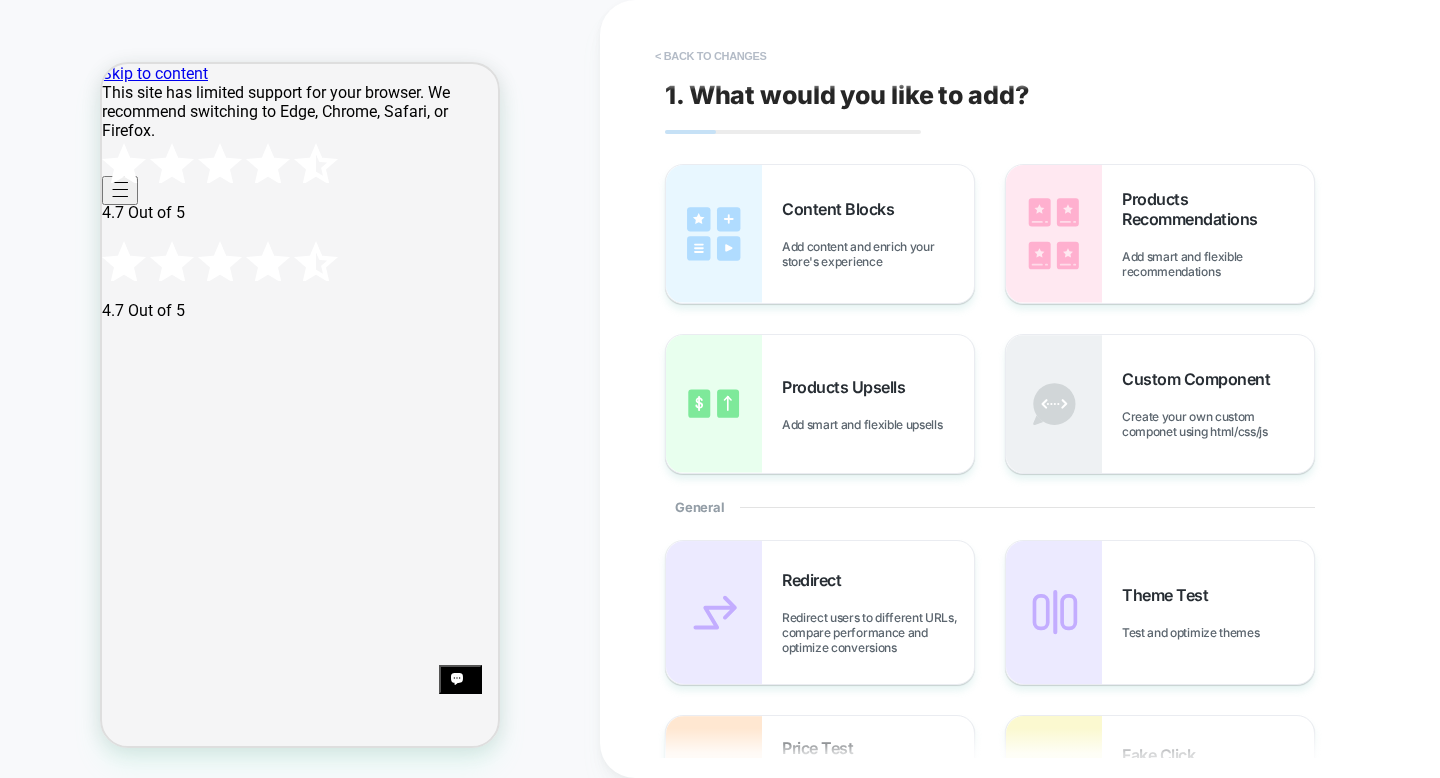 click on "< Back to changes" at bounding box center [711, 56] 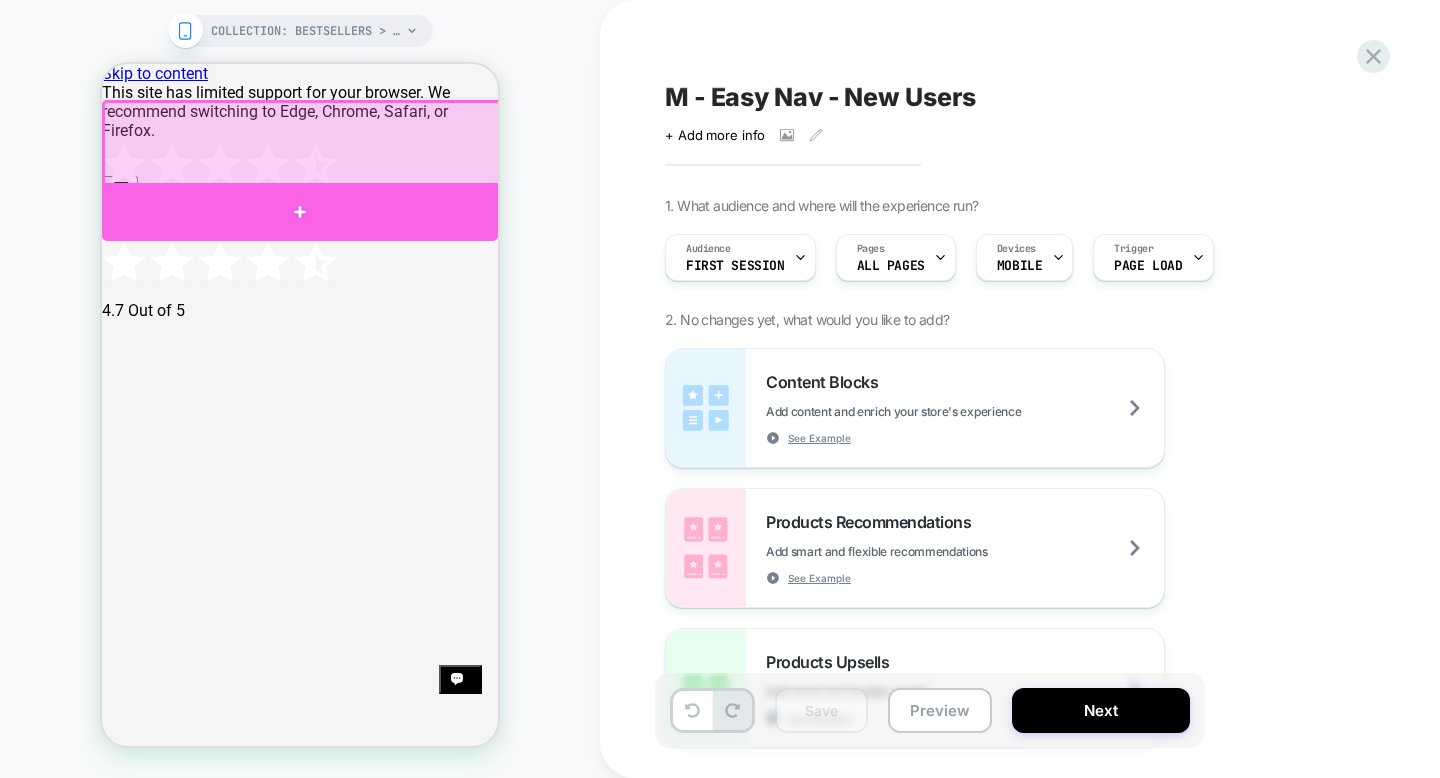 click at bounding box center (300, 212) 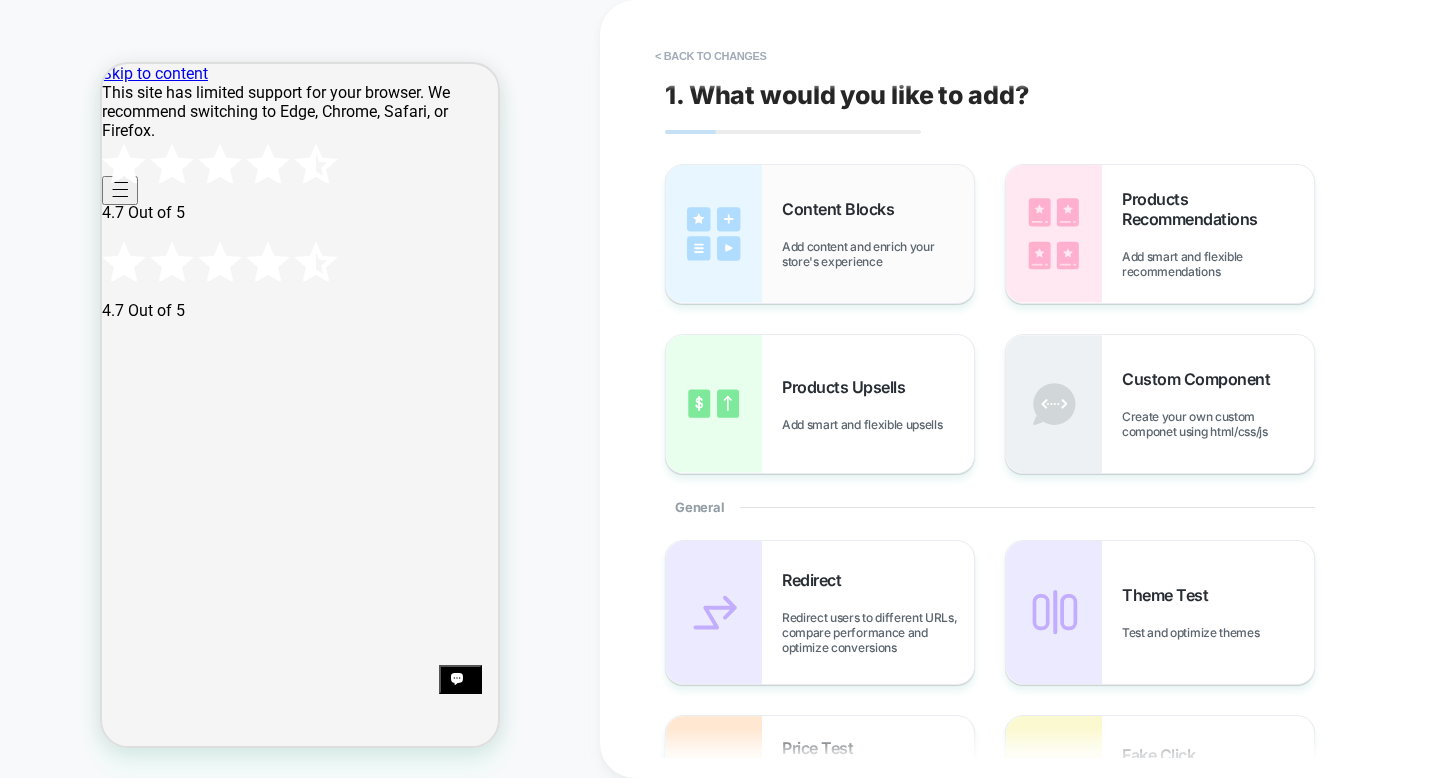 click on "Content Blocks Add content and enrich your store's experience" at bounding box center (820, 234) 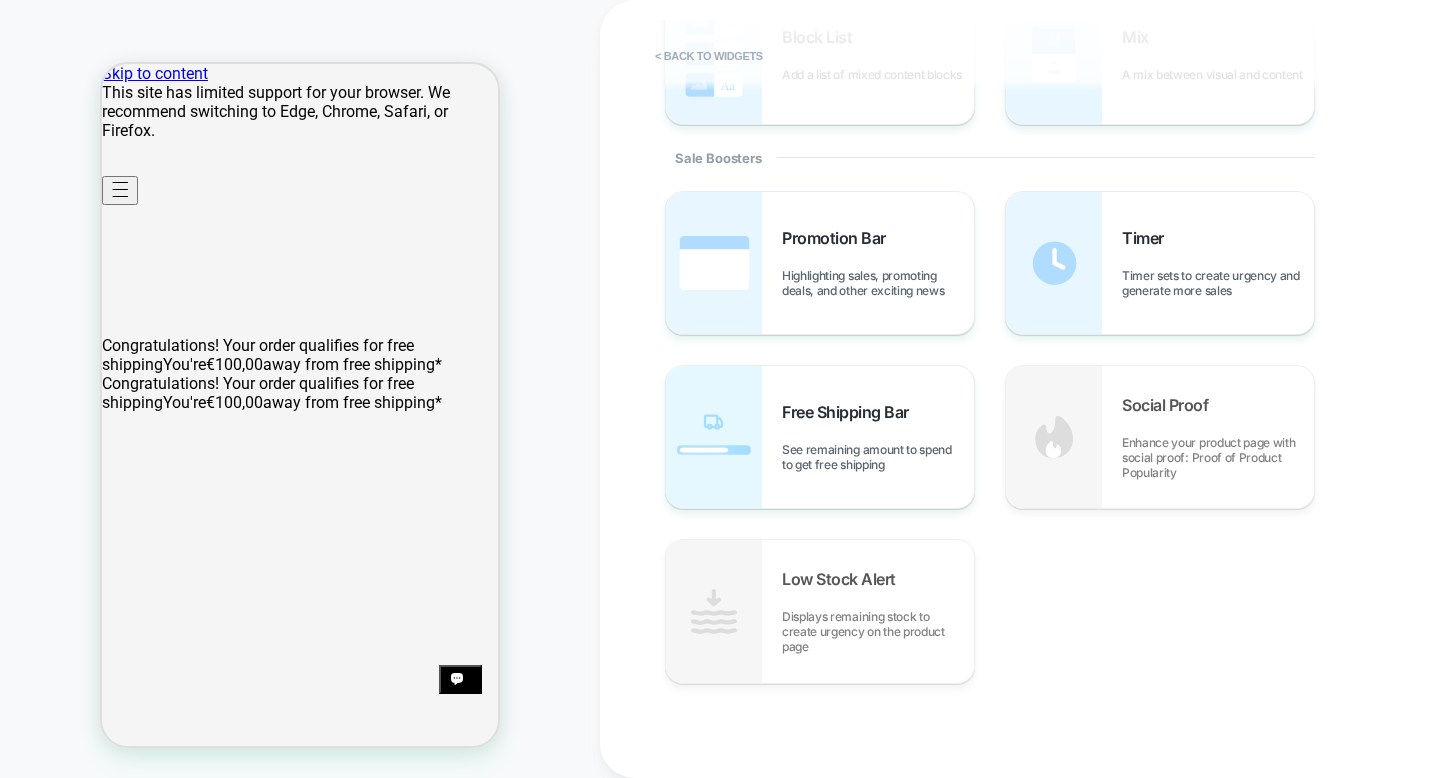 scroll, scrollTop: 898, scrollLeft: 0, axis: vertical 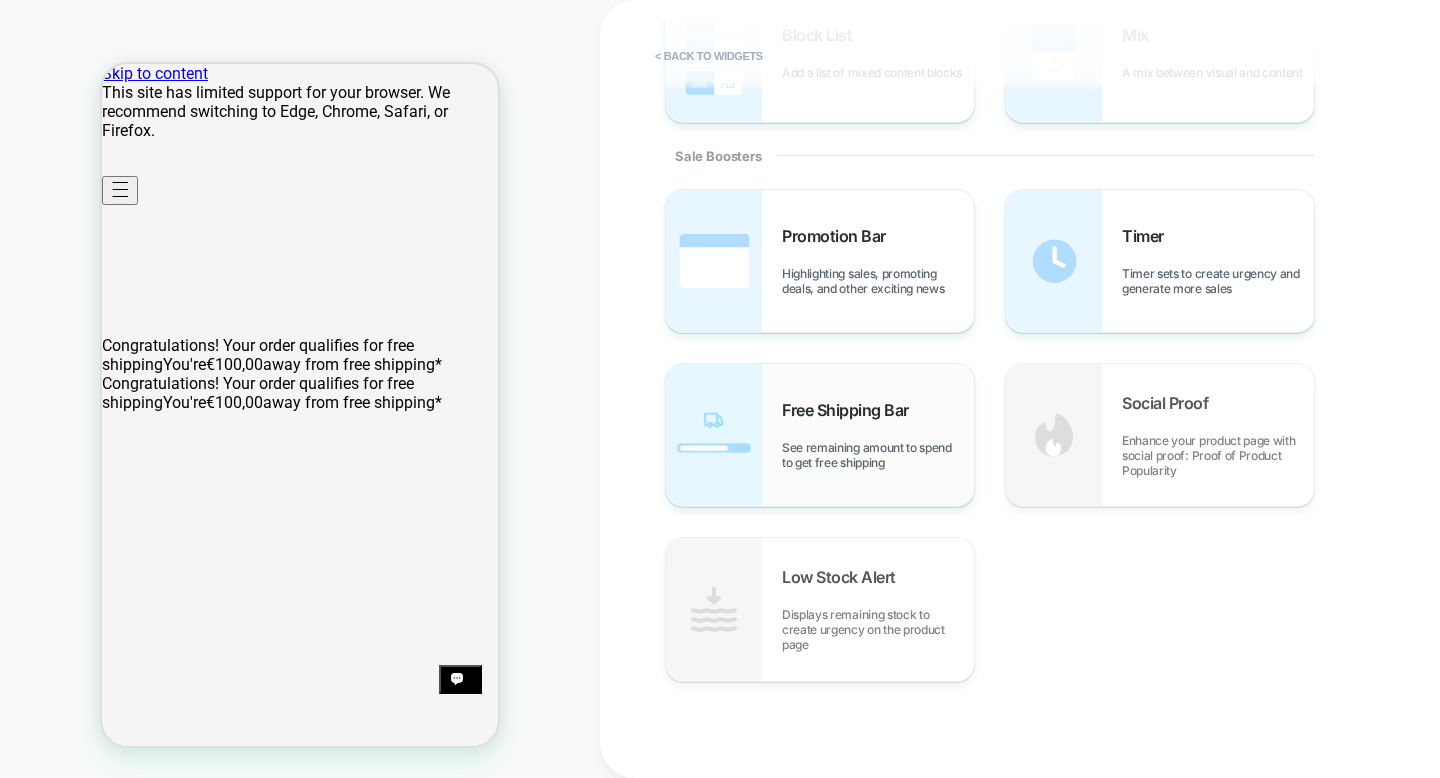 click on "Free Shipping Bar" at bounding box center [850, 410] 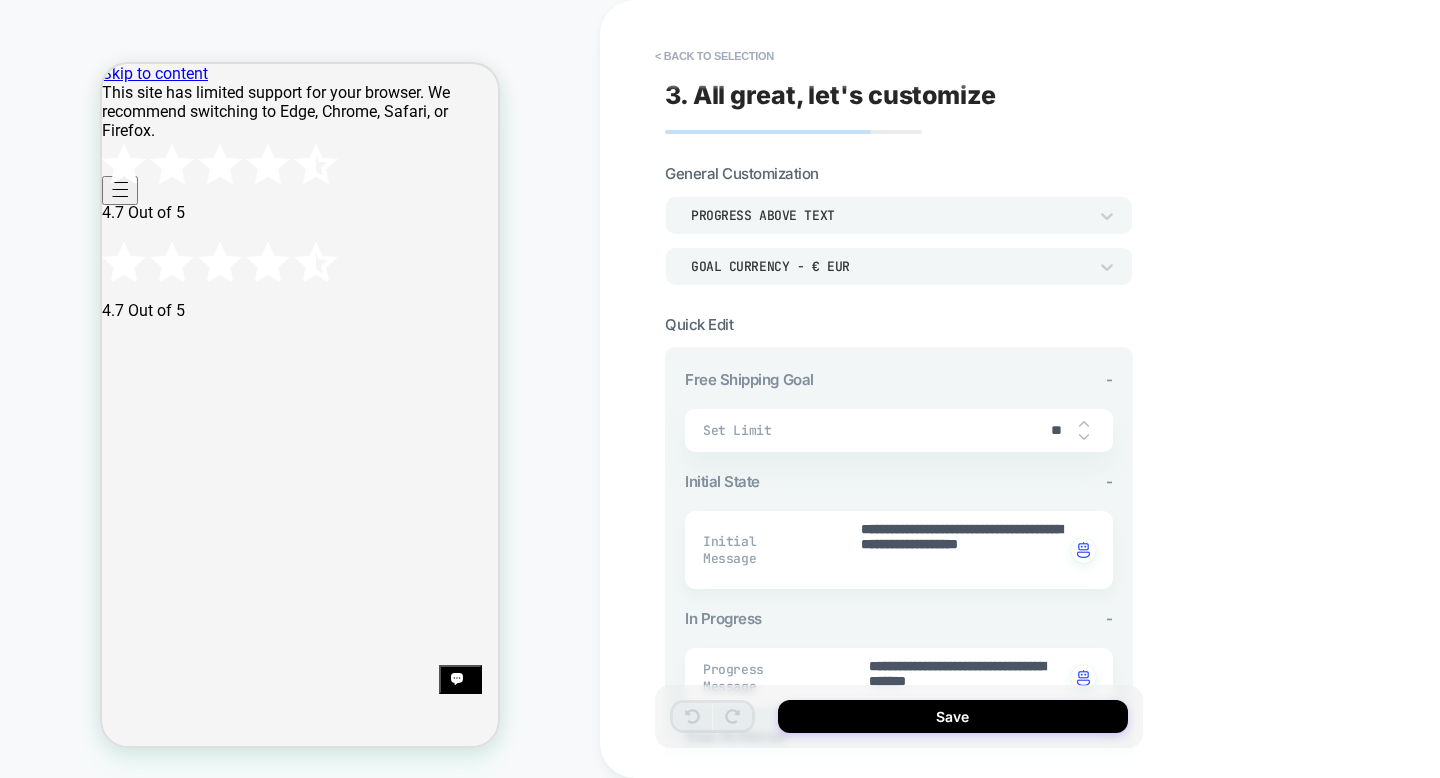click on "Progress above Text" at bounding box center (889, 215) 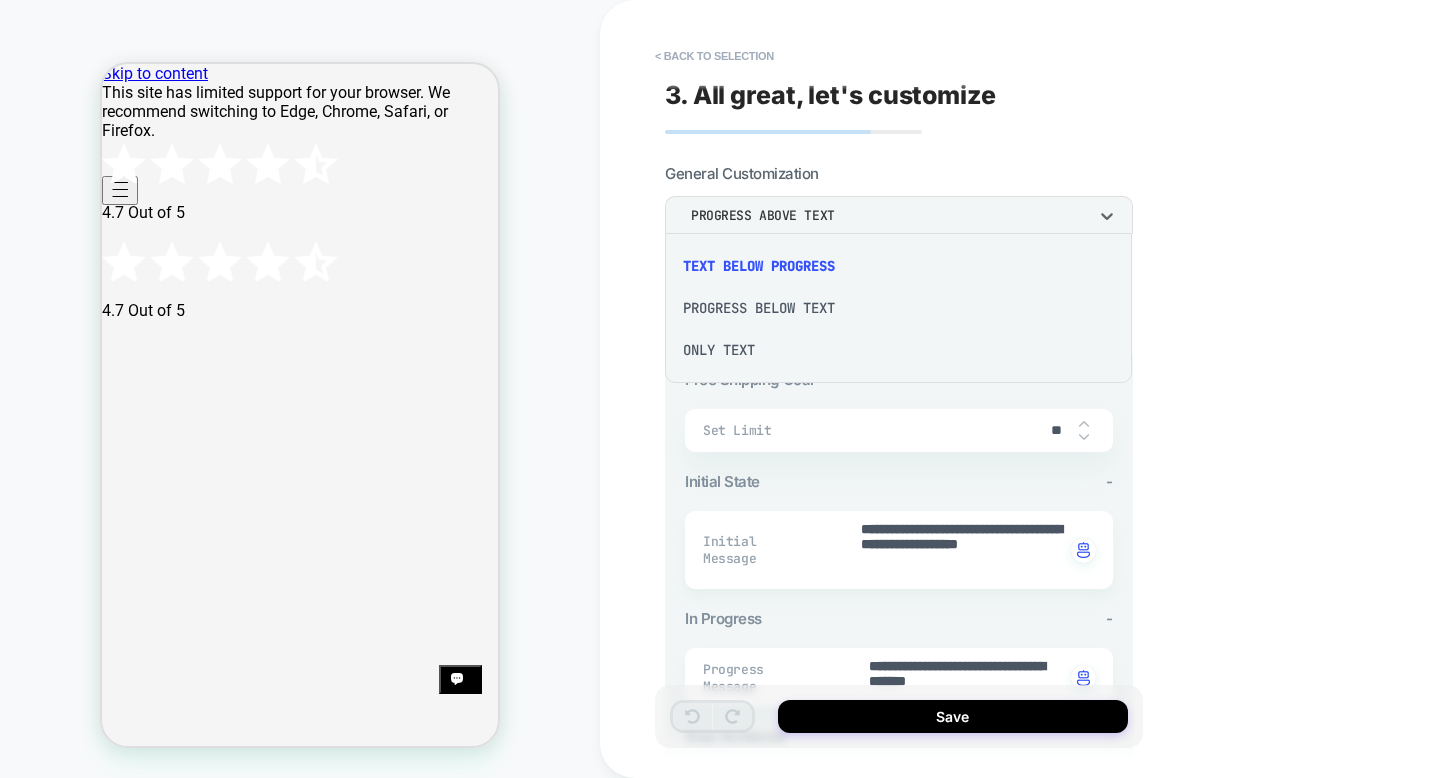 click on "Progress Below Text" at bounding box center [898, 308] 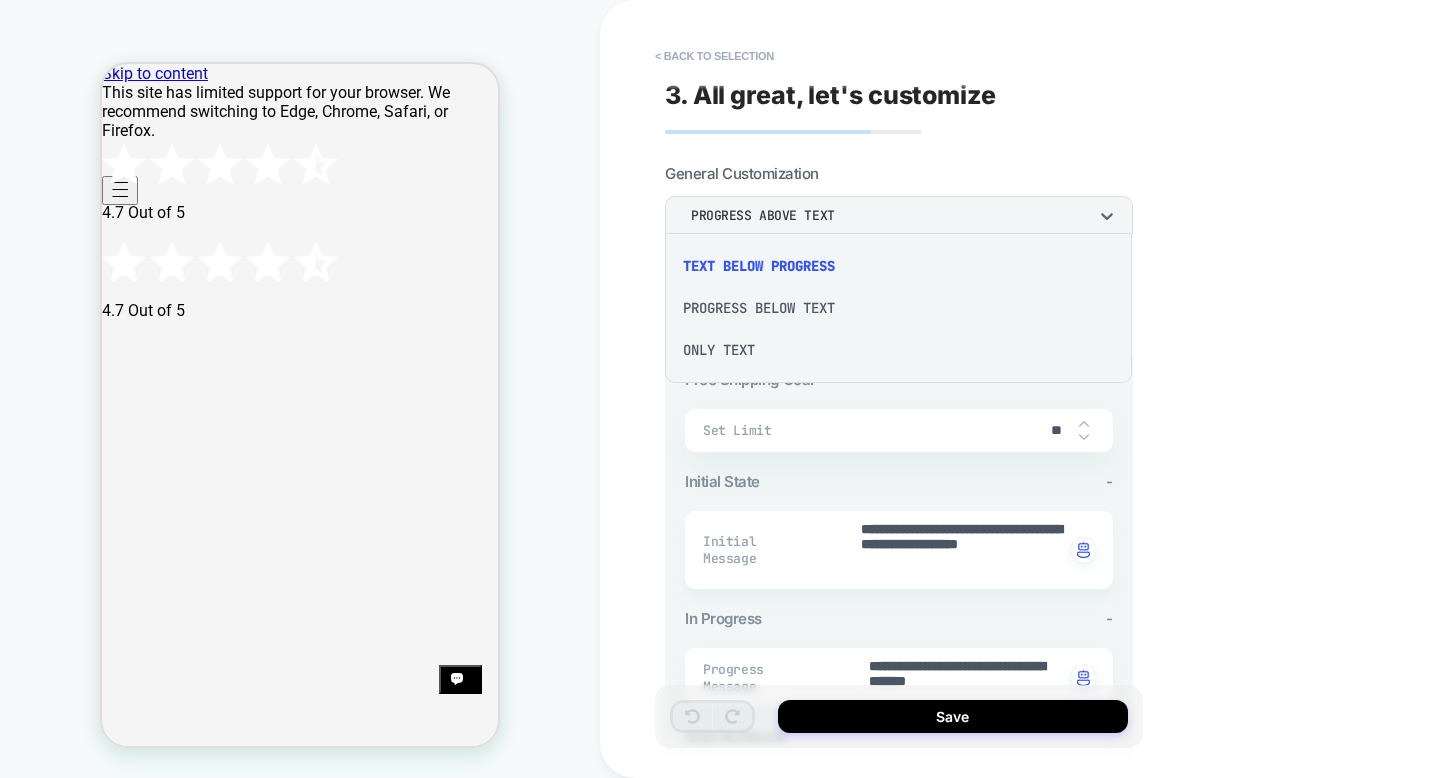 type on "*" 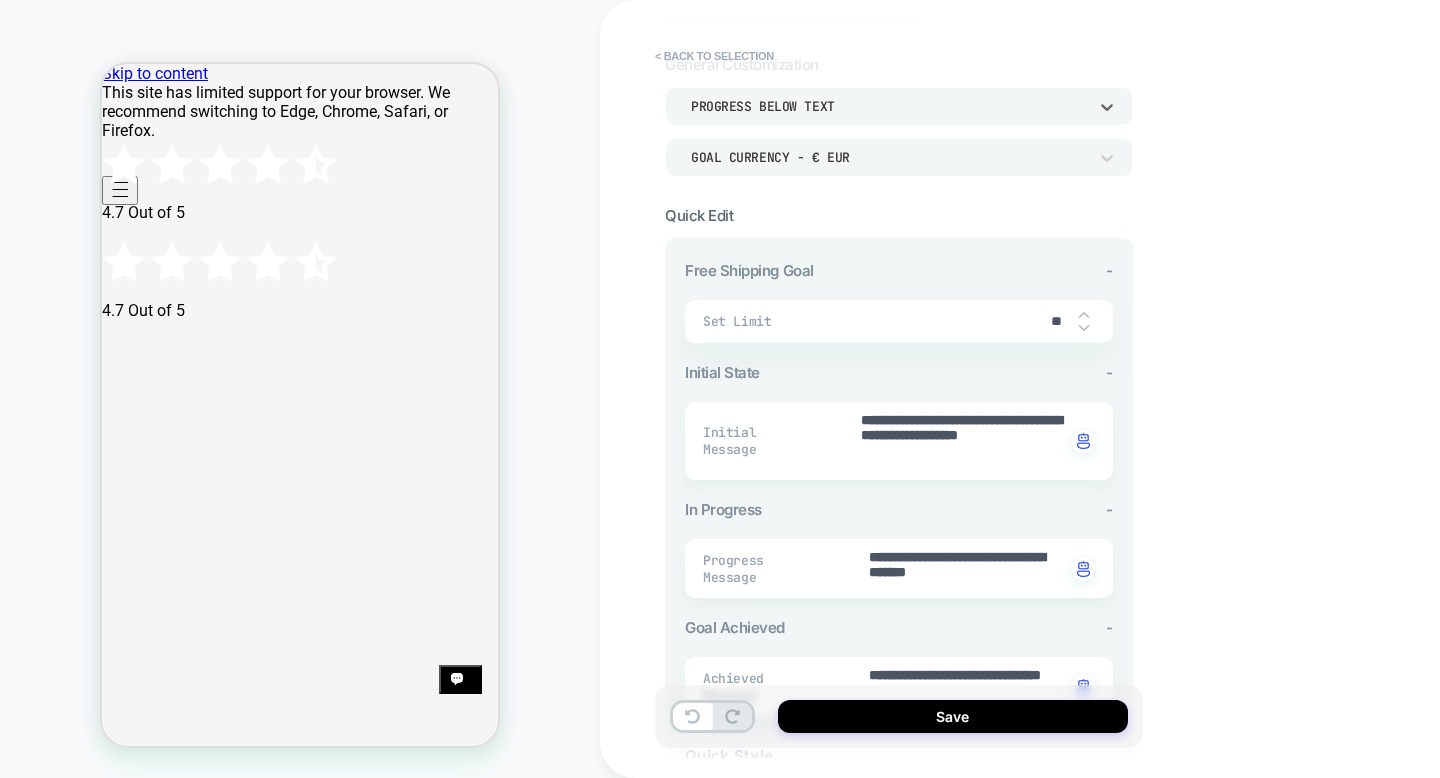 scroll, scrollTop: 115, scrollLeft: 0, axis: vertical 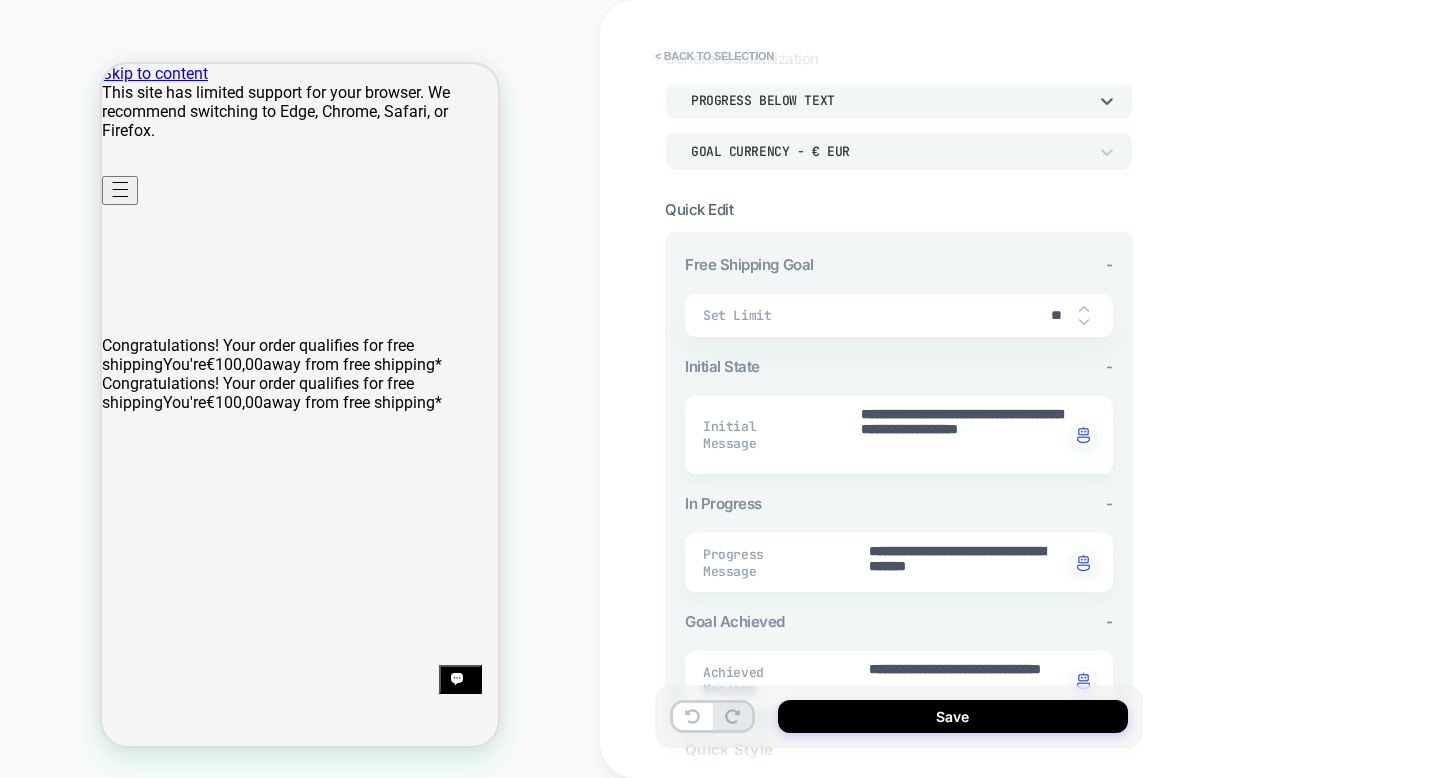 click on "**" at bounding box center [1056, 315] 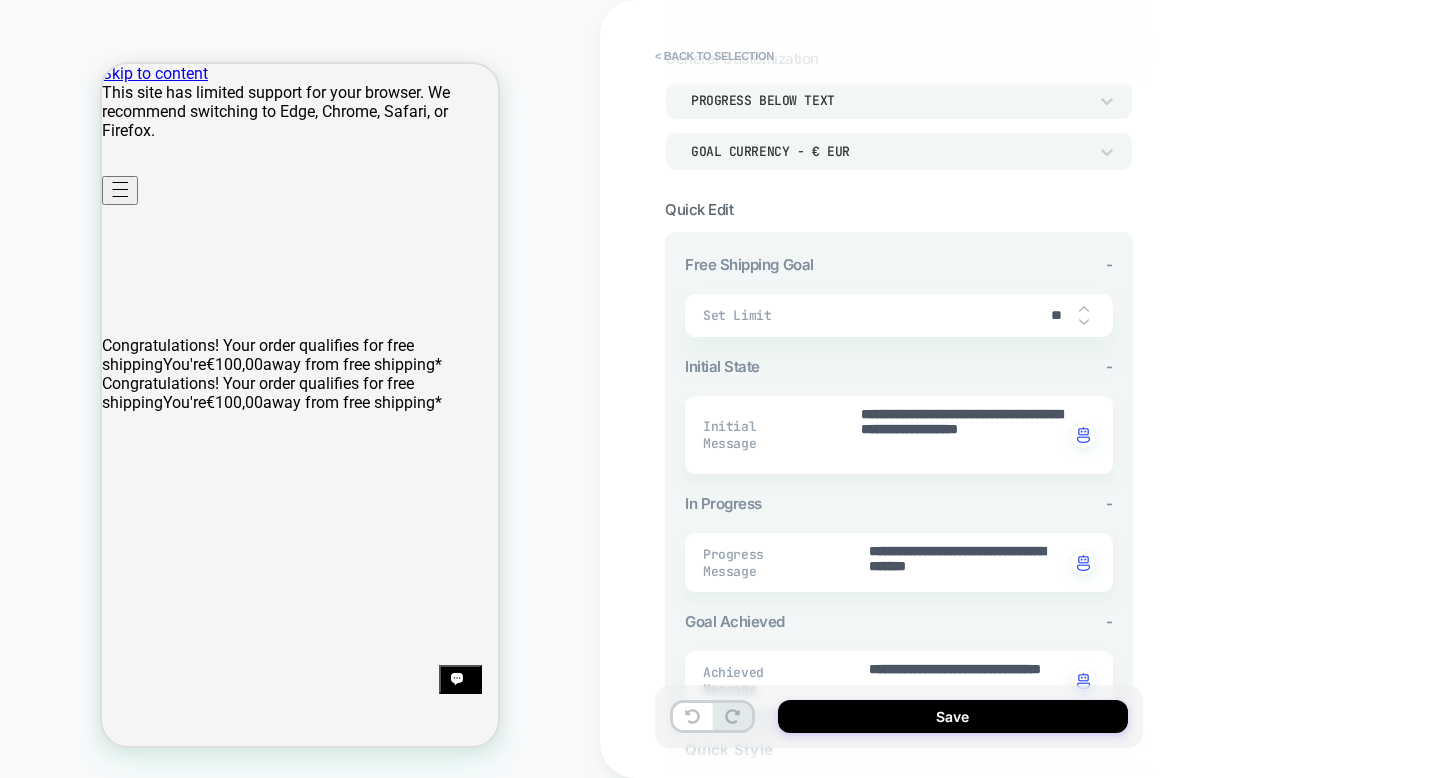 click on "**" at bounding box center [1056, 315] 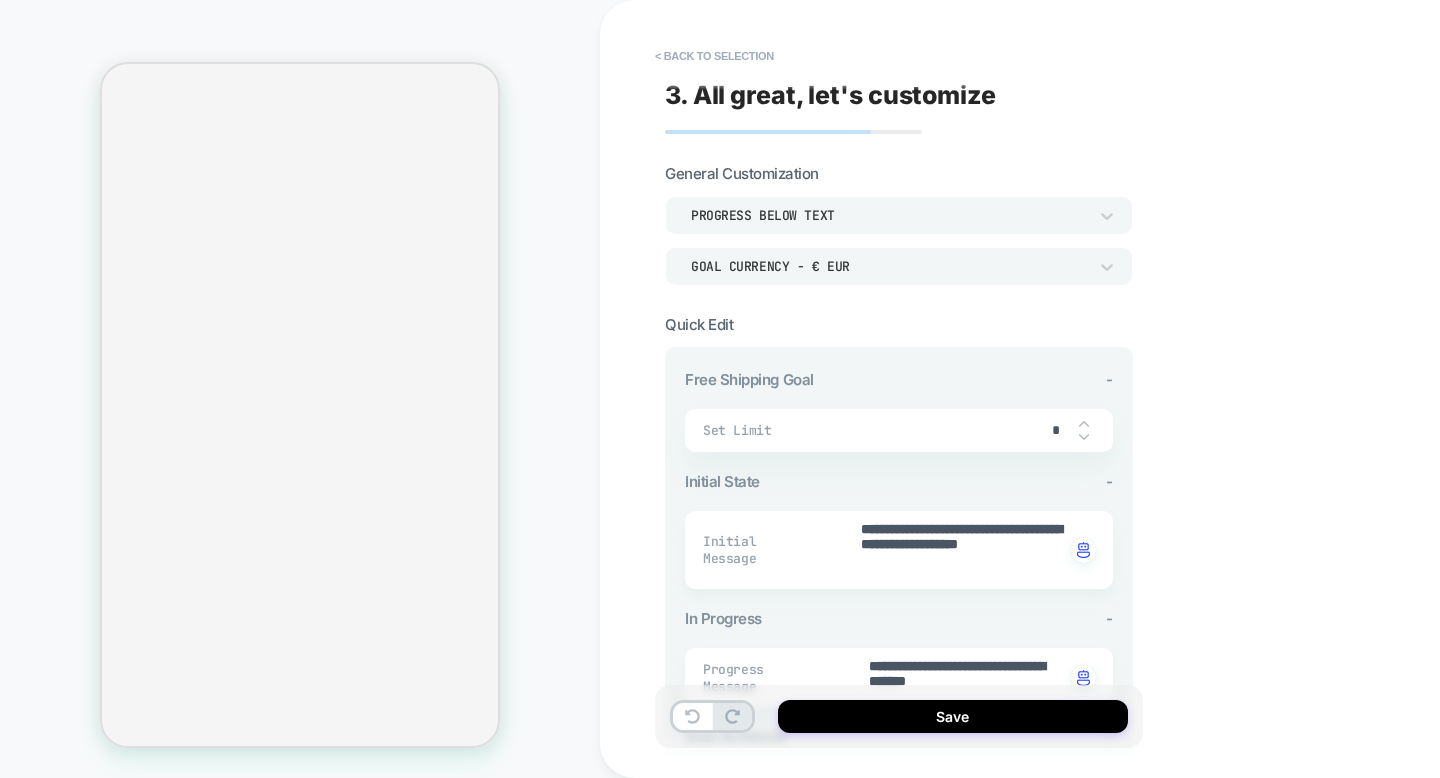 scroll, scrollTop: 0, scrollLeft: 0, axis: both 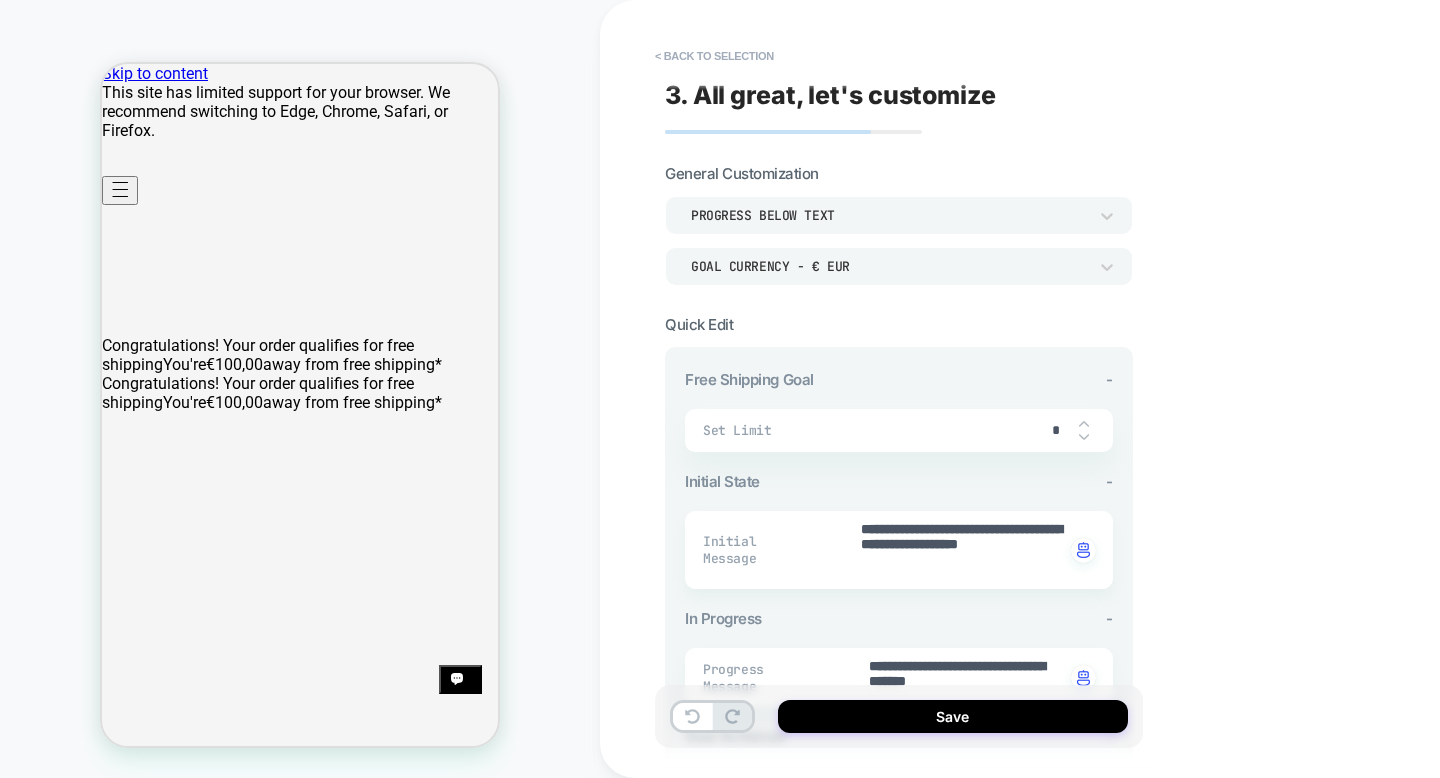 type on "**" 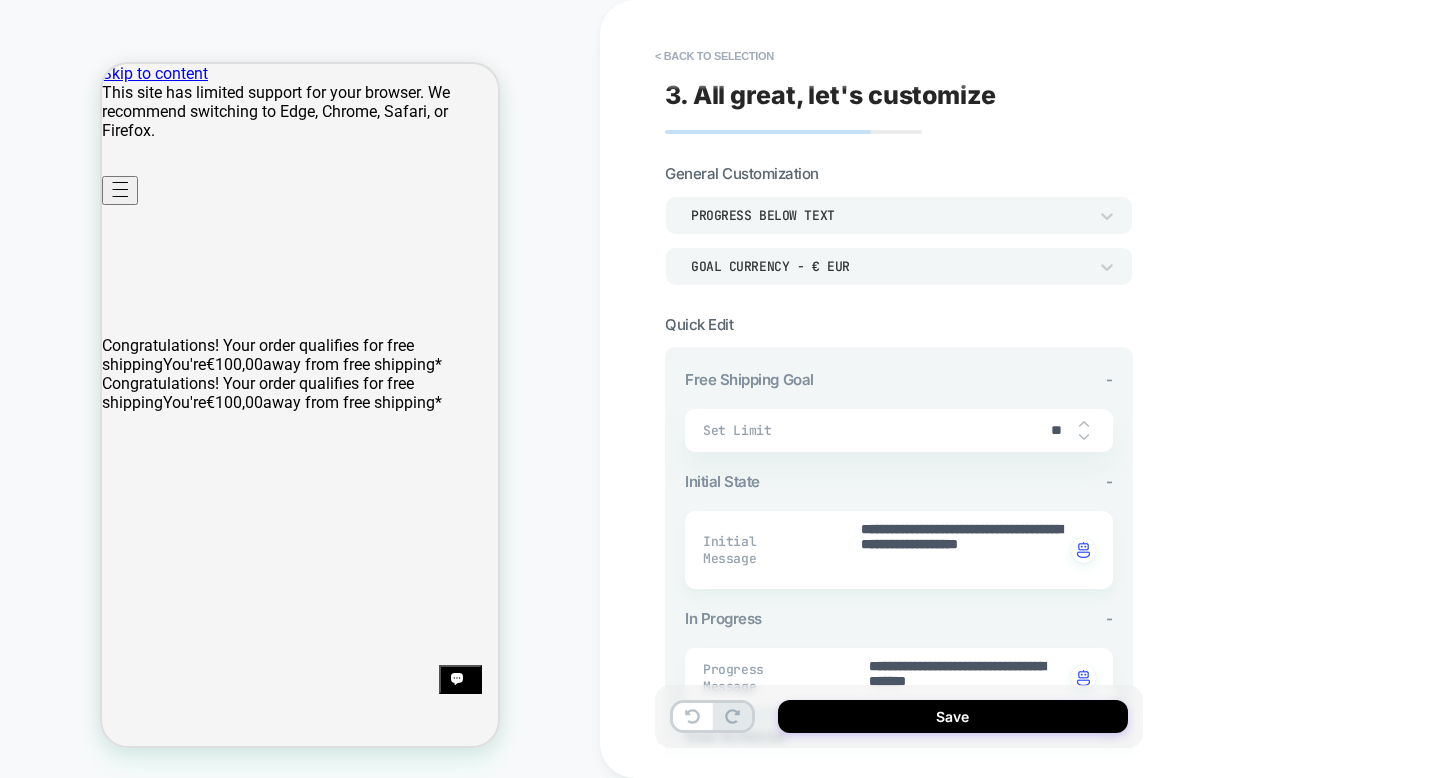 type on "*" 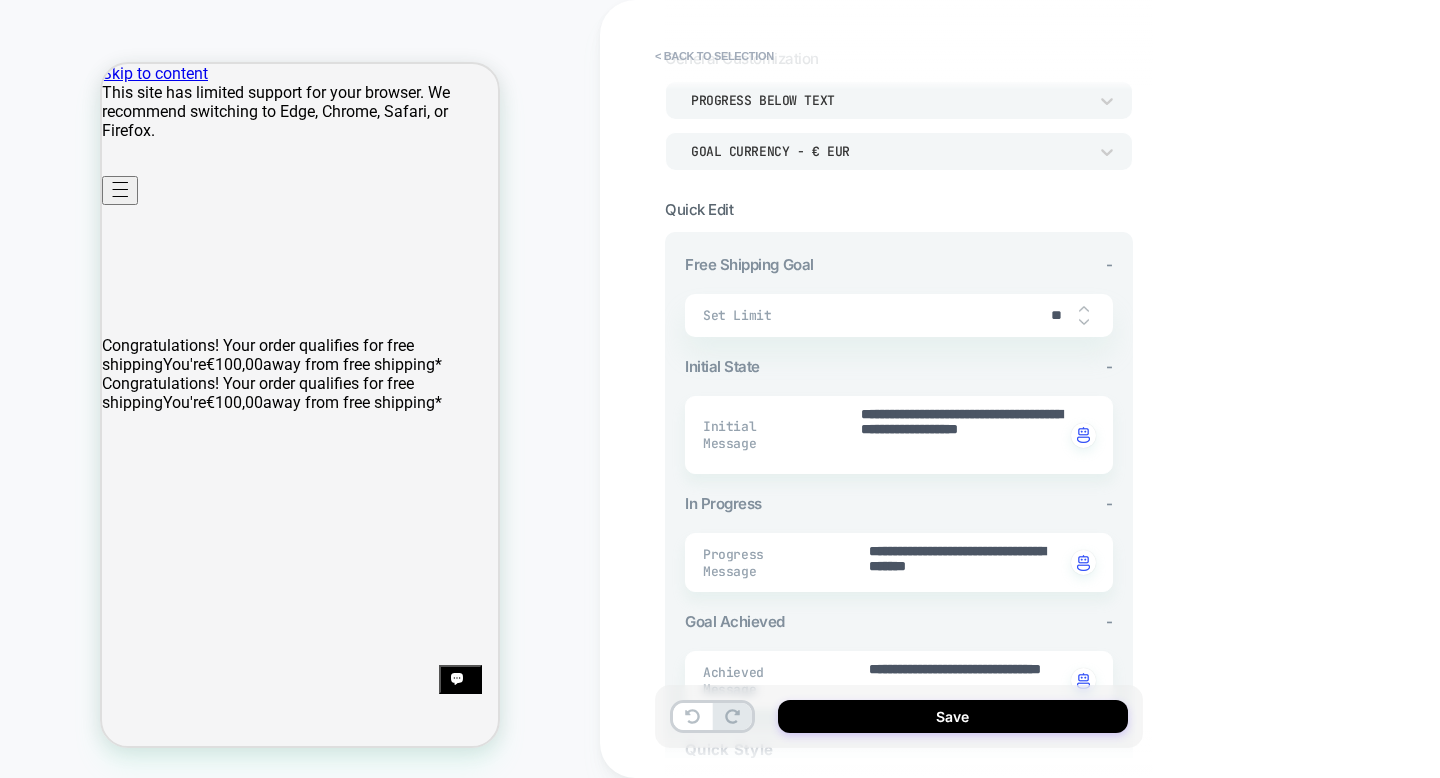 scroll, scrollTop: 0, scrollLeft: 0, axis: both 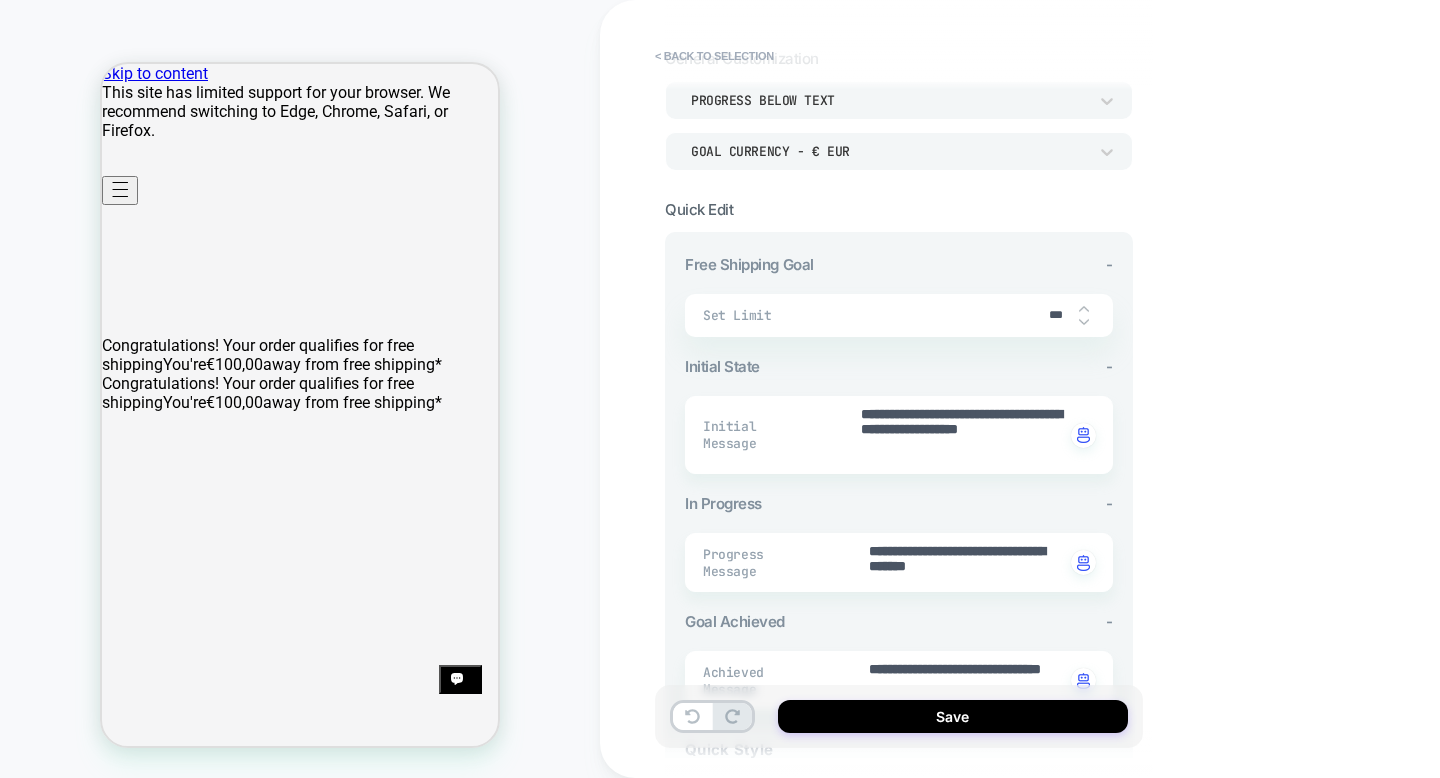 type on "*" 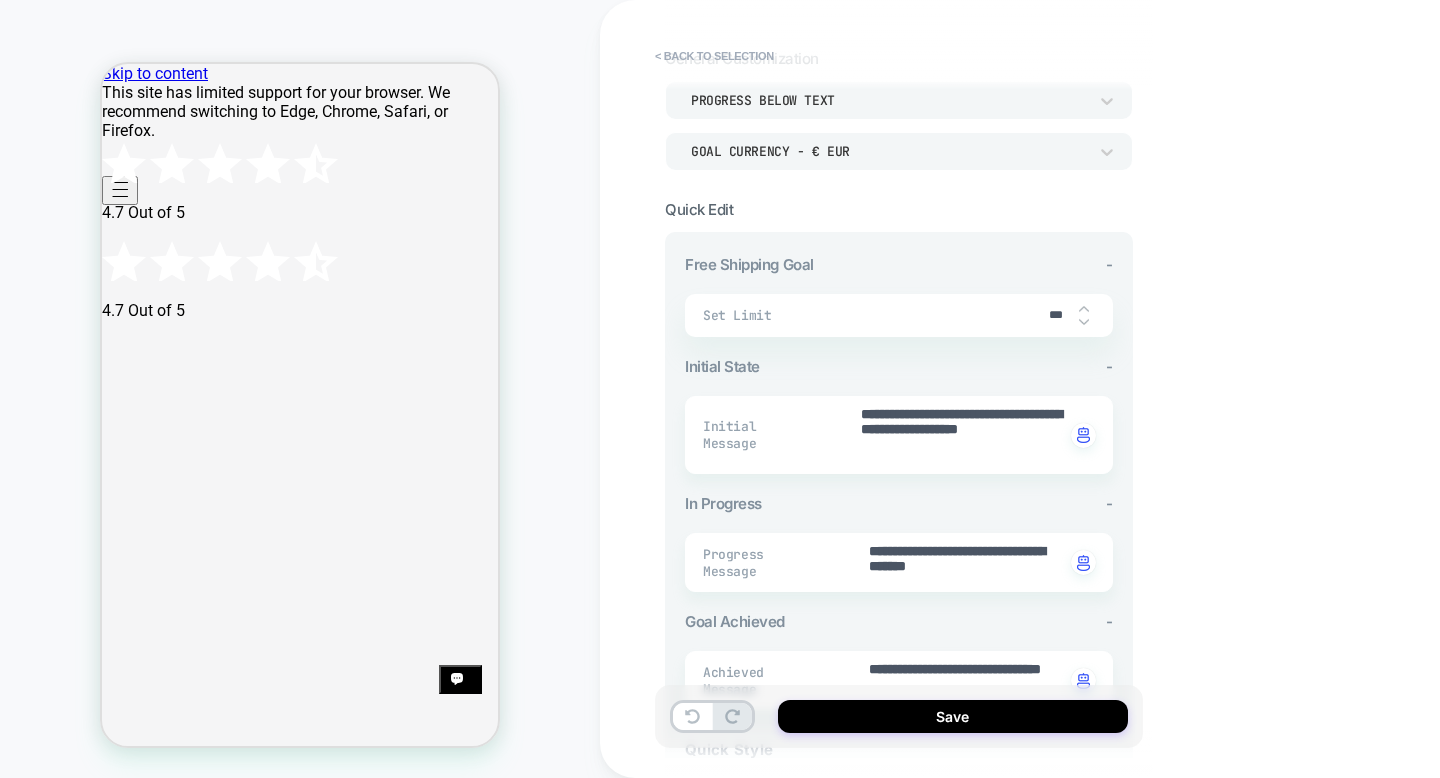 type on "***" 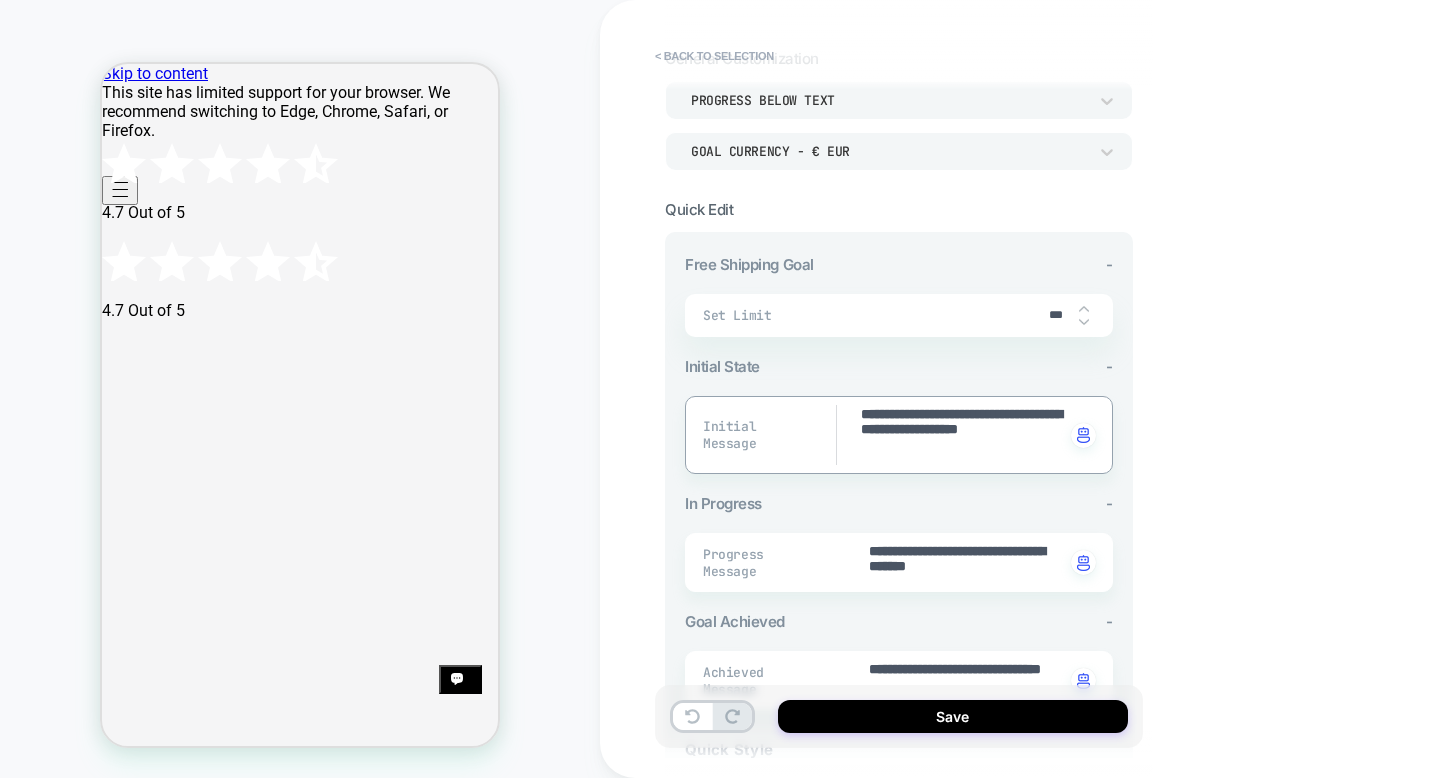 drag, startPoint x: 902, startPoint y: 408, endPoint x: 816, endPoint y: 406, distance: 86.023254 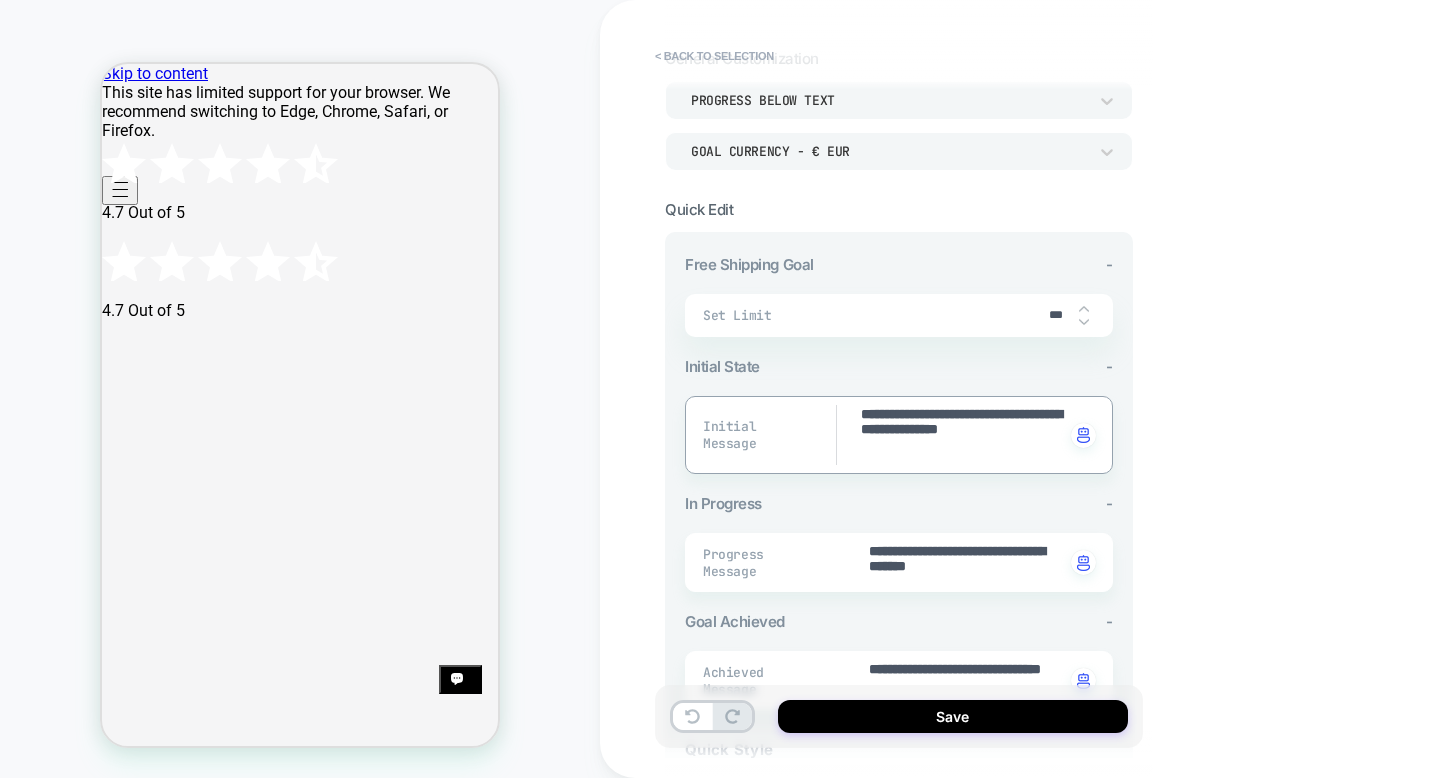 type on "*" 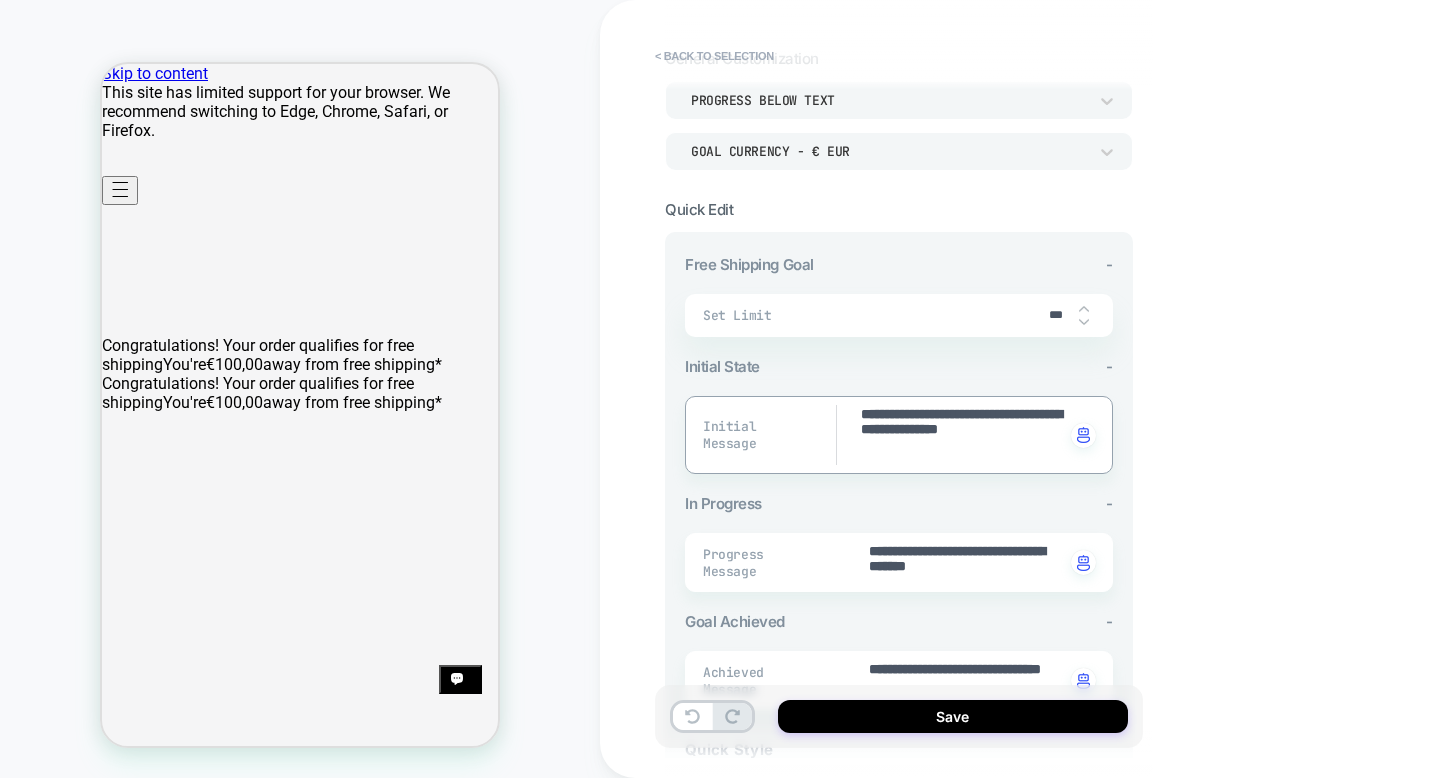 drag, startPoint x: 954, startPoint y: 431, endPoint x: 999, endPoint y: 510, distance: 90.91754 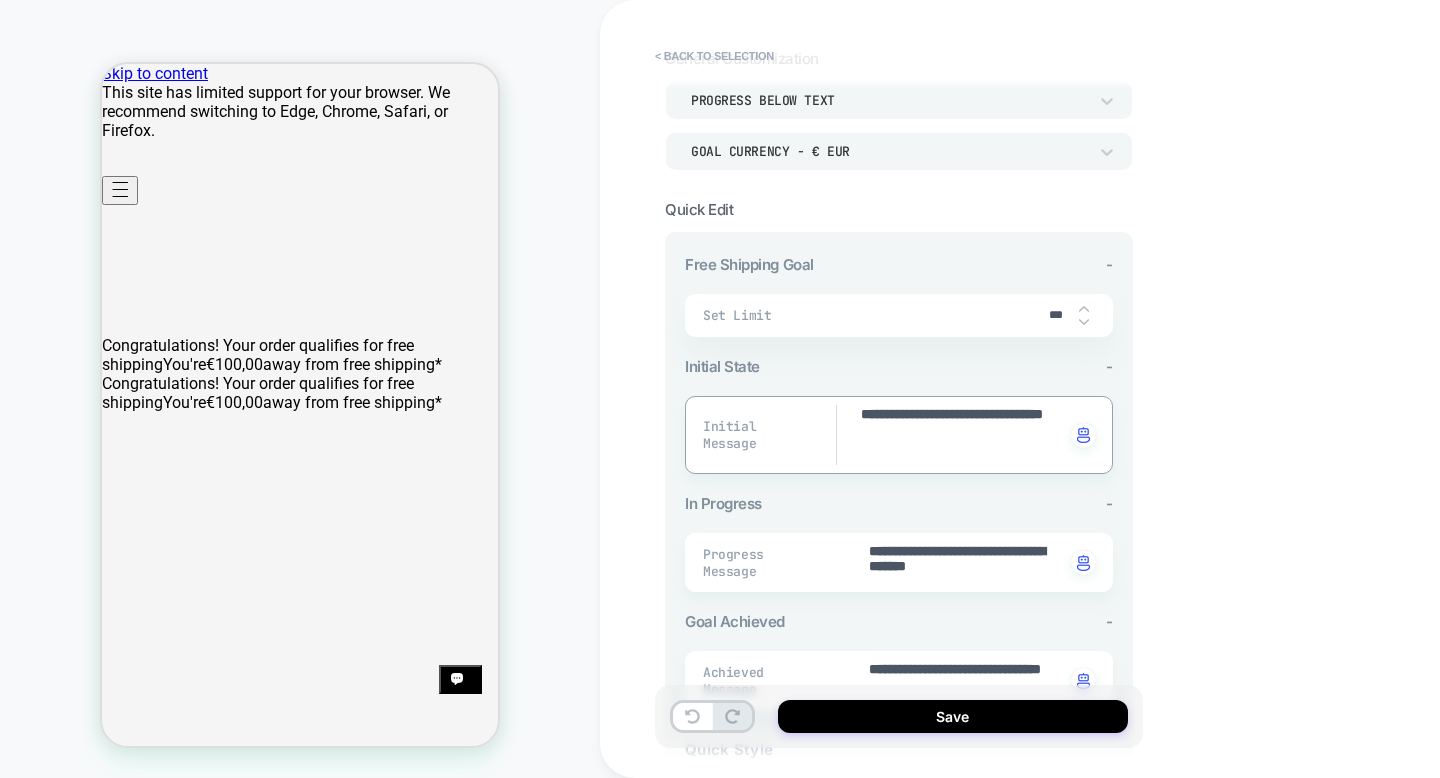 type on "*" 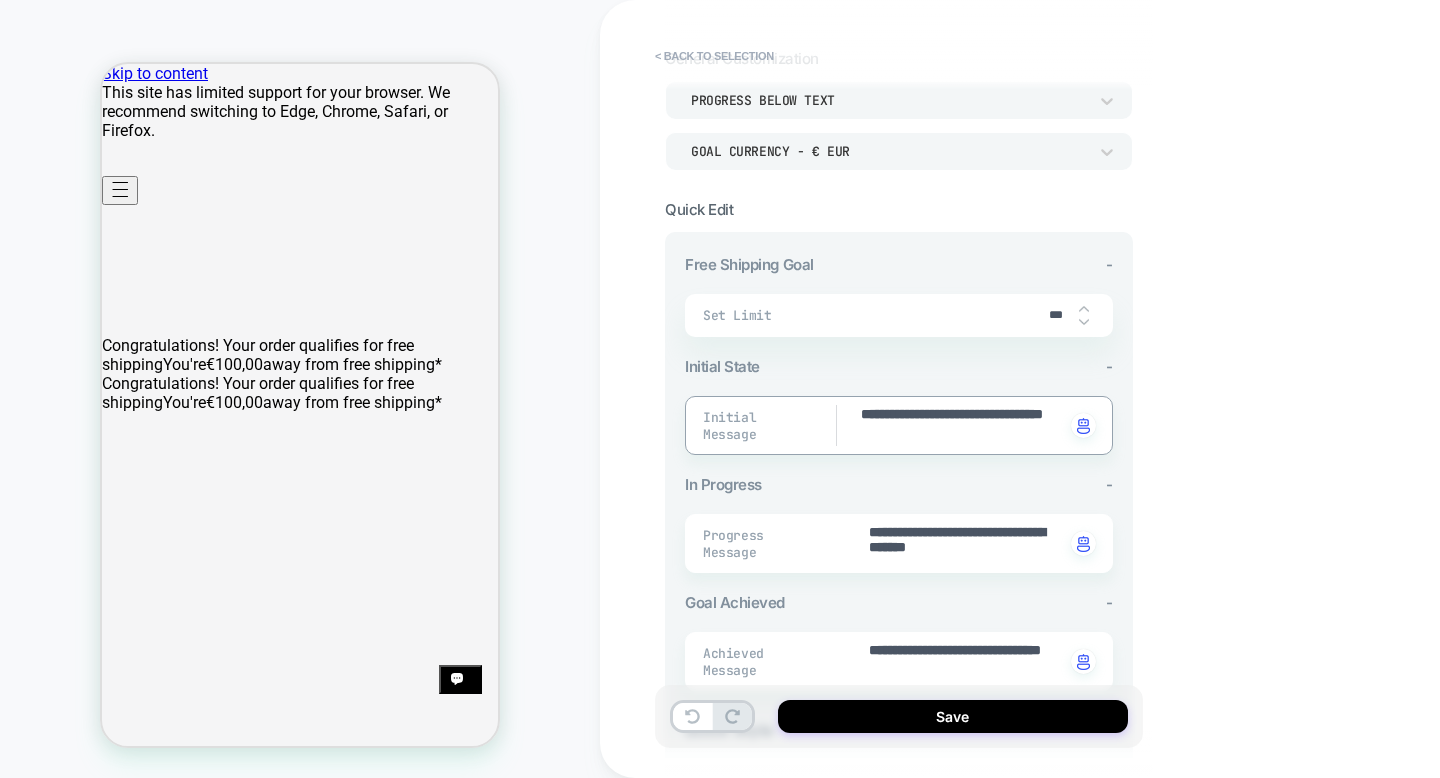 type on "**********" 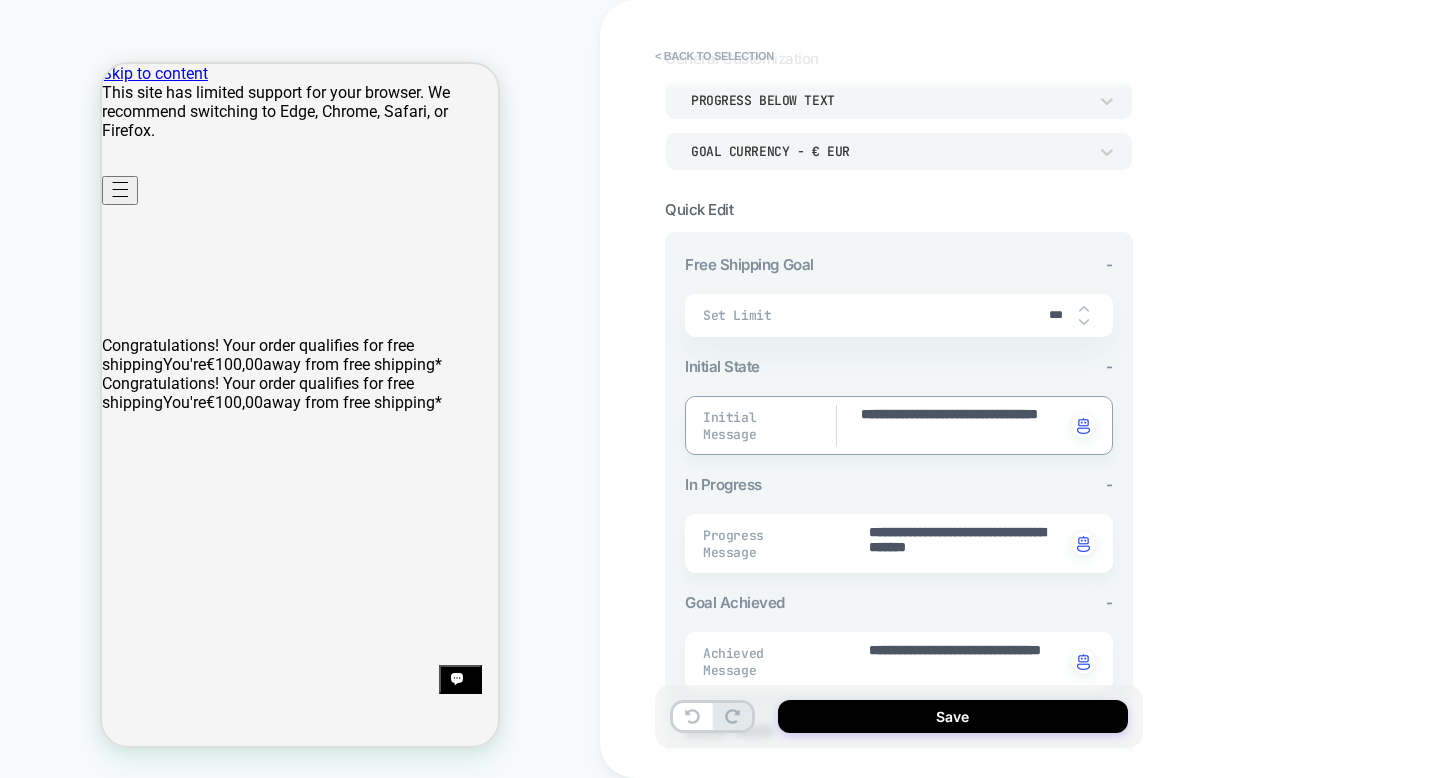 type on "*" 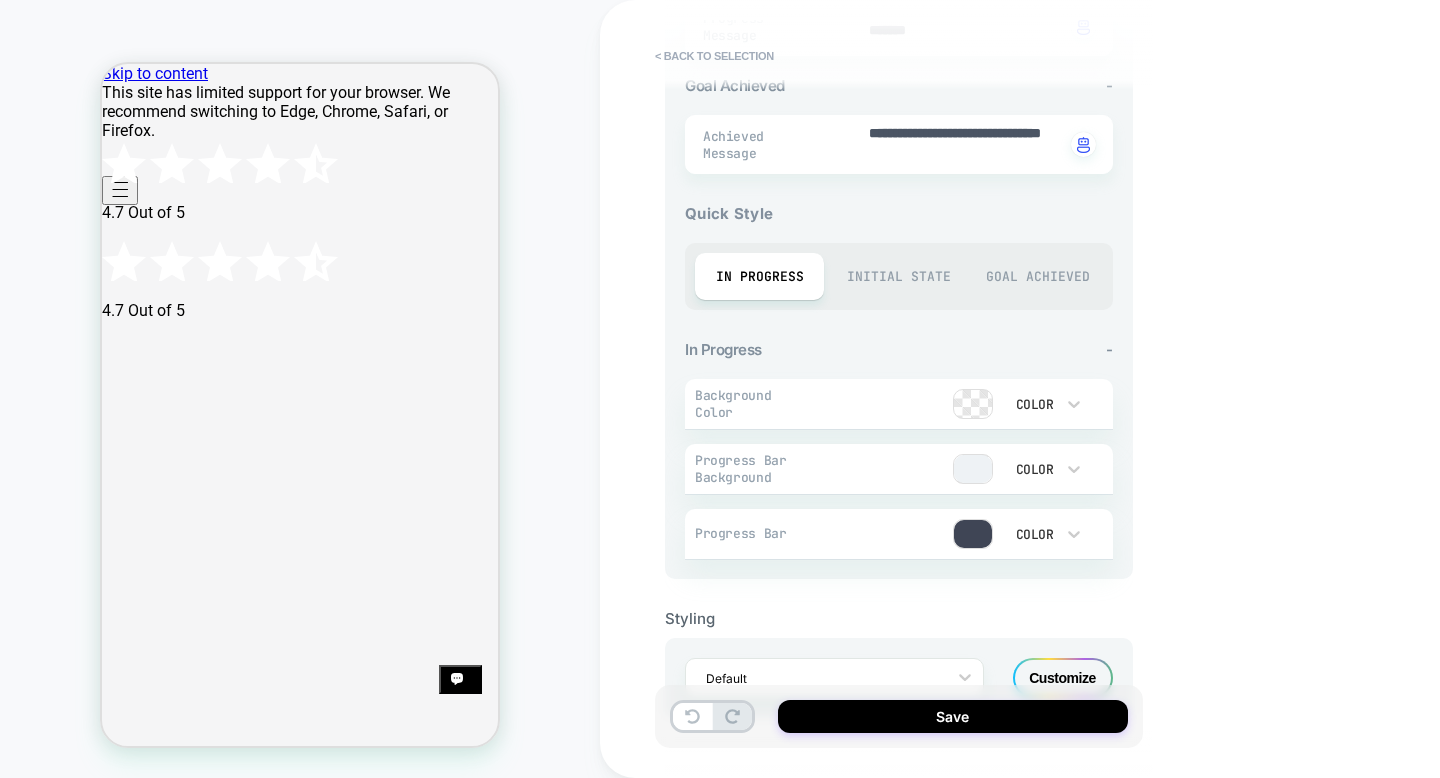scroll, scrollTop: 637, scrollLeft: 0, axis: vertical 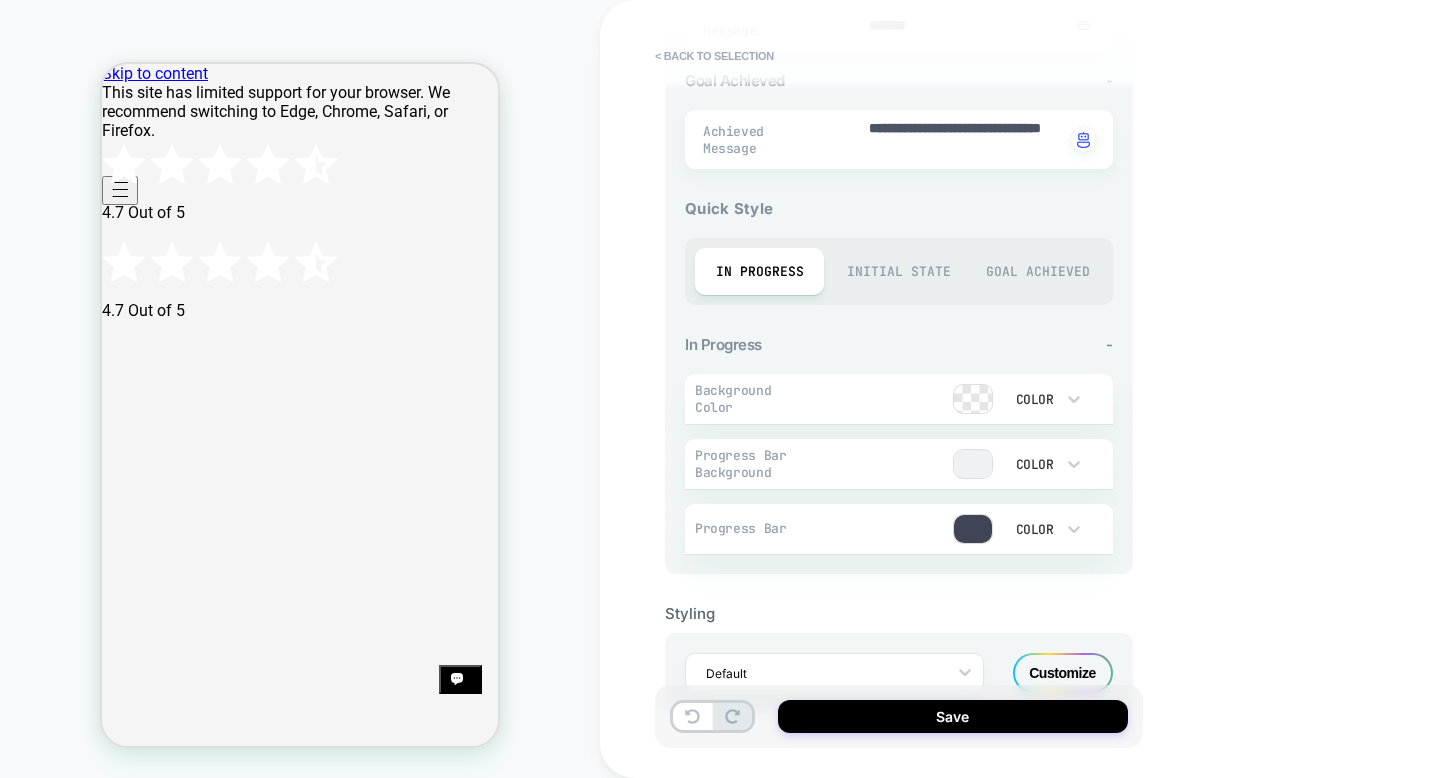 type on "**********" 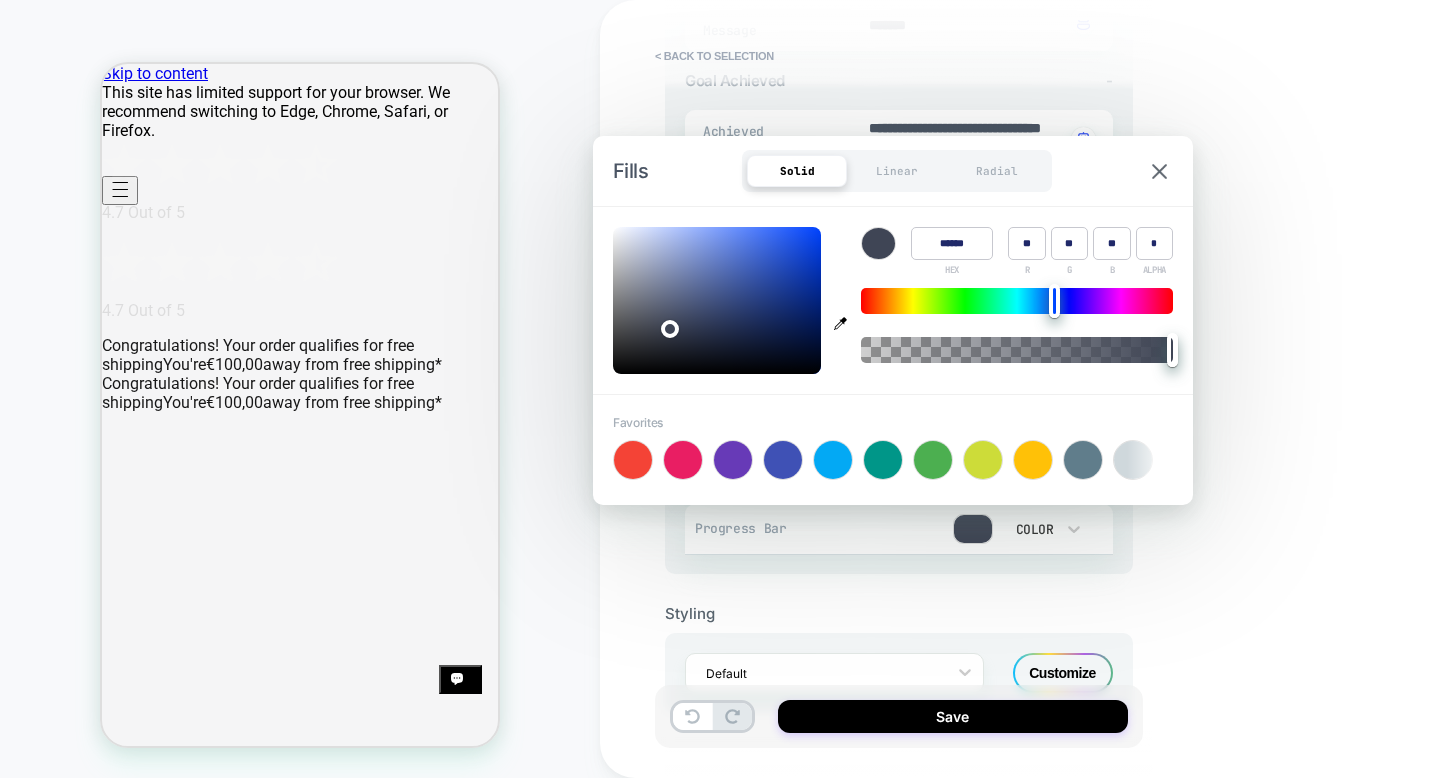 type on "******" 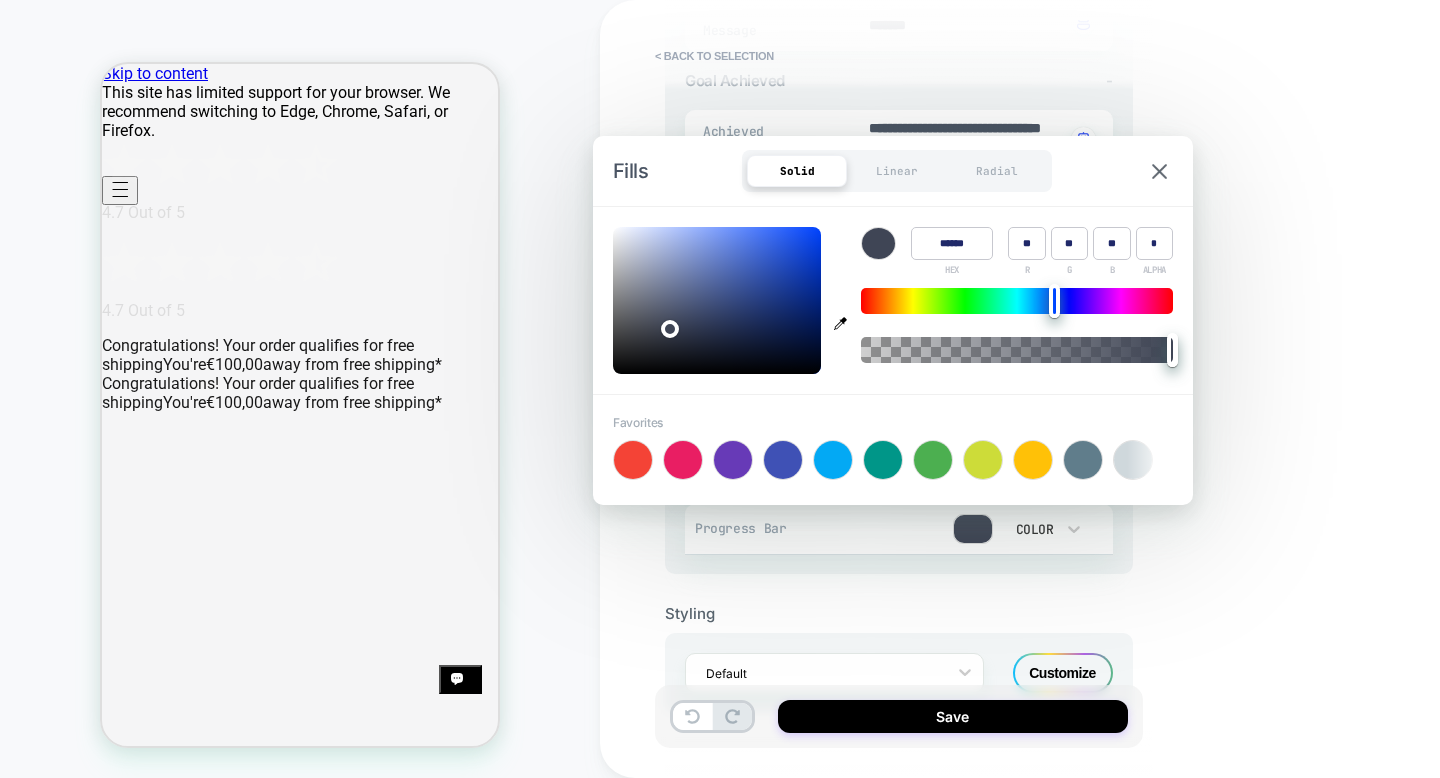 type on "*" 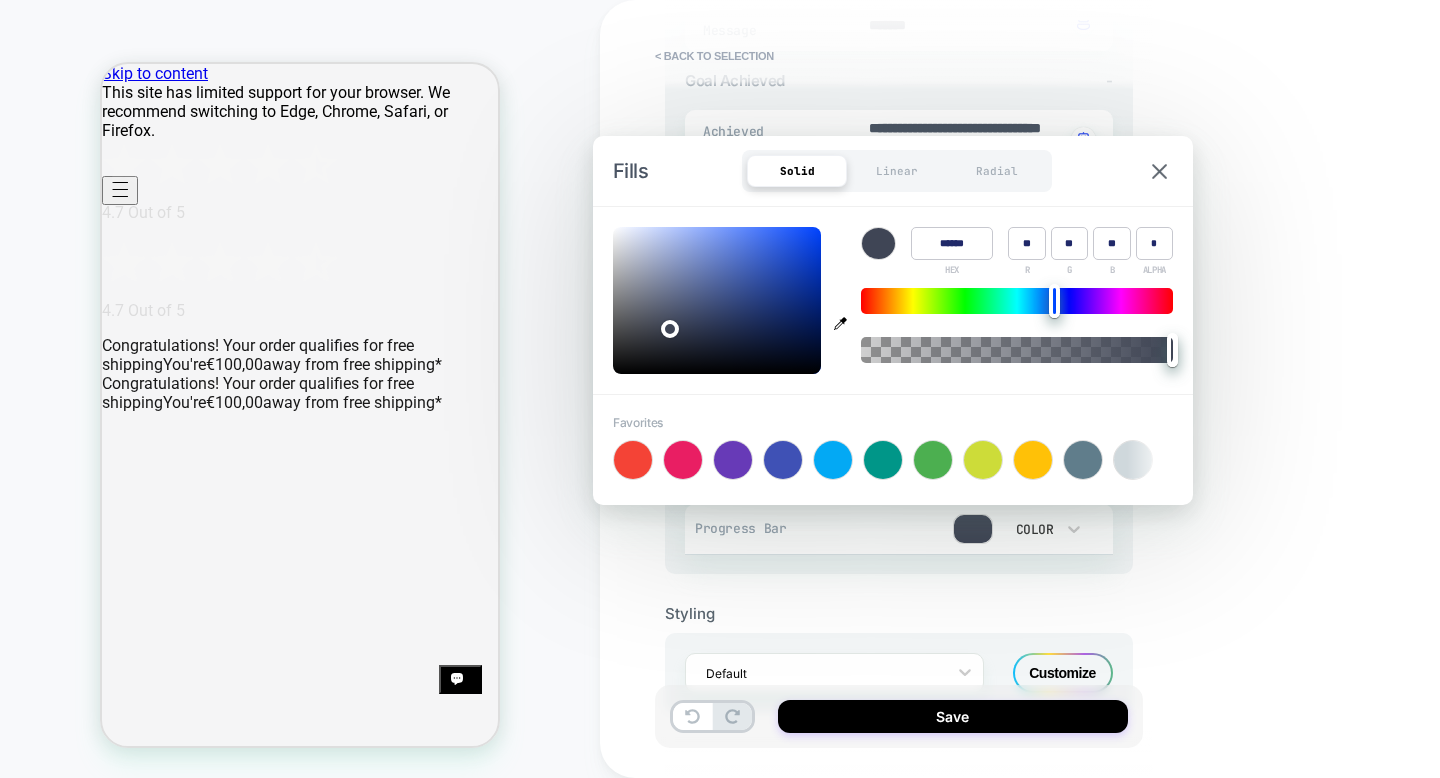 type on "******" 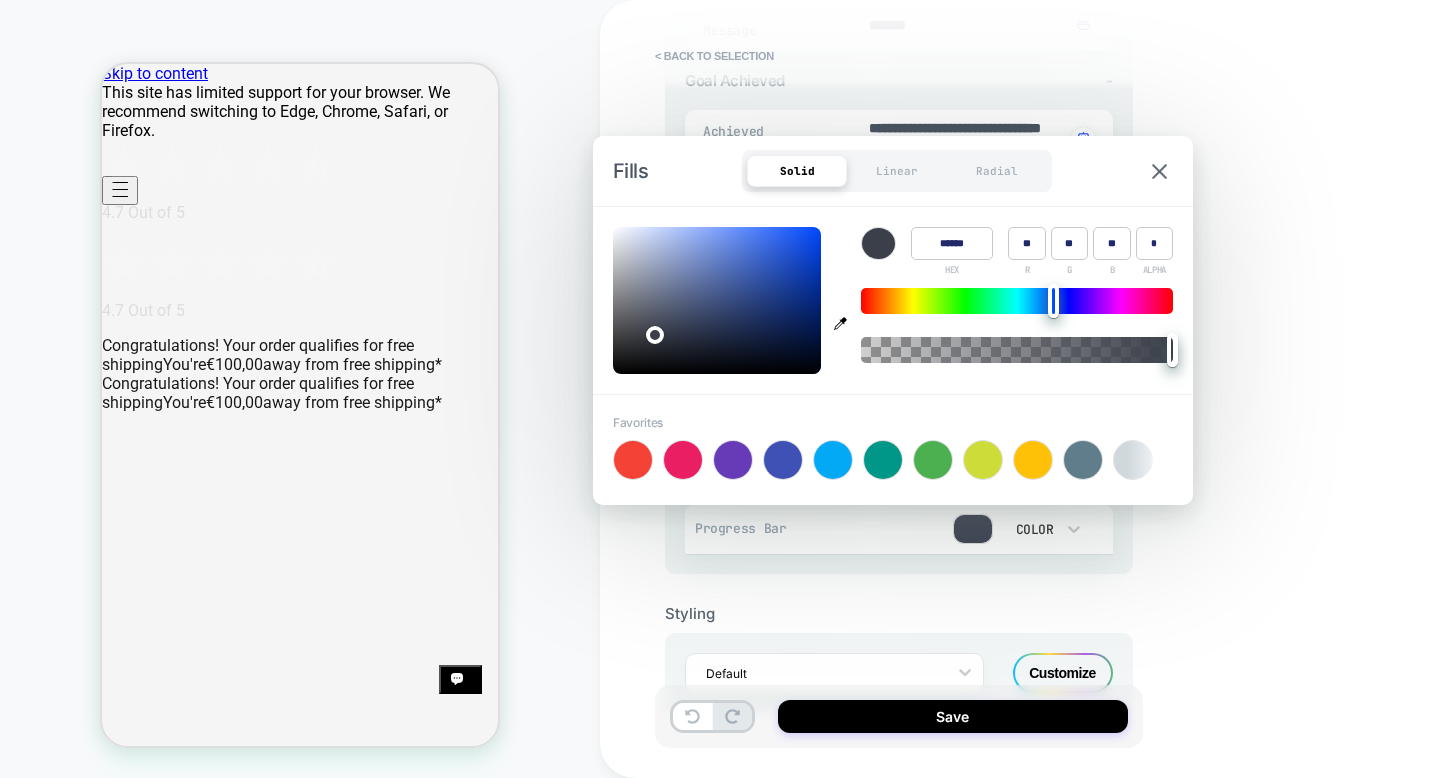 type on "******" 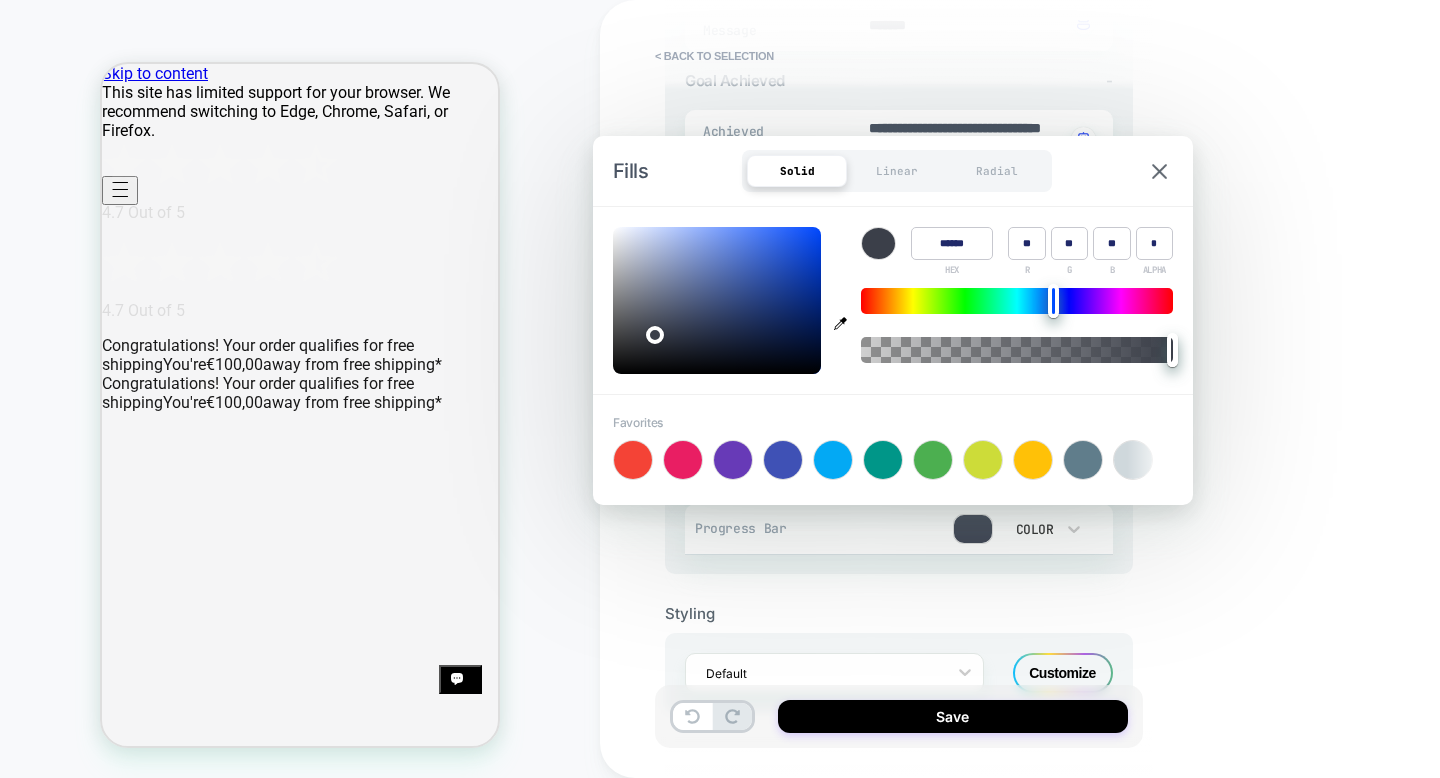 type on "******" 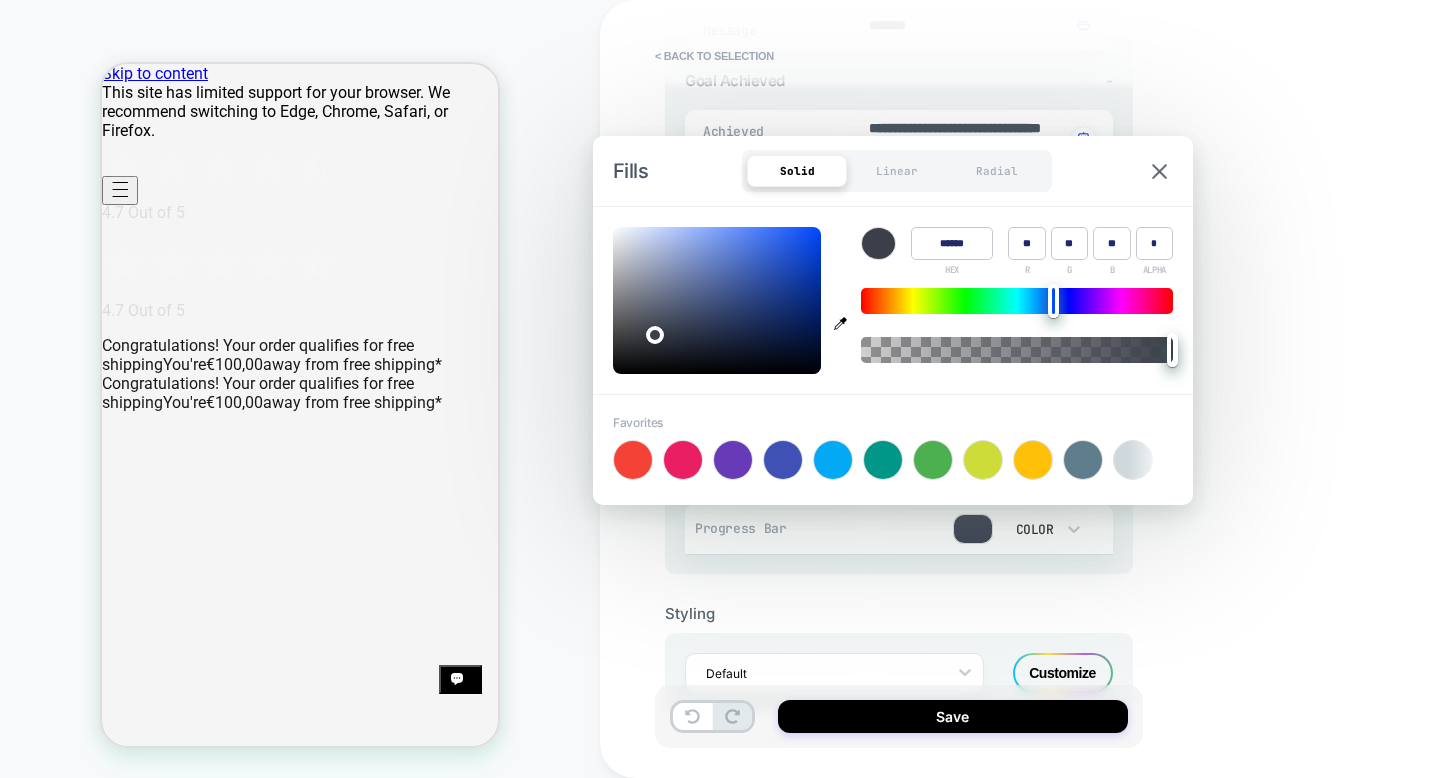 type on "******" 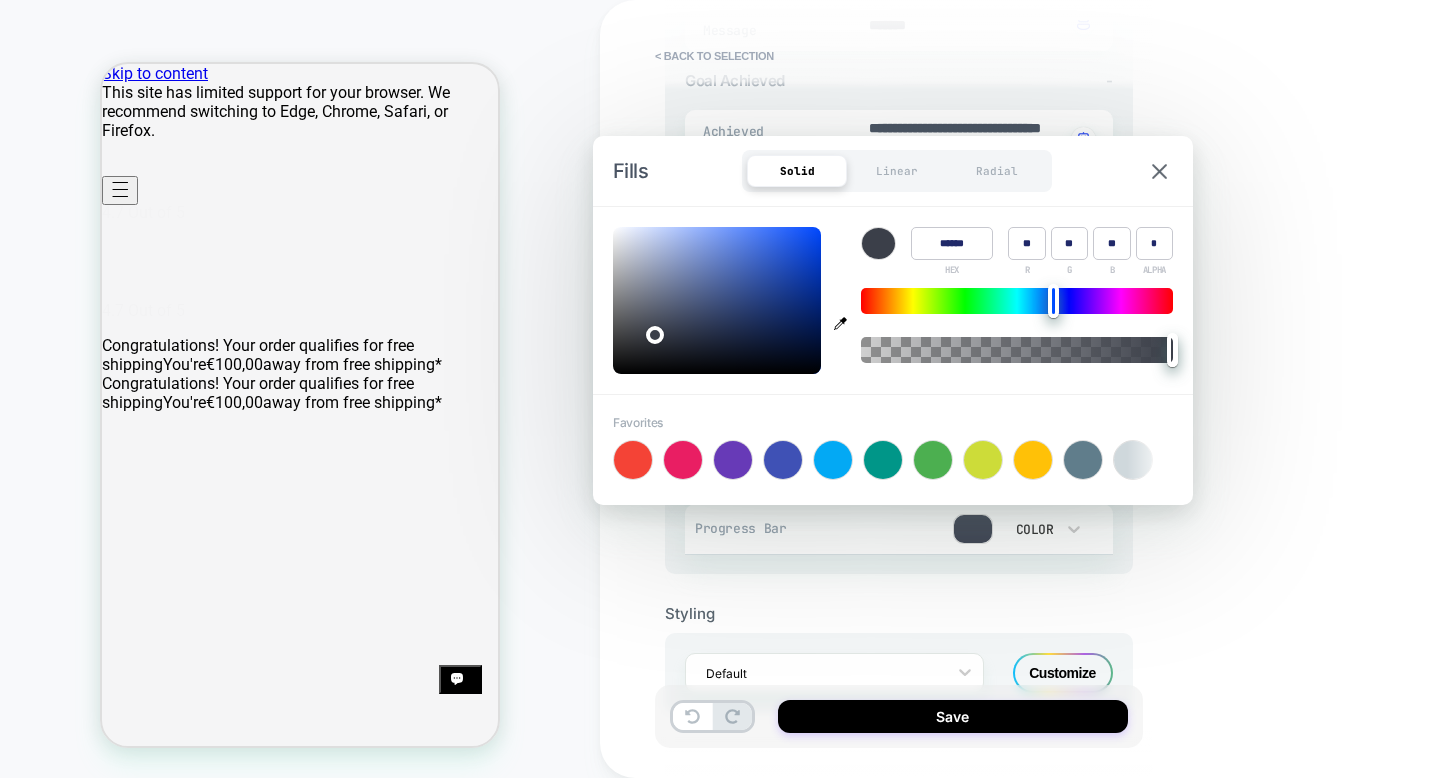 type on "******" 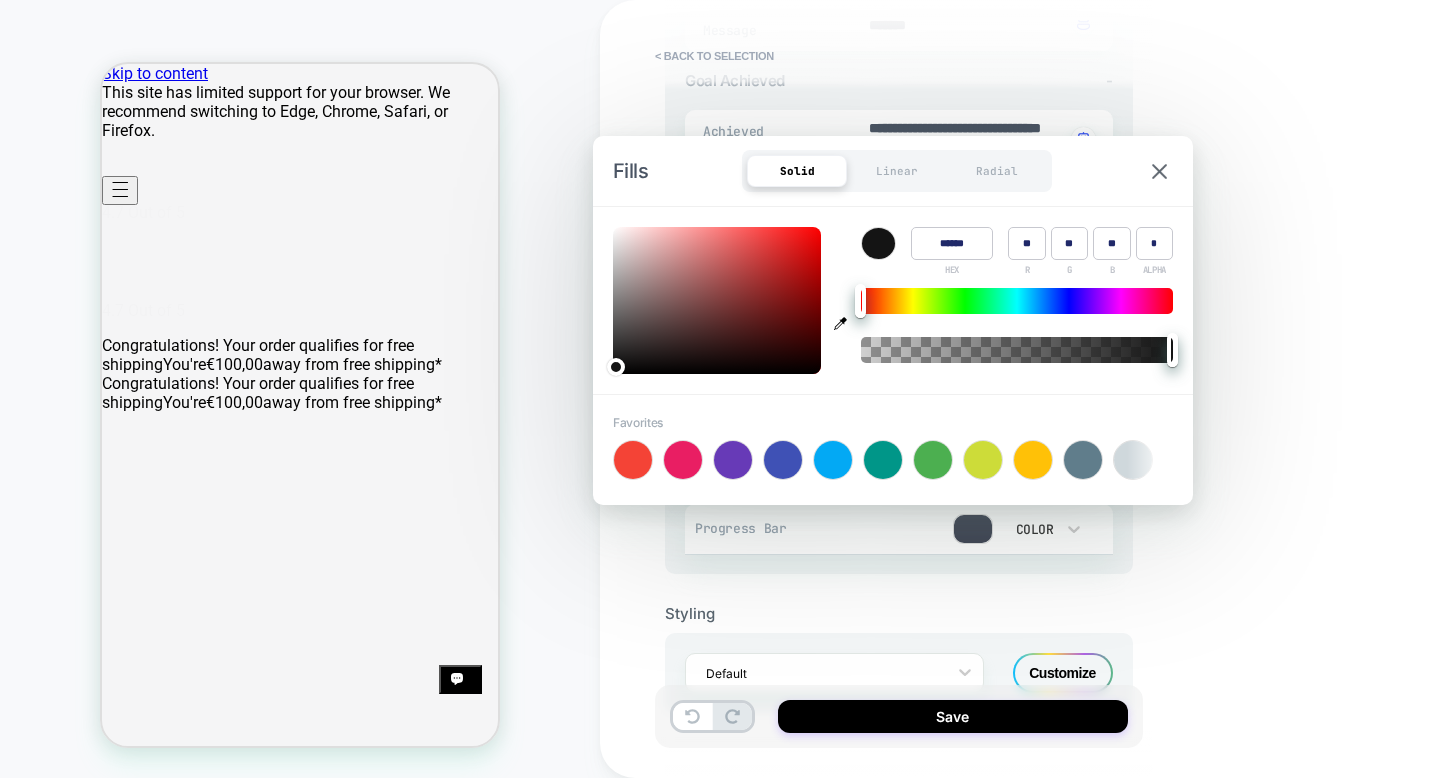 type on "******" 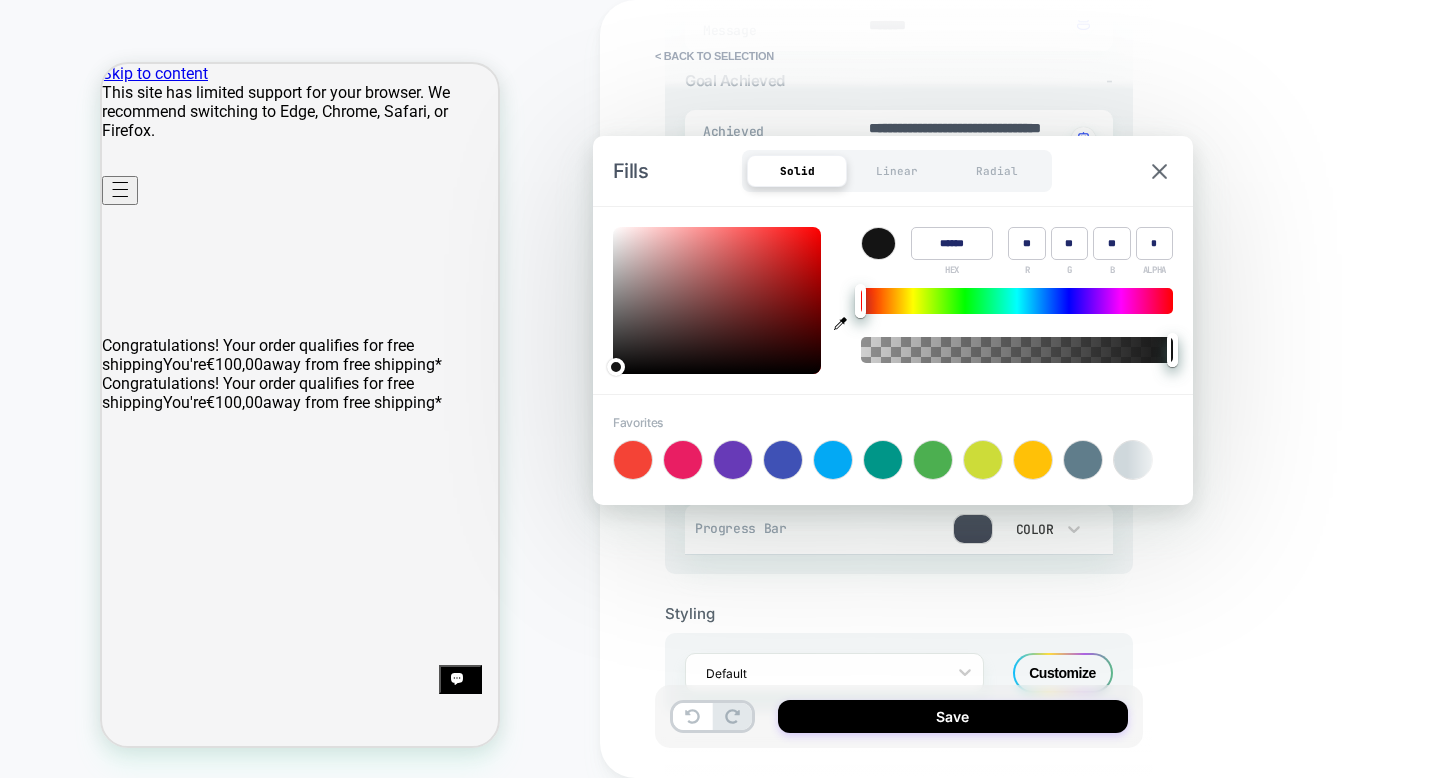 type on "******" 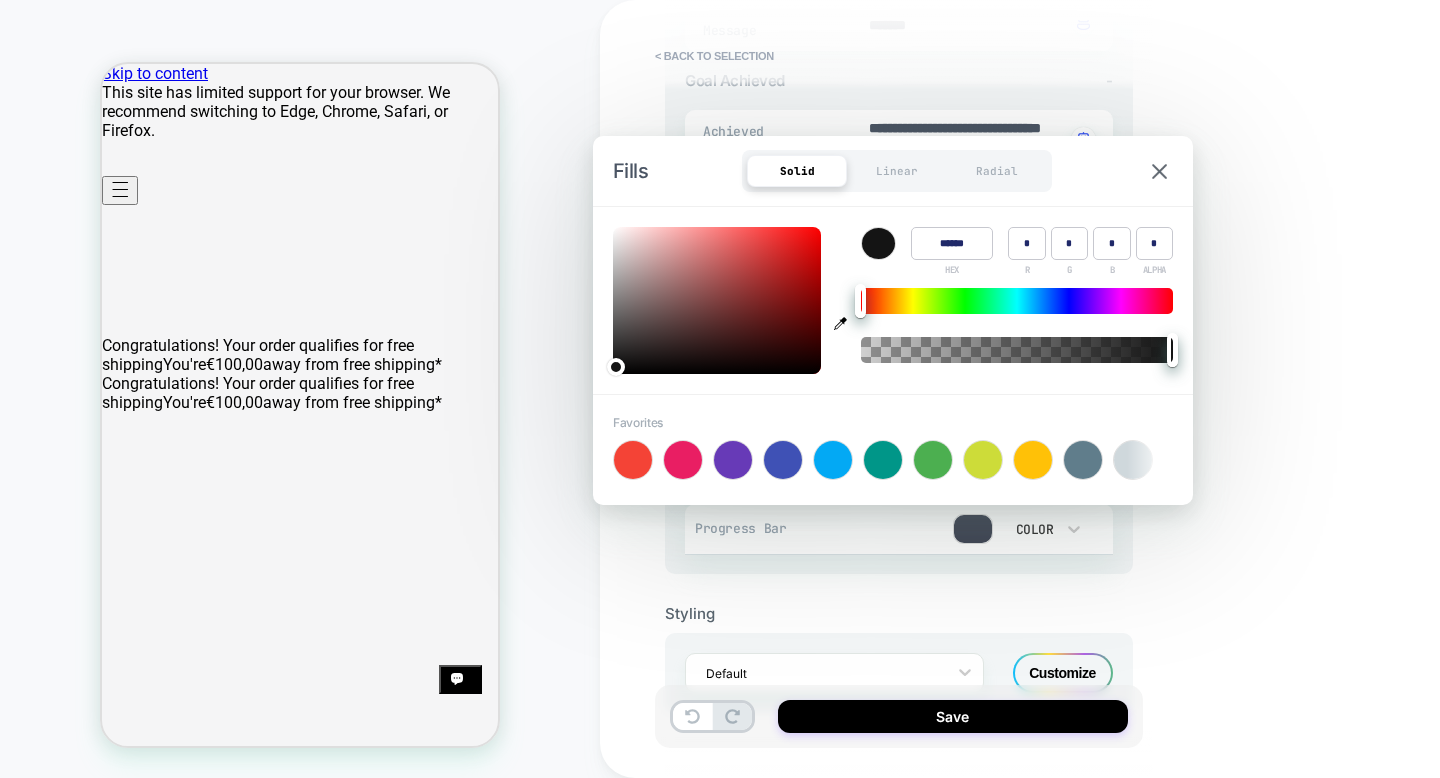 type on "******" 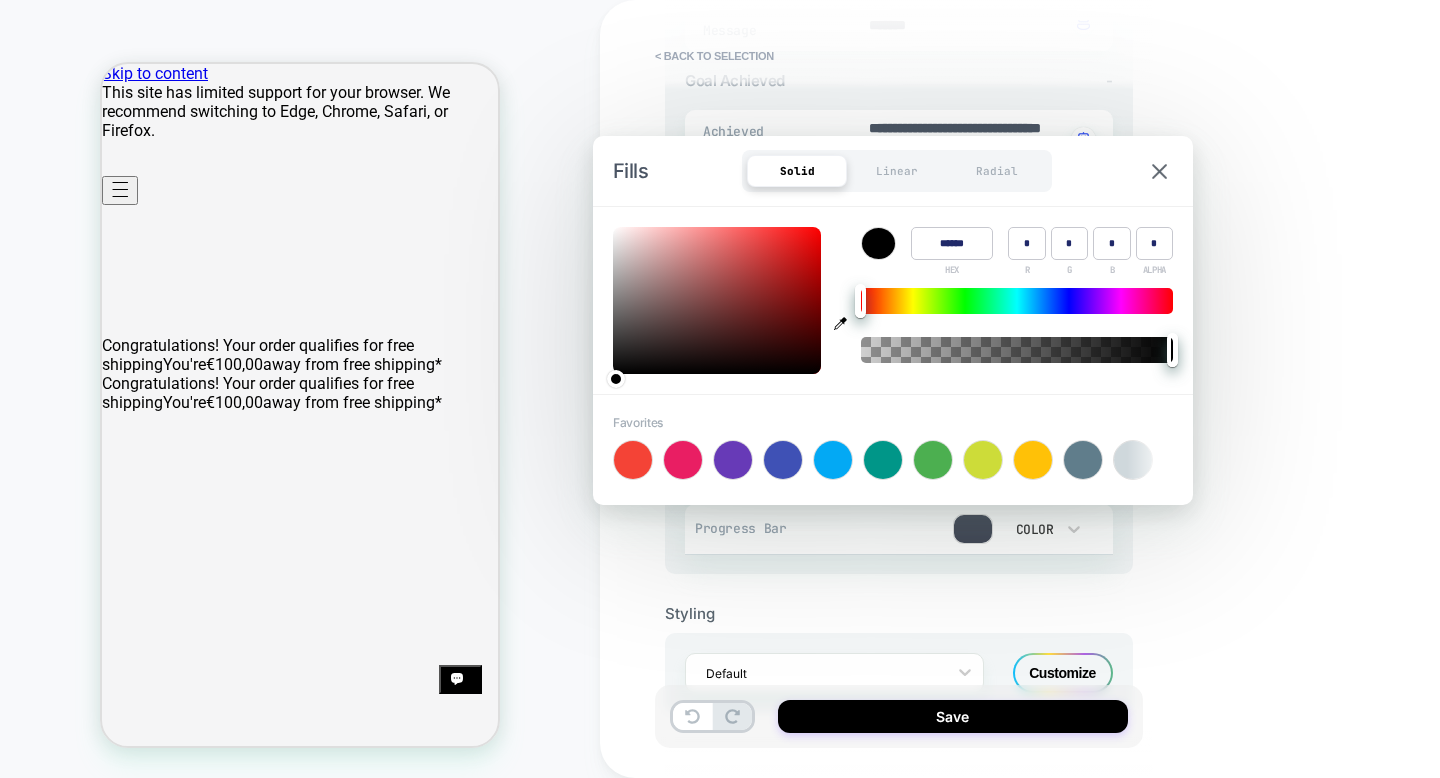 drag, startPoint x: 664, startPoint y: 324, endPoint x: 611, endPoint y: 379, distance: 76.38062 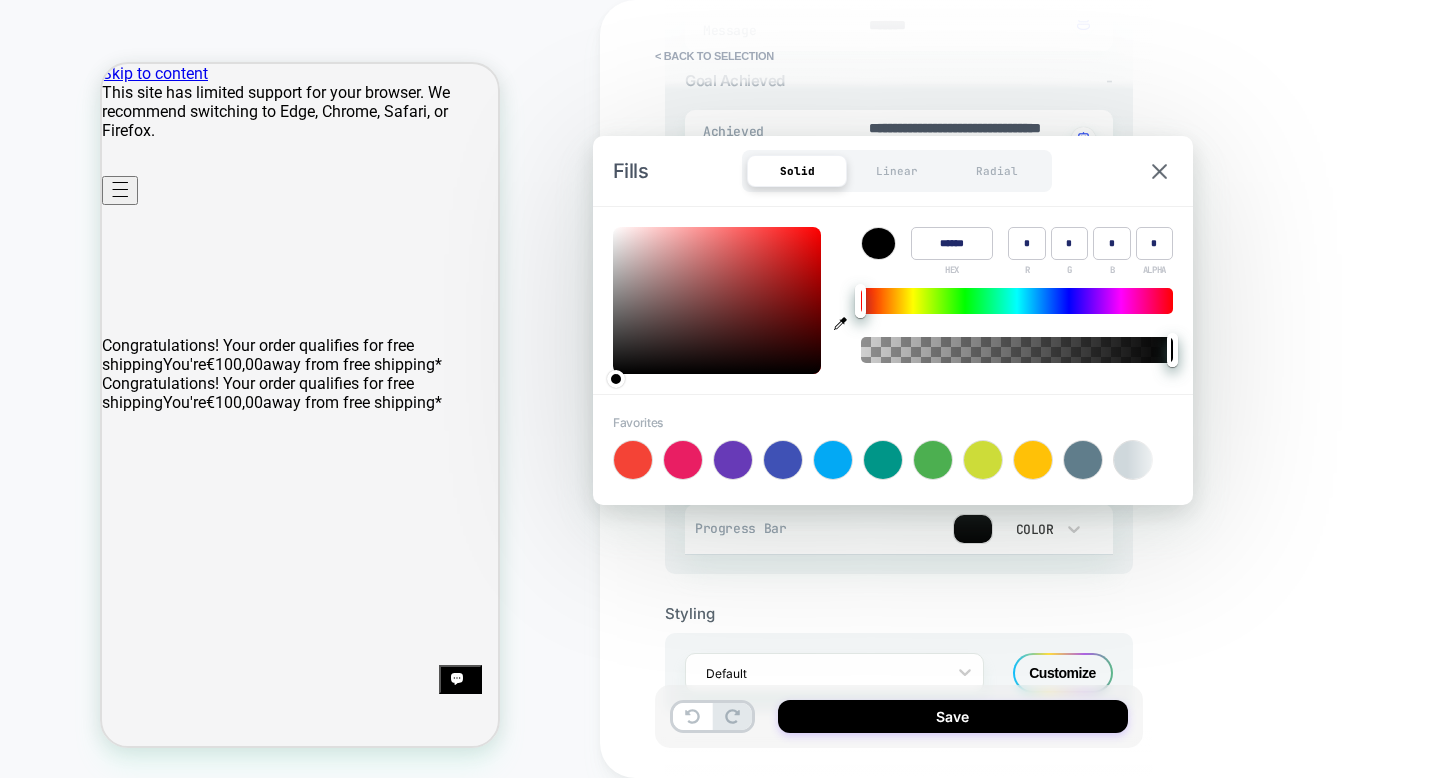 click on "**********" at bounding box center (1040, 389) 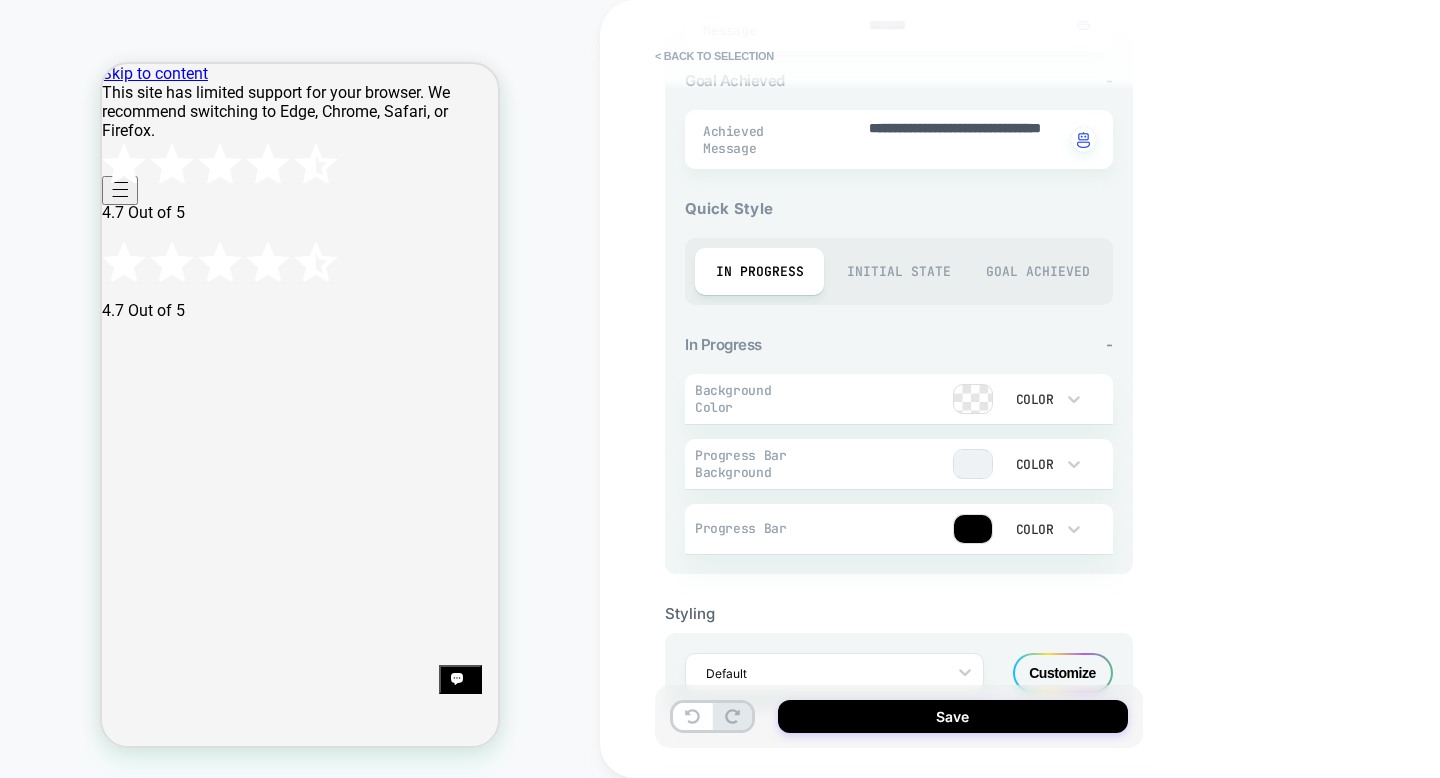 click on "Initial State" at bounding box center [898, 271] 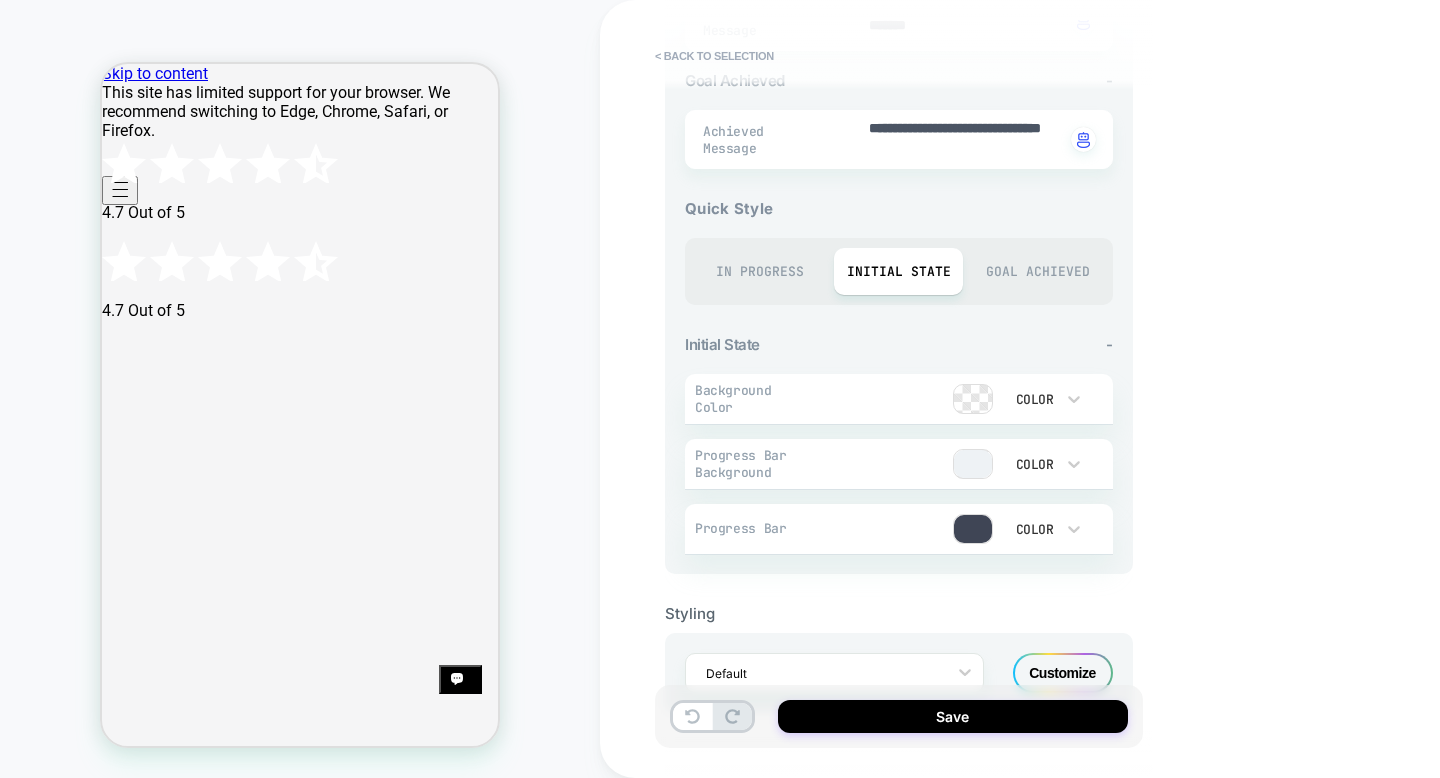 click at bounding box center [973, 529] 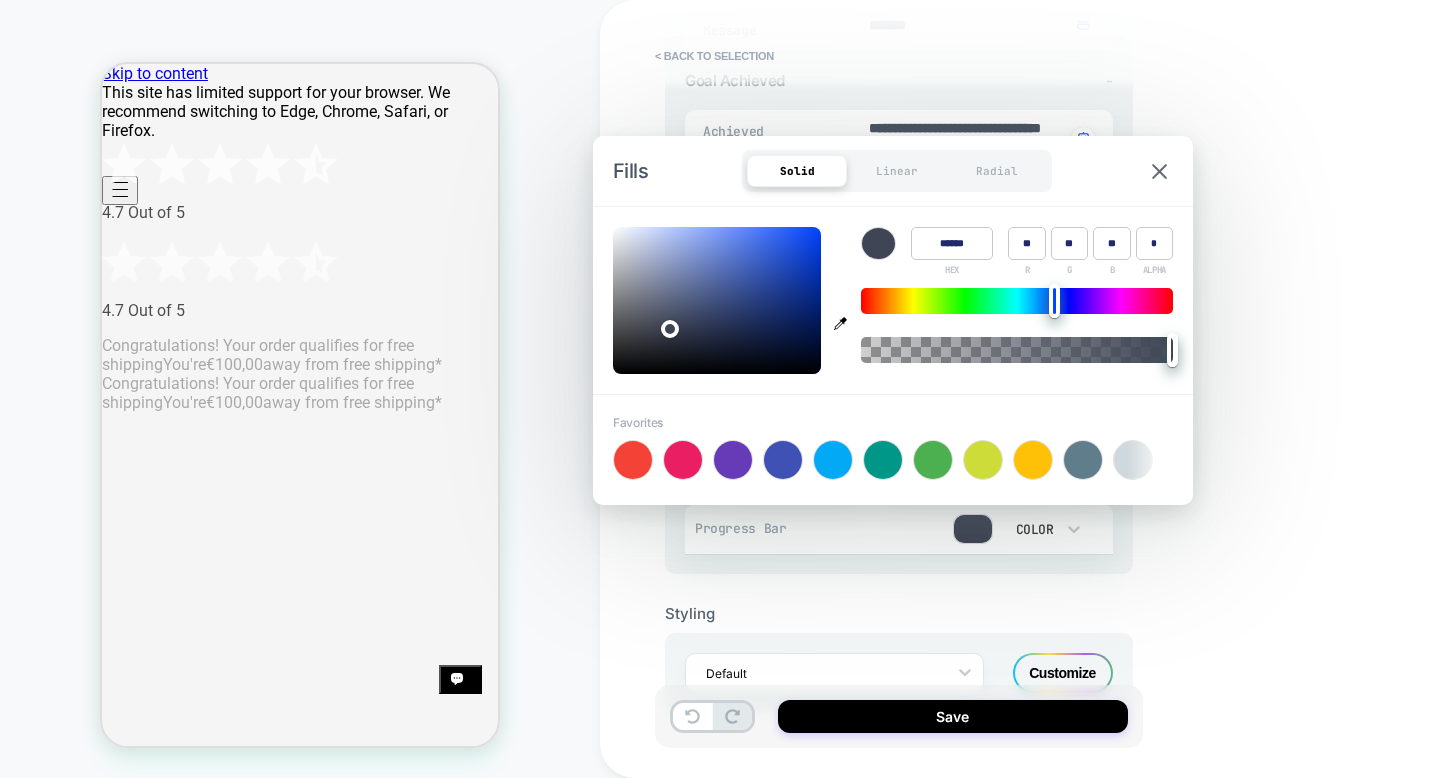 type on "******" 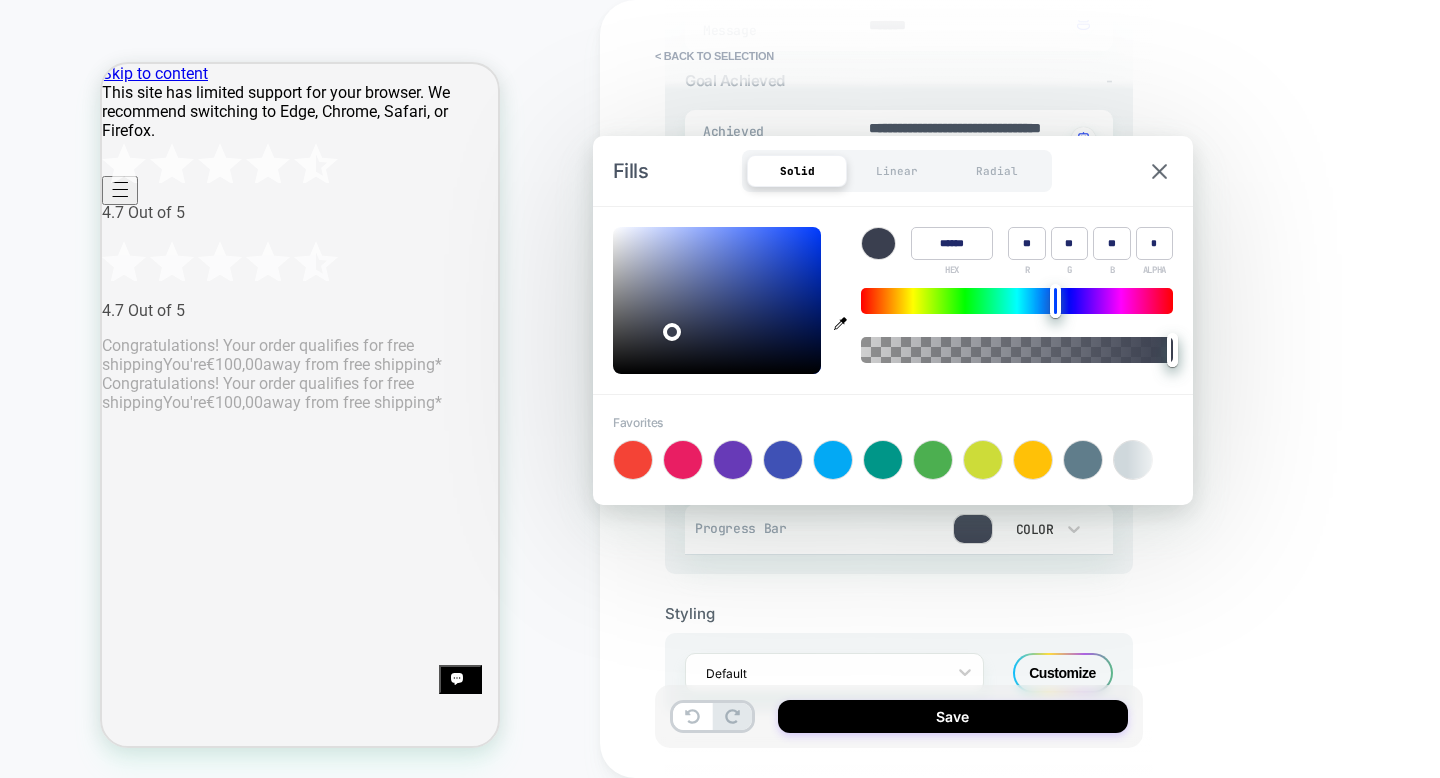 type on "******" 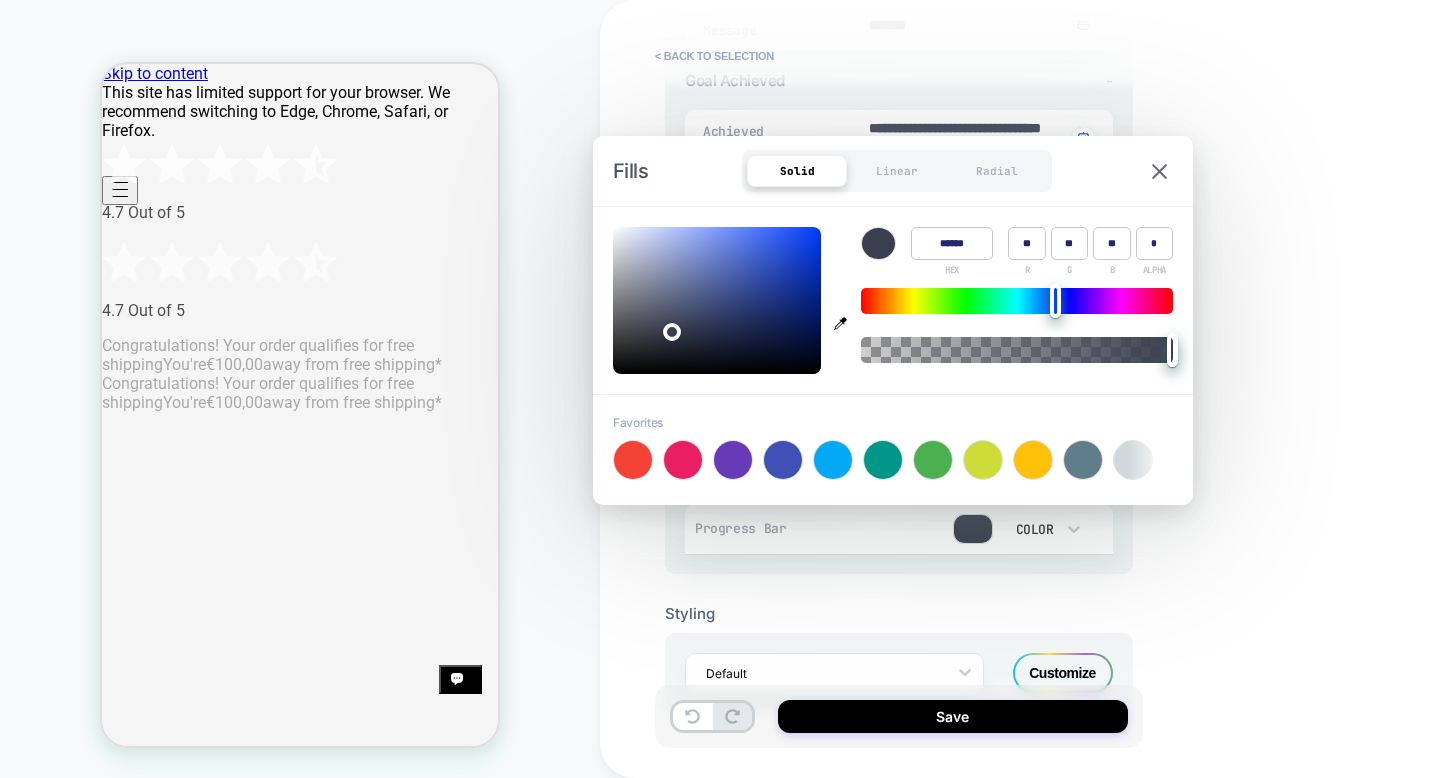 type on "******" 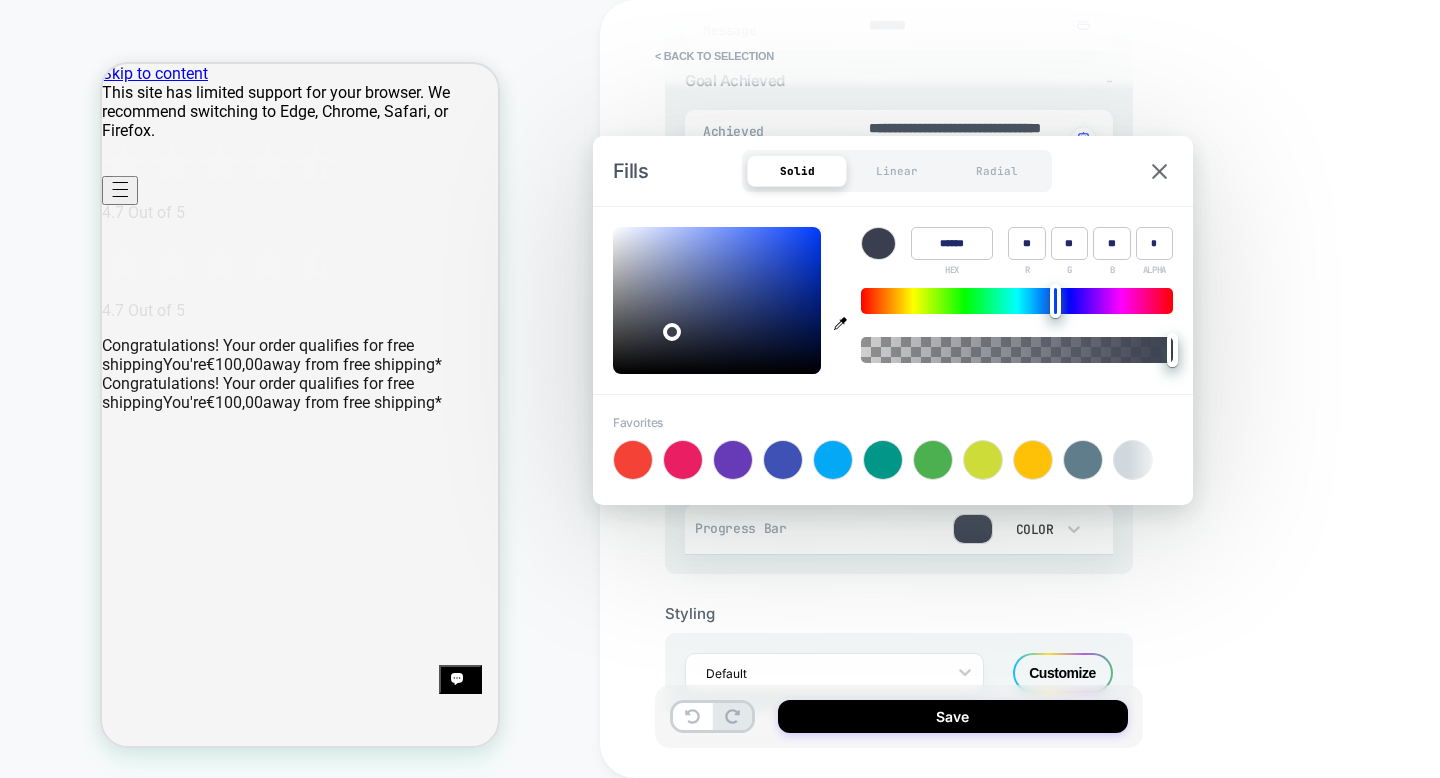 type on "******" 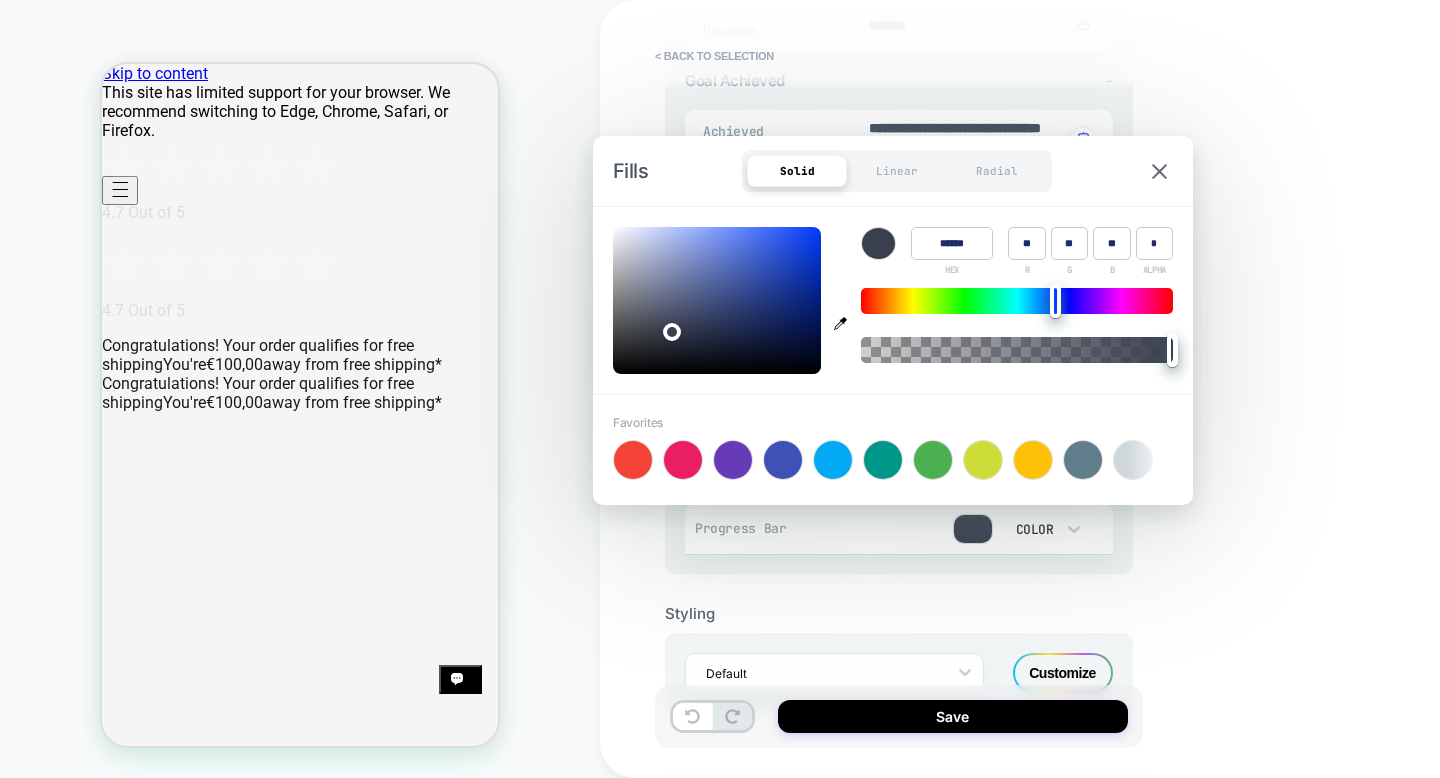 type on "******" 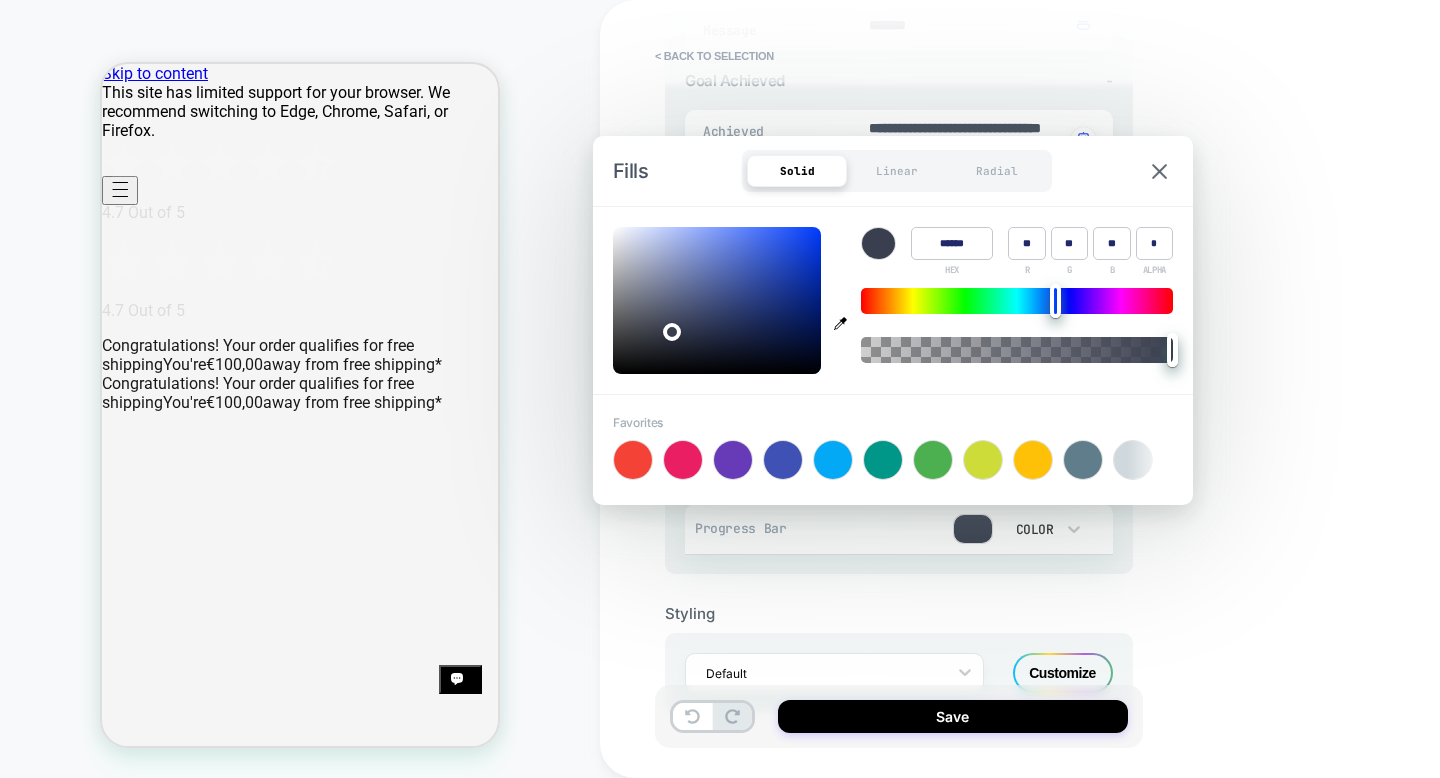 type on "******" 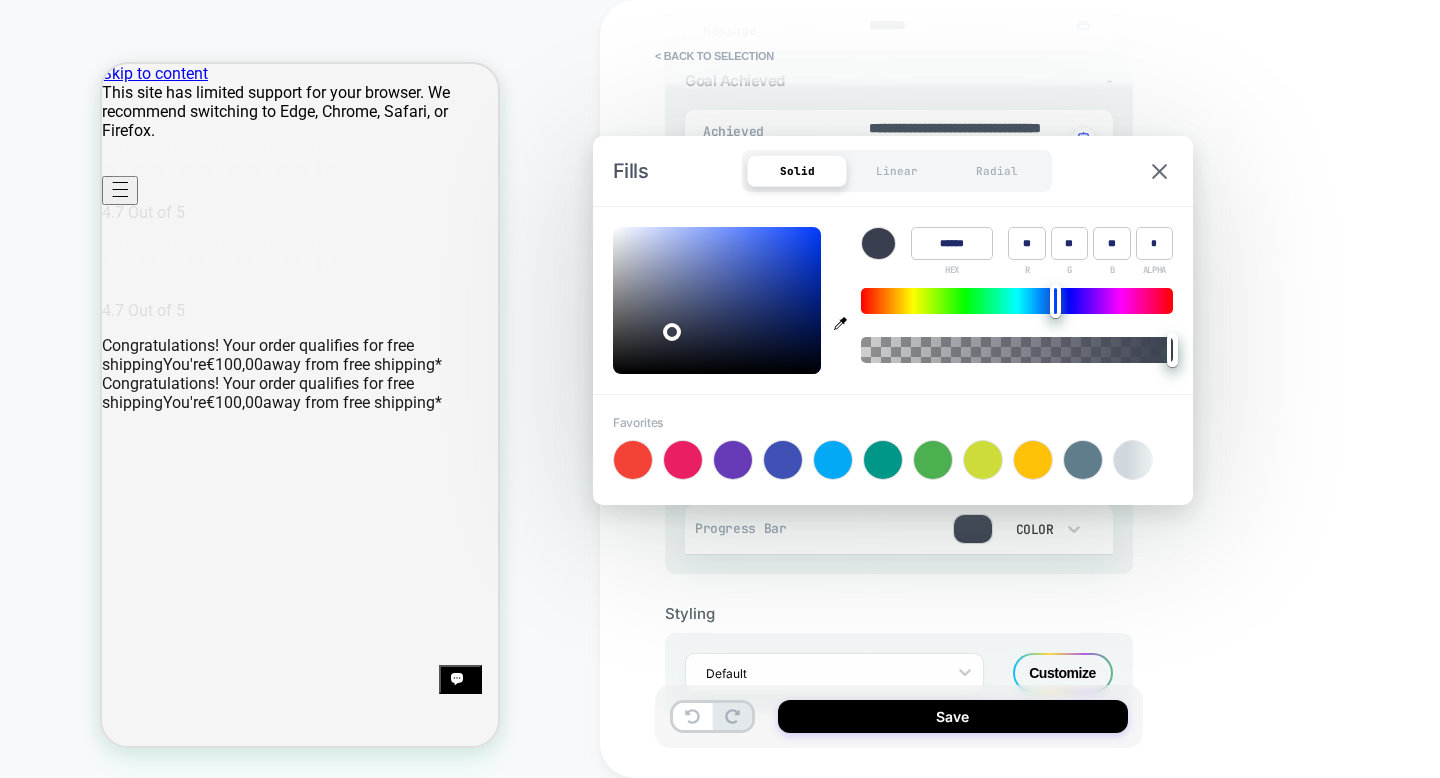 type on "******" 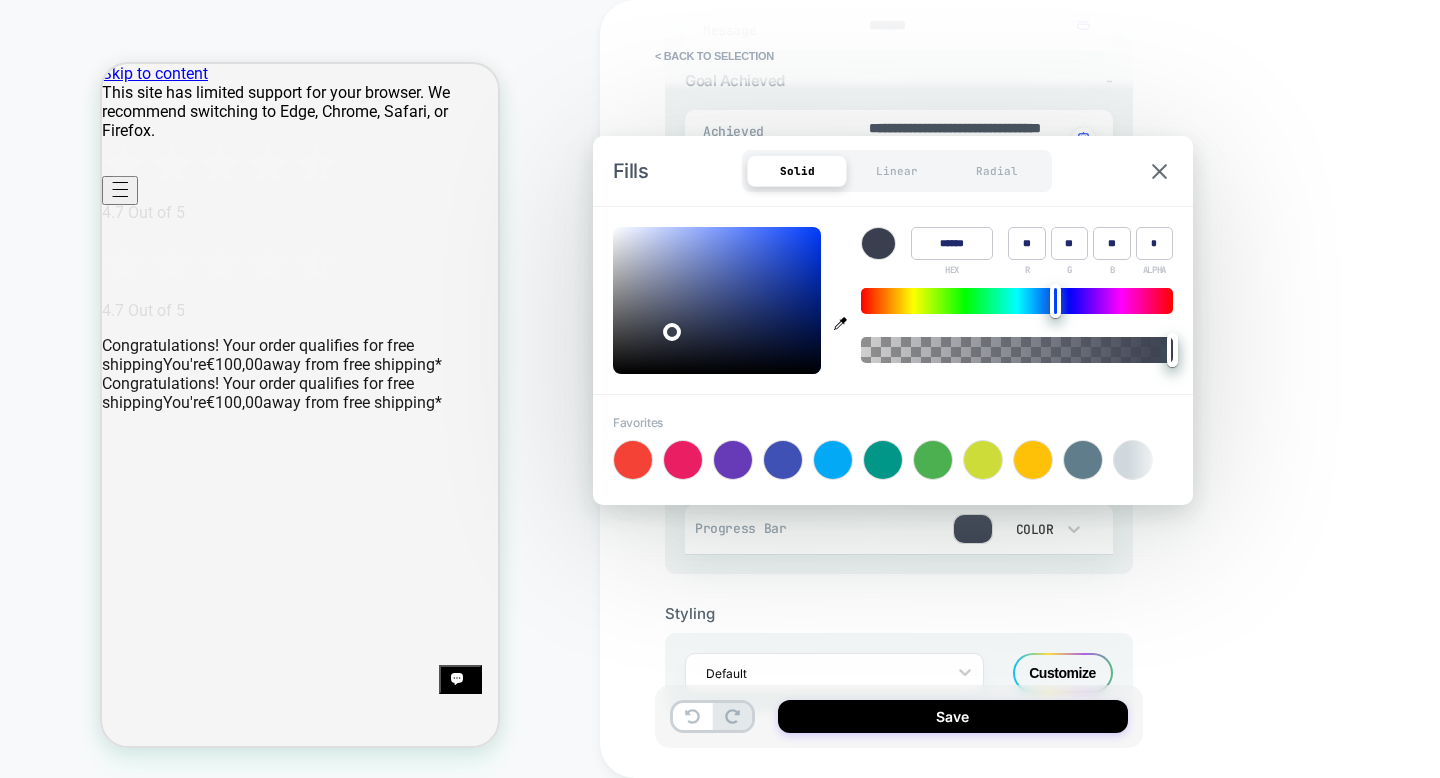 type on "******" 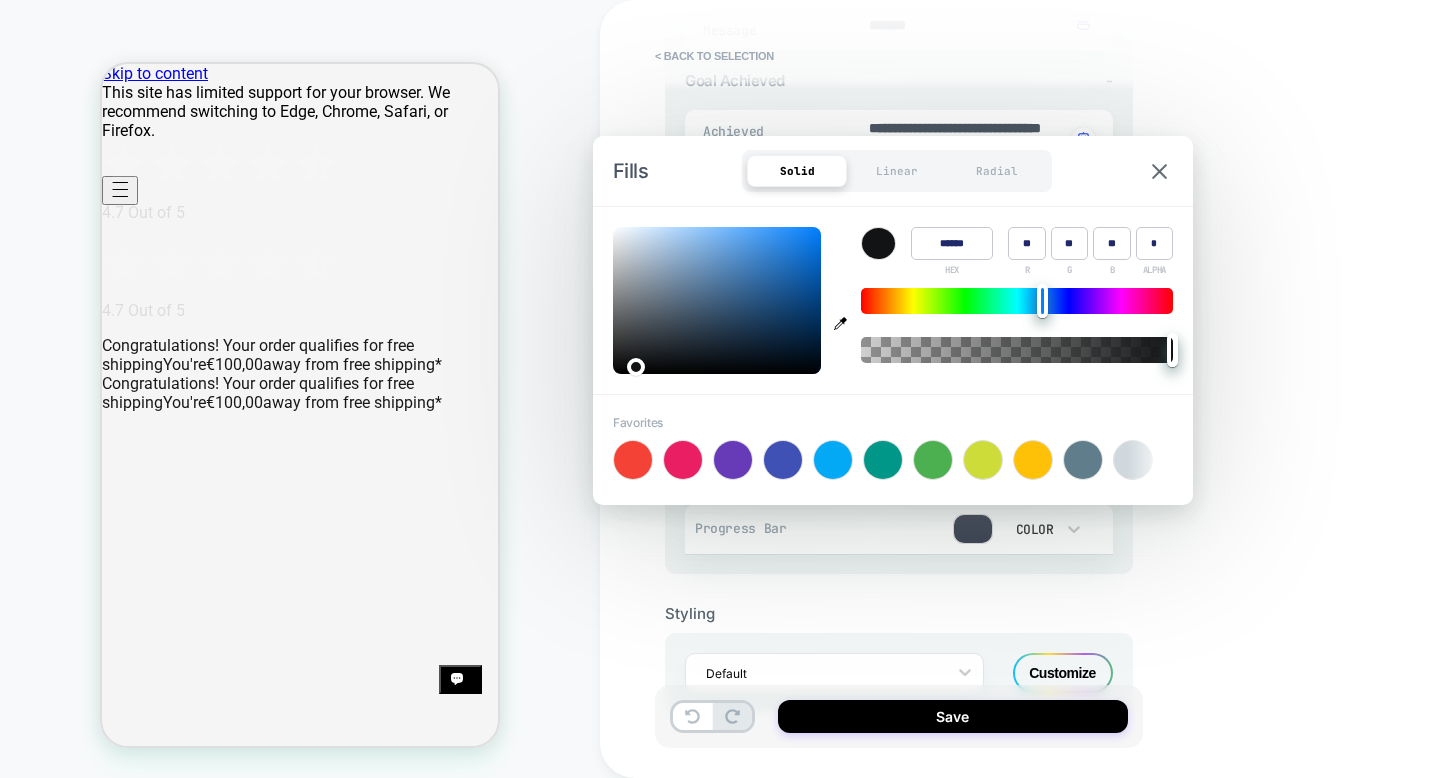 type on "******" 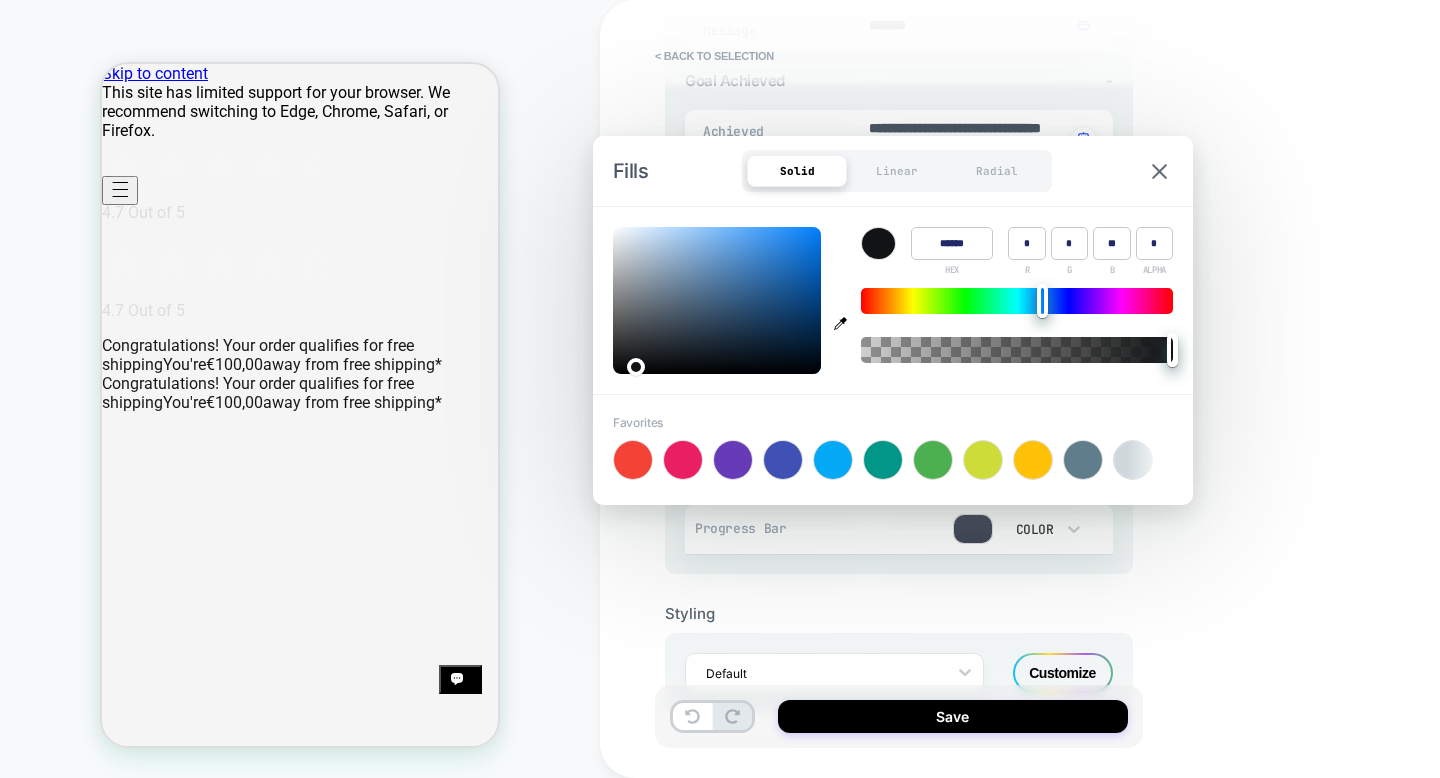 type on "******" 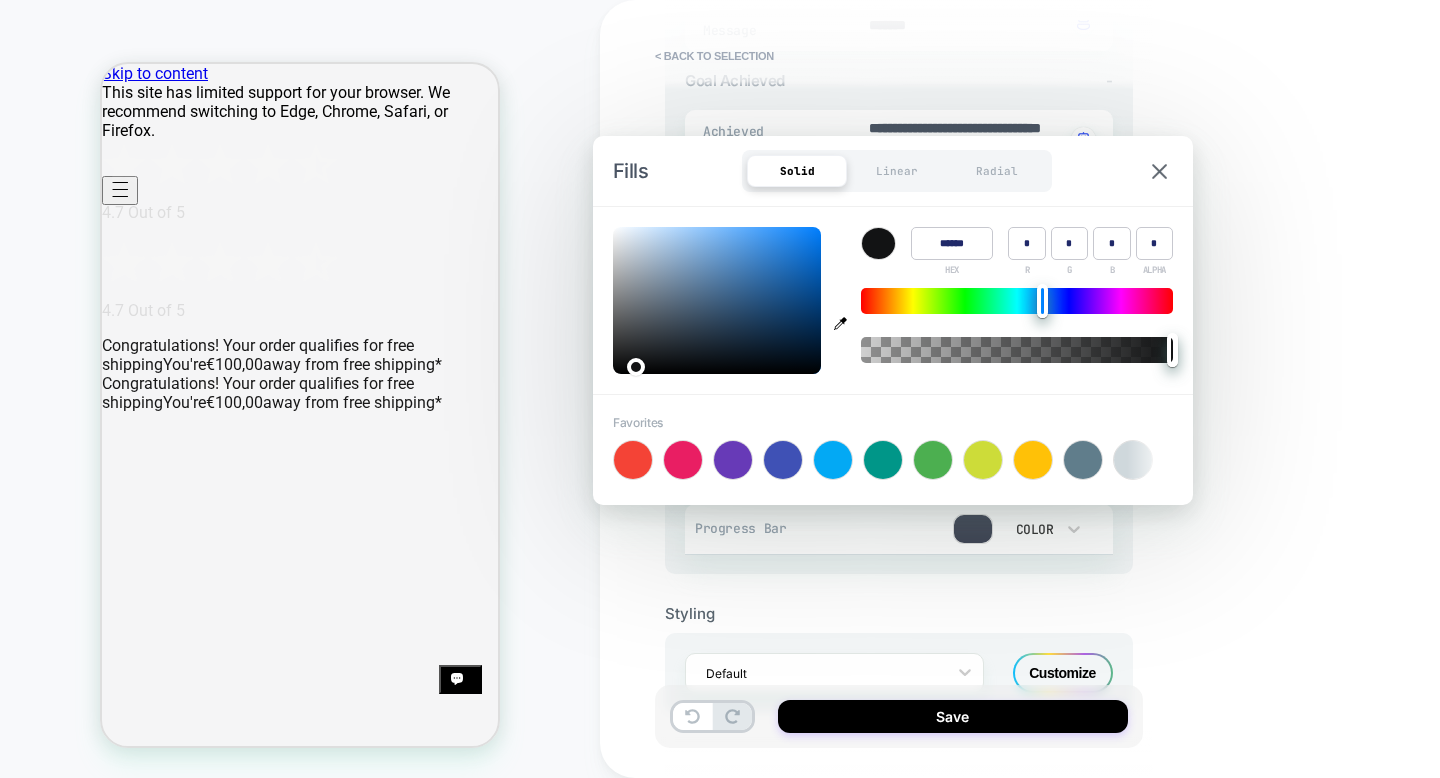 type on "******" 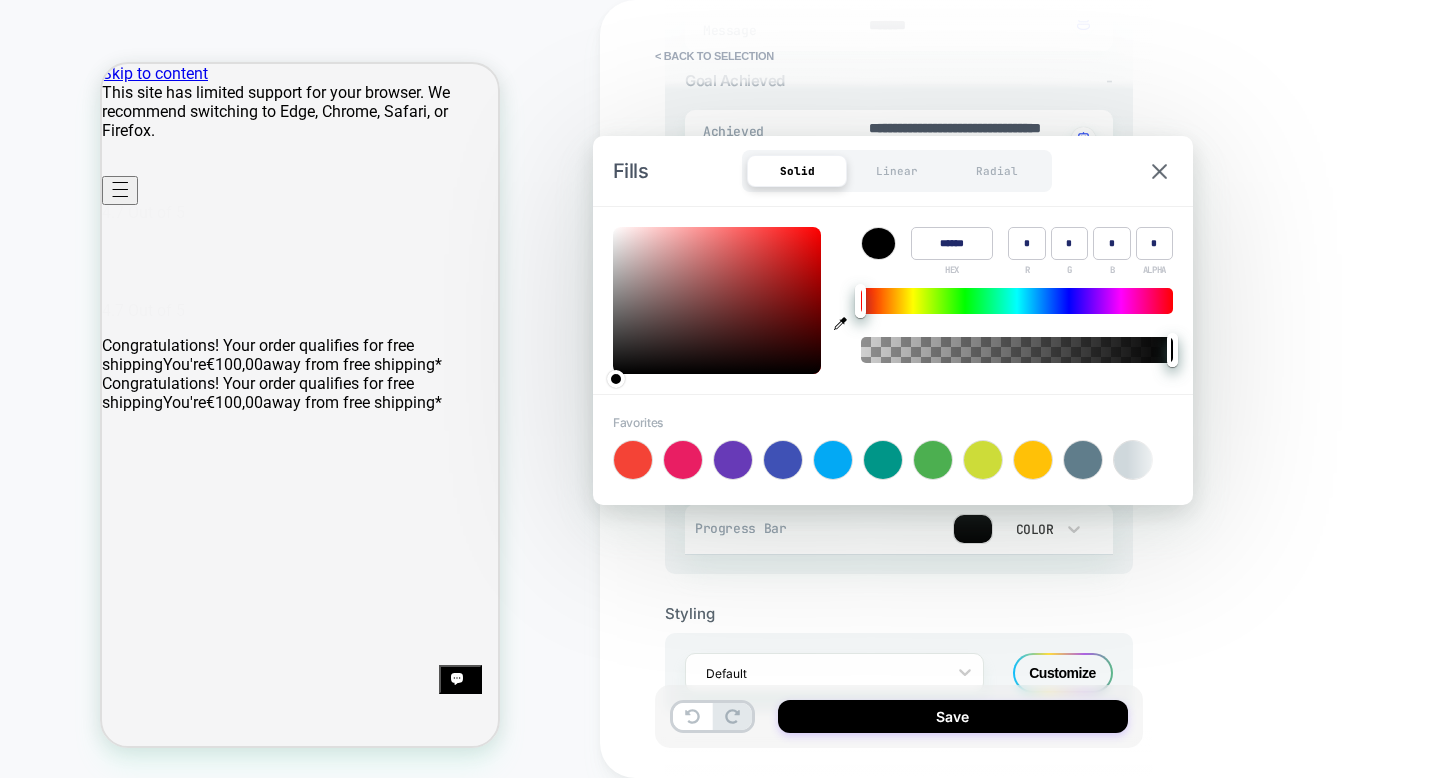 drag, startPoint x: 668, startPoint y: 329, endPoint x: 601, endPoint y: 388, distance: 89.27486 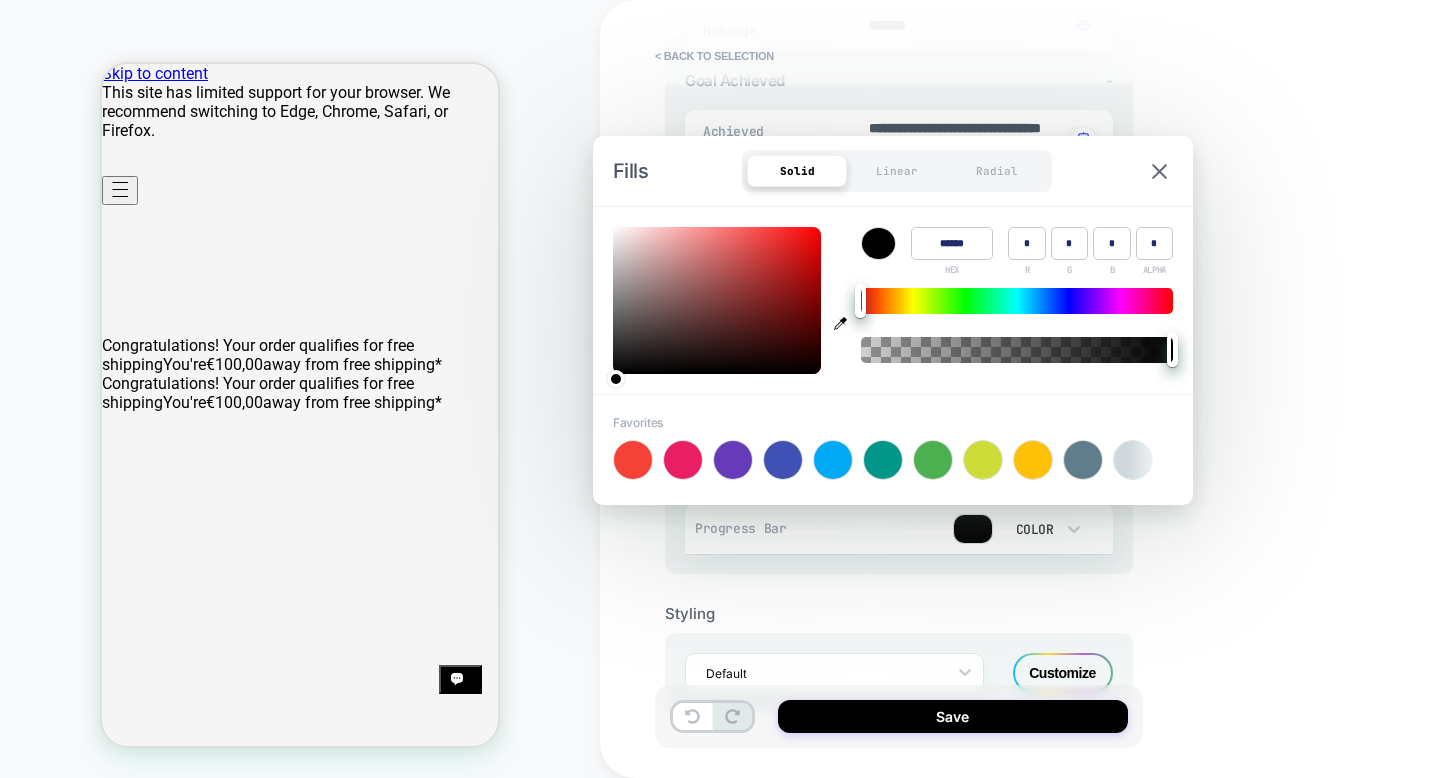 click on "Progress Bar Color" at bounding box center (899, 529) 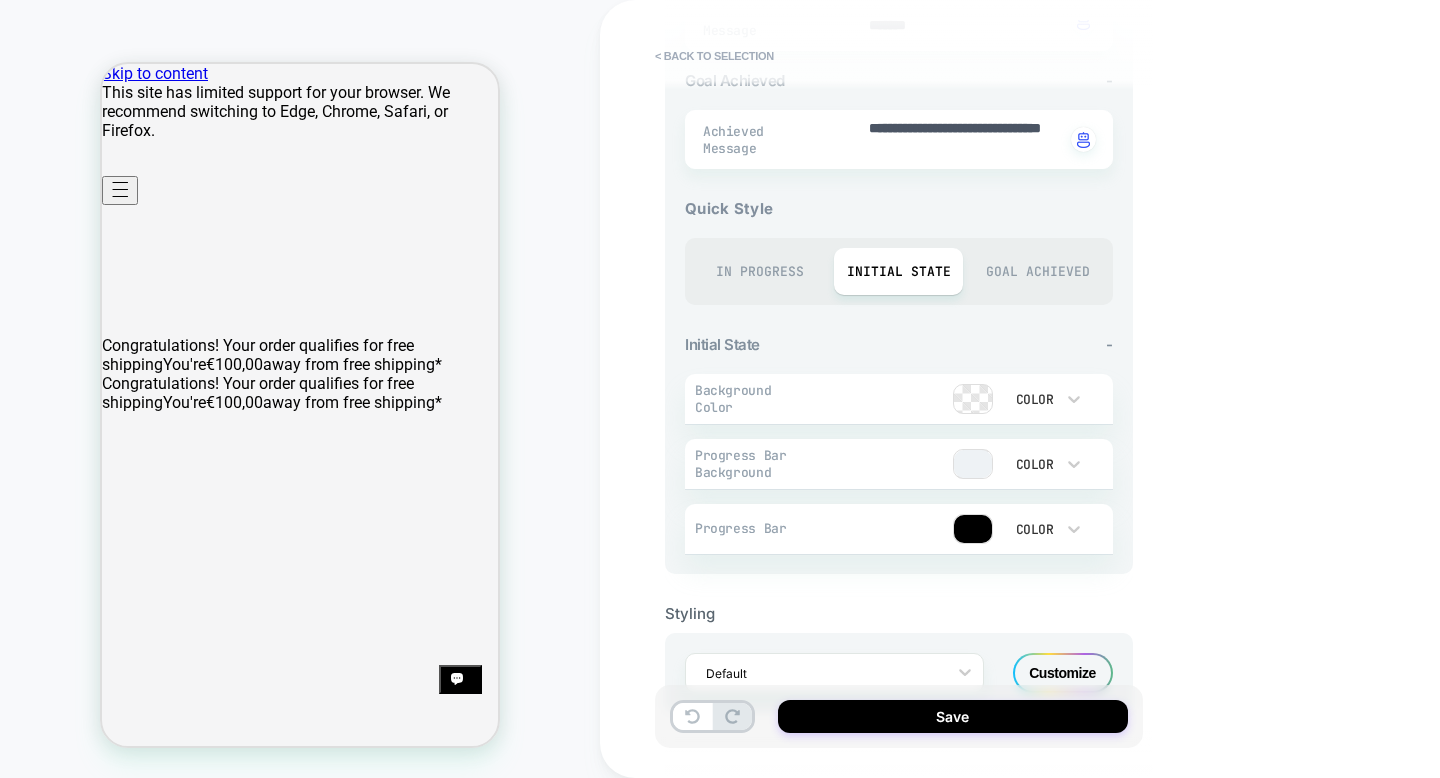 click on "Goal Achieved" at bounding box center (1037, 271) 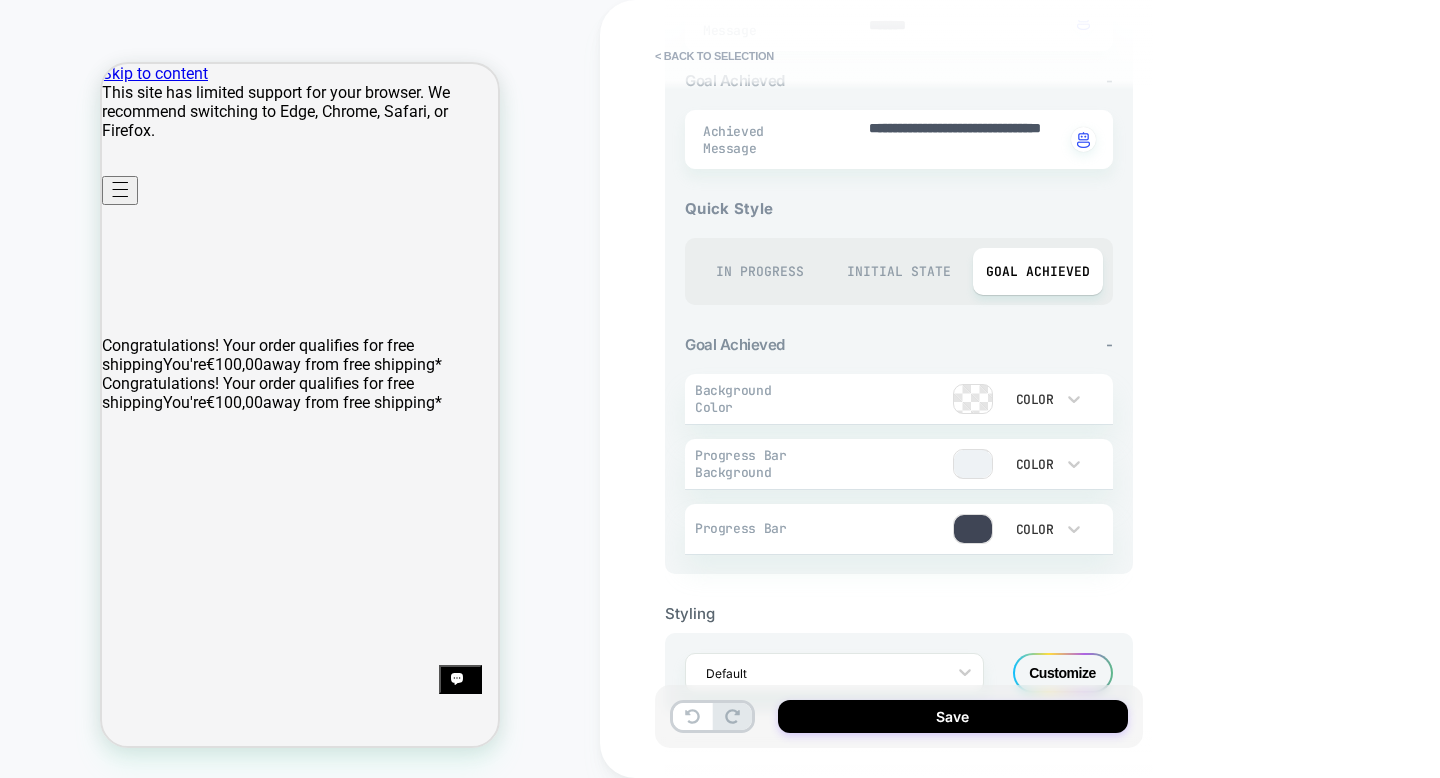 click at bounding box center (973, 529) 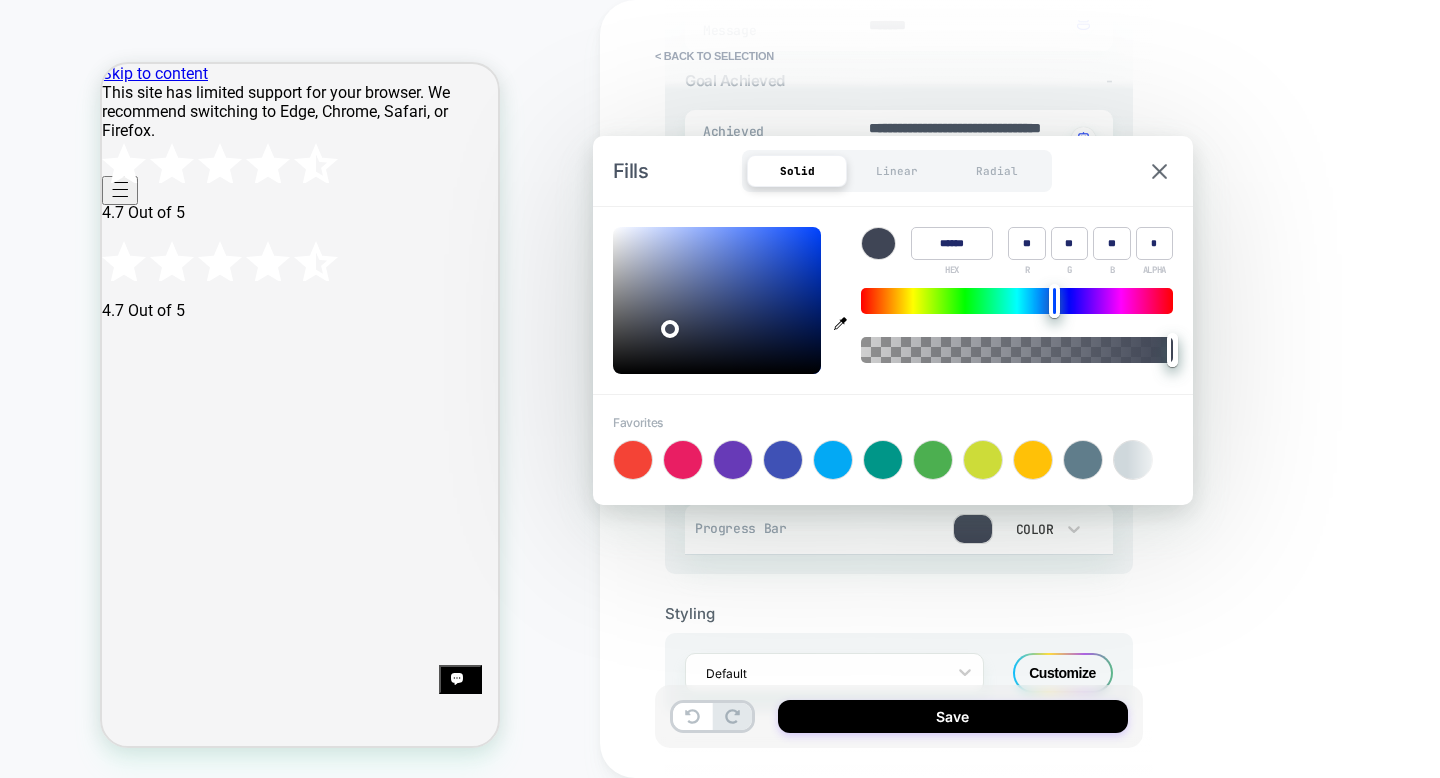 type on "******" 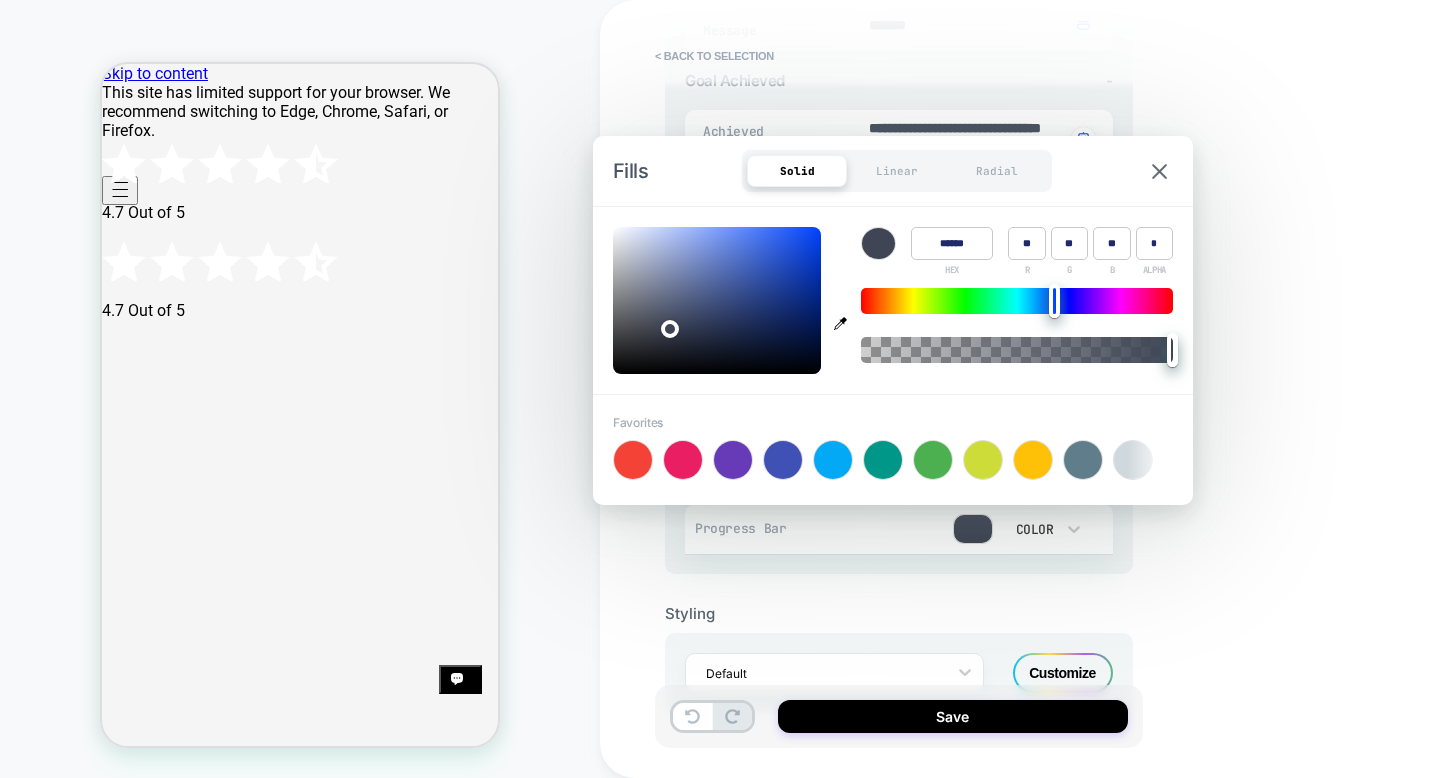 type on "******" 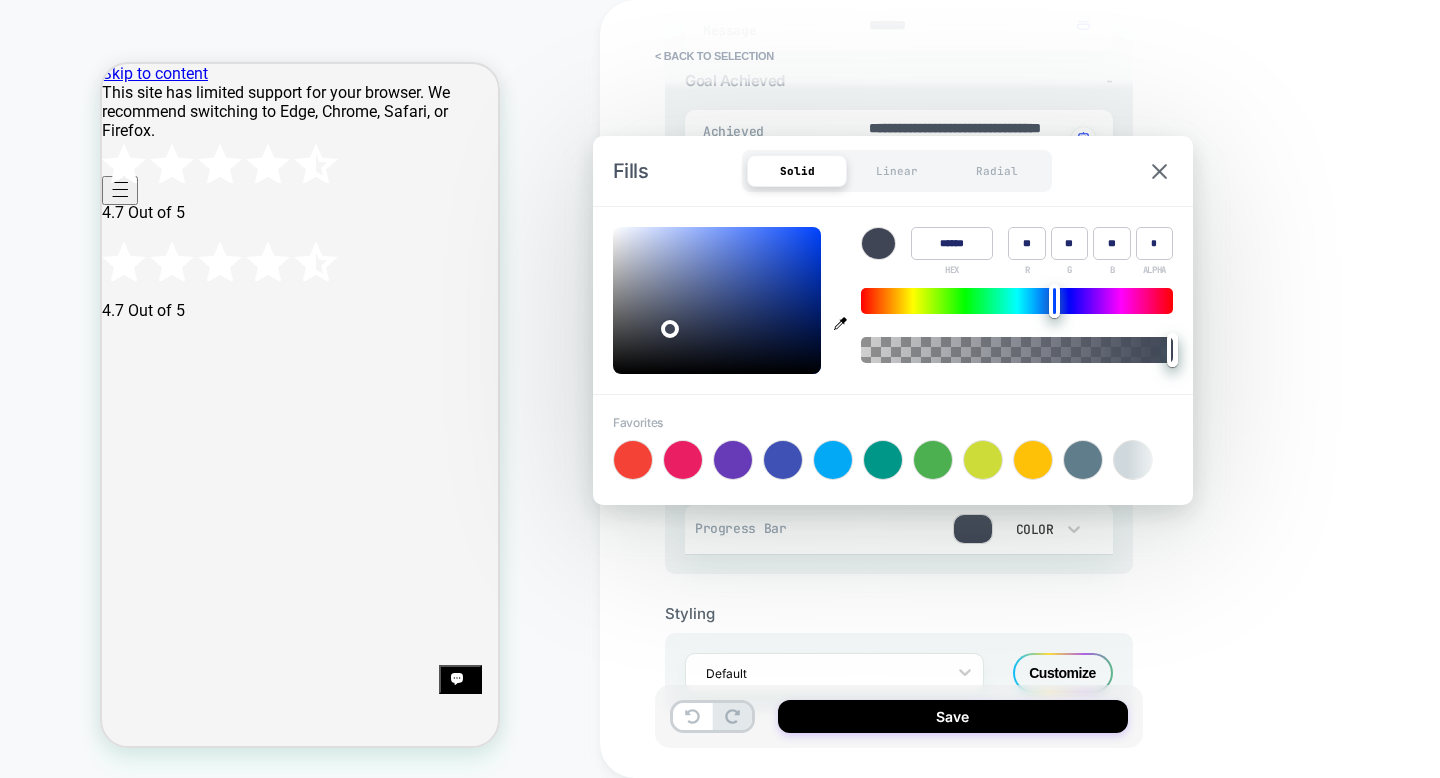 type on "******" 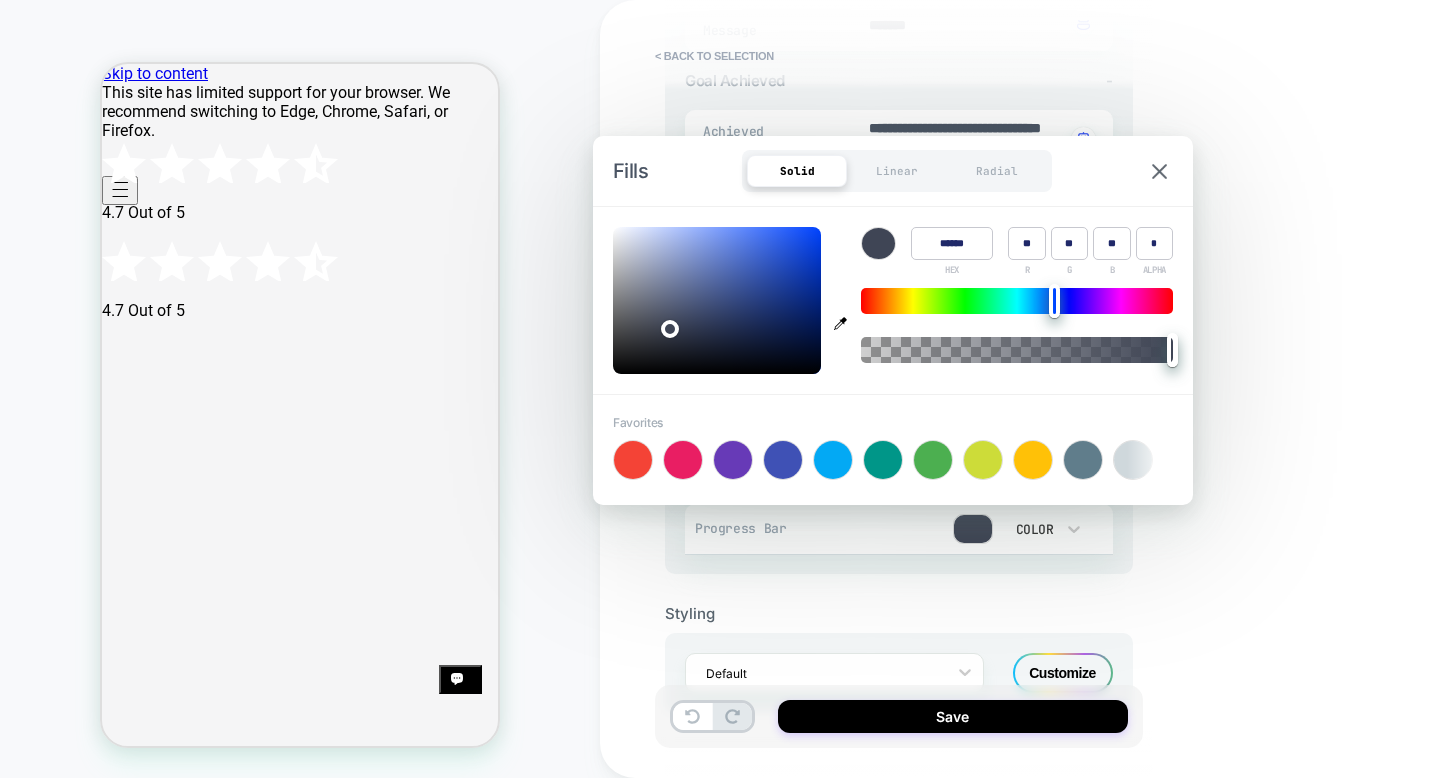 type on "******" 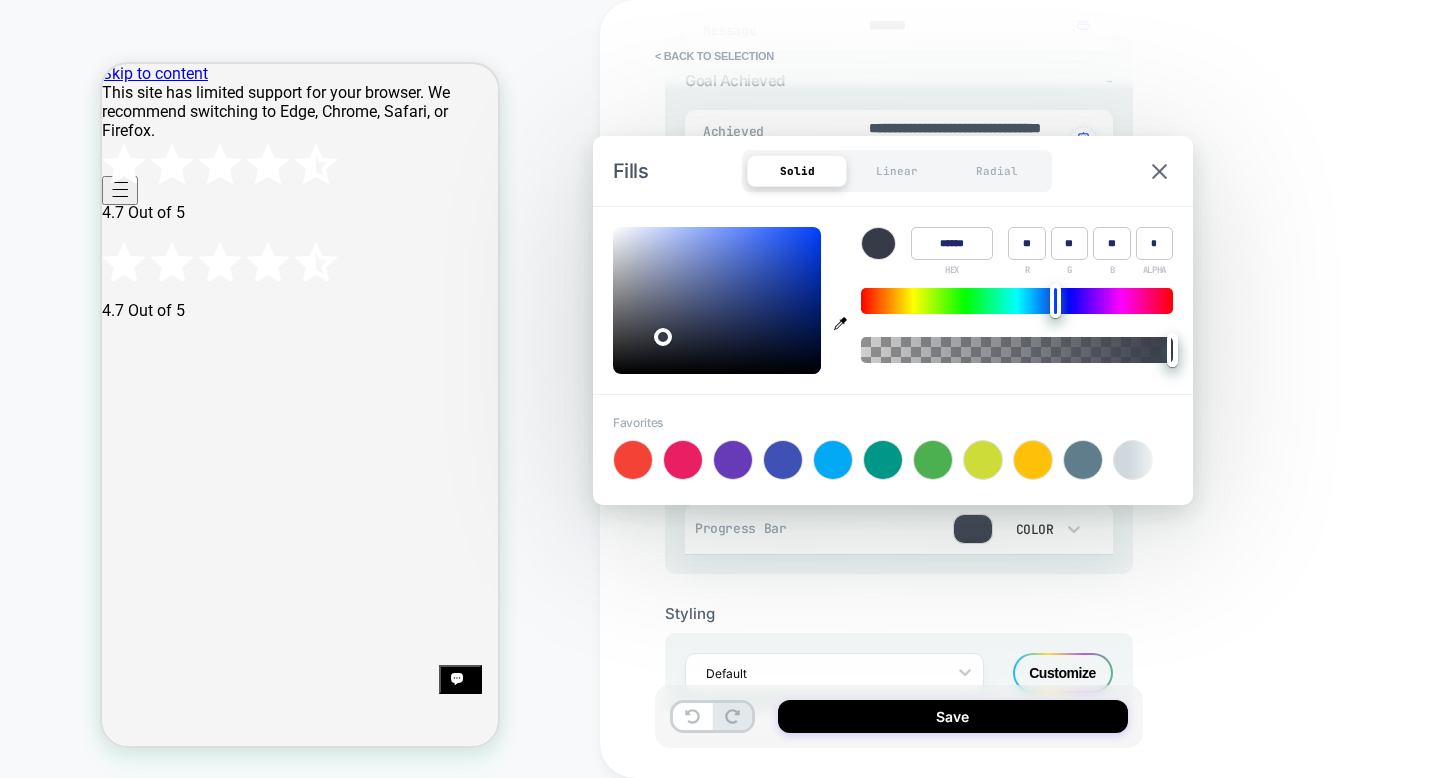 type on "******" 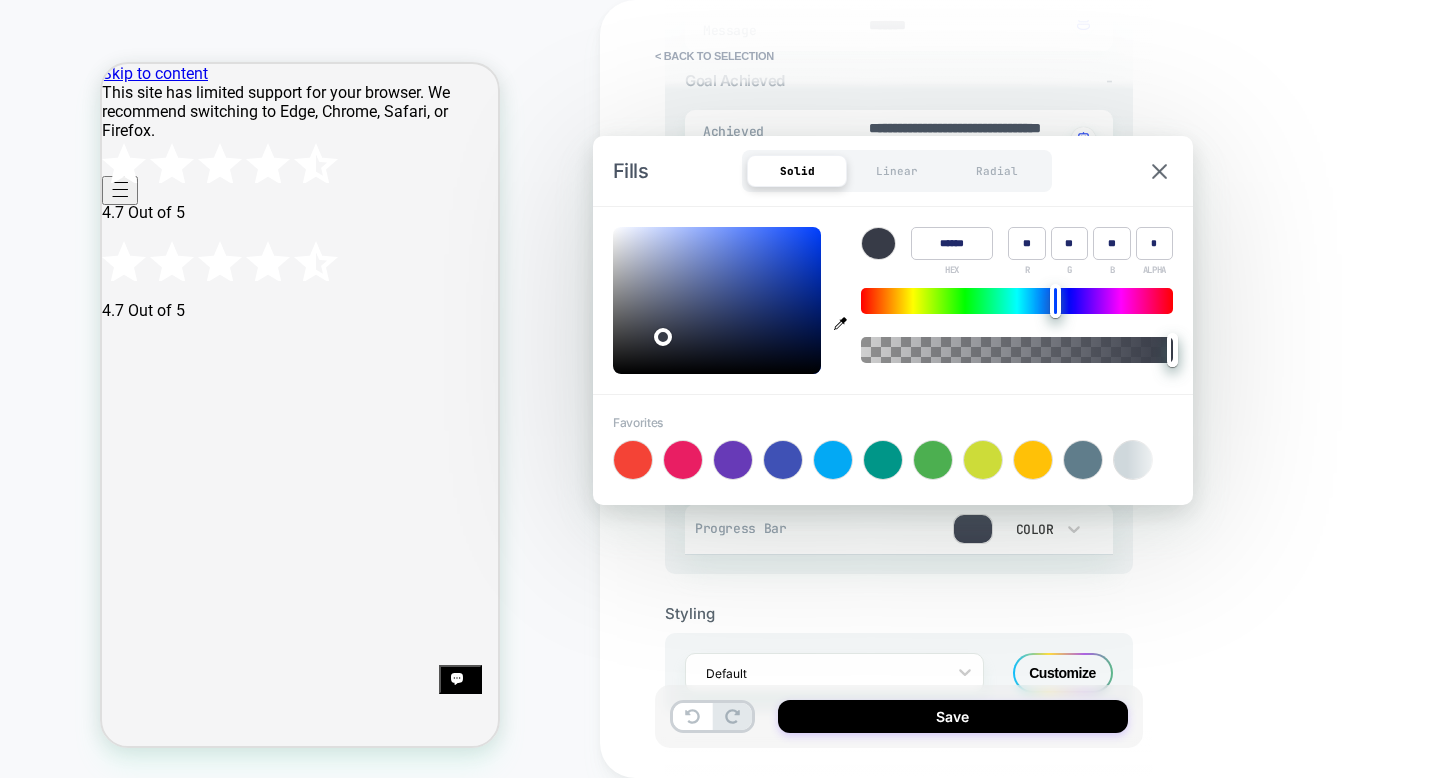 type on "******" 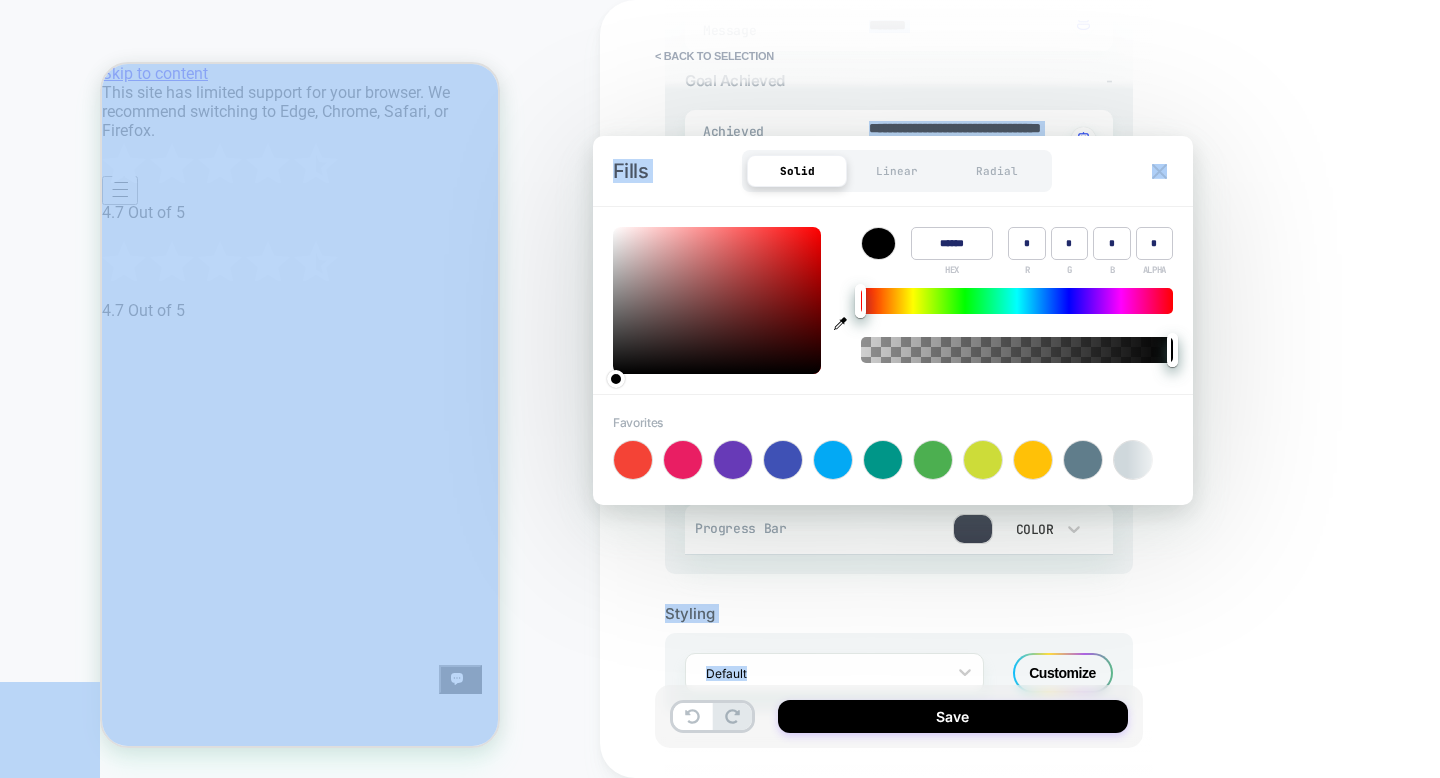 drag, startPoint x: 665, startPoint y: 328, endPoint x: 580, endPoint y: 404, distance: 114.02193 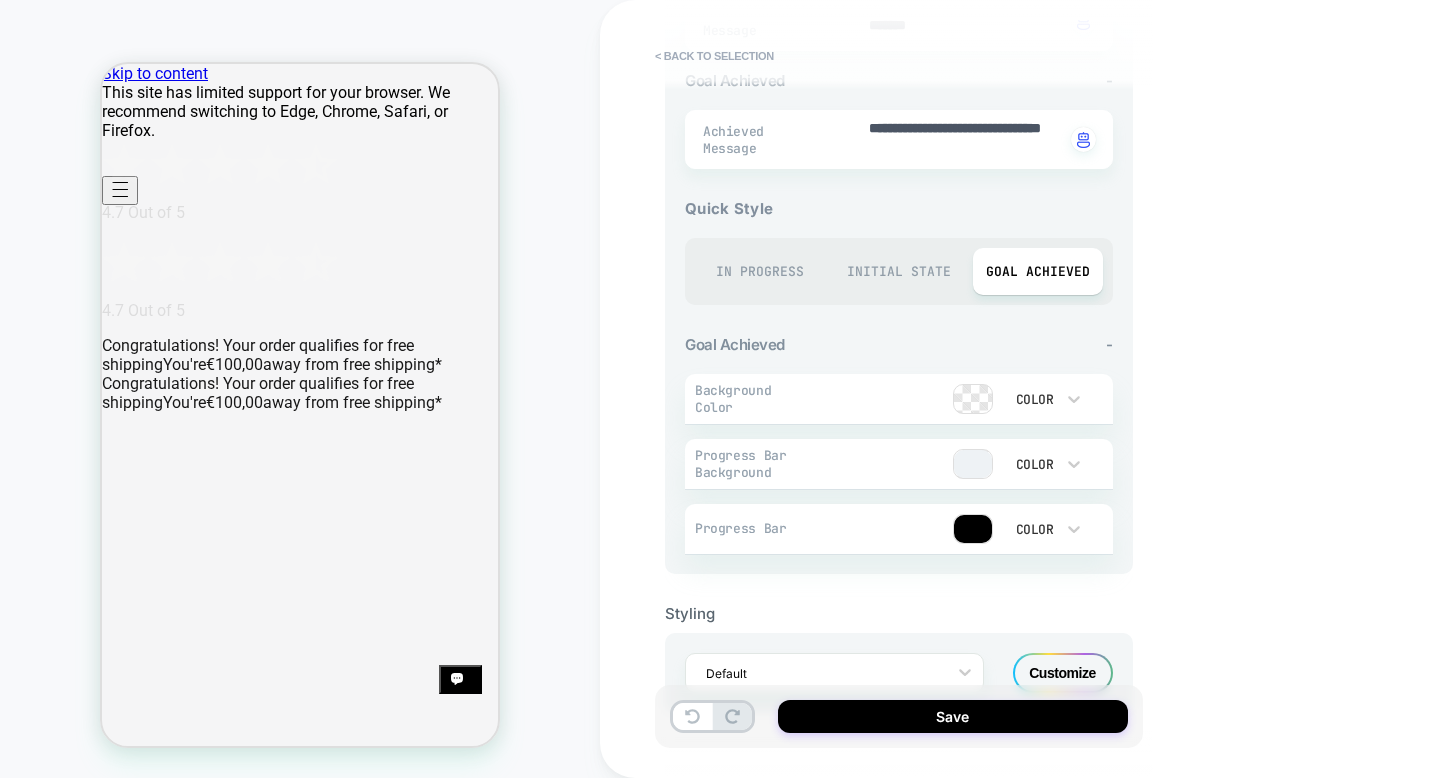 click on "Styling" at bounding box center [899, 613] 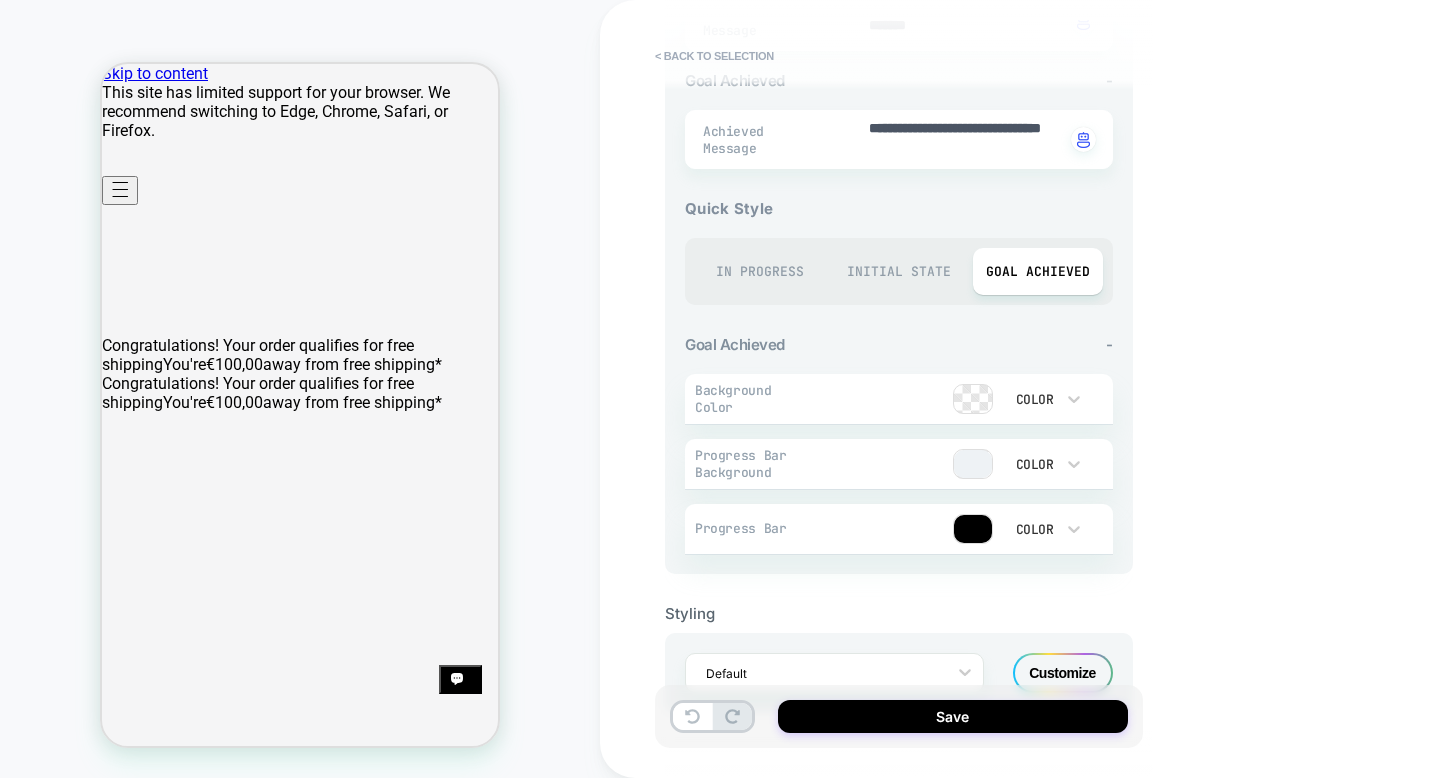 scroll, scrollTop: 693, scrollLeft: 0, axis: vertical 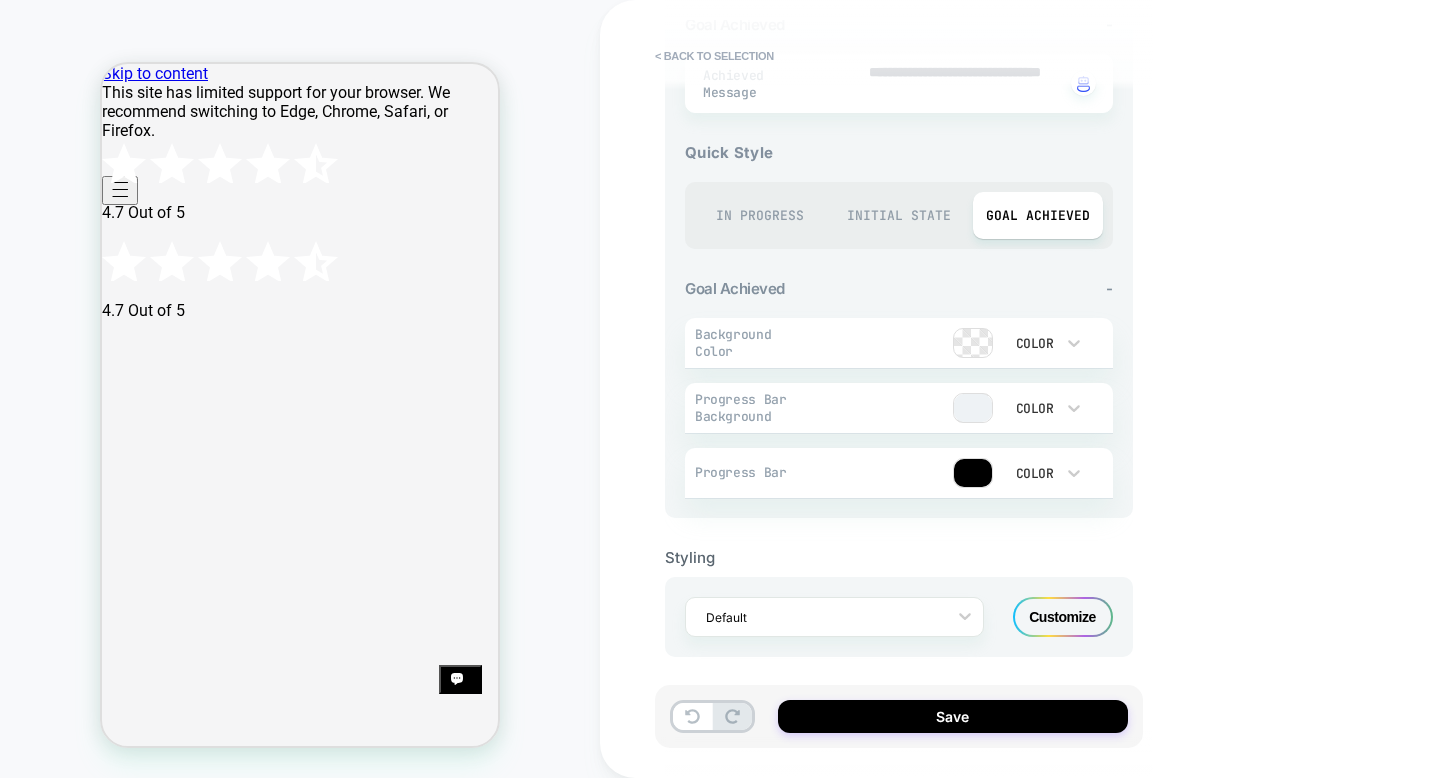 click on "Customize" at bounding box center (1063, 617) 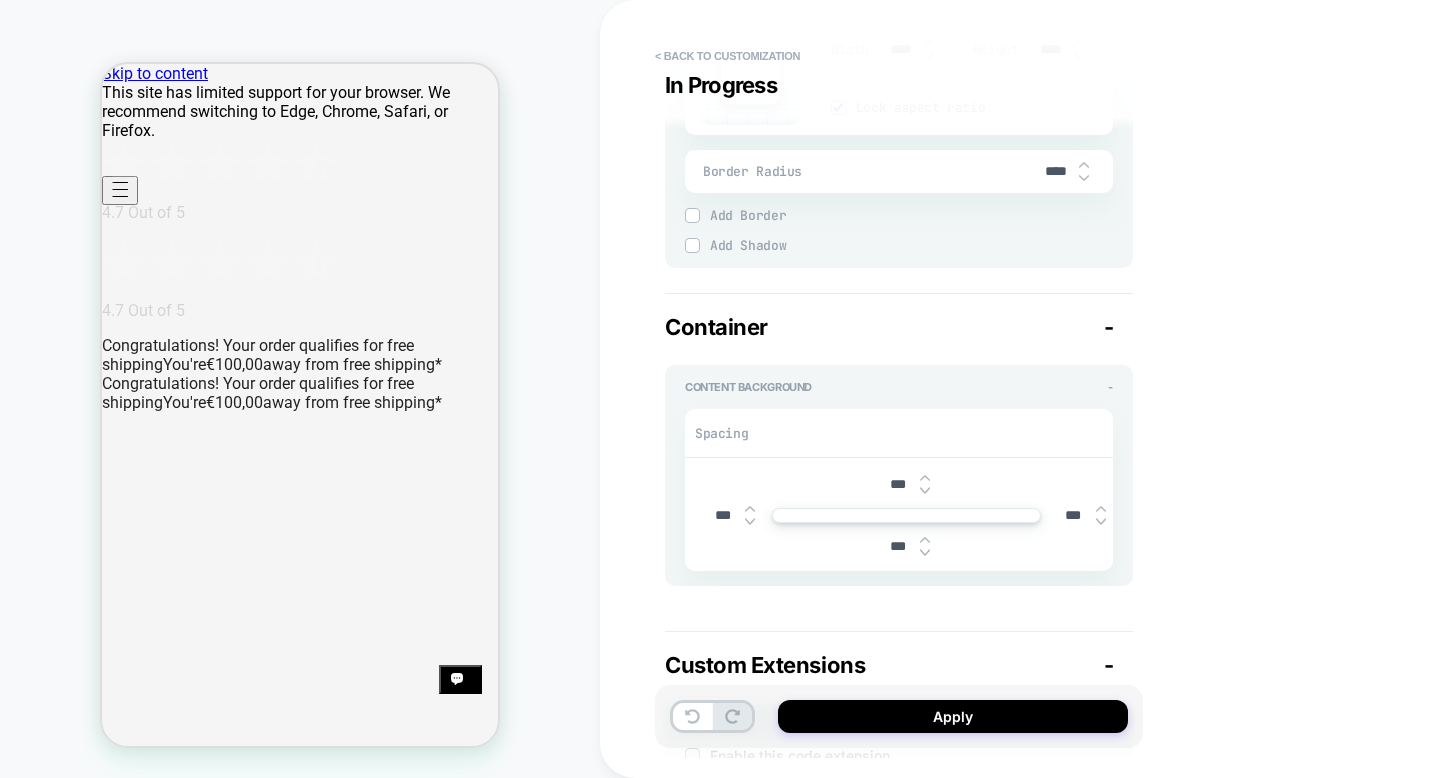 scroll, scrollTop: 2305, scrollLeft: 0, axis: vertical 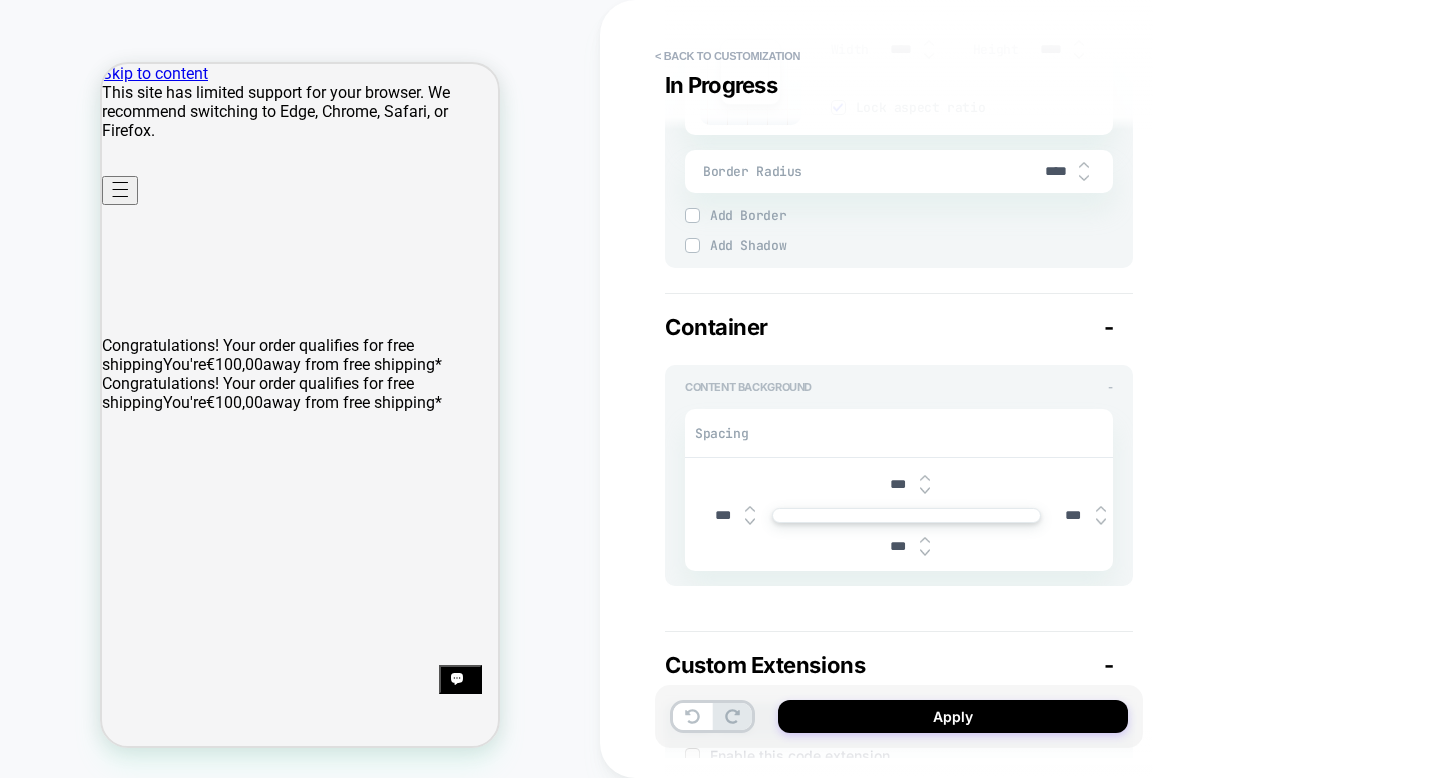 click on "Content Background -" at bounding box center (899, 387) 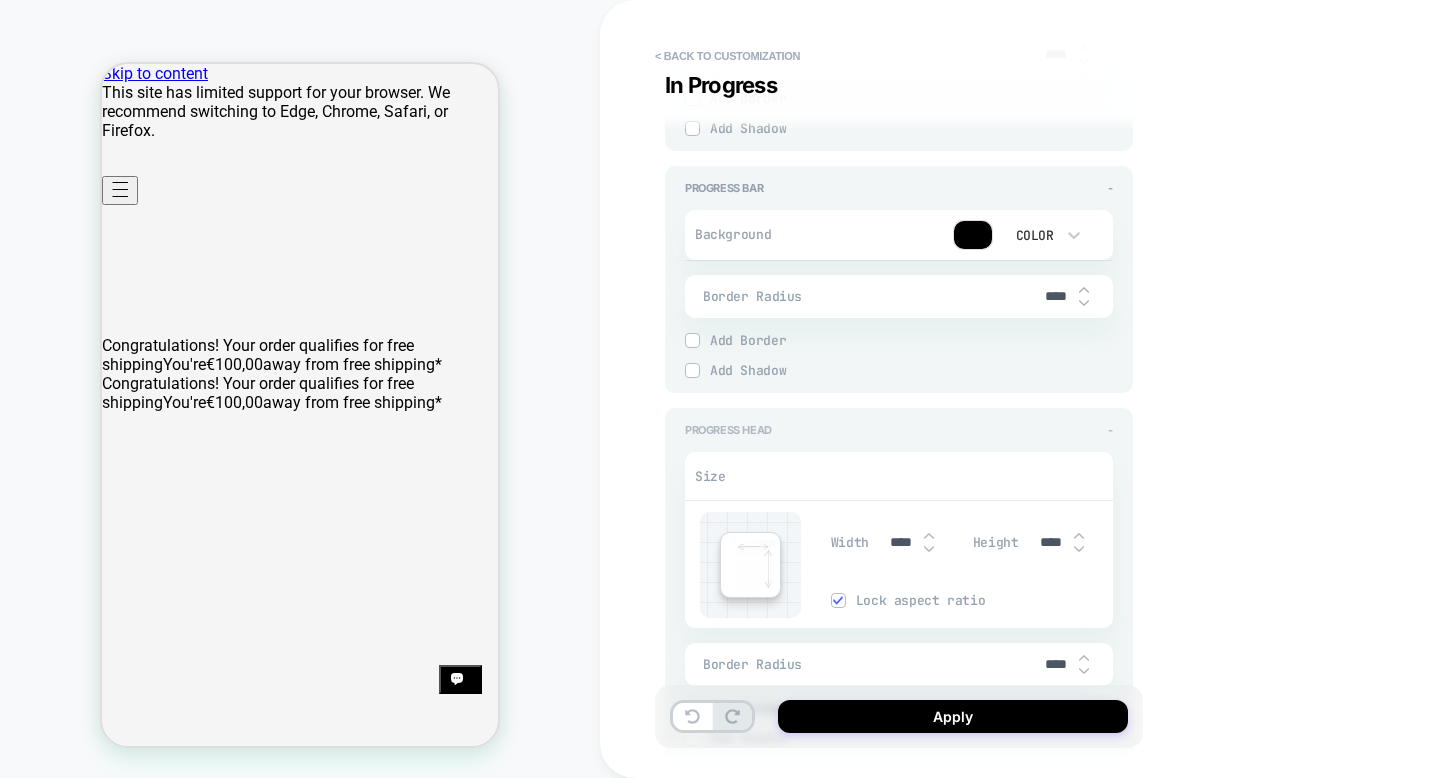click on "Progress Head -" at bounding box center [899, 430] 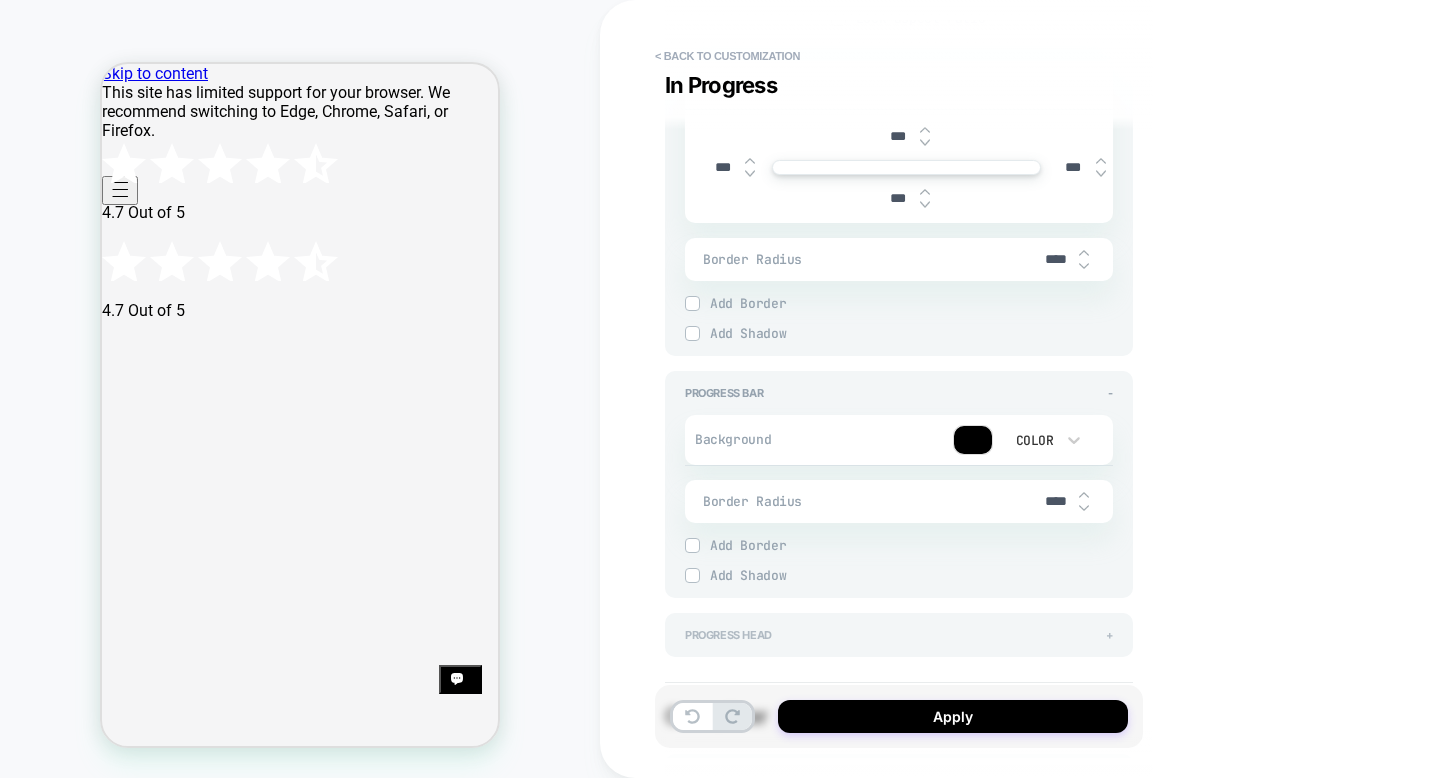 scroll, scrollTop: 1601, scrollLeft: 0, axis: vertical 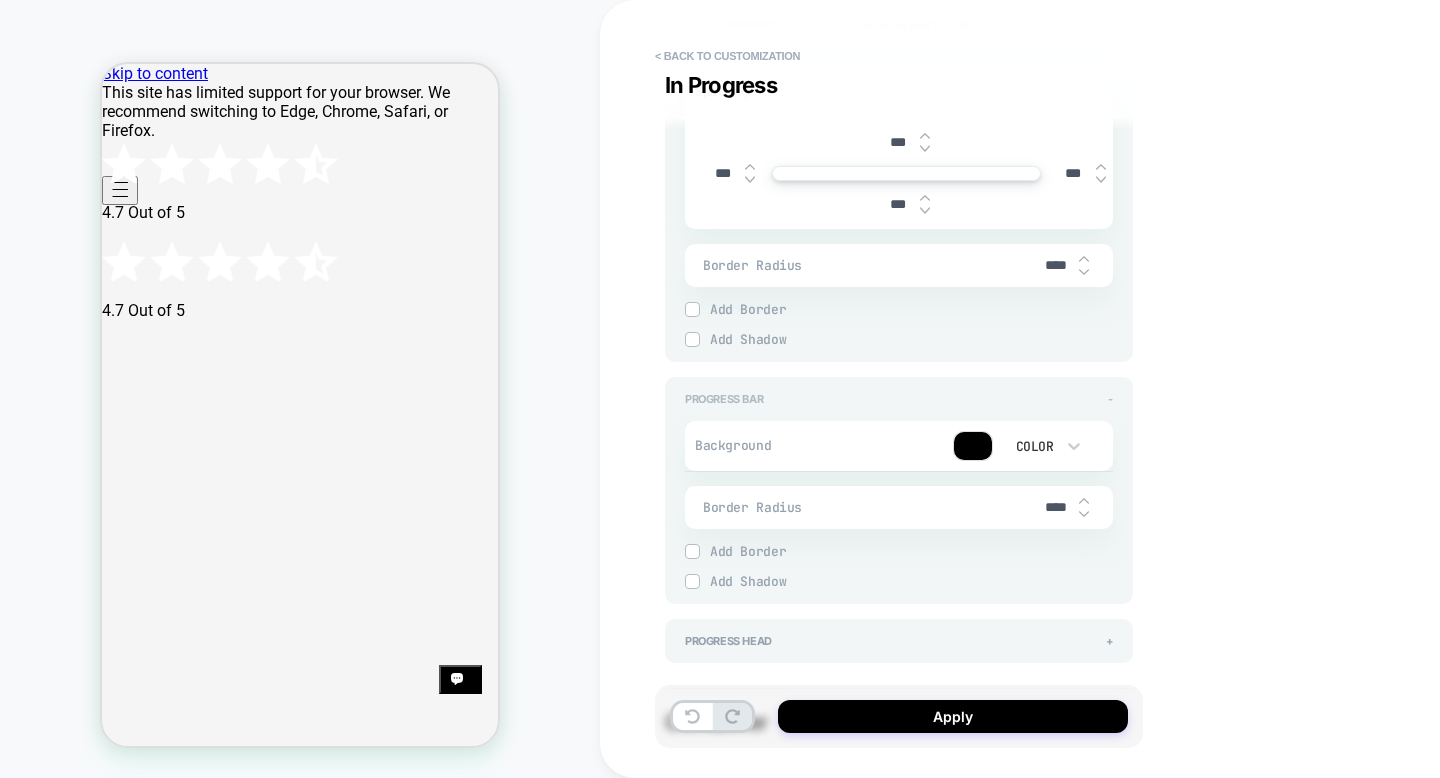 click on "Progress Bar -" at bounding box center (899, 399) 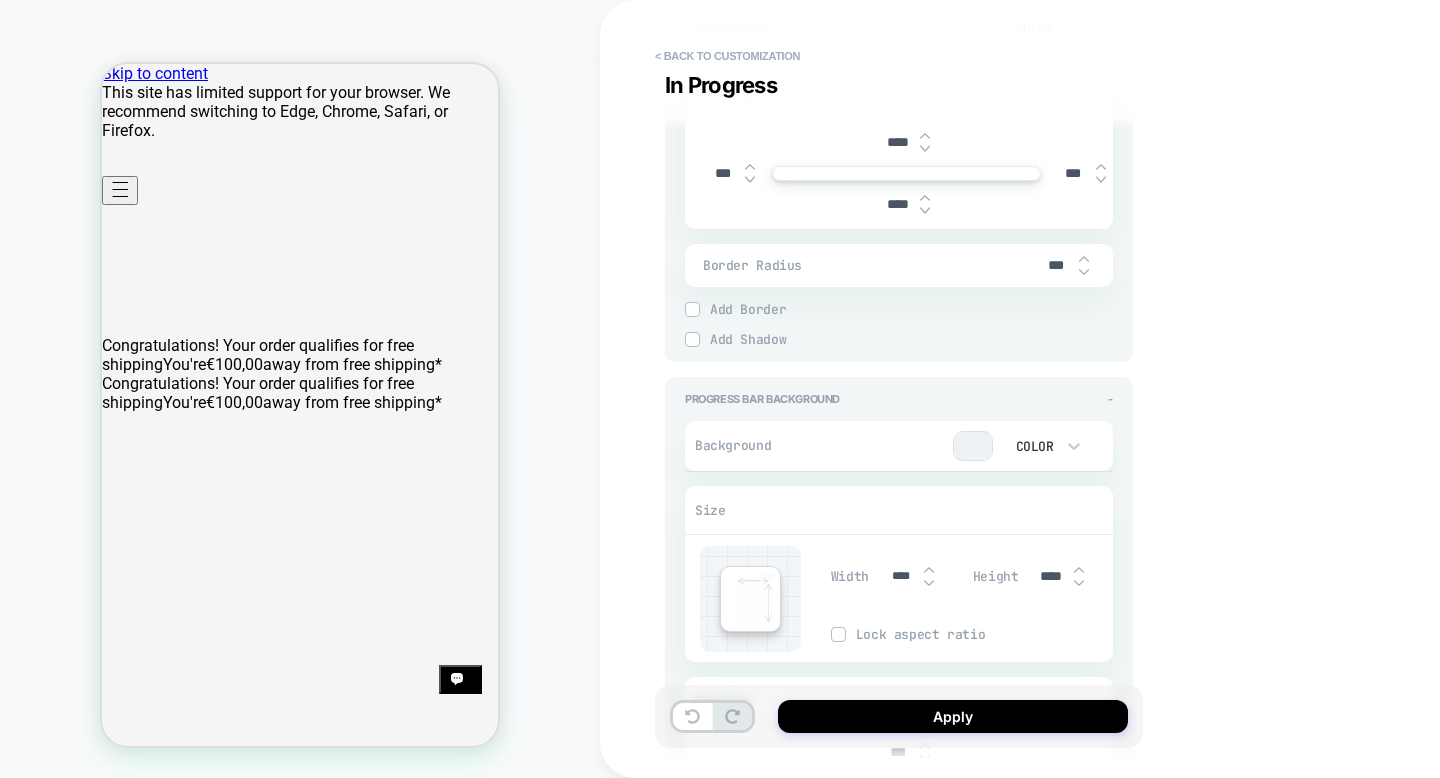 scroll, scrollTop: 986, scrollLeft: 0, axis: vertical 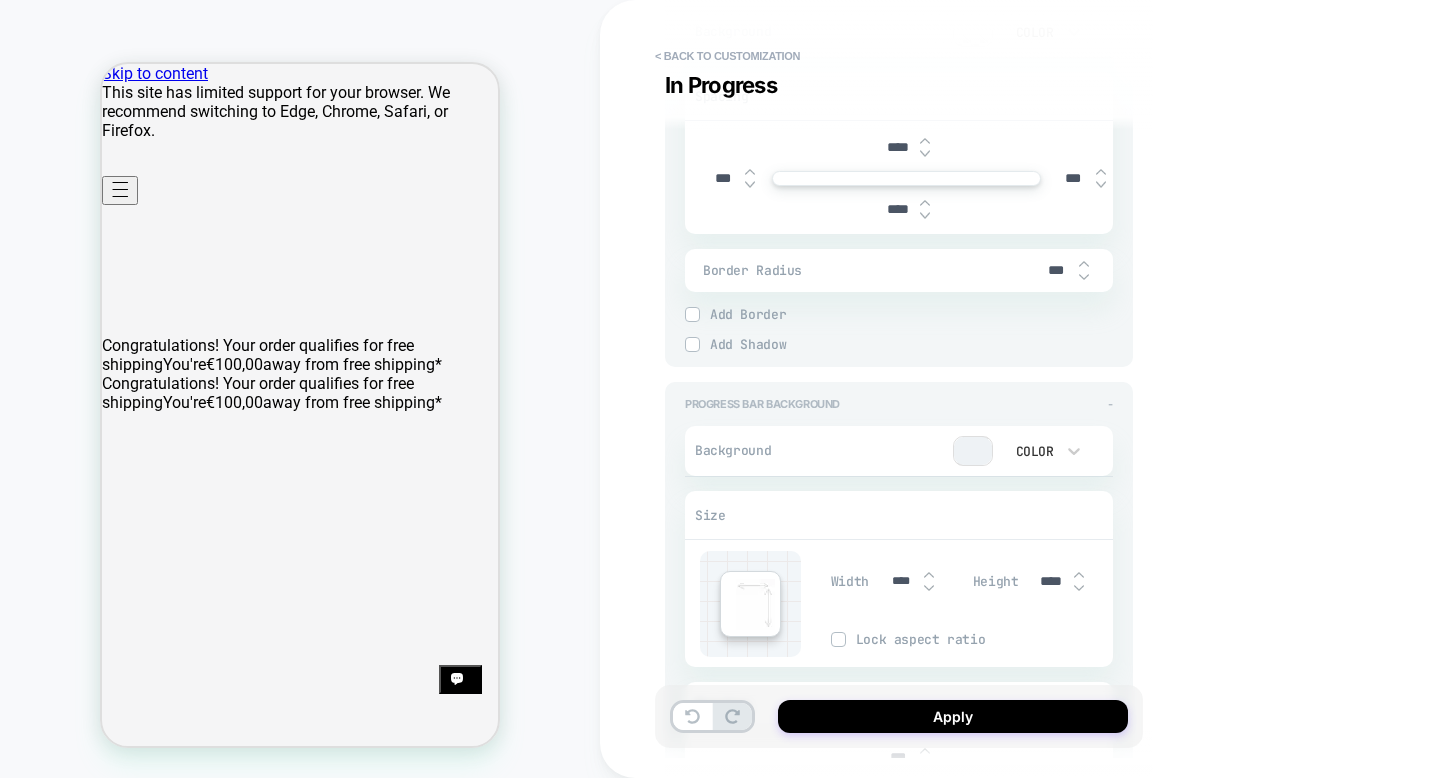 click on "Progress Bar Background -" at bounding box center [899, 404] 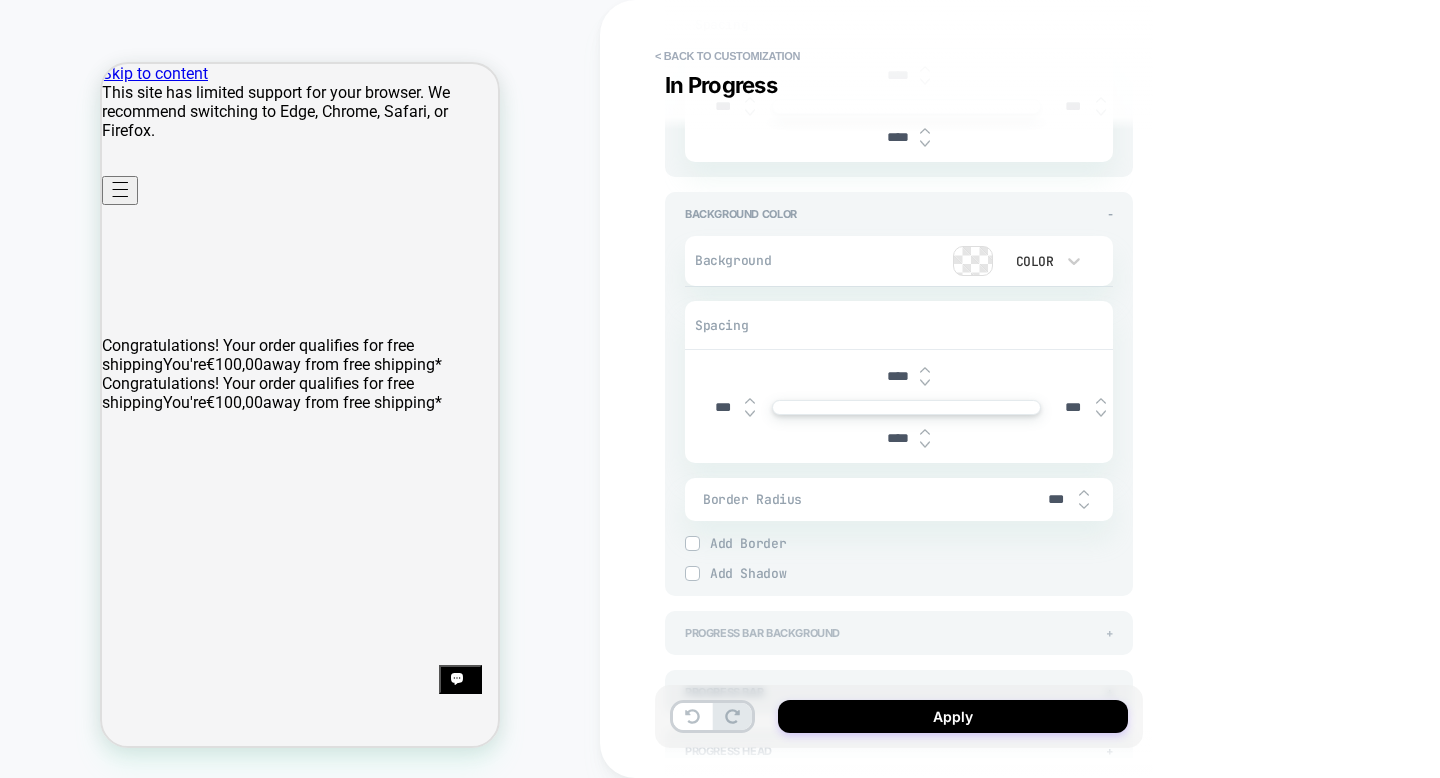 scroll, scrollTop: 723, scrollLeft: 0, axis: vertical 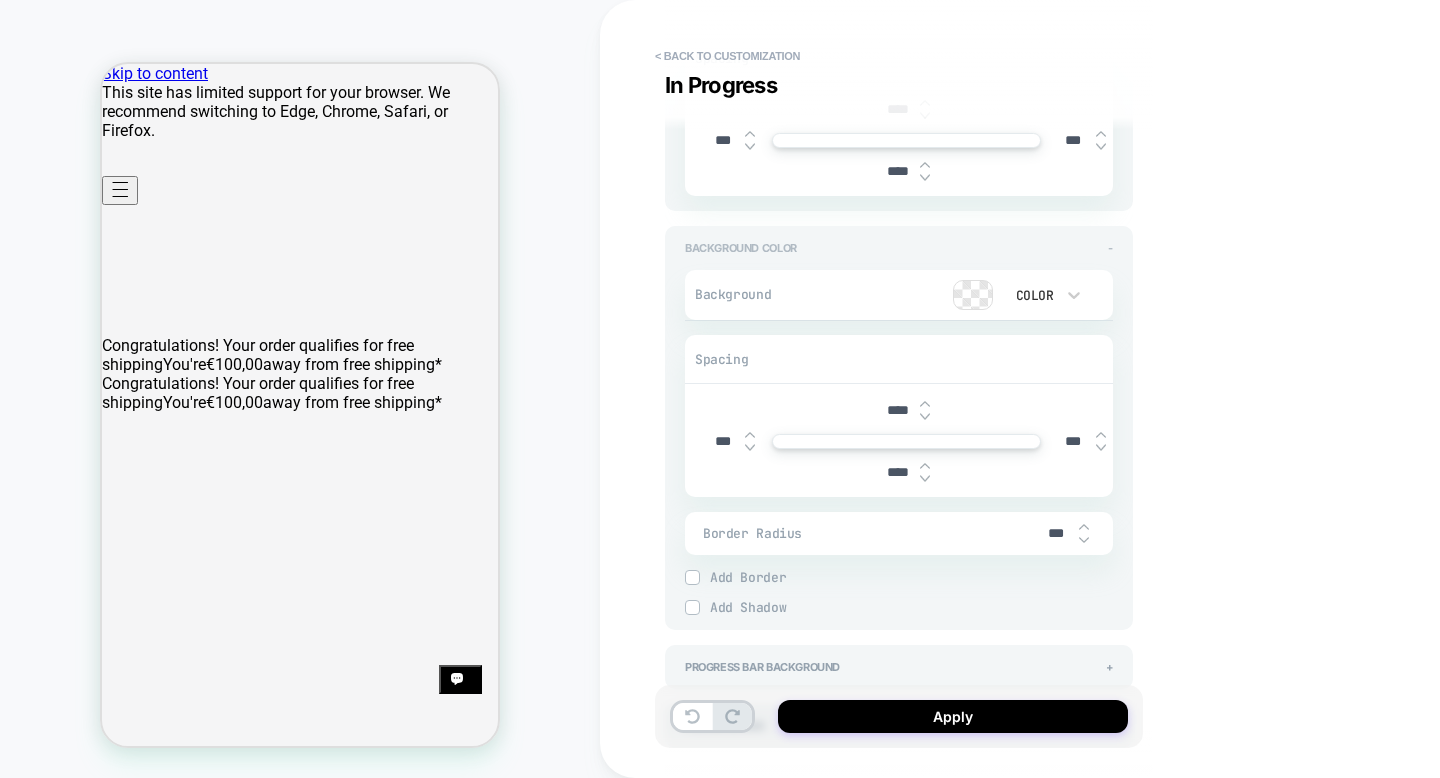 click on "Background Color -" at bounding box center [899, 248] 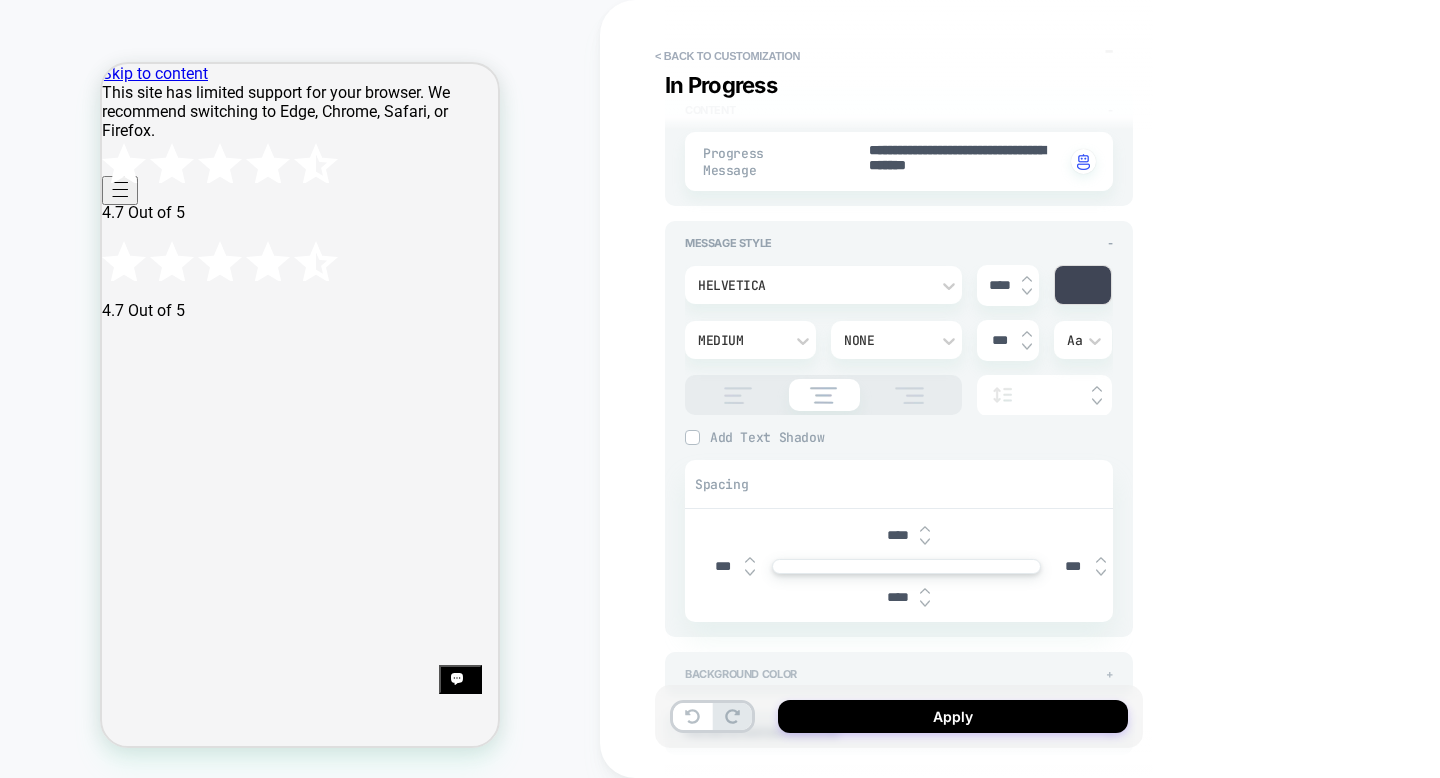 scroll, scrollTop: 289, scrollLeft: 0, axis: vertical 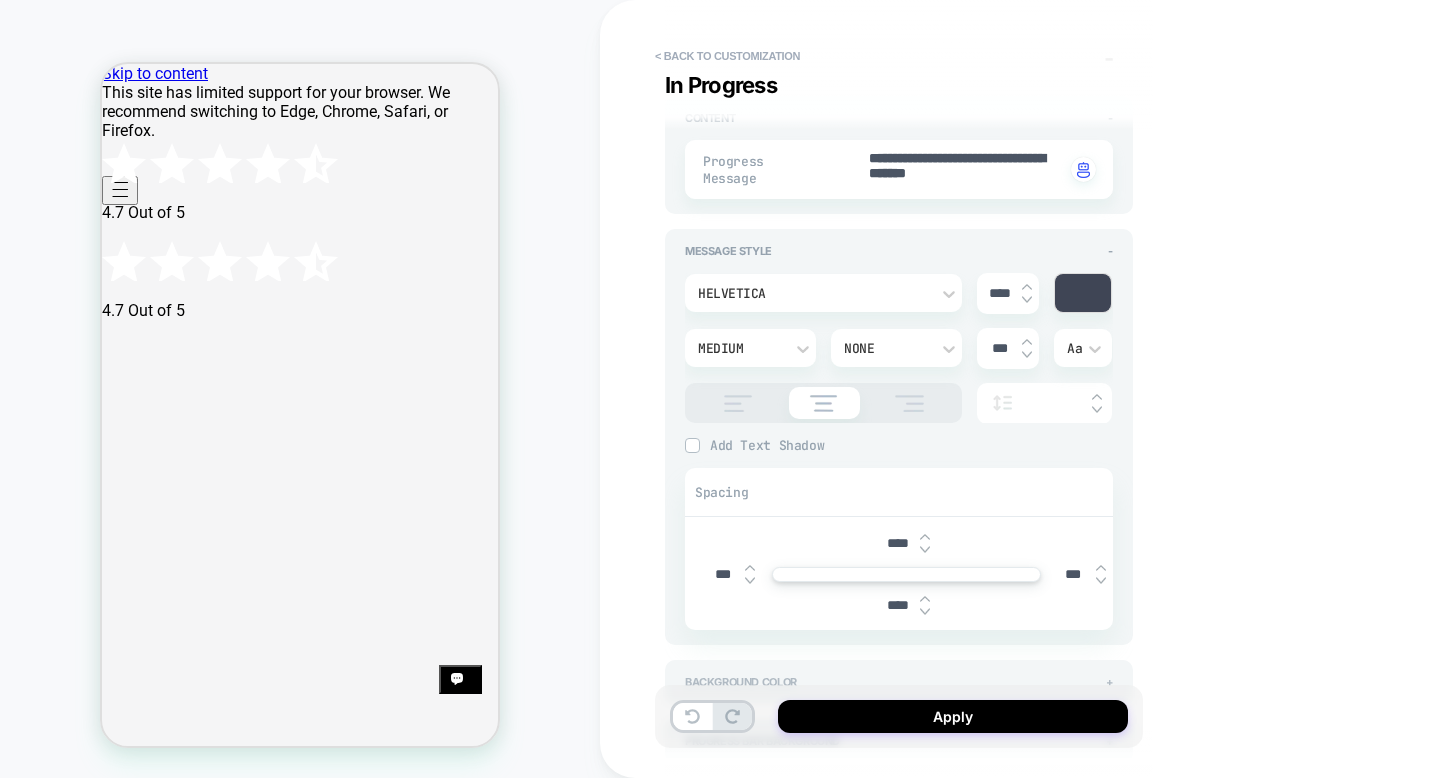 click on "Message Style - Helvetica **** Medium None *** Aa Add Text Shadow X *** Y *** Blur *** Add Text Shadow Spacing **** *** *** ****" at bounding box center [899, 437] 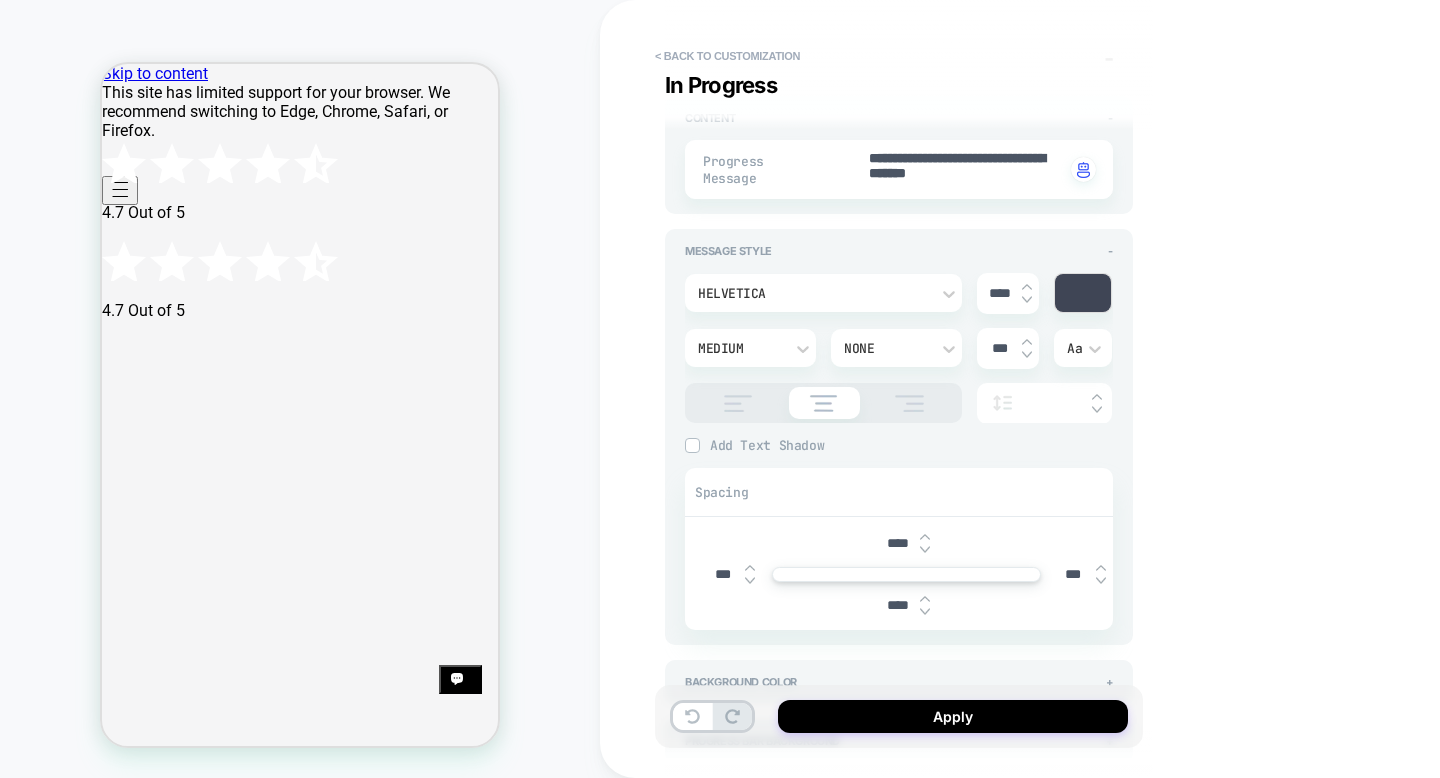 click on "Helvetica **** Medium None *** Aa Add Text Shadow X *** Y *** Blur *** Add Text Shadow Spacing **** *** *** ****" at bounding box center (899, 444) 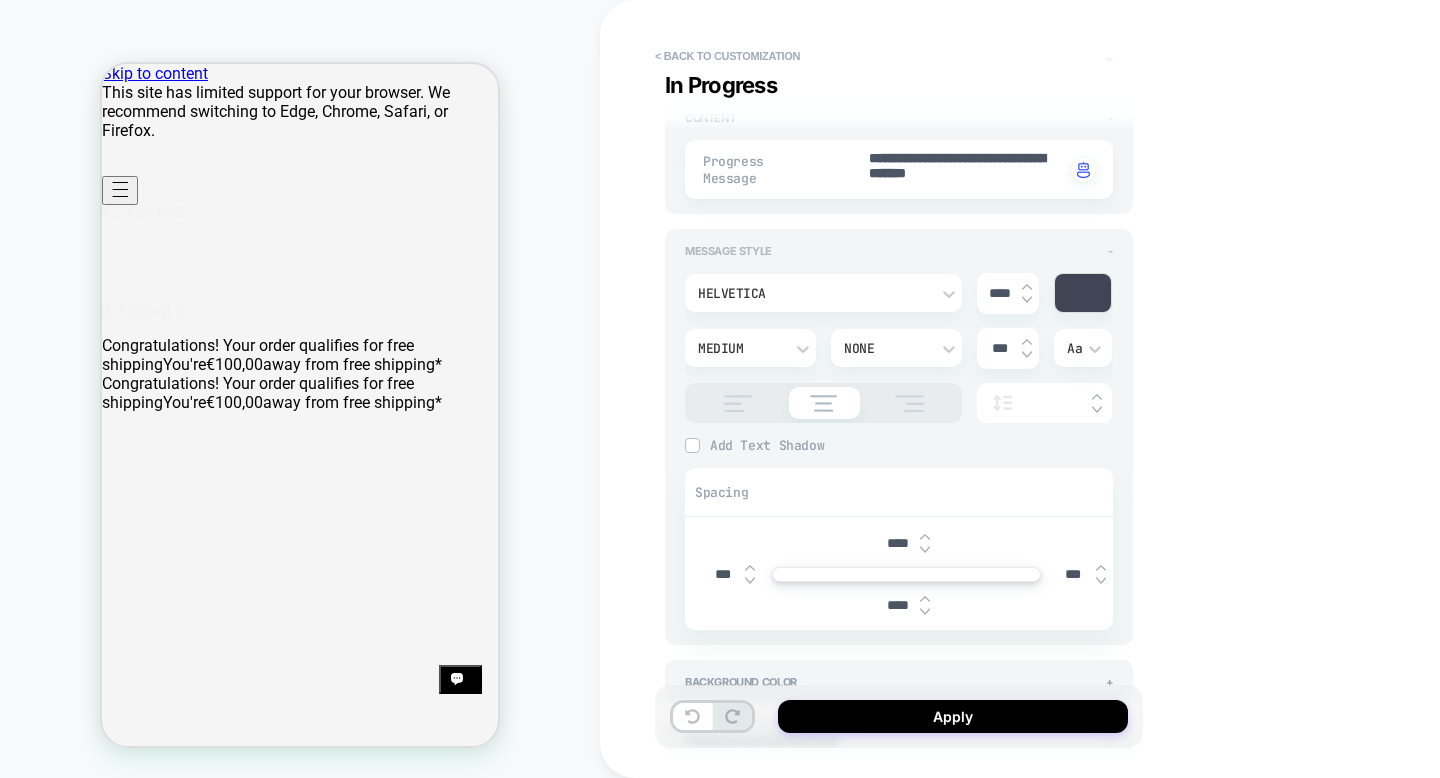 click on "Message Style -" at bounding box center [899, 251] 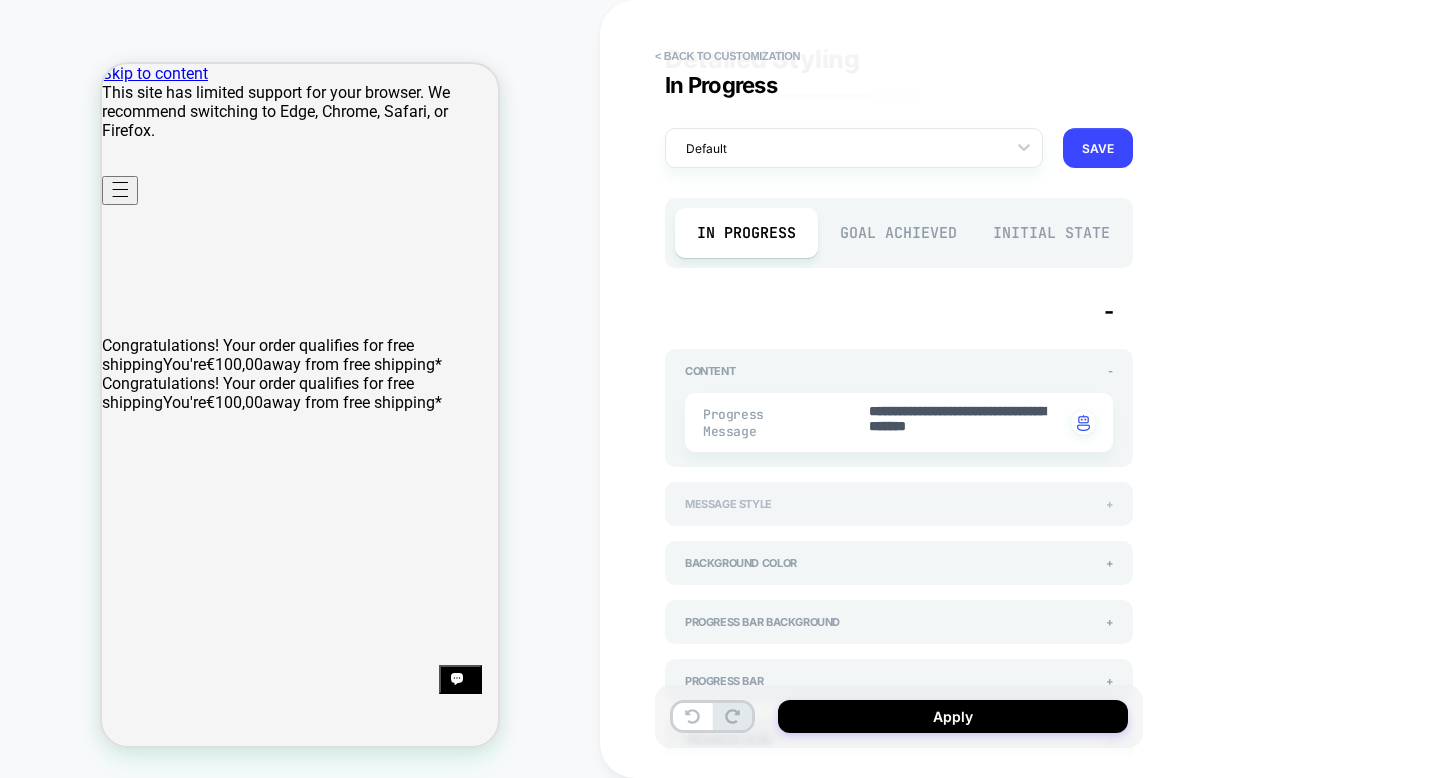 scroll, scrollTop: 31, scrollLeft: 0, axis: vertical 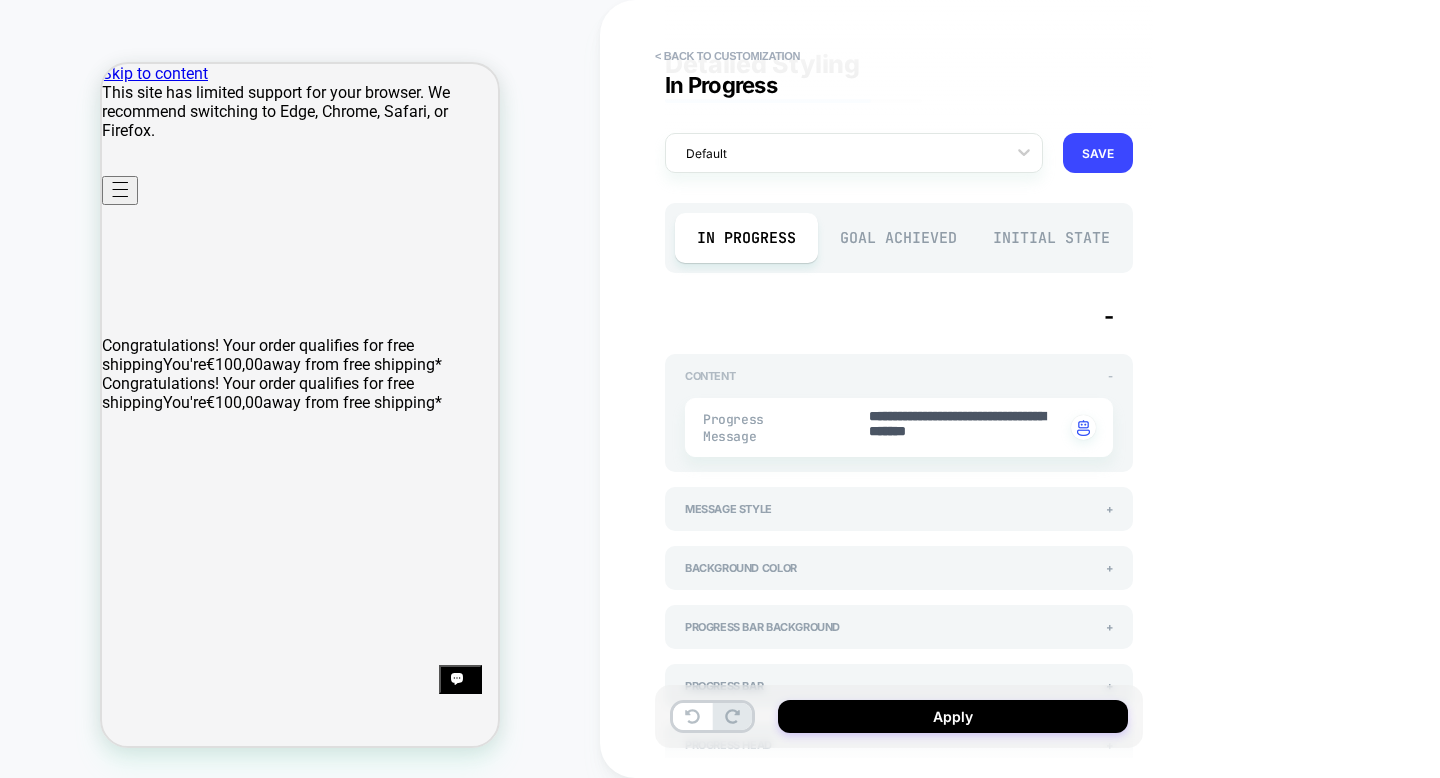 click on "Content -" at bounding box center (899, 376) 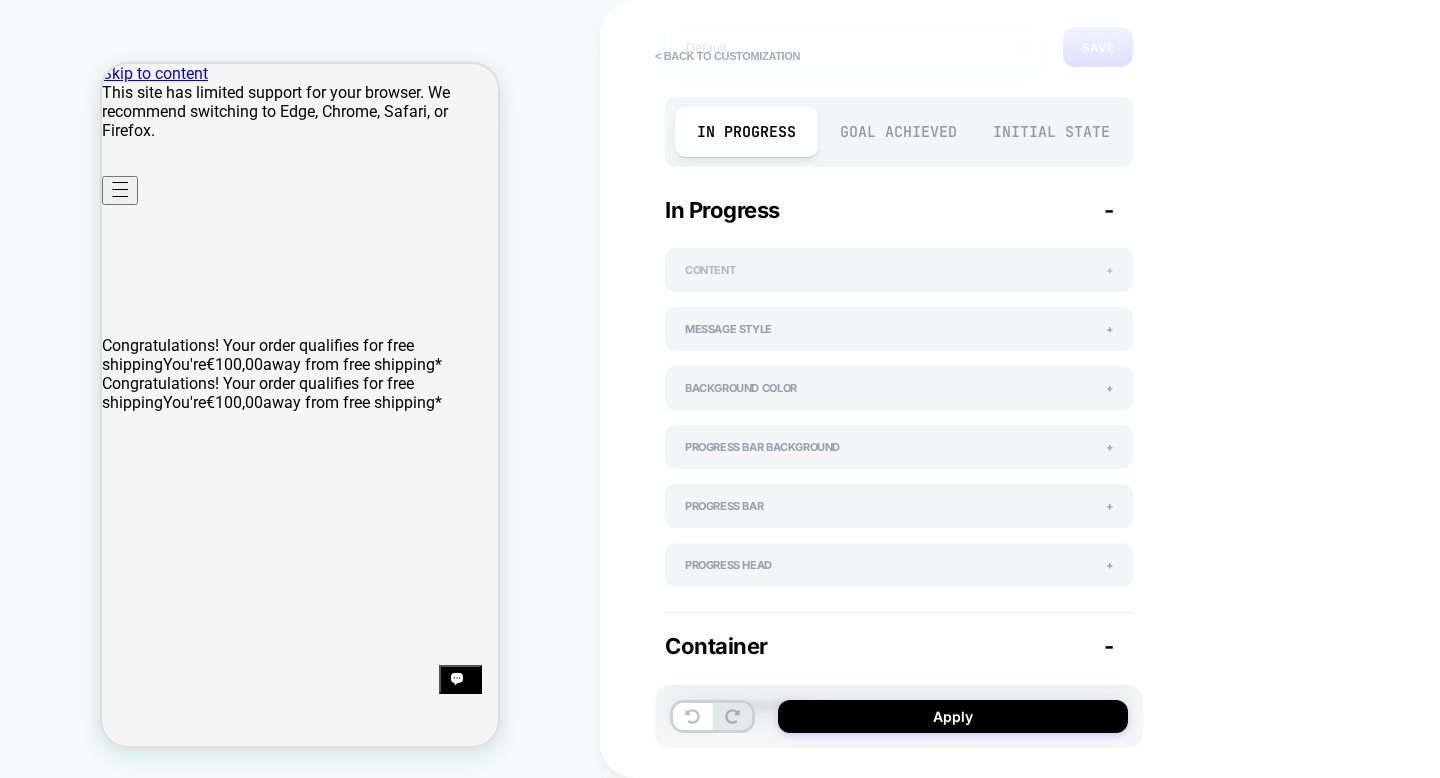 scroll, scrollTop: 138, scrollLeft: 0, axis: vertical 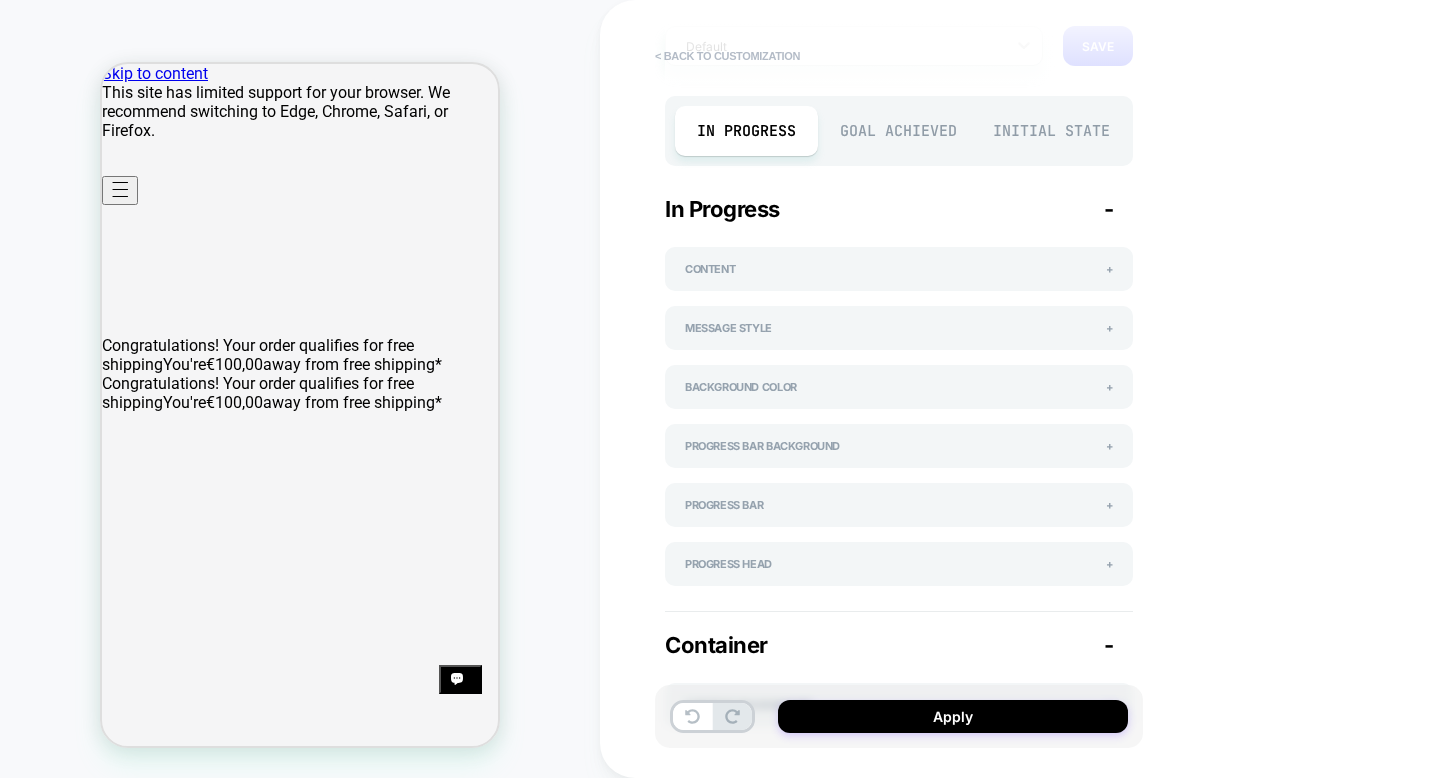 click on "< Back to customization" at bounding box center [727, 56] 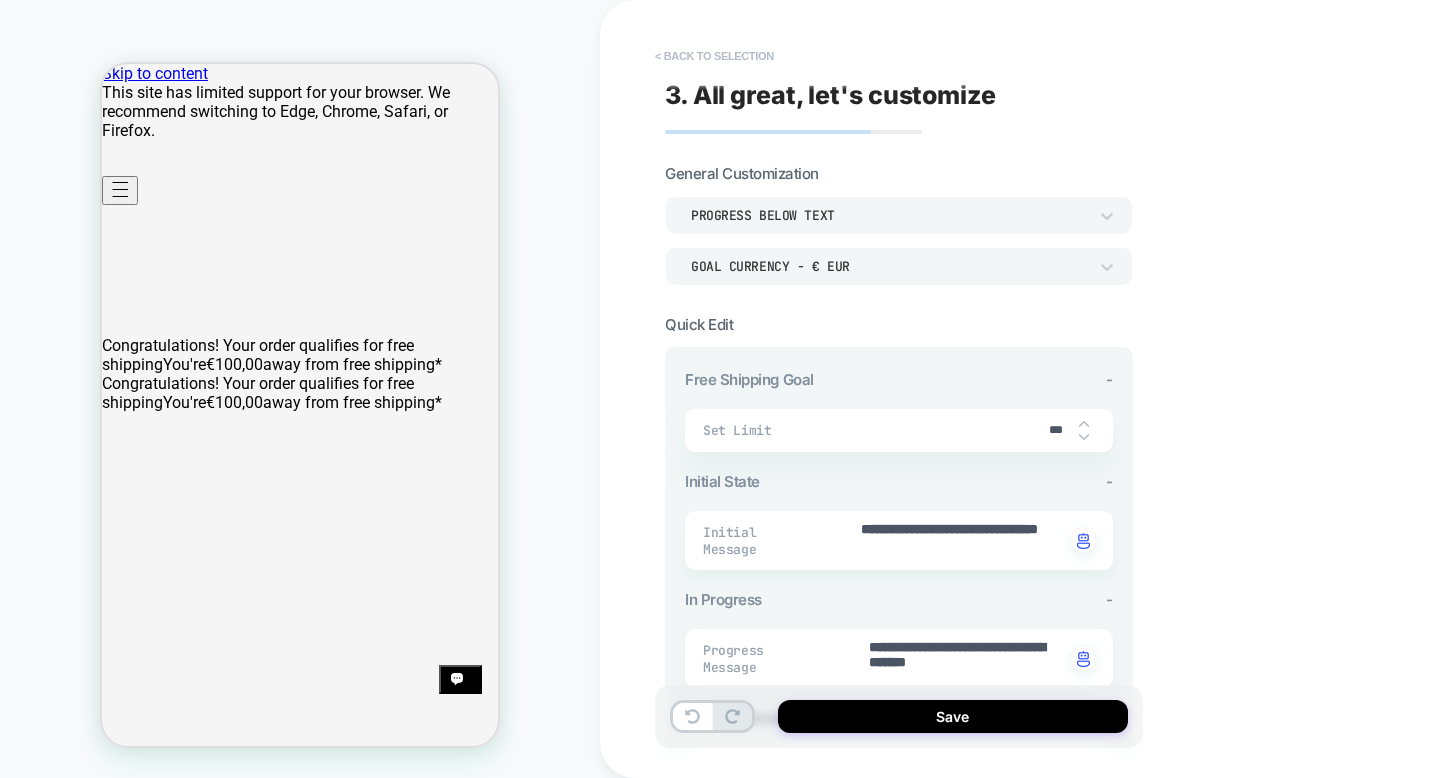 click on "< Back to selection" at bounding box center [714, 56] 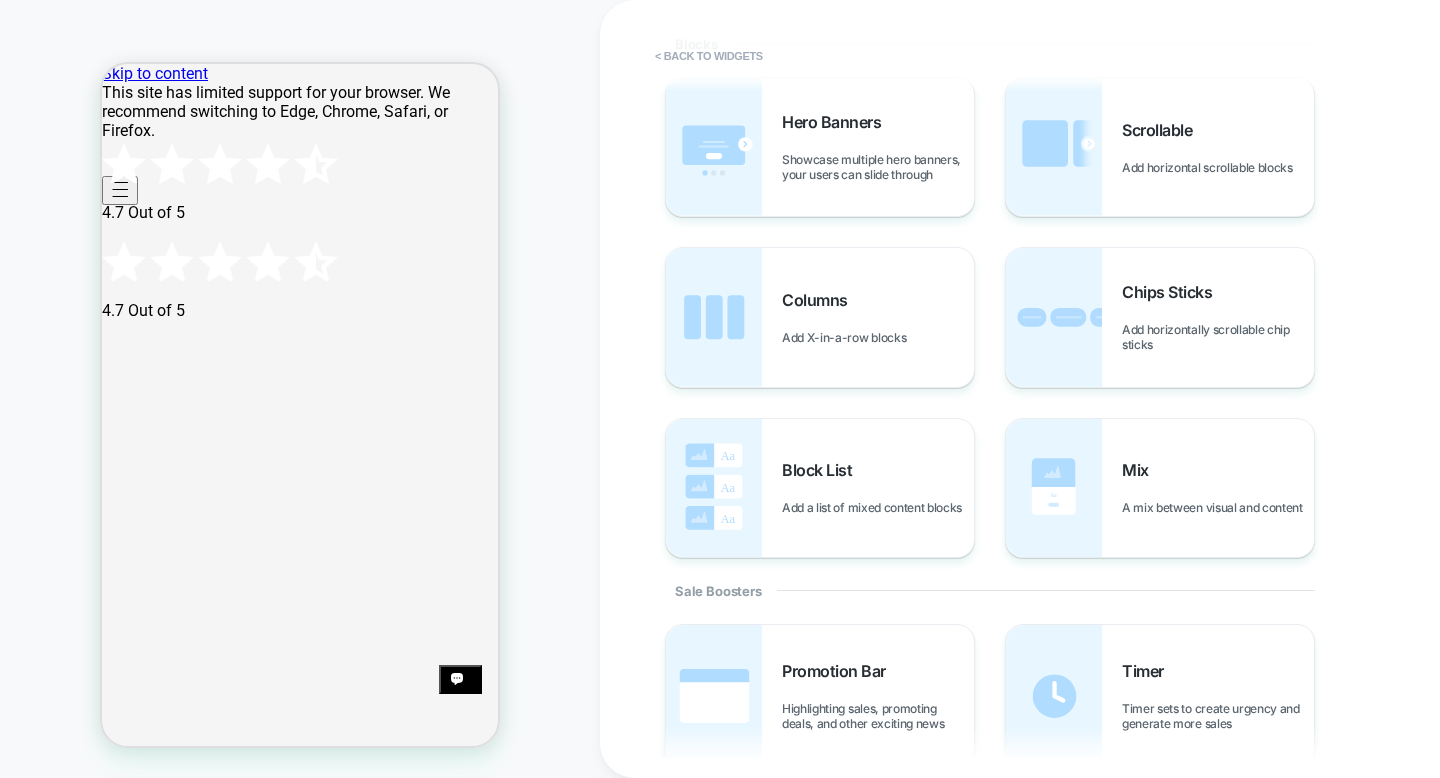 scroll, scrollTop: 565, scrollLeft: 0, axis: vertical 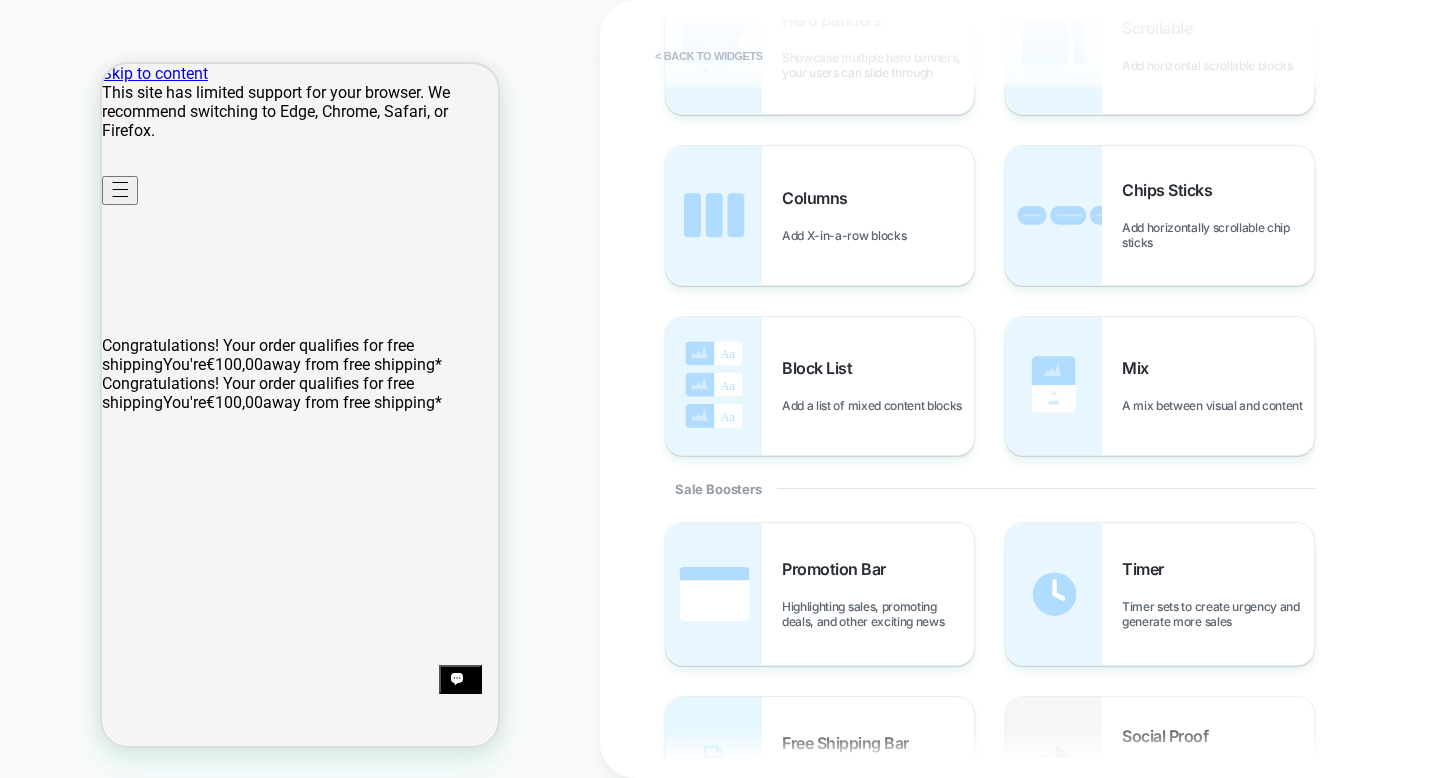 click on "< Back to widgets" at bounding box center [709, 56] 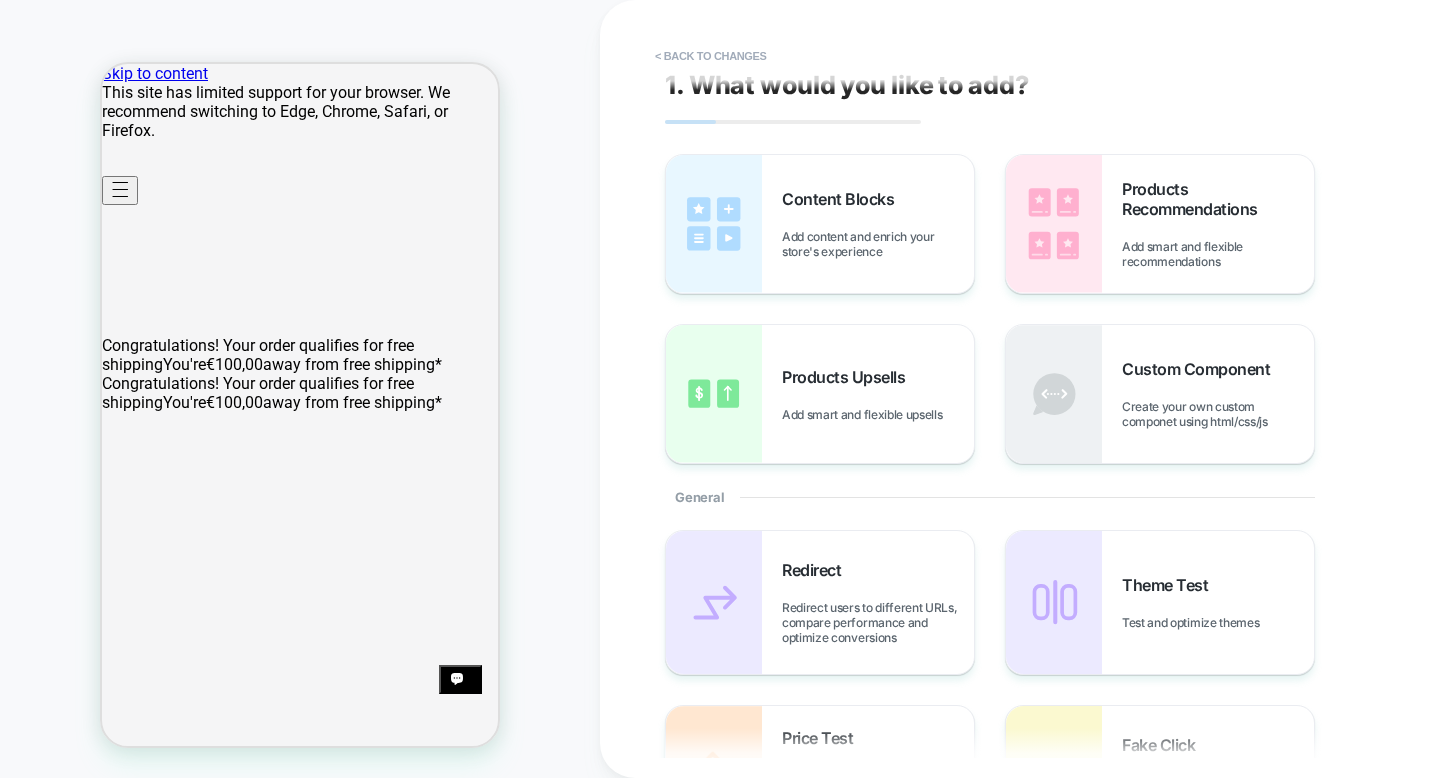 scroll, scrollTop: 0, scrollLeft: 0, axis: both 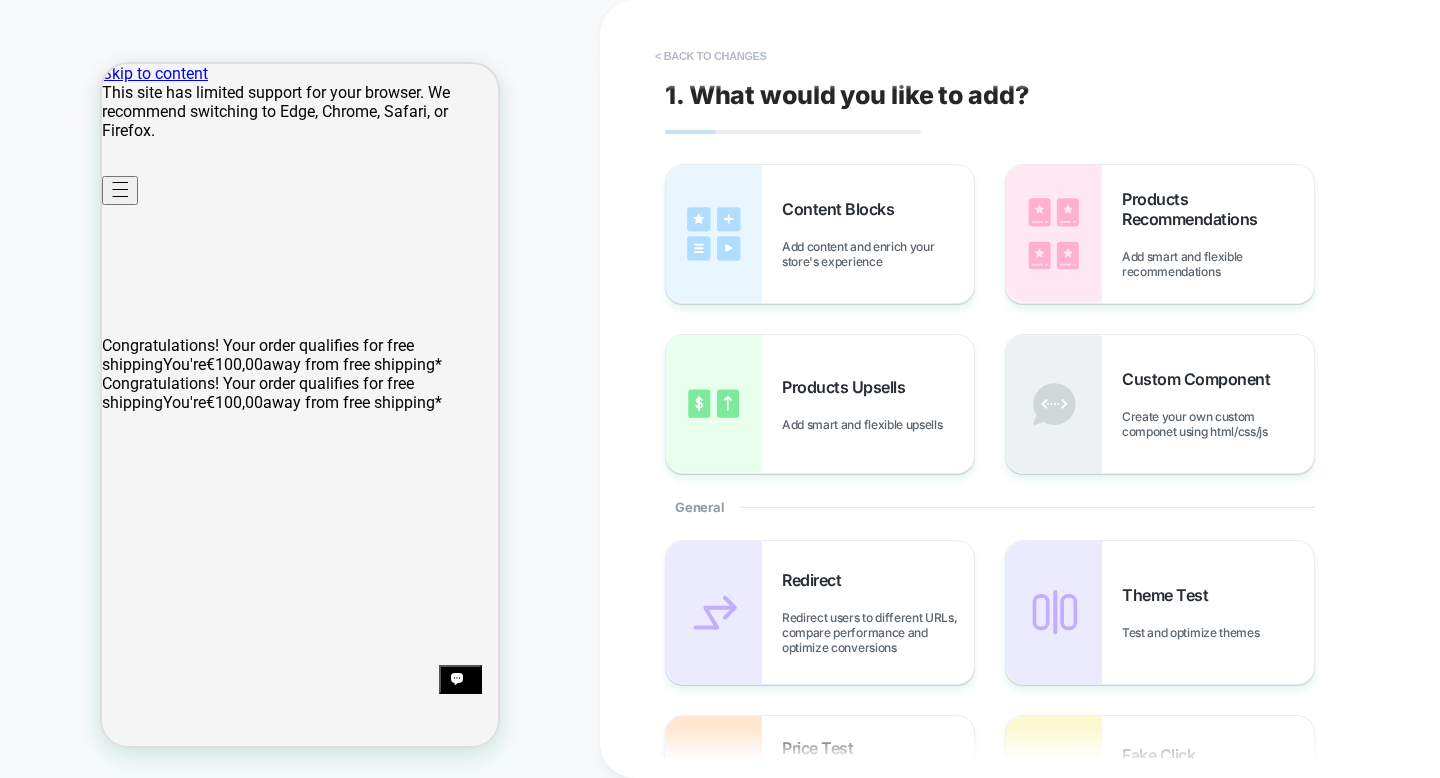 click on "< Back to changes" at bounding box center (711, 56) 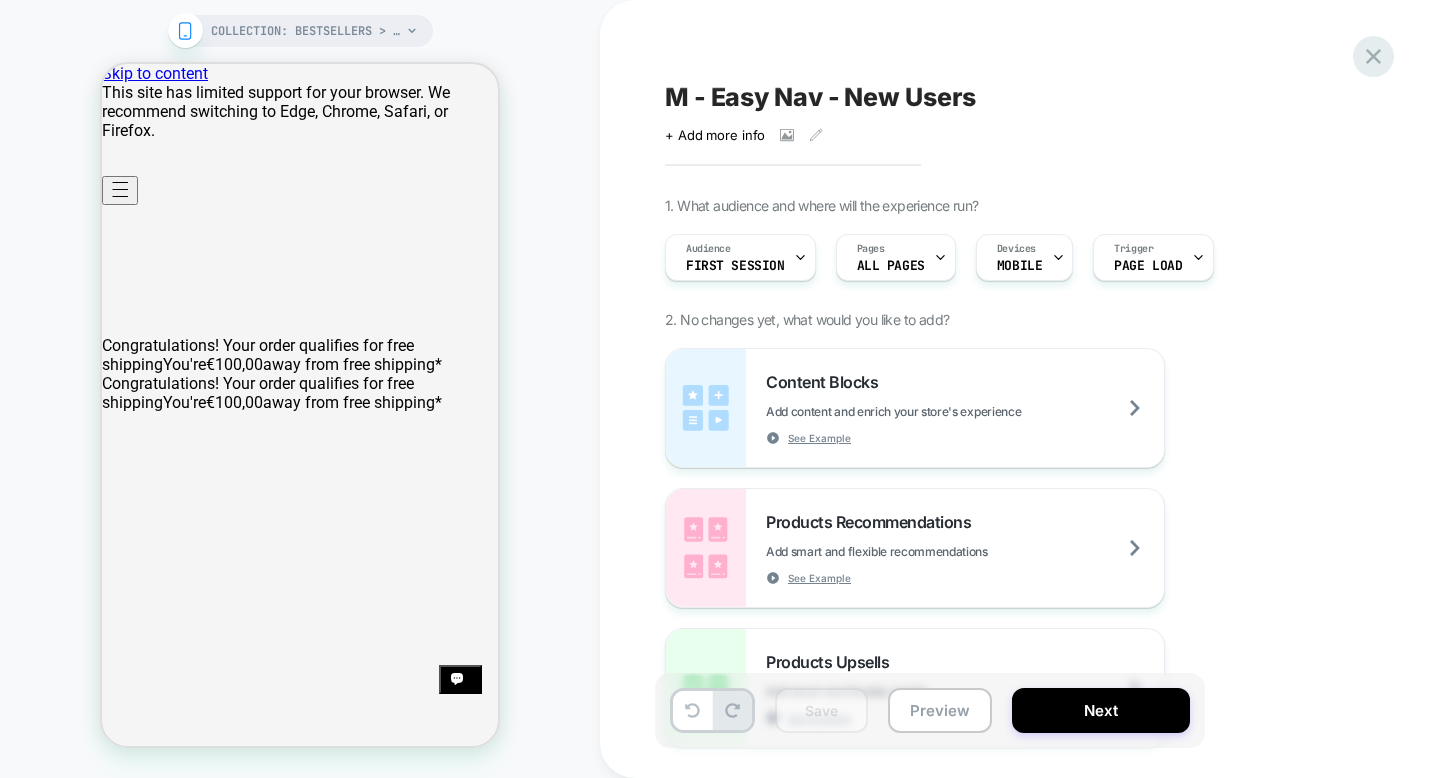 click at bounding box center (1373, 56) 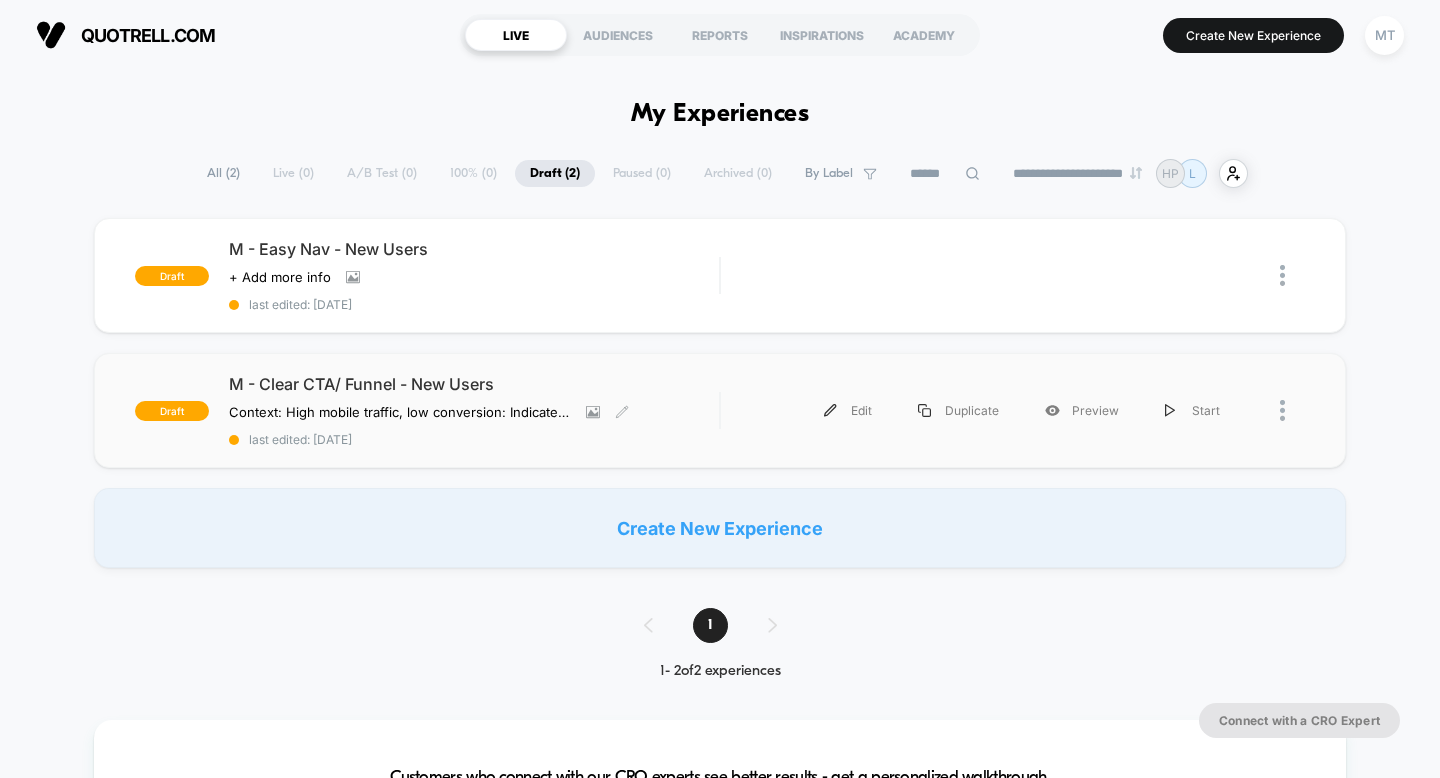 click on "M - Clear CTA/ Funnel - New Users Context:  High mobile traffic, low conversion:  Indicates potential  friction in mobile. Goal: Increase Mobile conversion by reducing friction in the funnel. Make Mobile experiences seamless and fast. Hypothesis: Mobile traffic isn't converting due to lack of clear navigation to relevant stores (men/women) Prediction: If we add a fake click on the hamburger menu on the home page it will increase transaction intent. If we add clear navigation to Sales, it will increase mobile conversion. Click to view images Click to edit experience details last edited: 8/6/2025" at bounding box center [474, 410] 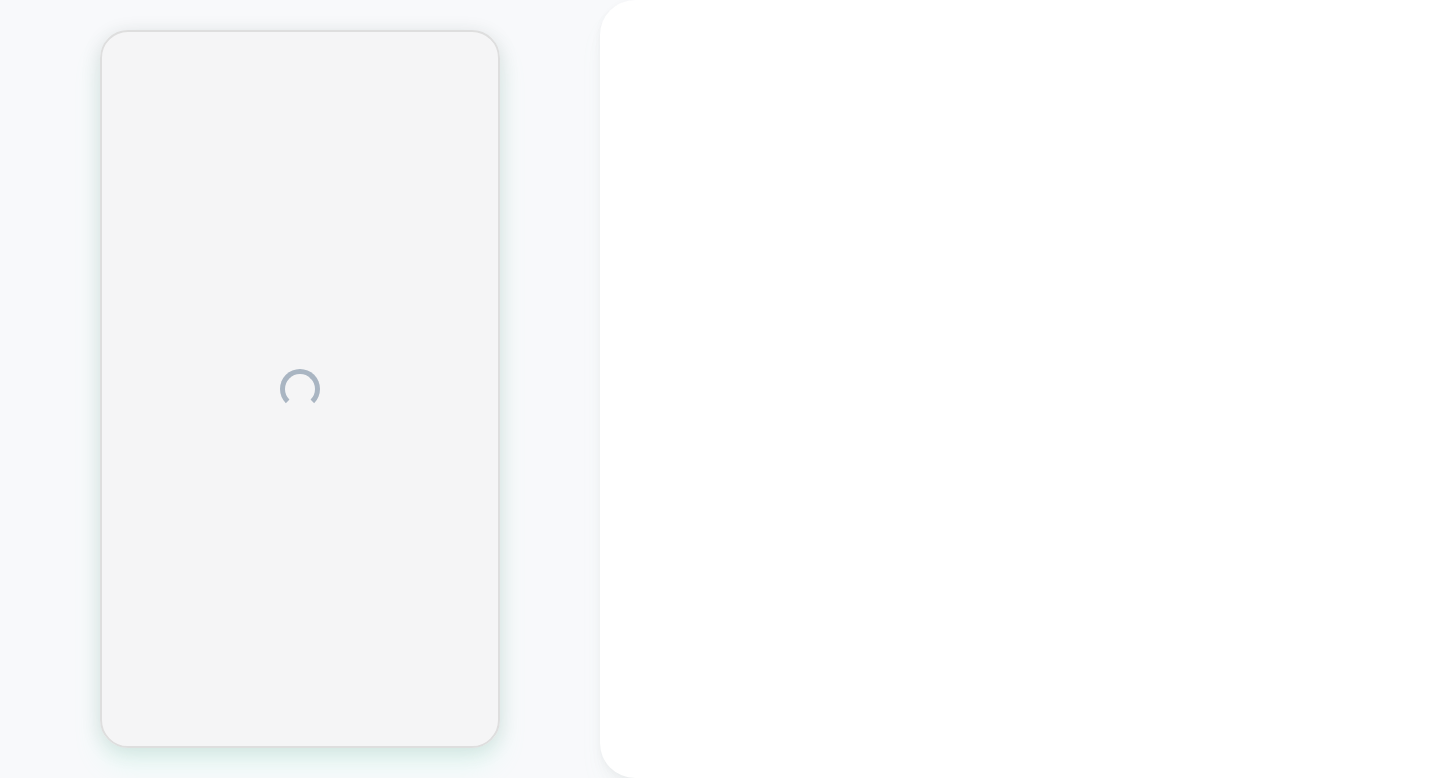 scroll, scrollTop: 0, scrollLeft: 0, axis: both 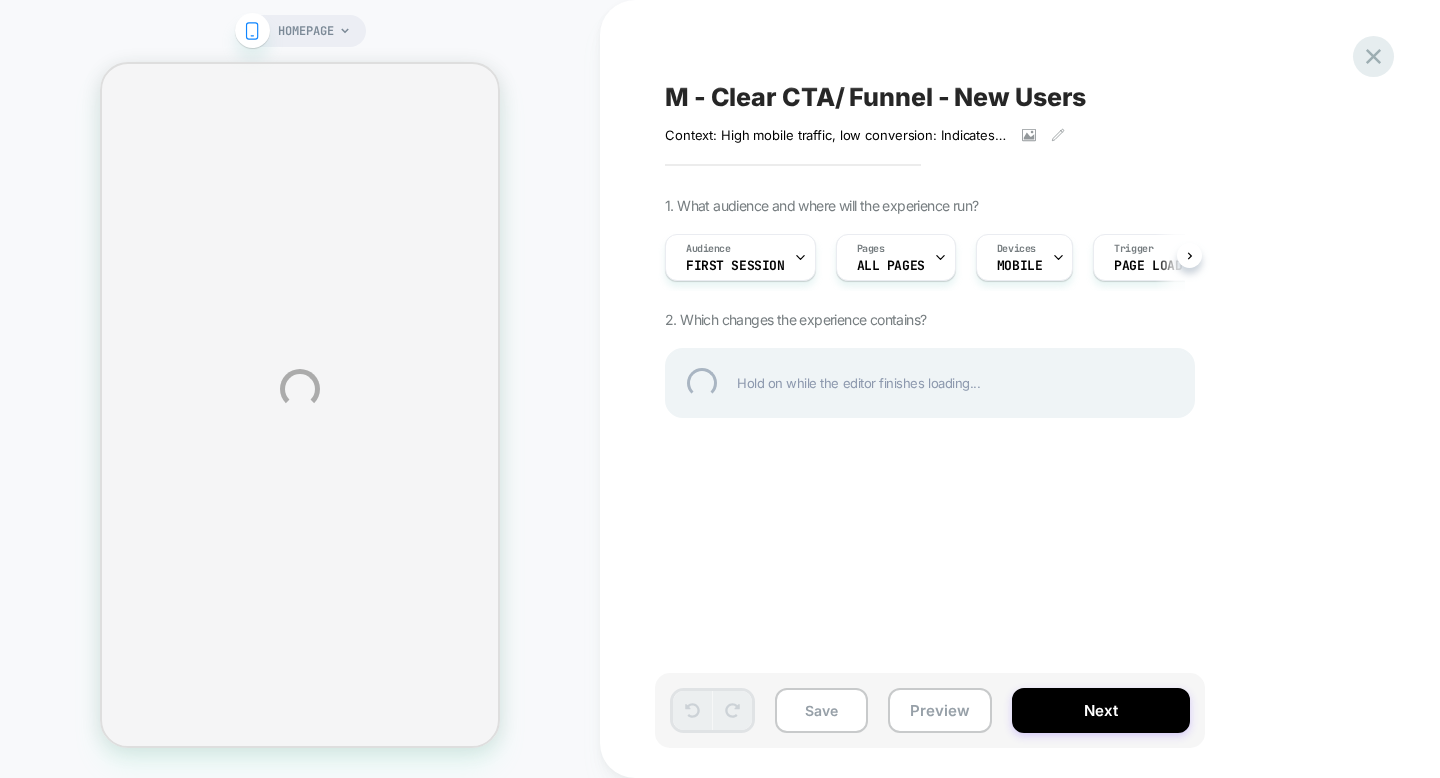 click at bounding box center (1373, 56) 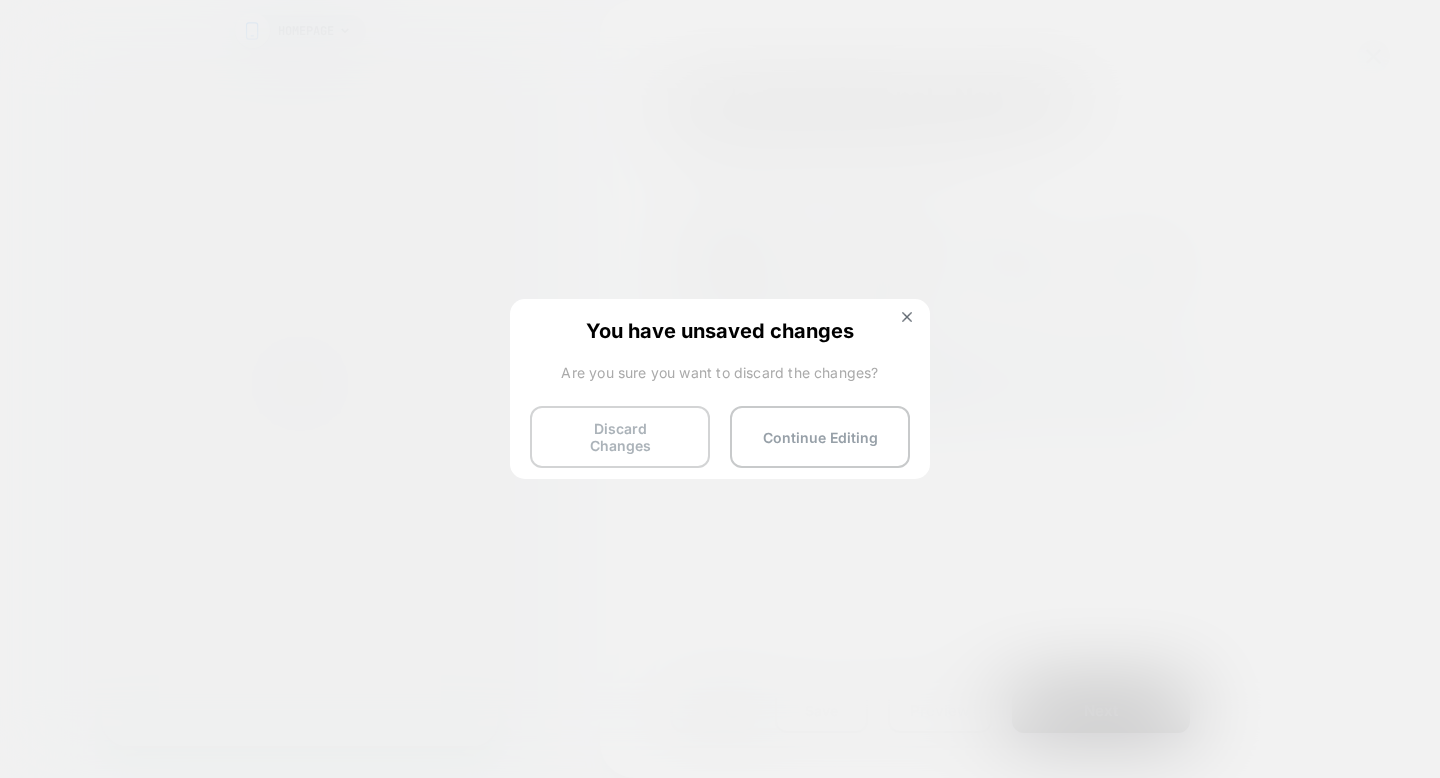 click on "Discard Changes" at bounding box center (620, 437) 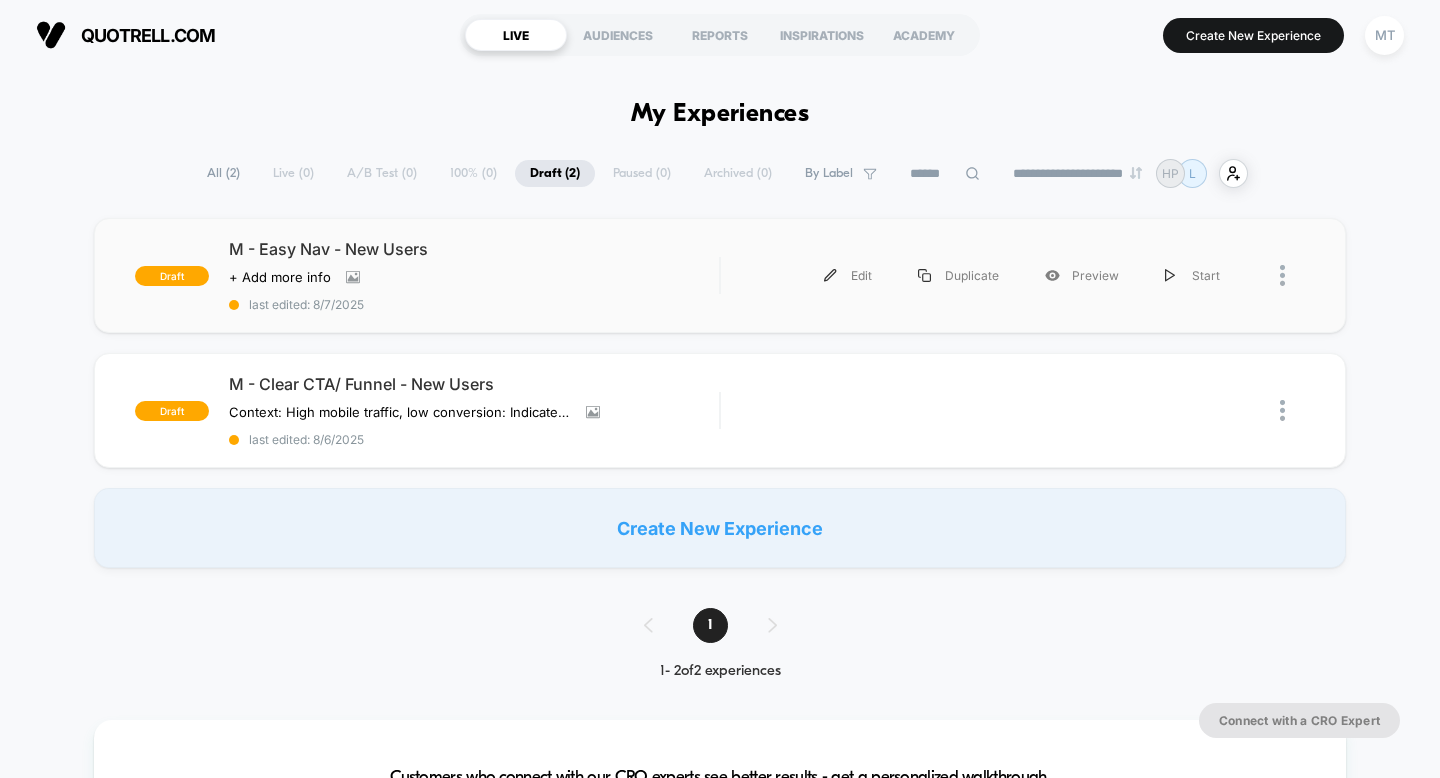click at bounding box center (1292, 275) 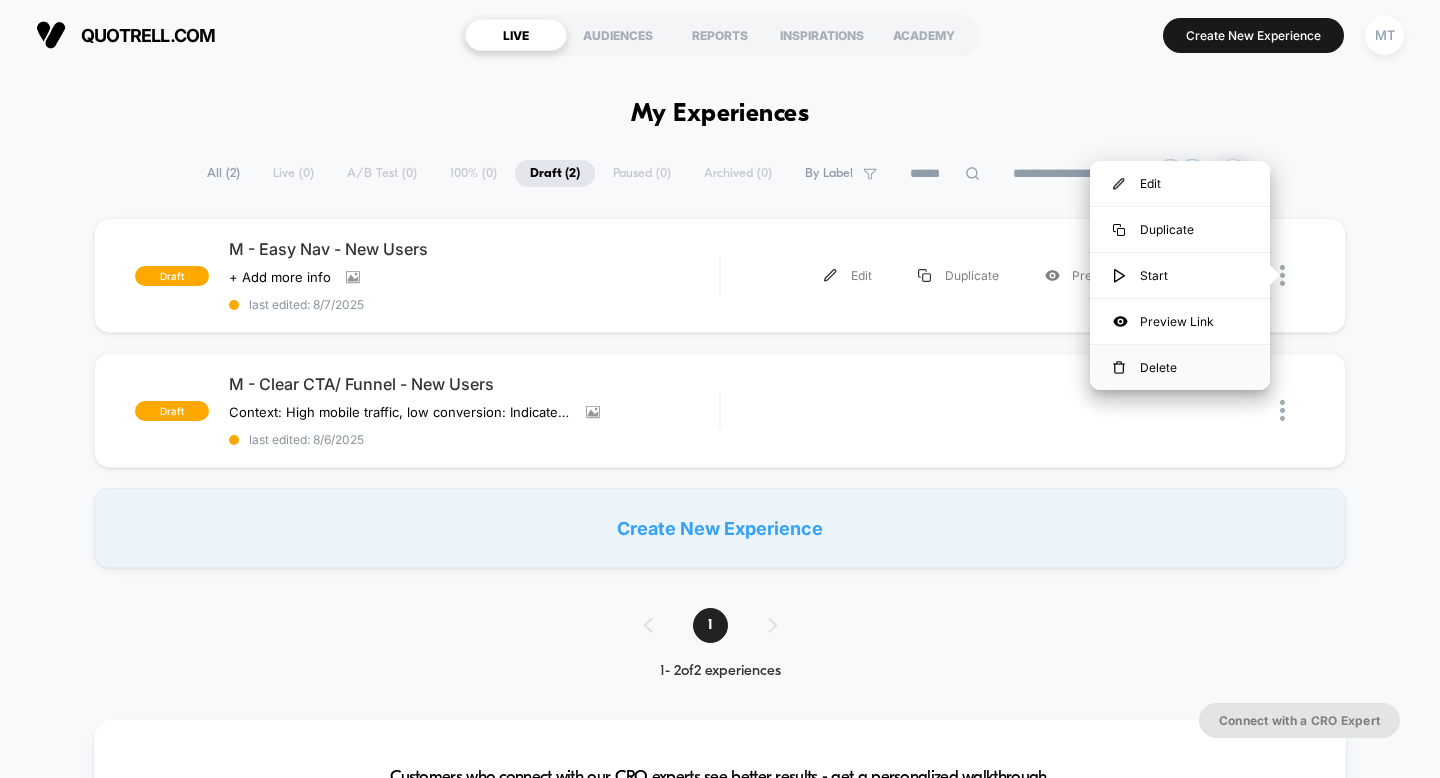 click on "Delete" at bounding box center [1180, 367] 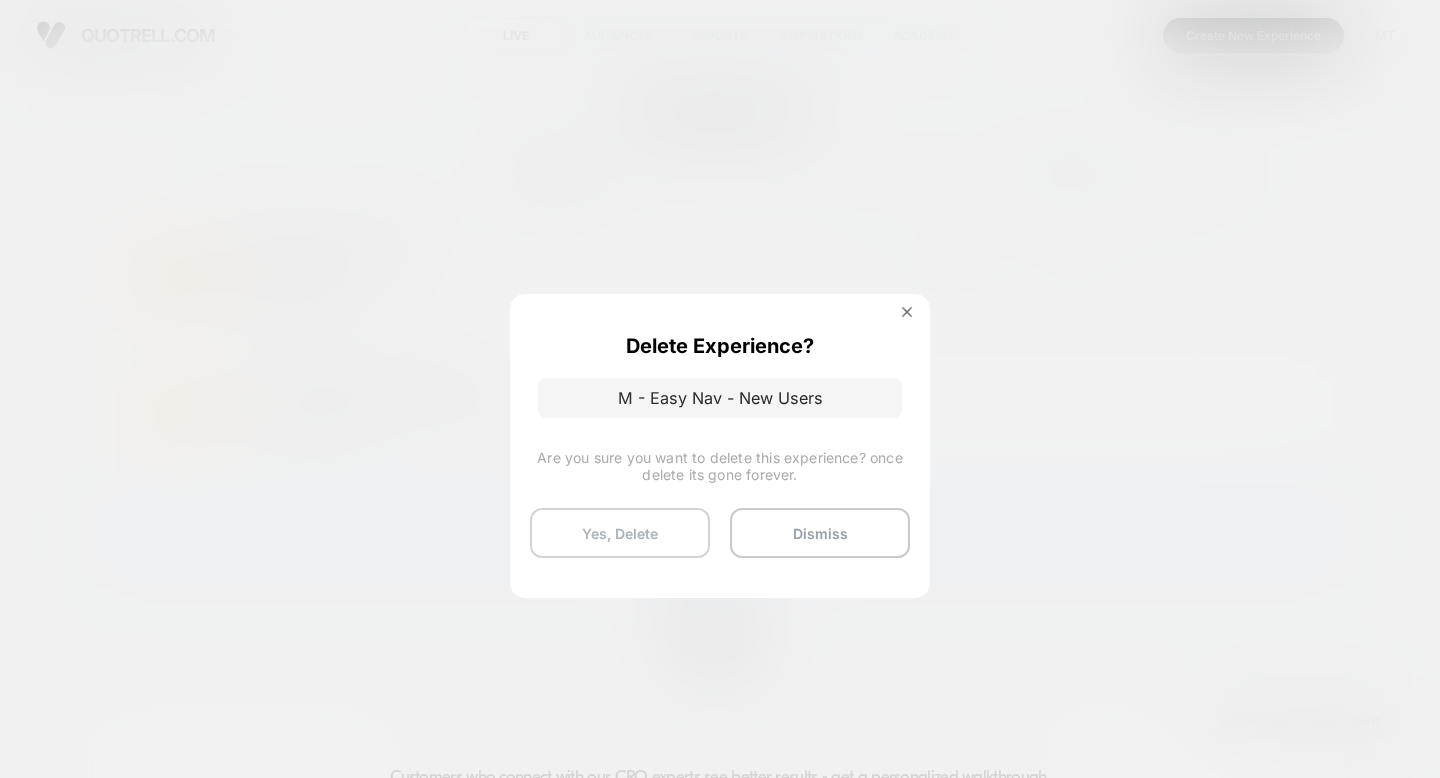 click on "Yes, Delete" at bounding box center (620, 533) 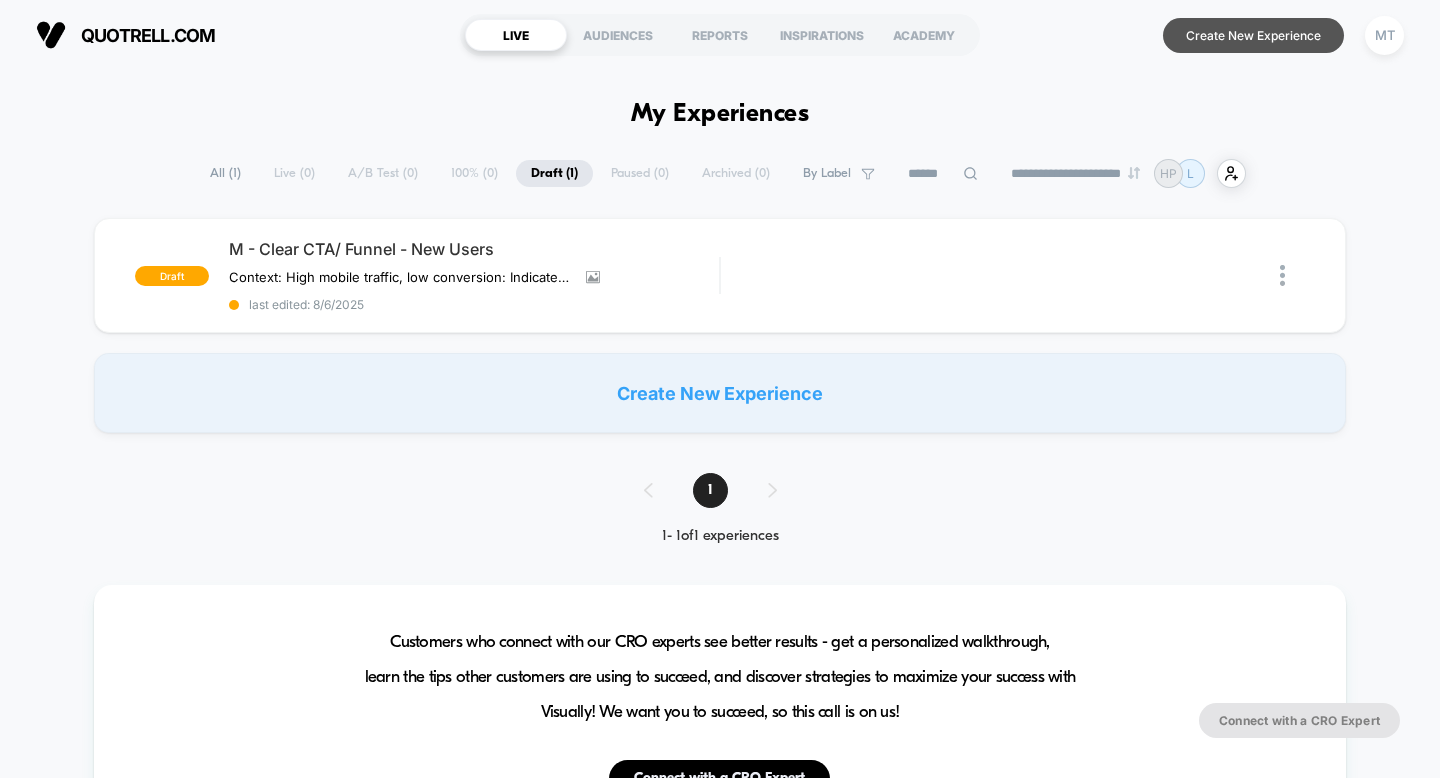 click on "Create New Experience" at bounding box center (1253, 35) 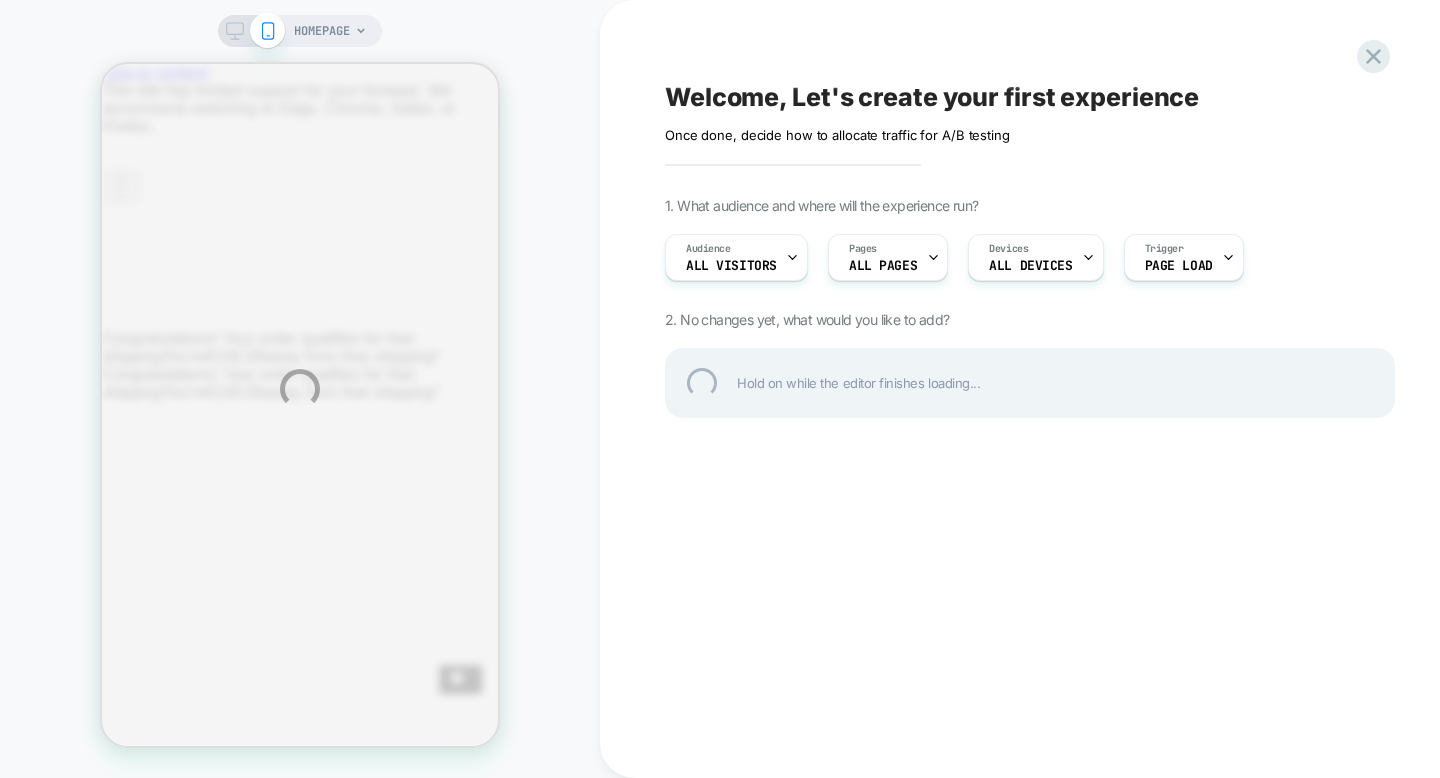 scroll, scrollTop: 0, scrollLeft: 0, axis: both 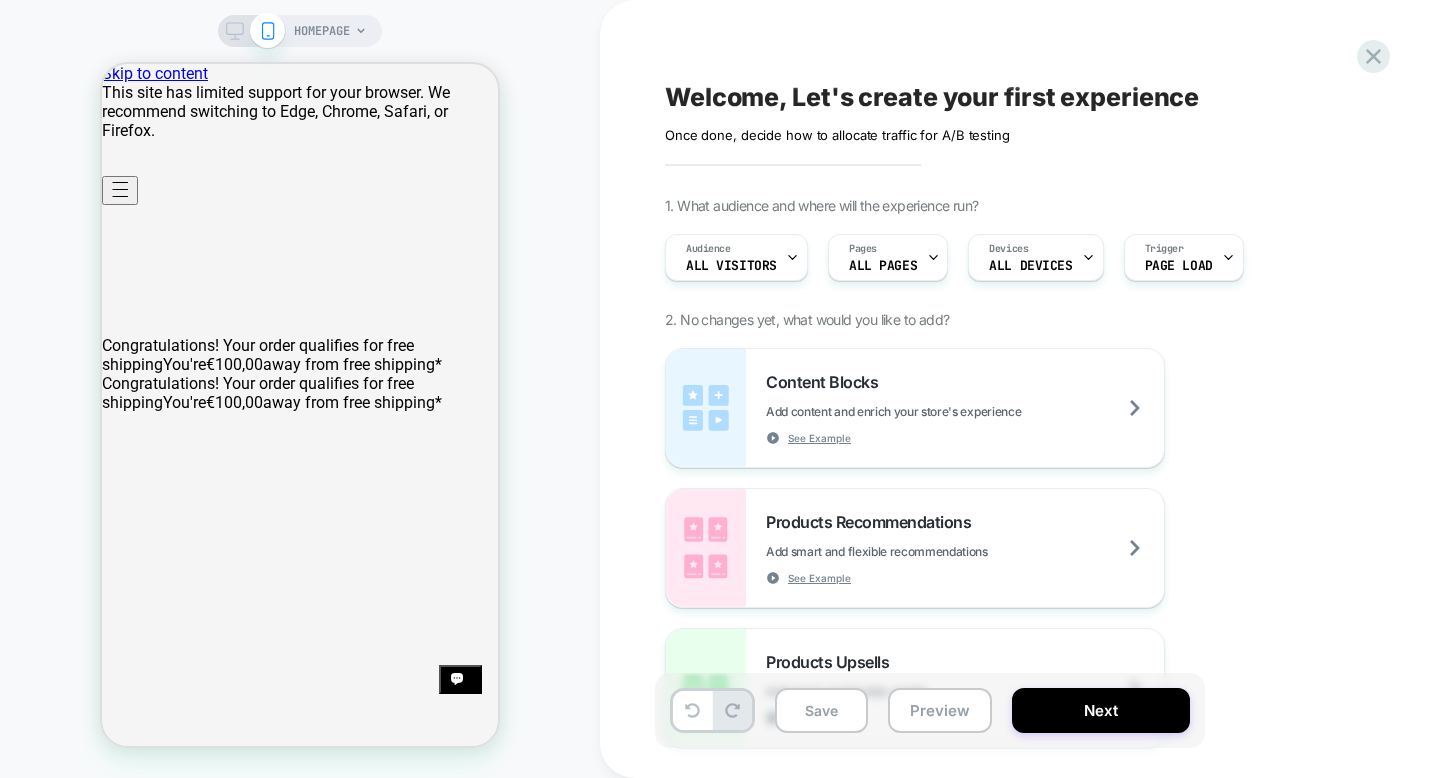 click 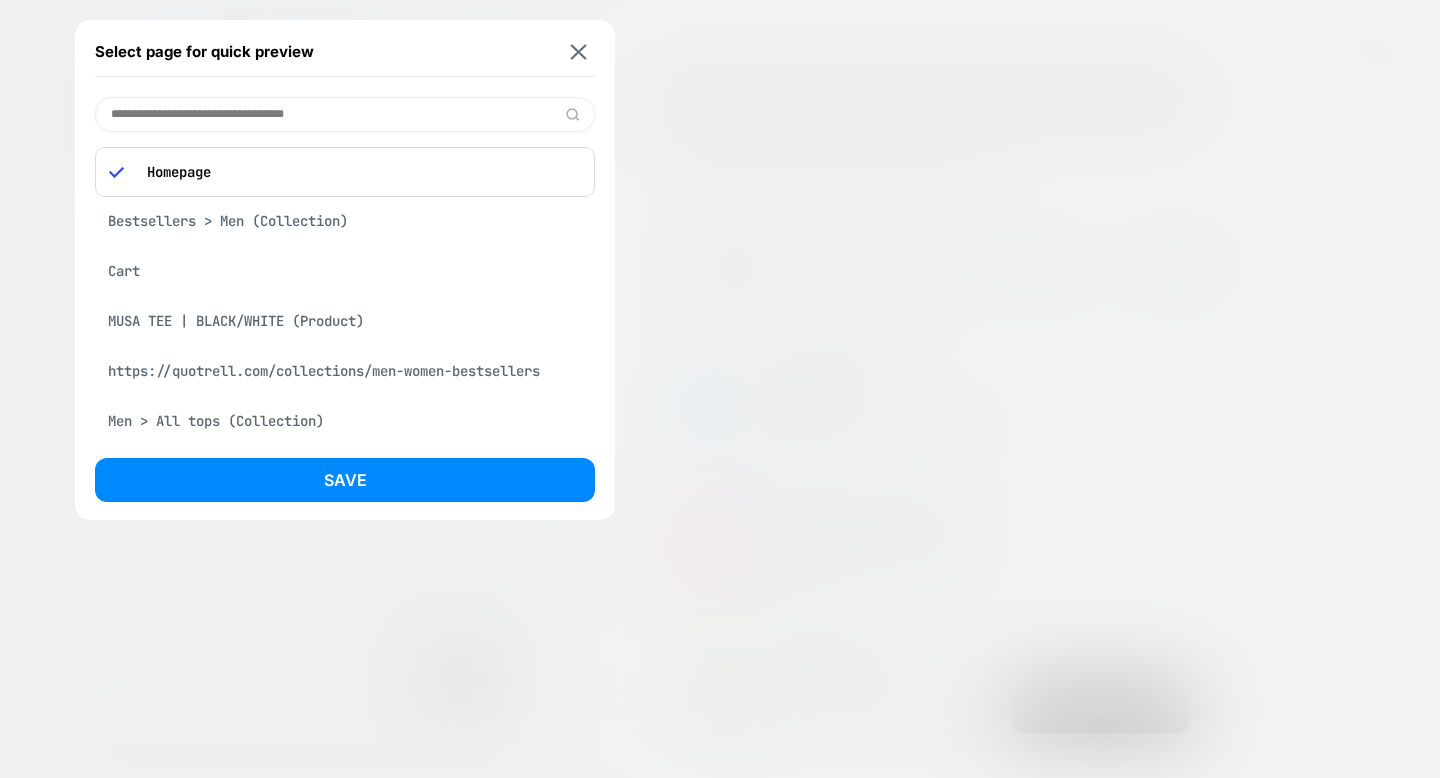 click on "MUSA TEE | BLACK/WHITE (Product)" at bounding box center [345, 321] 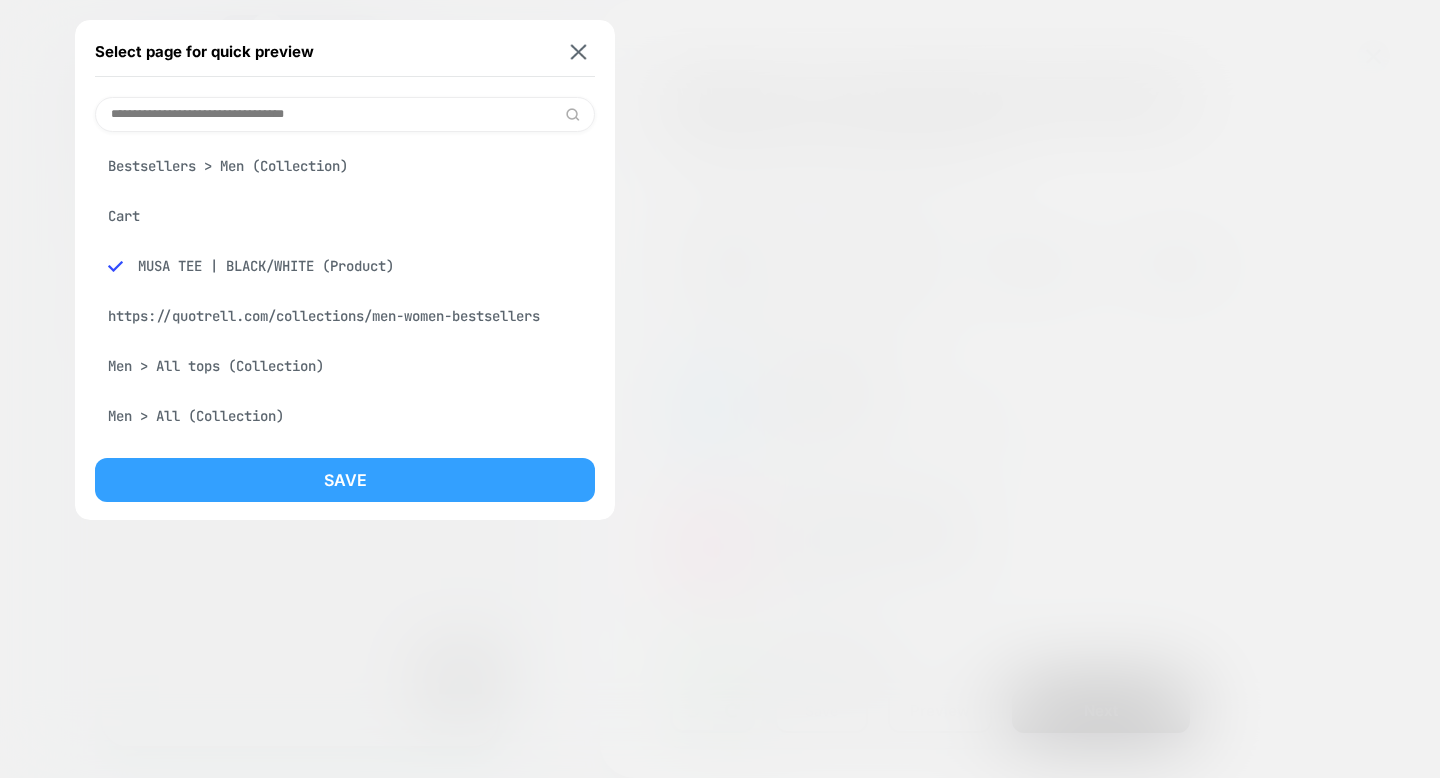 click on "Save" at bounding box center [345, 480] 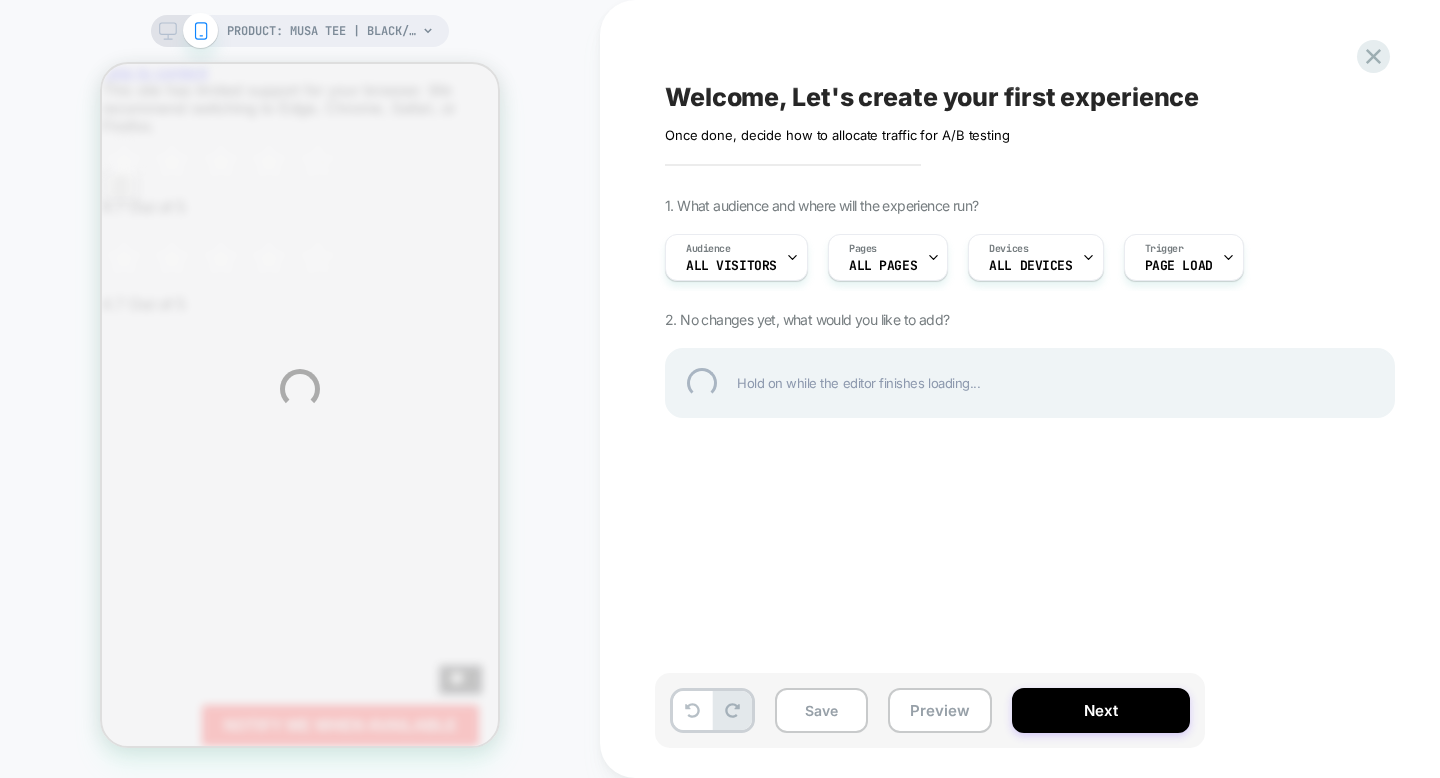 scroll, scrollTop: 0, scrollLeft: 0, axis: both 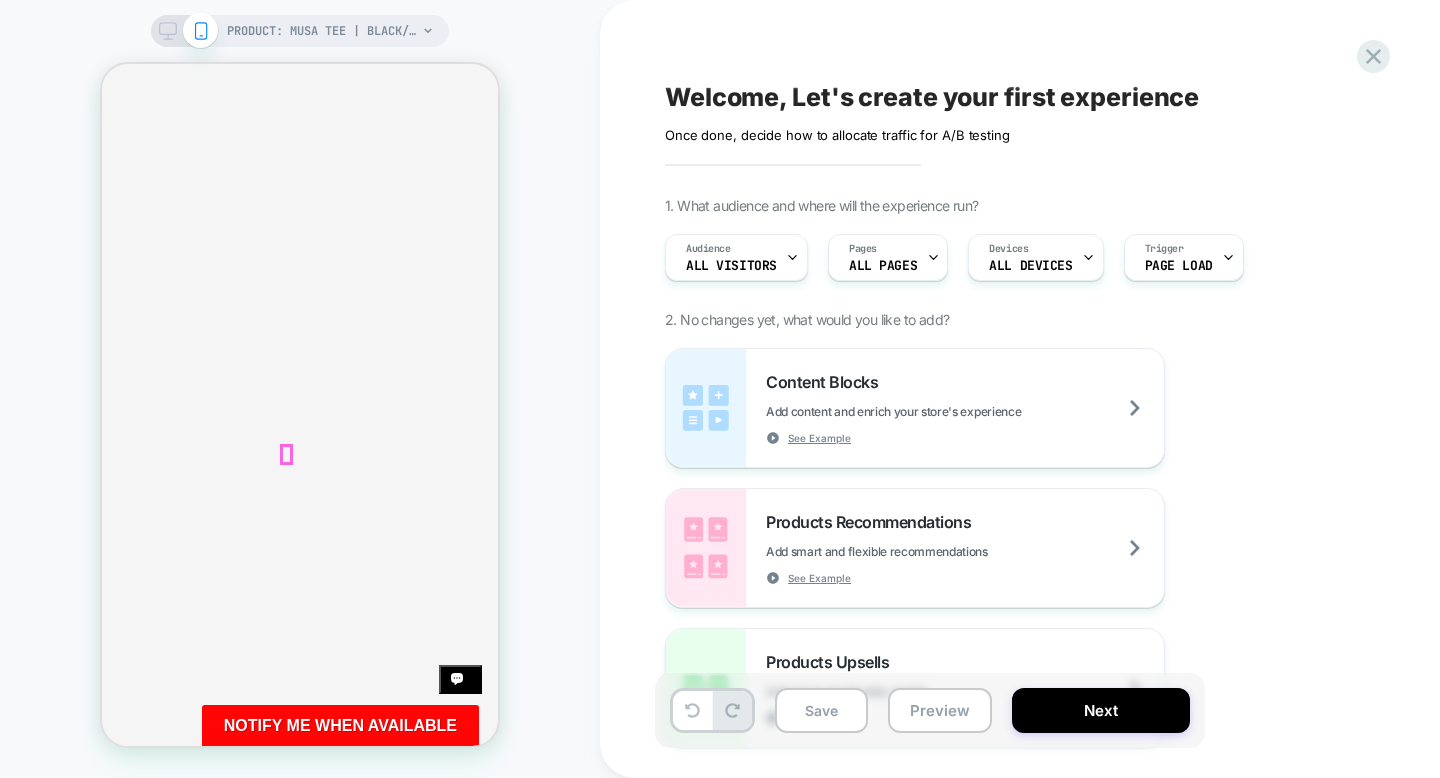 click on "L" at bounding box center [239, 52598] 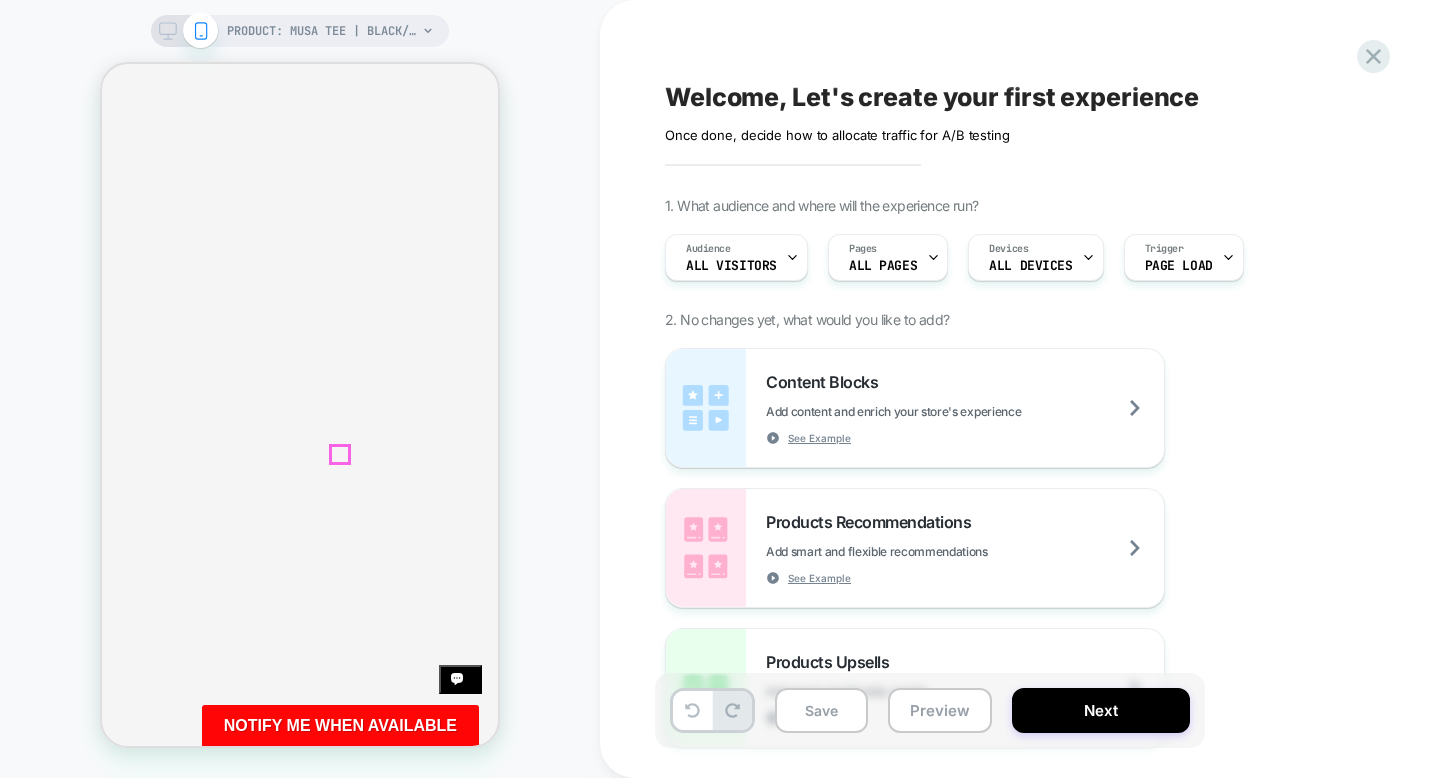 click on "XL" at bounding box center (374, 52617) 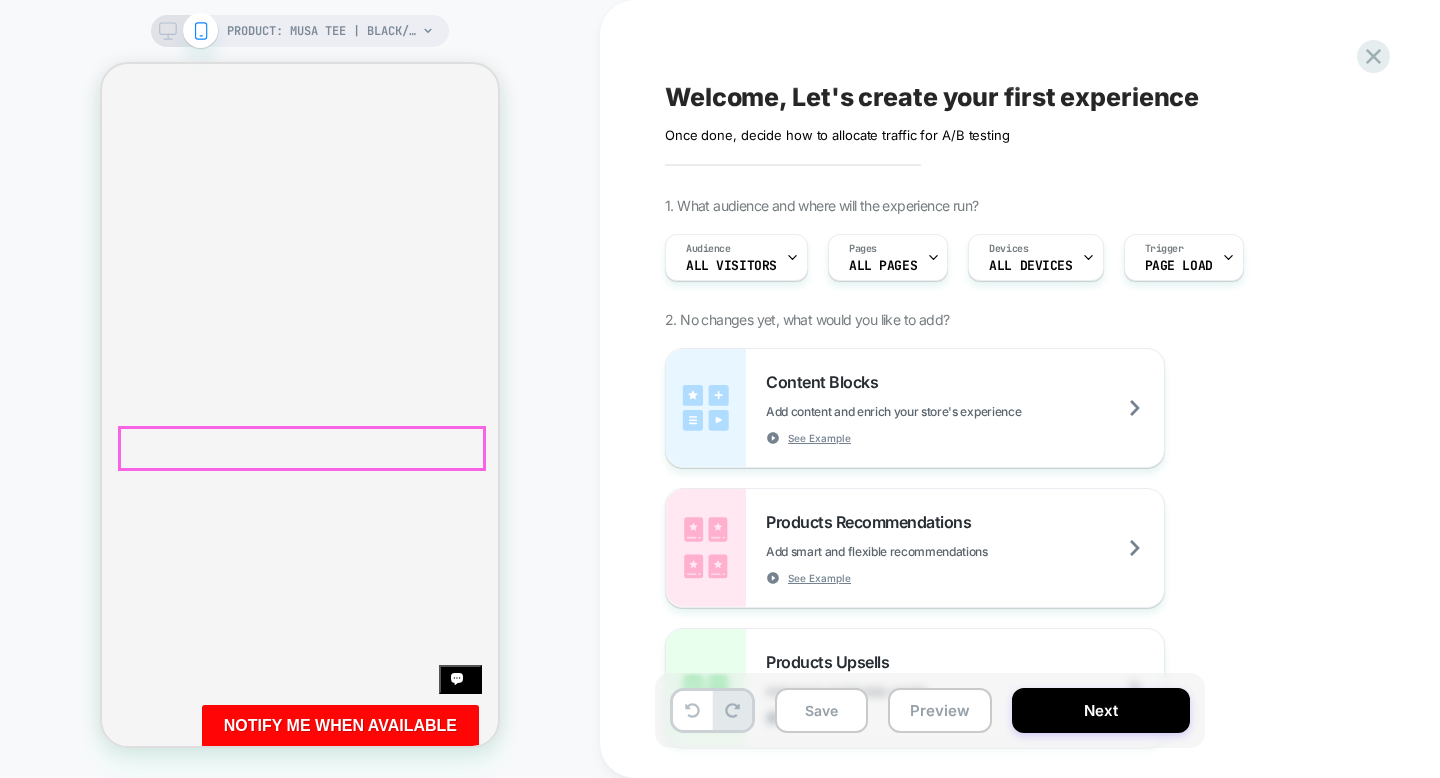 click on "XS
S
M
L
XL XXL" at bounding box center (300, 52593) 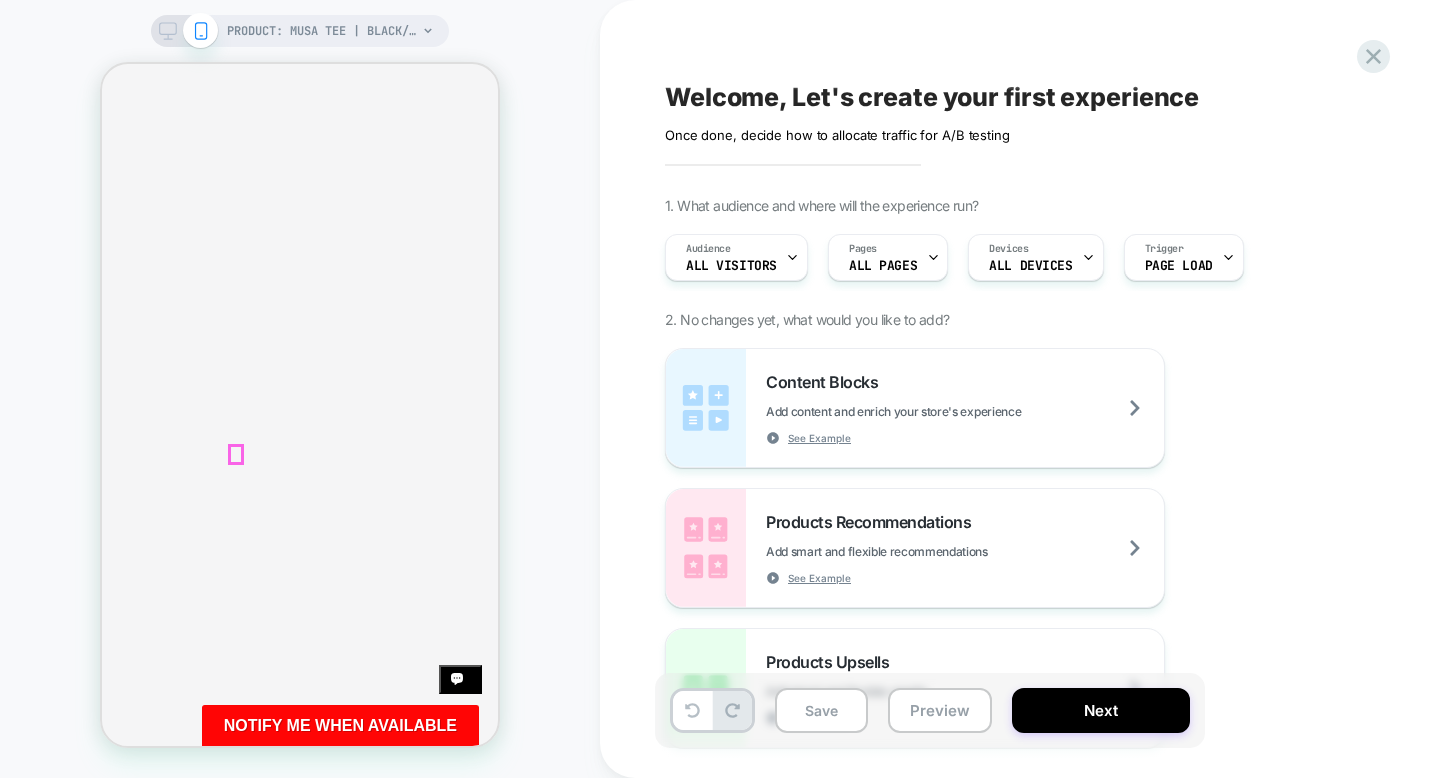 click on "M" at bounding box center (422, 52550) 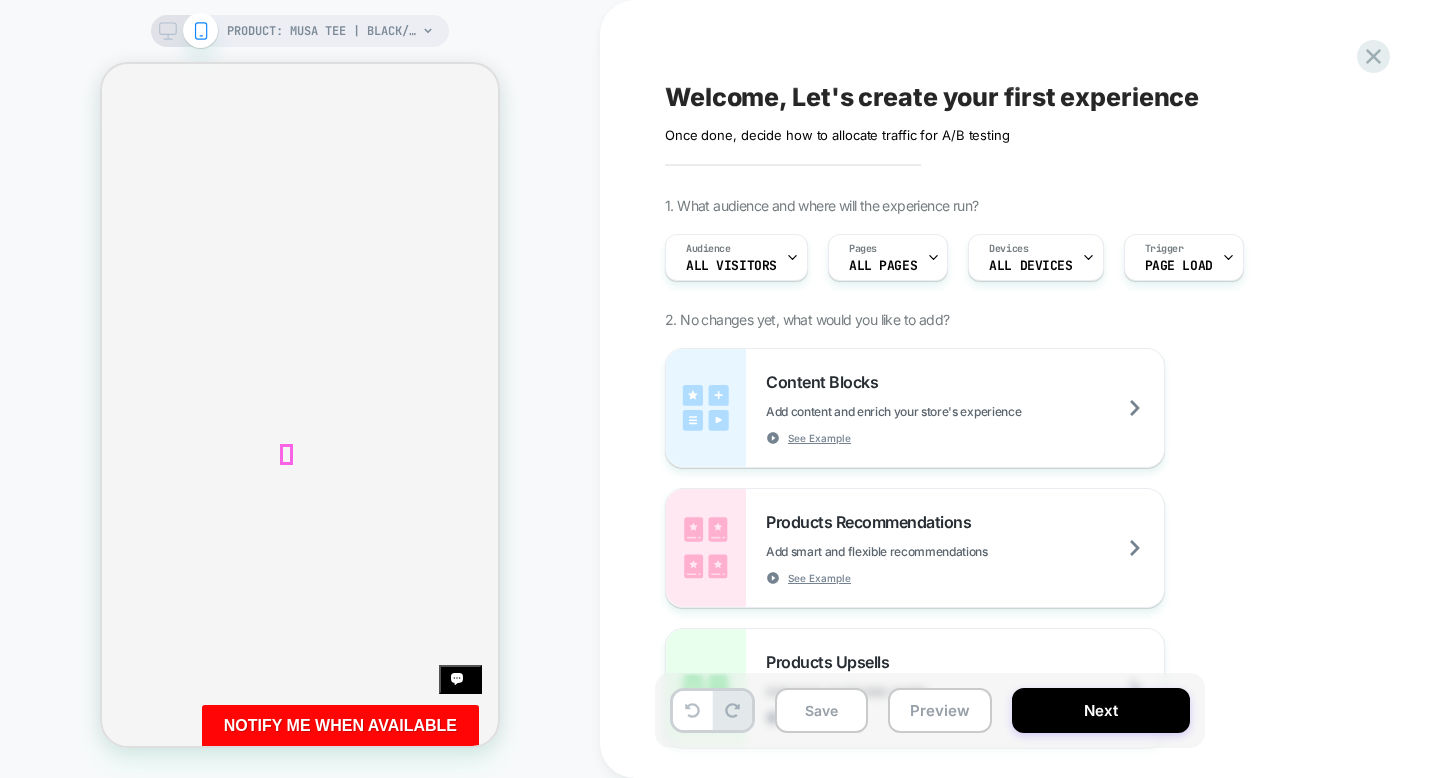 click on "L" at bounding box center (239, 52617) 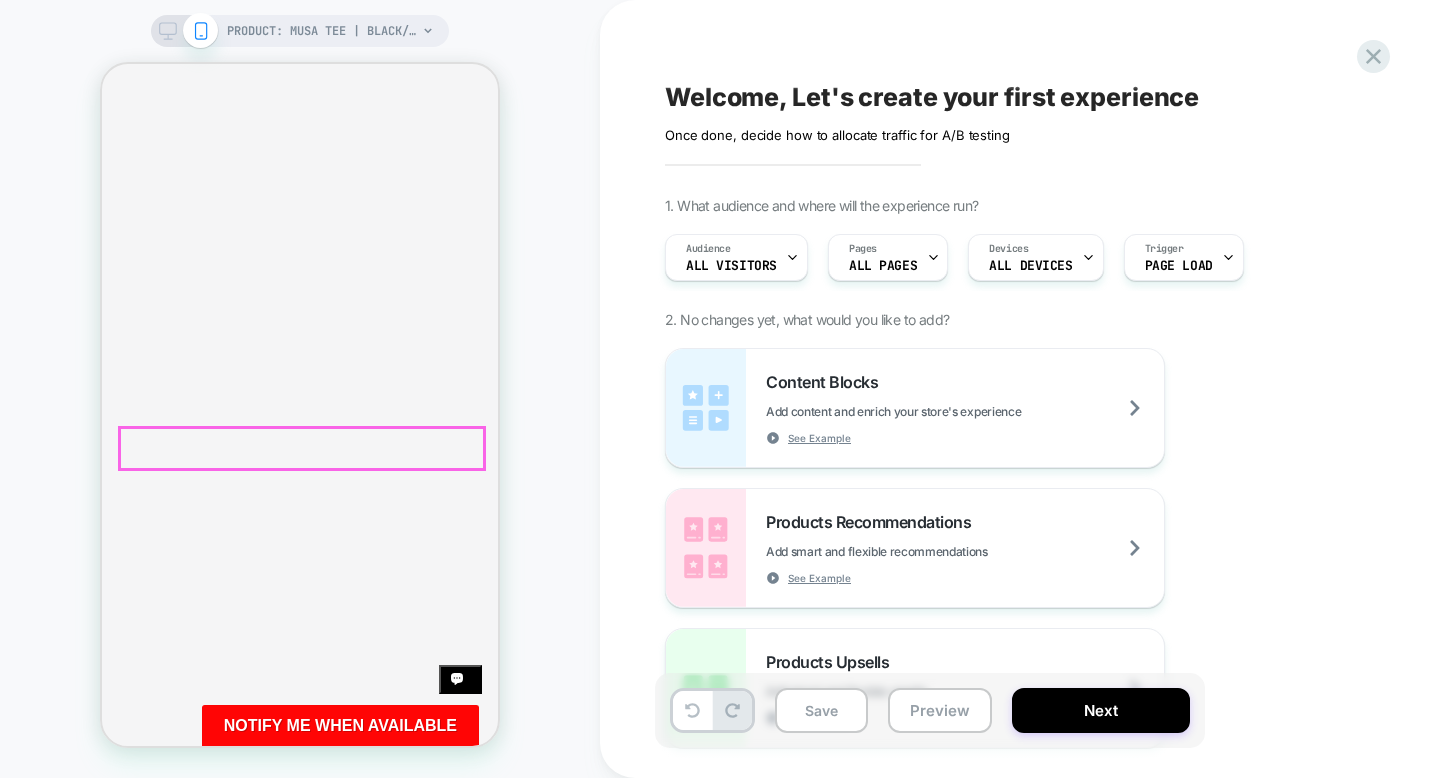 click on "XS
S
M
L
XL XXL" at bounding box center [300, 52593] 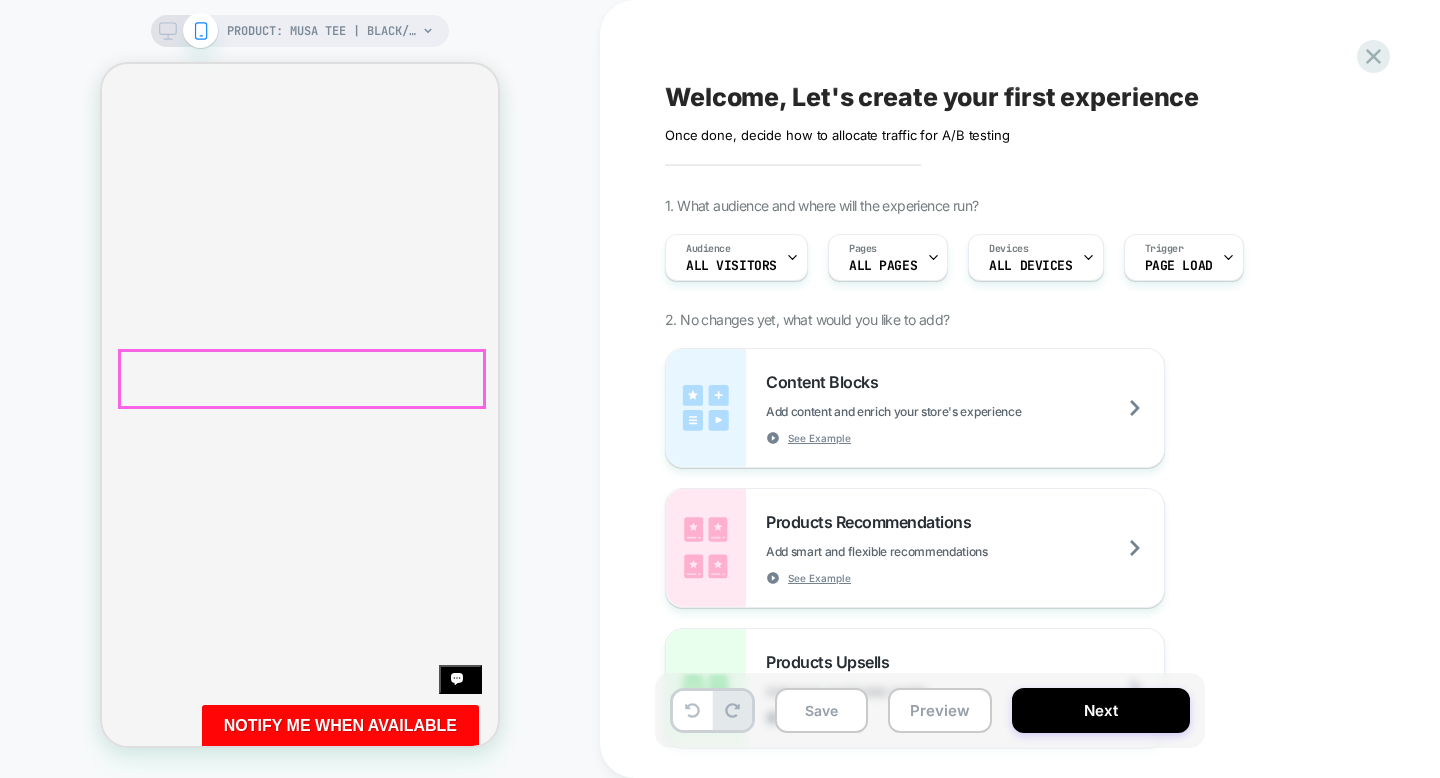 click at bounding box center (300, 52348) 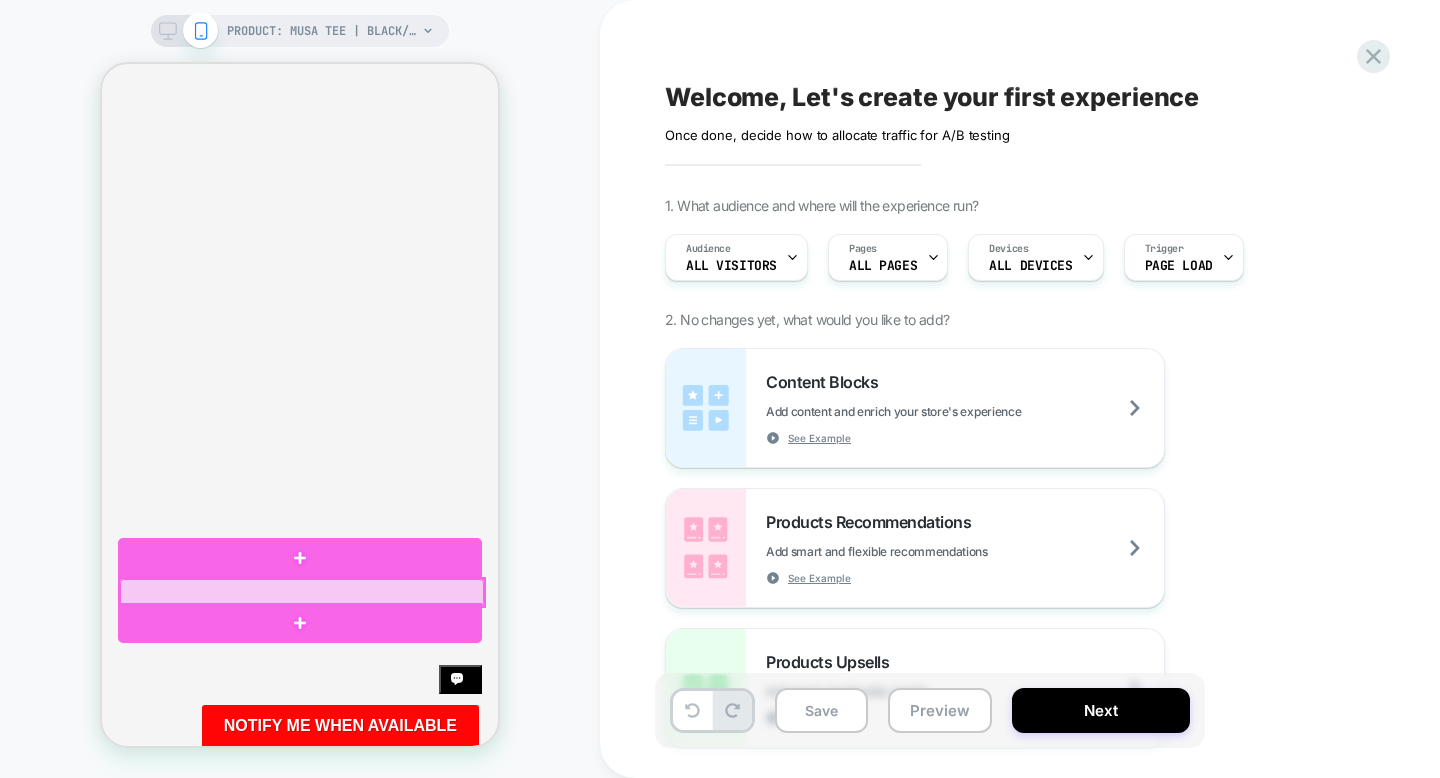 click at bounding box center (302, 593) 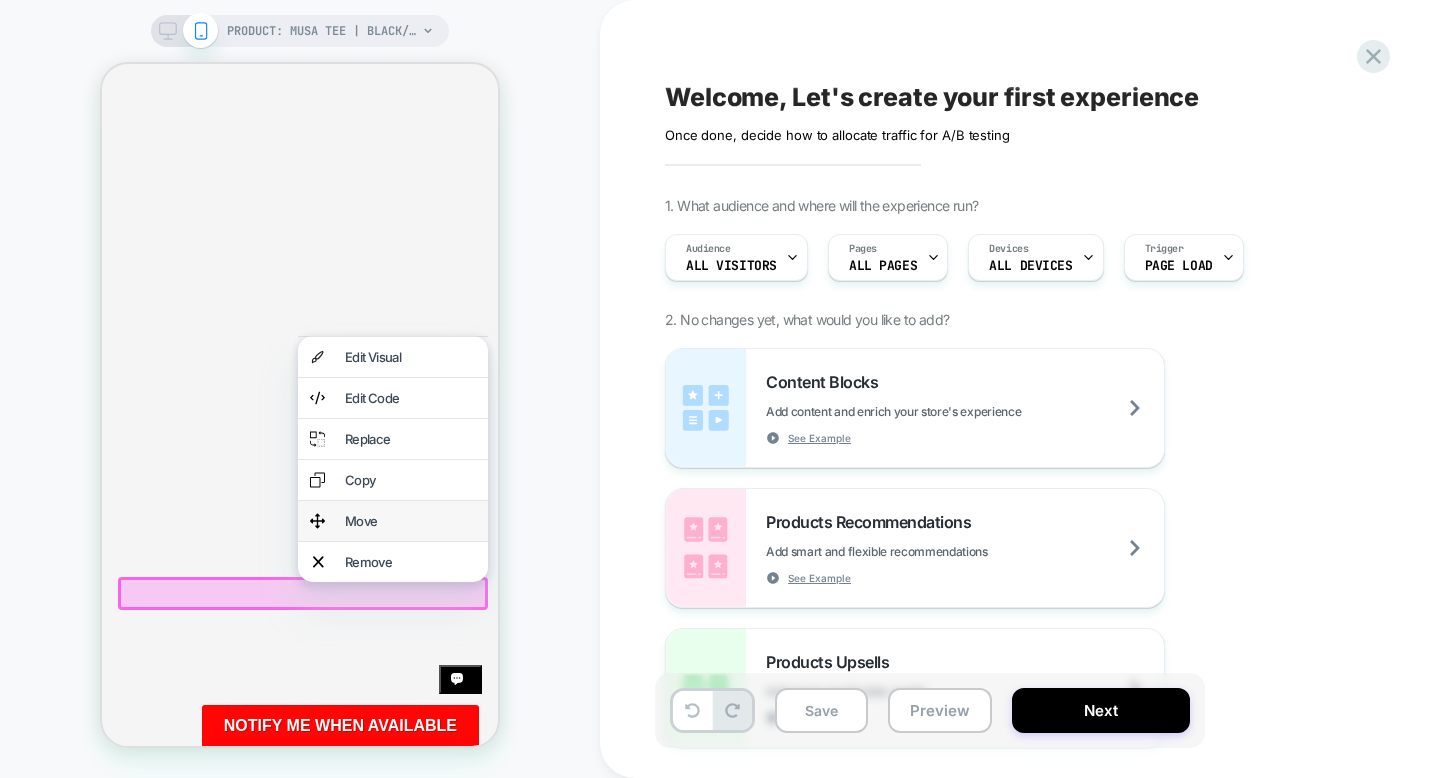 click on "Move" at bounding box center (410, 521) 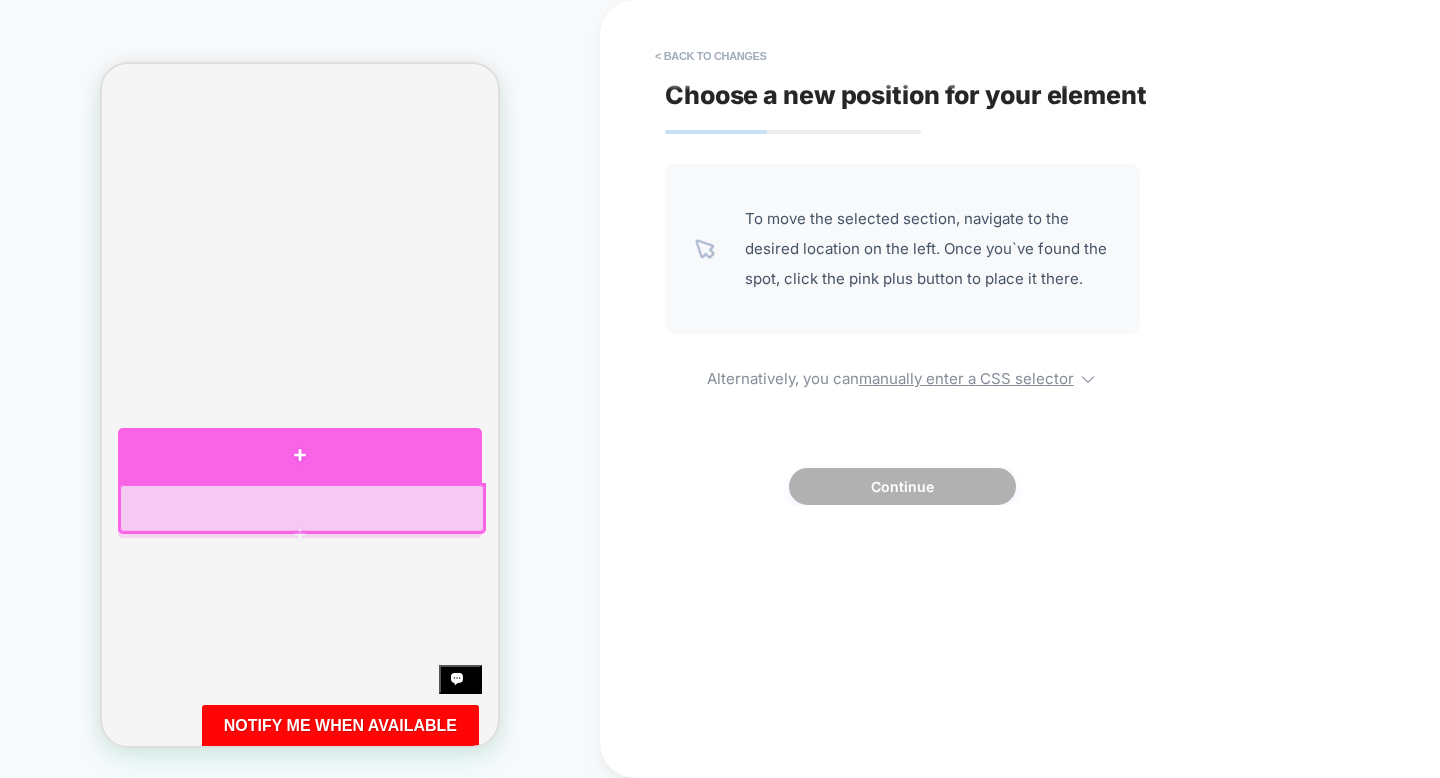 click at bounding box center [300, 456] 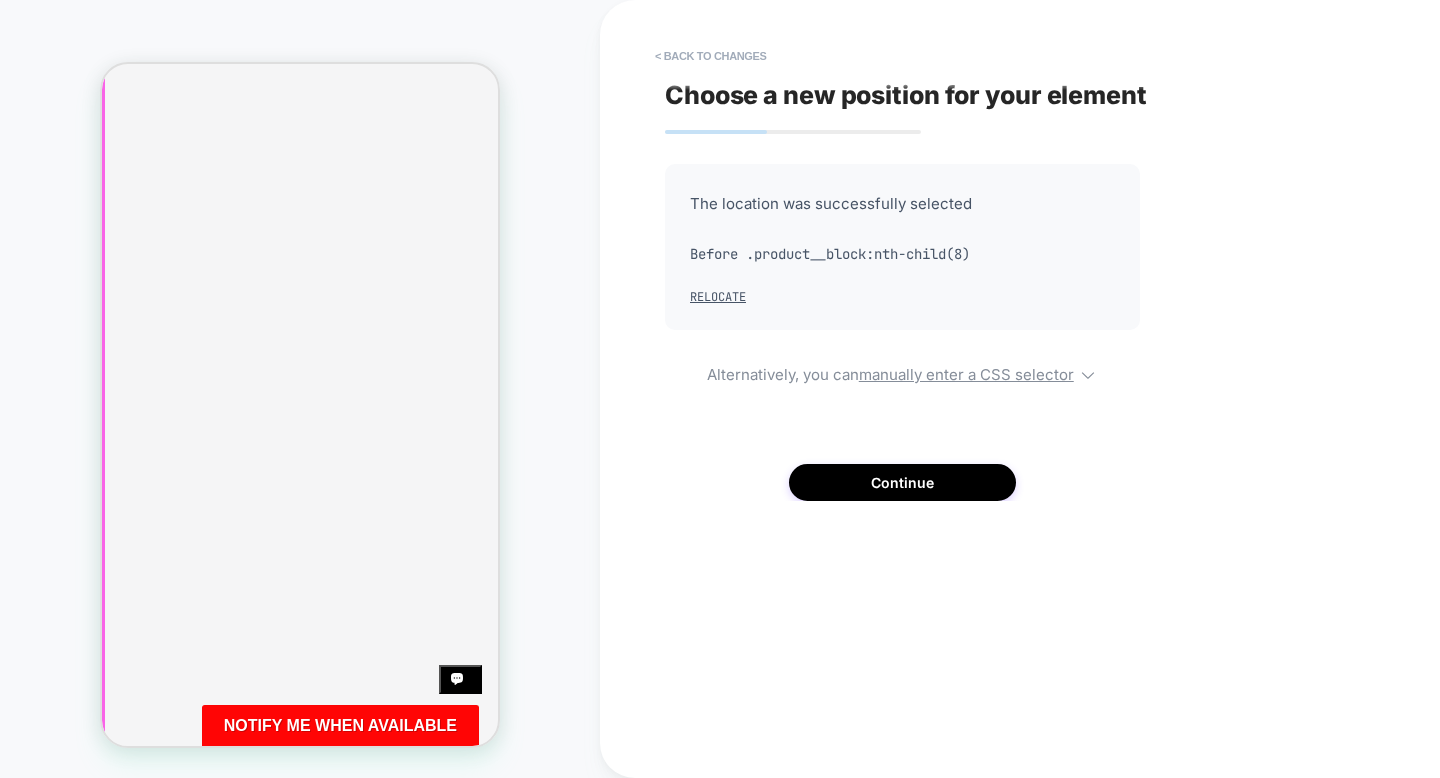 click at bounding box center [302, 324] 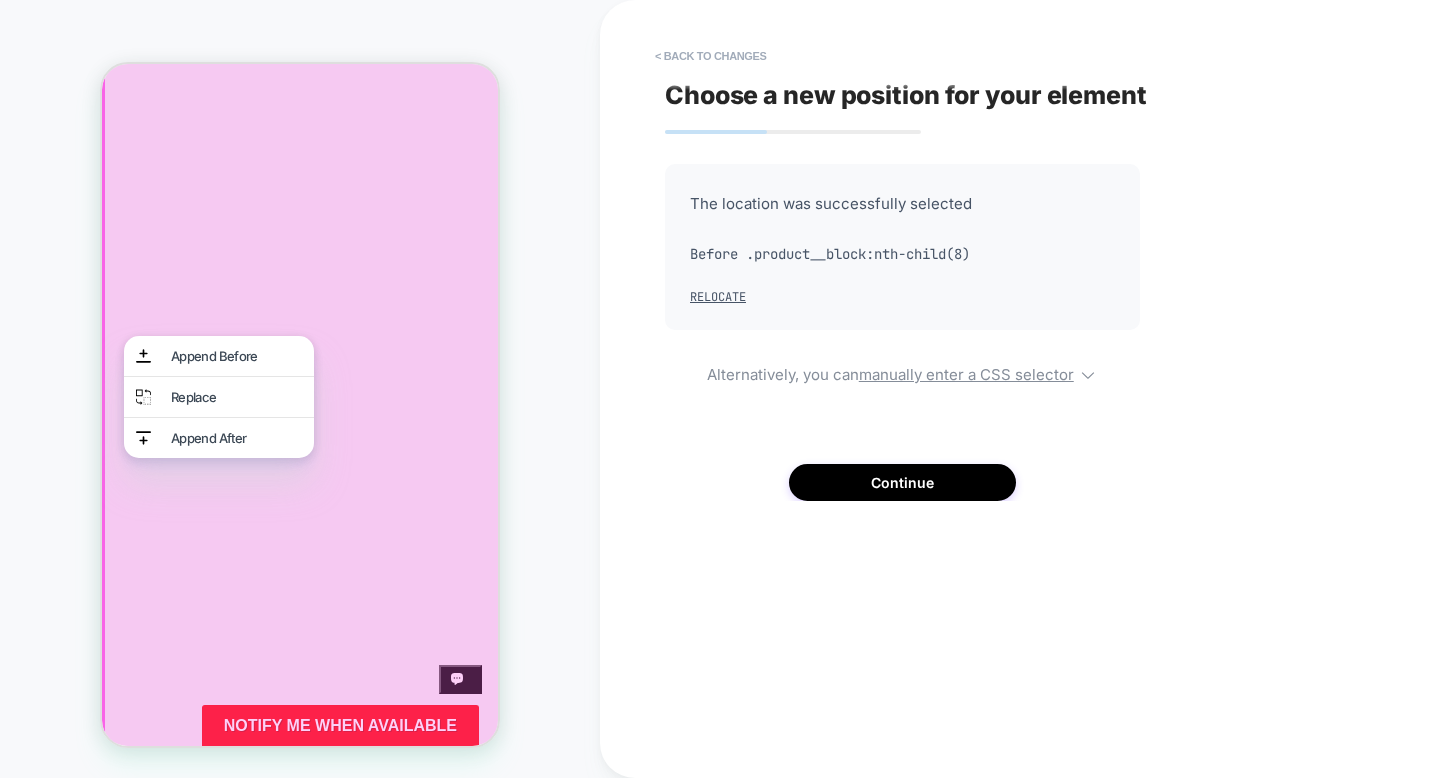 click on "PRODUCT: MUSA TEE | BLACK/WHITE PRODUCT: MUSA TEE | BLACK/WHITE" at bounding box center [300, 389] 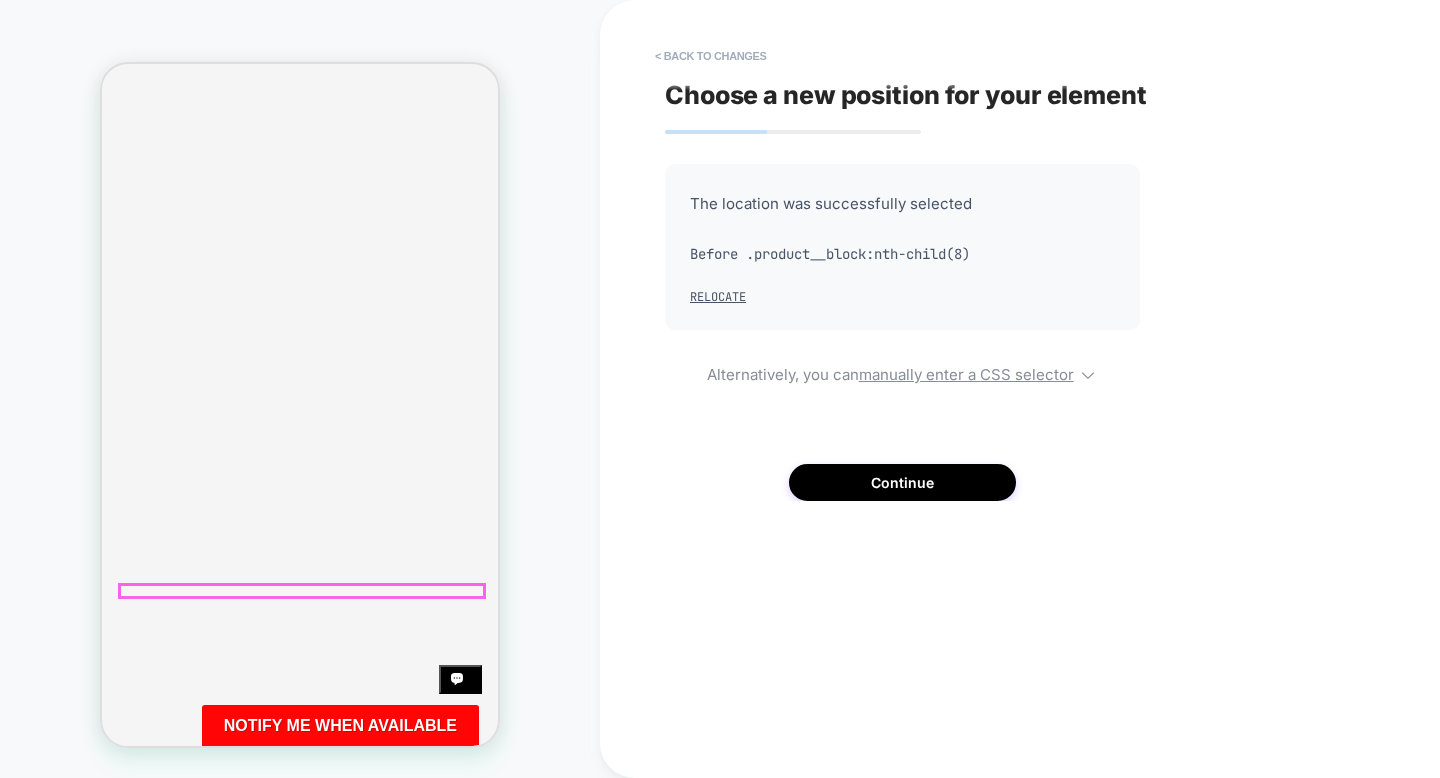 click on "Fit" at bounding box center (300, 52799) 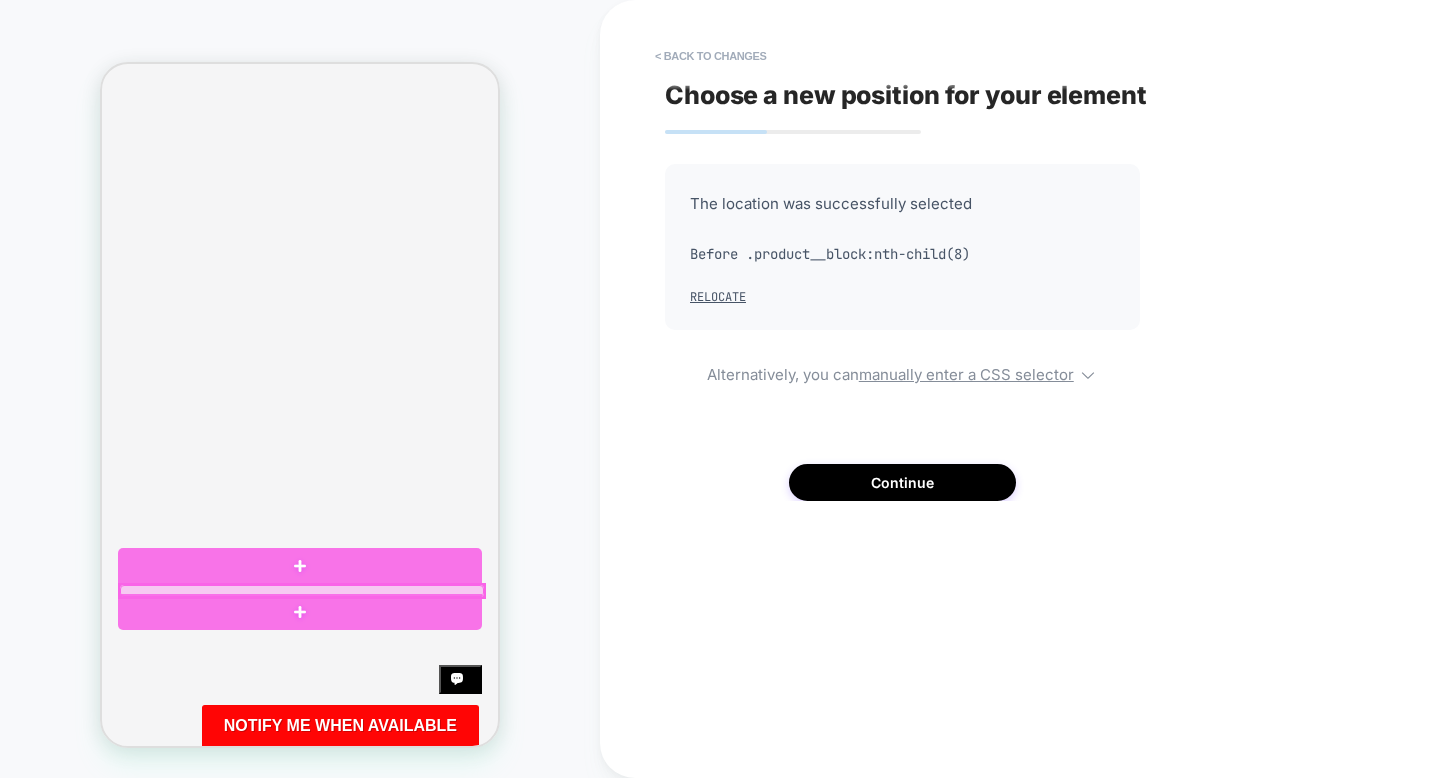 click at bounding box center [302, 591] 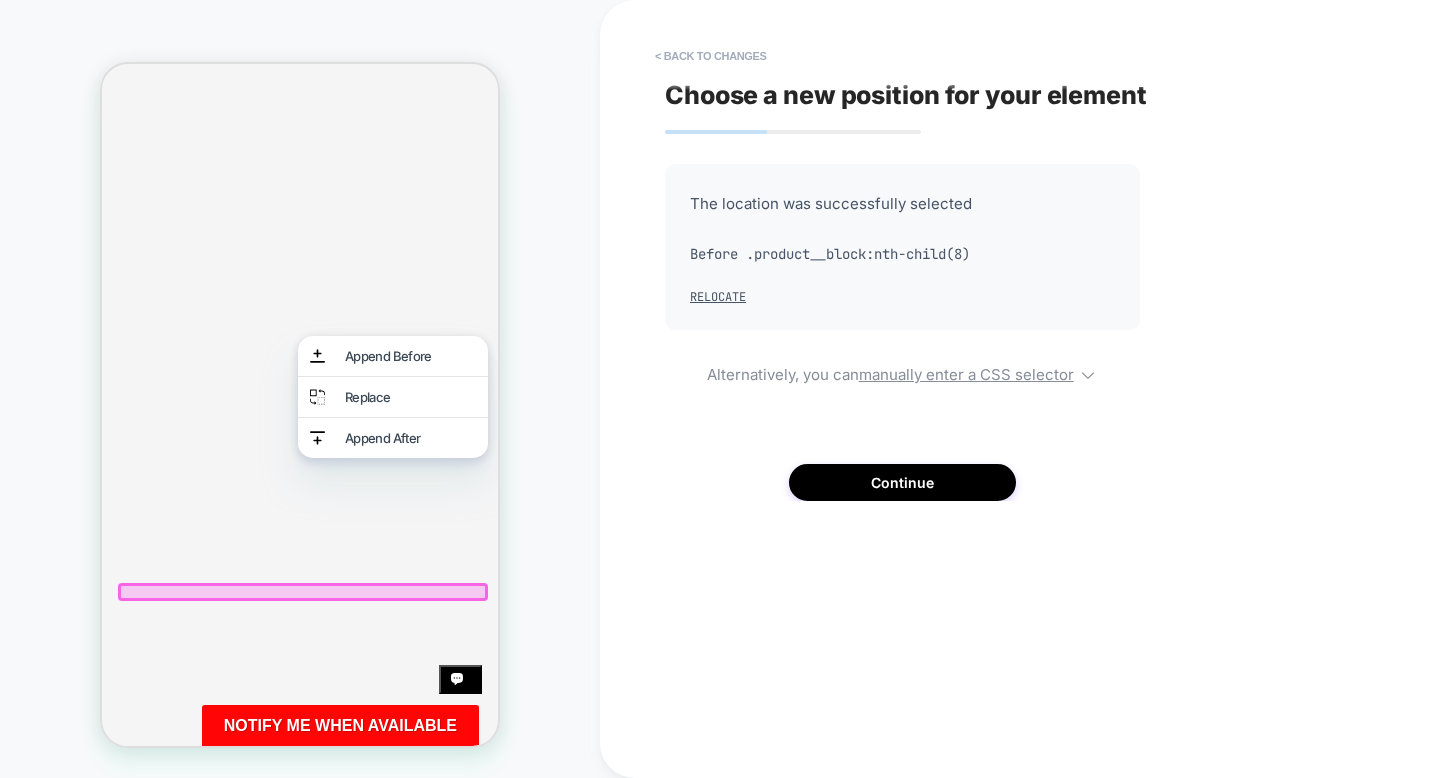 click at bounding box center (300, 589) 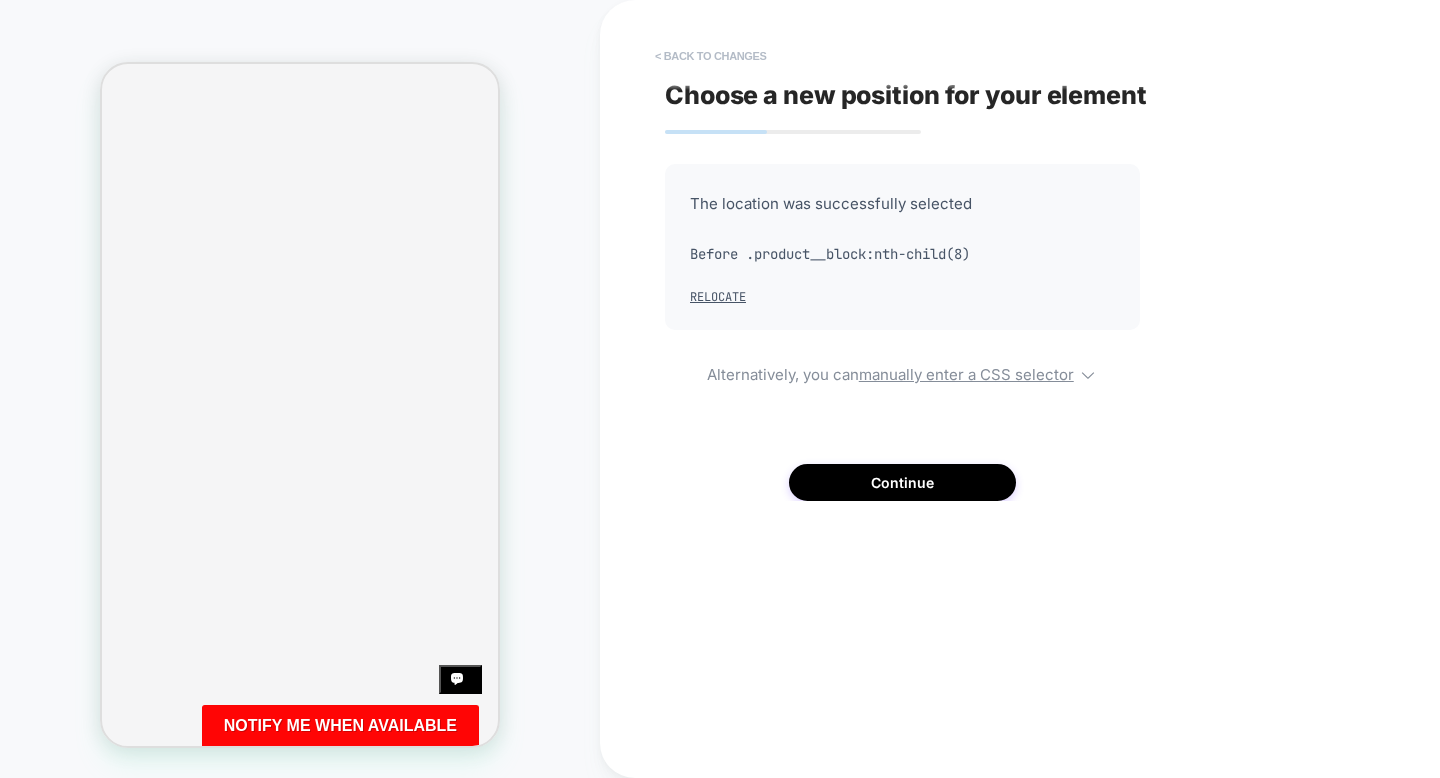 click on "< Back to changes" at bounding box center (711, 56) 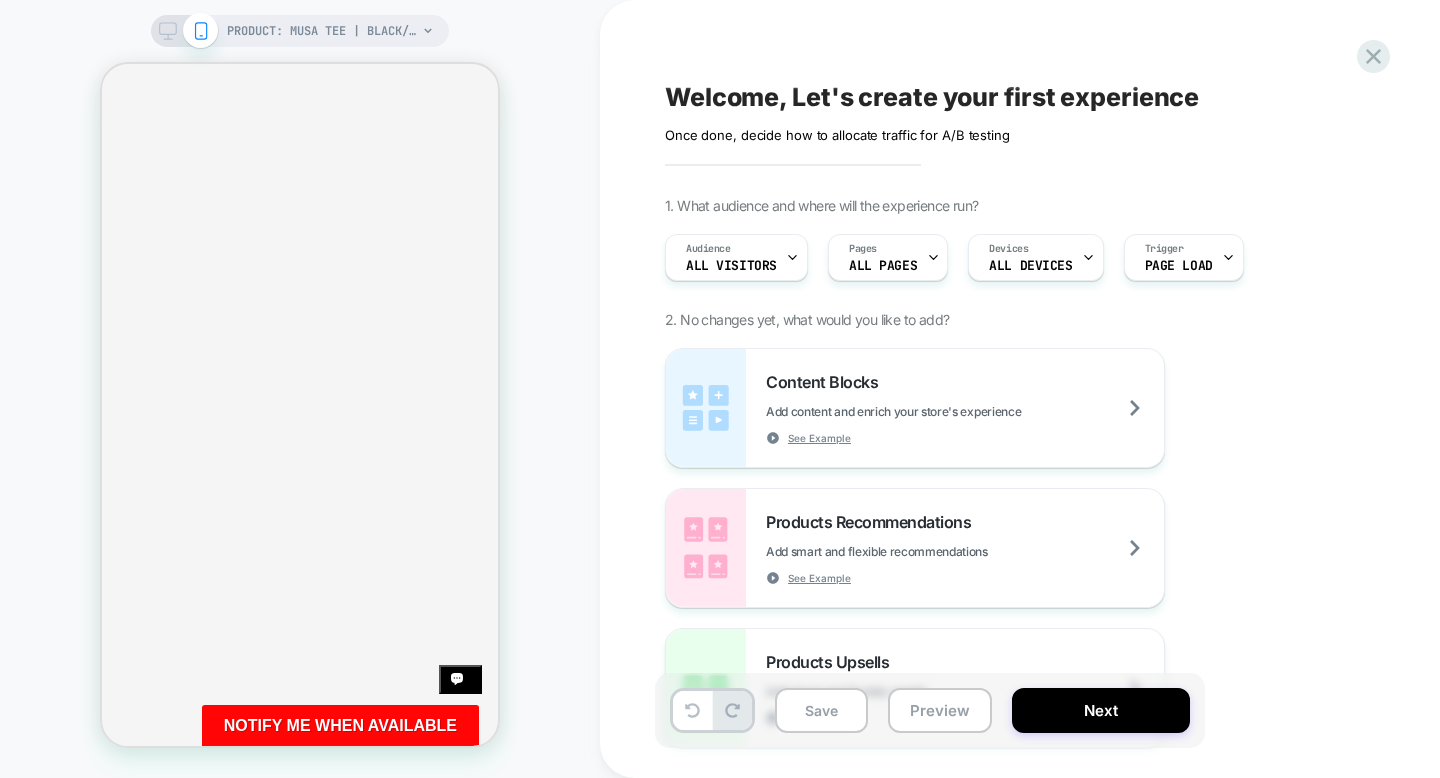 click on "Welcome, Let's create your first experience Click to edit experience details Once done, decide how to allocate traffic for A/B testing 1. What audience and where will the experience run? Audience All Visitors Pages ALL PAGES Devices ALL DEVICES Trigger Page Load 2. No changes yet, what would you like to add? Content Blocks Add content and enrich your store's experience See Example Products Recommendations Add smart and flexible recommendations See Example Products Upsells Add smart and flexible upsells See Example Custom Component Create your own custom componet using html/css/js General Redirect Redirect users to different URLs, compare performance and optimize conversions Theme Test Test and optimize themes Price Test Request a pricing test by either manually selecting products or creating a matching rule to increase or decrease prices Fake Click Add powerful scenarios  by recording and automating your interactions See Example Global CSS Add a global css file Global Javascript Add a global javascript file" at bounding box center (1040, 389) 